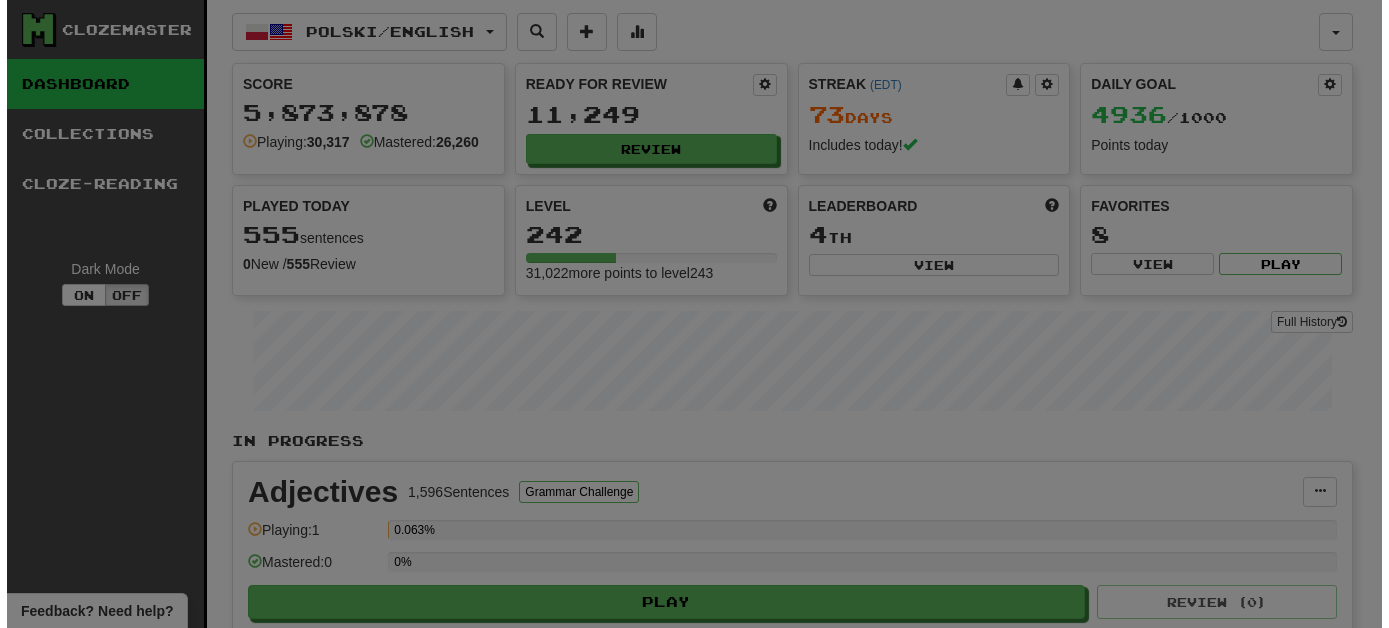 scroll, scrollTop: 0, scrollLeft: 0, axis: both 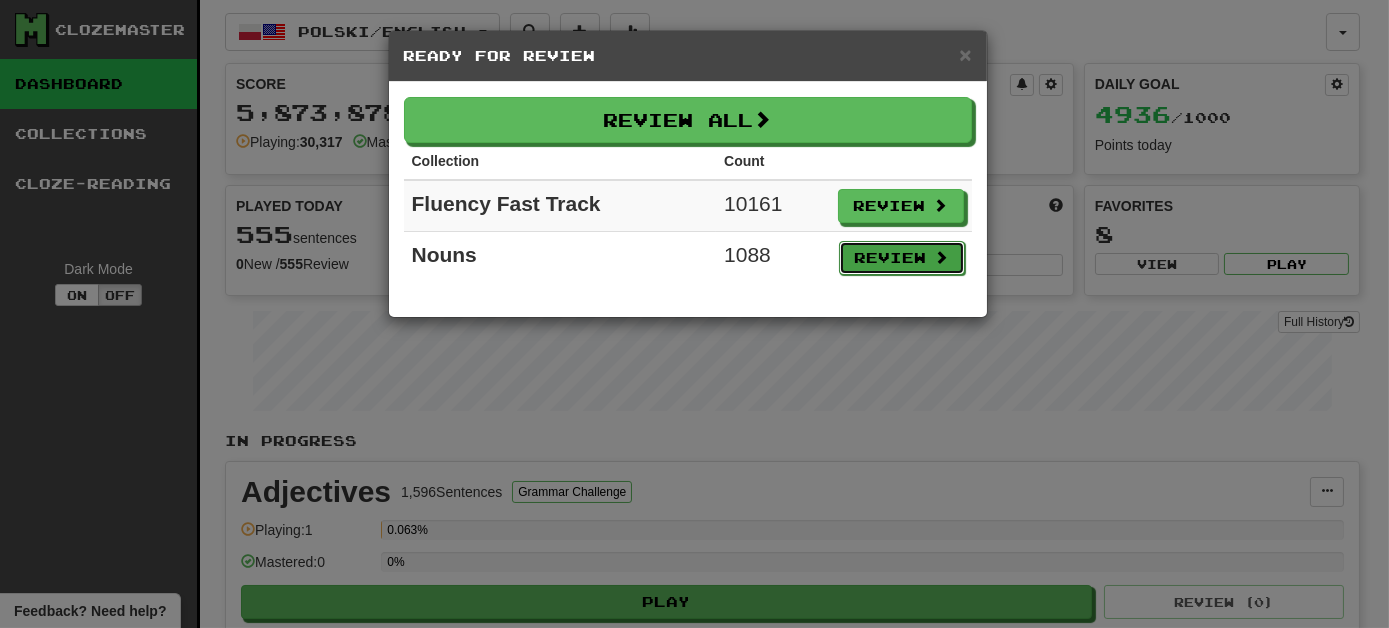 click on "Review" at bounding box center (902, 258) 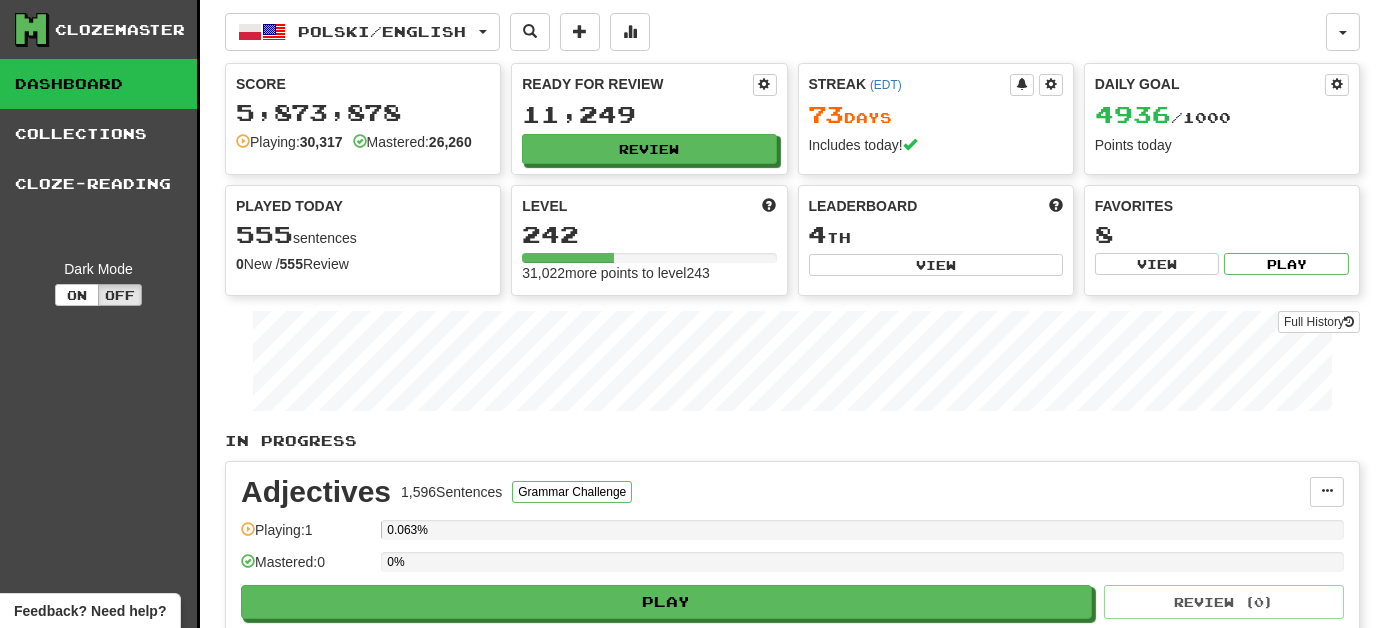 select on "***" 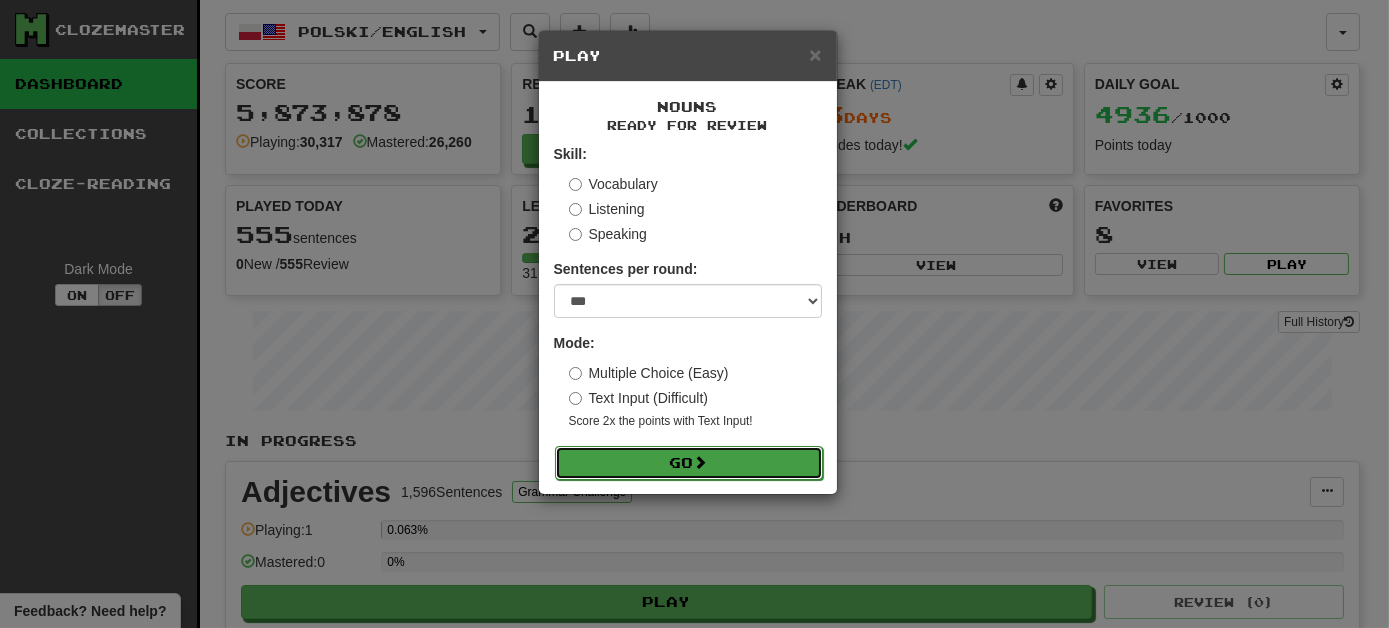 click on "Go" at bounding box center [689, 463] 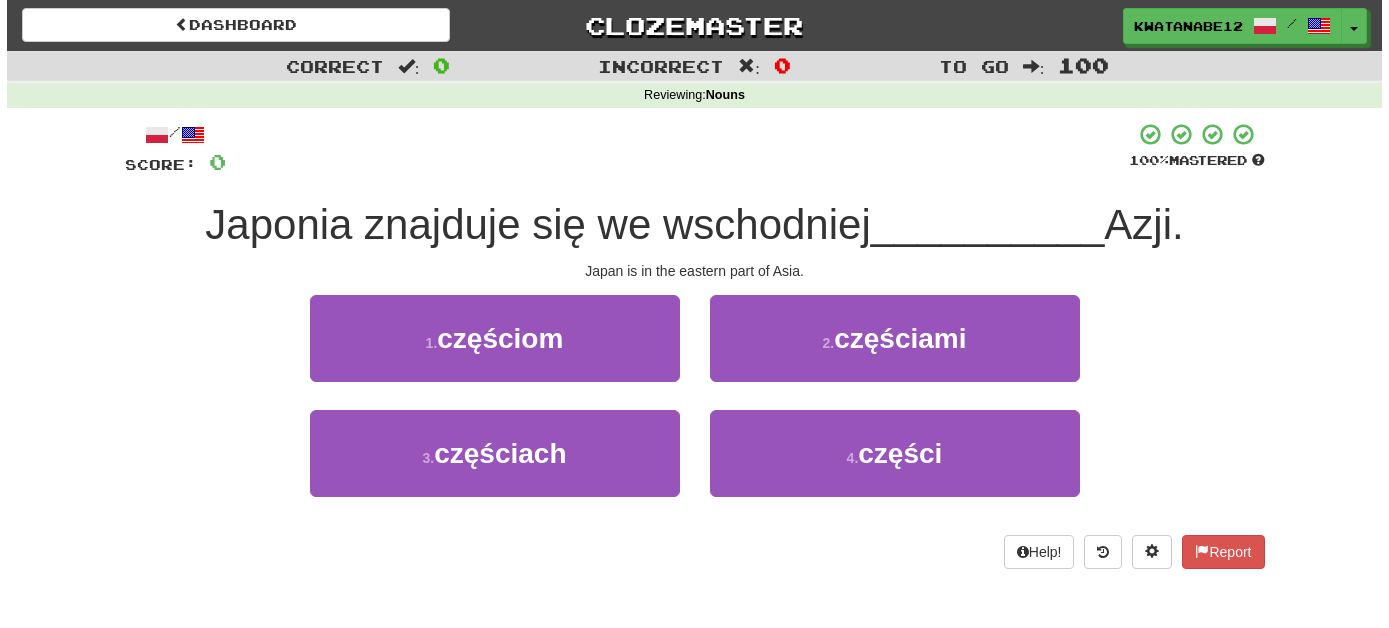 scroll, scrollTop: 0, scrollLeft: 0, axis: both 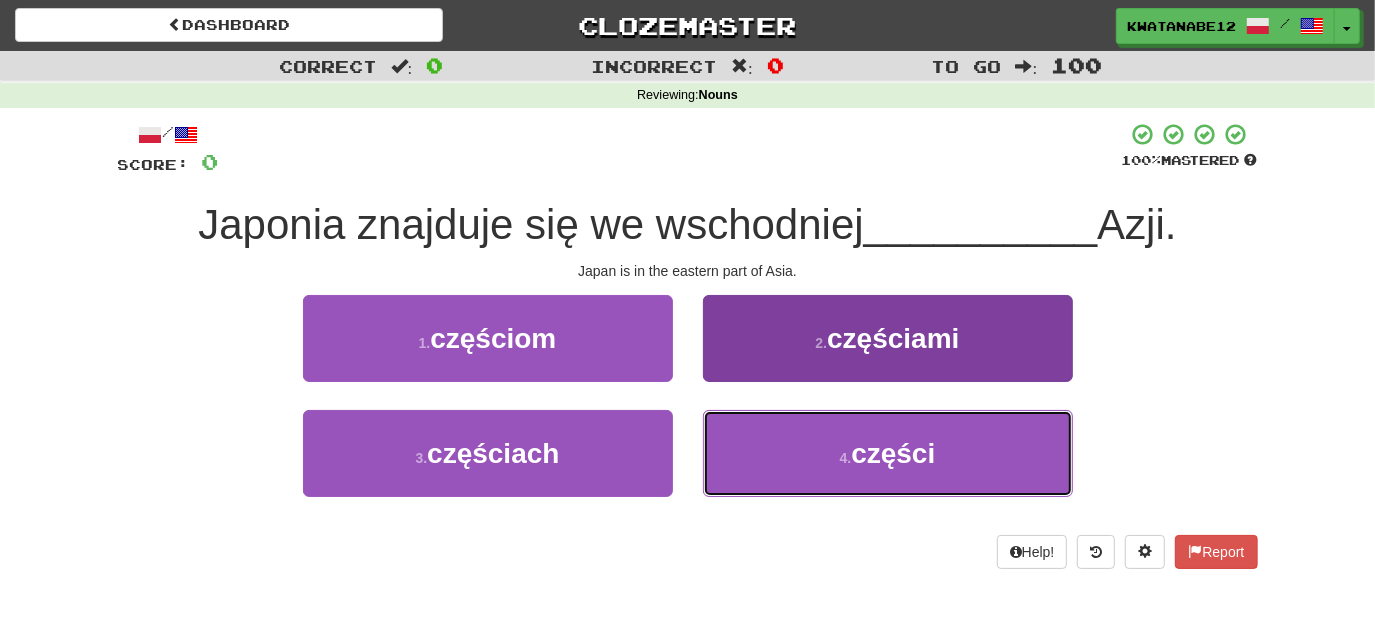 click on "części" at bounding box center (888, 453) 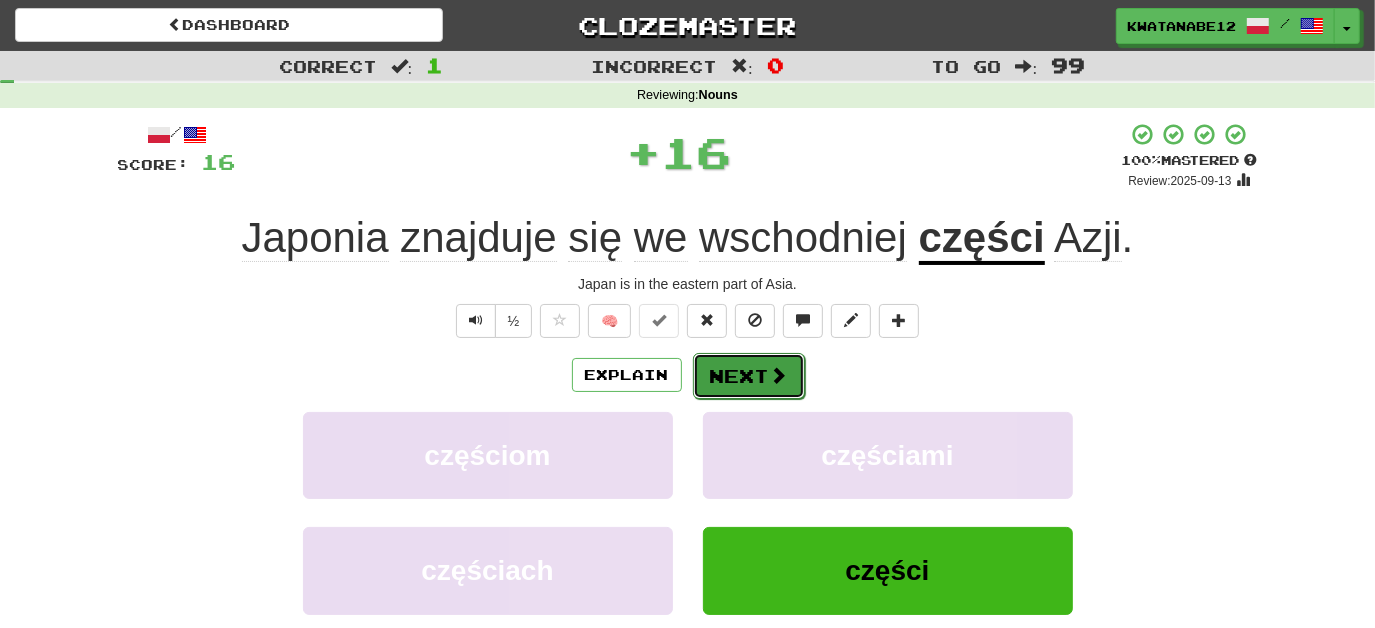 click on "Next" at bounding box center (749, 376) 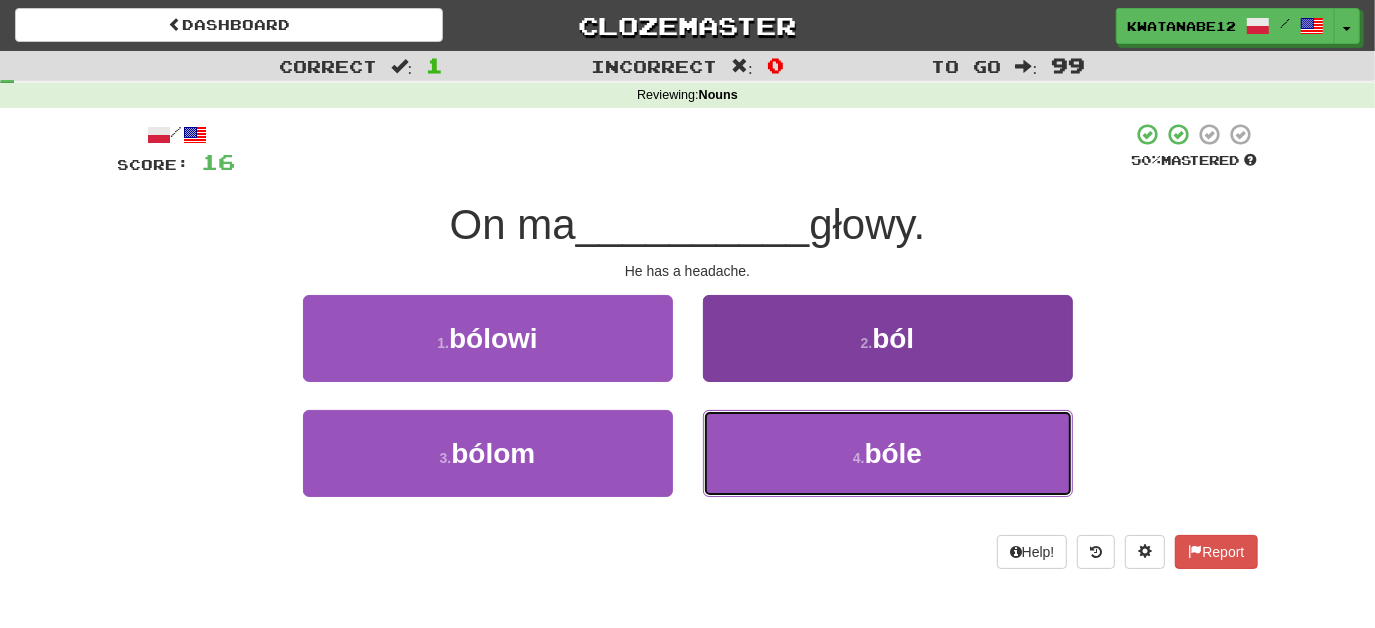 click on "4 .  bóle" at bounding box center [888, 453] 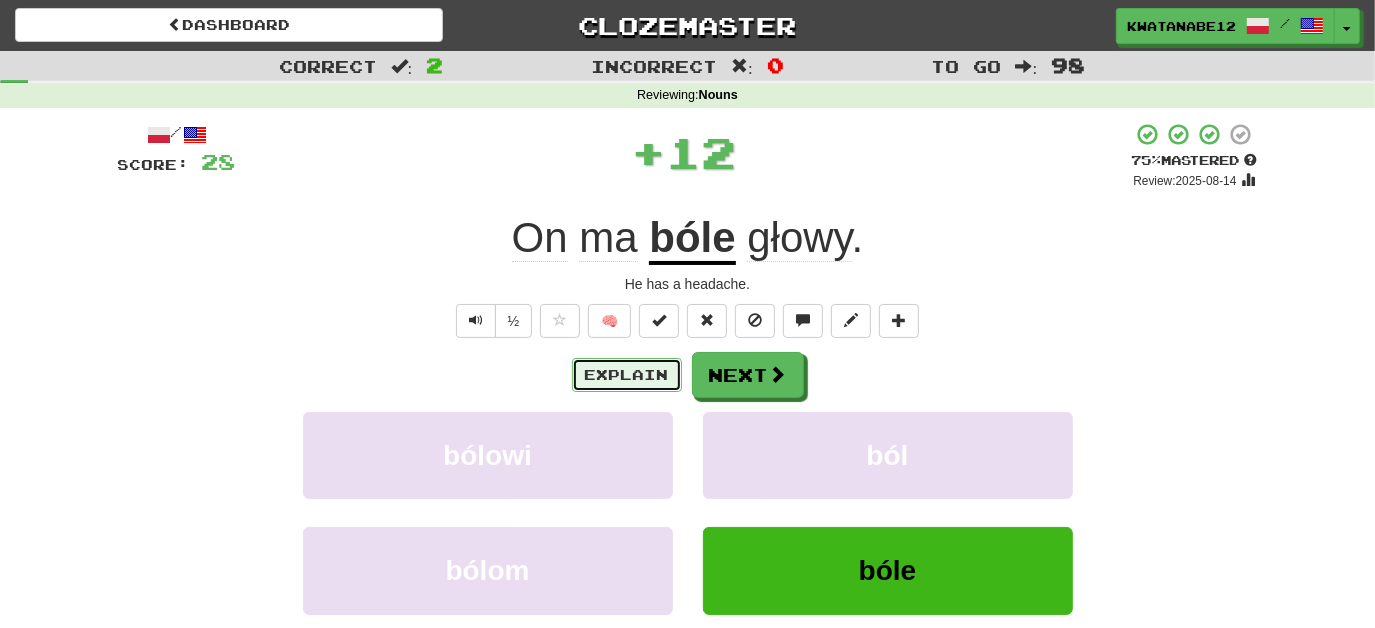 click on "Explain" at bounding box center [627, 375] 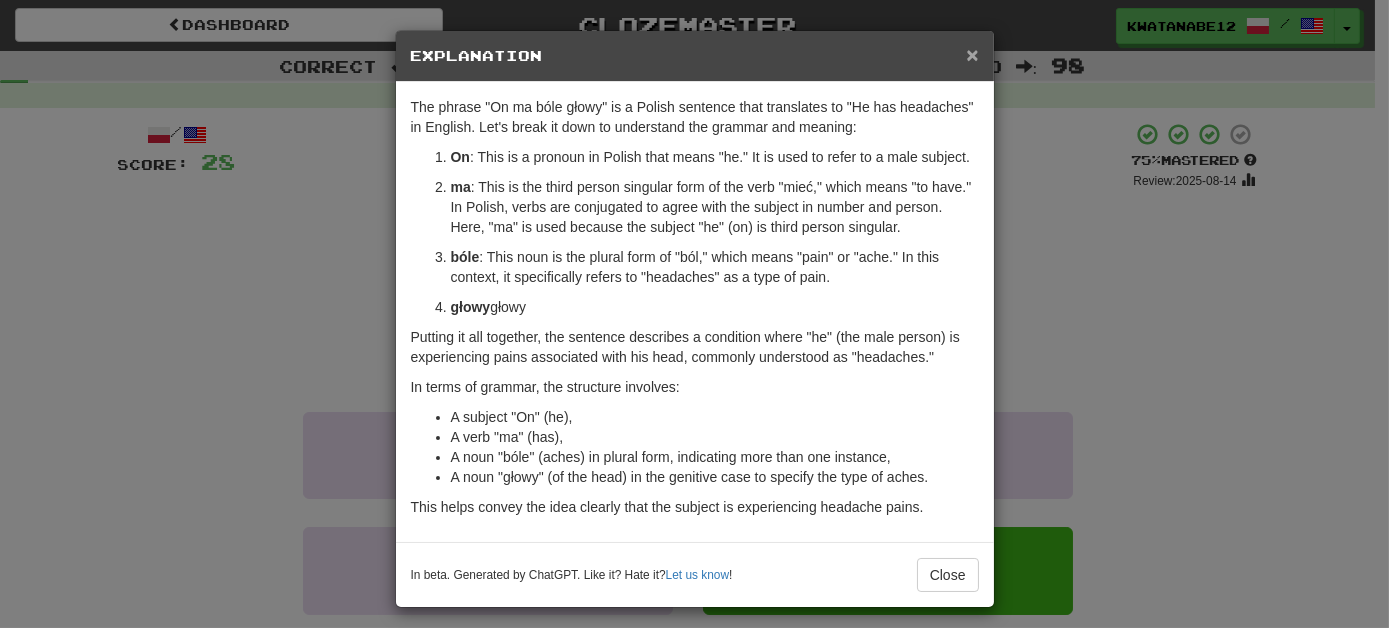 click on "×" at bounding box center (972, 54) 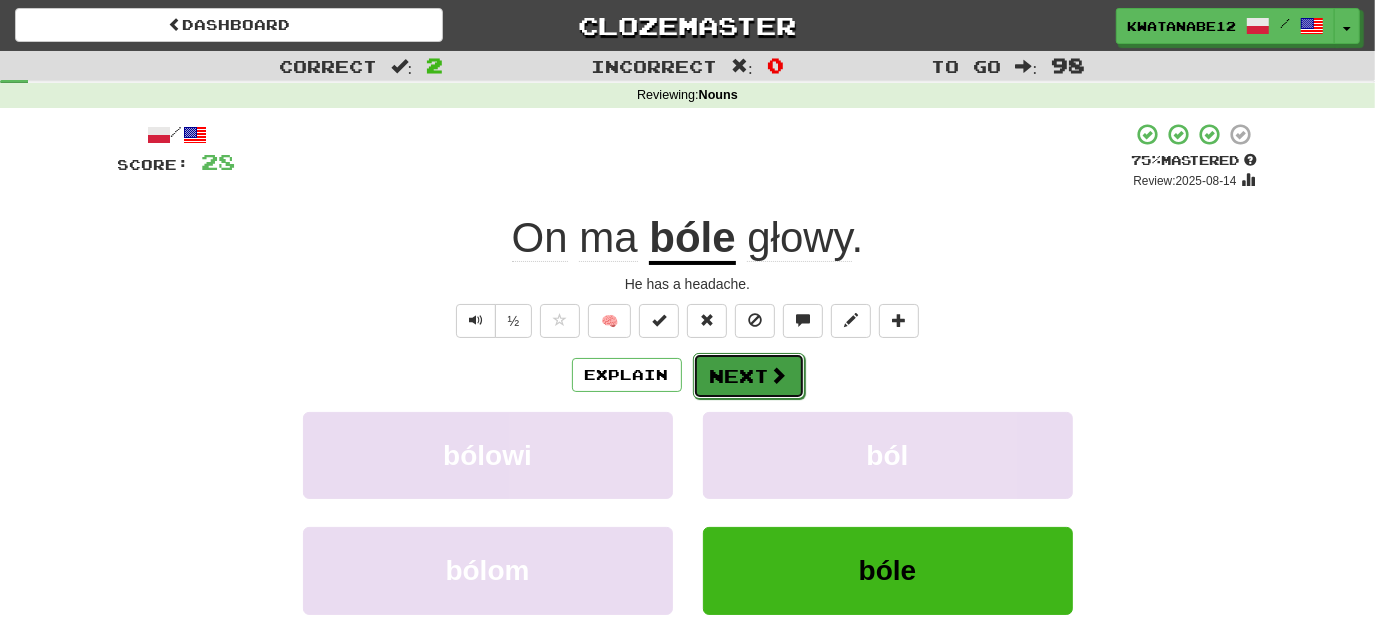 click on "Next" at bounding box center (749, 376) 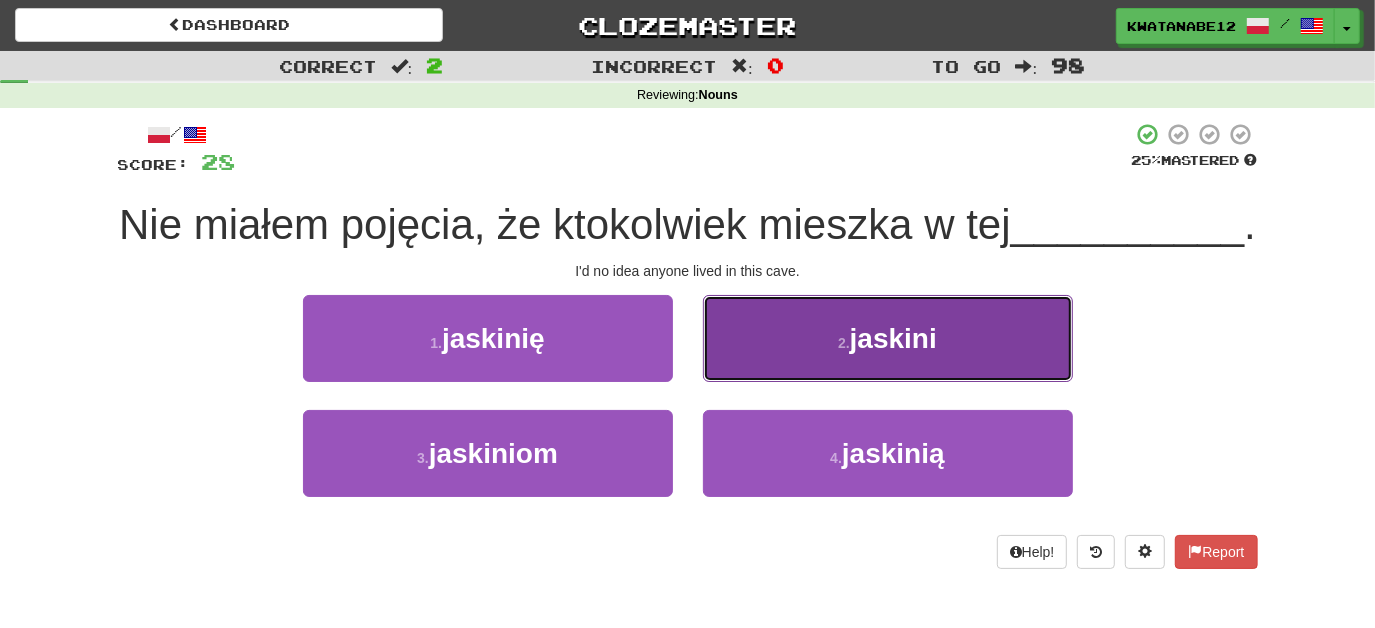 click on "2 .  jaskini" at bounding box center [888, 338] 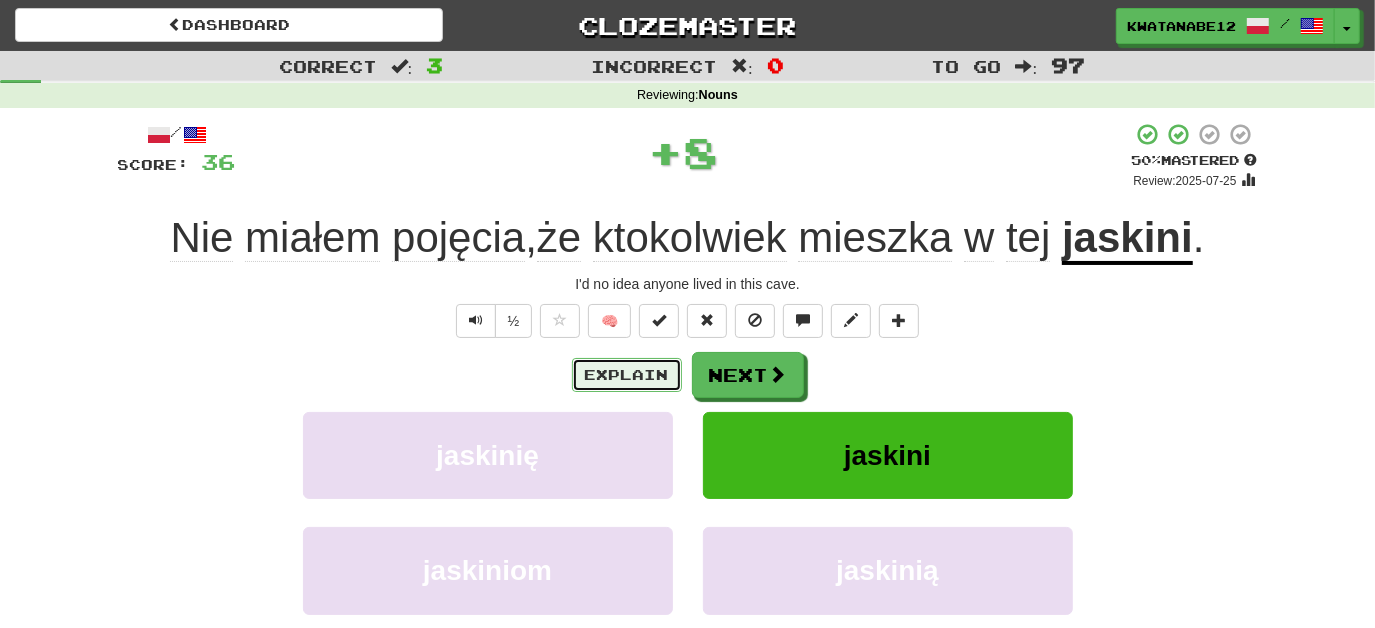 click on "Explain" at bounding box center (627, 375) 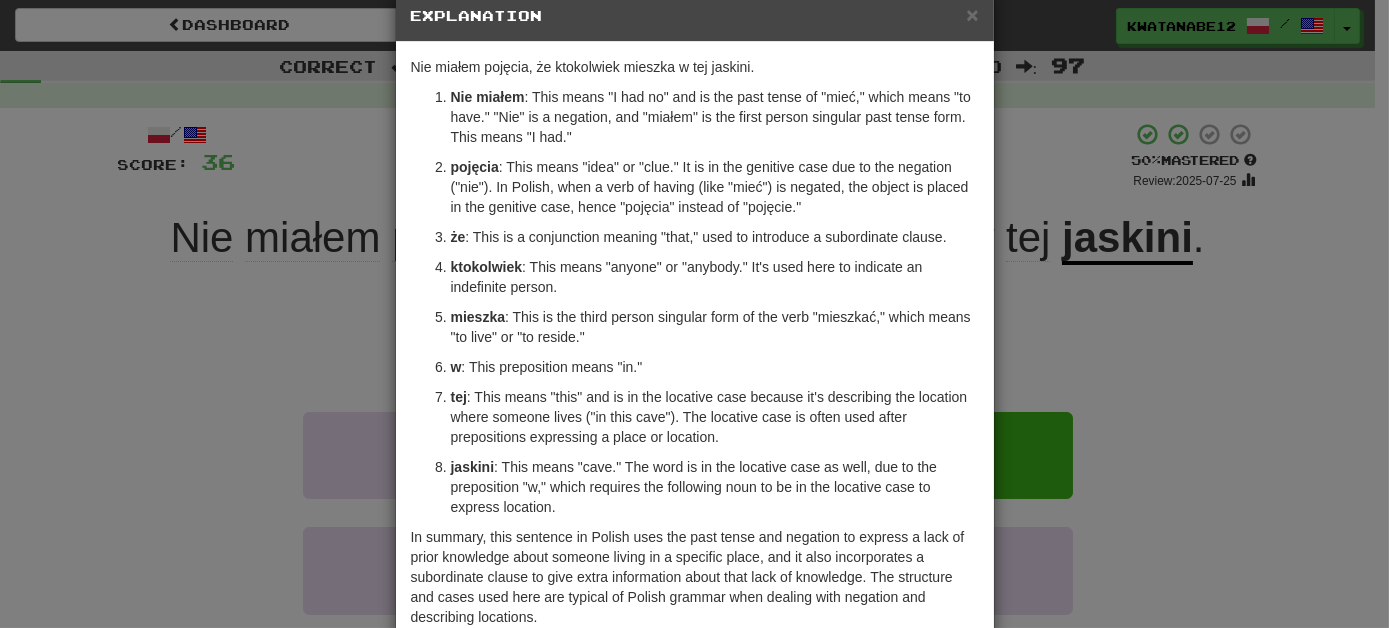 scroll, scrollTop: 0, scrollLeft: 0, axis: both 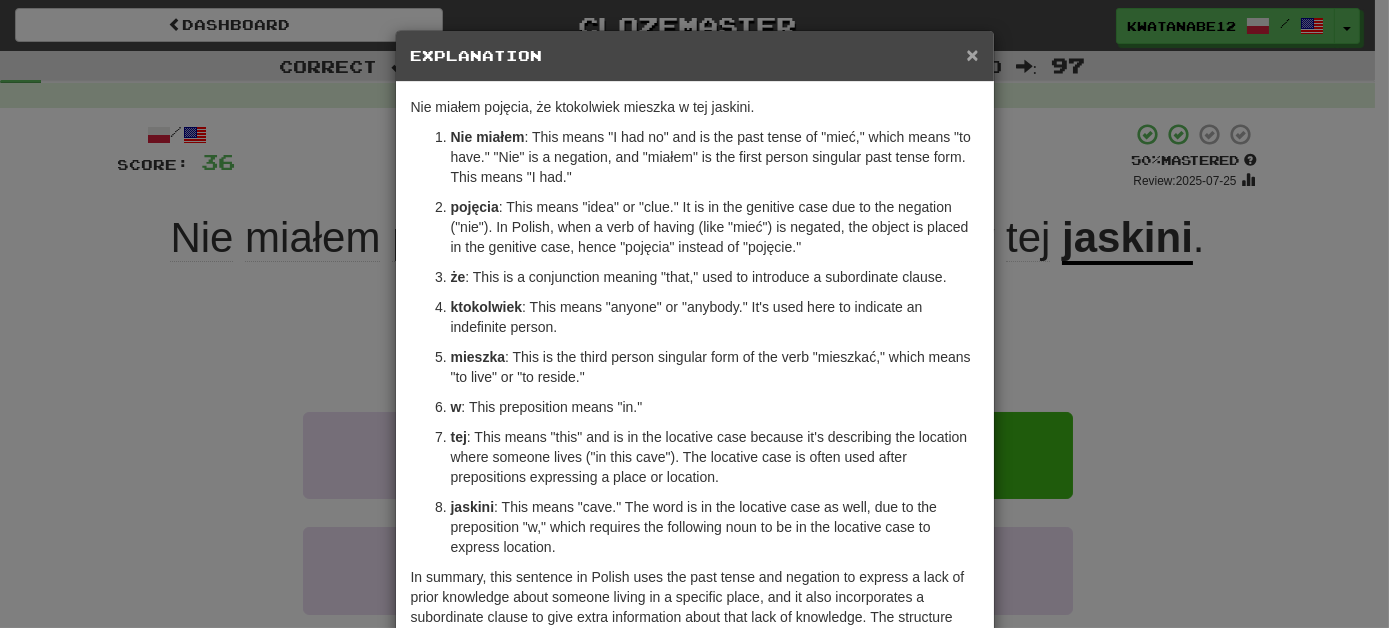 click on "×" at bounding box center [972, 54] 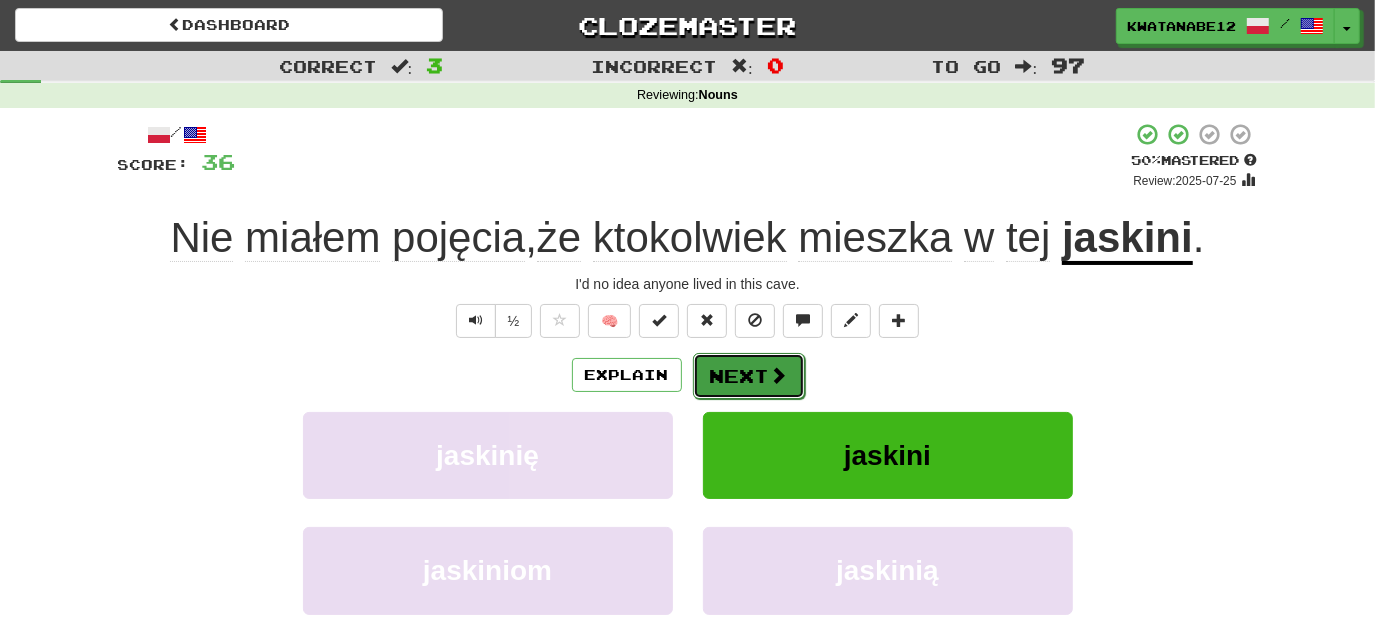 click on "Next" at bounding box center (749, 376) 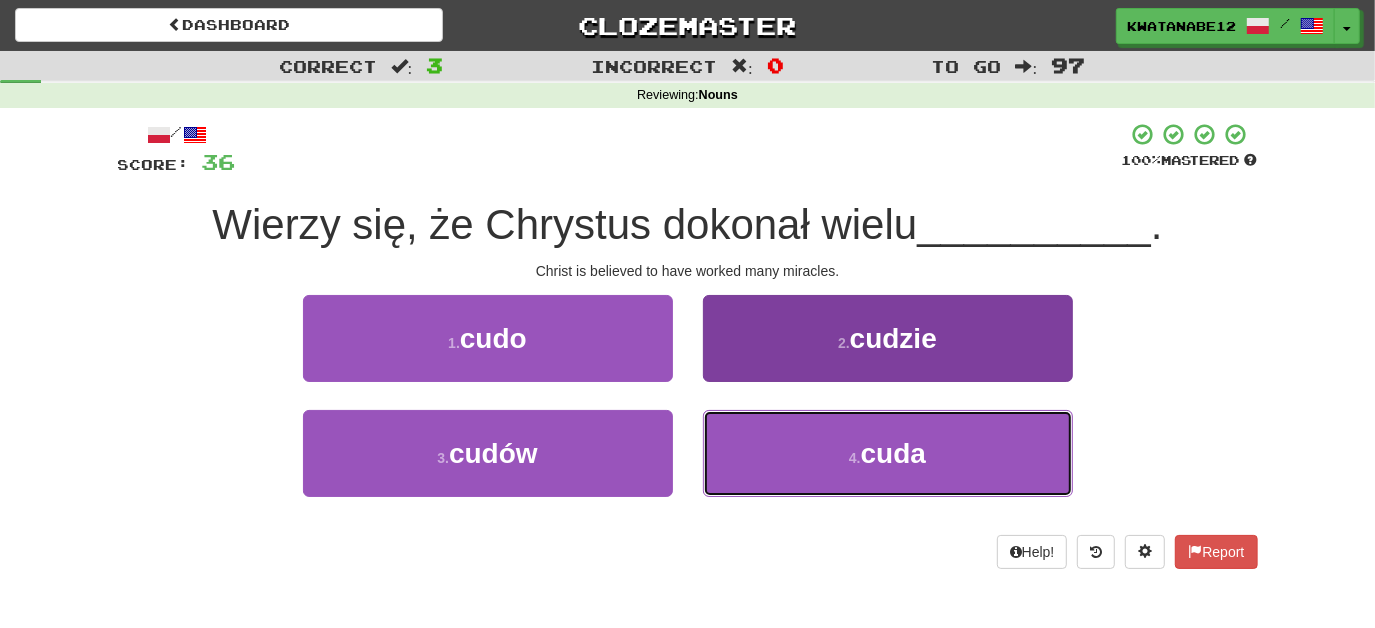 click on "4 .  cuda" at bounding box center [888, 453] 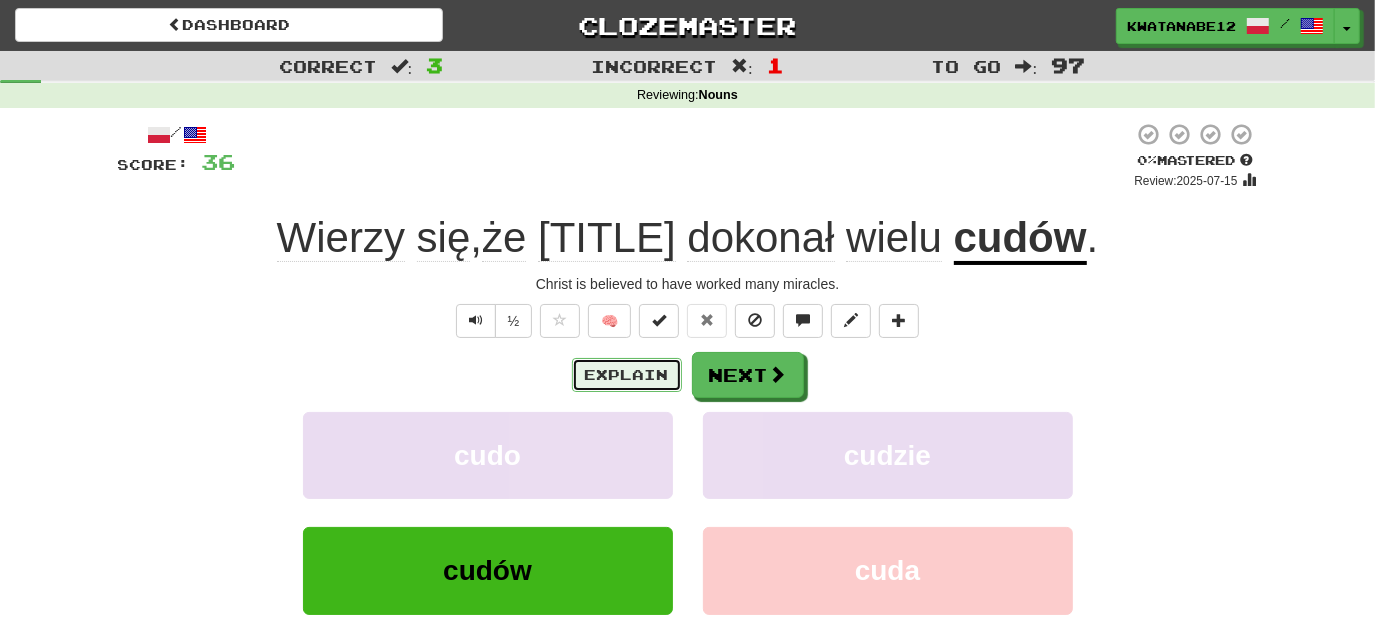 click on "Explain" at bounding box center [627, 375] 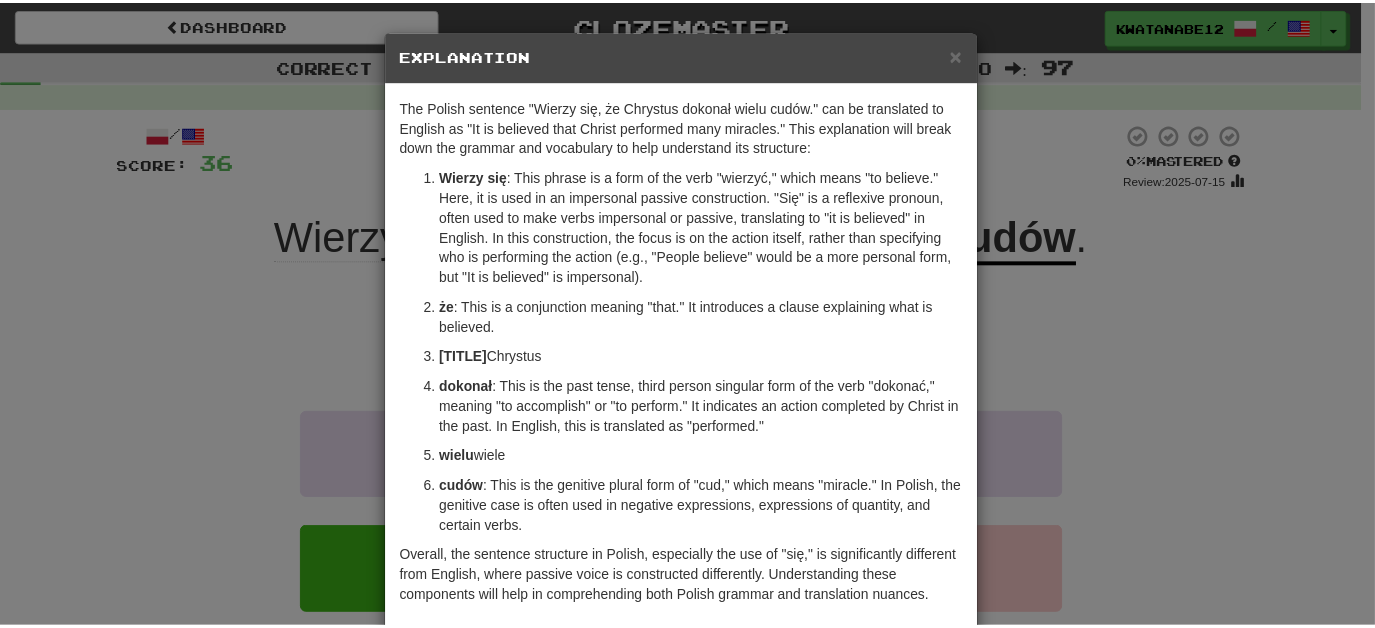 scroll, scrollTop: 0, scrollLeft: 0, axis: both 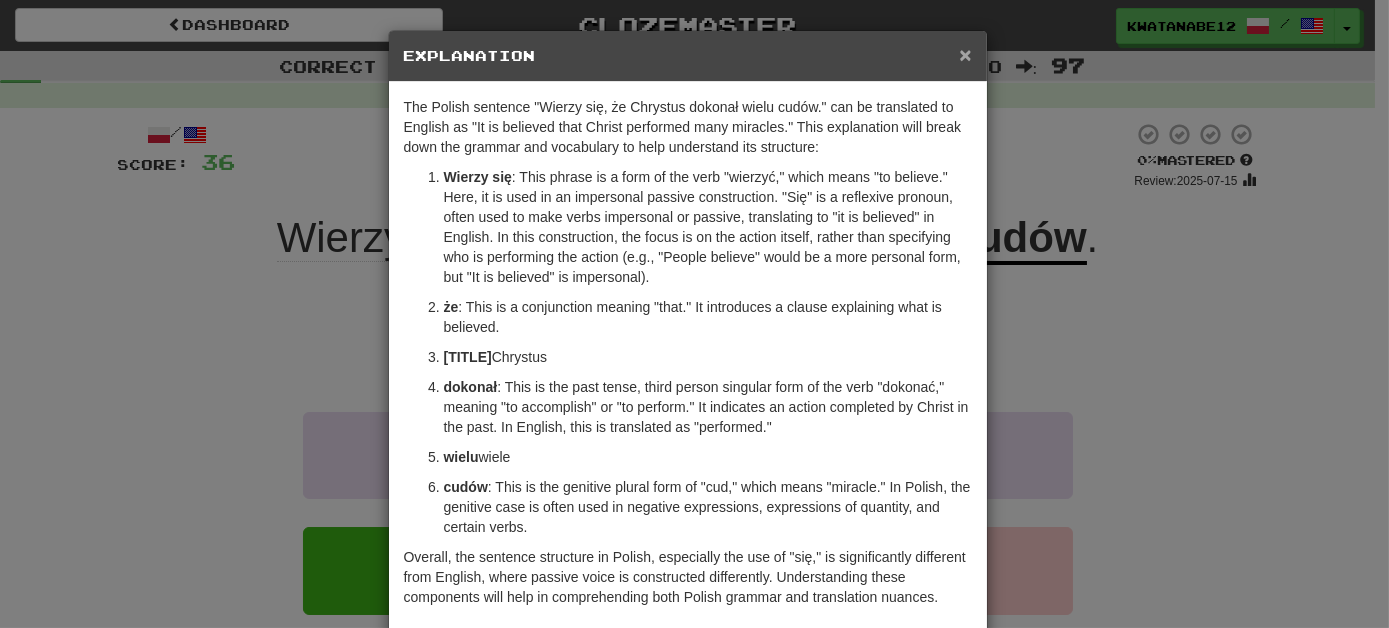 click on "×" at bounding box center (965, 54) 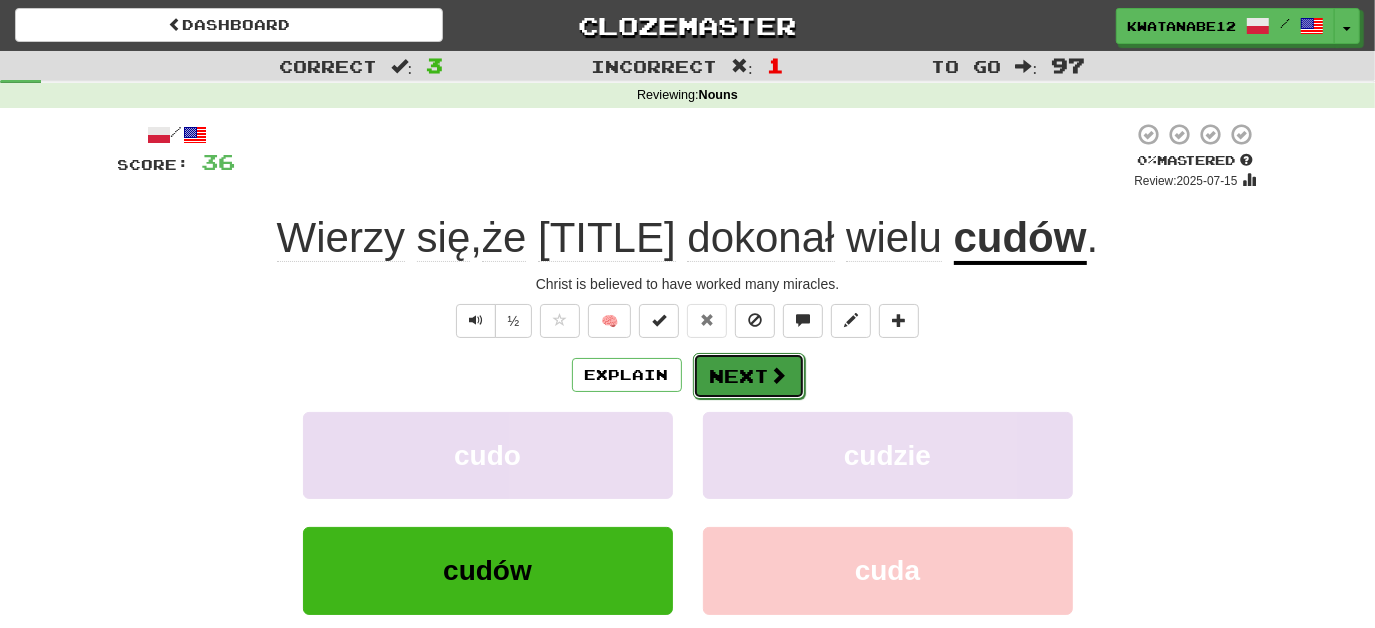 click at bounding box center (779, 375) 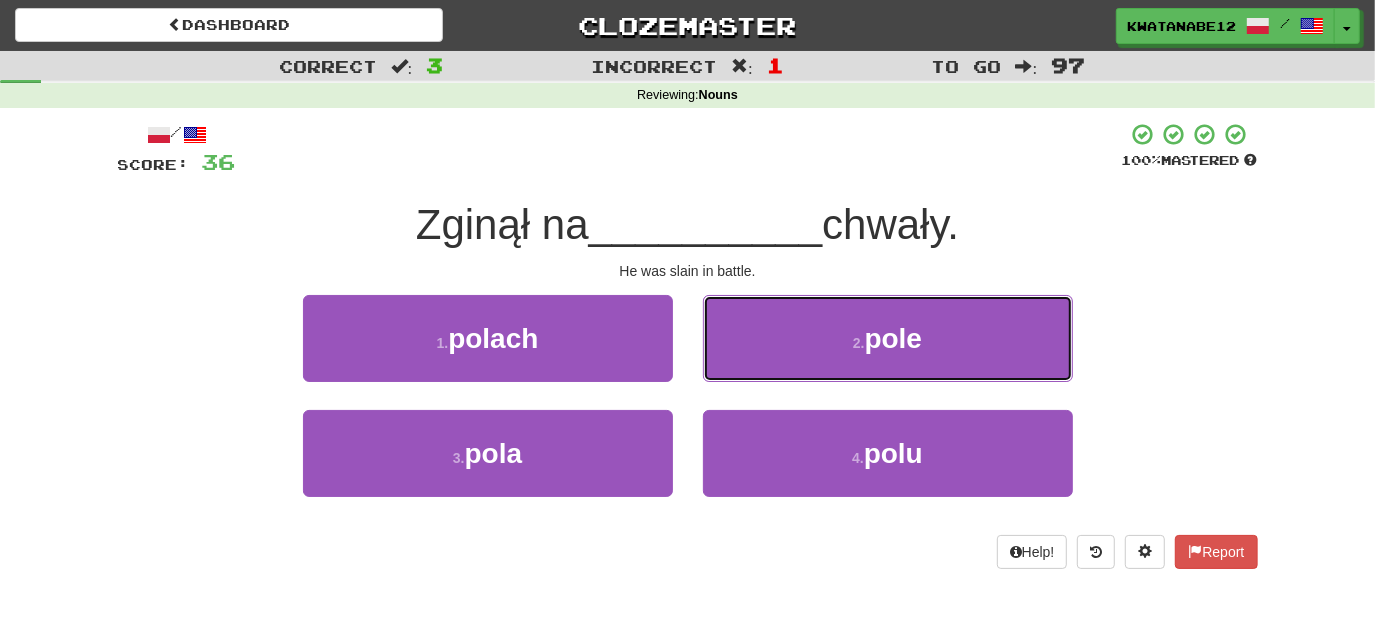 drag, startPoint x: 768, startPoint y: 346, endPoint x: 752, endPoint y: 349, distance: 16.27882 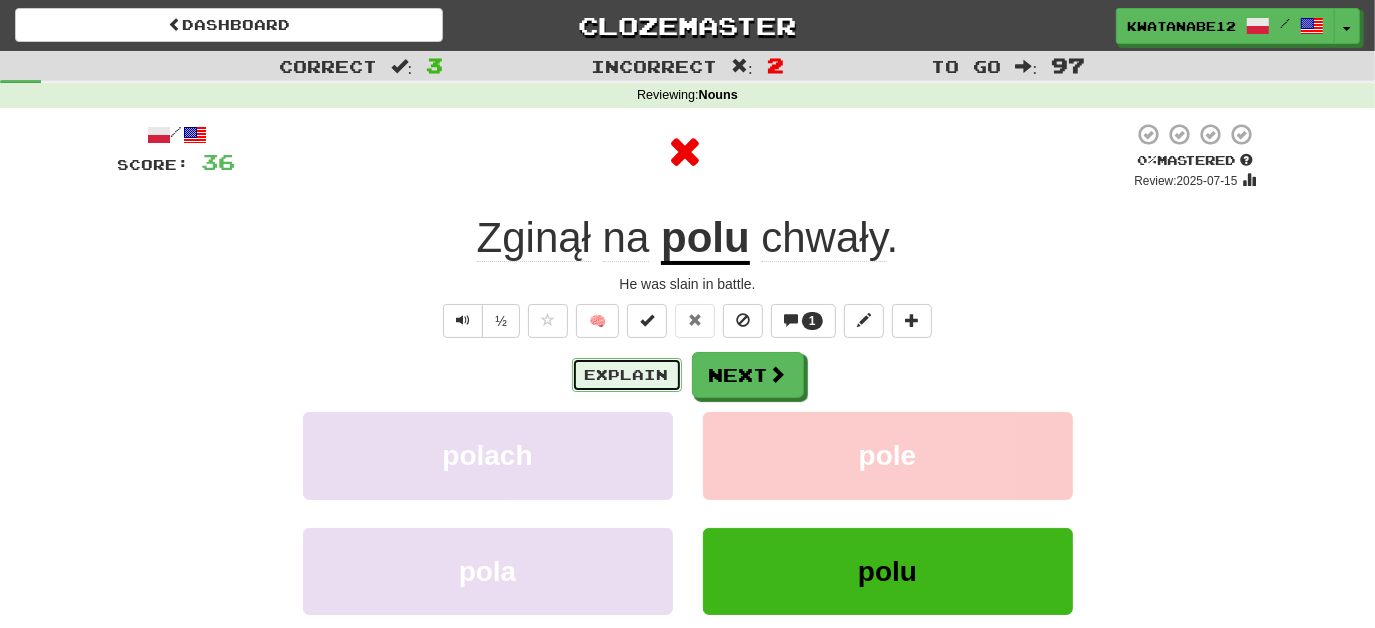 click on "Explain" at bounding box center (627, 375) 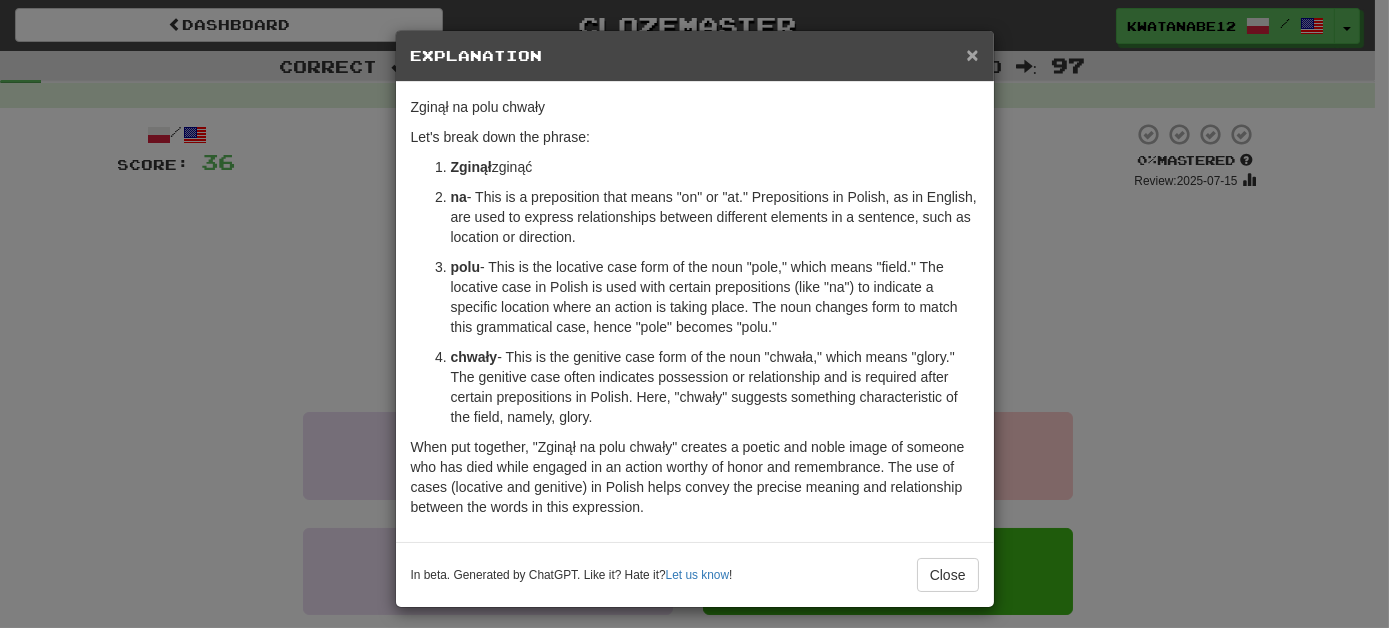 click on "×" at bounding box center [972, 54] 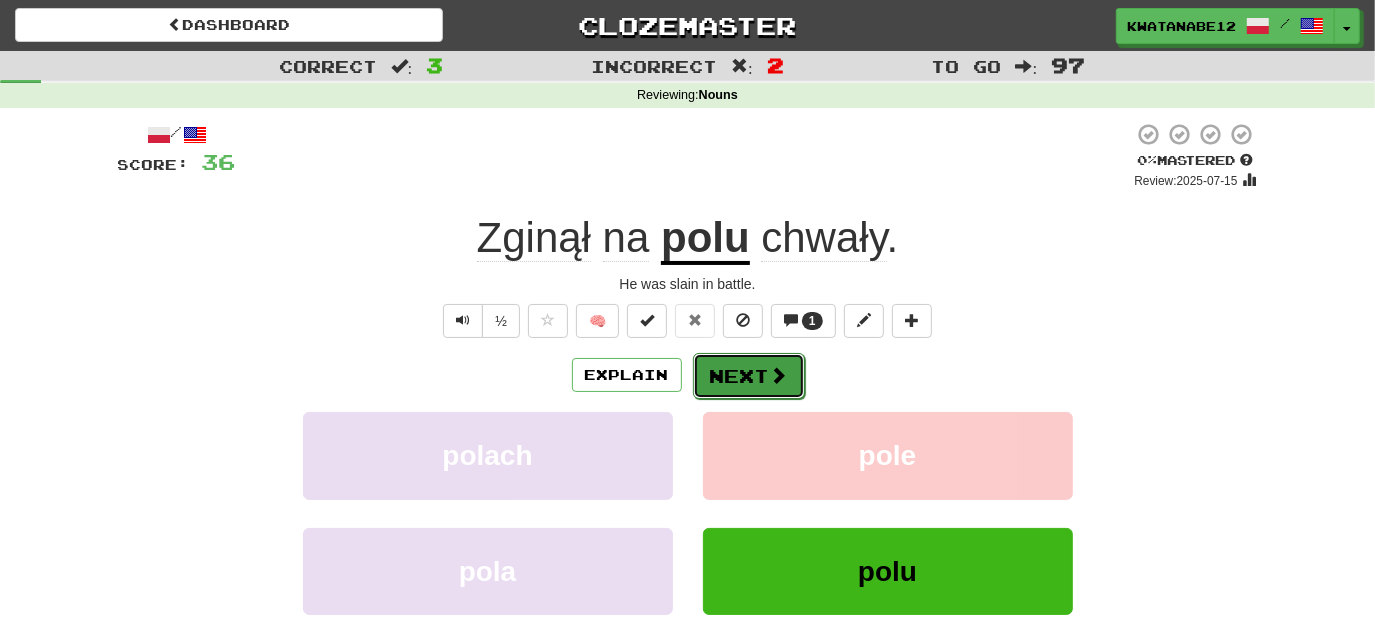 click on "Next" at bounding box center (749, 376) 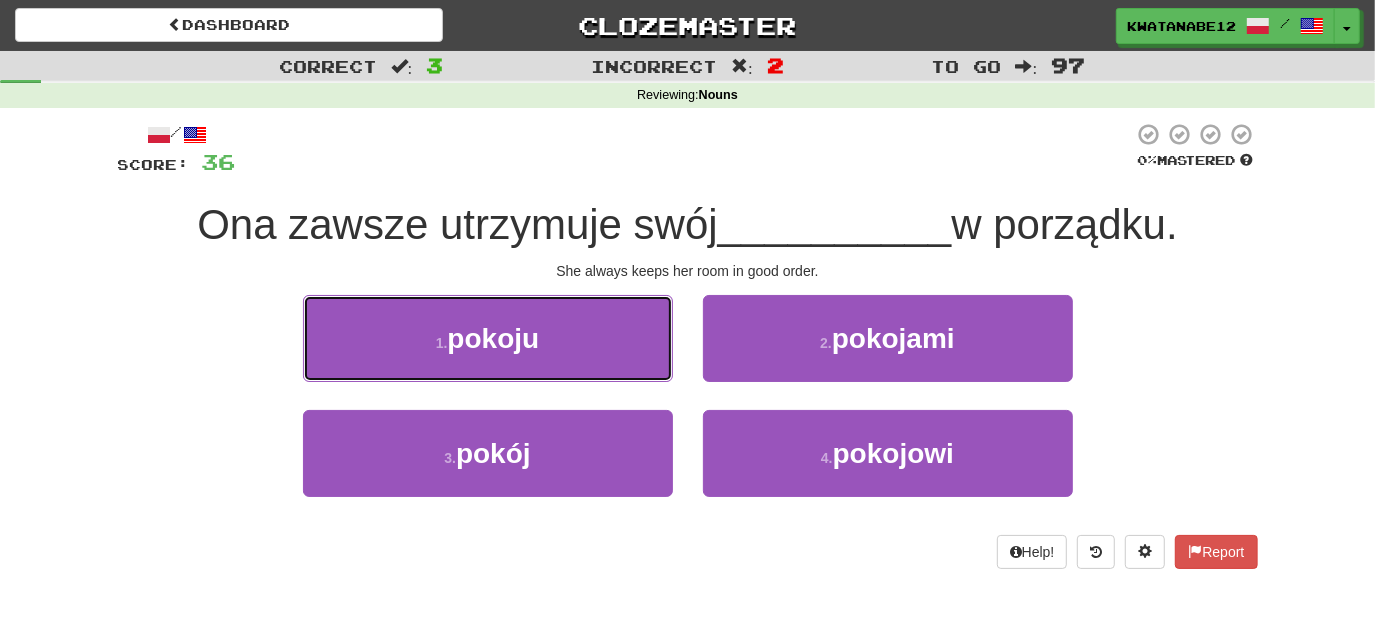 drag, startPoint x: 631, startPoint y: 341, endPoint x: 696, endPoint y: 350, distance: 65.62012 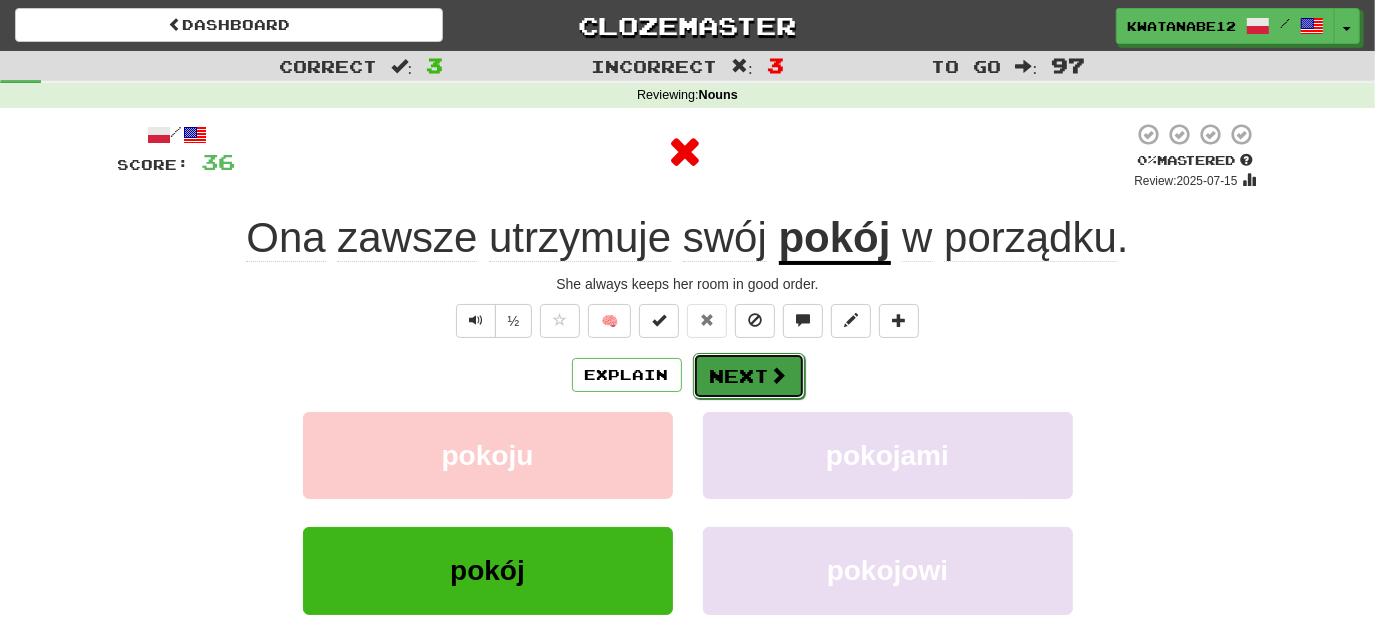 click on "Next" at bounding box center (749, 376) 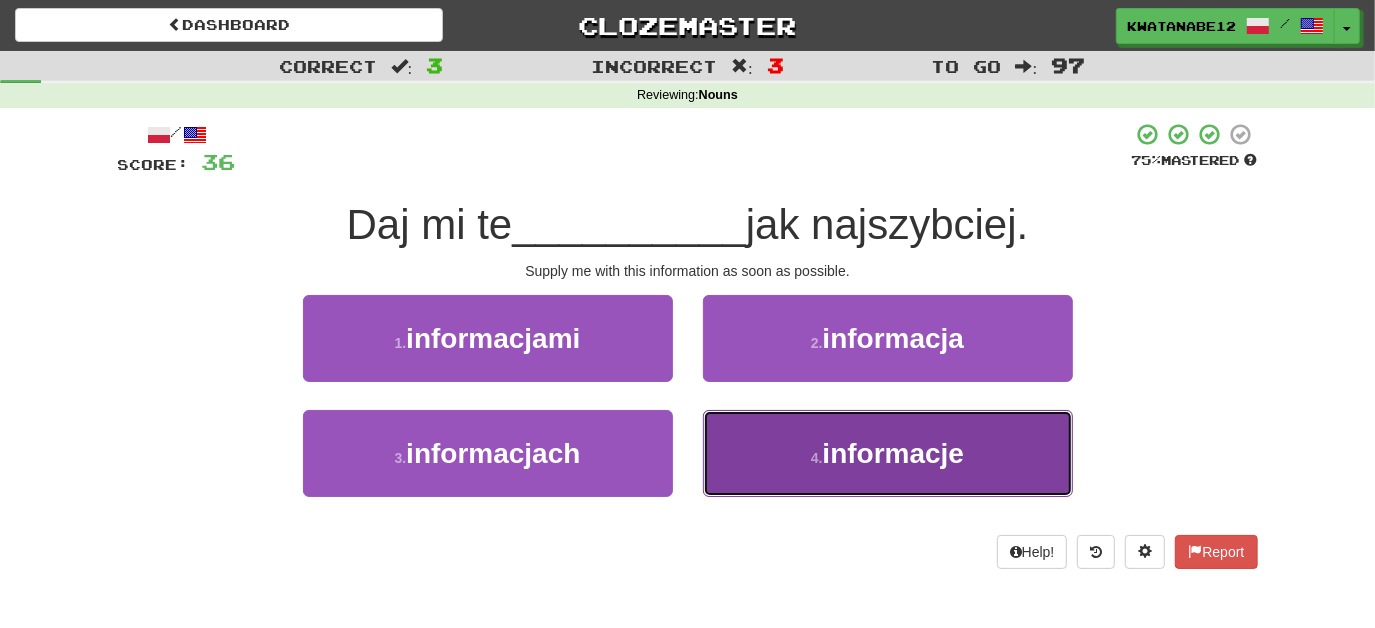 click on "4 .  informacje" at bounding box center (888, 453) 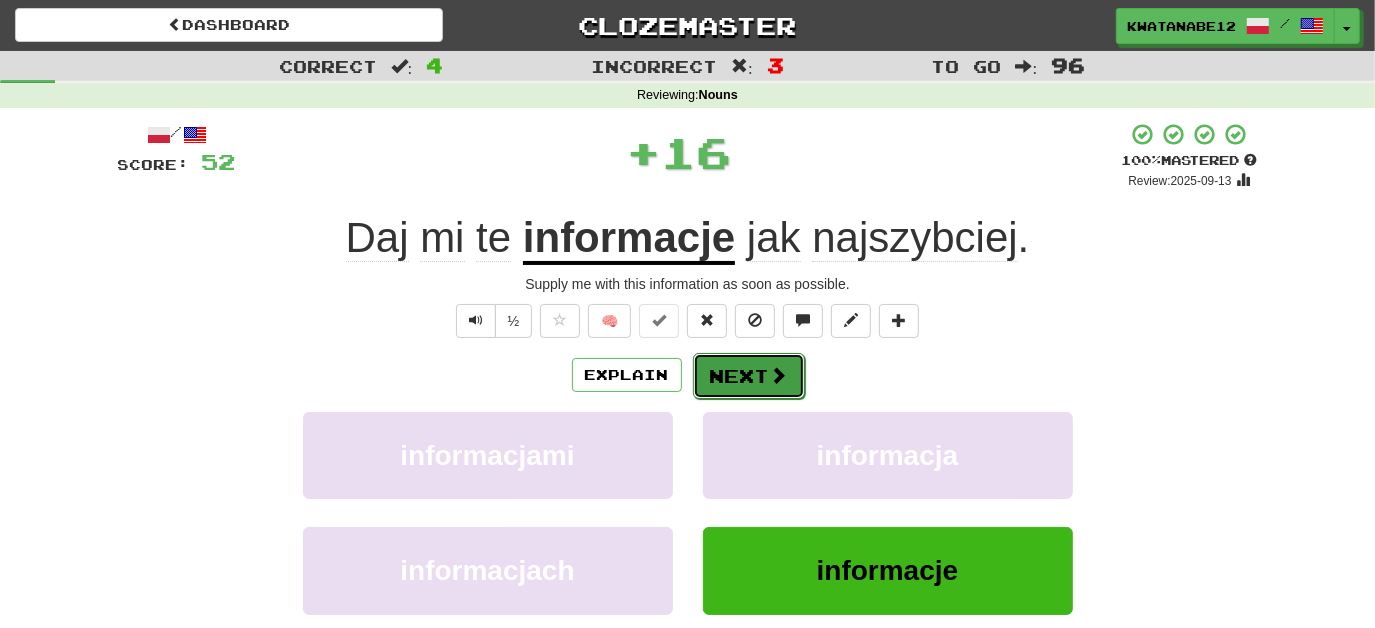 drag, startPoint x: 763, startPoint y: 375, endPoint x: 659, endPoint y: 290, distance: 134.31679 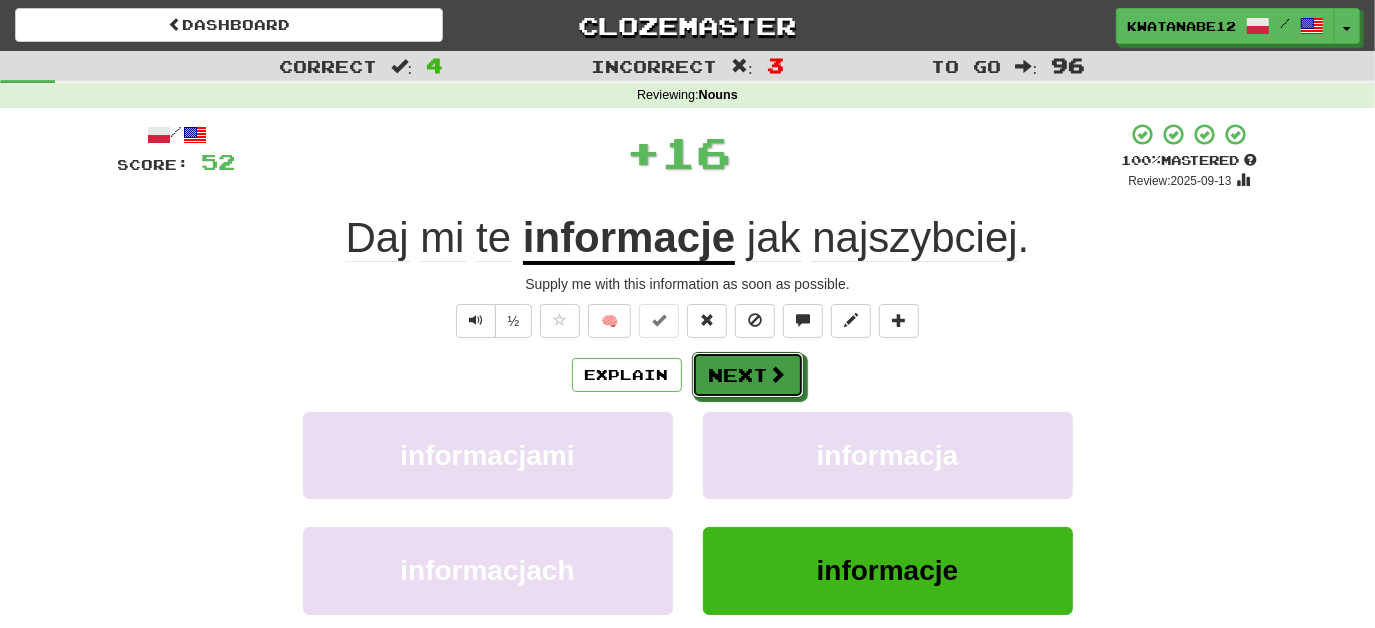 click on "Next" at bounding box center (748, 375) 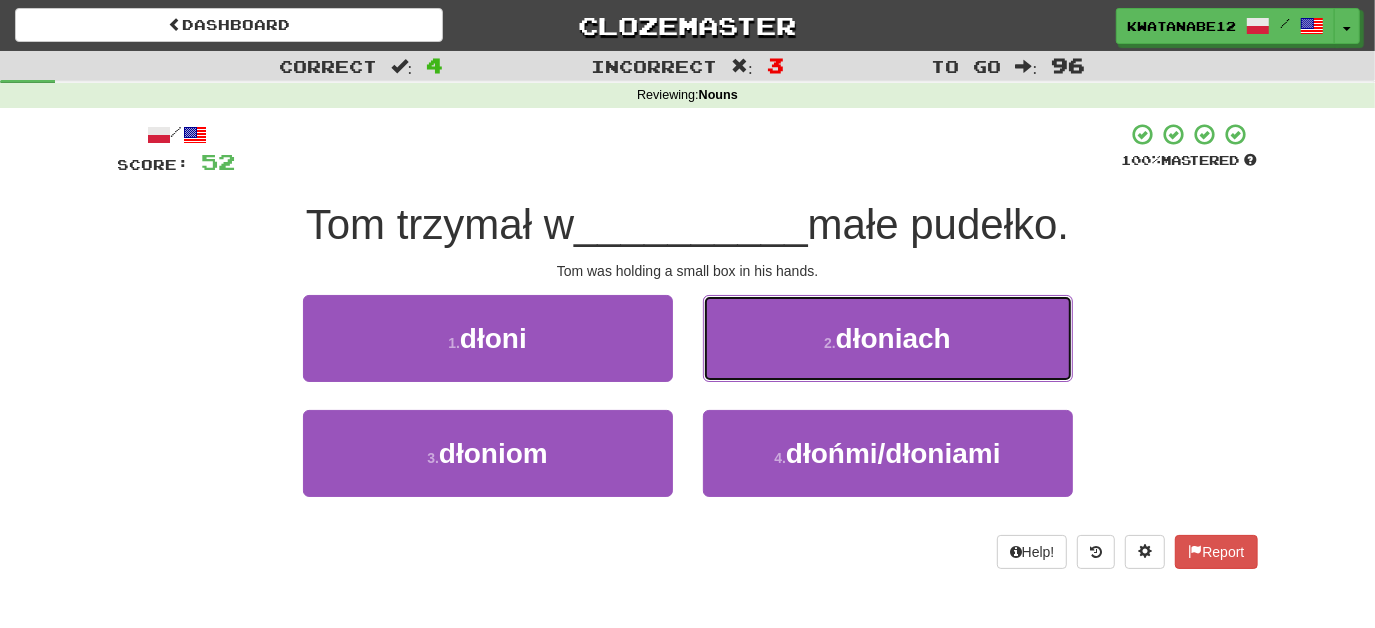 click on "dłoniach" at bounding box center (893, 338) 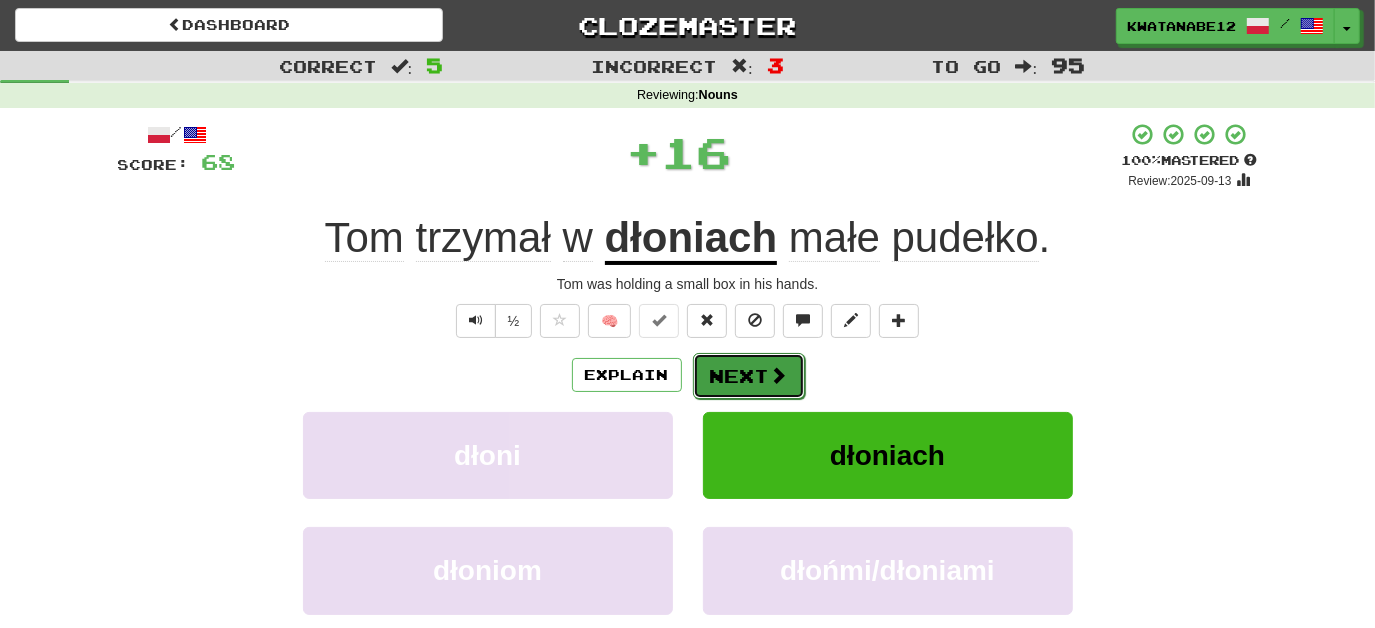 click on "Next" at bounding box center (749, 376) 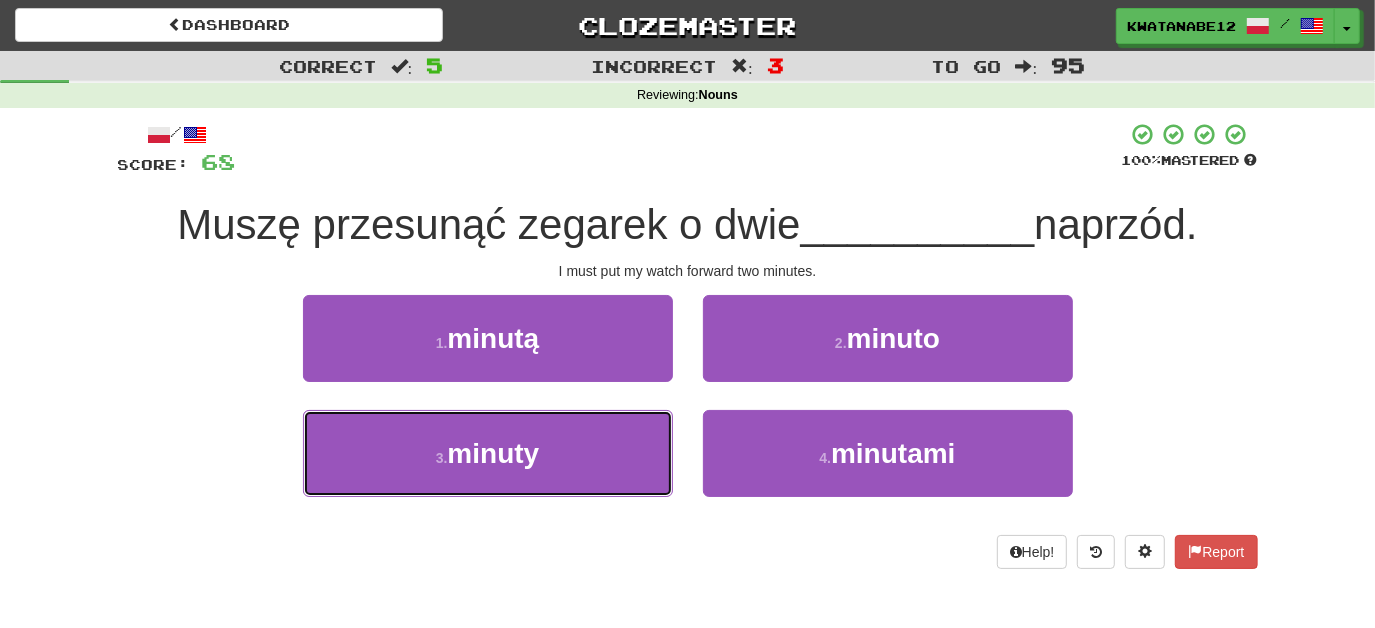 drag, startPoint x: 608, startPoint y: 450, endPoint x: 690, endPoint y: 398, distance: 97.097885 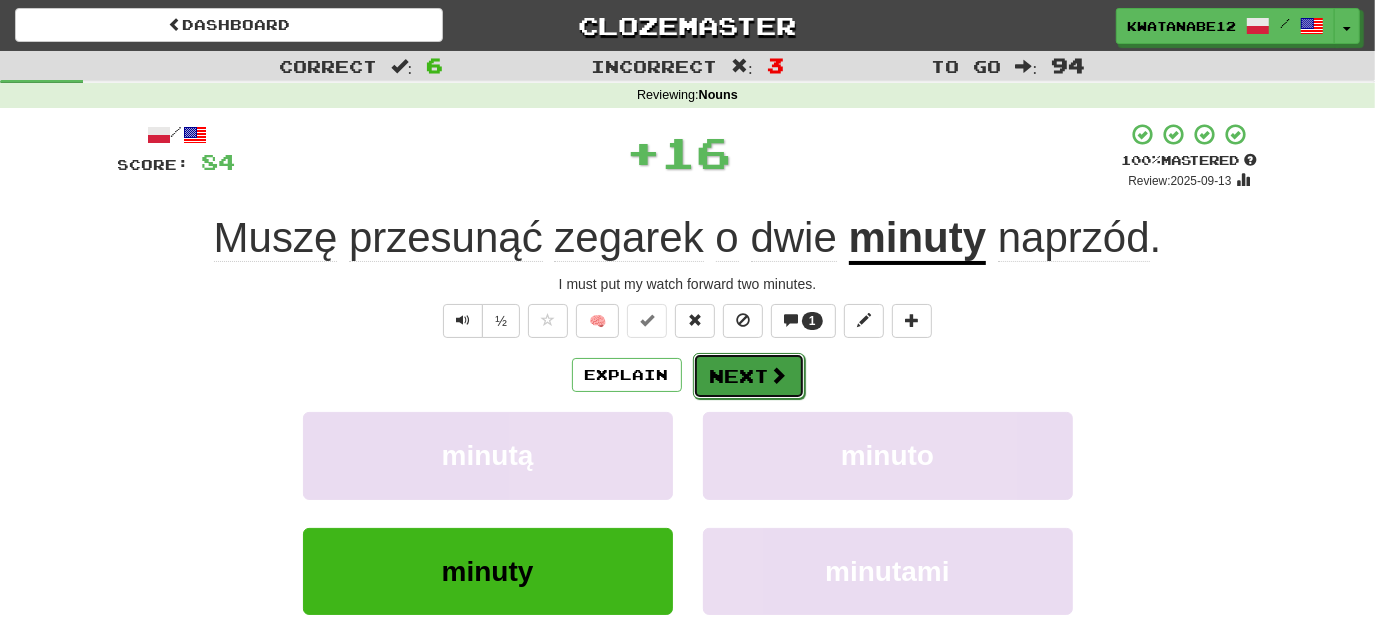 click on "Next" at bounding box center (749, 376) 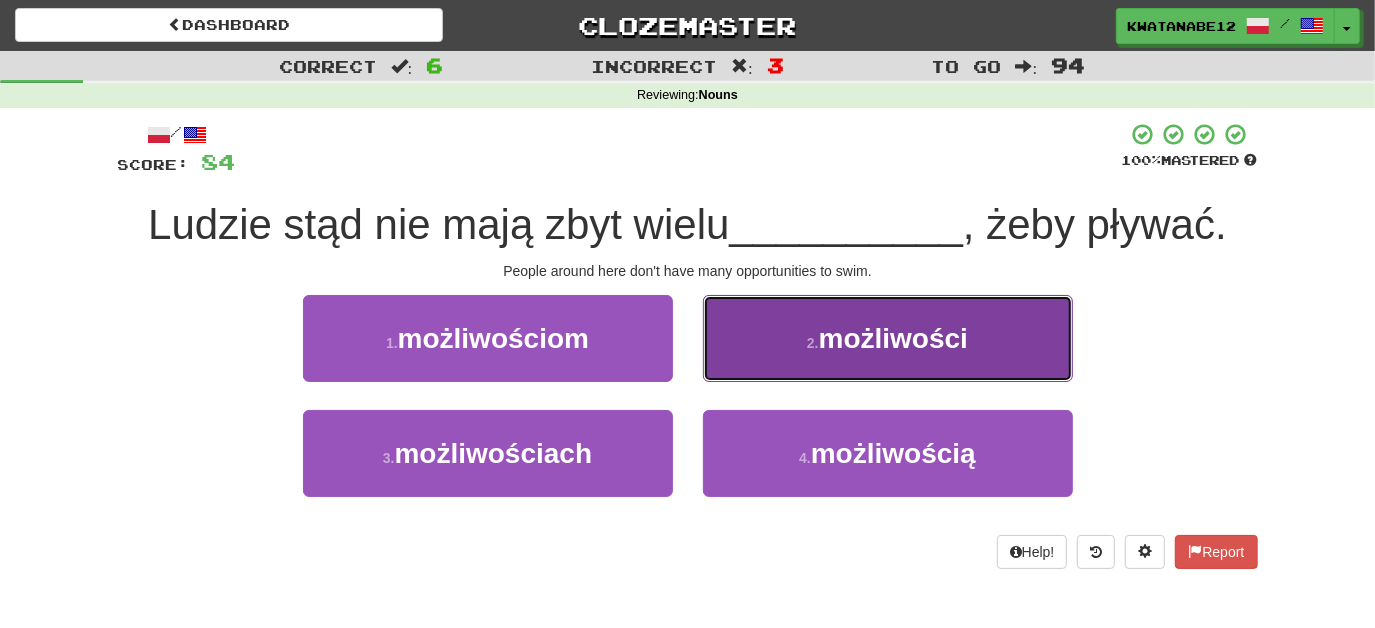 click on "2 .  możliwości" at bounding box center [888, 338] 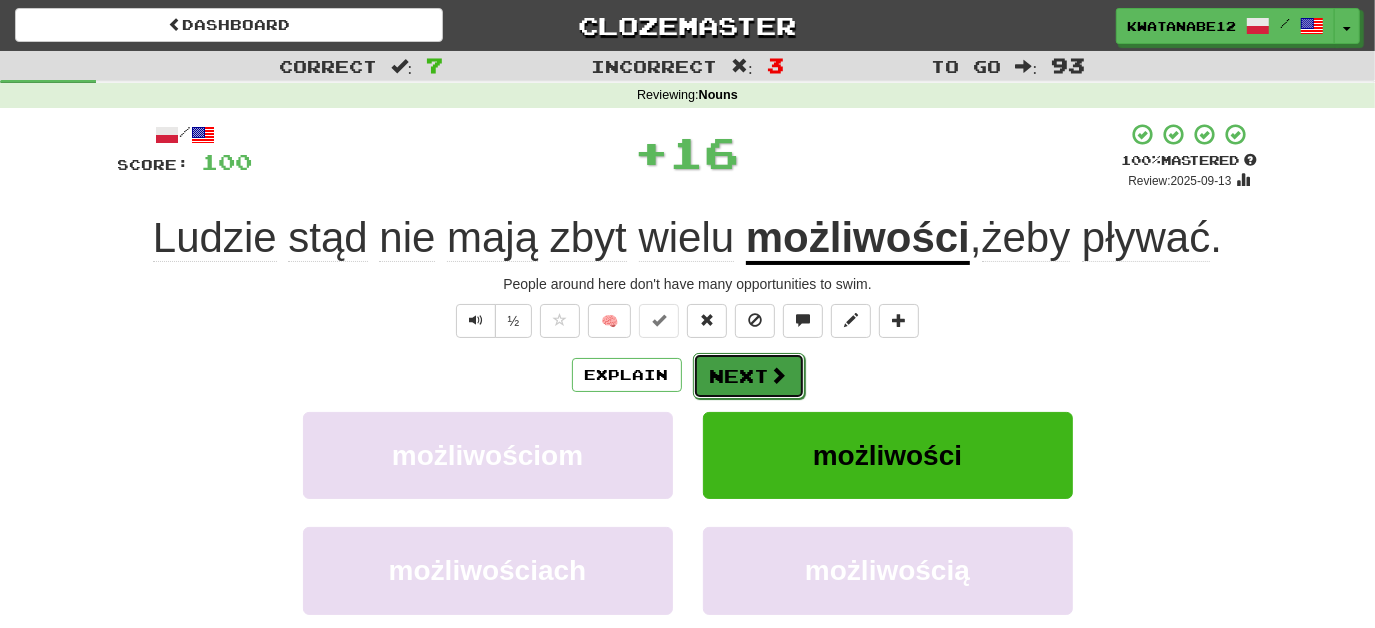 drag, startPoint x: 743, startPoint y: 373, endPoint x: 732, endPoint y: 370, distance: 11.401754 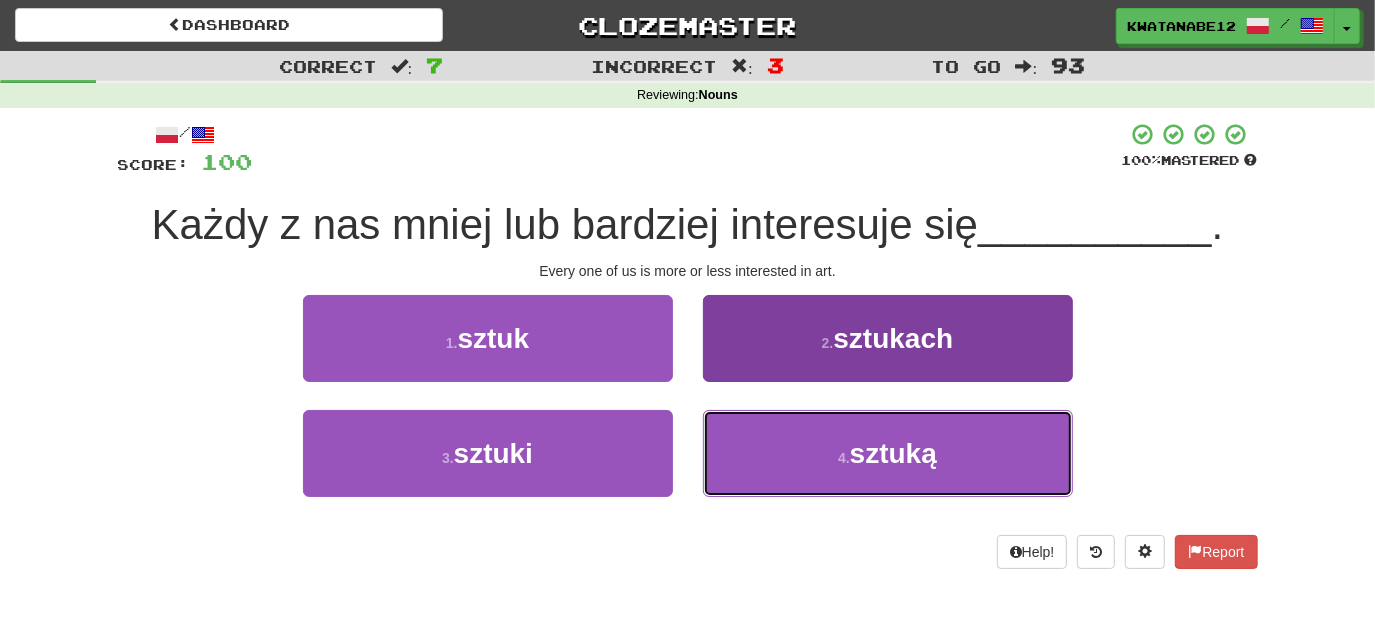 drag, startPoint x: 748, startPoint y: 458, endPoint x: 741, endPoint y: 433, distance: 25.96151 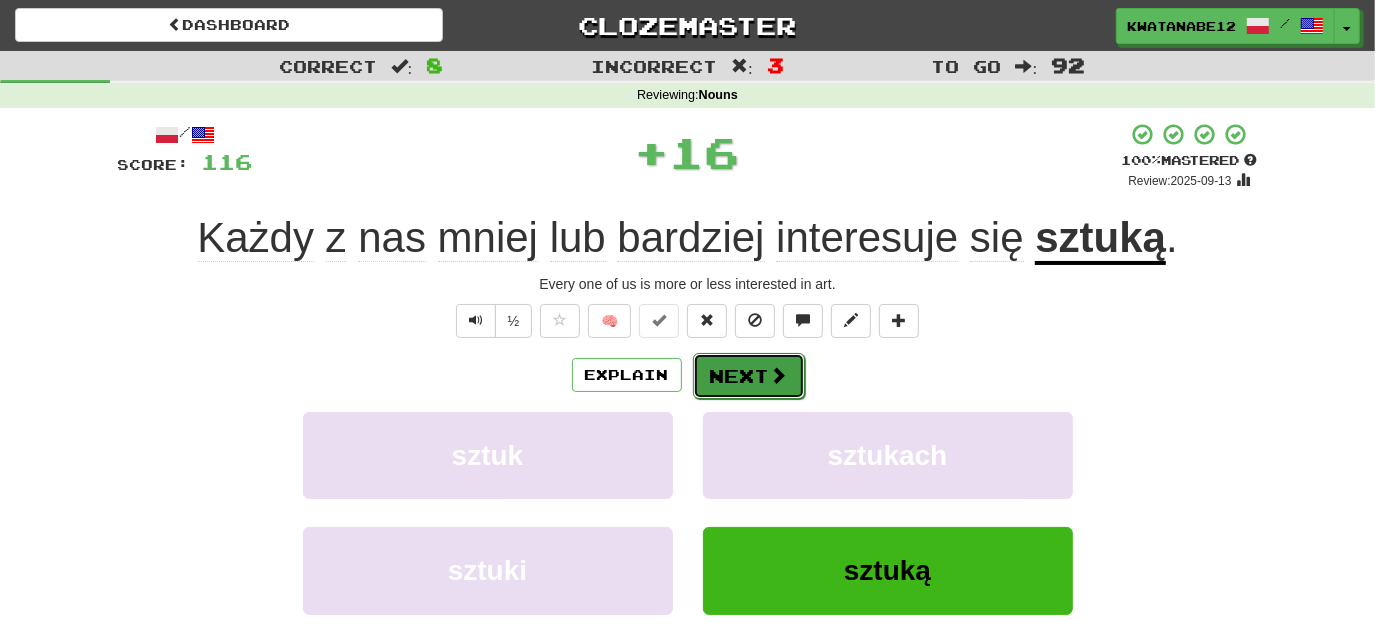 click on "Next" at bounding box center (749, 376) 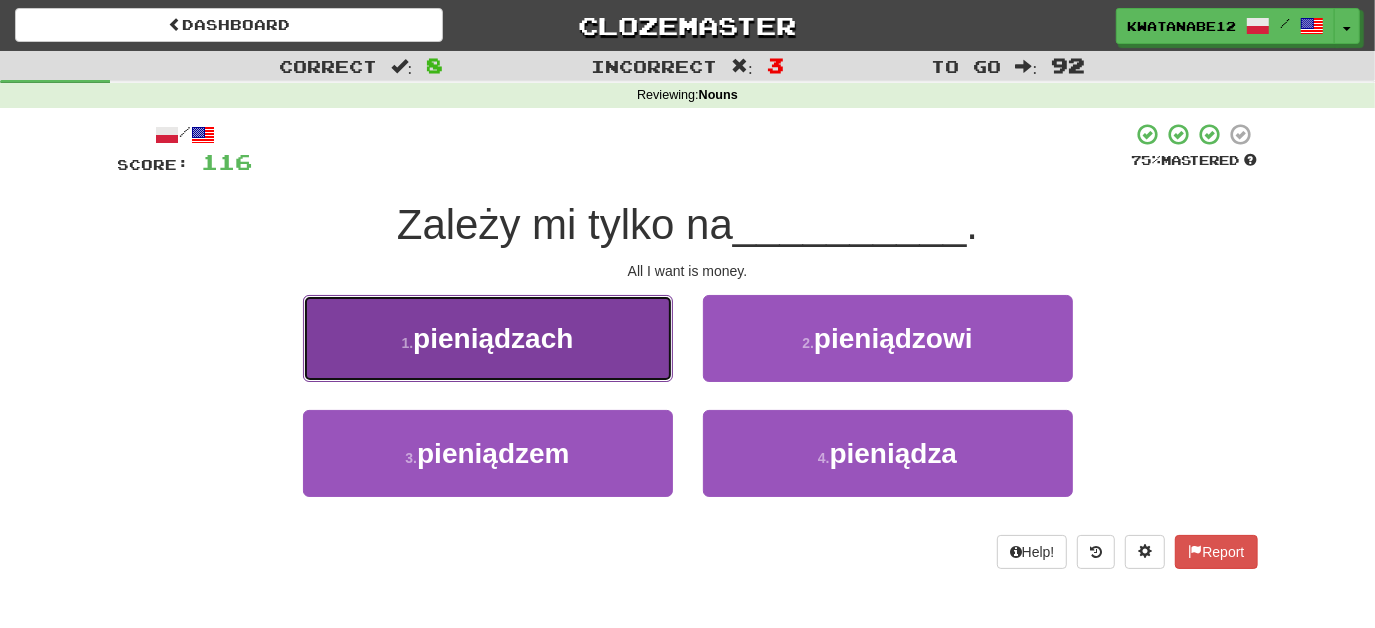 drag, startPoint x: 599, startPoint y: 353, endPoint x: 618, endPoint y: 359, distance: 19.924858 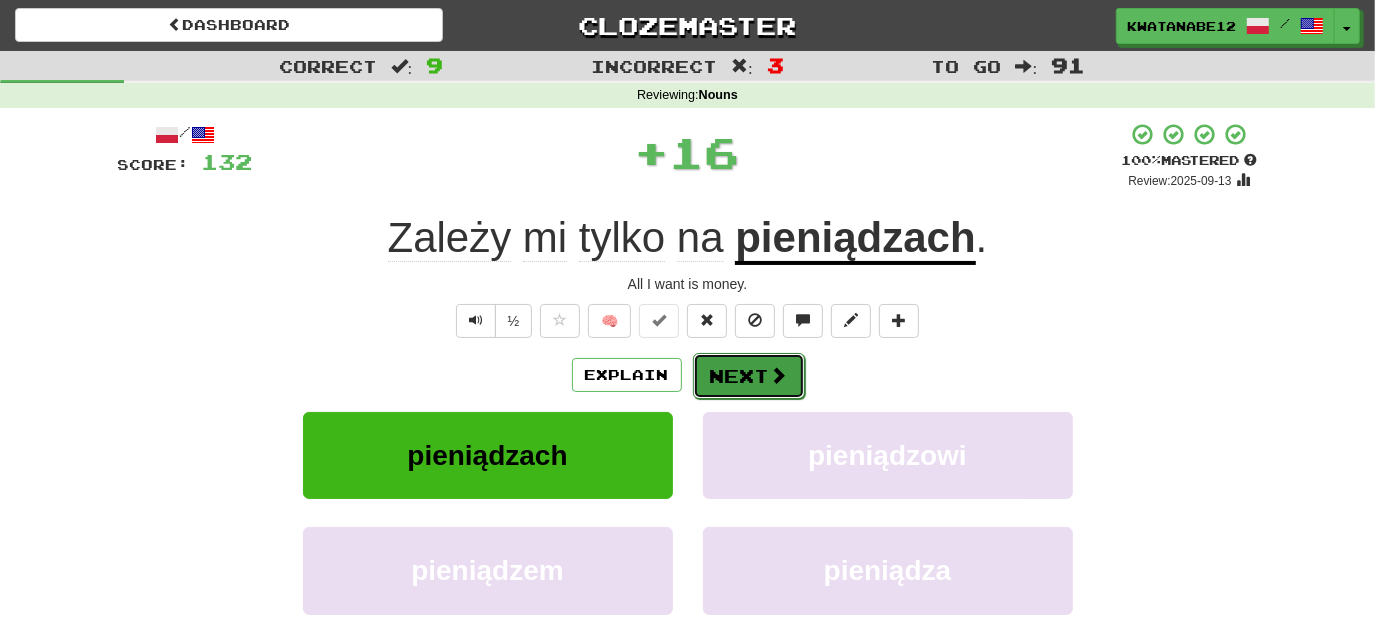 click on "Next" at bounding box center (749, 376) 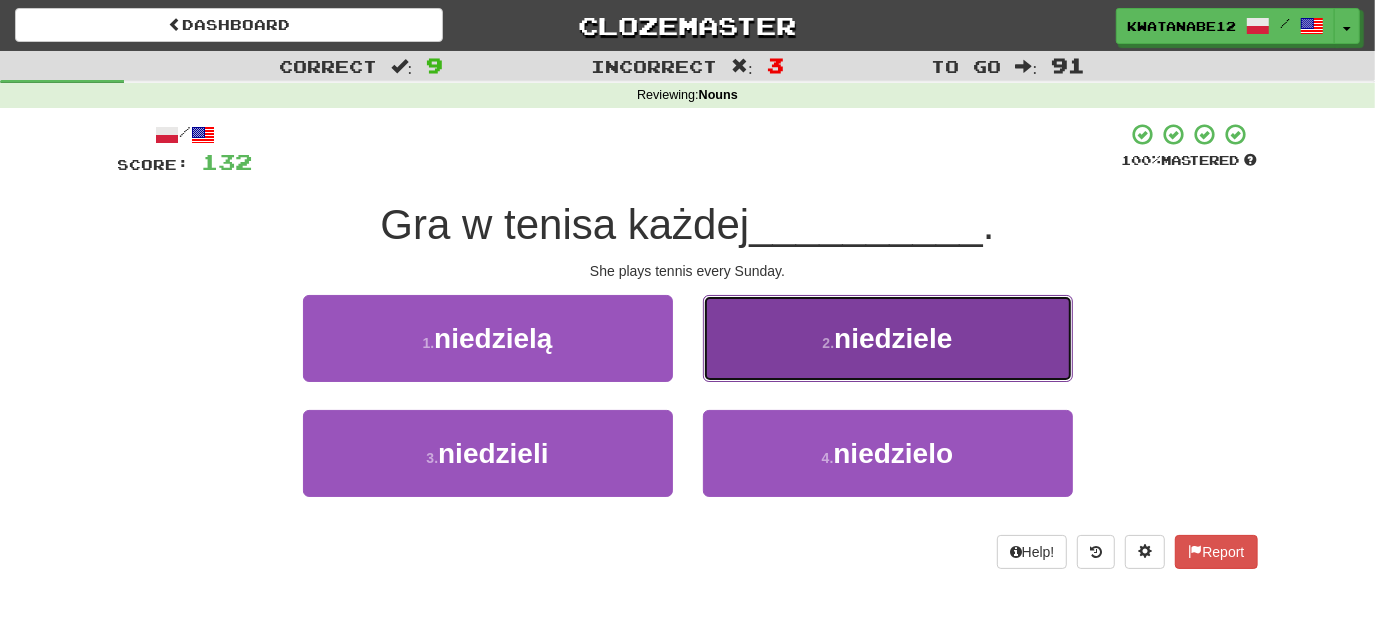 click on "2 .  niedziele" at bounding box center (888, 338) 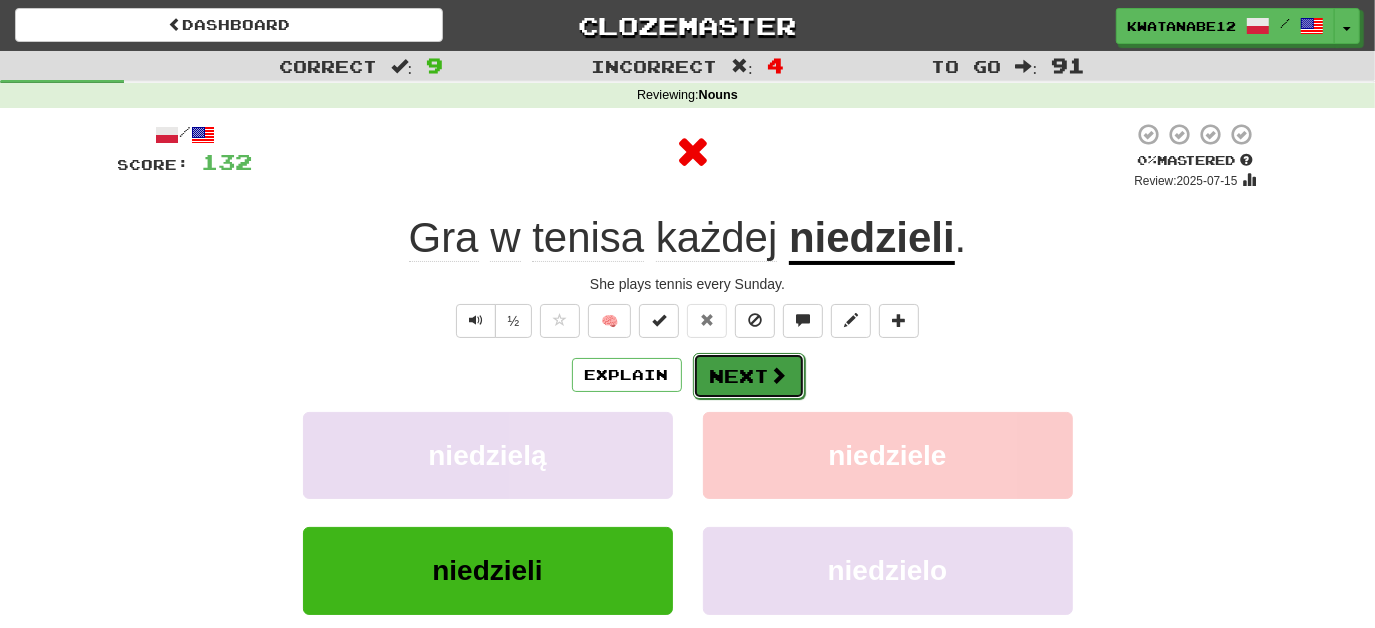 click on "Next" at bounding box center [749, 376] 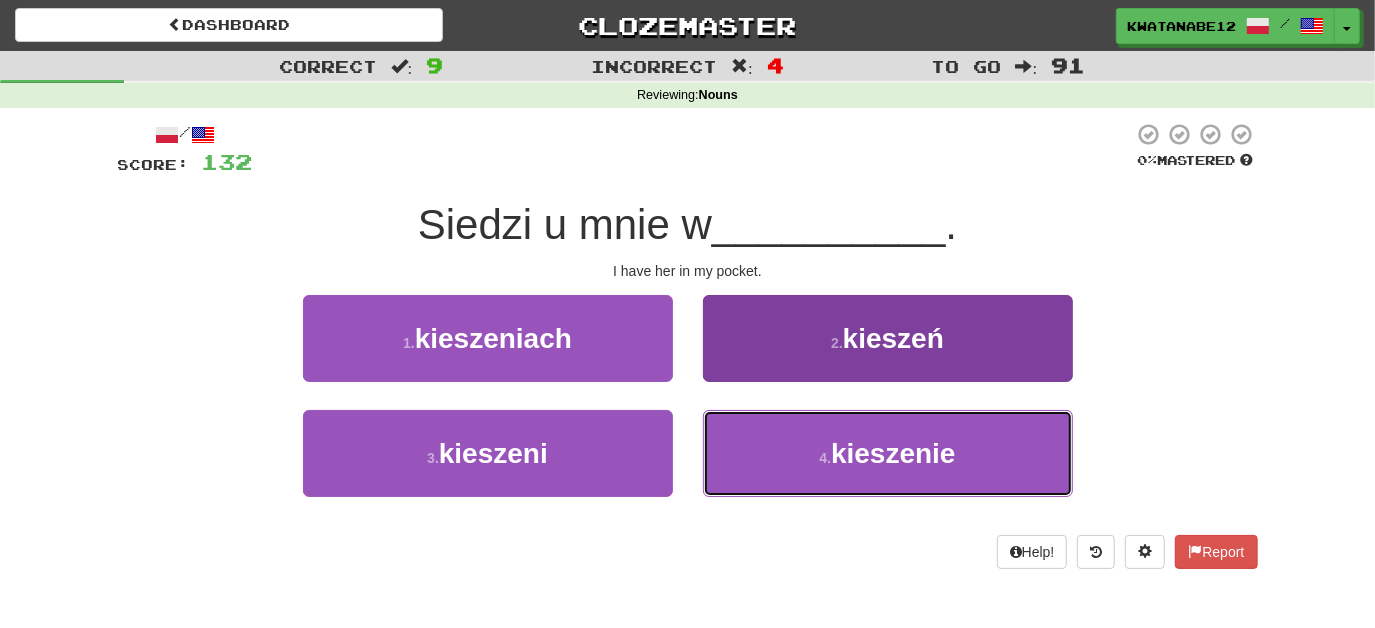 drag, startPoint x: 811, startPoint y: 466, endPoint x: 802, endPoint y: 452, distance: 16.643316 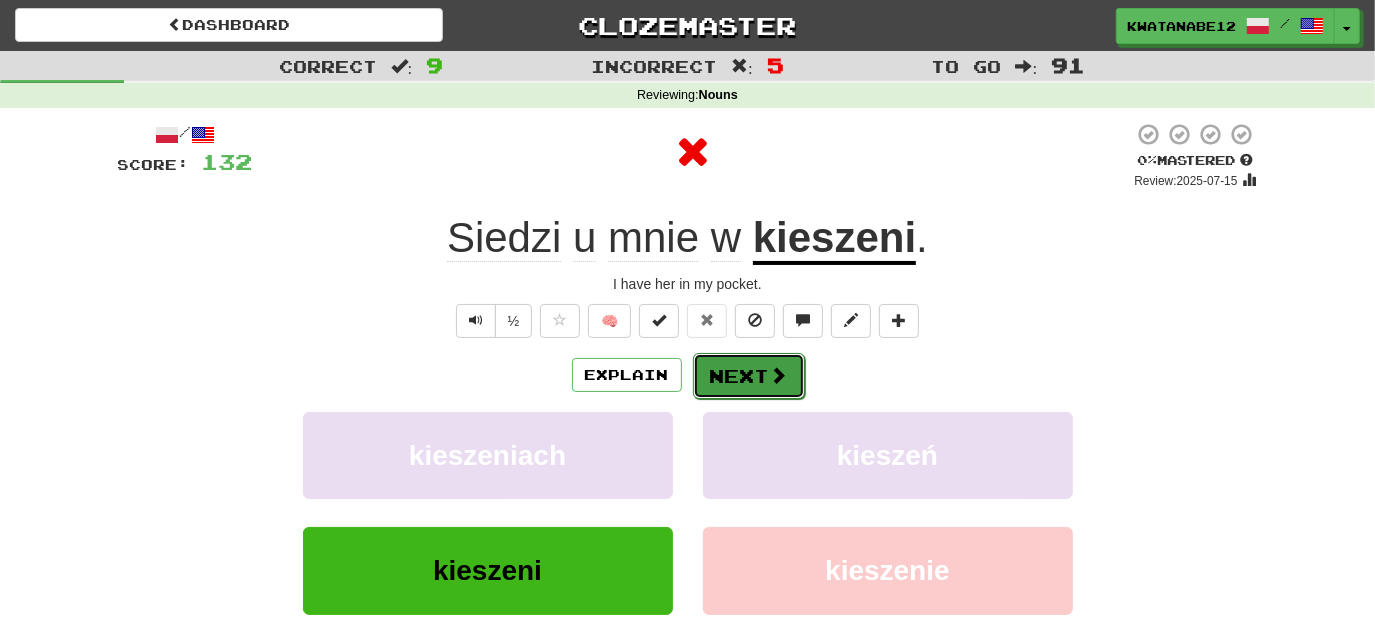 click on "Next" at bounding box center [749, 376] 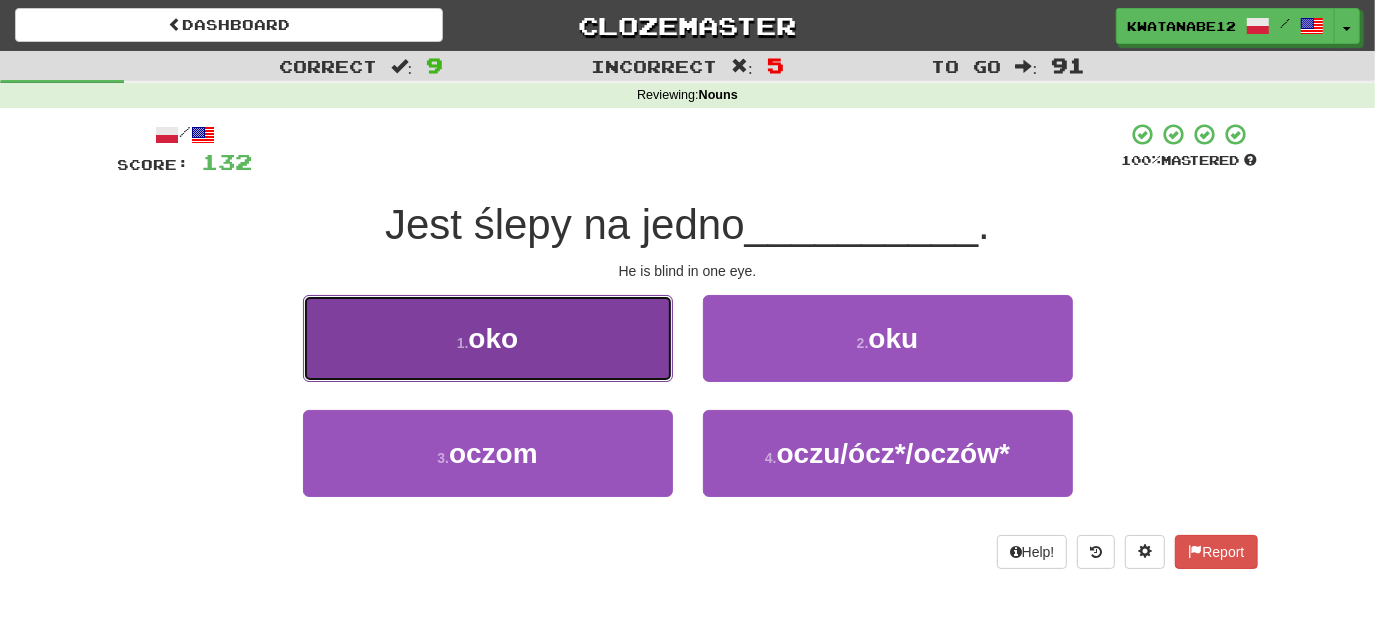 click on "1 .  oko" at bounding box center (488, 338) 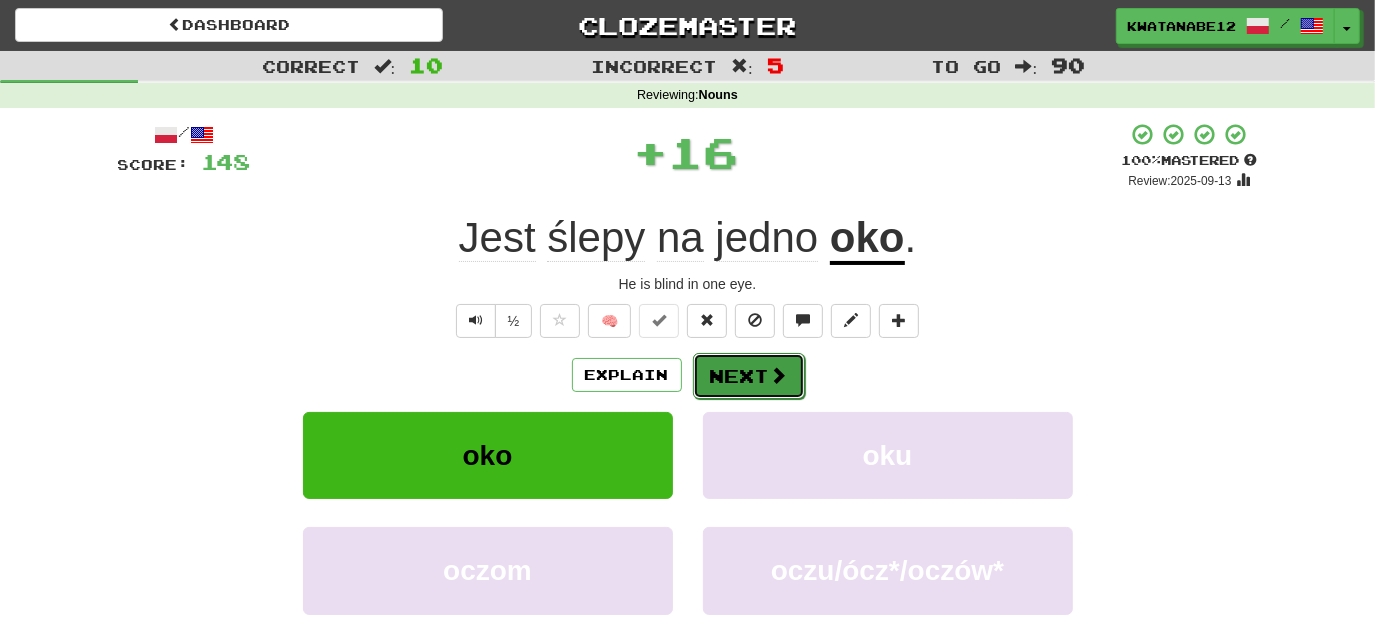 click on "Next" at bounding box center [749, 376] 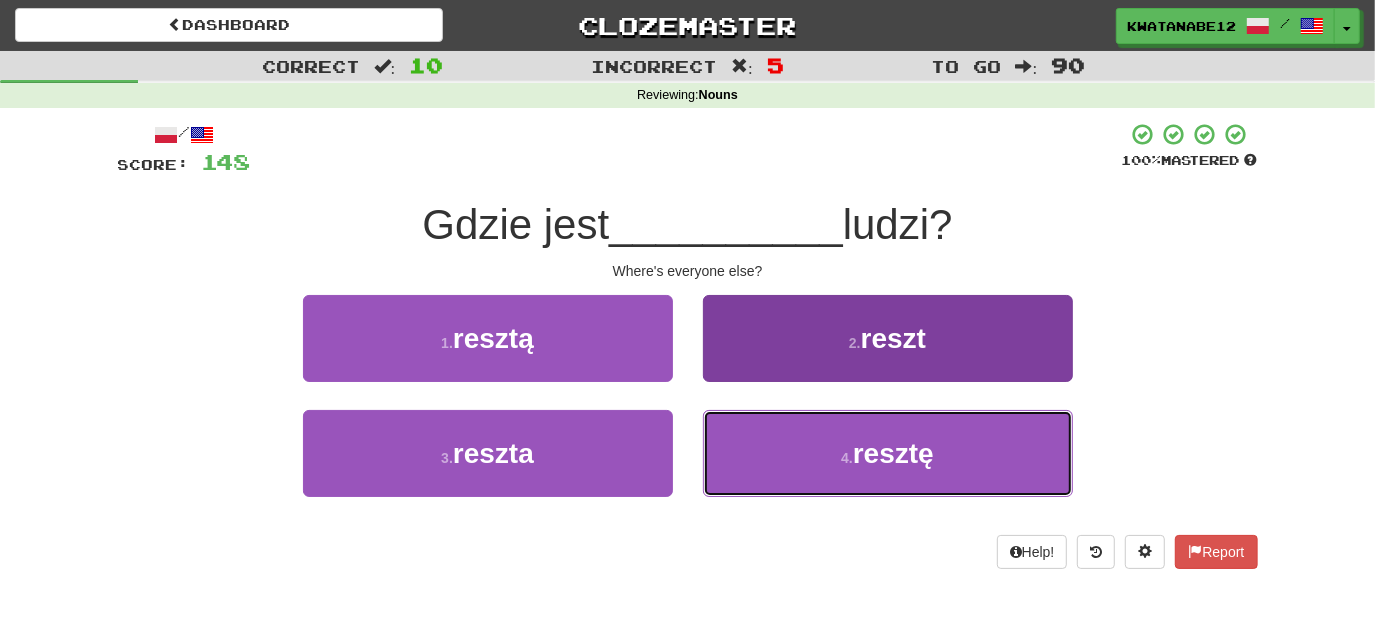 click on "resztę" at bounding box center [888, 453] 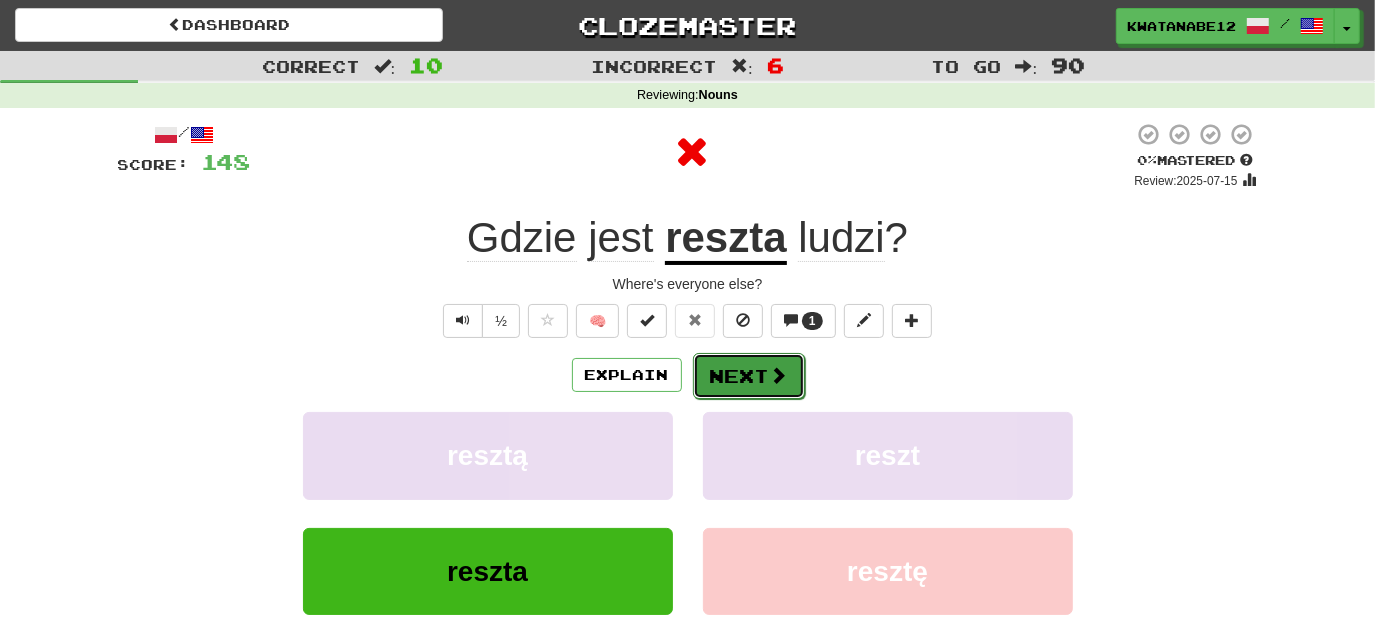 click on "Next" at bounding box center [749, 376] 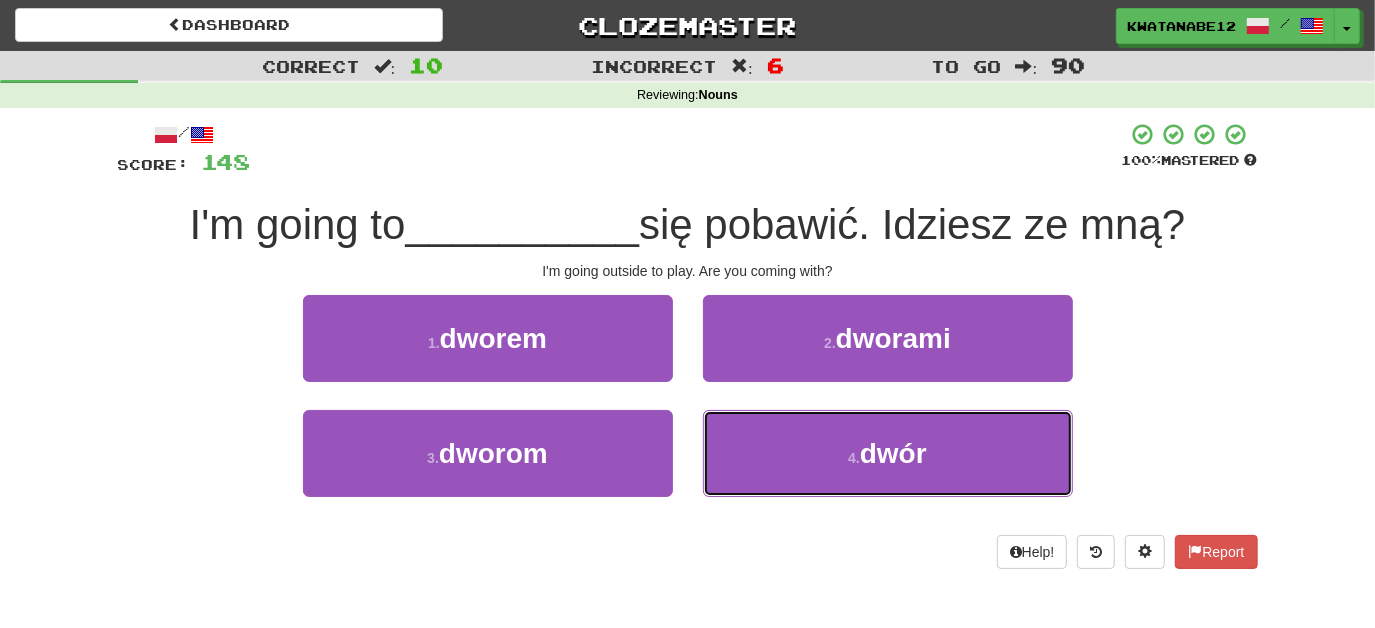 drag, startPoint x: 779, startPoint y: 450, endPoint x: 759, endPoint y: 403, distance: 51.078373 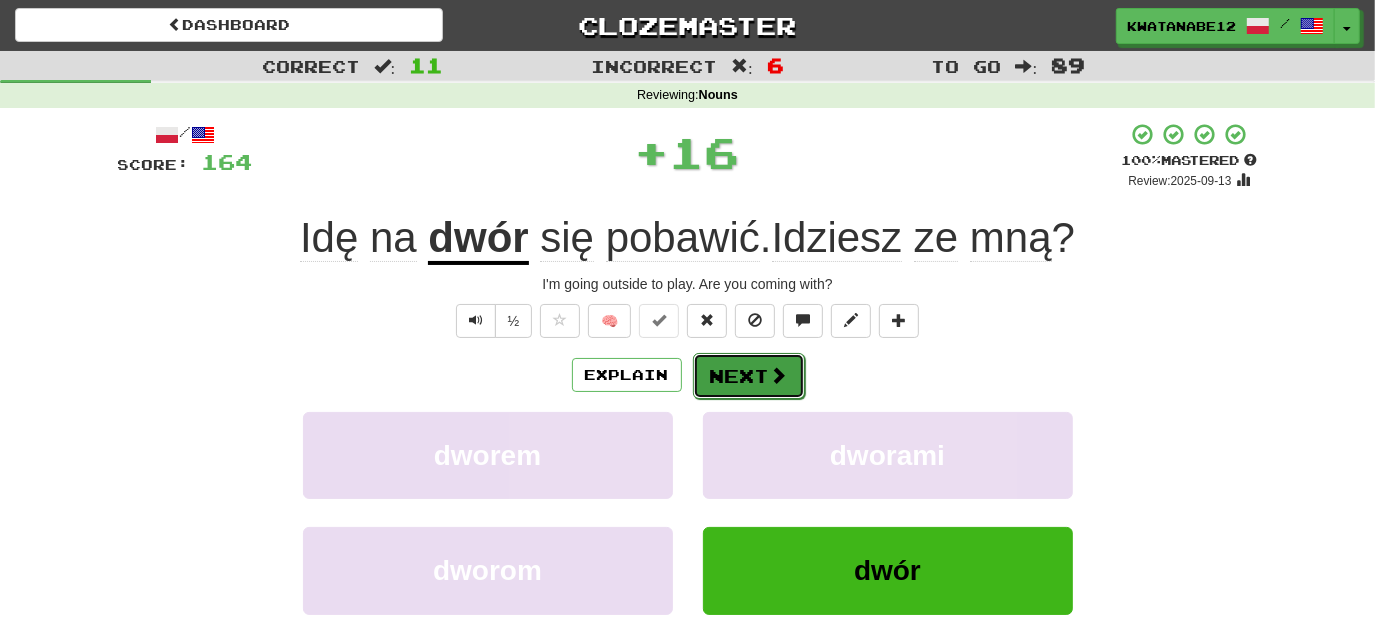 drag, startPoint x: 736, startPoint y: 362, endPoint x: 671, endPoint y: 269, distance: 113.46365 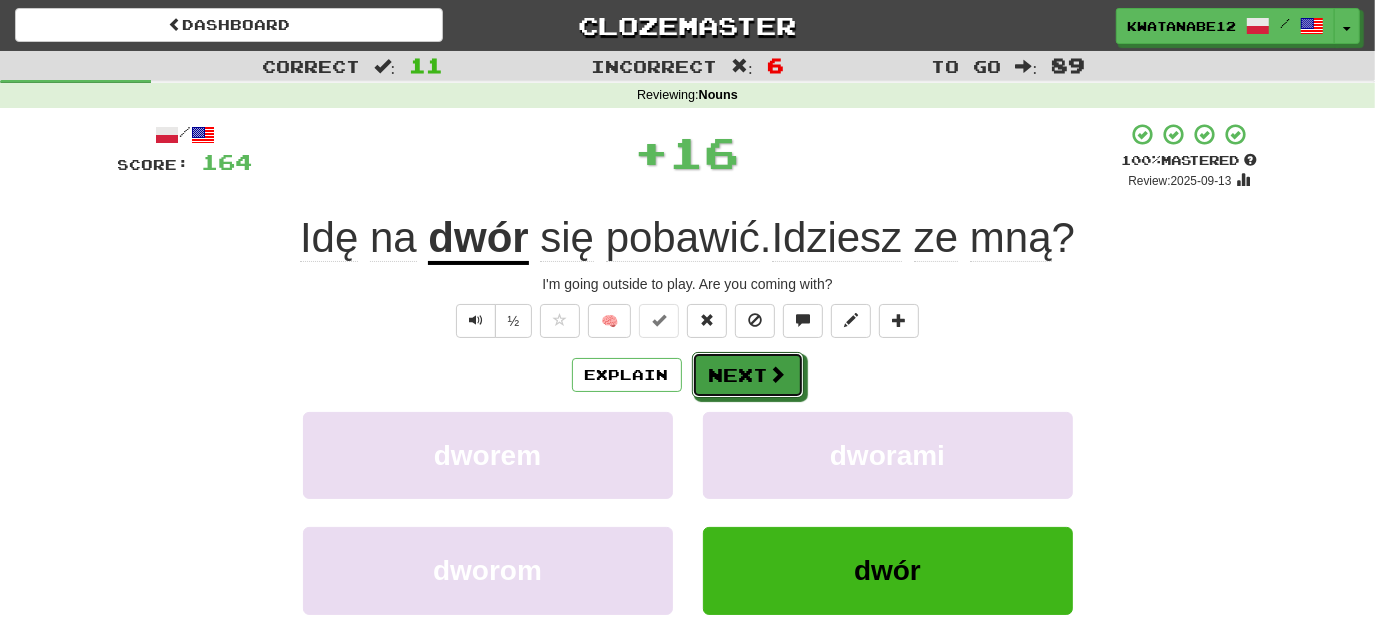 click on "Next" at bounding box center [748, 375] 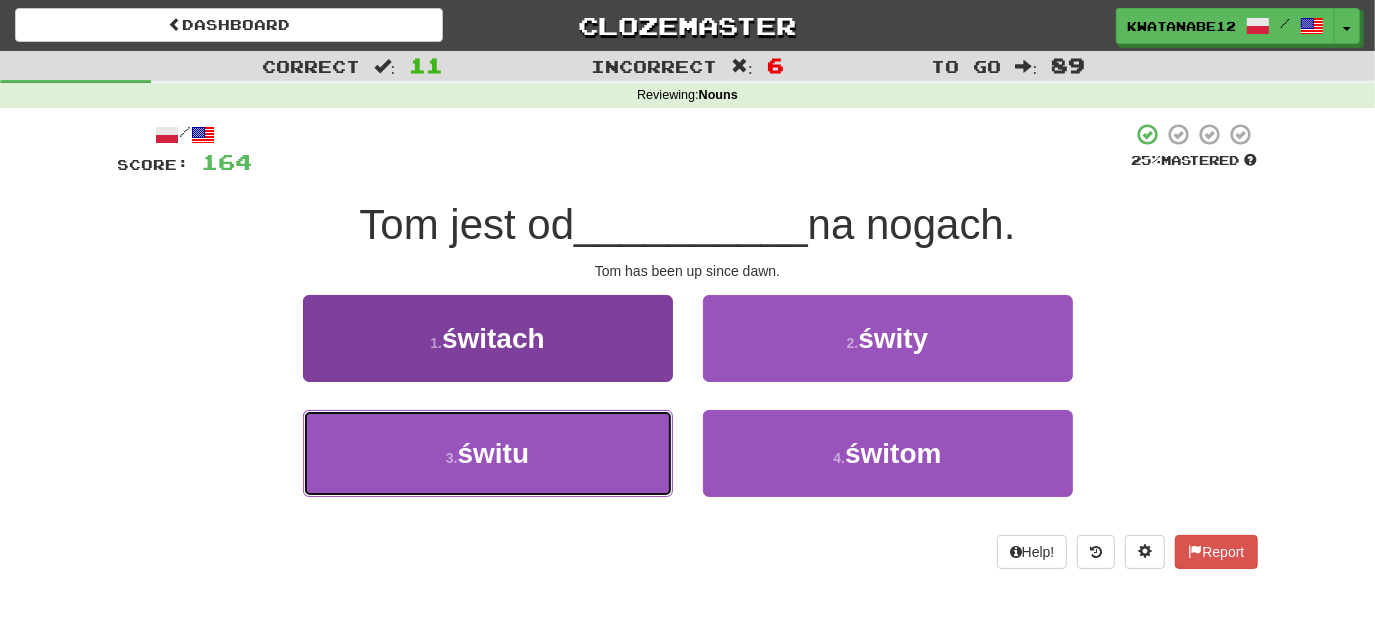 drag, startPoint x: 602, startPoint y: 449, endPoint x: 623, endPoint y: 439, distance: 23.259407 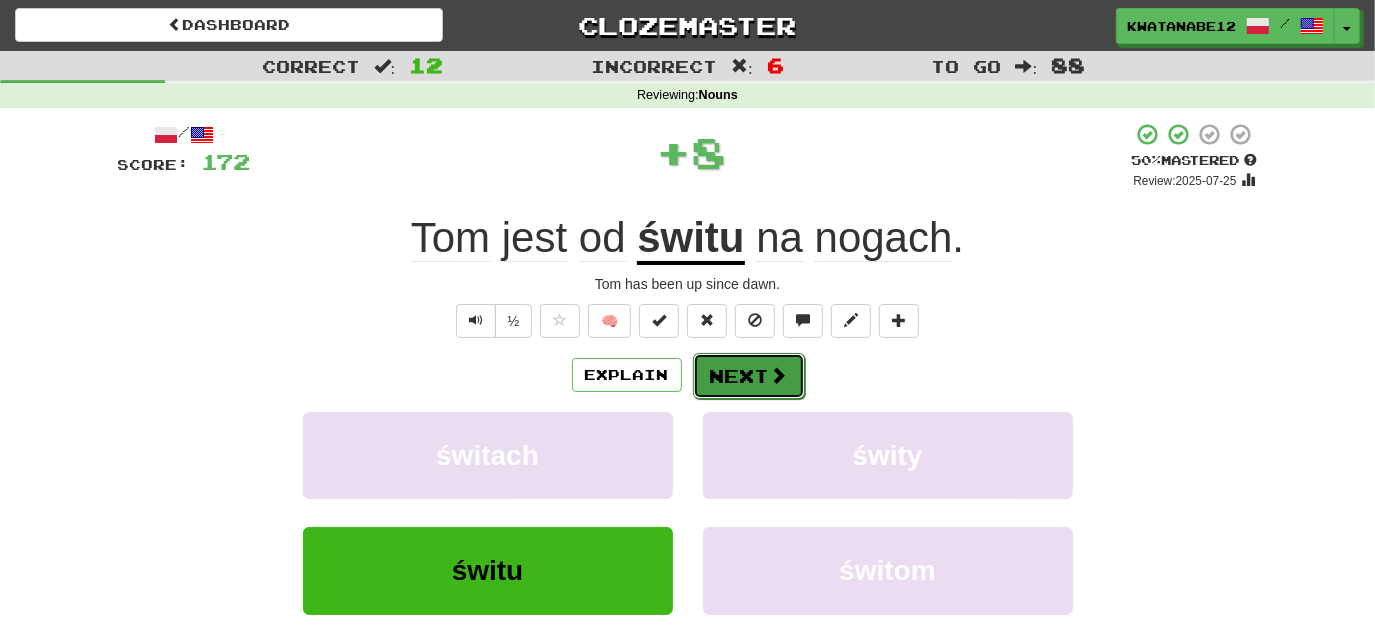 click on "Next" at bounding box center (749, 376) 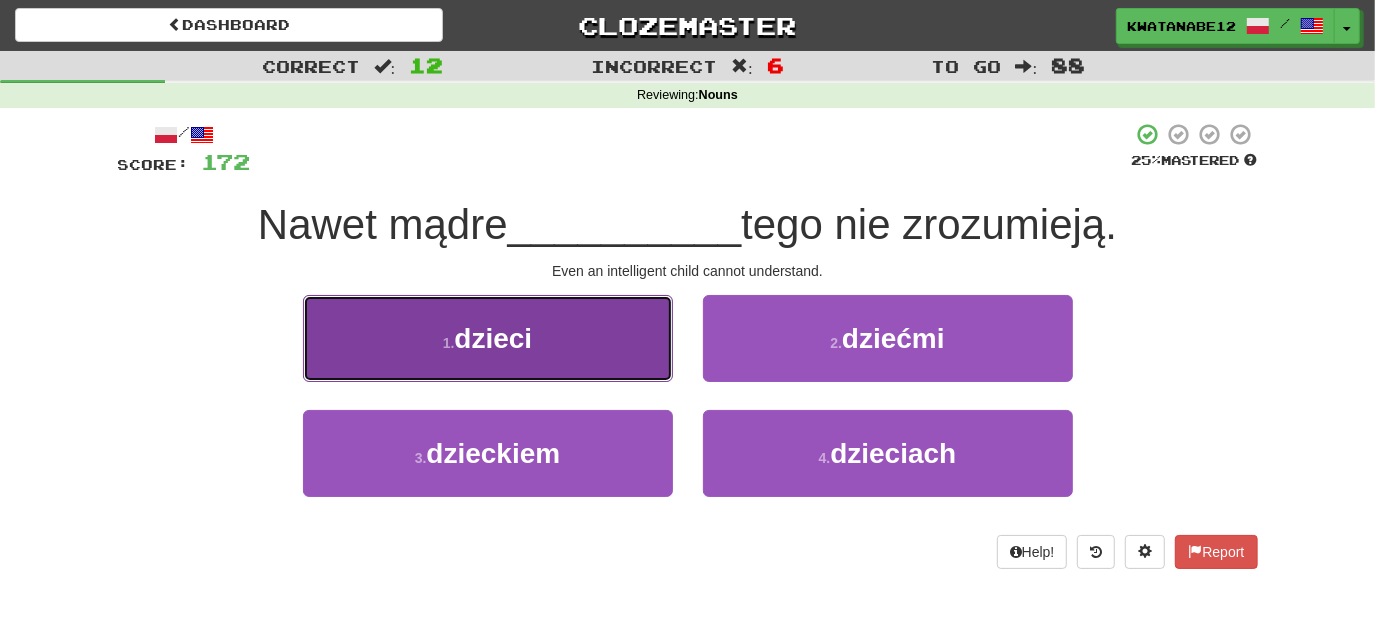 drag, startPoint x: 625, startPoint y: 351, endPoint x: 668, endPoint y: 364, distance: 44.922153 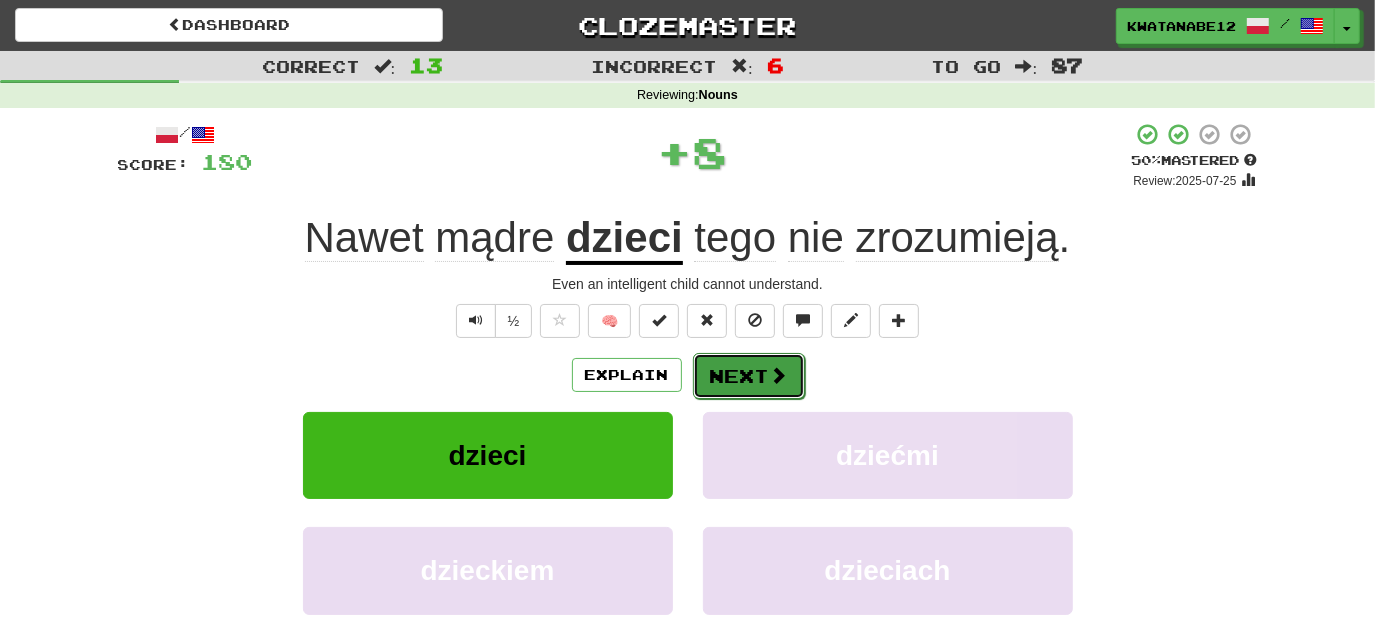 click on "Next" at bounding box center [749, 376] 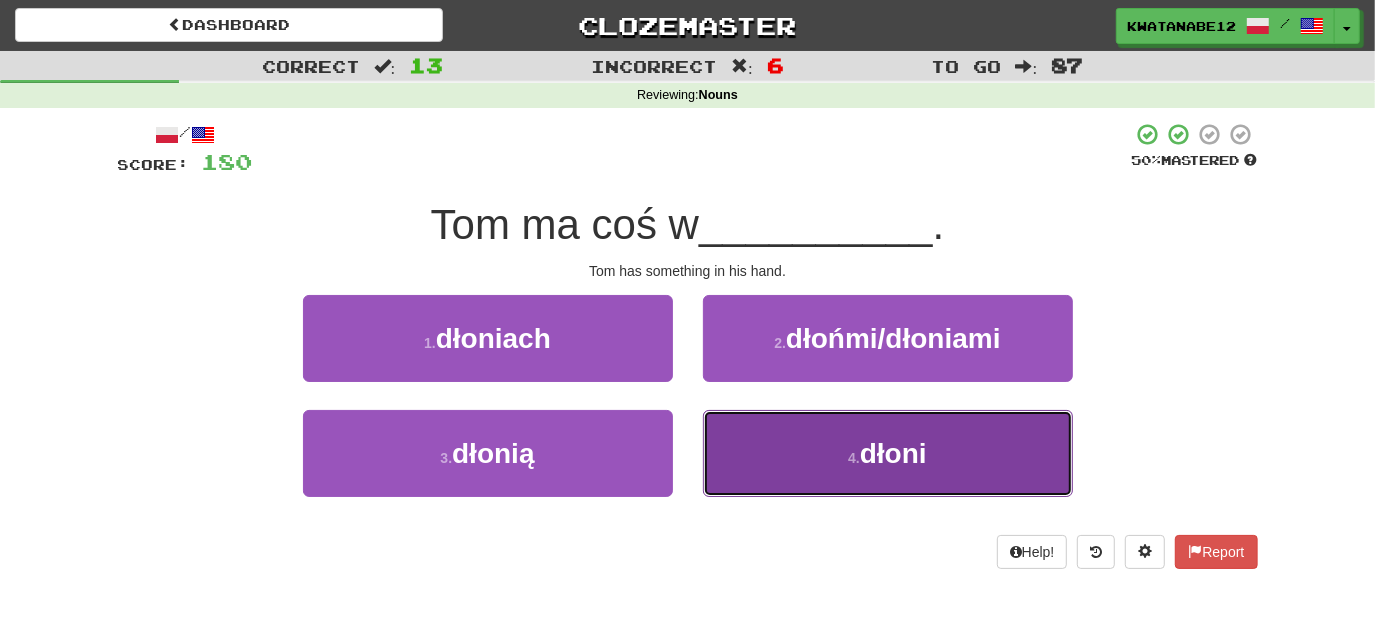 click on "dłoni" at bounding box center (888, 453) 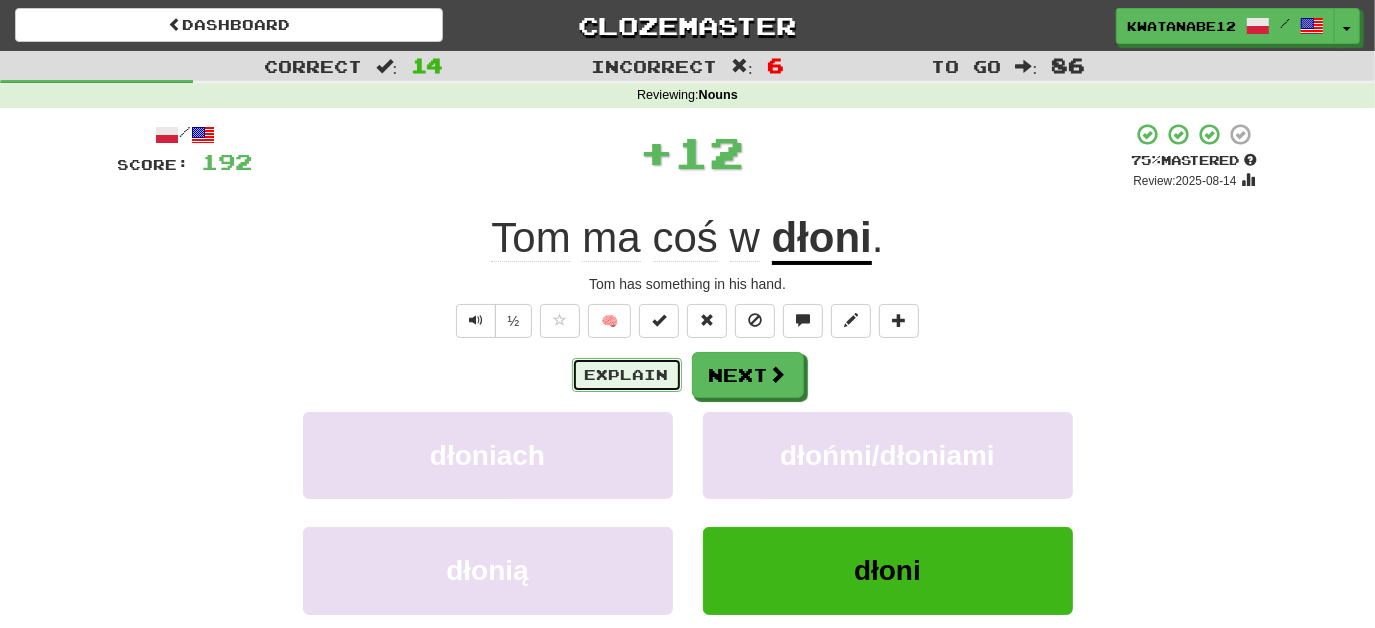 click on "Explain" at bounding box center (627, 375) 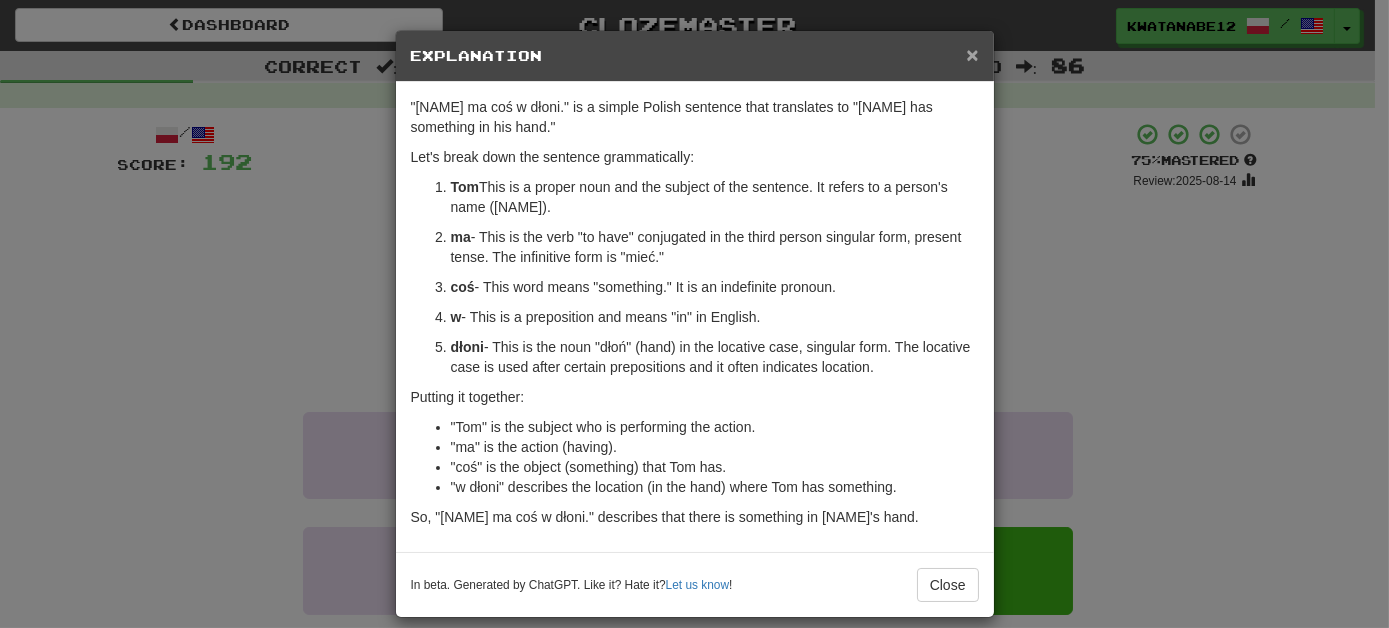 click on "×" at bounding box center [972, 54] 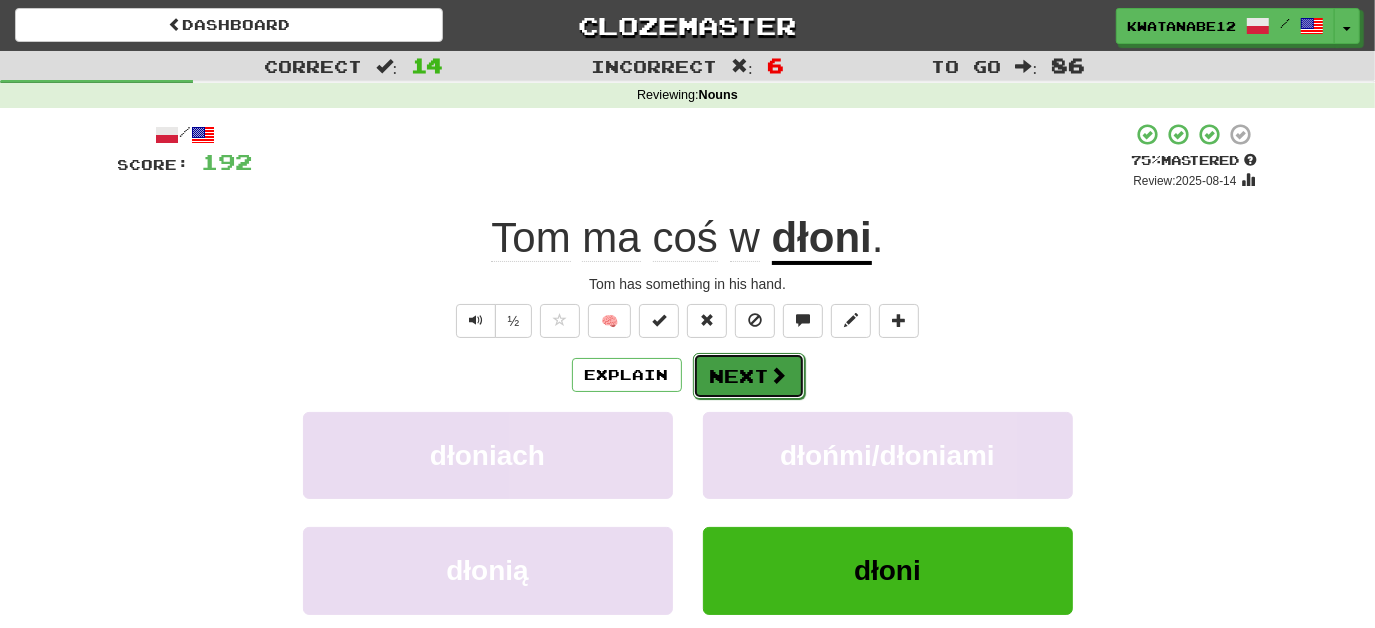 click on "Next" at bounding box center [749, 376] 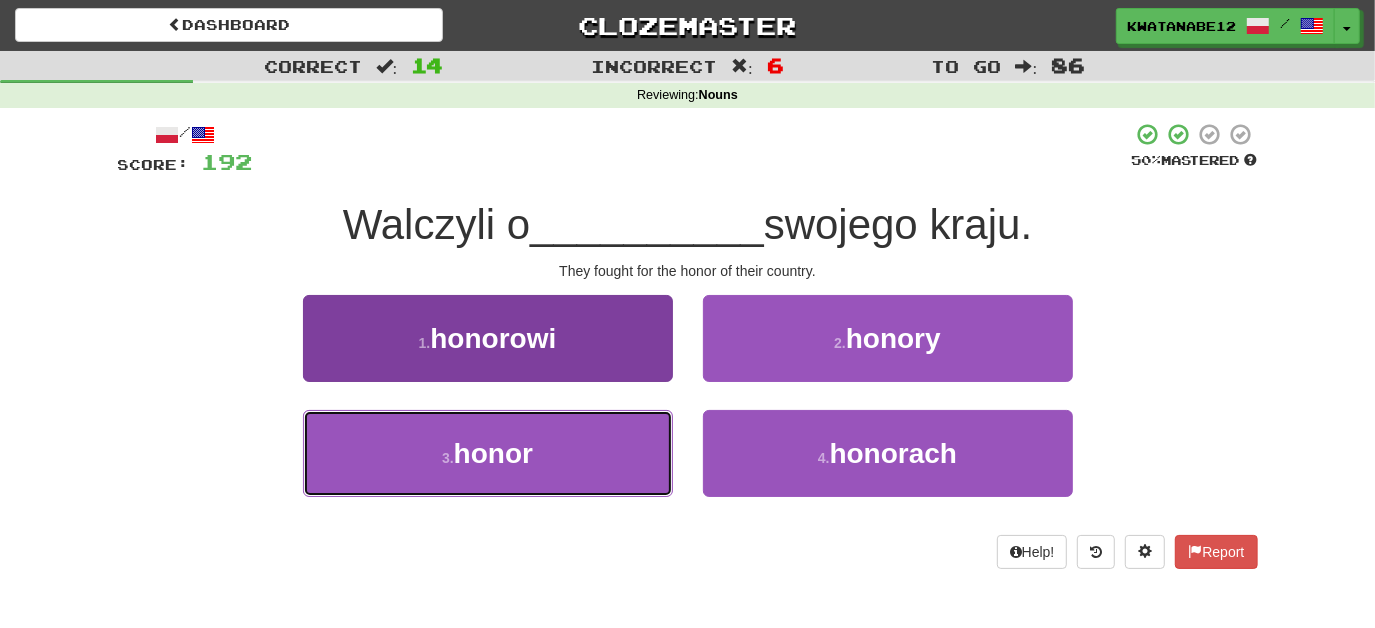 click on "3 .  honor" at bounding box center [488, 453] 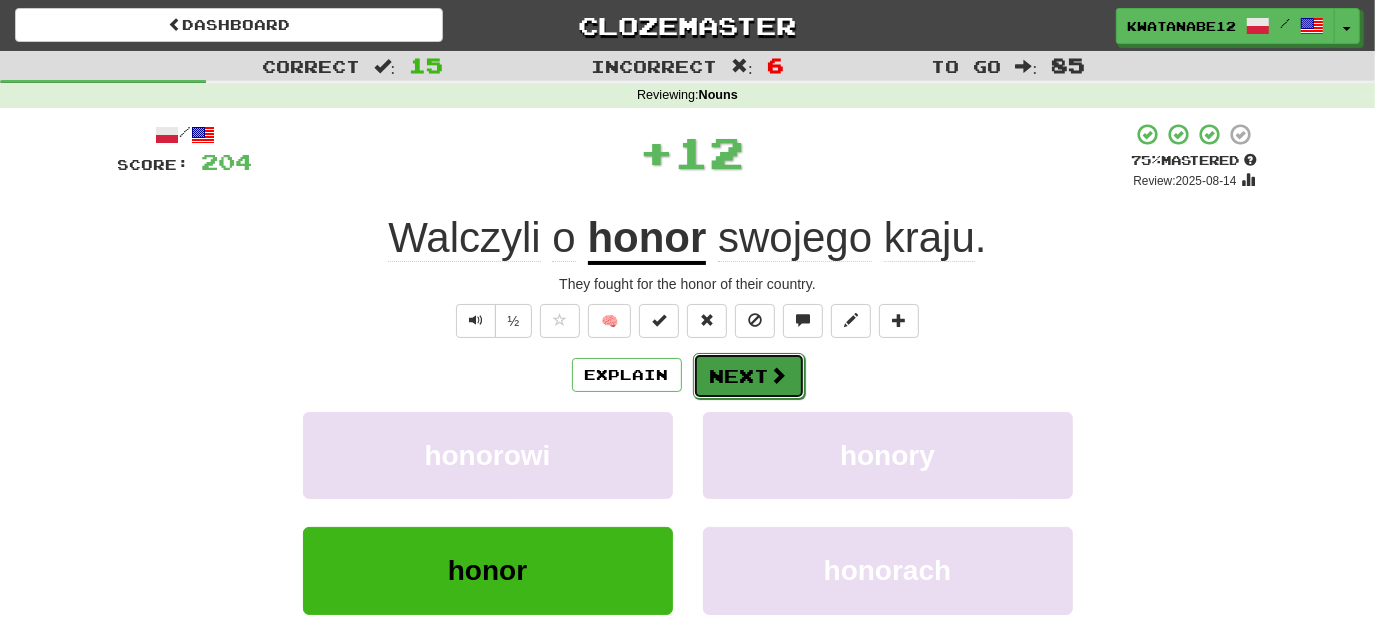 click on "Next" at bounding box center (749, 376) 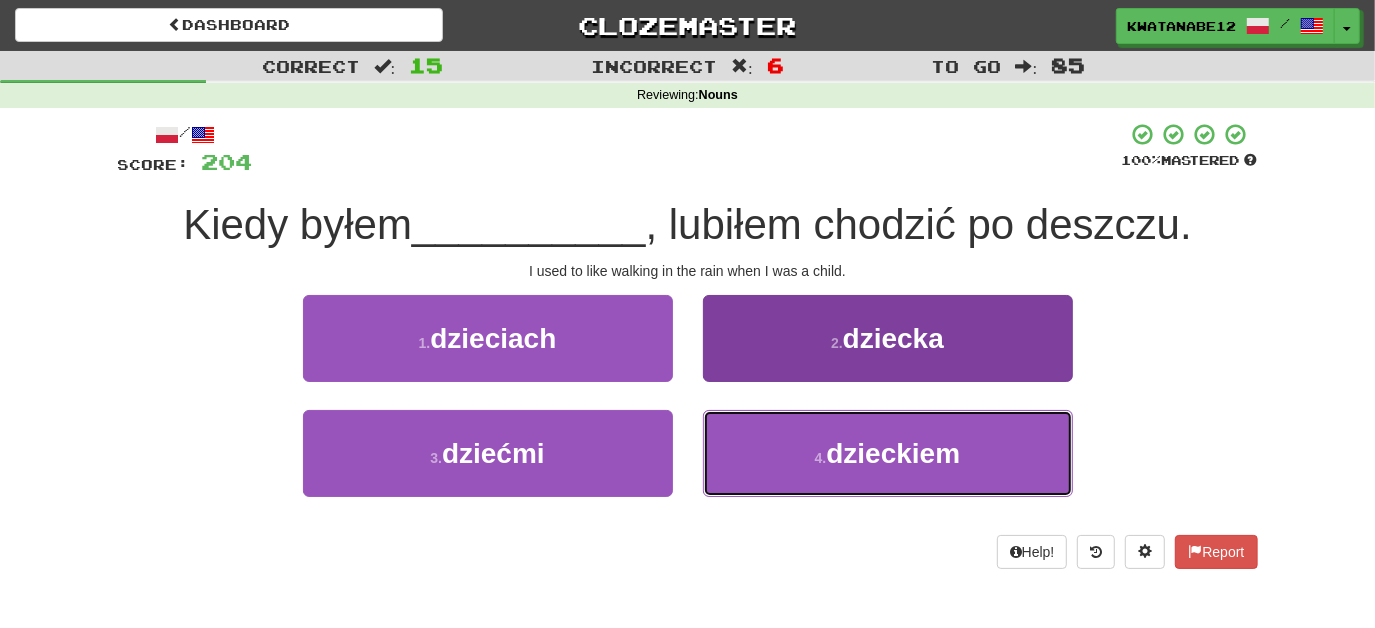 drag, startPoint x: 793, startPoint y: 481, endPoint x: 791, endPoint y: 468, distance: 13.152946 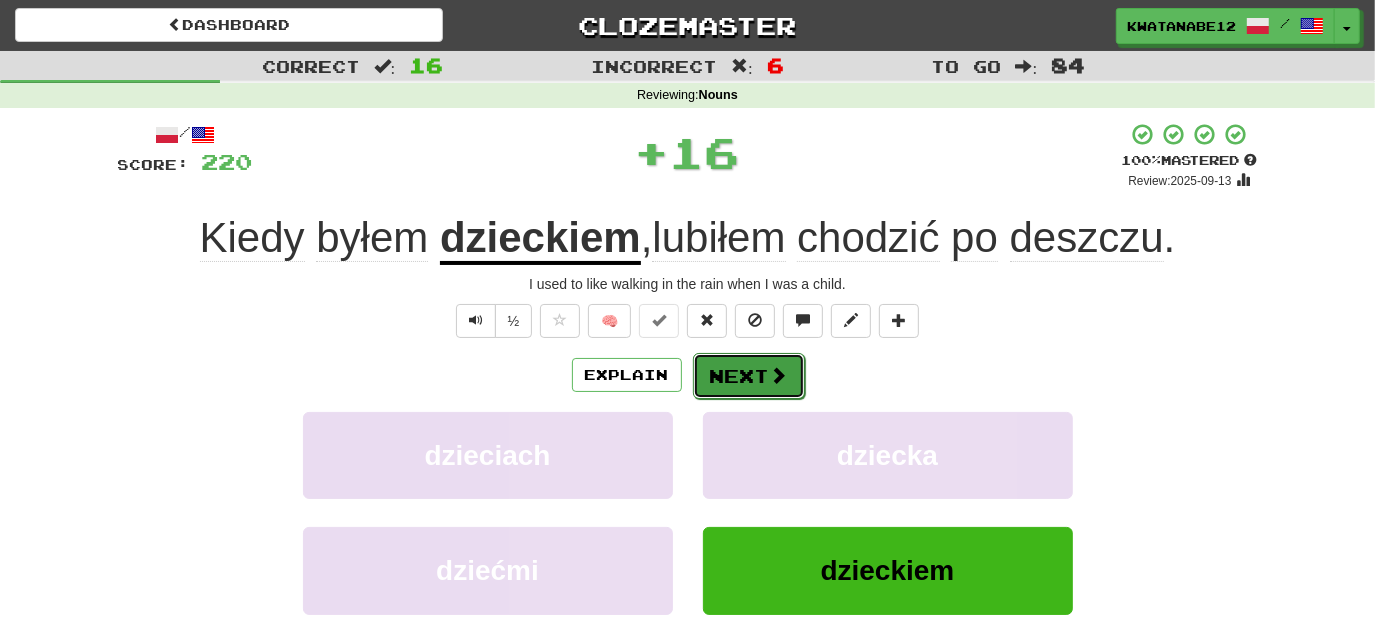 click on "Next" at bounding box center [749, 376] 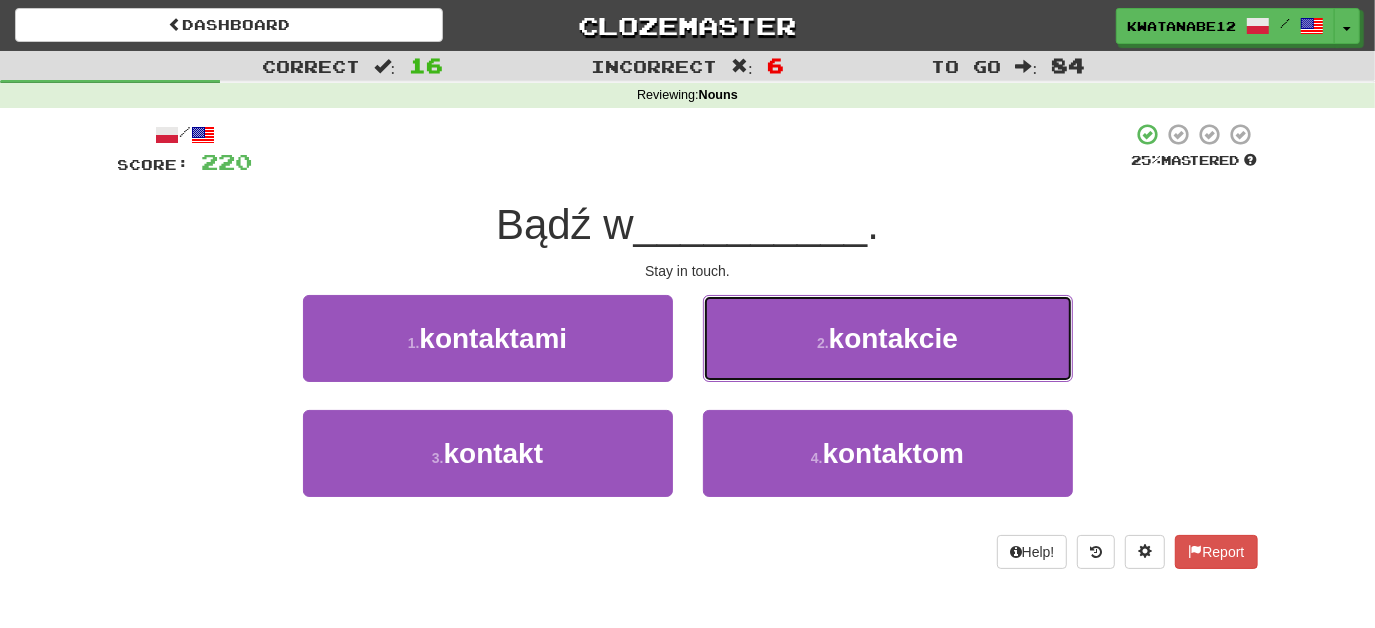 click on "2 .  kontakcie" at bounding box center [888, 338] 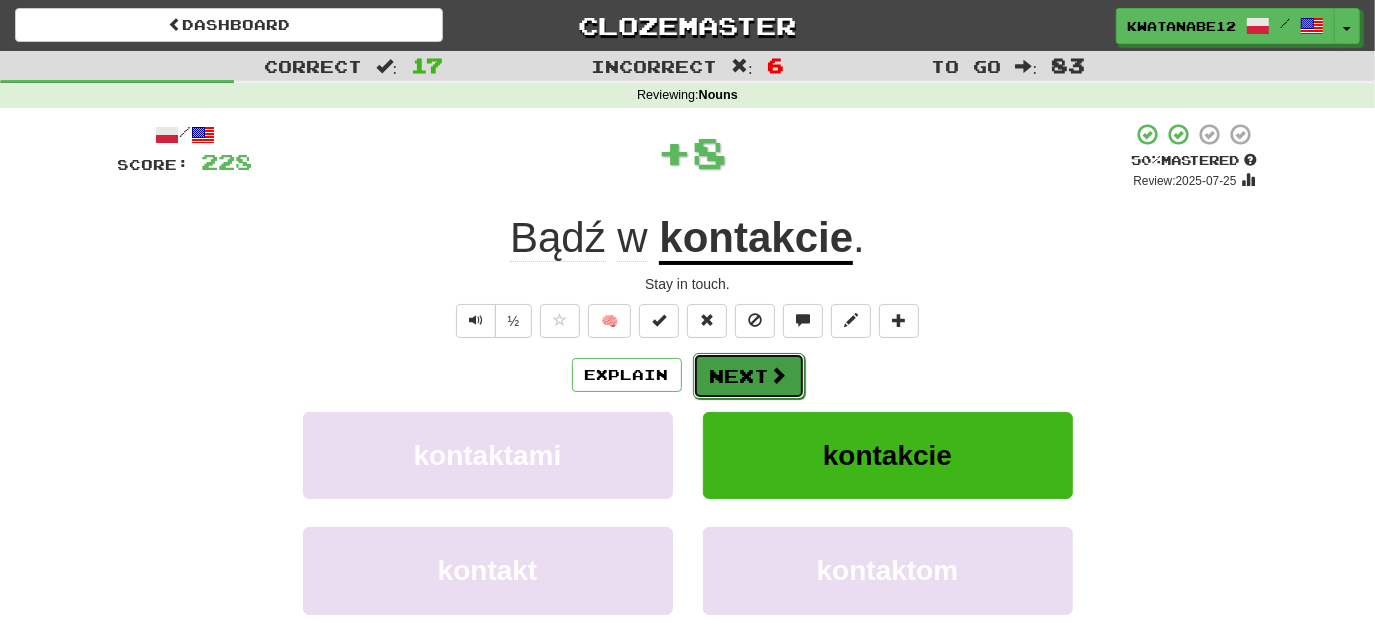 click on "Next" at bounding box center (749, 376) 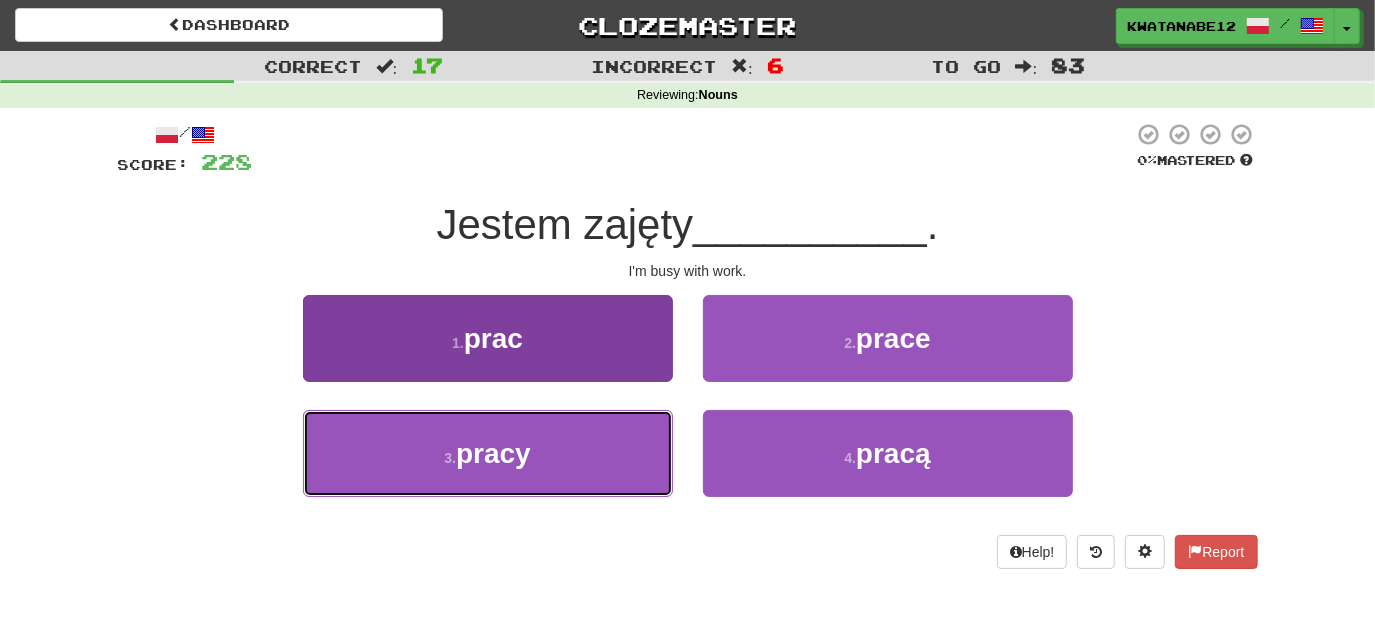 drag, startPoint x: 604, startPoint y: 437, endPoint x: 623, endPoint y: 441, distance: 19.416489 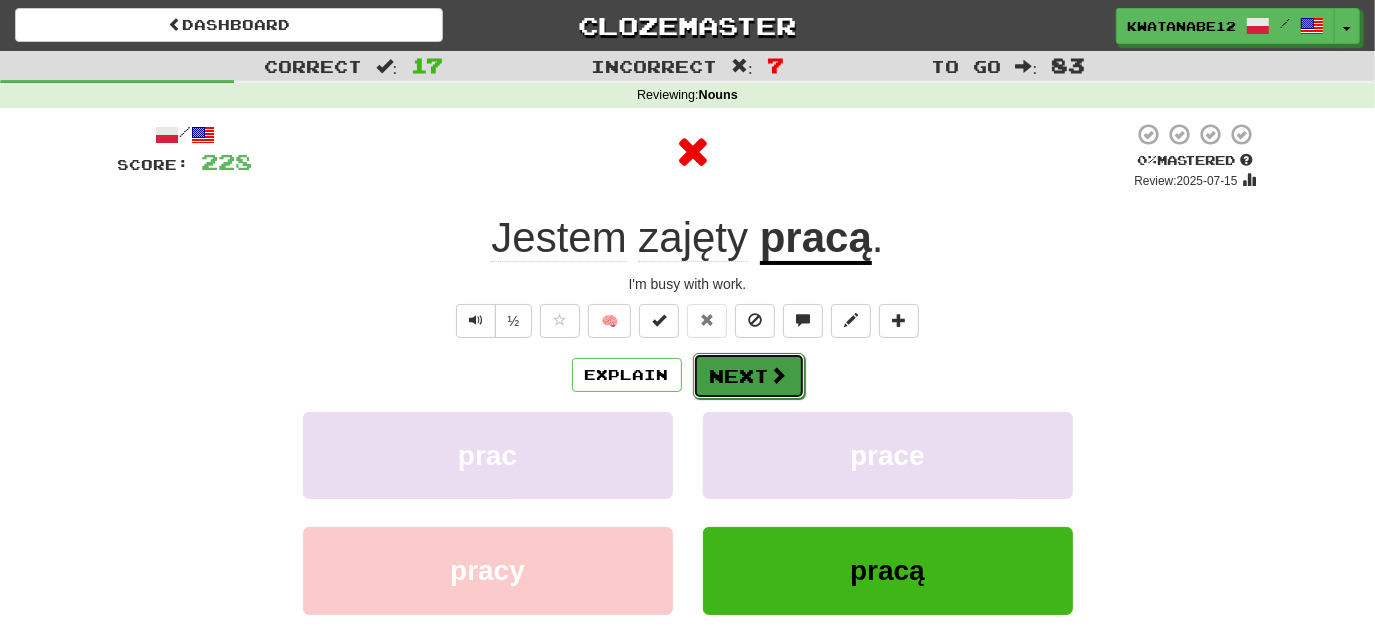 click on "Next" at bounding box center [749, 376] 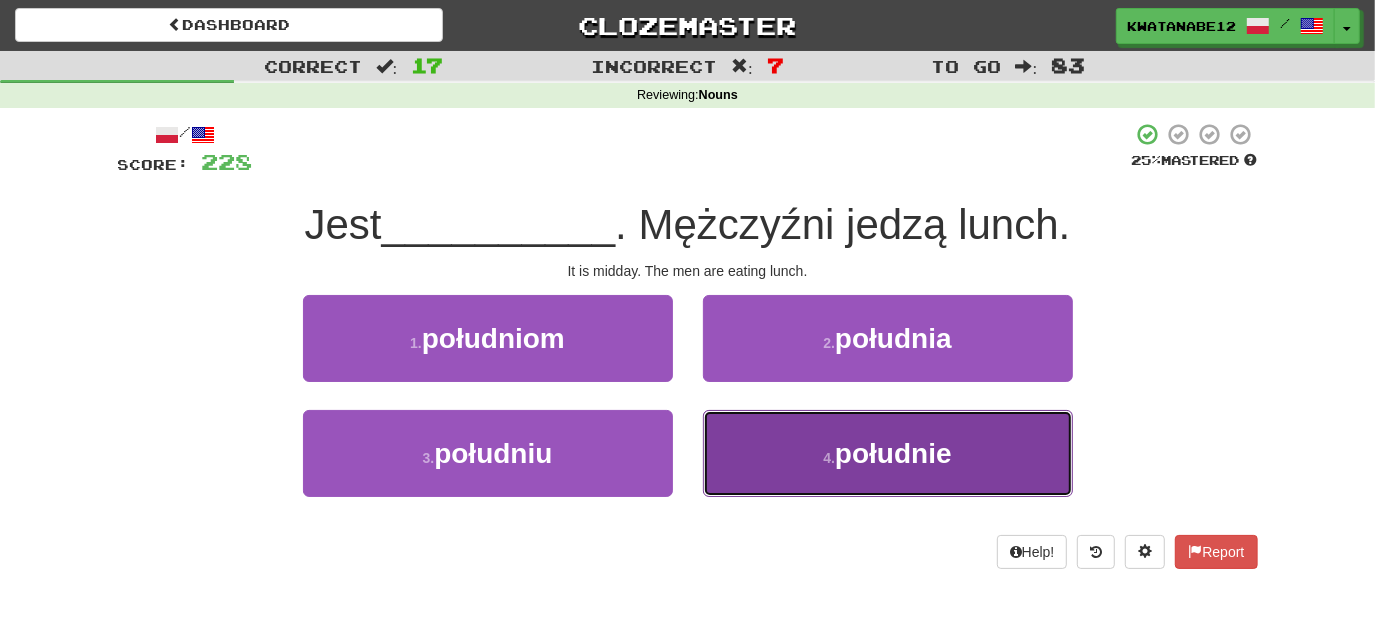 click on "południe" at bounding box center (888, 453) 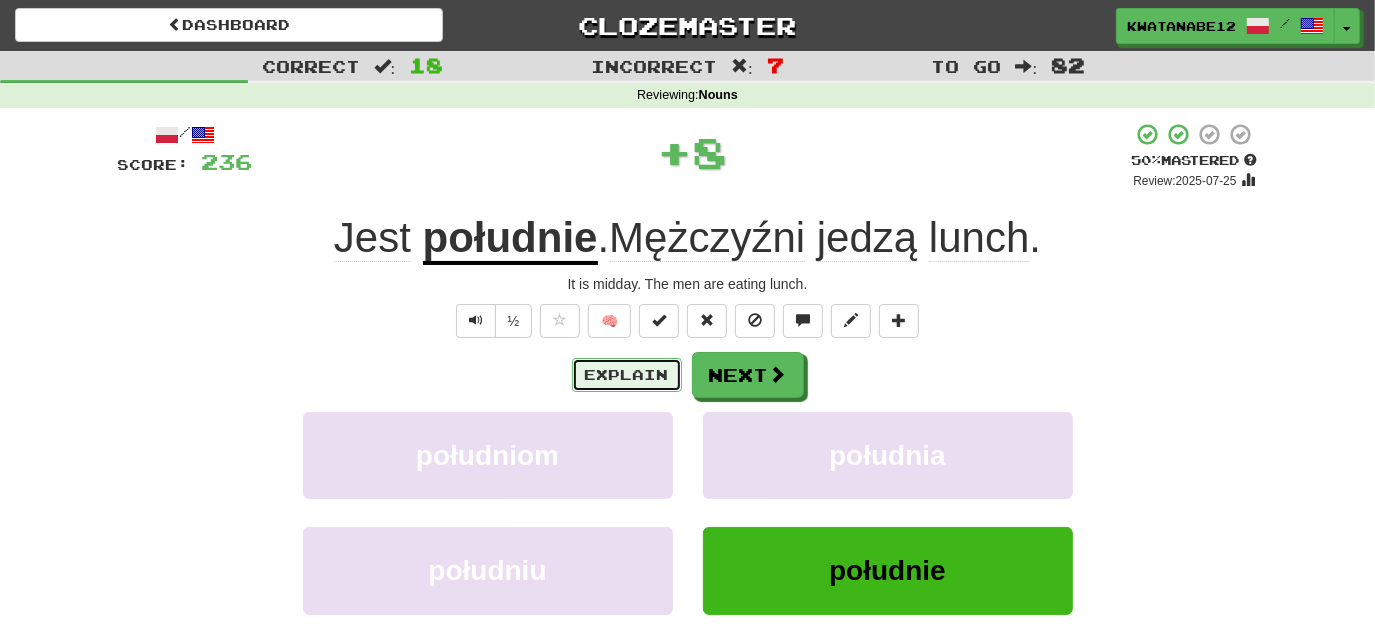 click on "Explain" at bounding box center [627, 375] 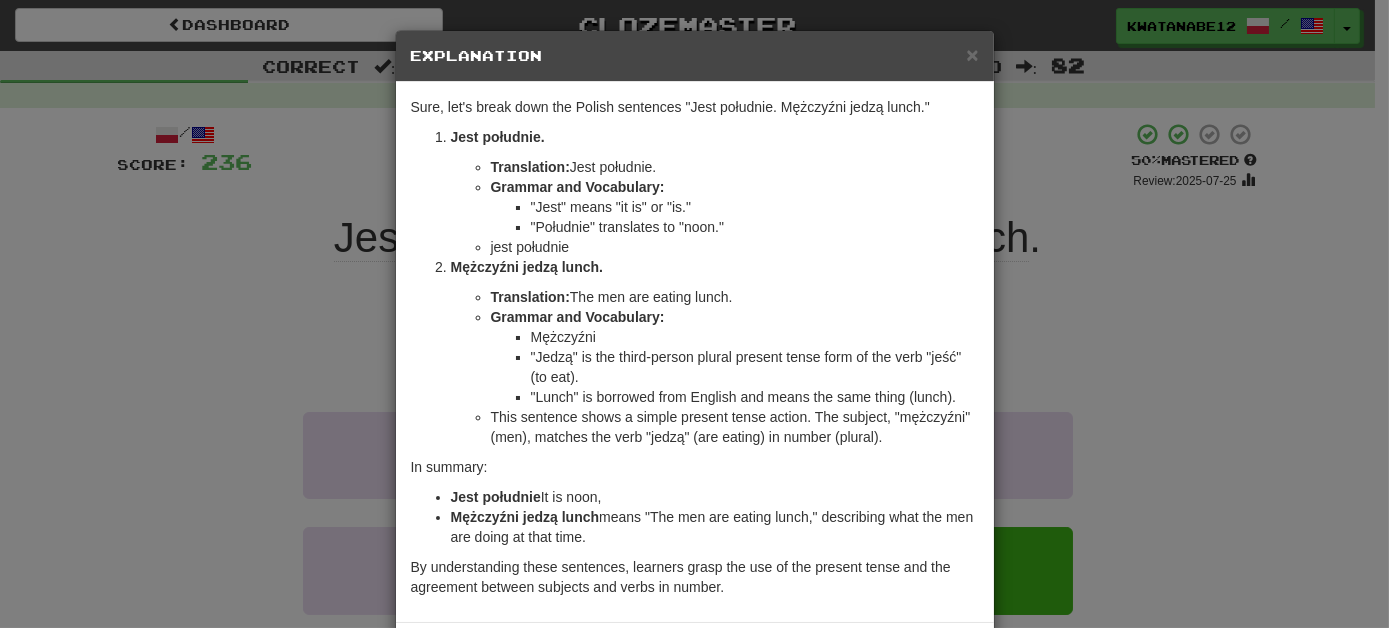 click on "jest południe" at bounding box center (735, 247) 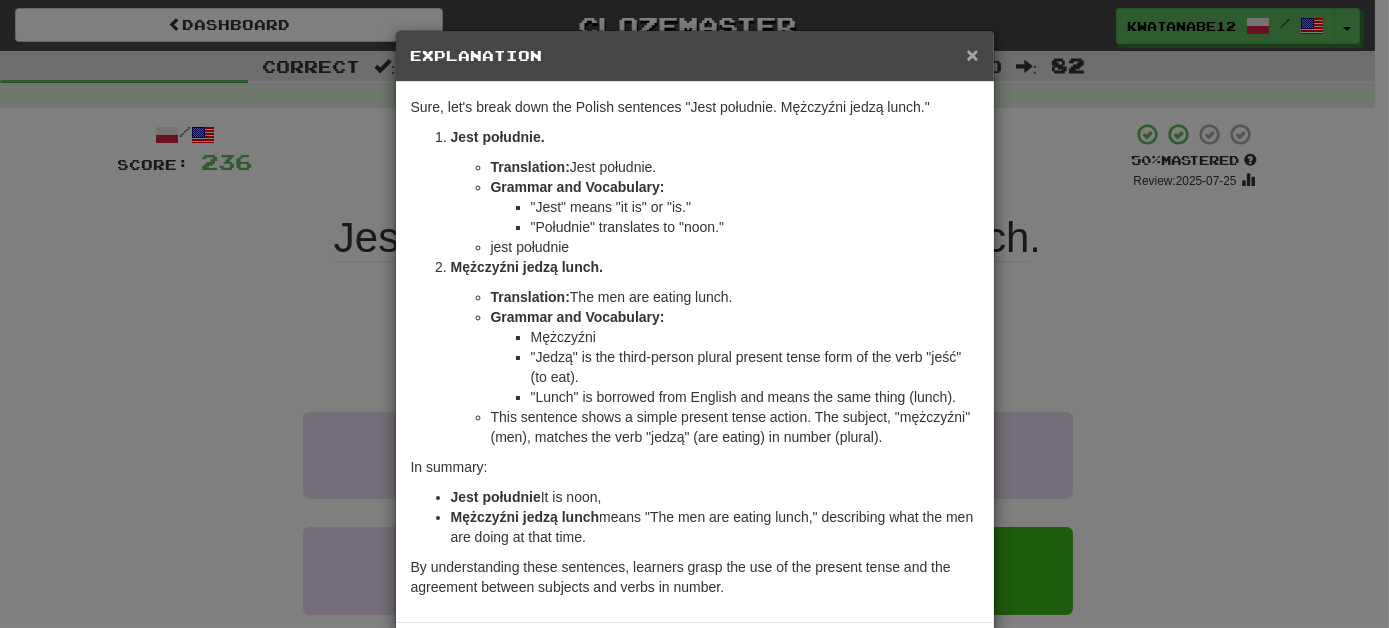click on "×" at bounding box center (972, 54) 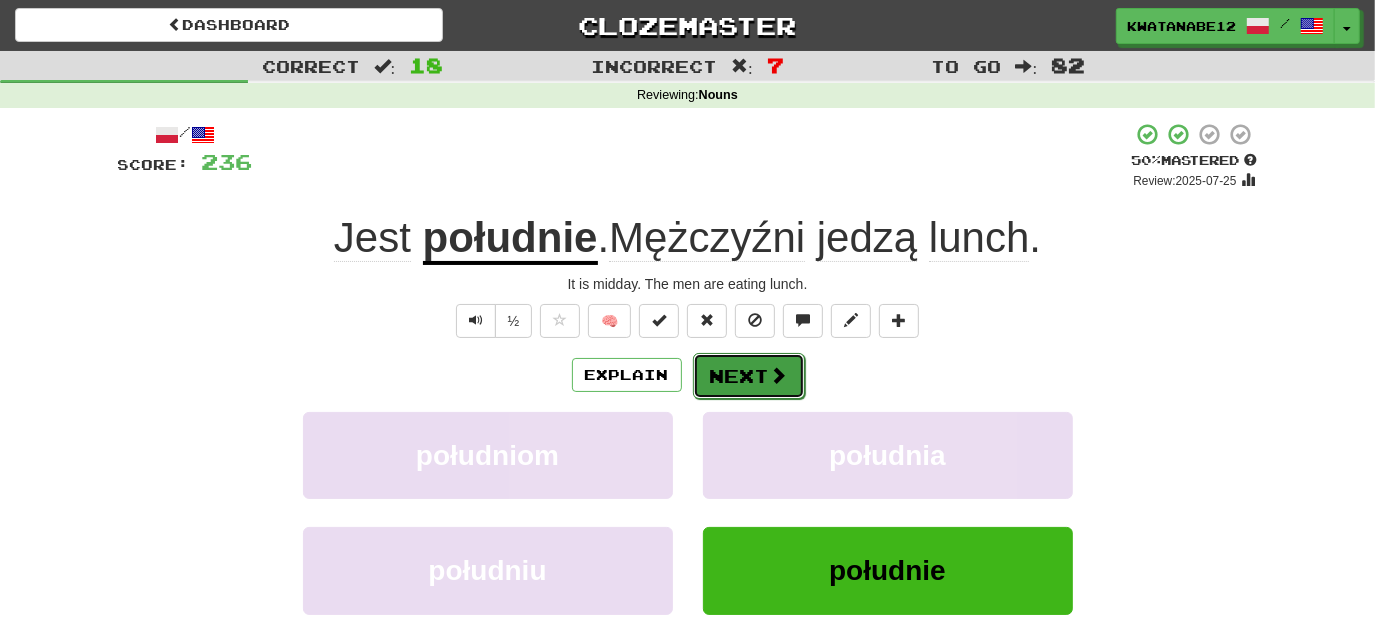 click on "Next" at bounding box center [749, 376] 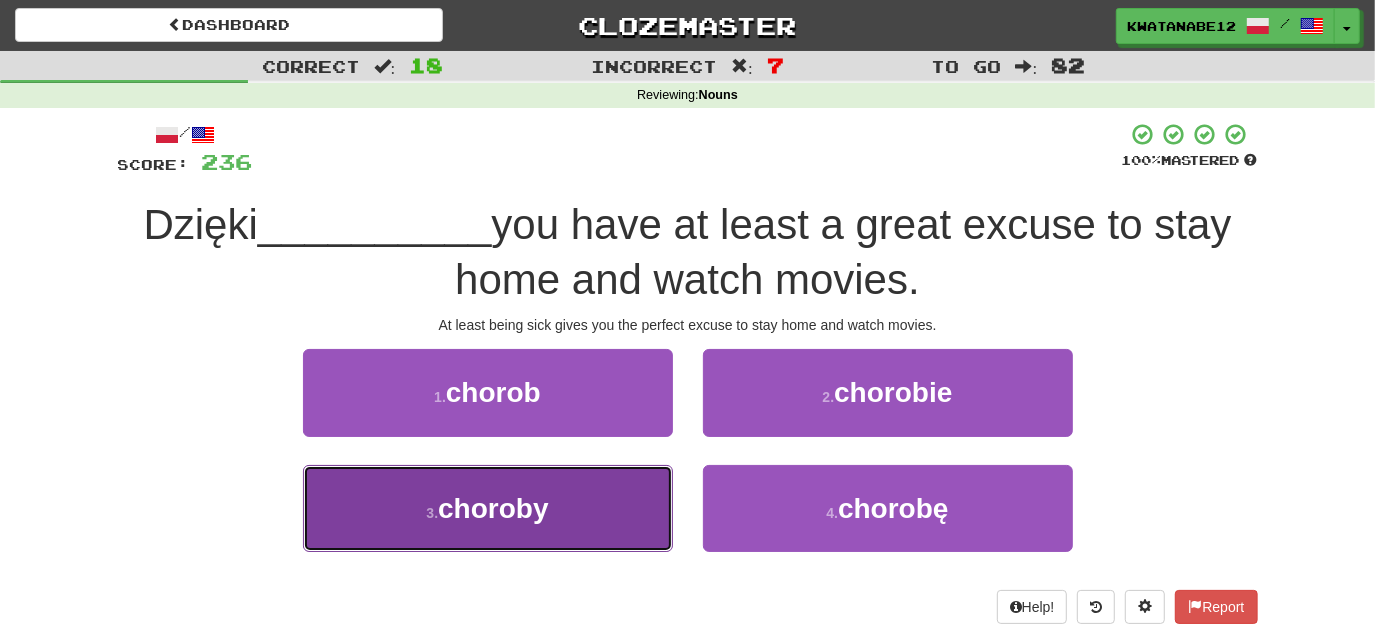 click on "3 .  choroby" at bounding box center [488, 508] 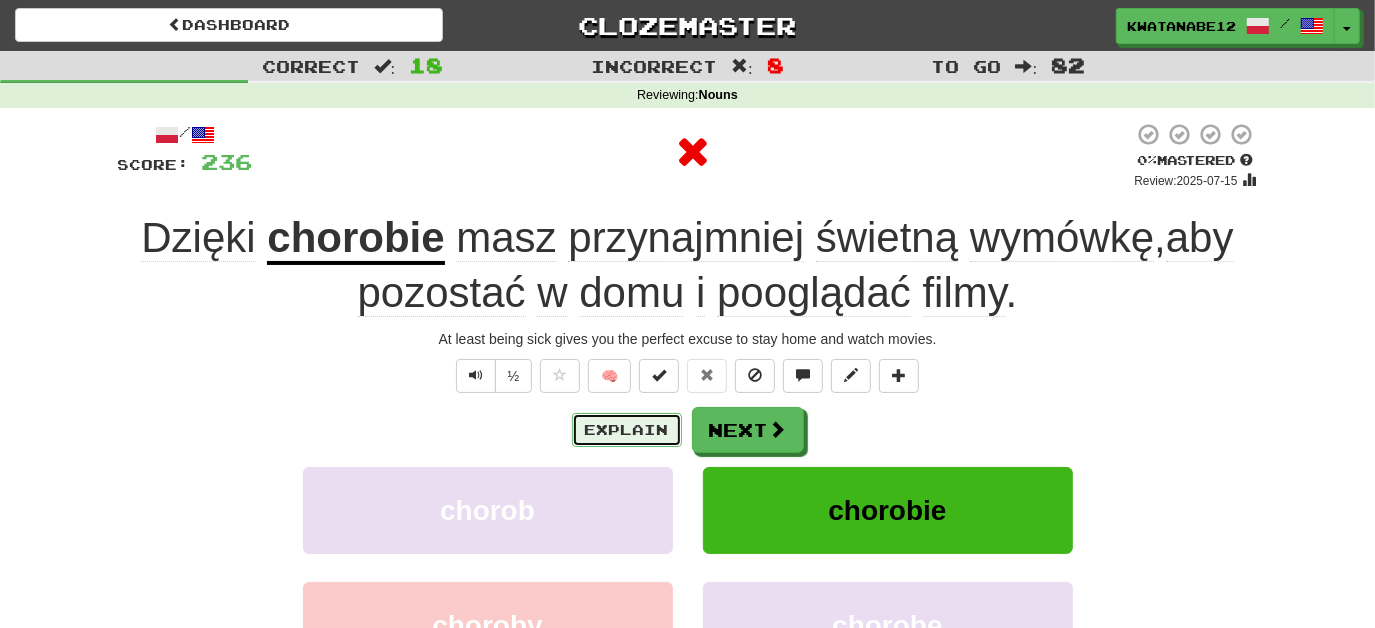 click on "Explain" at bounding box center (627, 430) 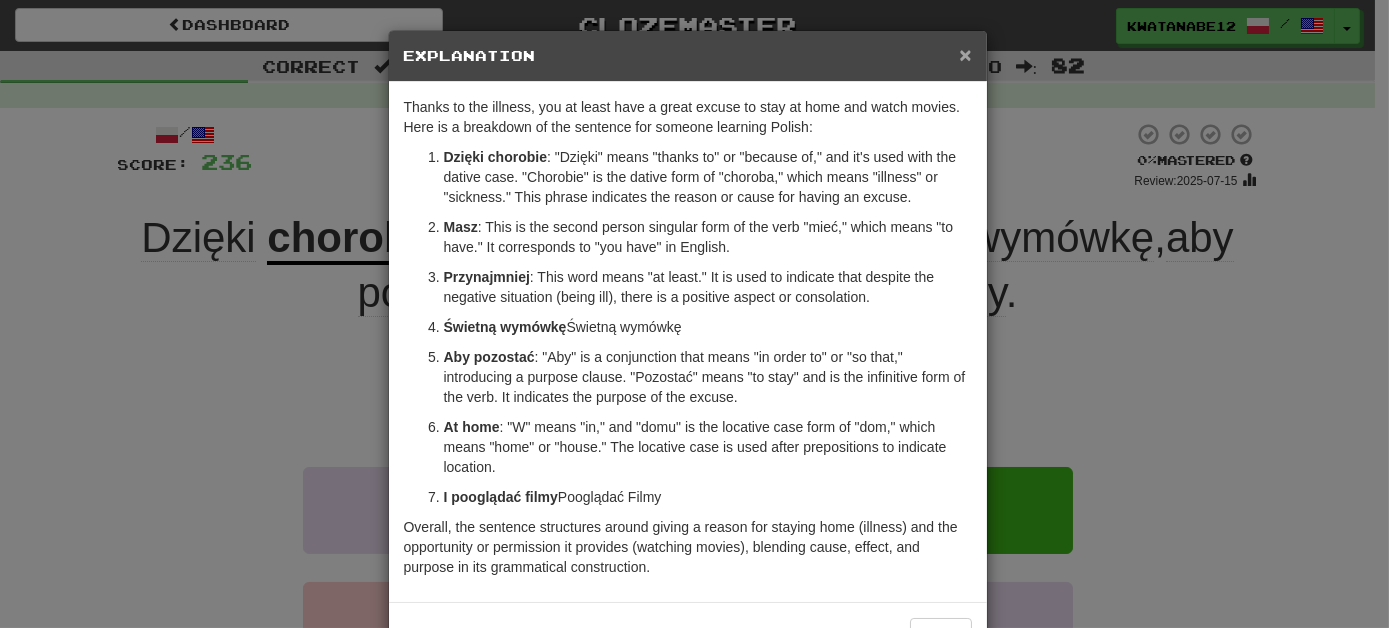 drag, startPoint x: 956, startPoint y: 58, endPoint x: 920, endPoint y: 115, distance: 67.41662 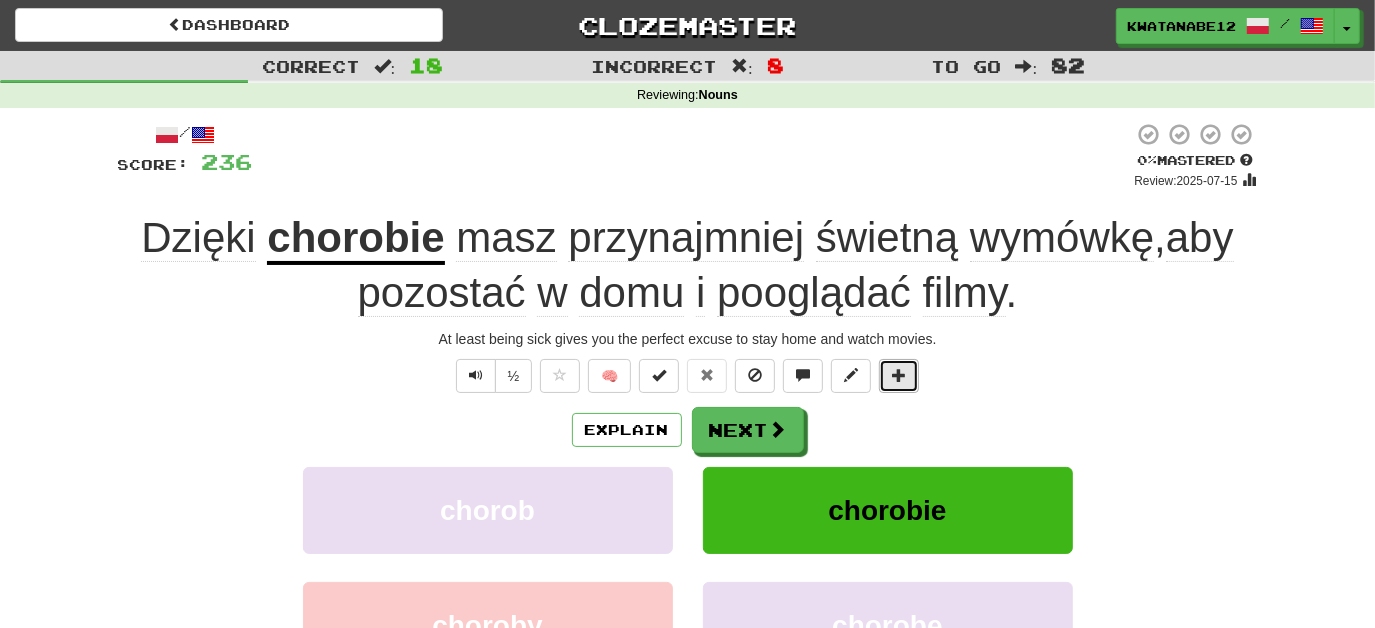 click at bounding box center (899, 376) 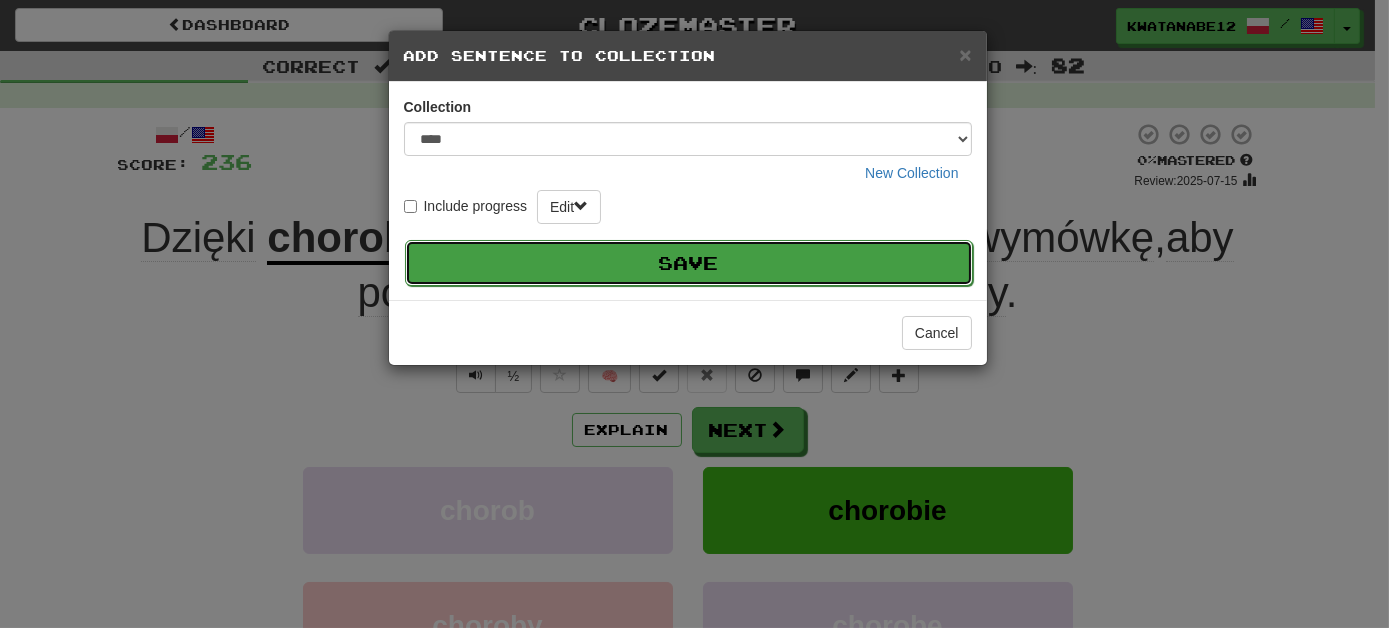 click on "Save" at bounding box center [689, 263] 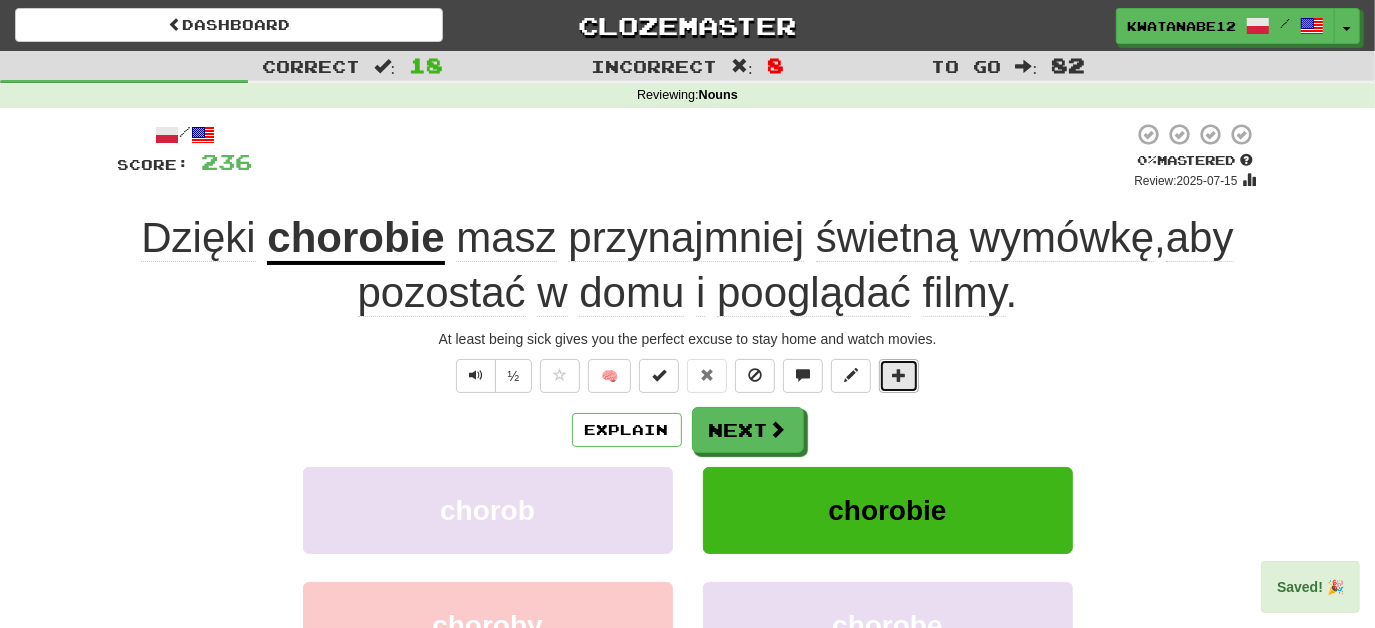 click at bounding box center [899, 375] 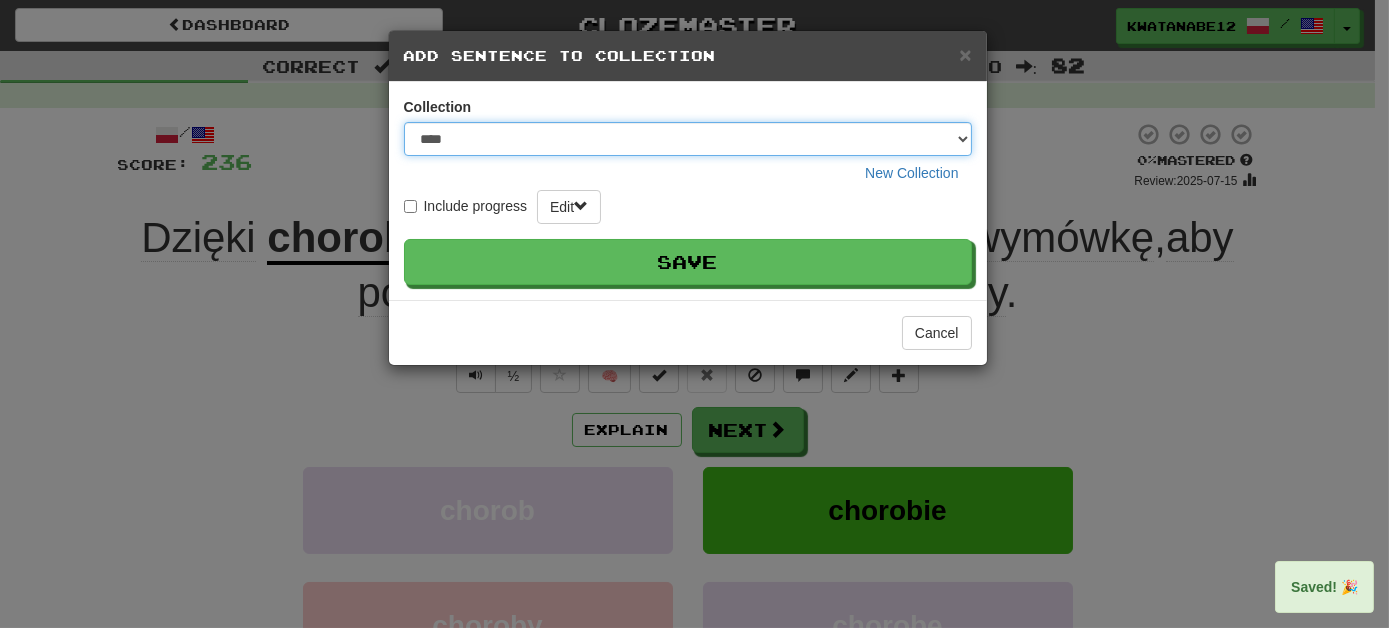 click on "**** ****** ******** ***** *********" at bounding box center [688, 139] 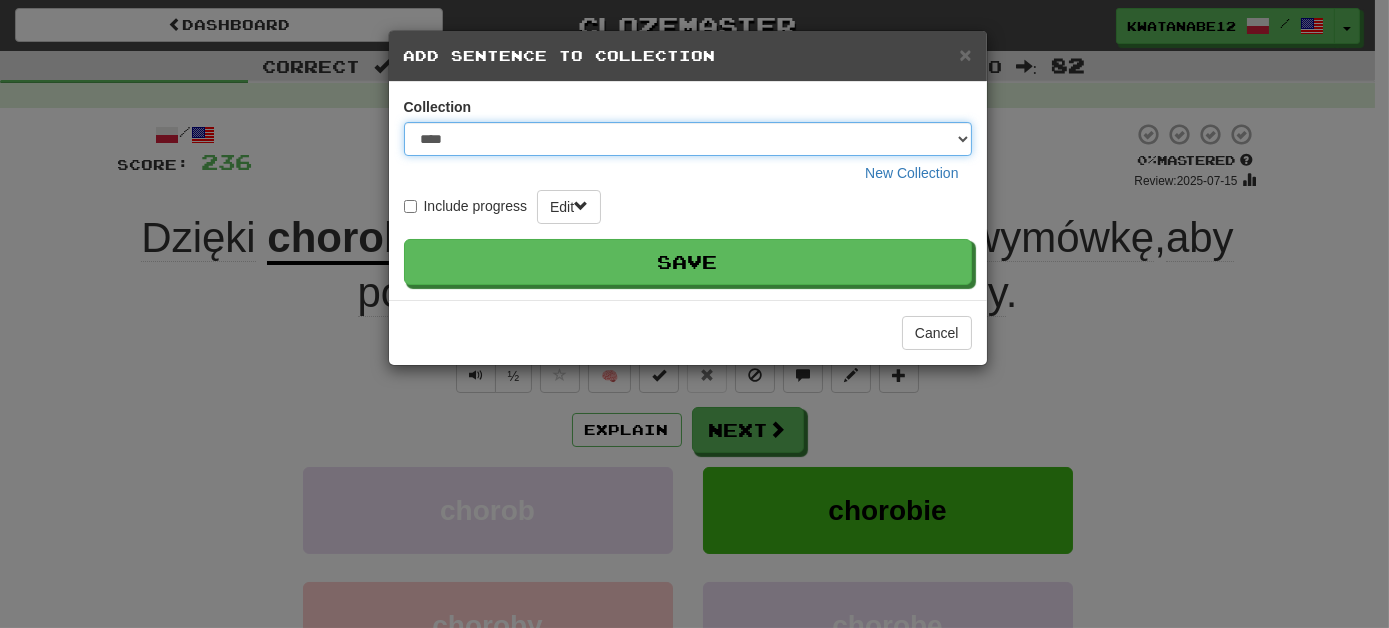 select on "****" 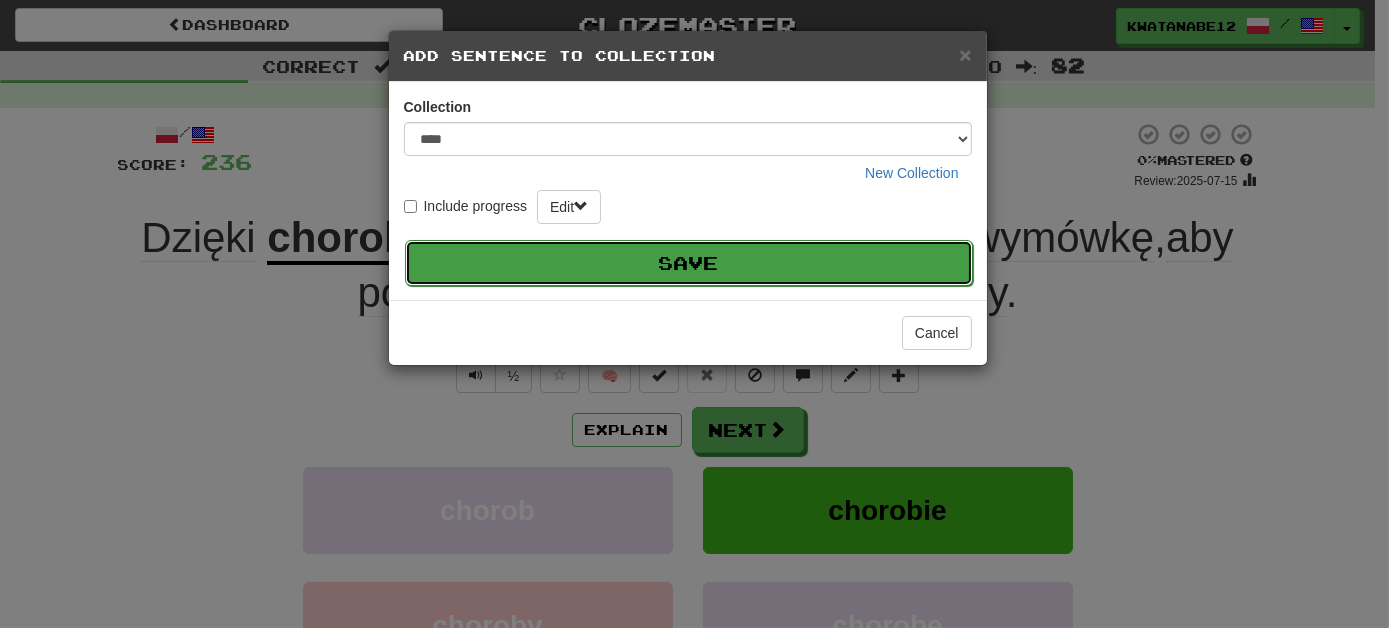 click on "Save" at bounding box center (689, 263) 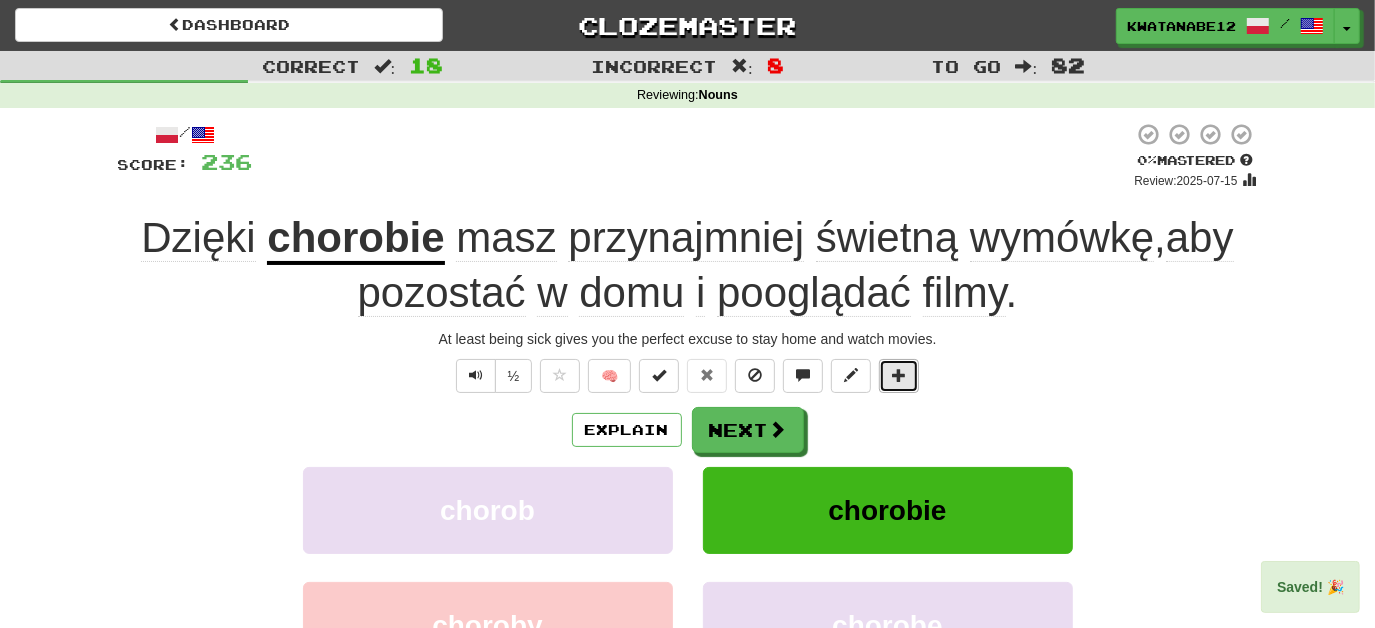 click at bounding box center [899, 375] 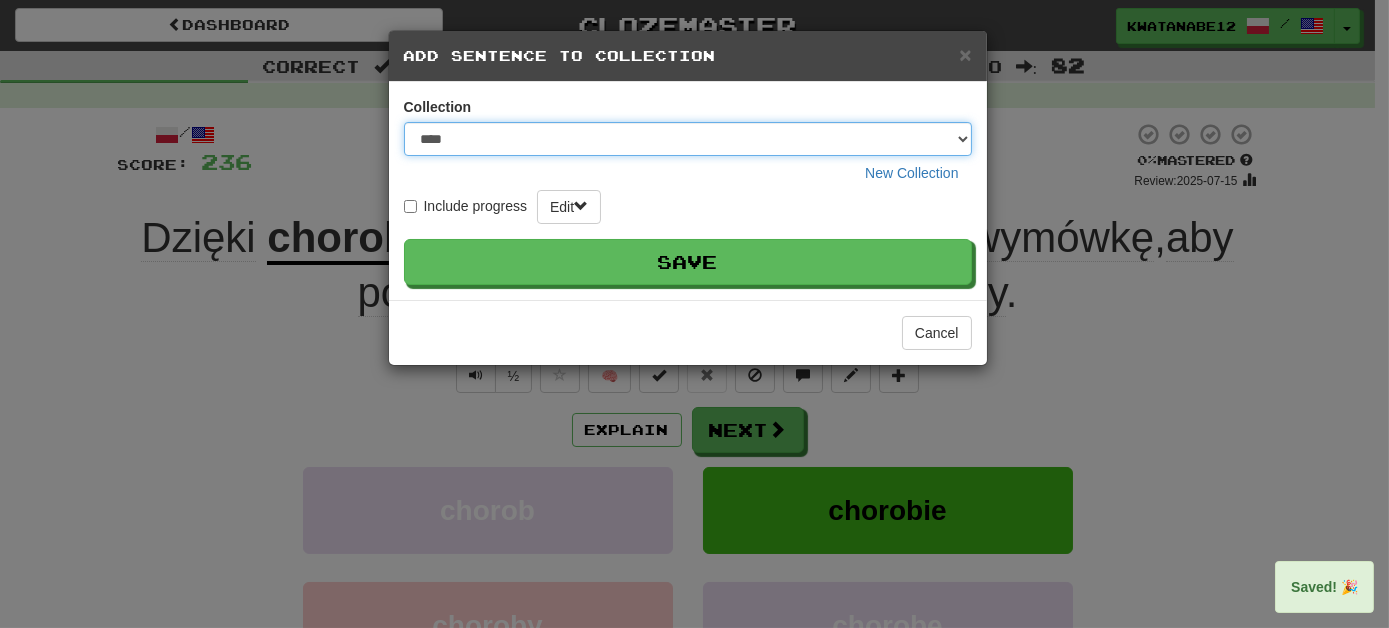 click on "**** ****** ******** ***** *********" at bounding box center [688, 139] 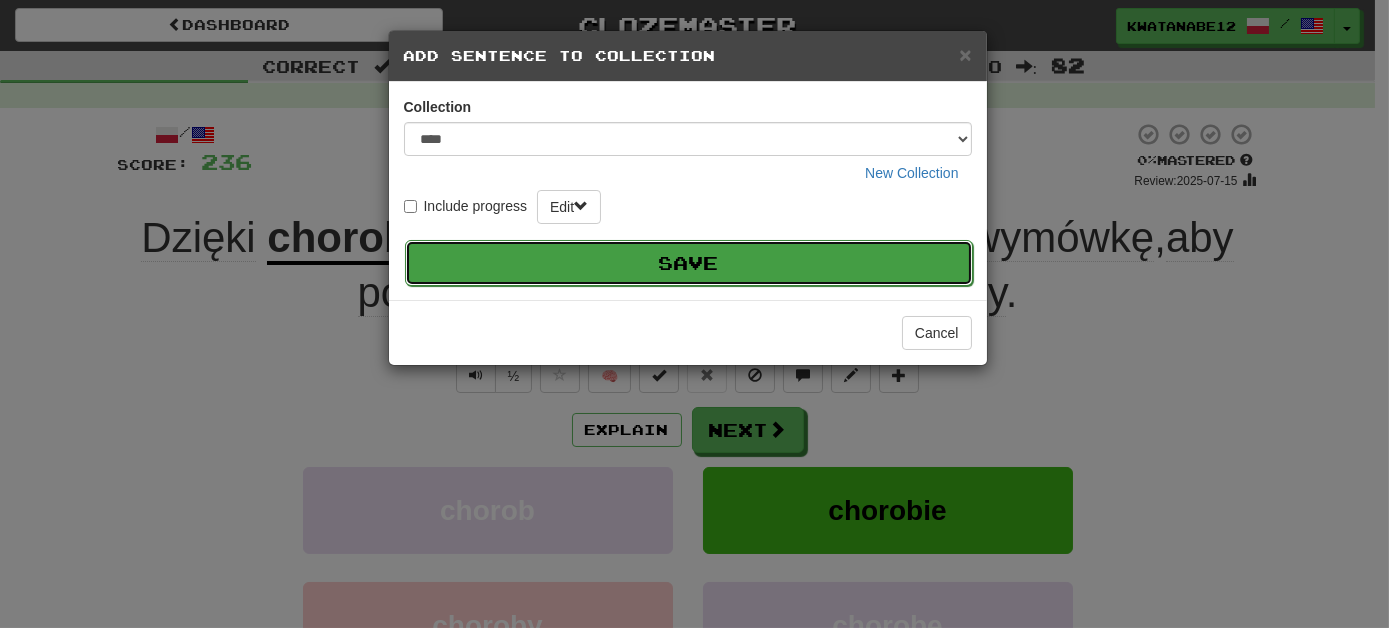 click on "Save" at bounding box center [689, 263] 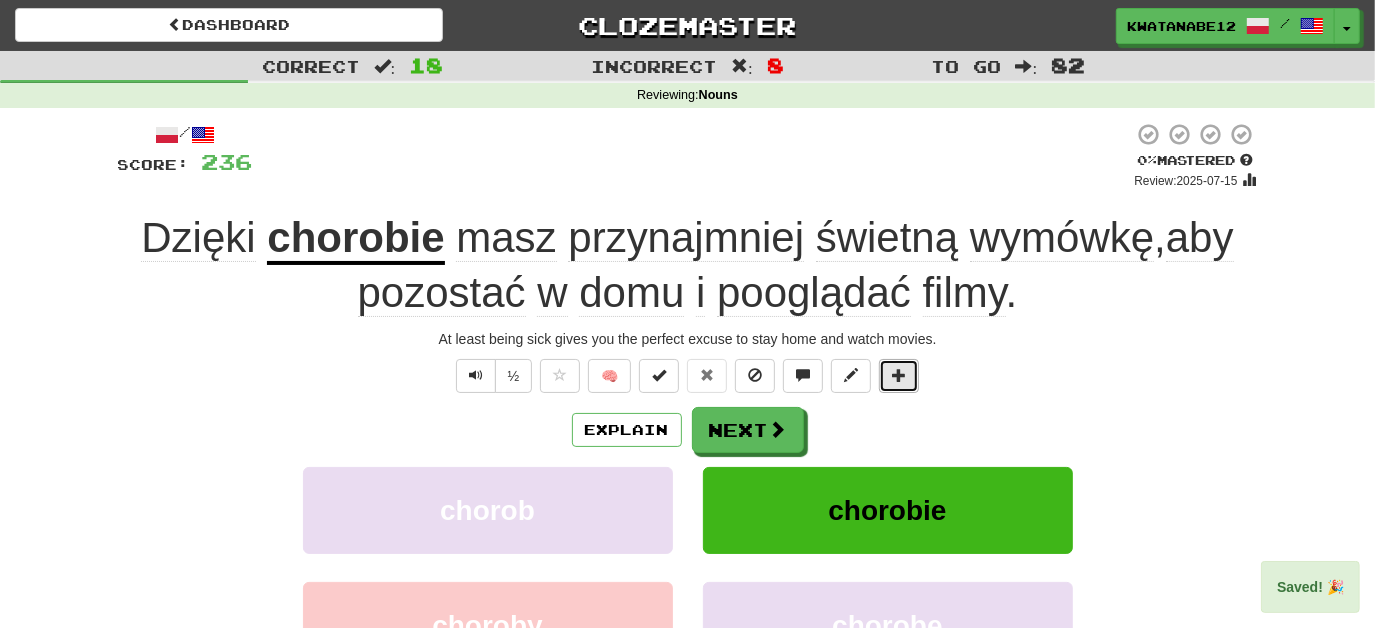 click at bounding box center [899, 375] 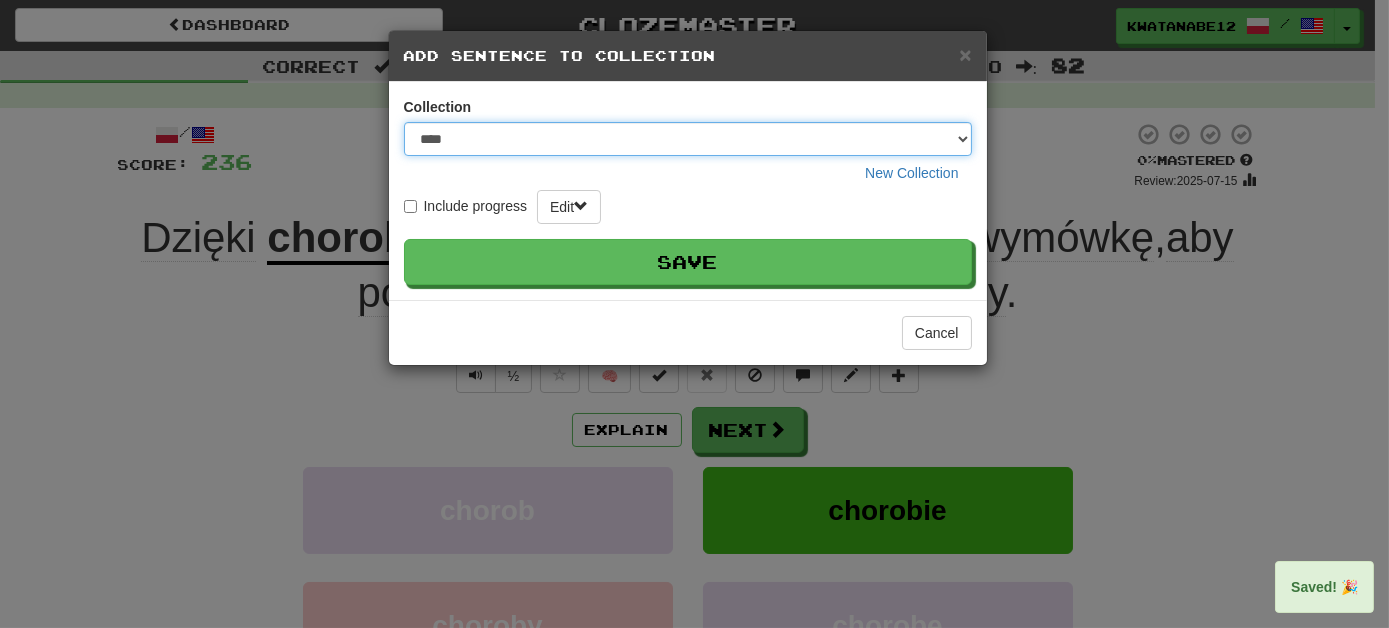 click on "**** ****** ******** ***** *********" at bounding box center [688, 139] 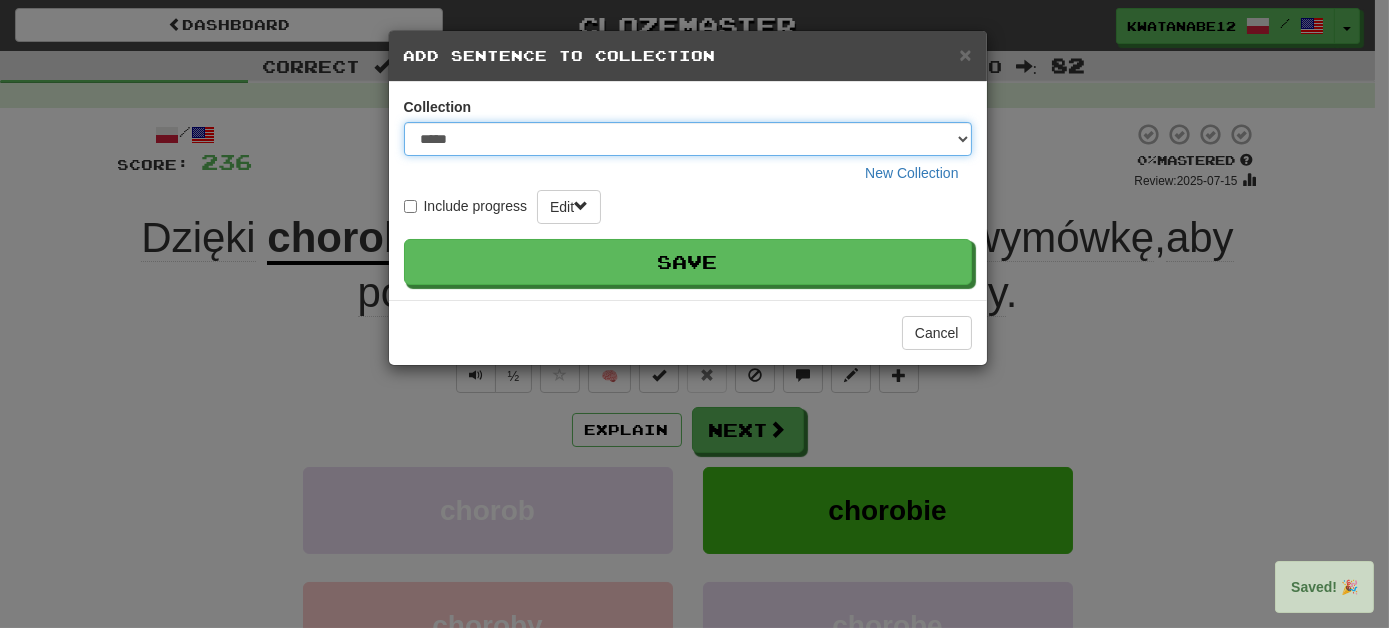 click on "**** ****** ******** ***** *********" at bounding box center [688, 139] 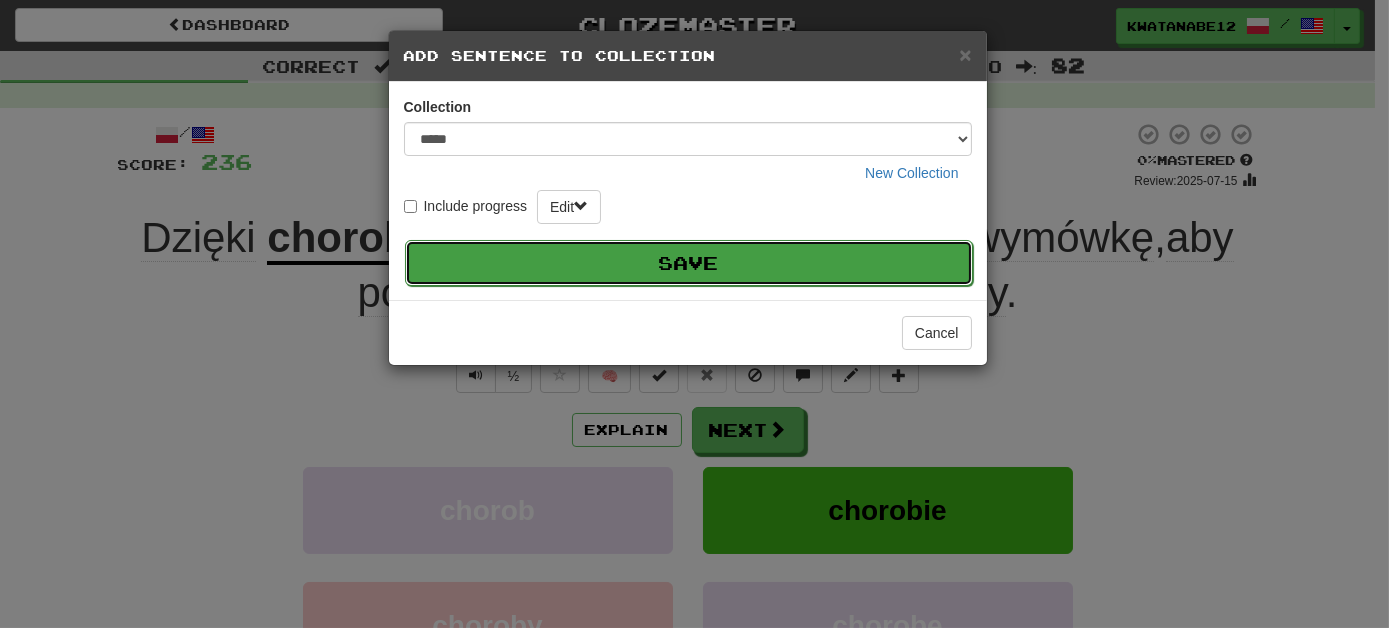 click on "Save" at bounding box center (689, 263) 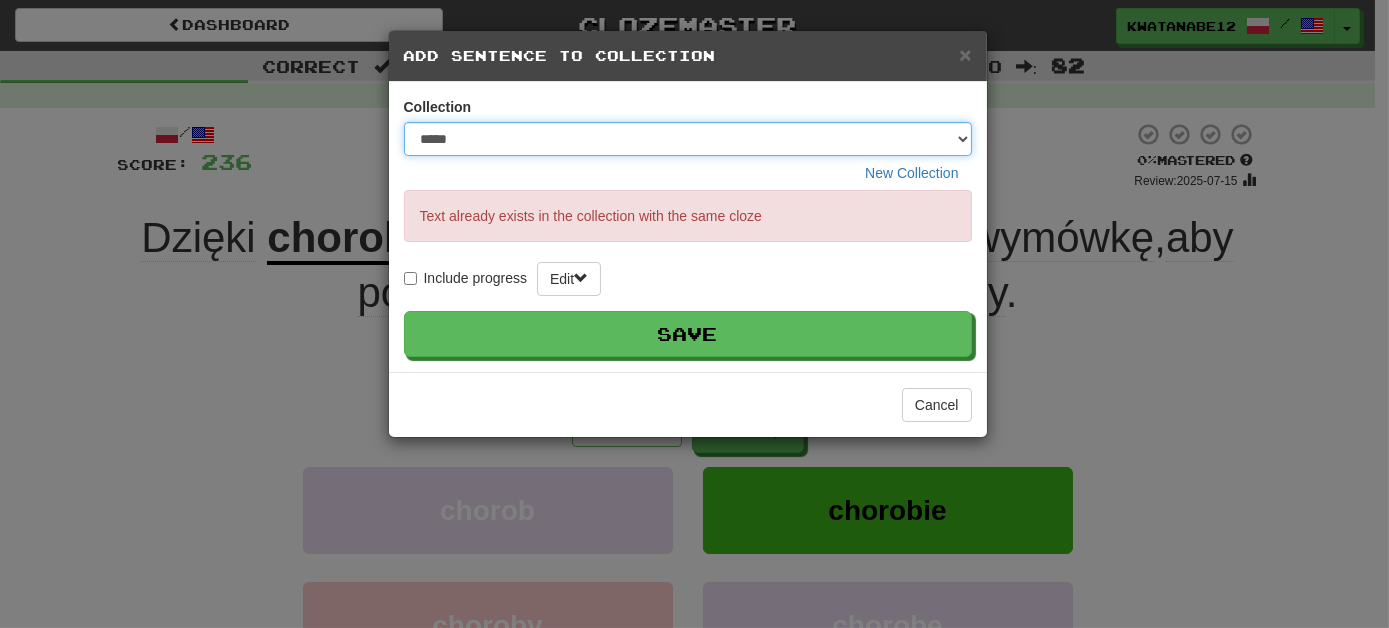 click on "**** ****** ******** ***** *********" at bounding box center (688, 139) 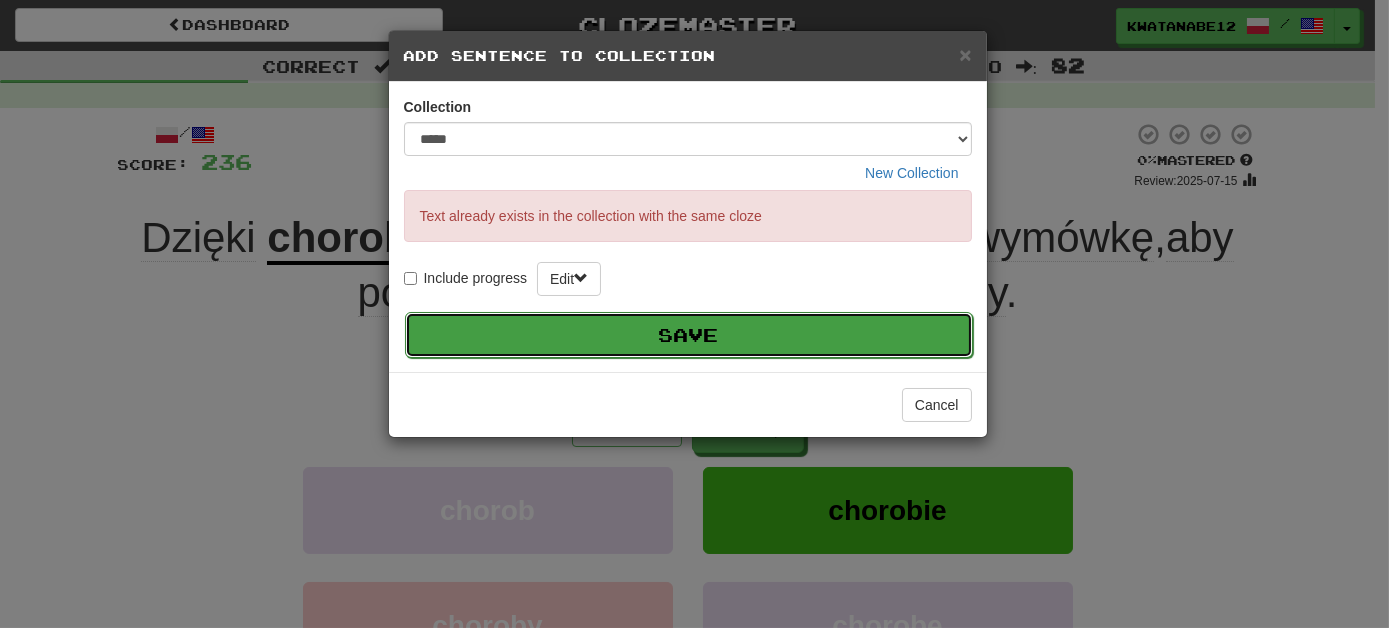 click on "Save" at bounding box center [689, 335] 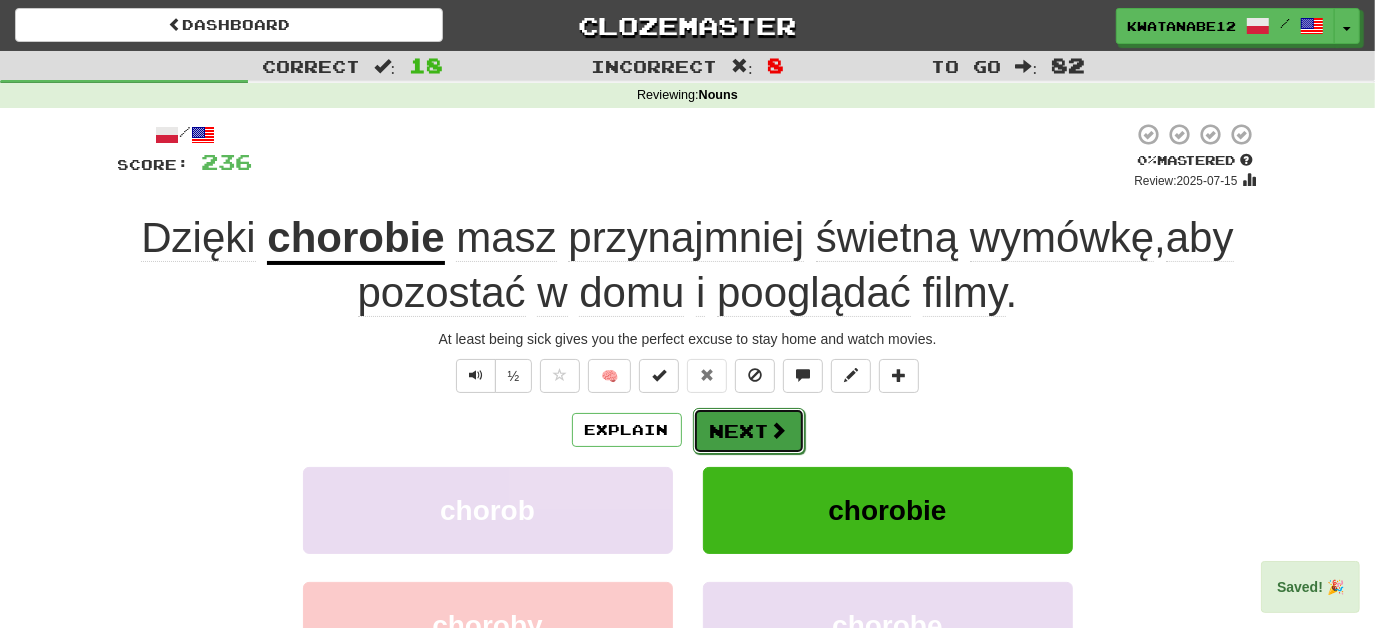 drag, startPoint x: 763, startPoint y: 442, endPoint x: 765, endPoint y: 432, distance: 10.198039 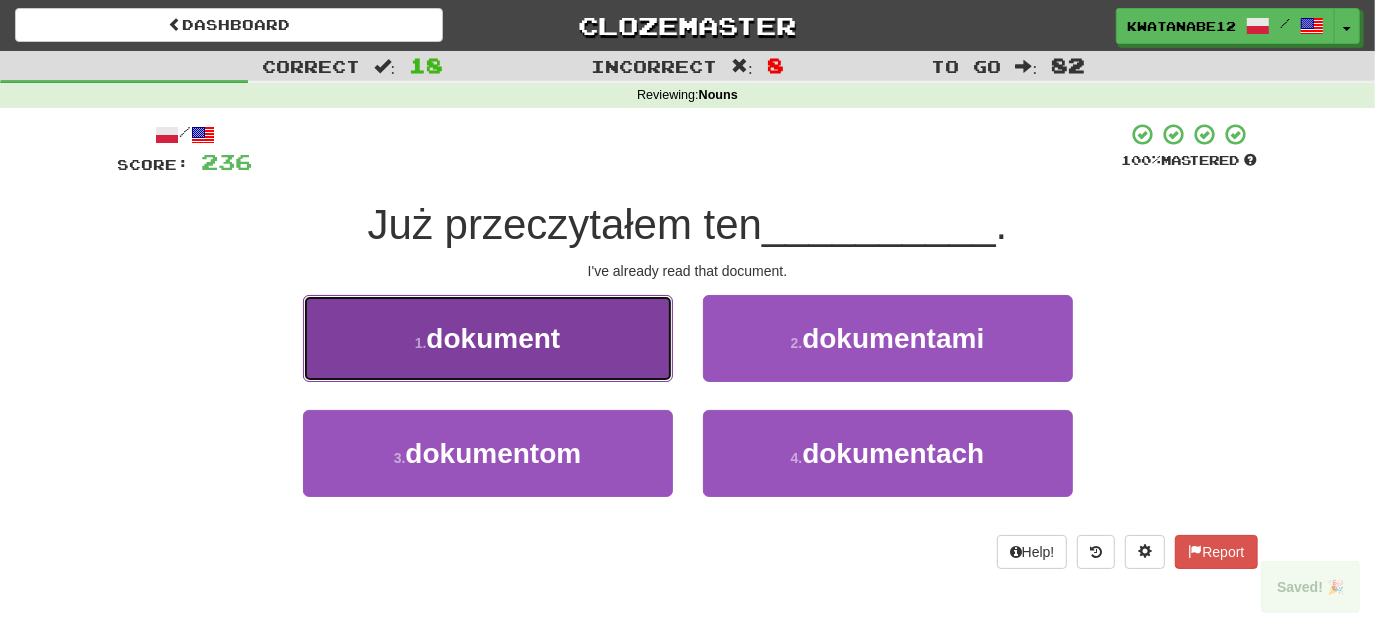 click on "1 .  dokument" at bounding box center (488, 338) 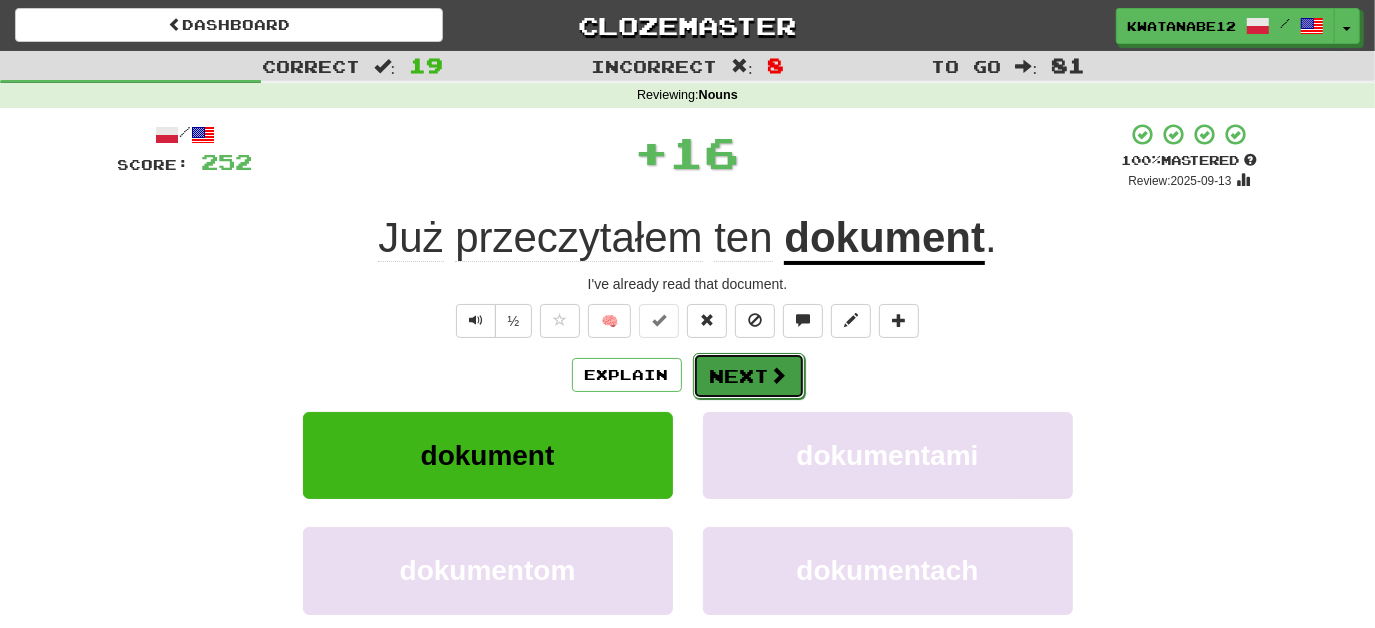 click on "Next" at bounding box center (749, 376) 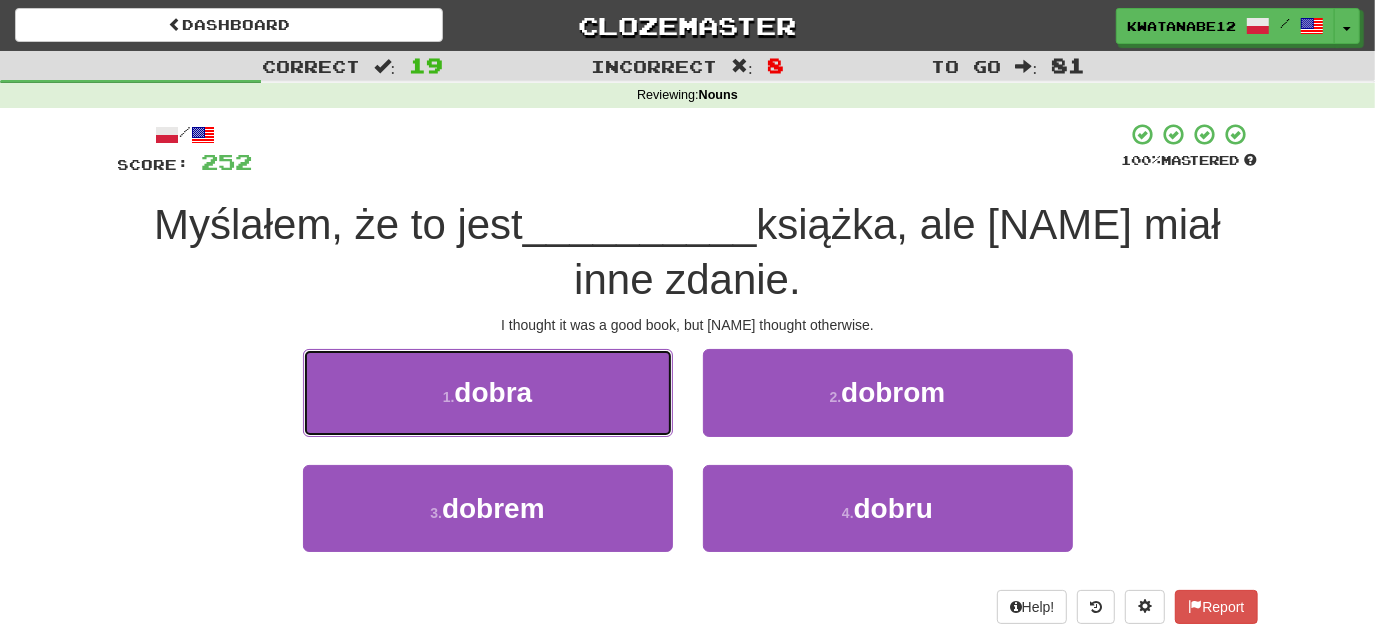 drag, startPoint x: 613, startPoint y: 420, endPoint x: 677, endPoint y: 410, distance: 64.77654 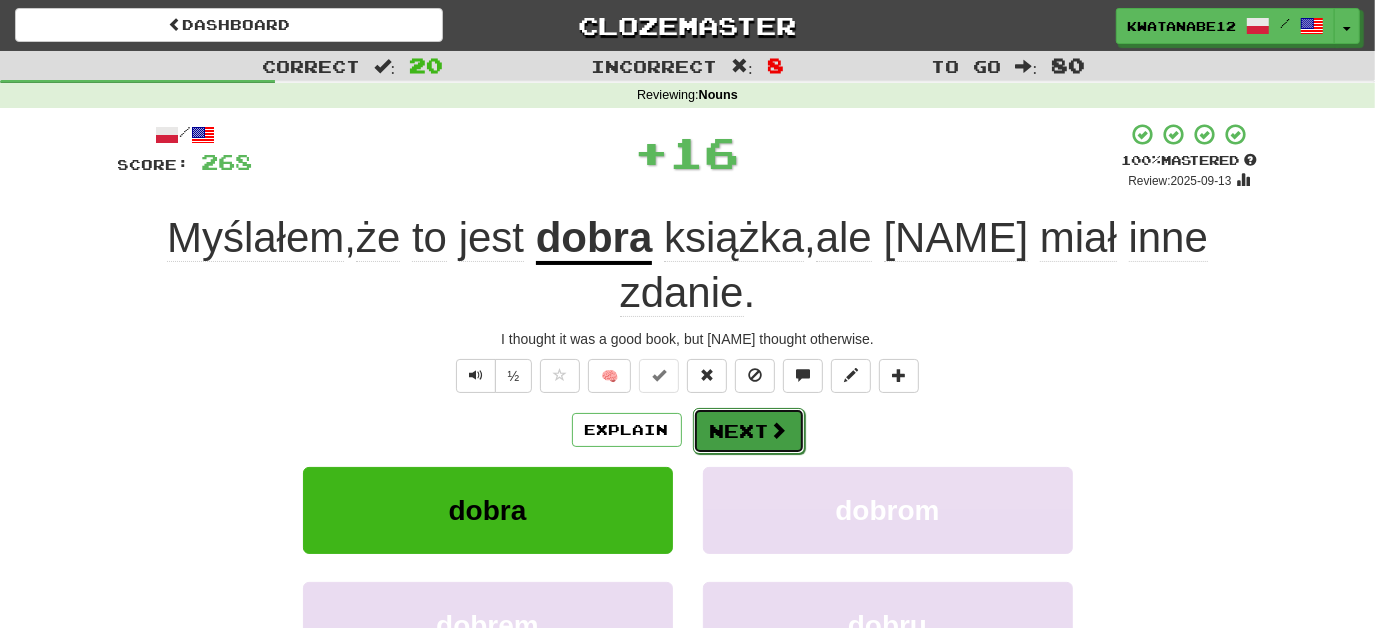 click on "Next" at bounding box center (749, 431) 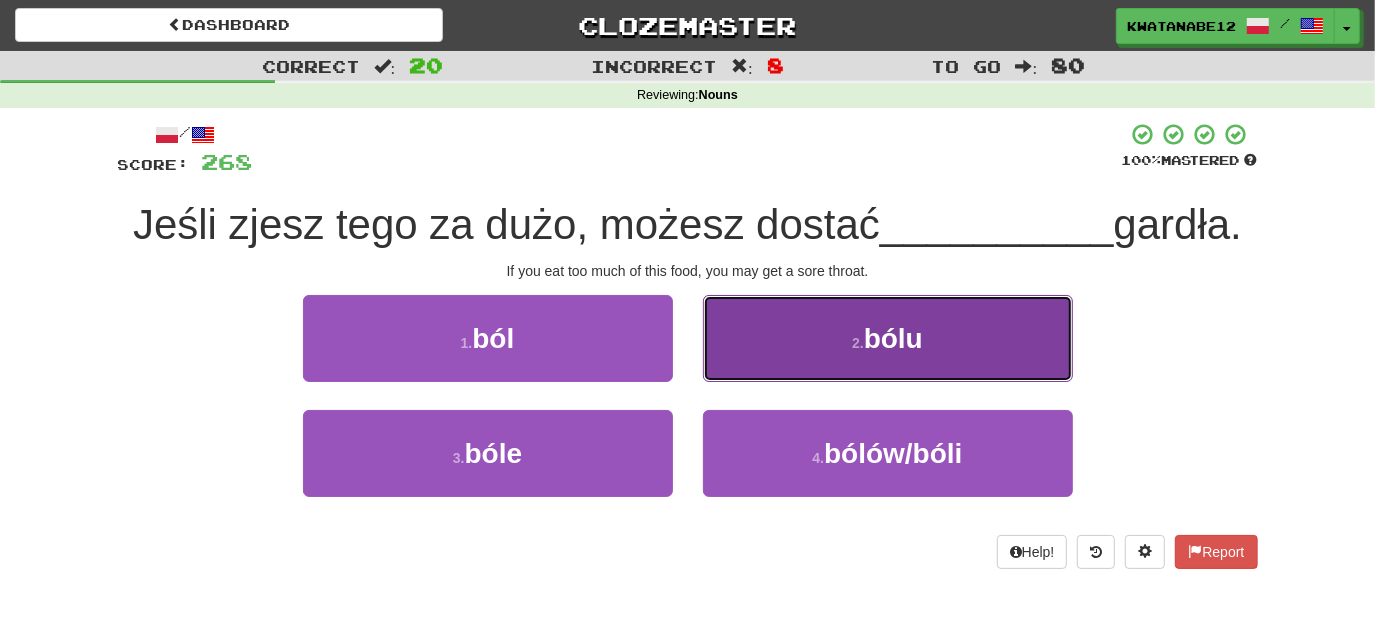 click on "2 .  bólu" at bounding box center [888, 338] 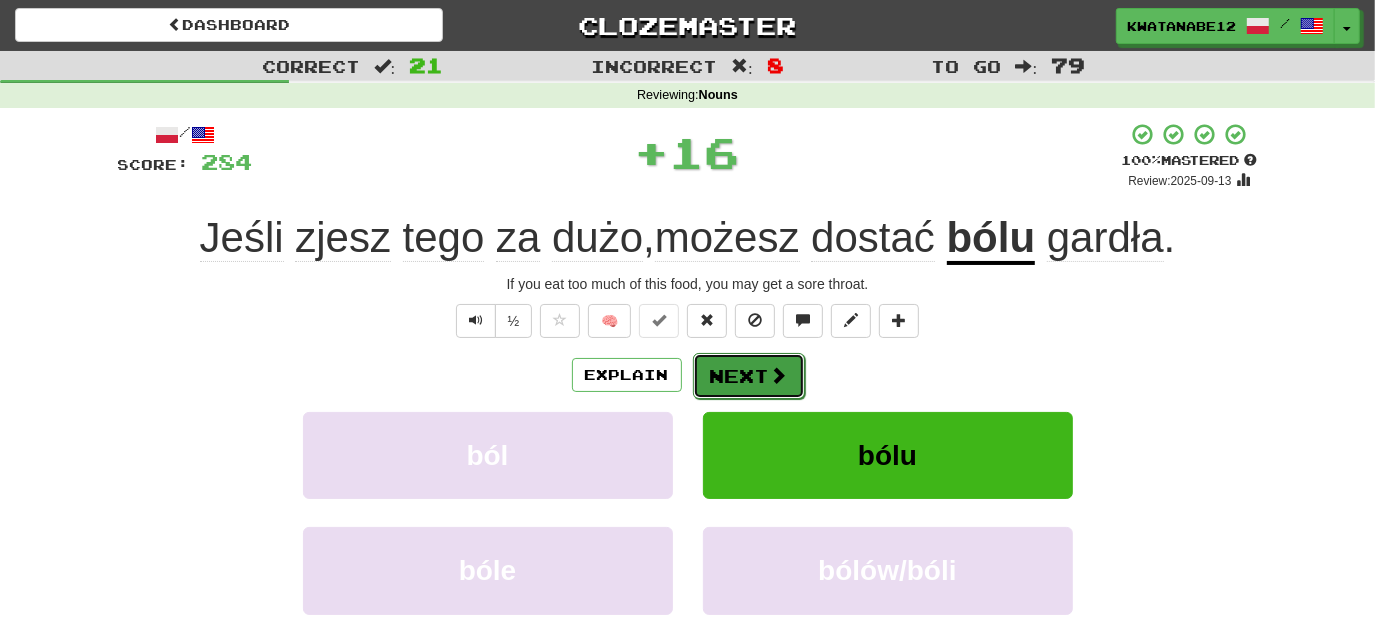 click on "Next" at bounding box center (749, 376) 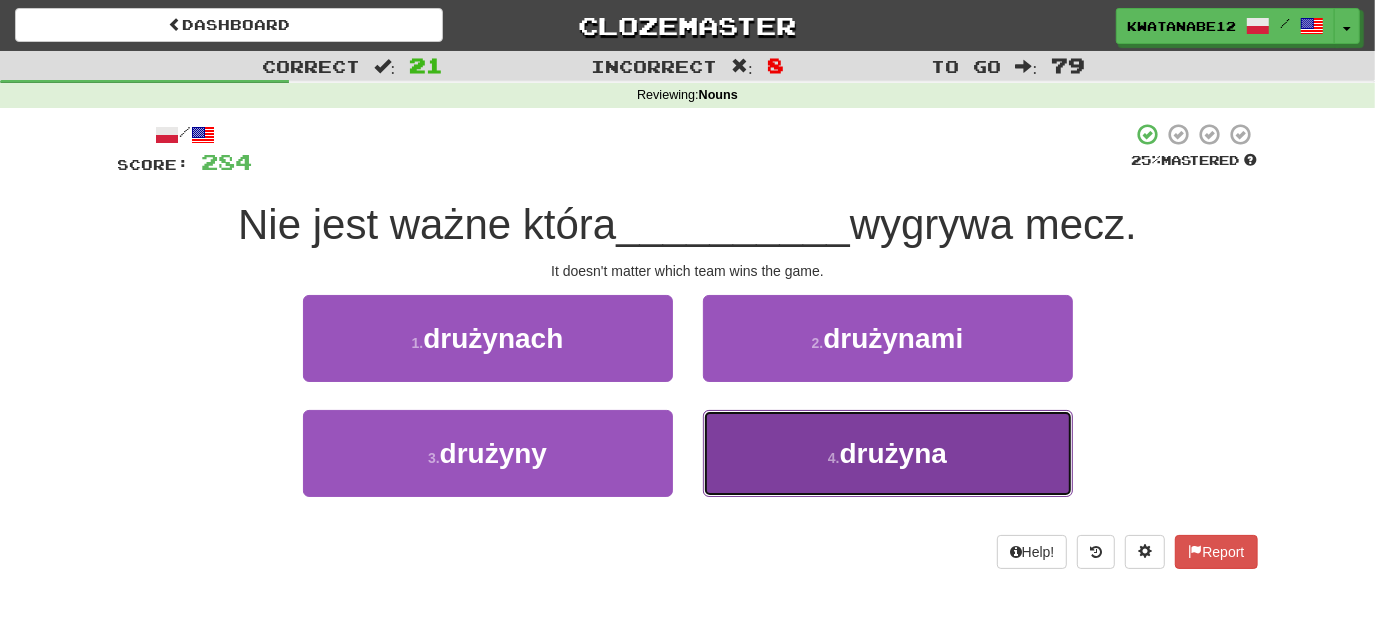 click on "4 .  drużyna" at bounding box center (888, 453) 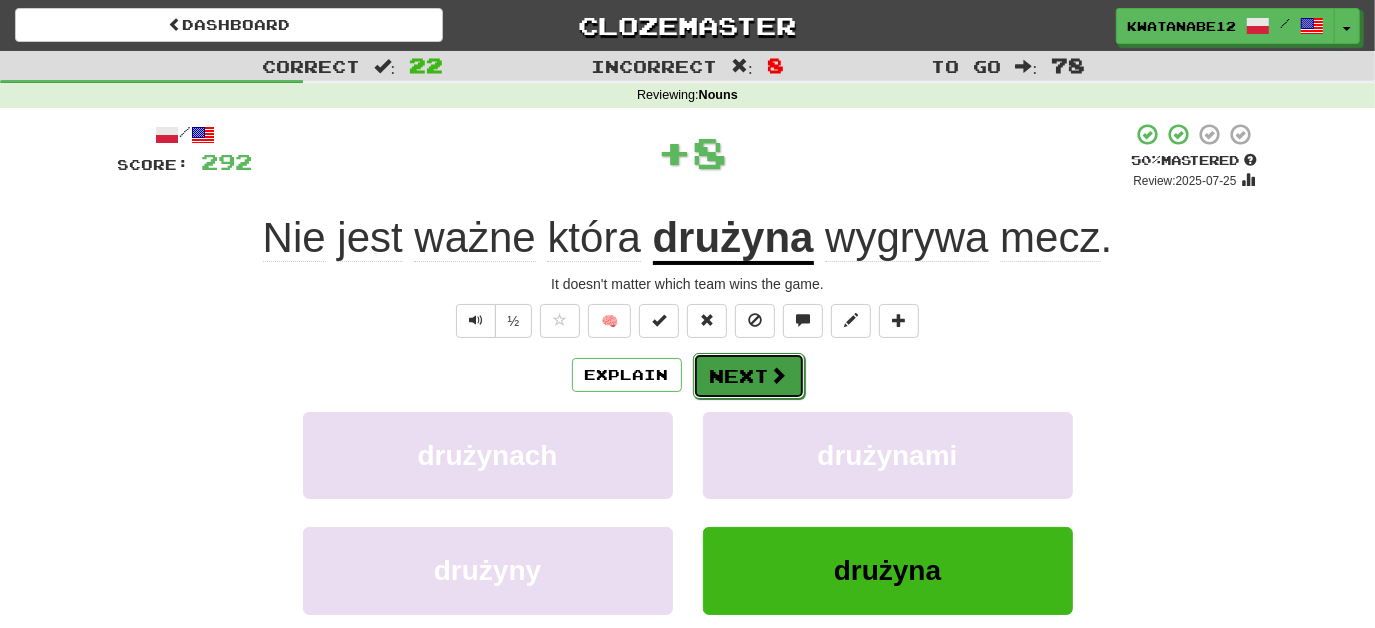 click on "Next" at bounding box center (749, 376) 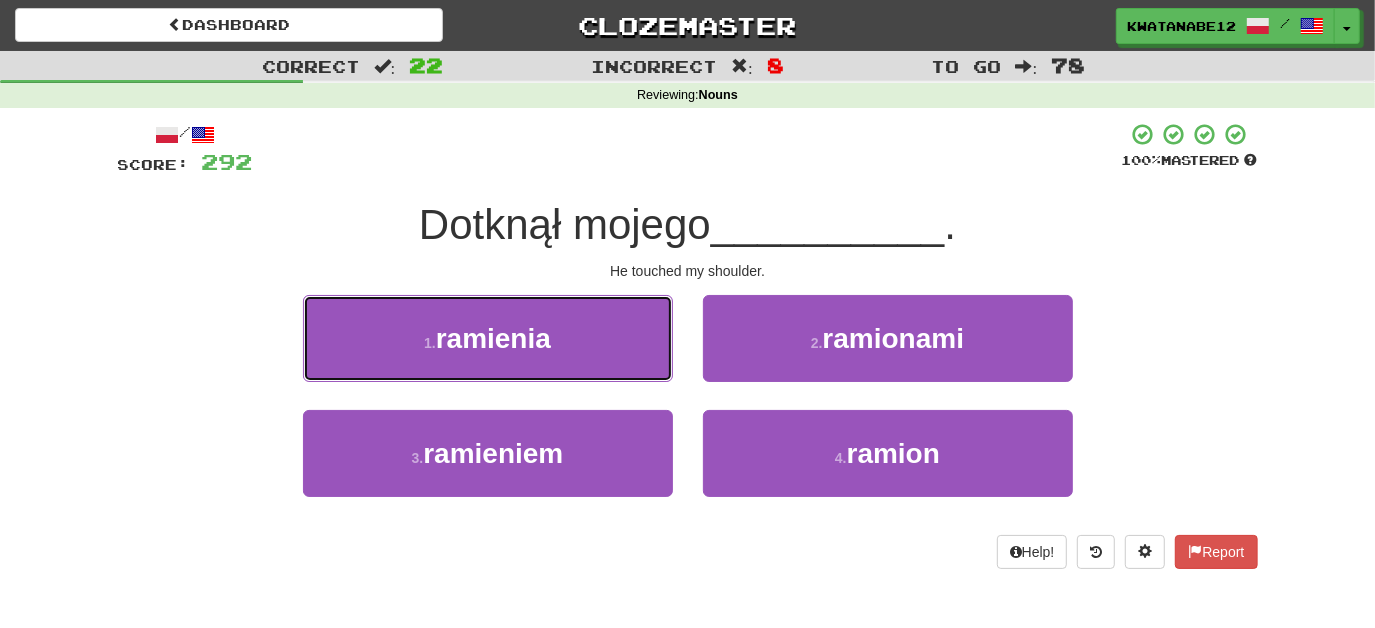 drag, startPoint x: 606, startPoint y: 341, endPoint x: 616, endPoint y: 346, distance: 11.18034 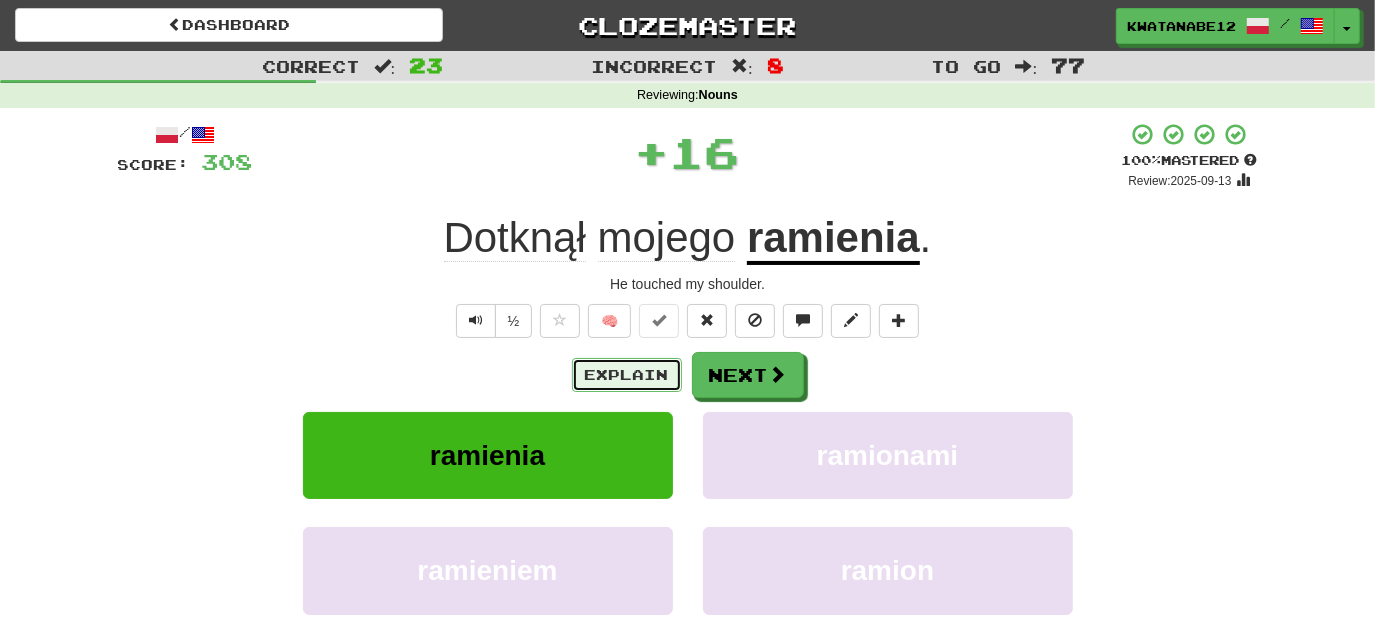 click on "Explain" at bounding box center [627, 375] 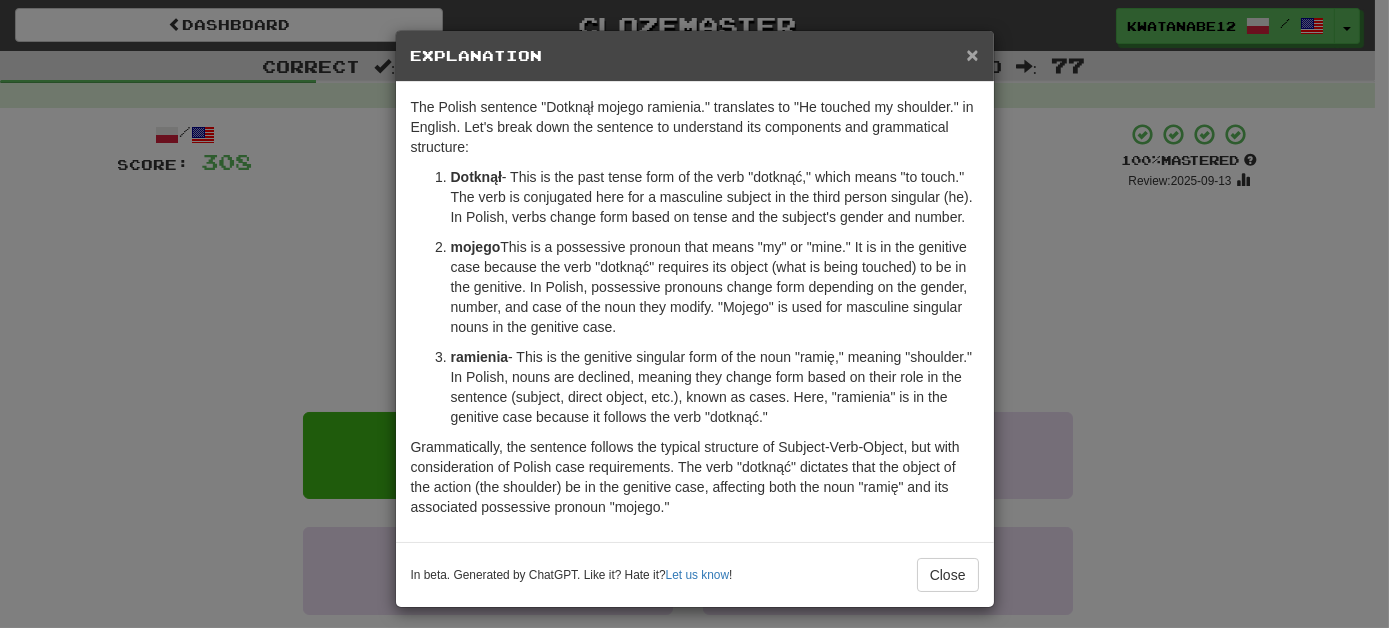 click on "×" at bounding box center (972, 54) 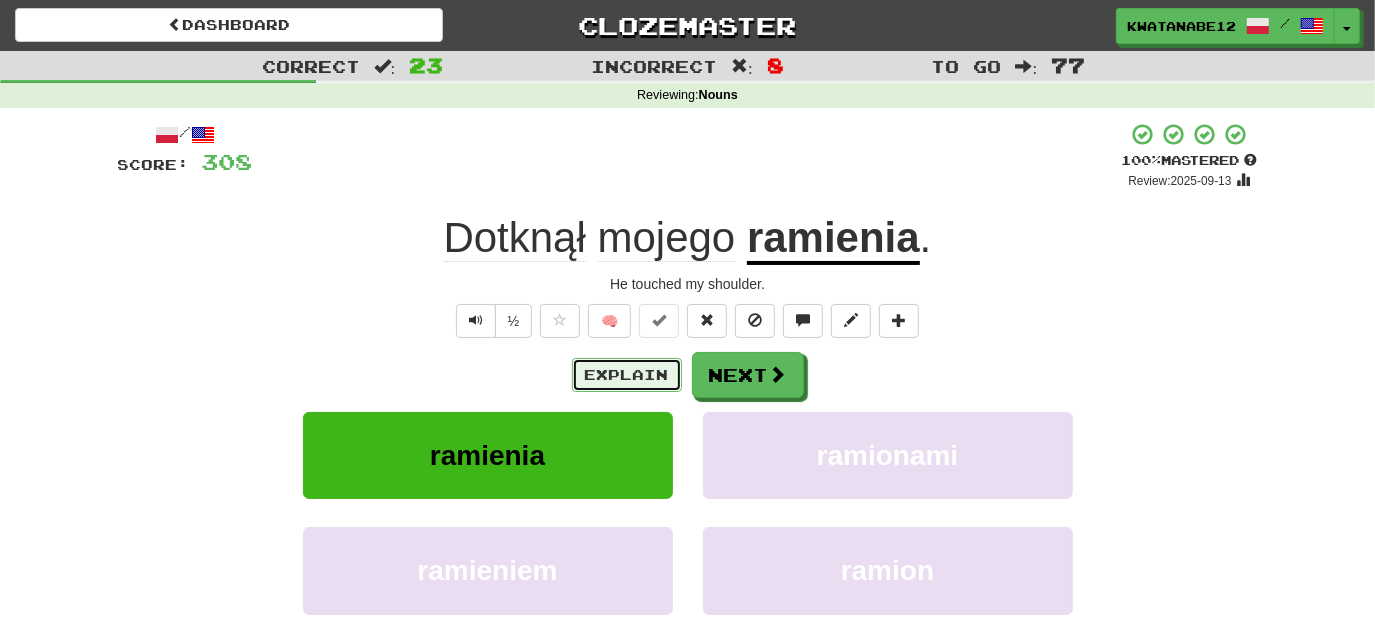 click on "Explain" at bounding box center [627, 375] 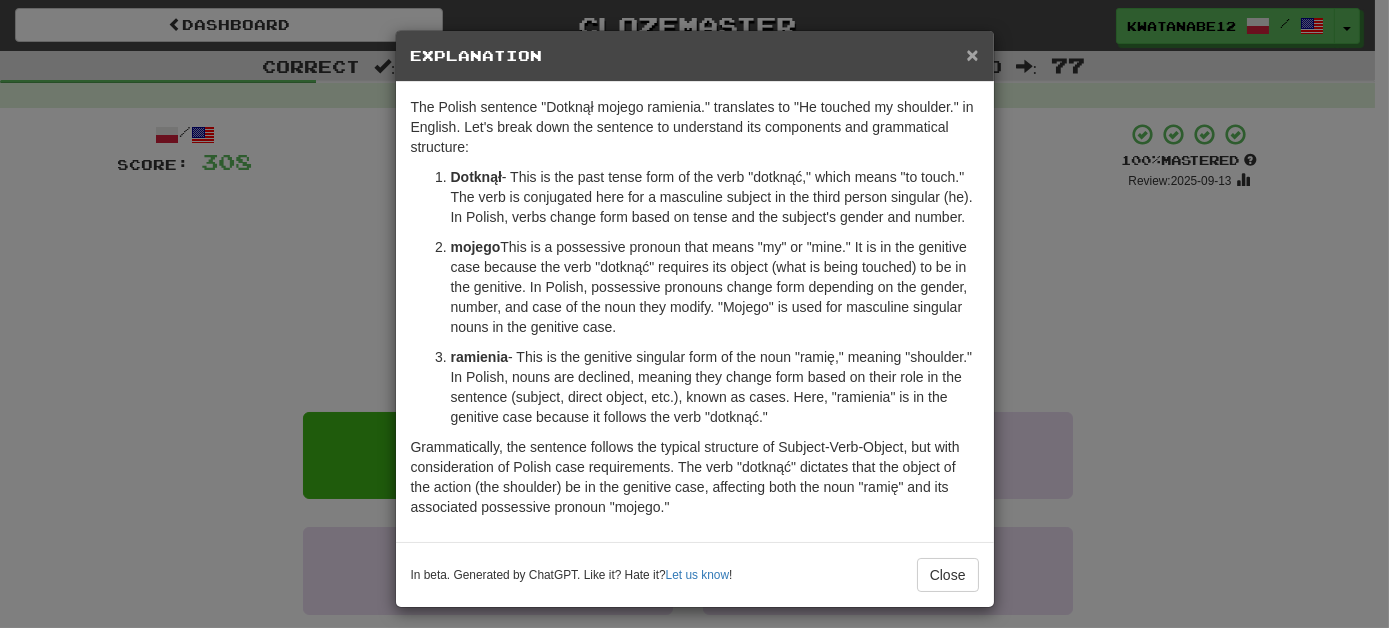click on "×" at bounding box center [972, 54] 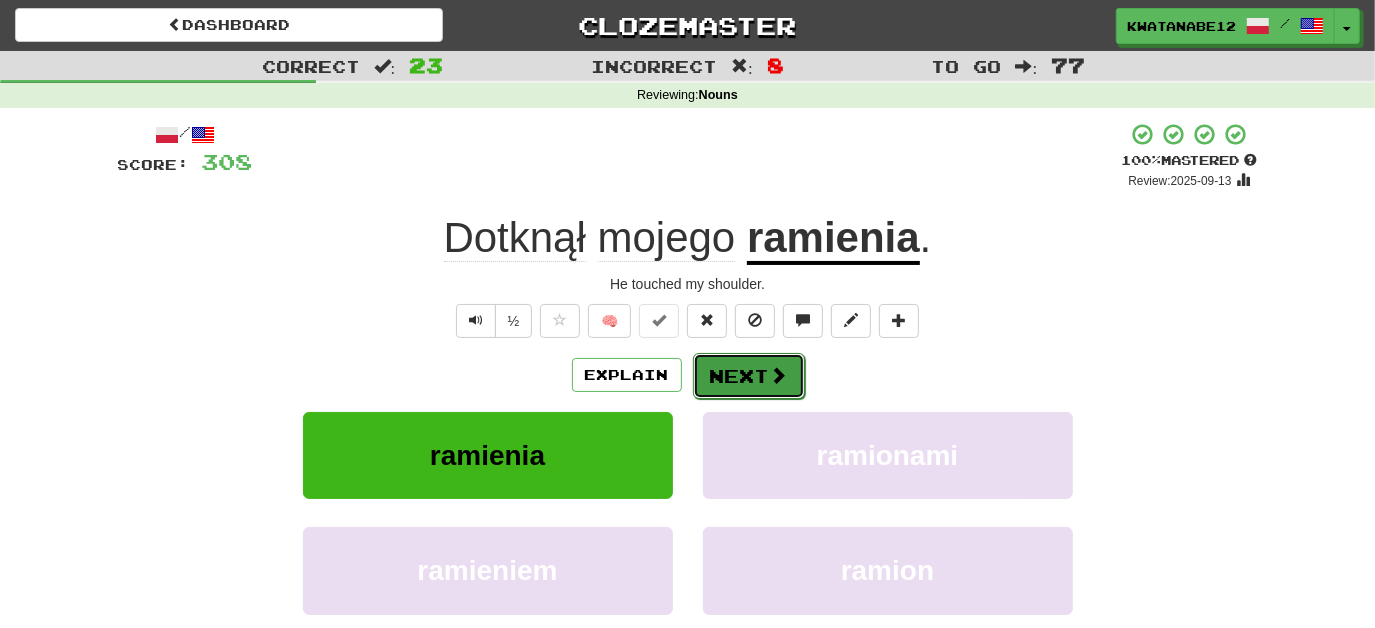 click on "Next" at bounding box center [749, 376] 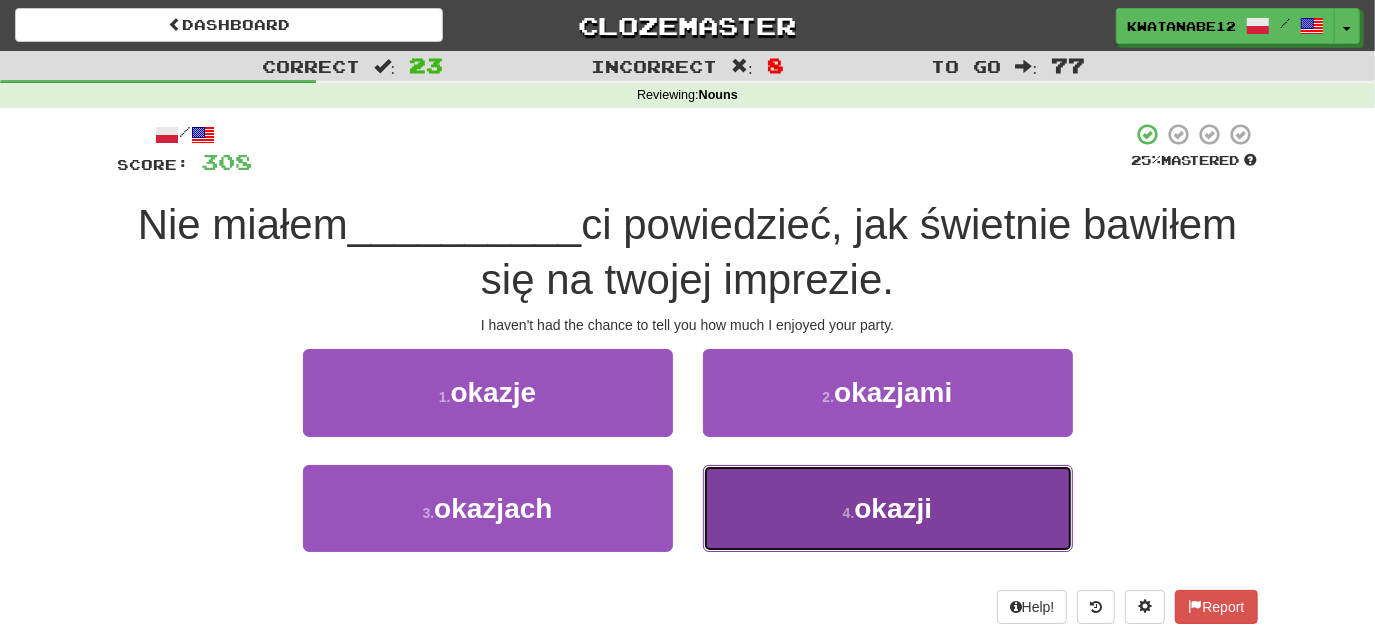 click on "4 .  okazji" at bounding box center [888, 508] 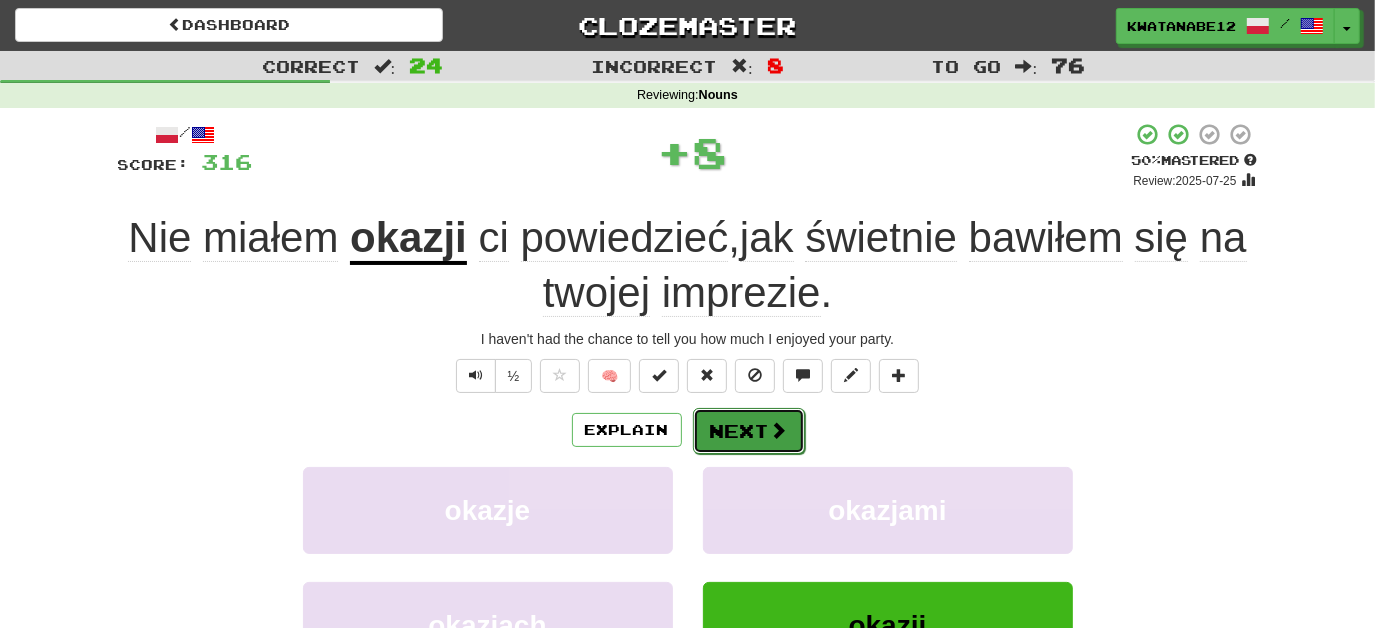click on "Next" at bounding box center (749, 431) 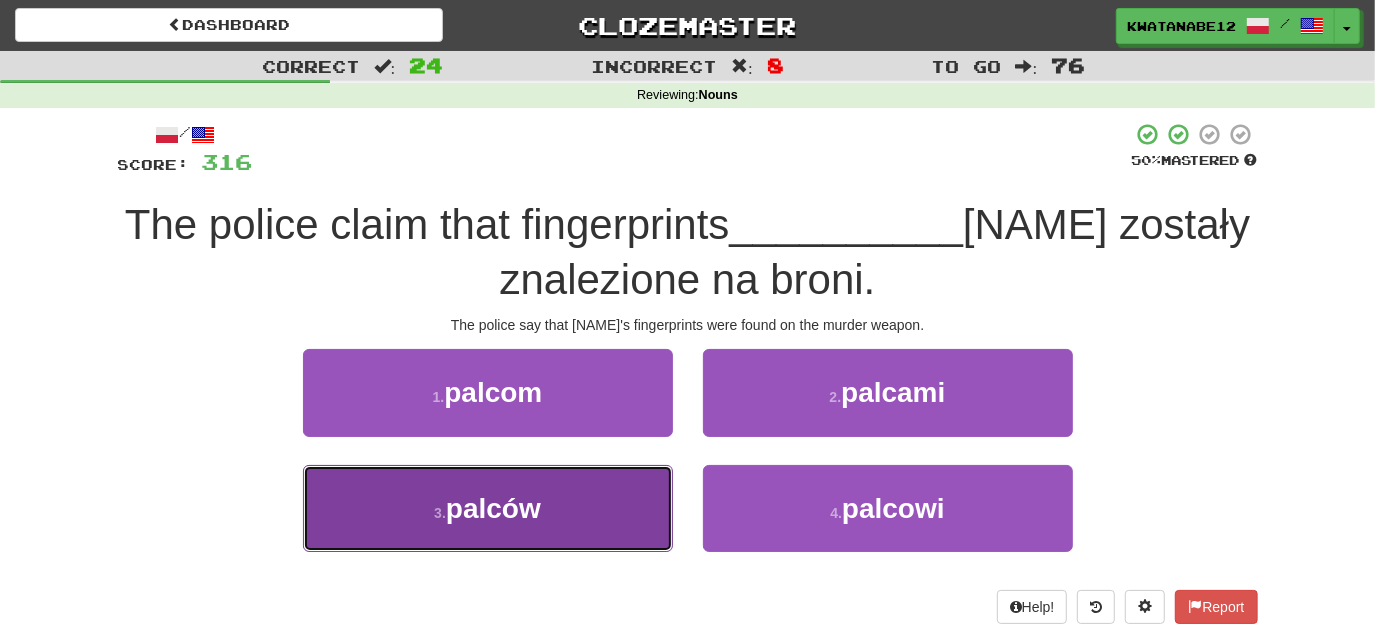 click on "3 .  palców" at bounding box center (488, 508) 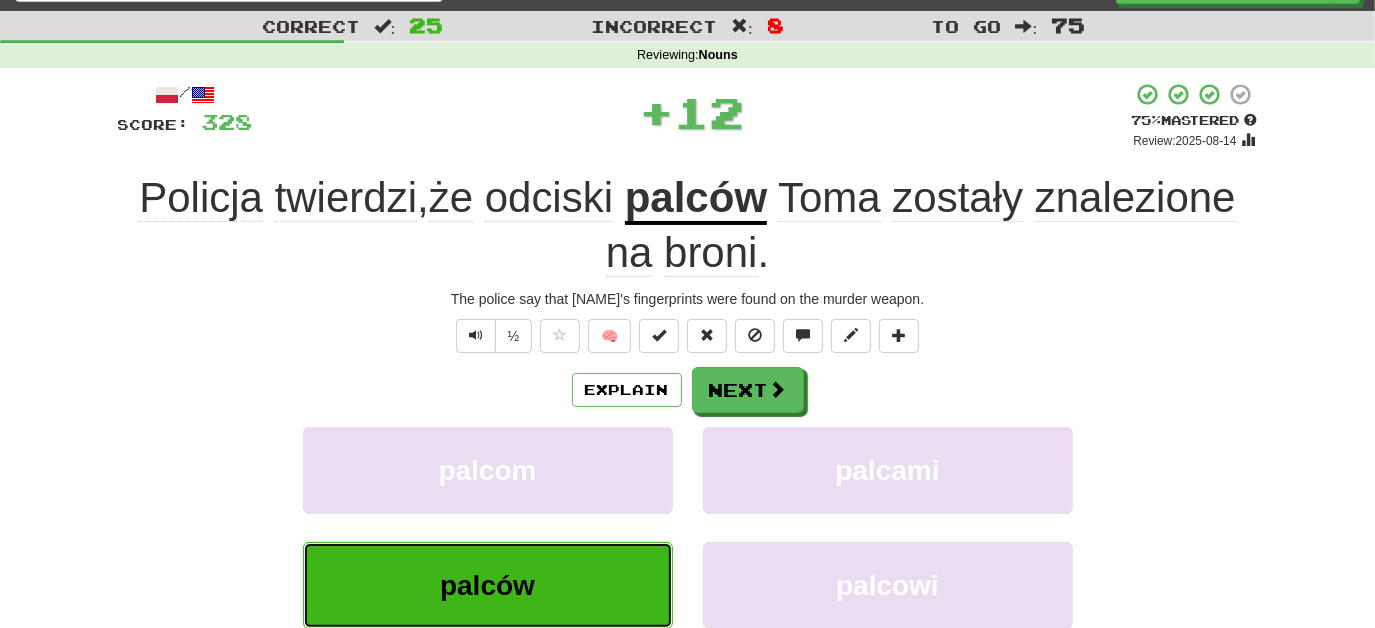 scroll, scrollTop: 65, scrollLeft: 0, axis: vertical 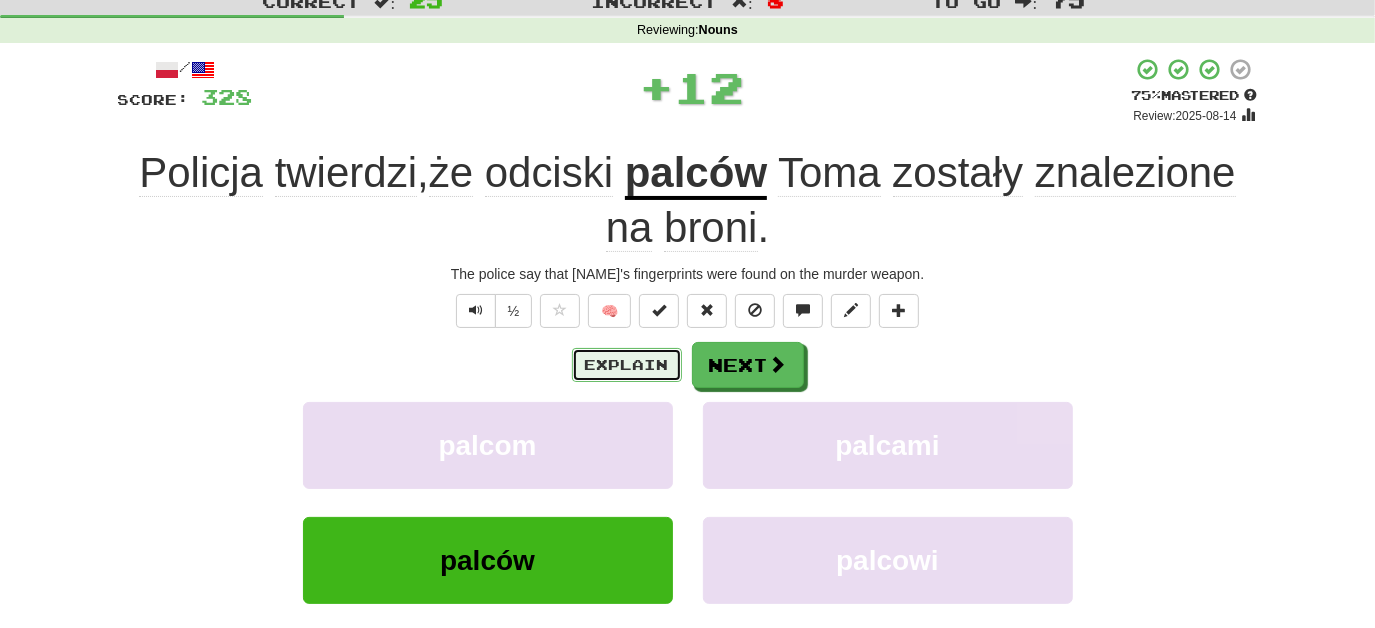 click on "Explain" at bounding box center [627, 365] 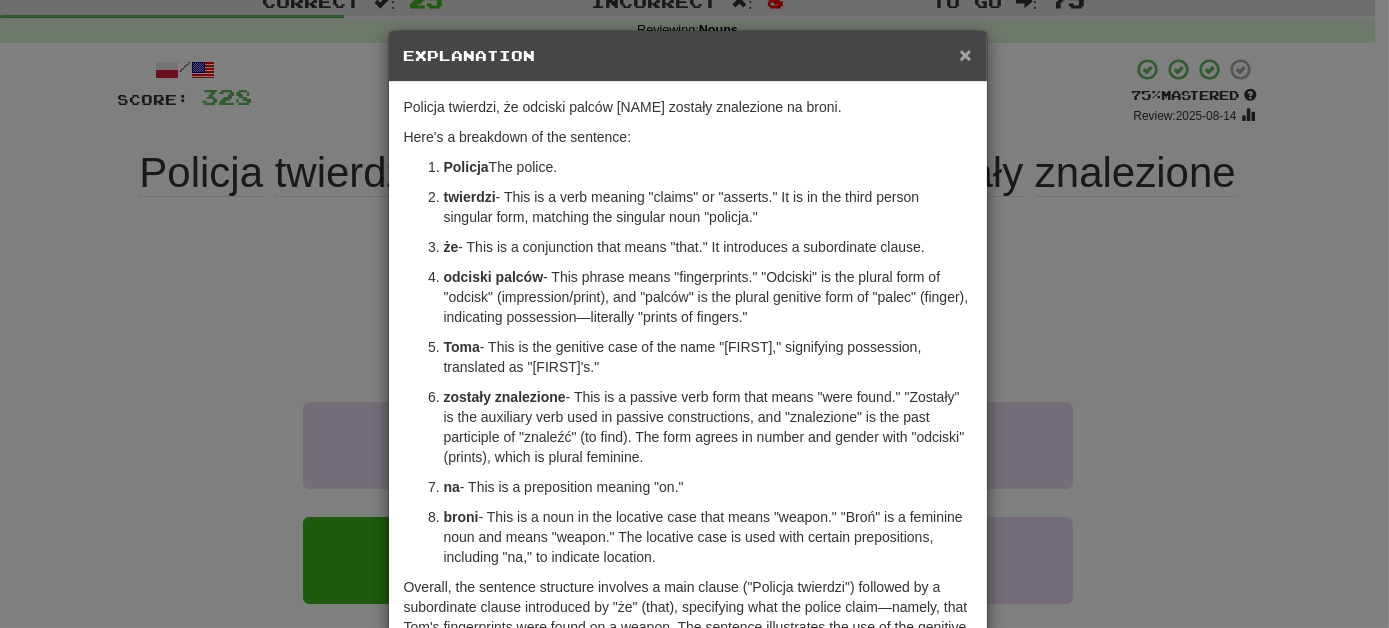 click on "×" at bounding box center [965, 54] 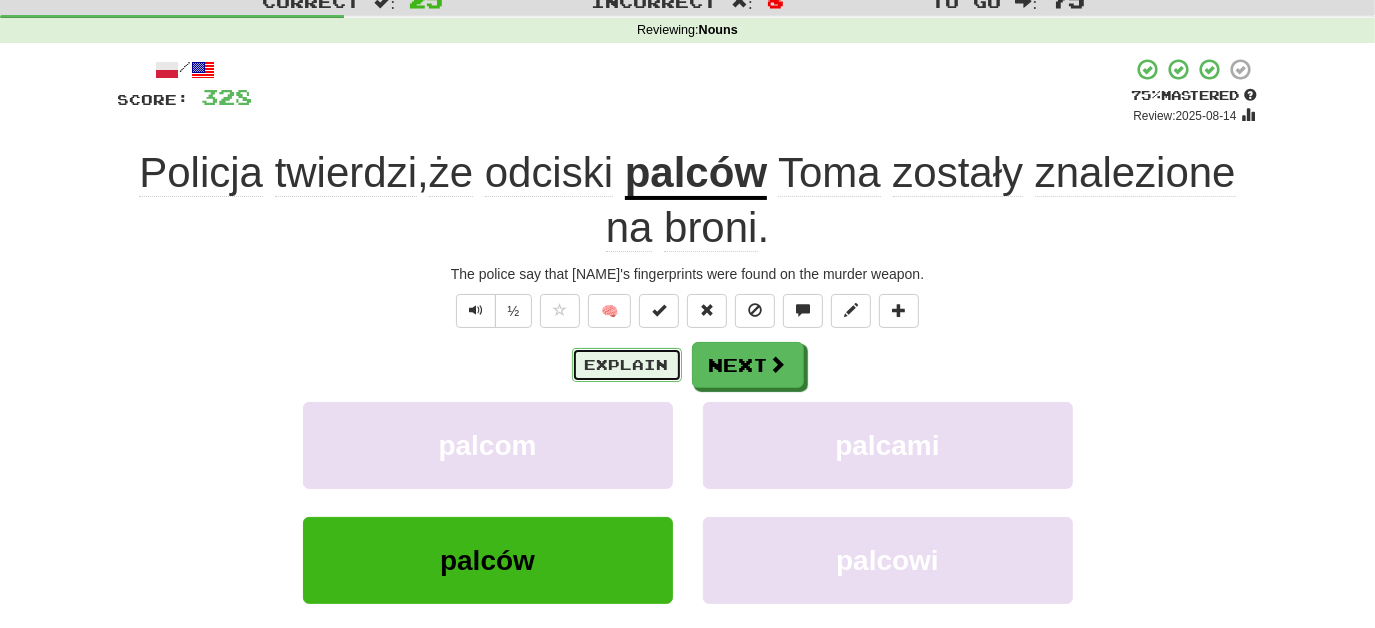 click on "Explain" at bounding box center [627, 365] 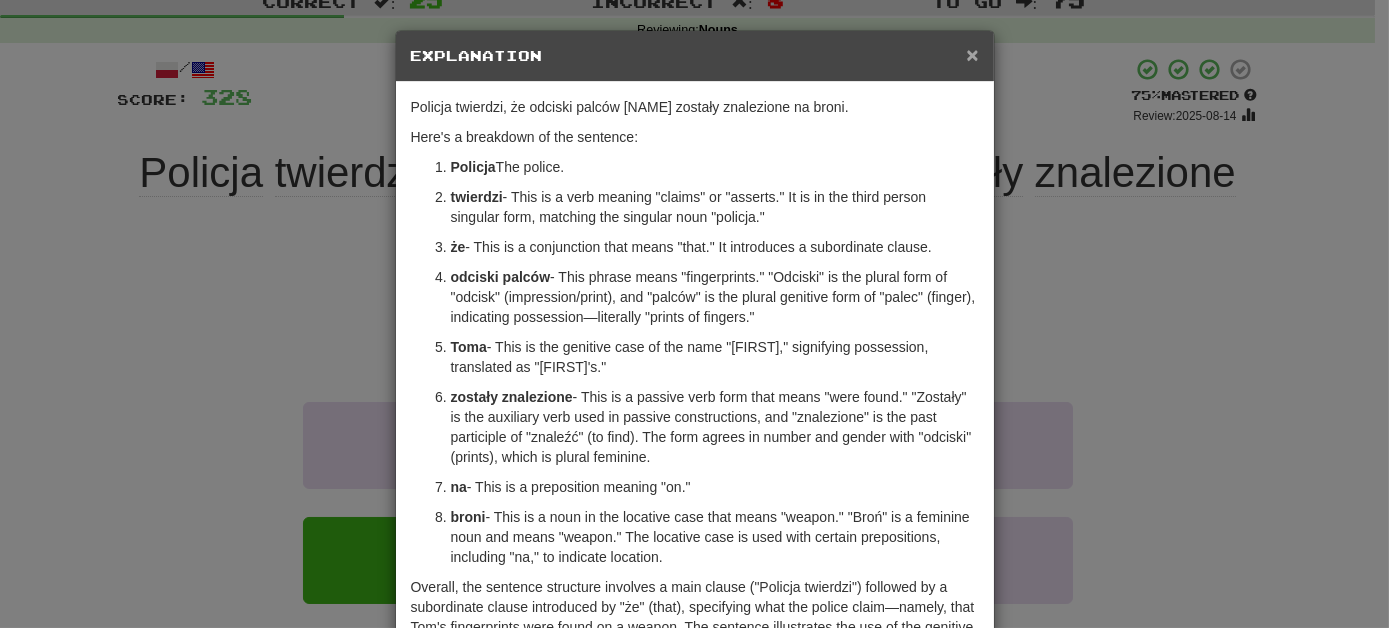 click on "×" at bounding box center [972, 54] 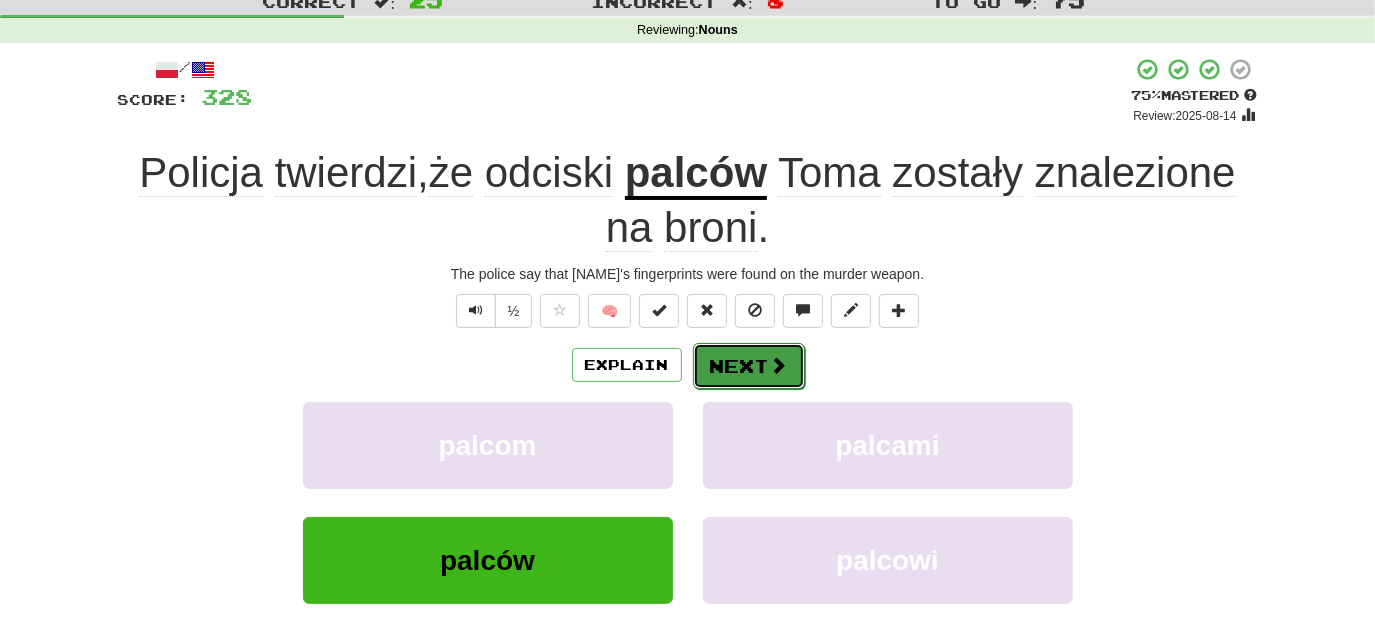 click on "Next" at bounding box center [749, 366] 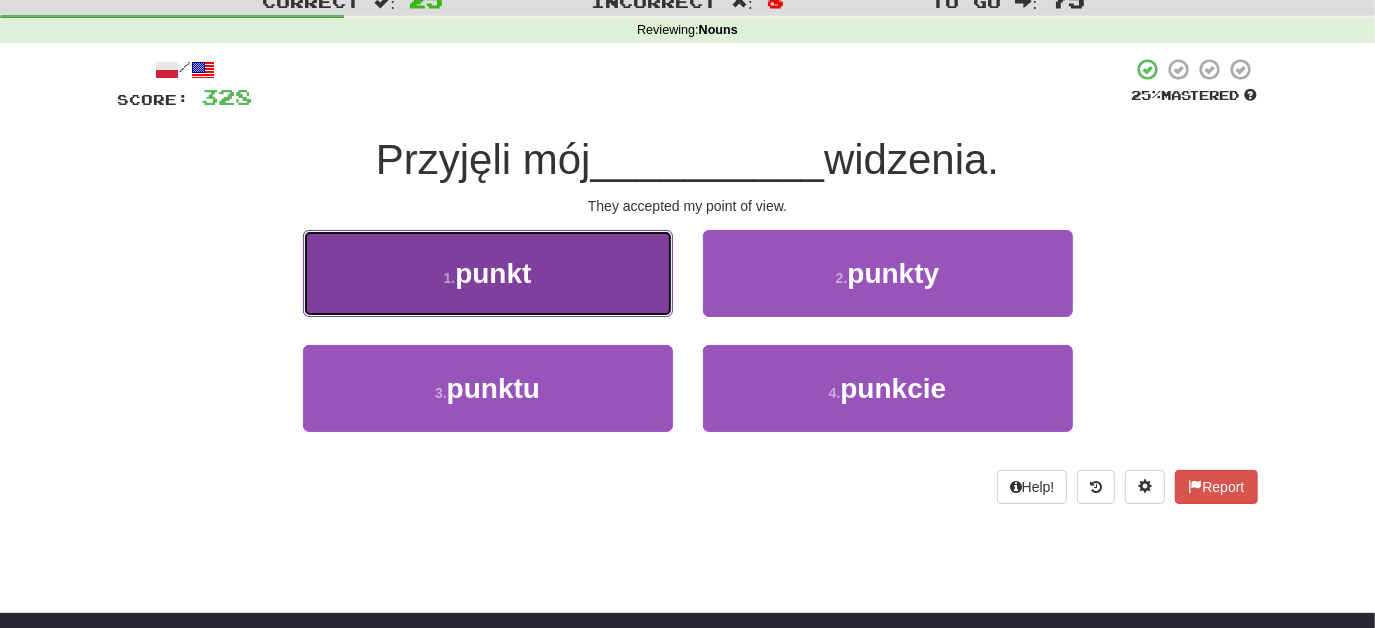 click on "1 .  punkt" at bounding box center [488, 273] 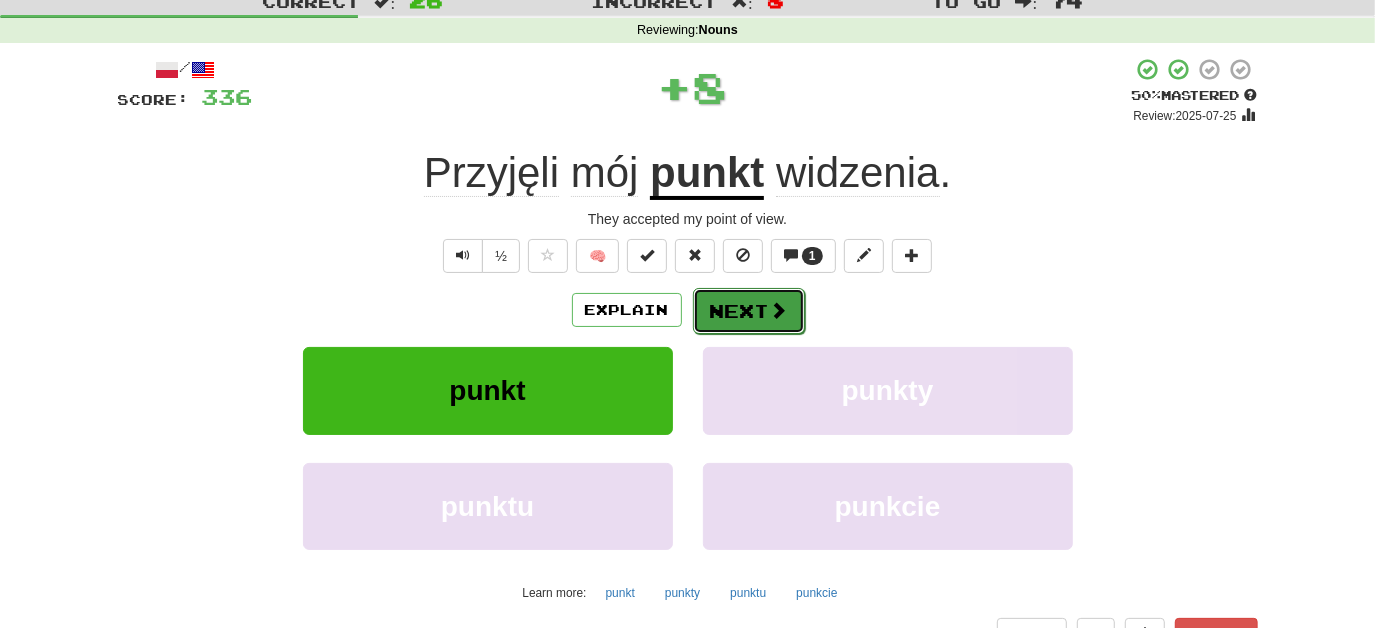 click on "Next" at bounding box center [749, 311] 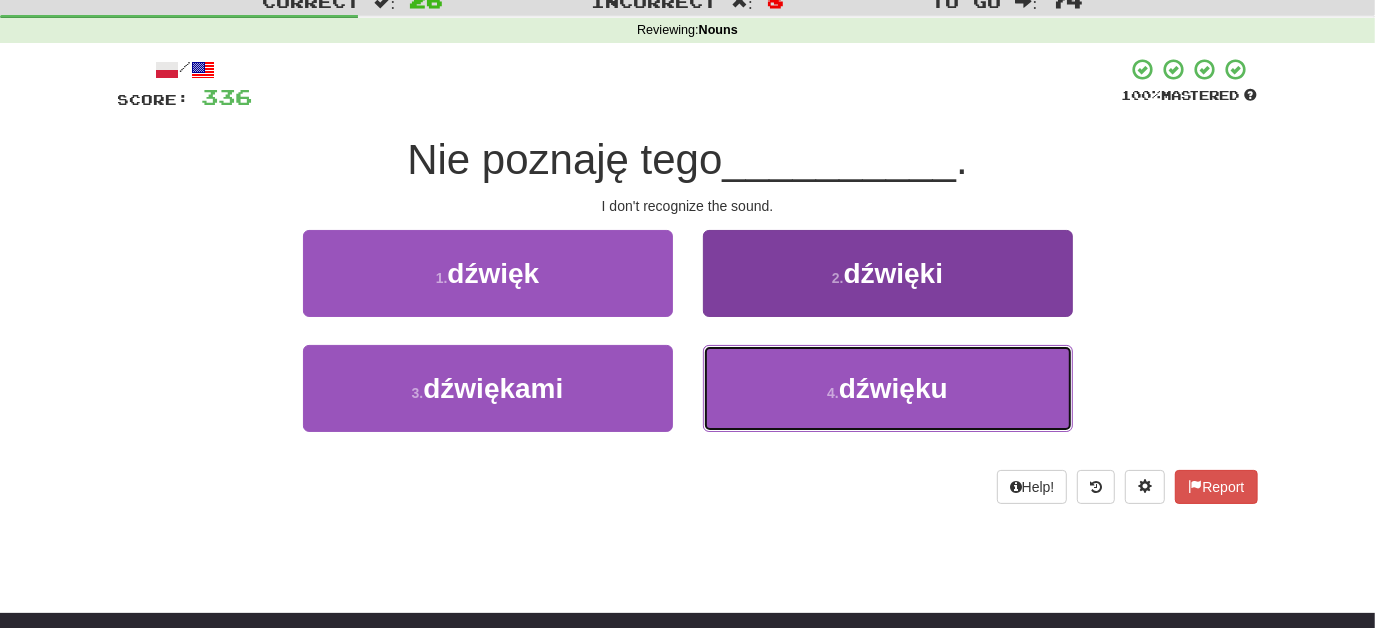 click on "4 .  dźwięku" at bounding box center [888, 388] 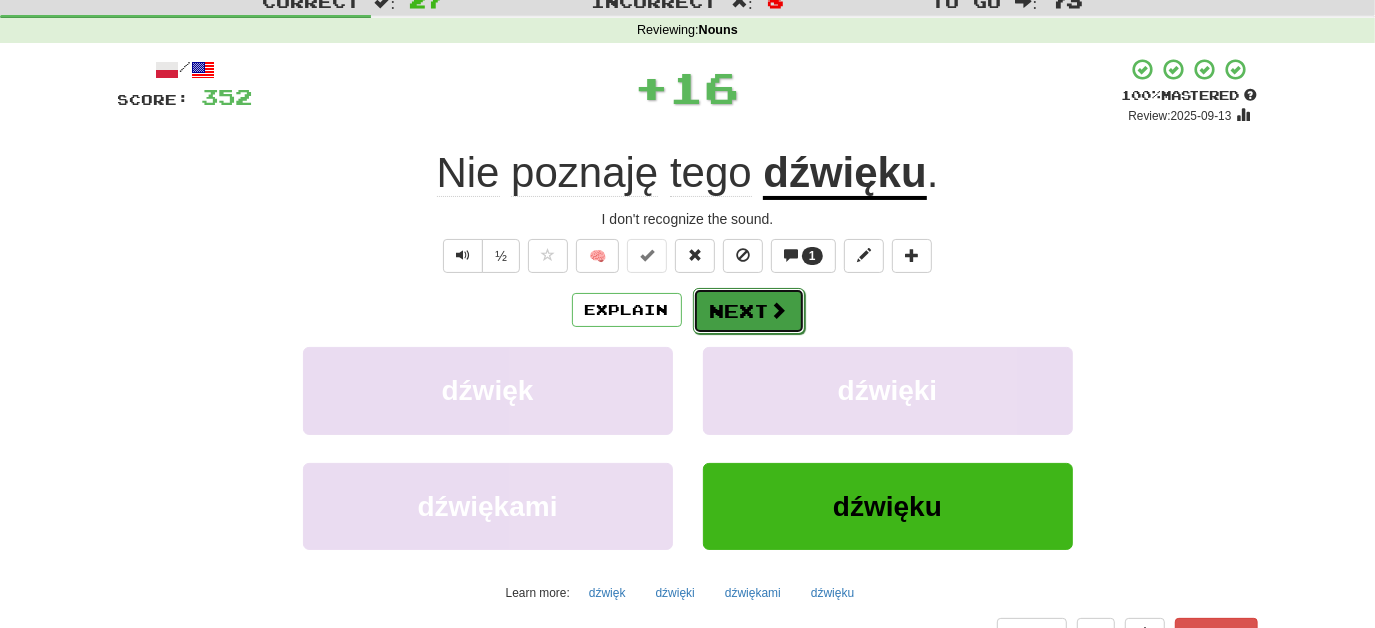 click on "Next" at bounding box center (749, 311) 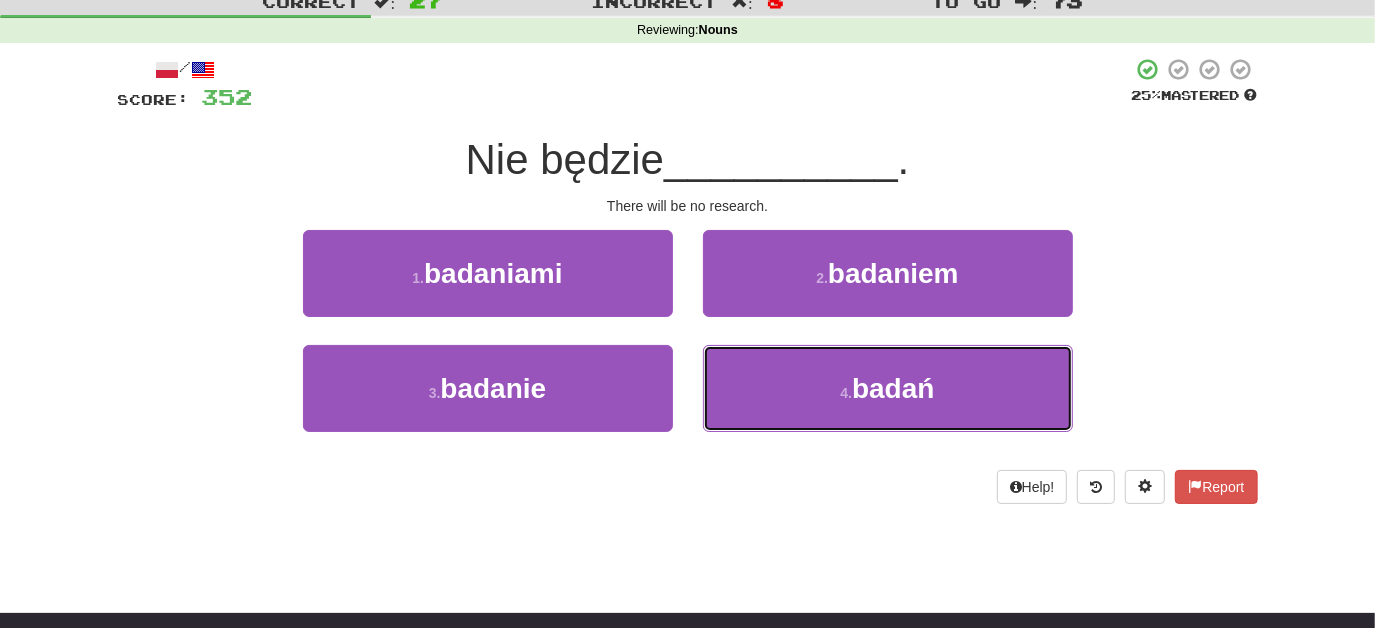 drag, startPoint x: 751, startPoint y: 373, endPoint x: 733, endPoint y: 332, distance: 44.777225 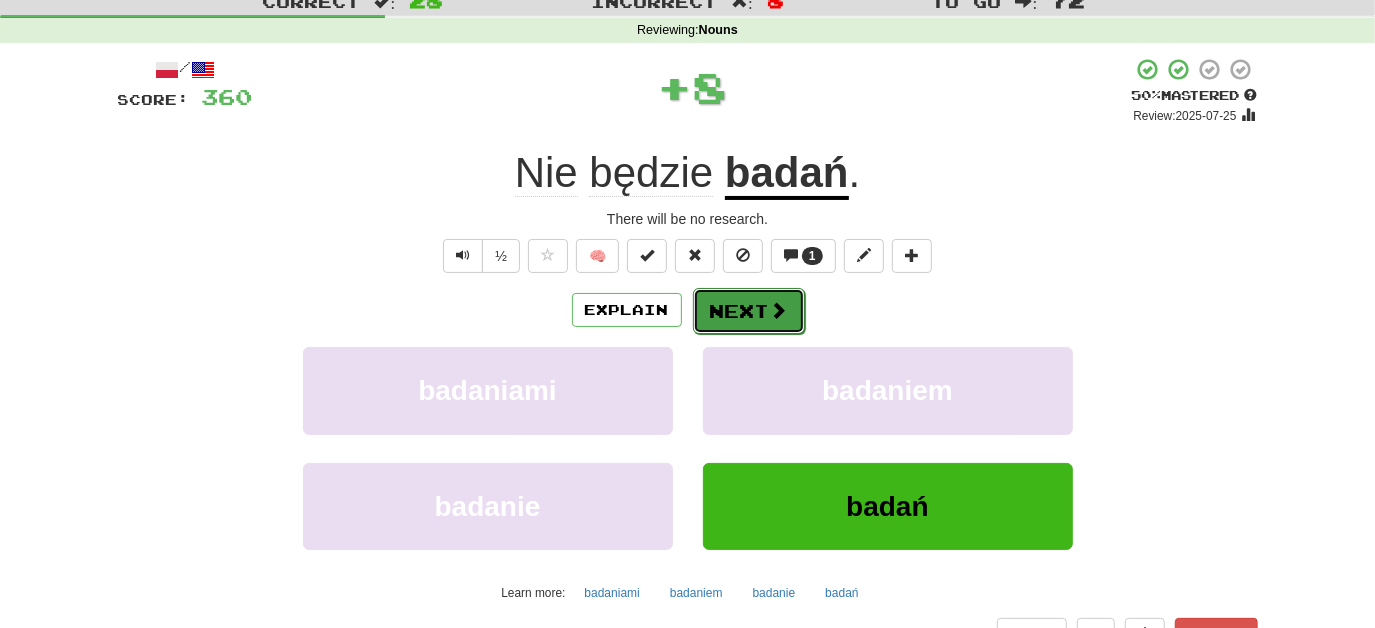 click on "Next" at bounding box center (749, 311) 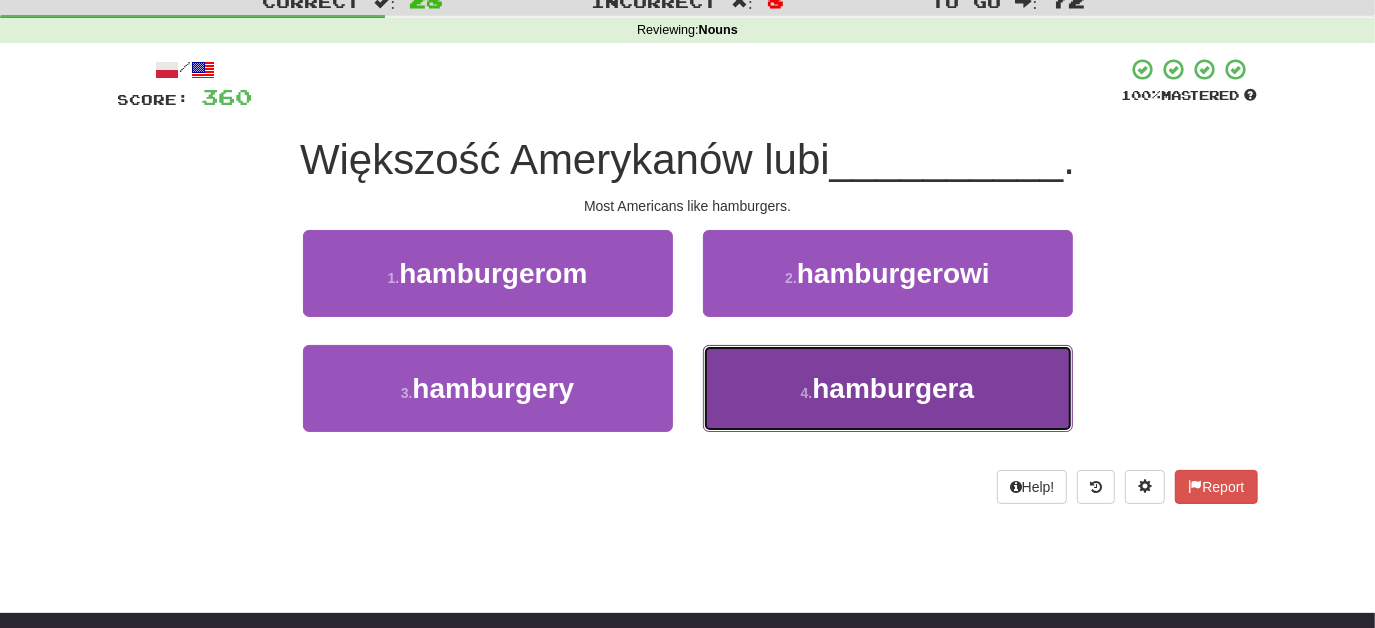 click on "4 .  hamburgera" at bounding box center [888, 388] 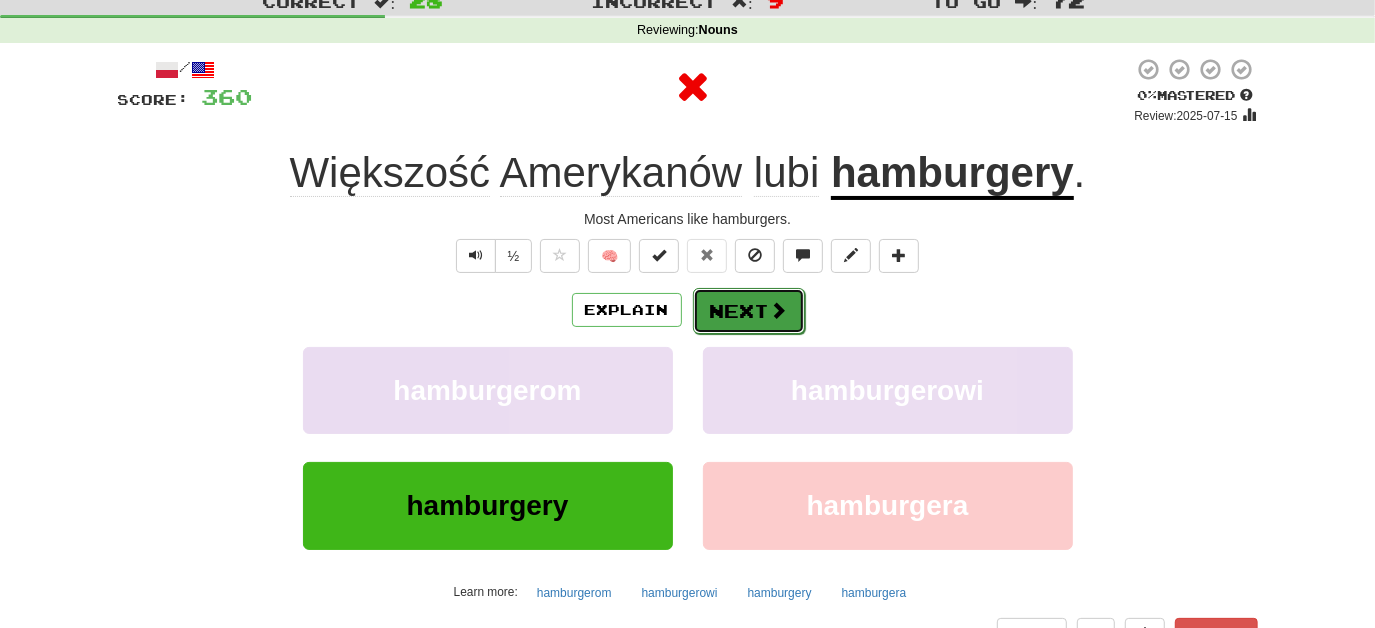 click on "Next" at bounding box center [749, 311] 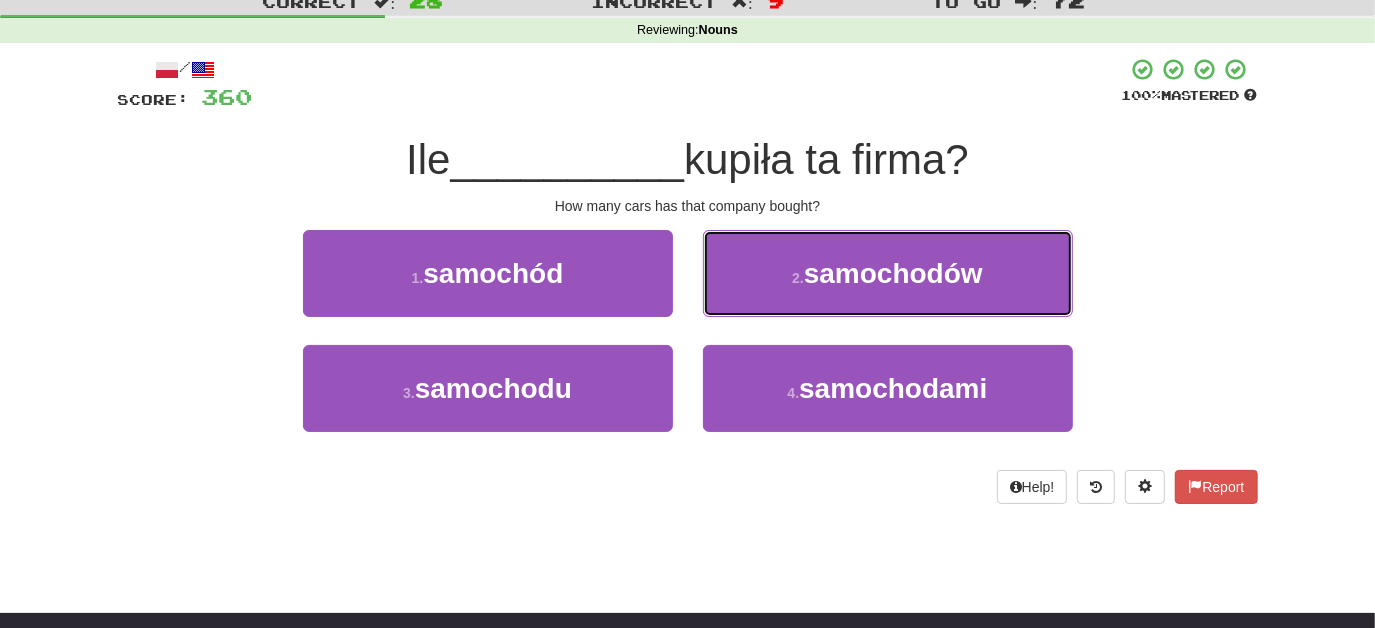 click on "2 .  samochodów" at bounding box center [888, 273] 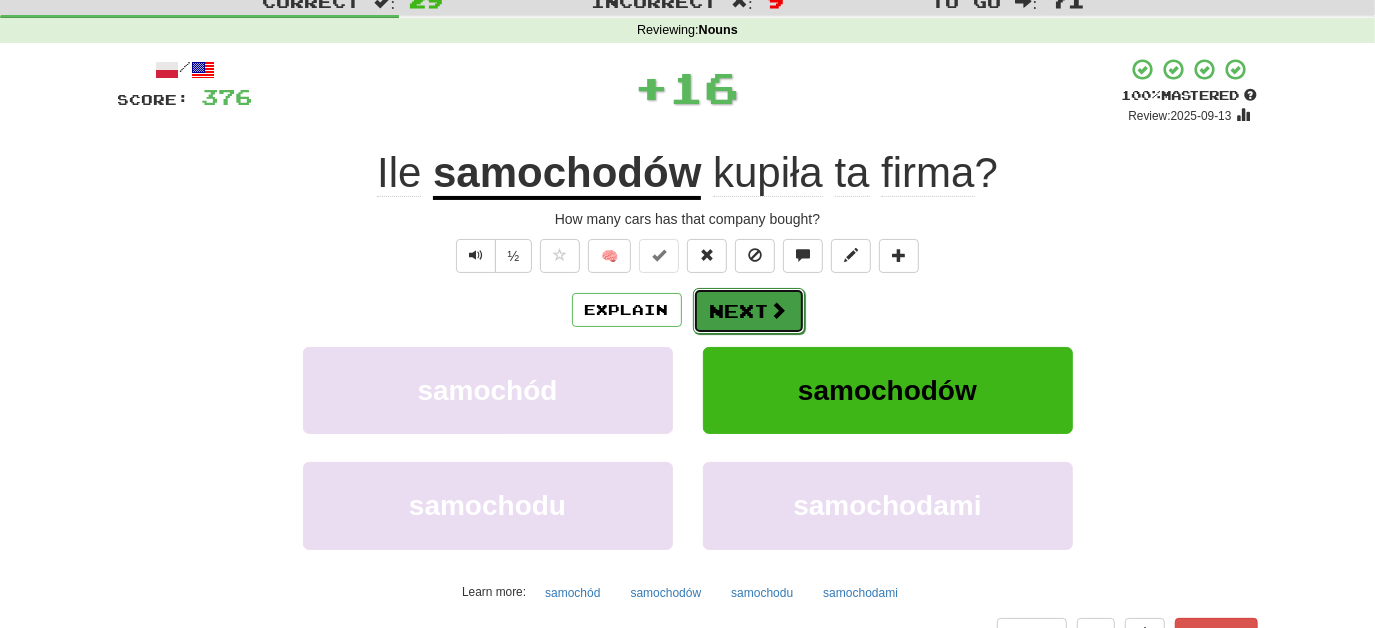 click on "Next" at bounding box center [749, 311] 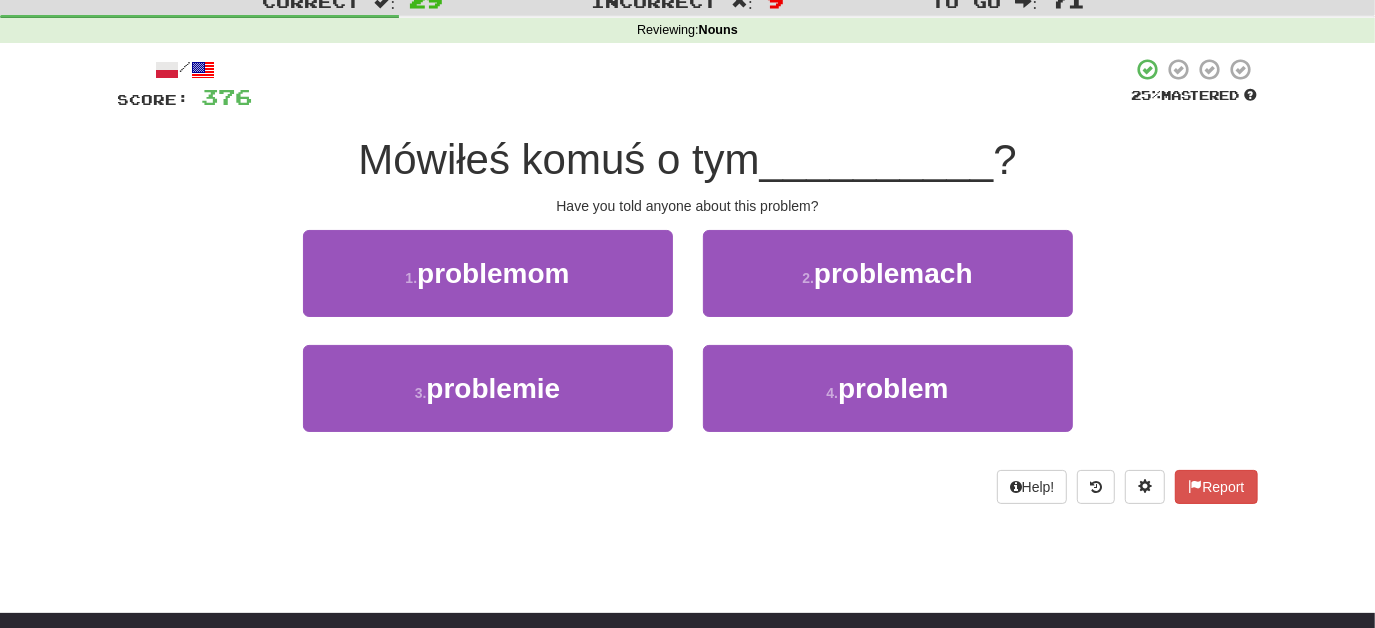 drag, startPoint x: 597, startPoint y: 318, endPoint x: 600, endPoint y: 336, distance: 18.248287 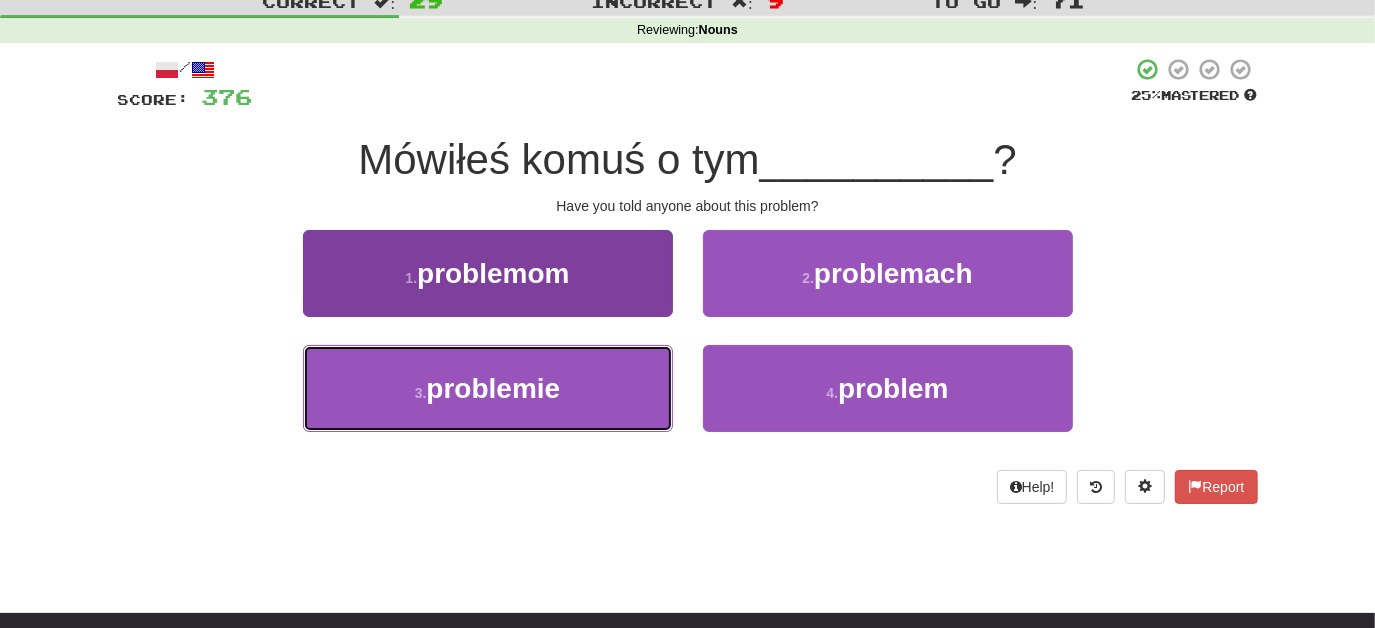 click on "3 .  problemie" at bounding box center (488, 388) 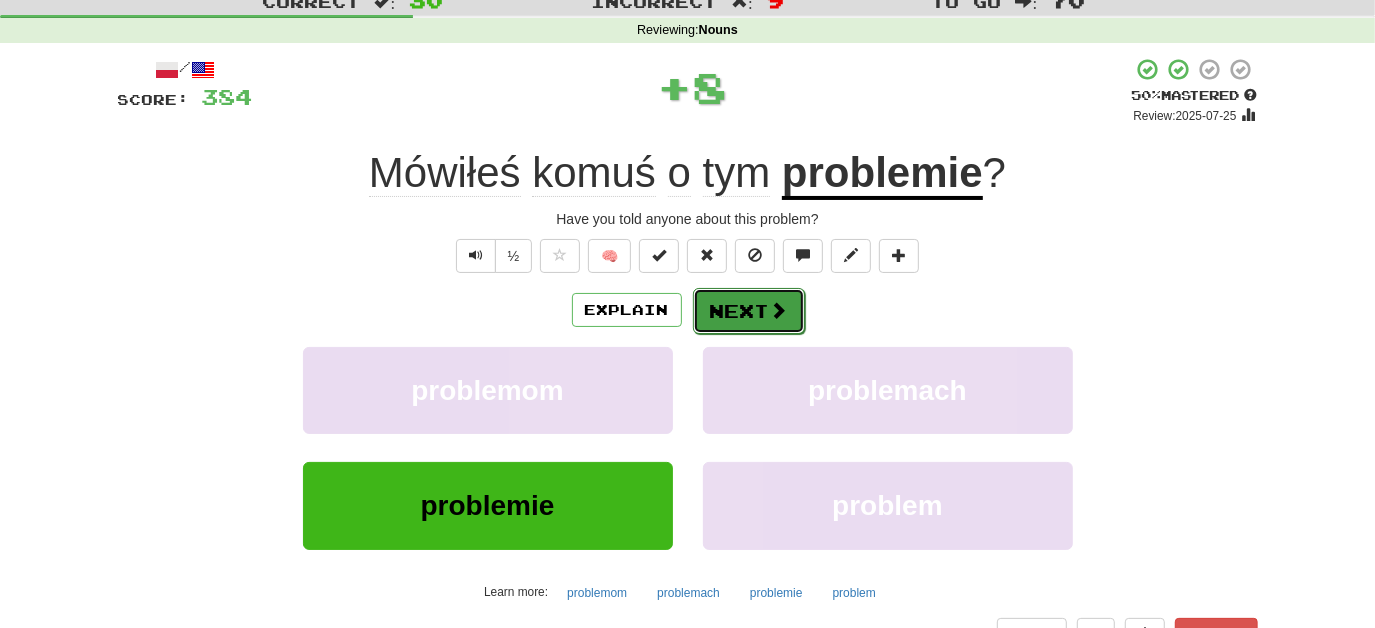 click on "Next" at bounding box center (749, 311) 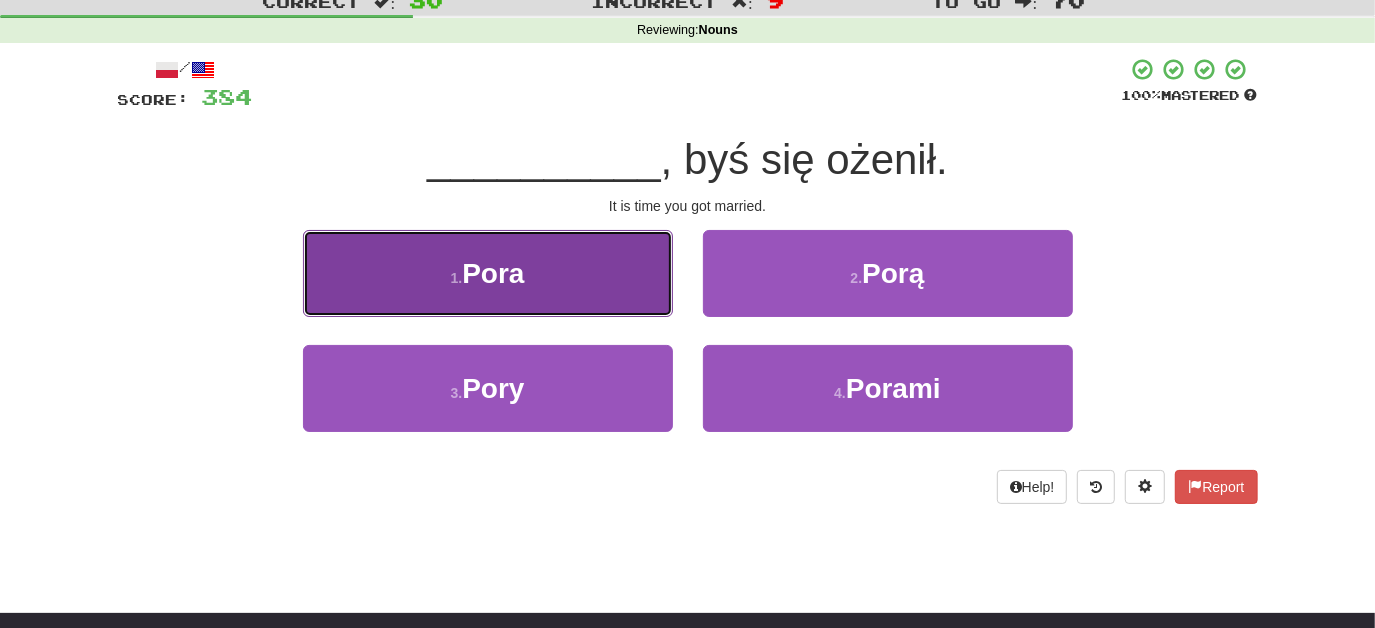 drag, startPoint x: 592, startPoint y: 295, endPoint x: 604, endPoint y: 292, distance: 12.369317 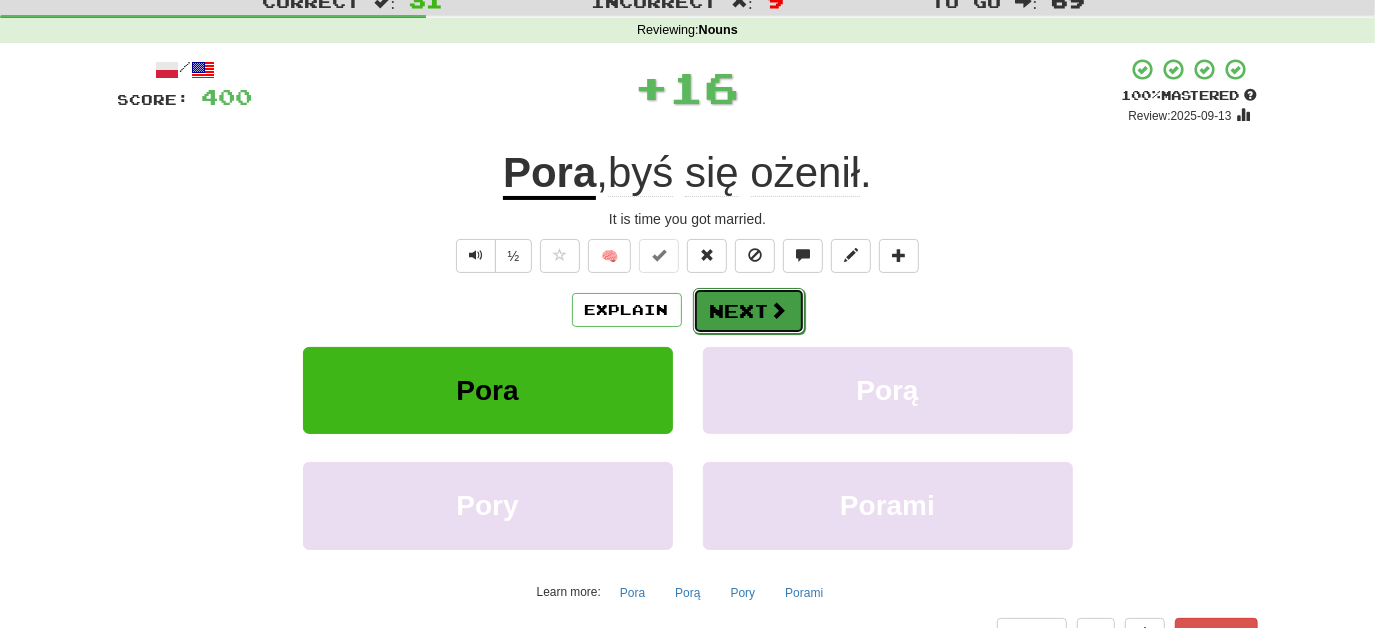 click on "Next" at bounding box center (749, 311) 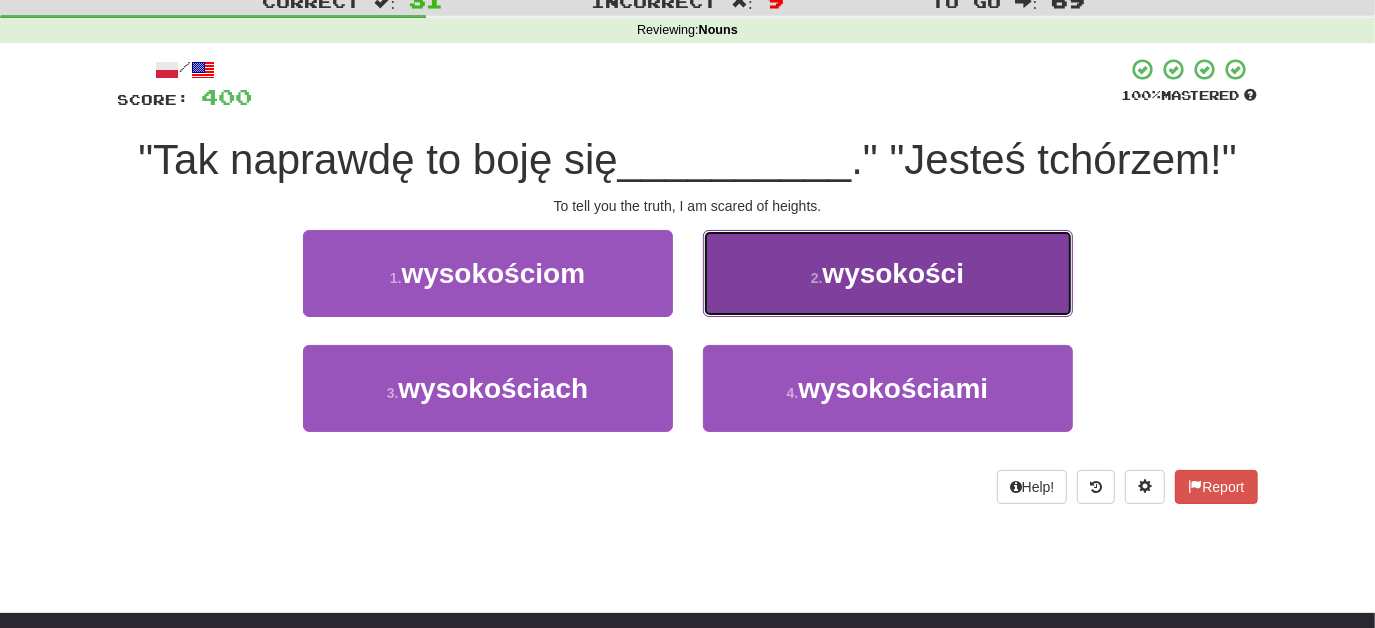 click on "wysokości" at bounding box center [888, 273] 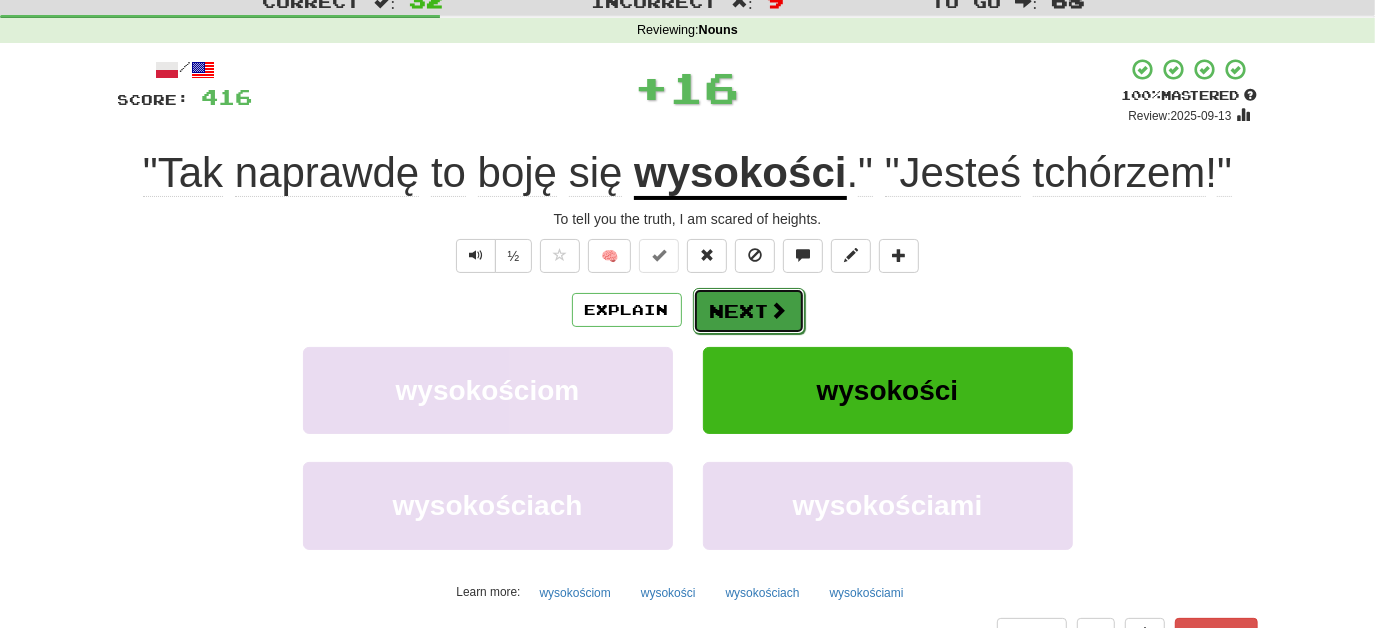 click on "Next" at bounding box center (749, 311) 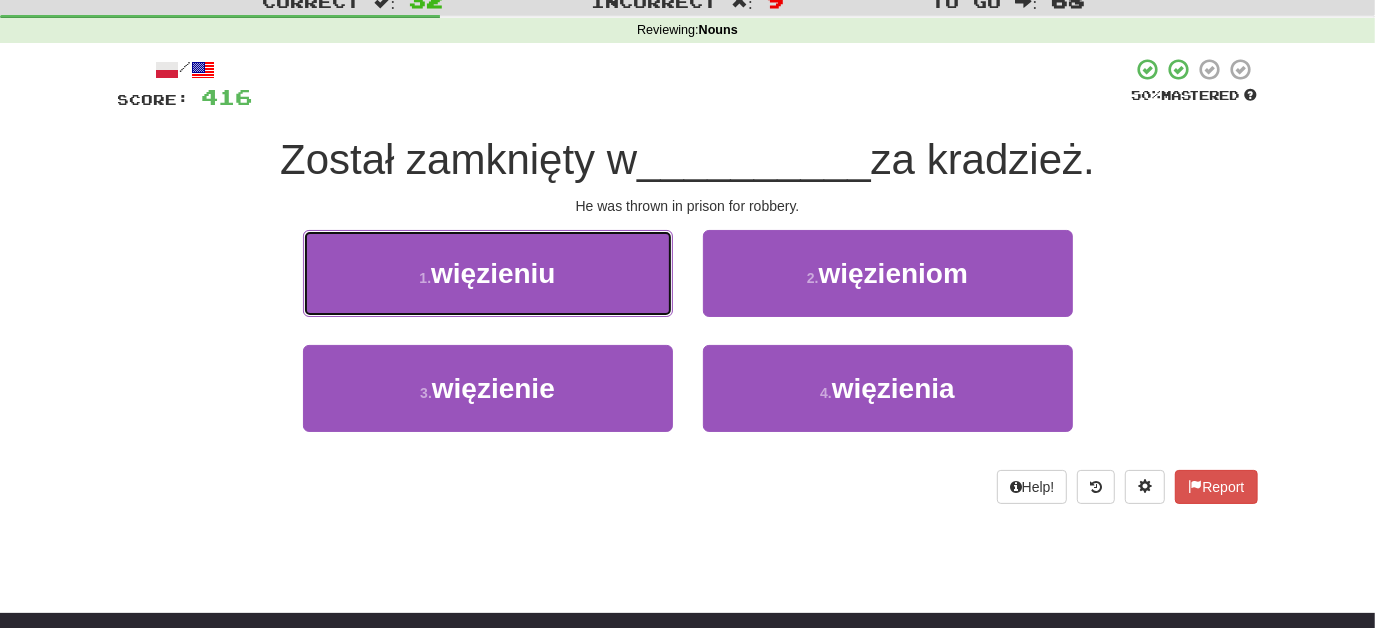 drag, startPoint x: 575, startPoint y: 252, endPoint x: 632, endPoint y: 274, distance: 61.09828 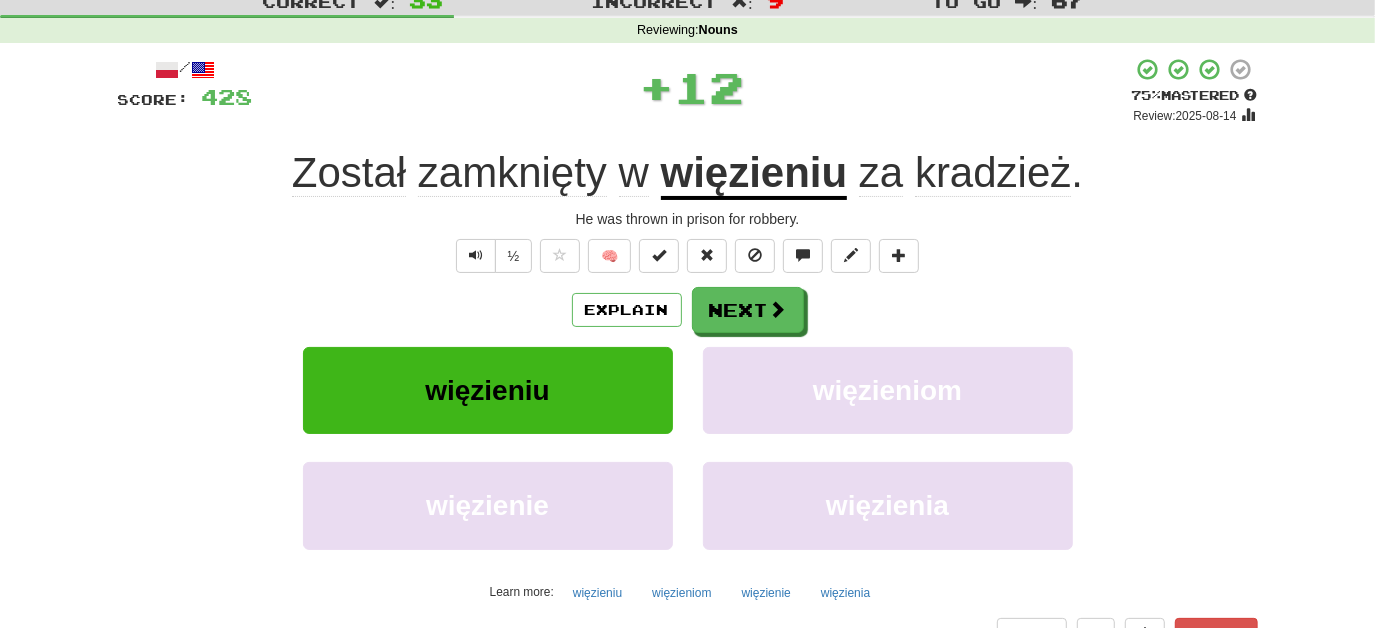click on "Explain Next" at bounding box center (688, 310) 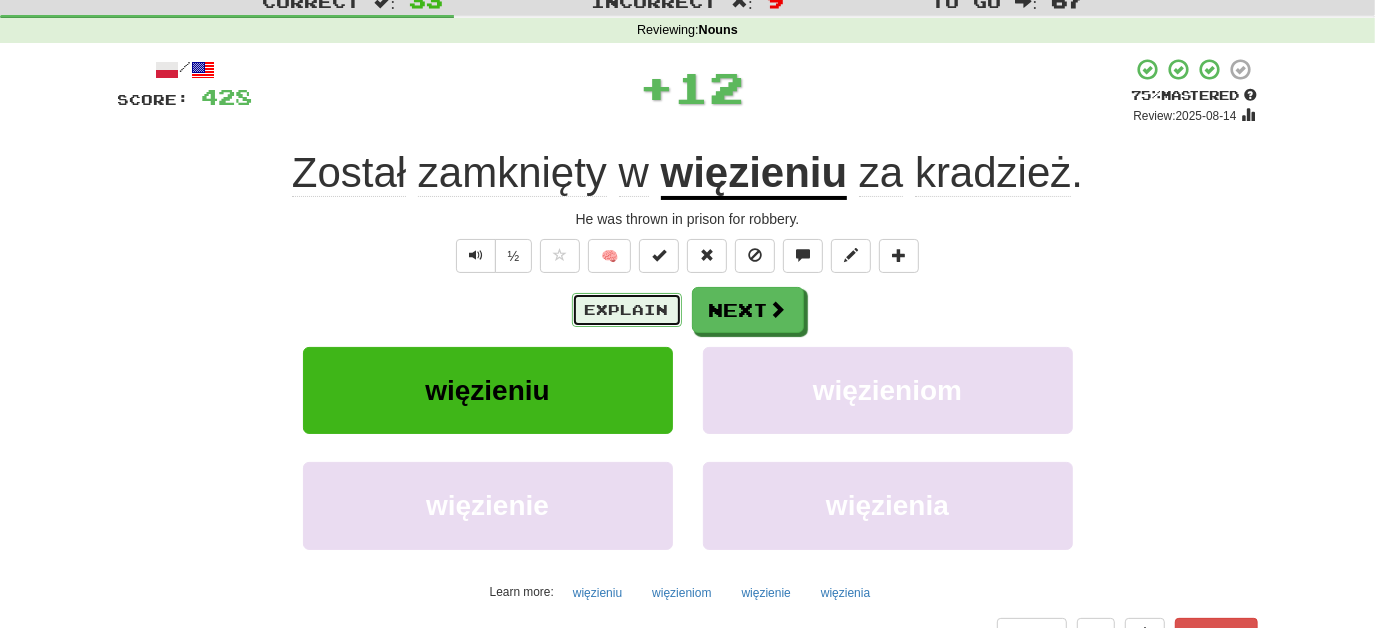 click on "Explain" at bounding box center (627, 310) 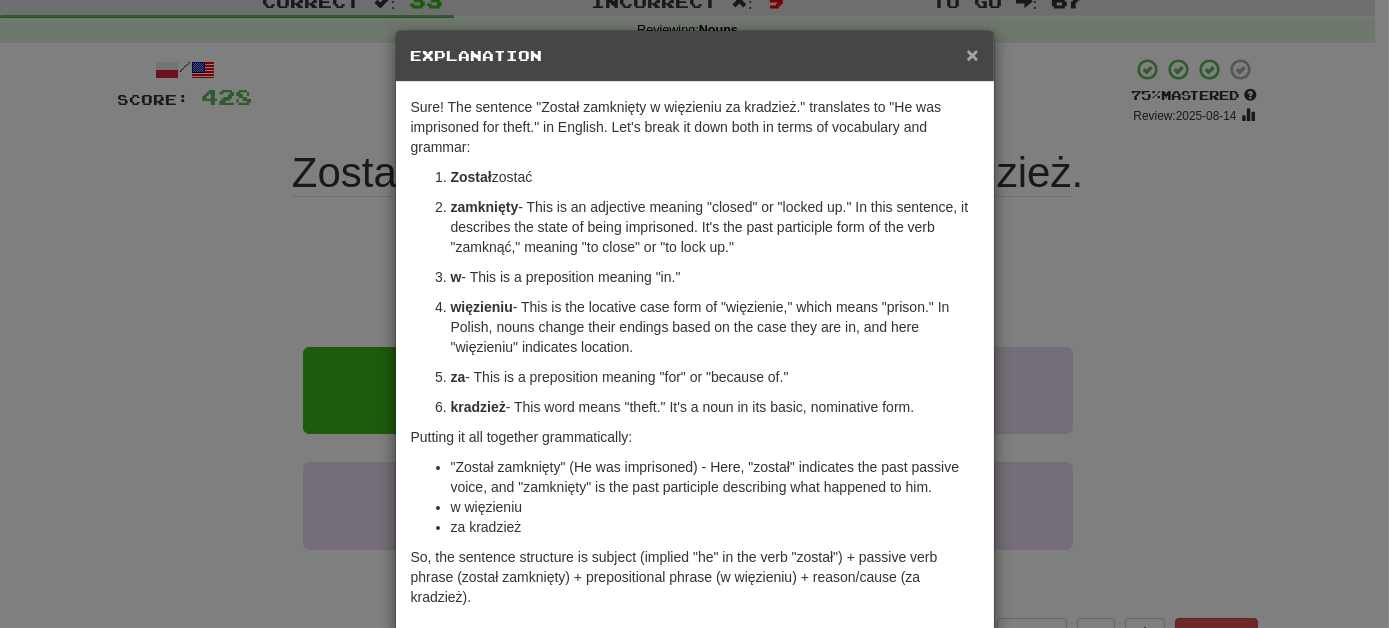 click on "×" at bounding box center (972, 54) 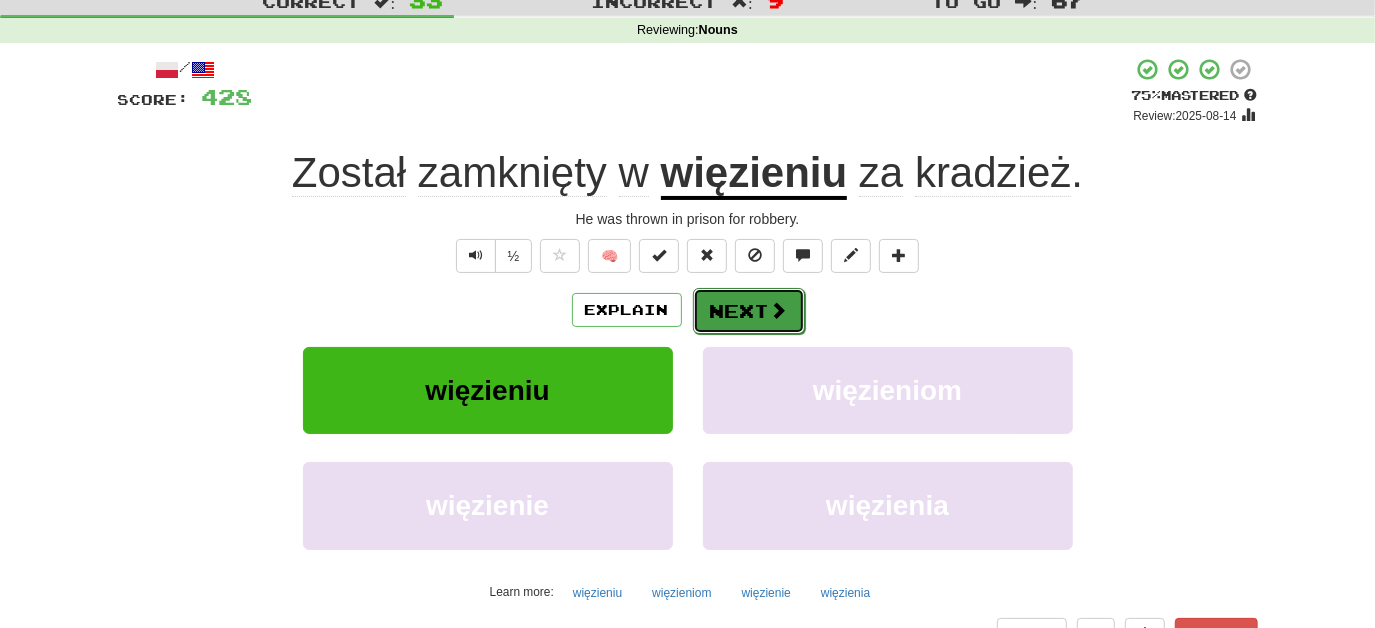 click at bounding box center [779, 310] 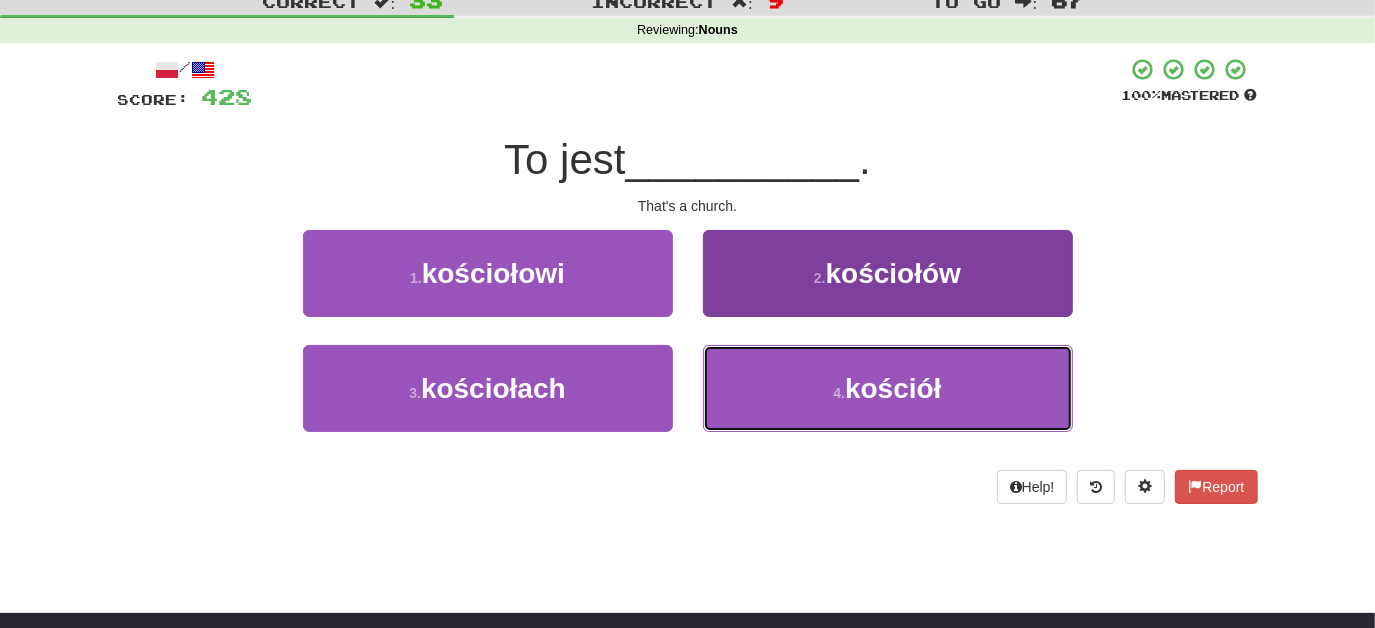 click on "4 .  kościół" at bounding box center (888, 388) 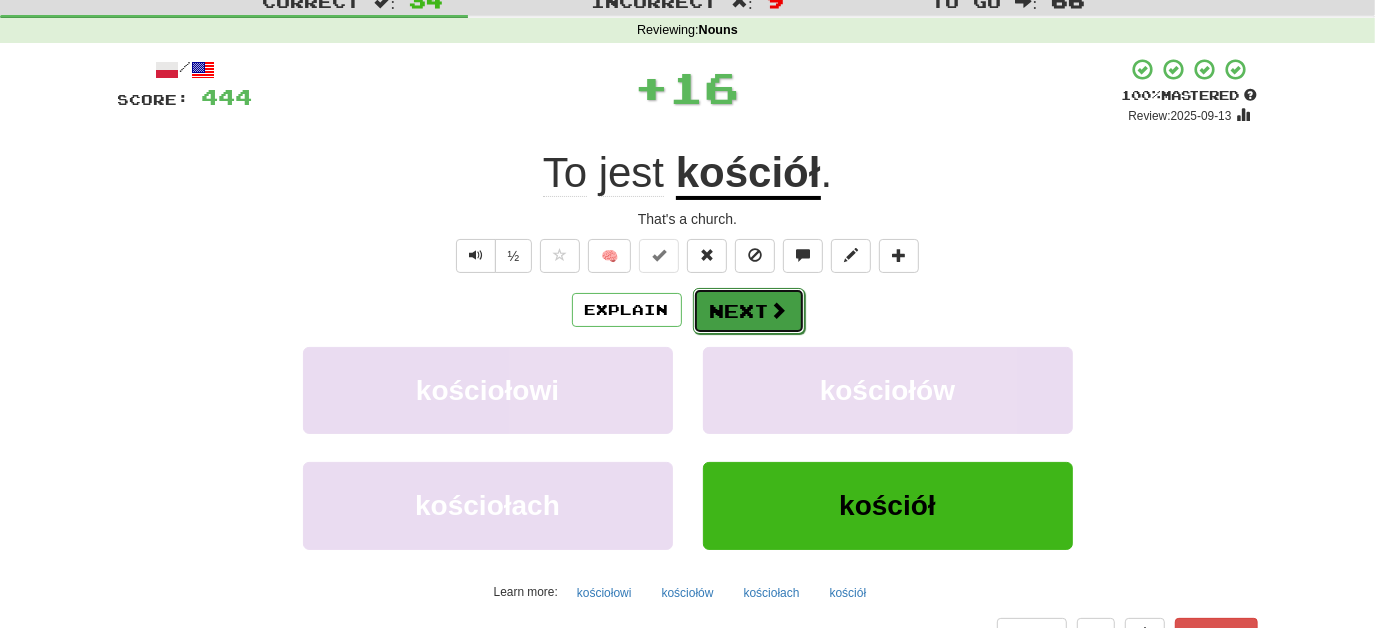click on "Next" at bounding box center [749, 311] 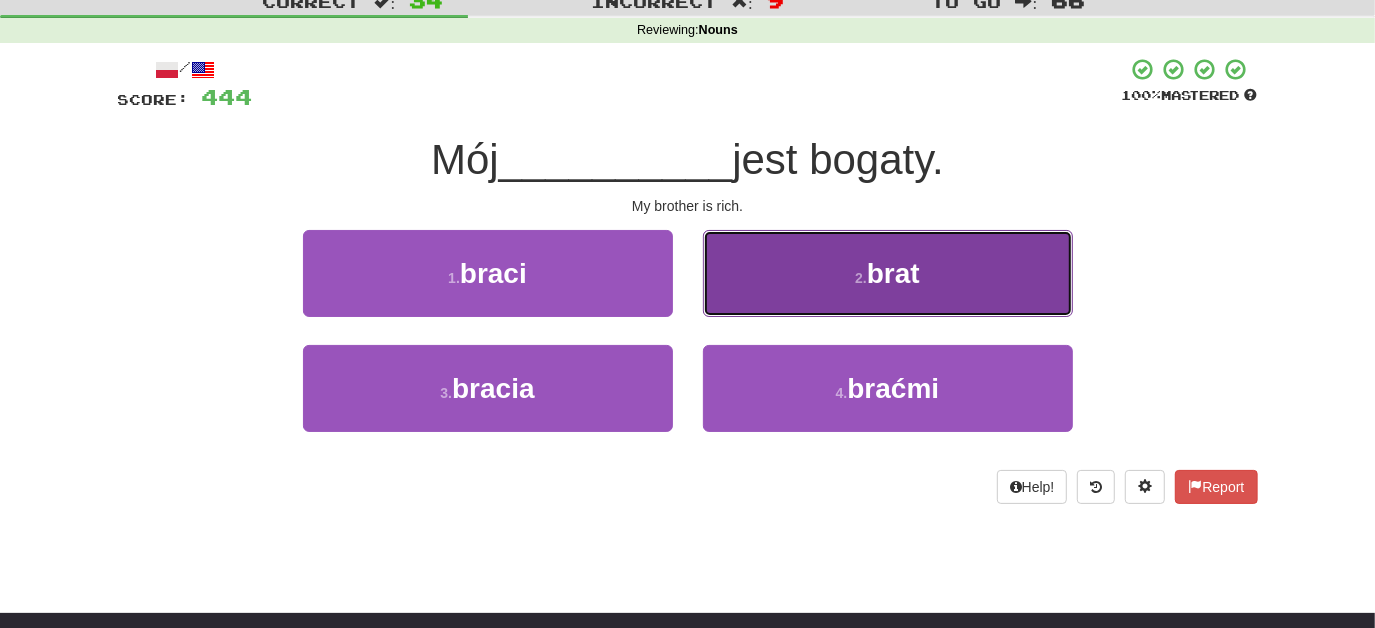 click on "2 .  brother" at bounding box center (888, 273) 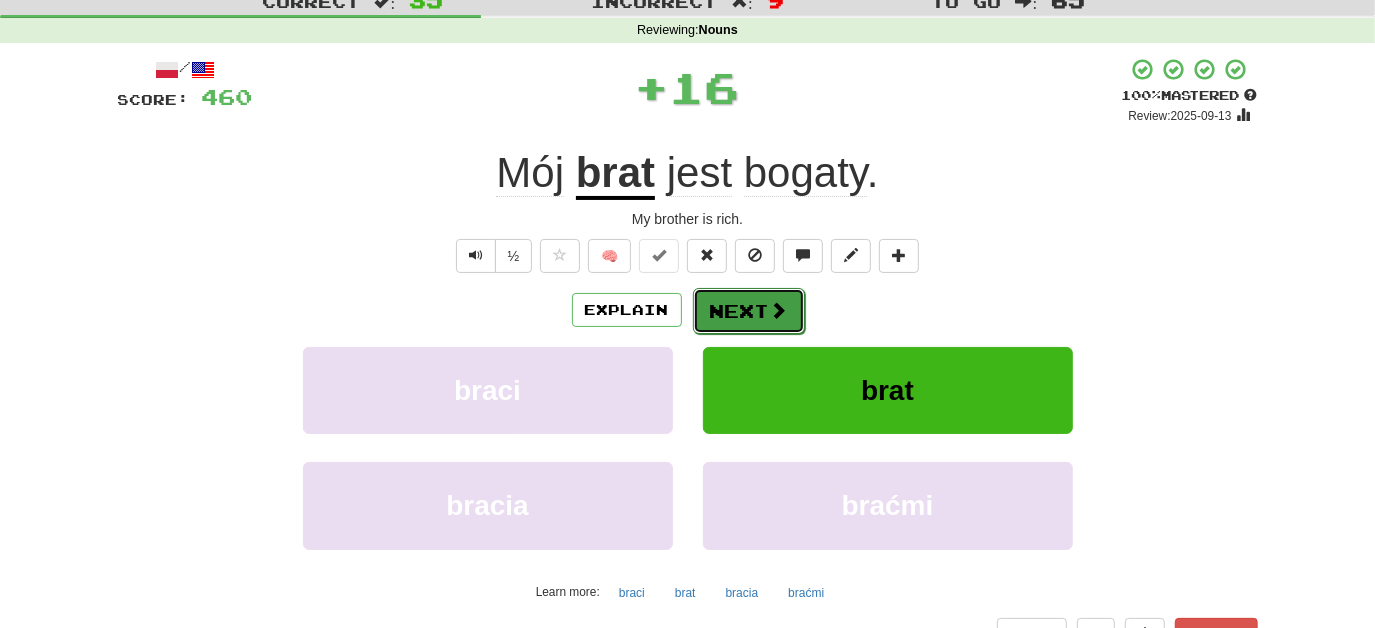 click on "Next" at bounding box center [749, 311] 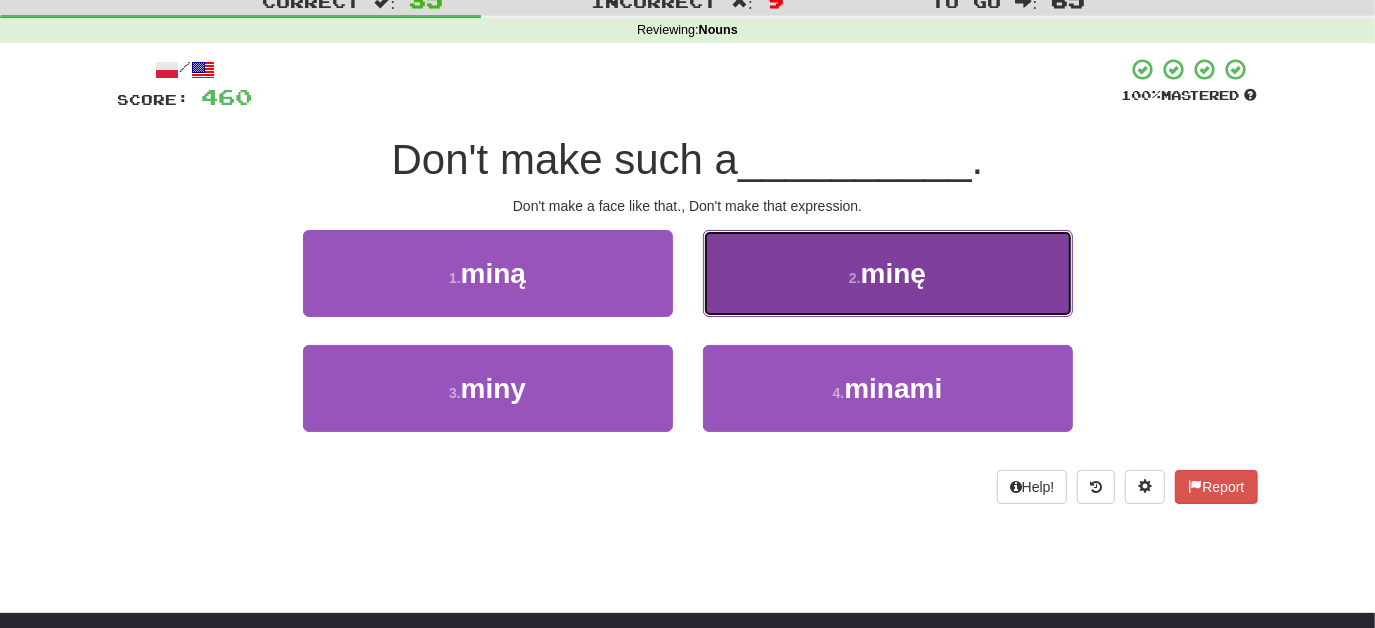 click on "2 .  minę" at bounding box center (888, 273) 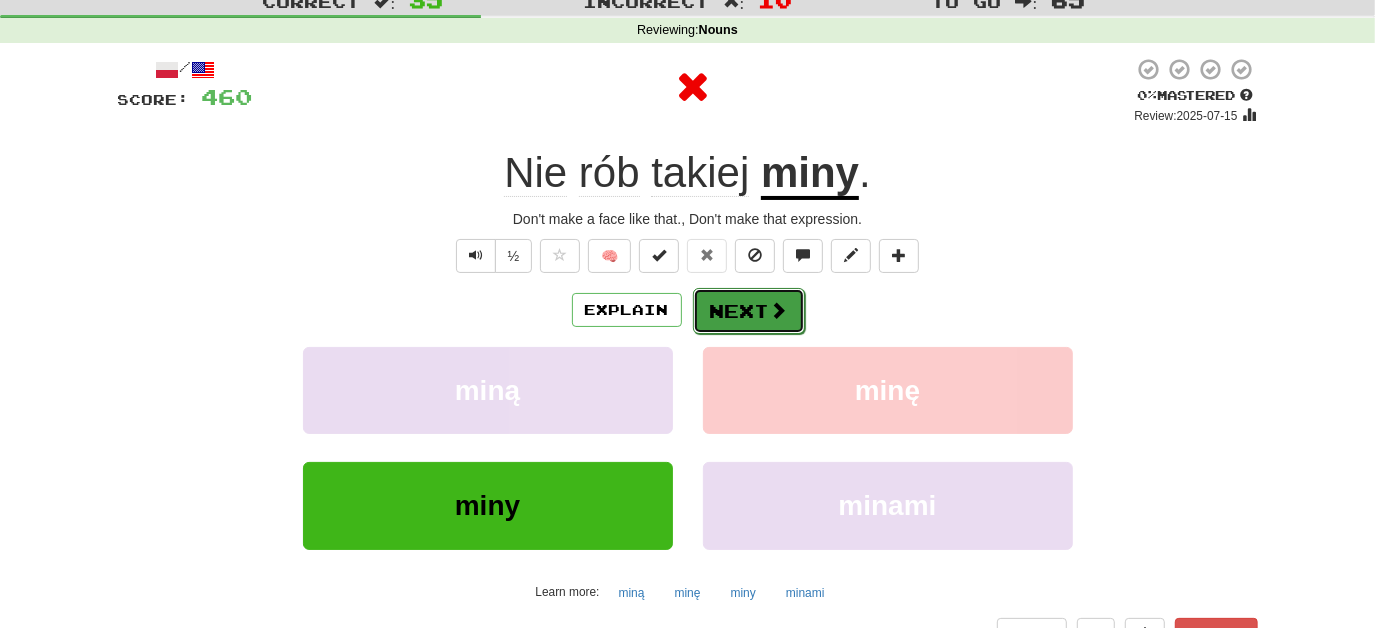 click on "Next" at bounding box center [749, 311] 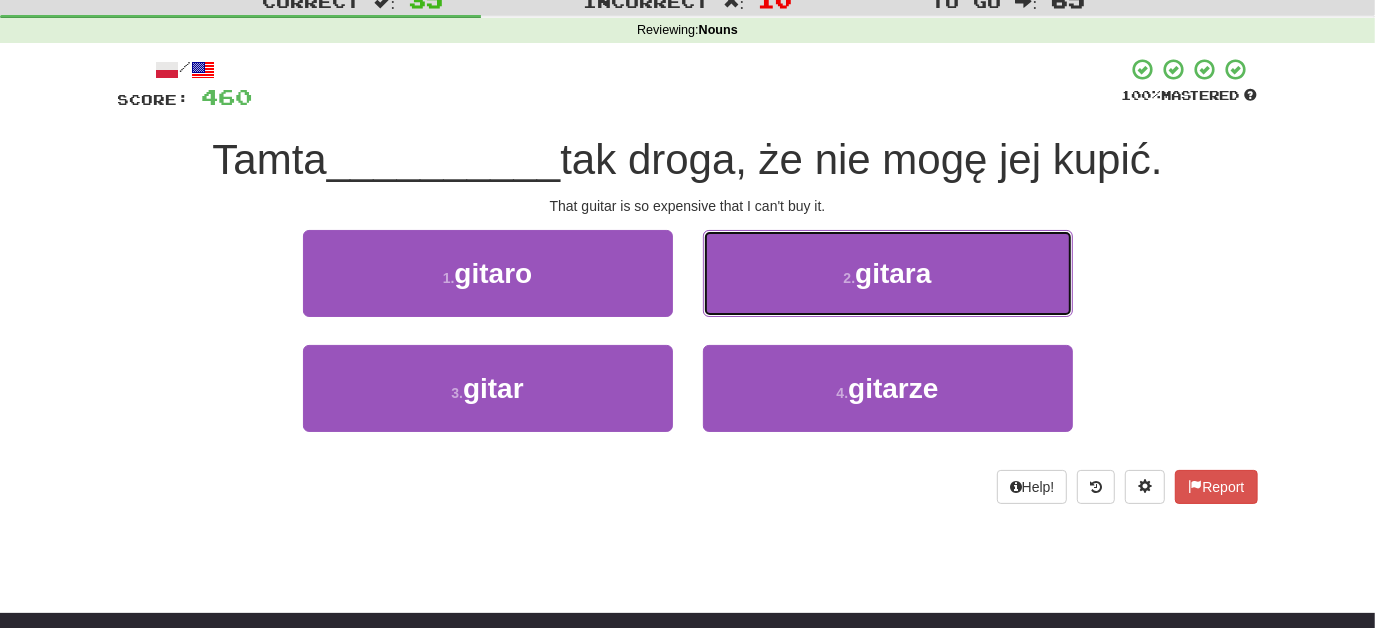 click on "2 .  gitara" at bounding box center (888, 273) 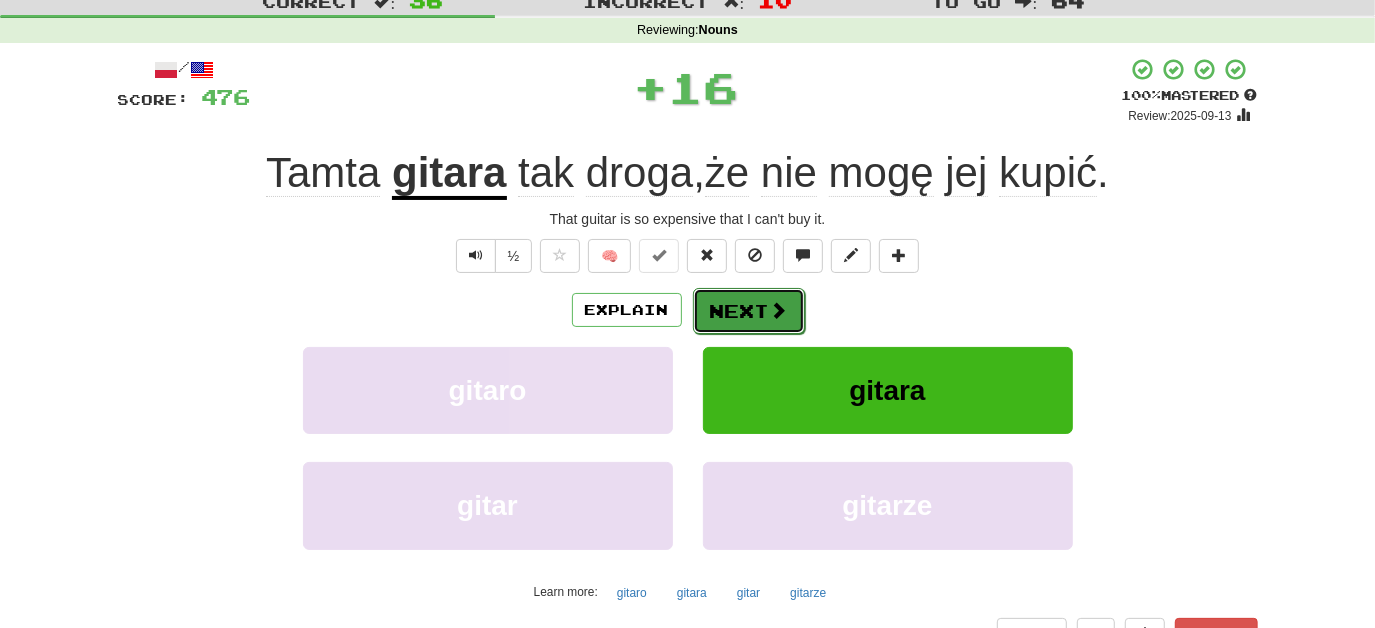 click on "Next" at bounding box center [749, 311] 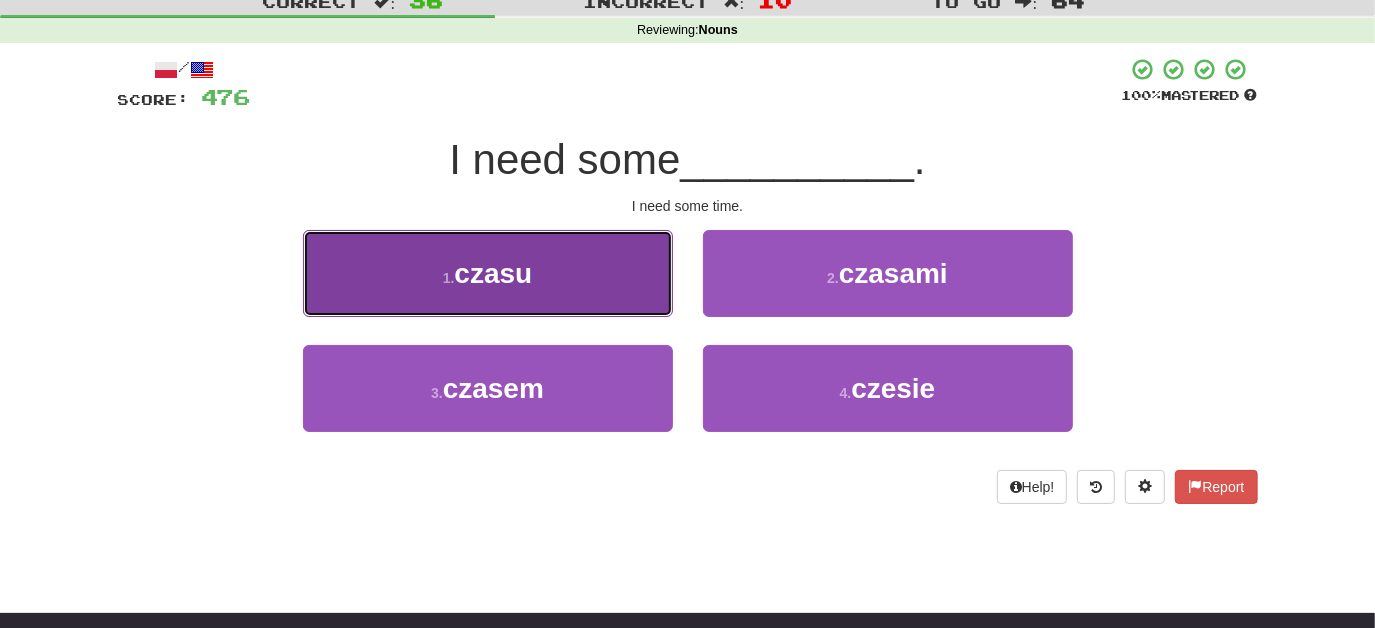 drag, startPoint x: 577, startPoint y: 300, endPoint x: 589, endPoint y: 300, distance: 12 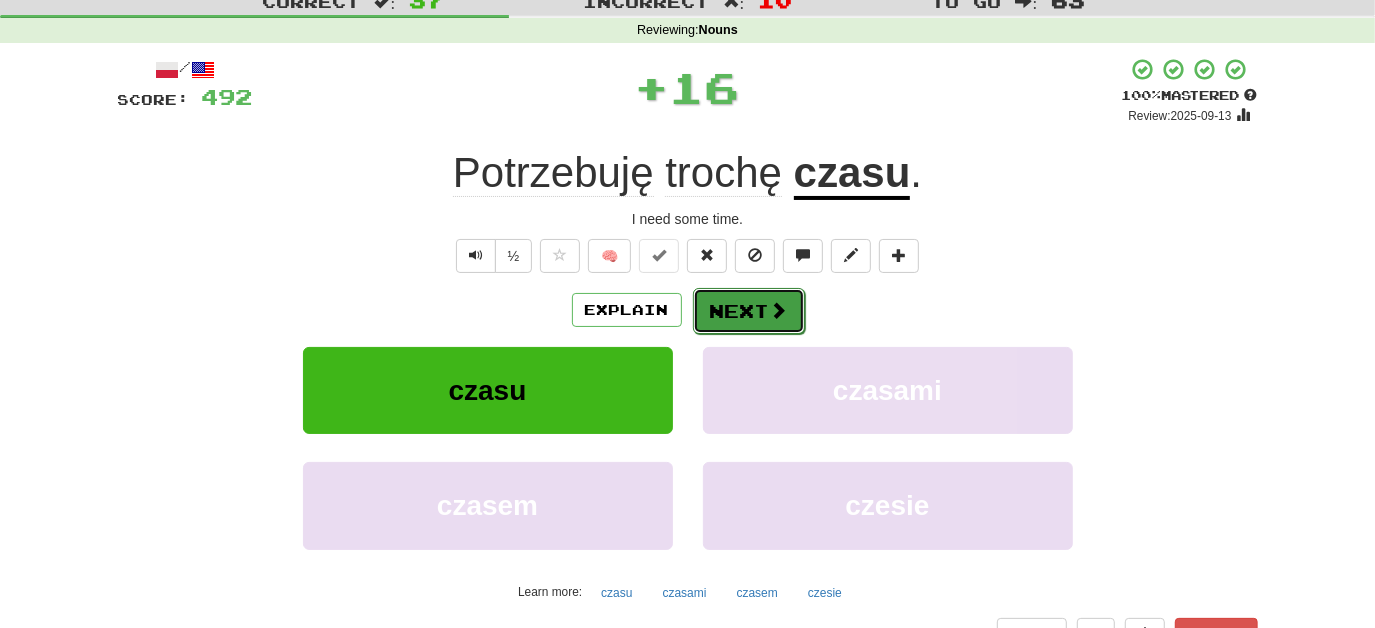 click on "Next" at bounding box center [749, 311] 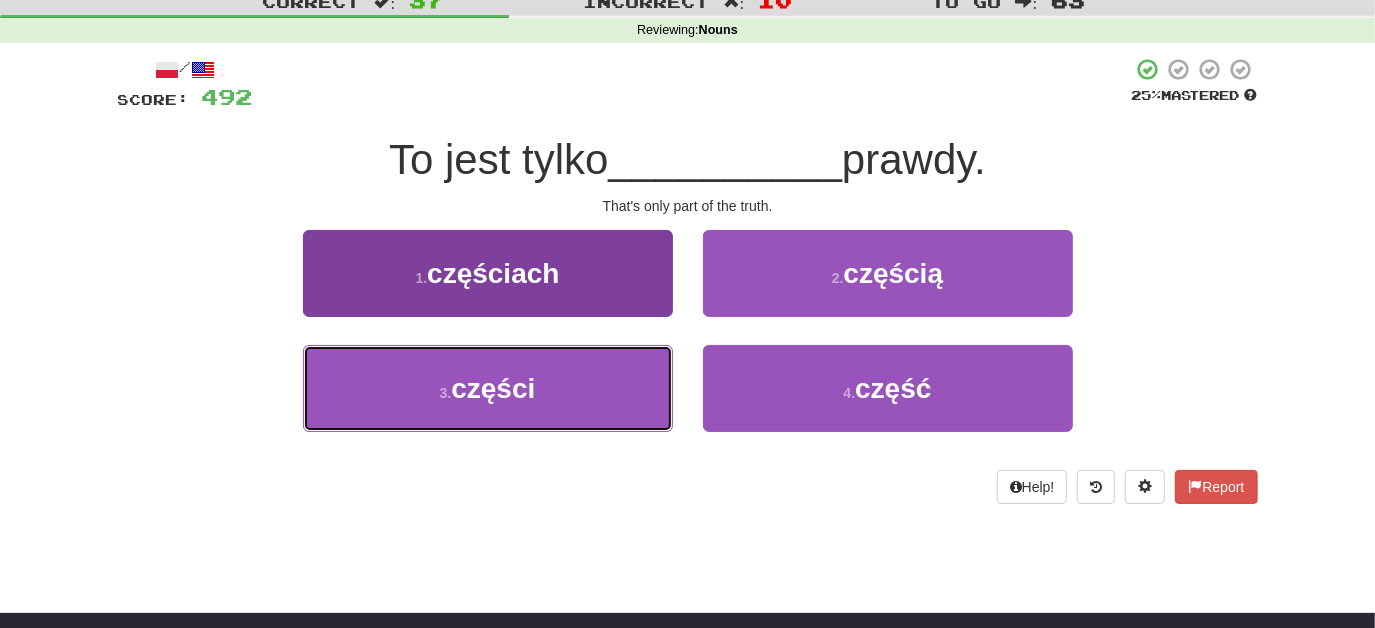 drag, startPoint x: 588, startPoint y: 382, endPoint x: 645, endPoint y: 382, distance: 57 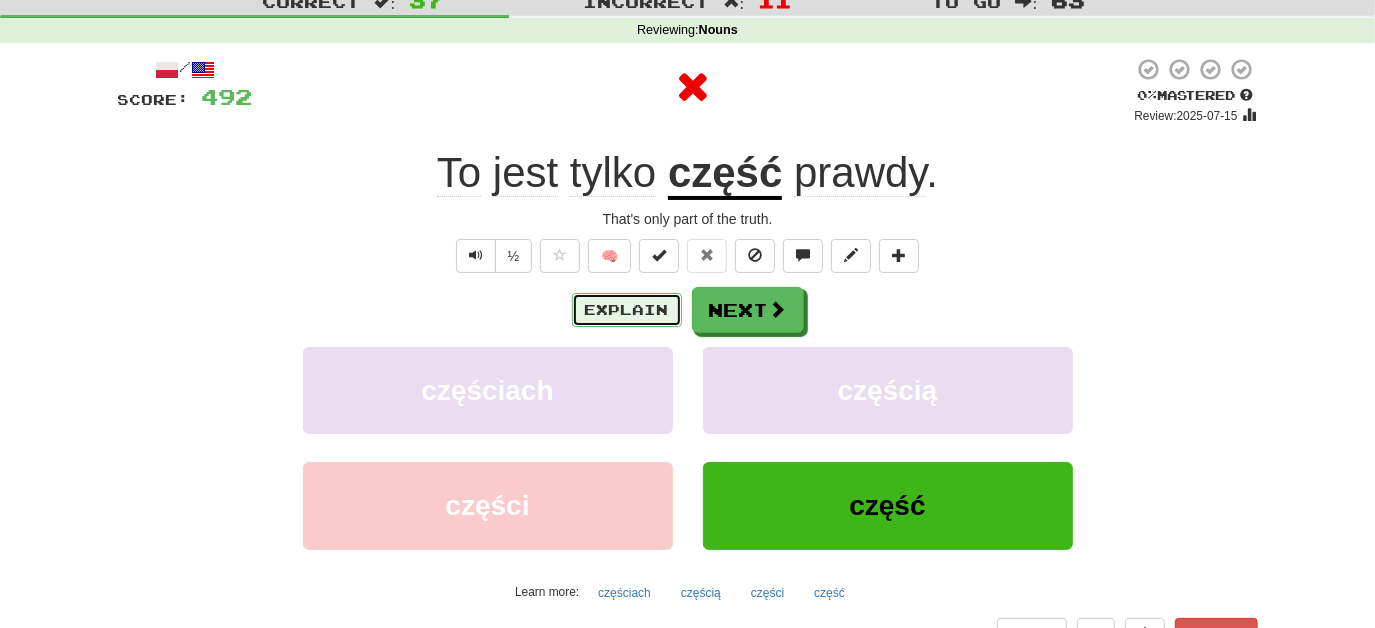 click on "Explain" at bounding box center [627, 310] 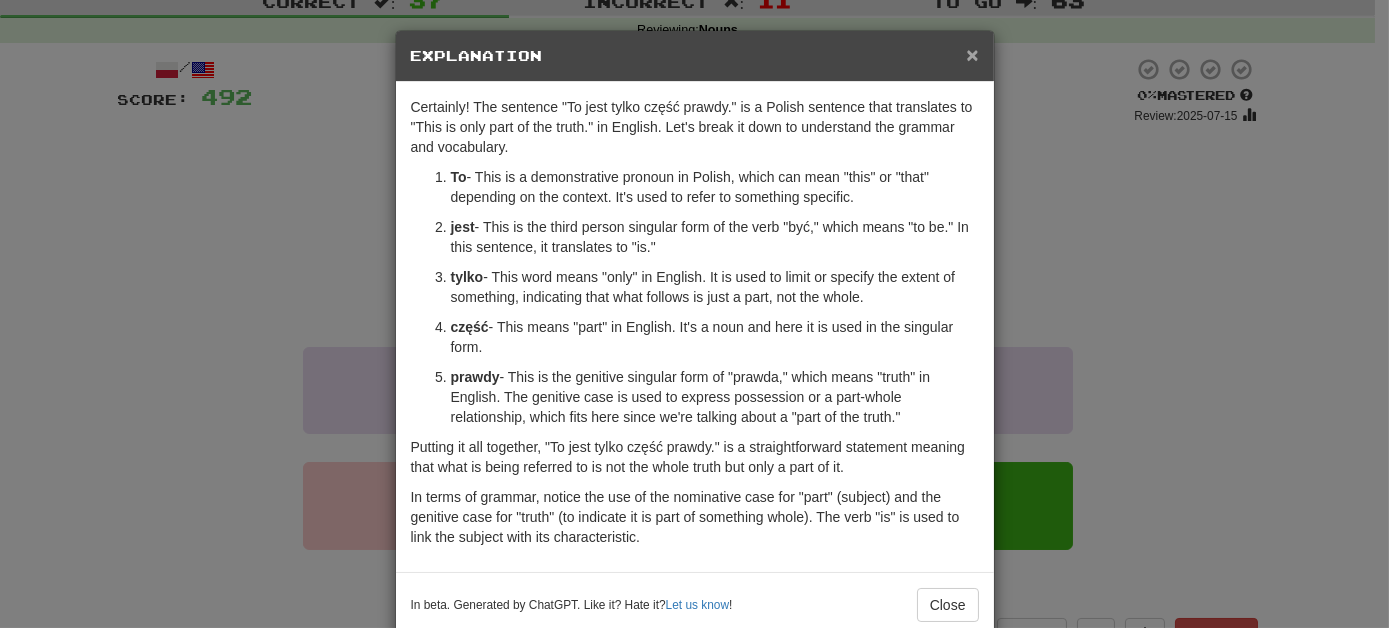 click on "×" at bounding box center [972, 54] 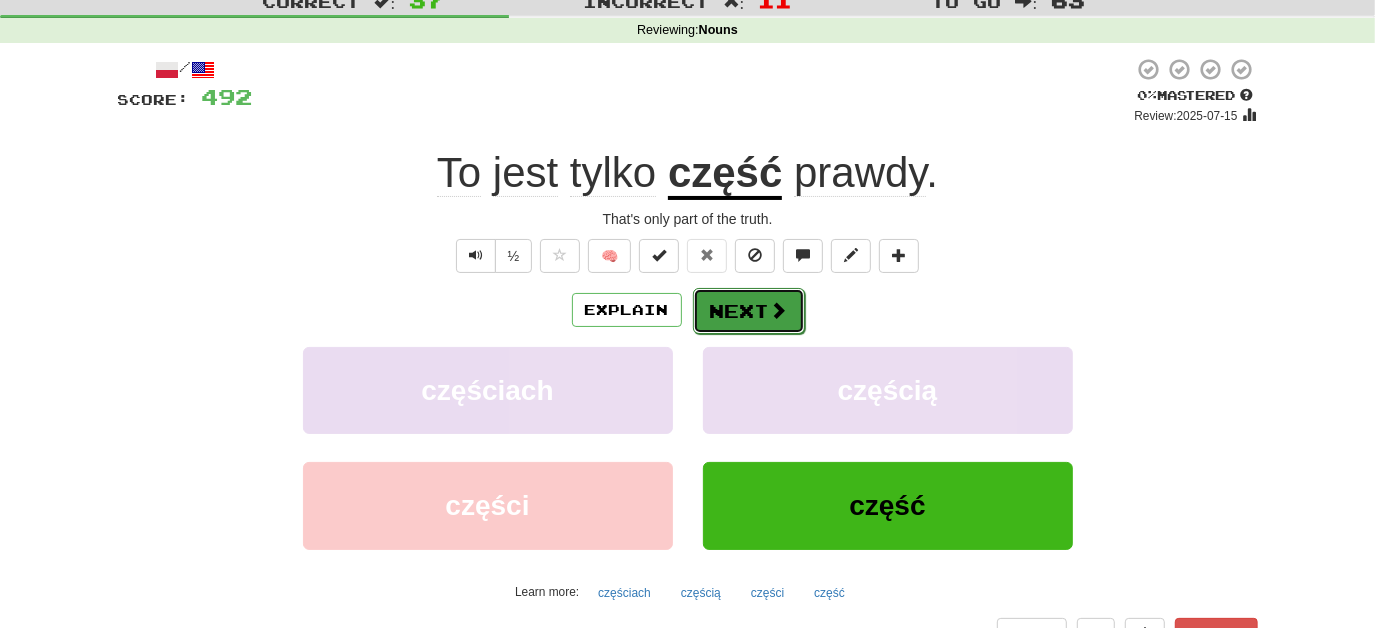 click on "Next" at bounding box center (749, 311) 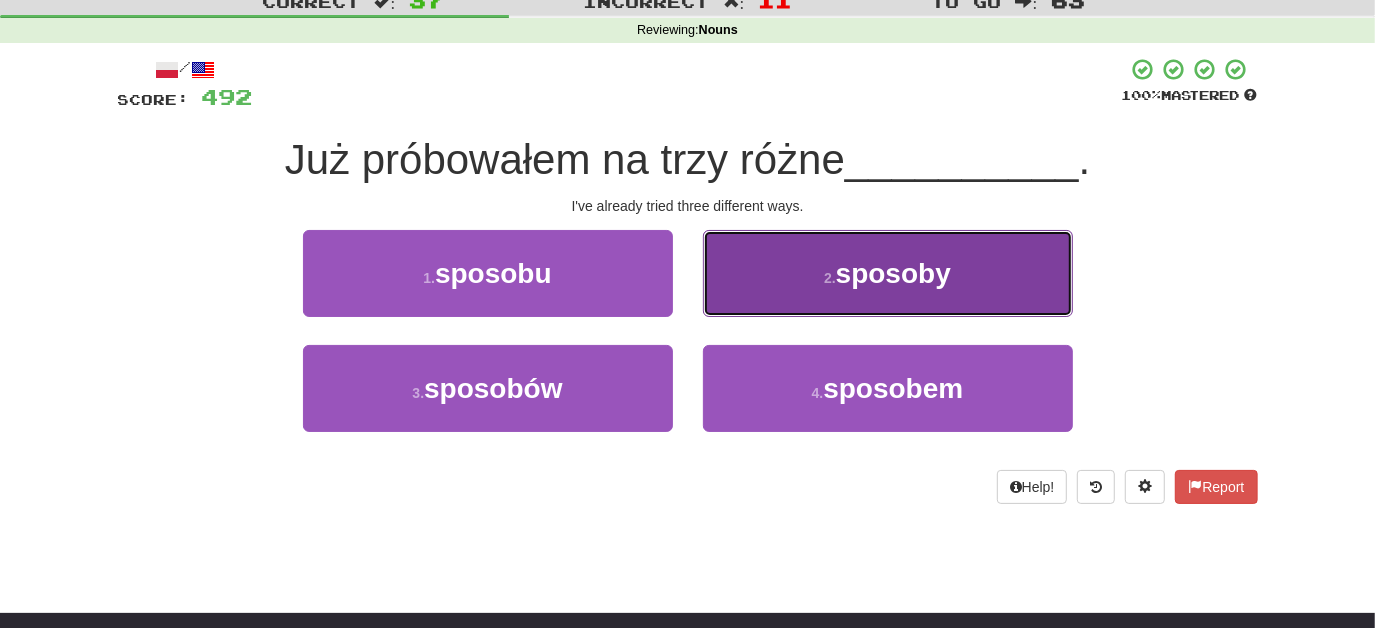 click on "2 .  sposoby" at bounding box center [888, 273] 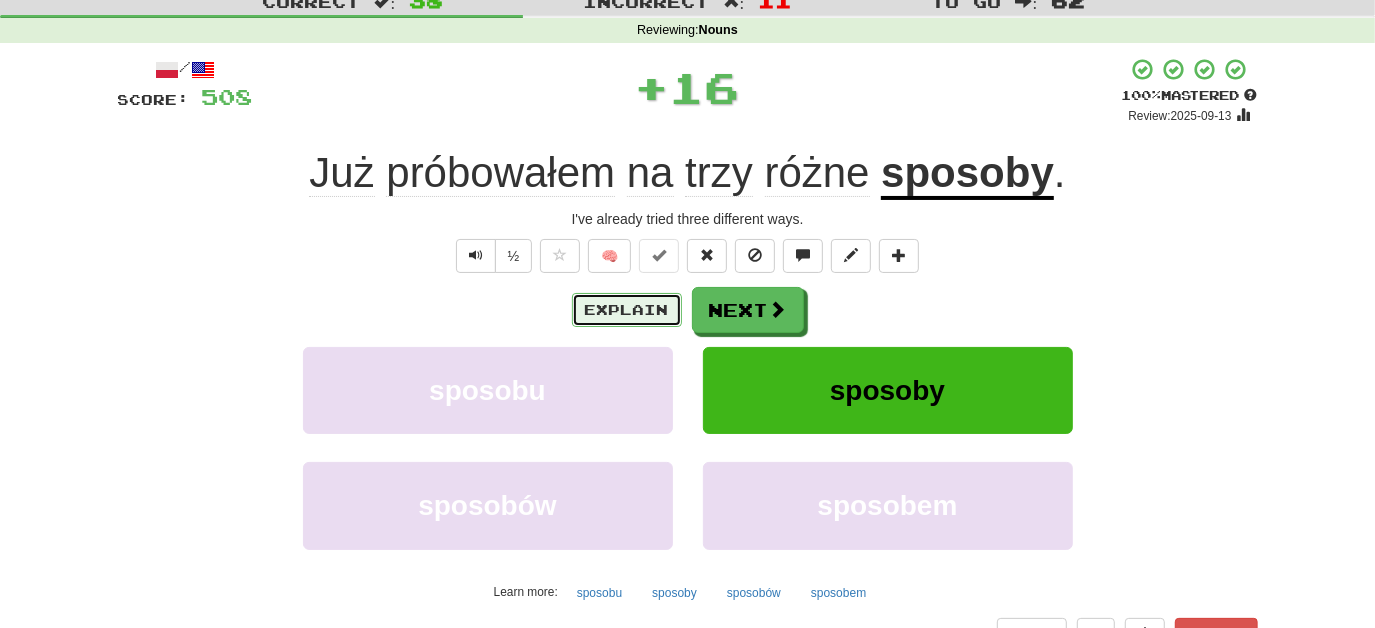 click on "Explain" at bounding box center (627, 310) 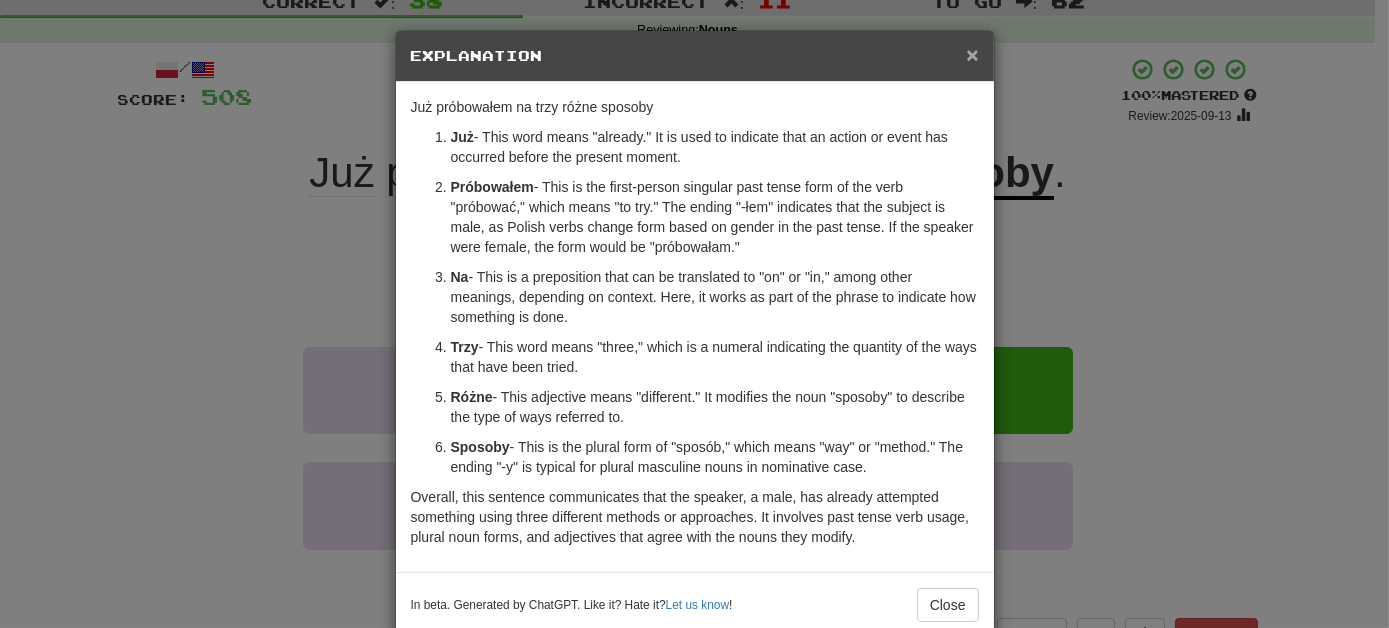 click on "×" at bounding box center [972, 54] 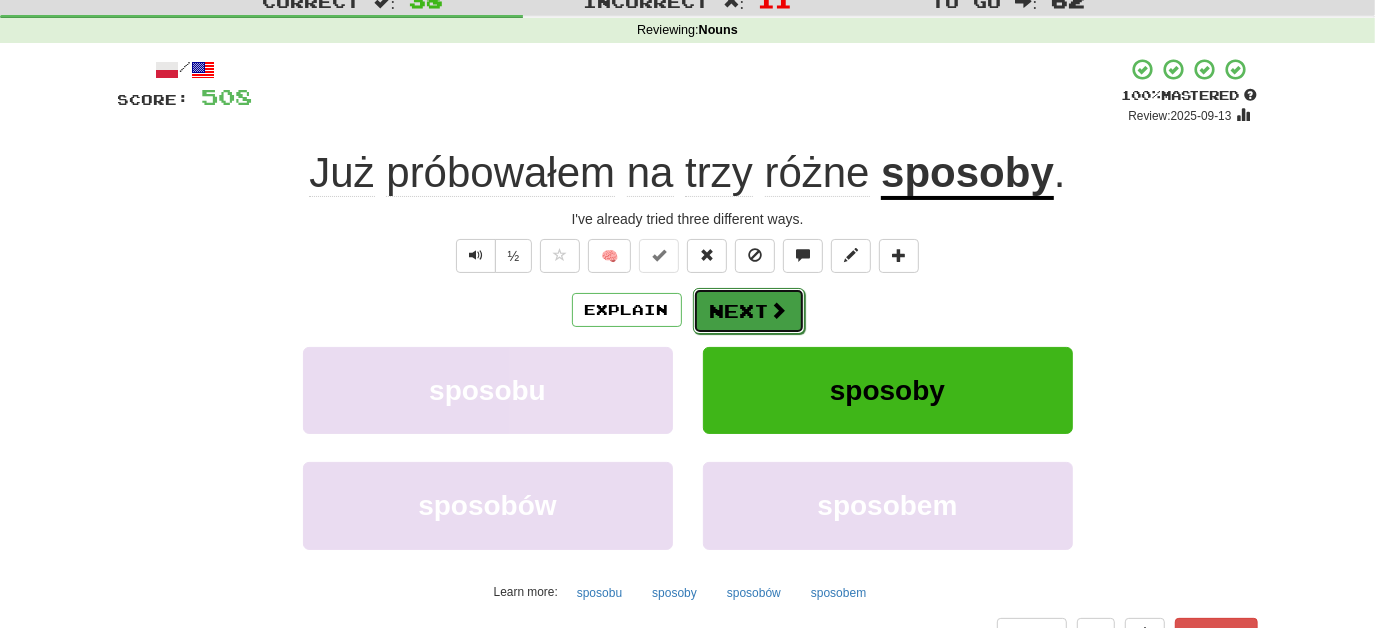 click at bounding box center [779, 310] 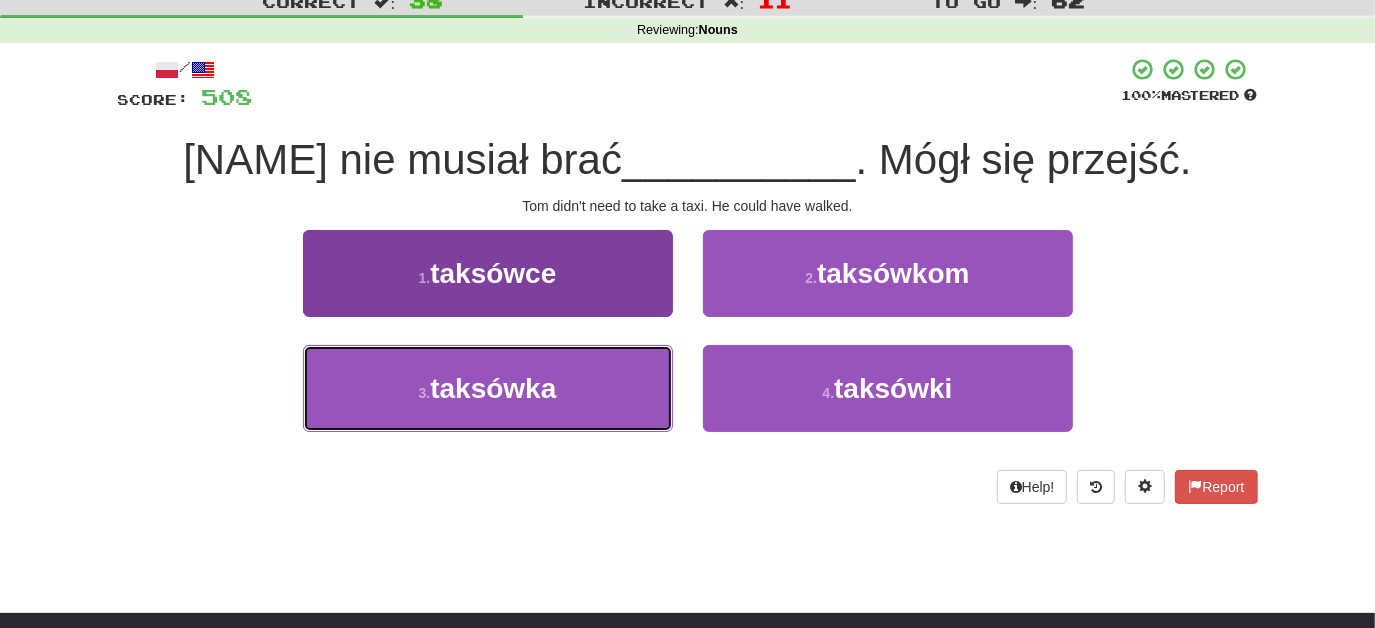 drag, startPoint x: 630, startPoint y: 383, endPoint x: 637, endPoint y: 375, distance: 10.630146 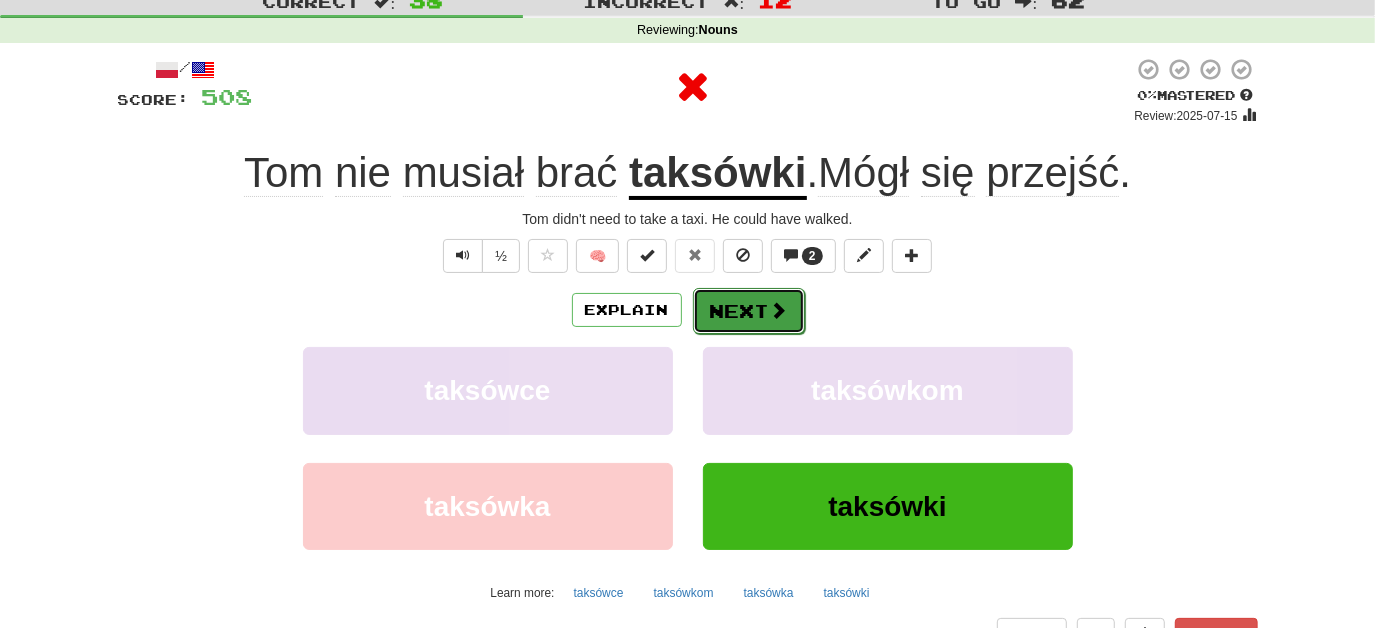 click on "Next" at bounding box center [749, 311] 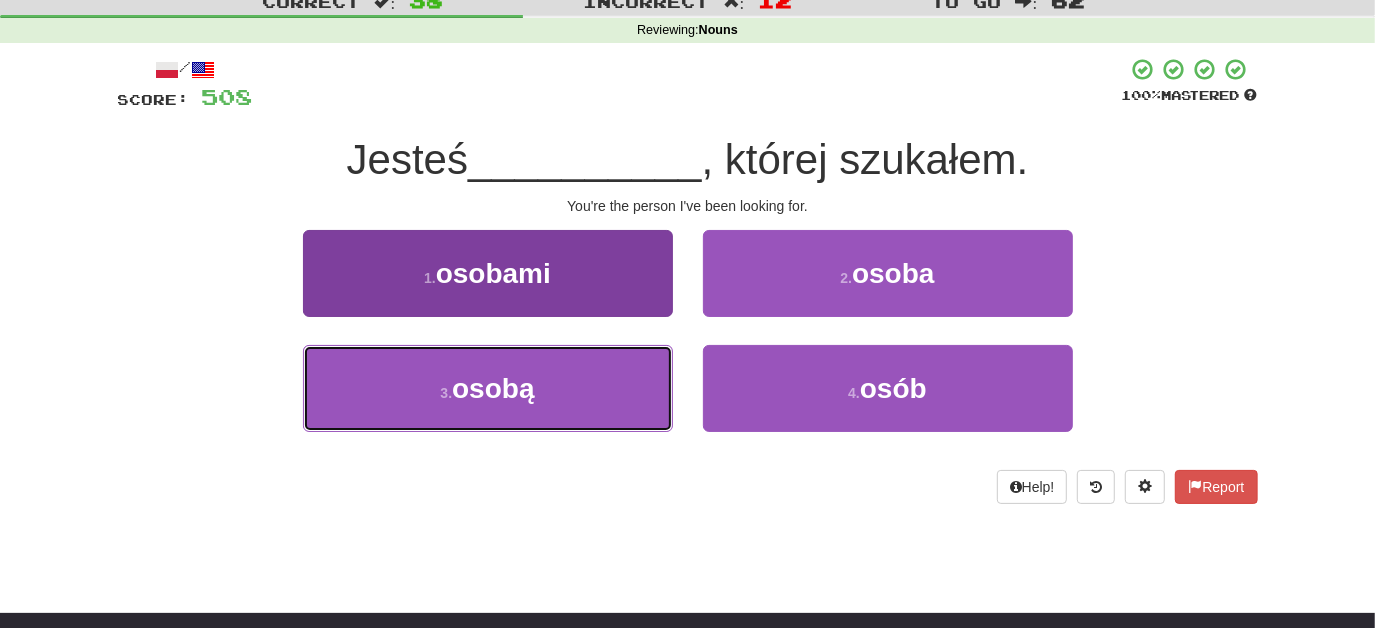 click on "osobą" at bounding box center [488, 388] 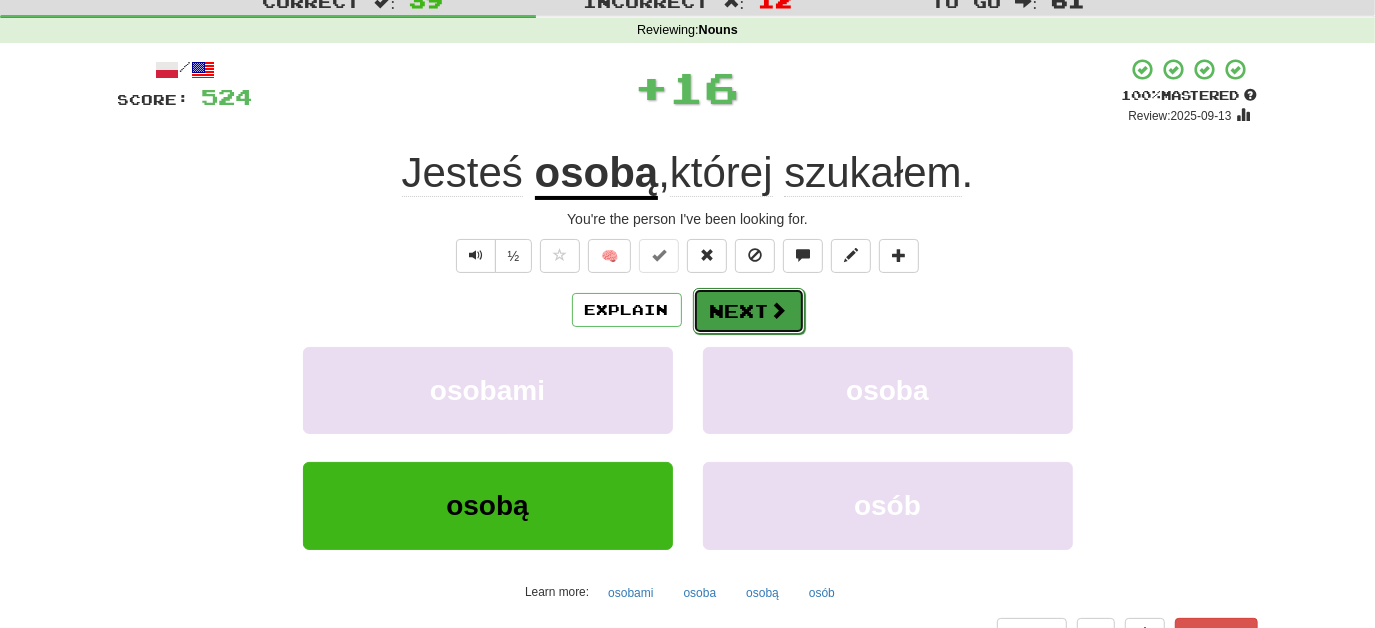 drag, startPoint x: 750, startPoint y: 317, endPoint x: 733, endPoint y: 305, distance: 20.808653 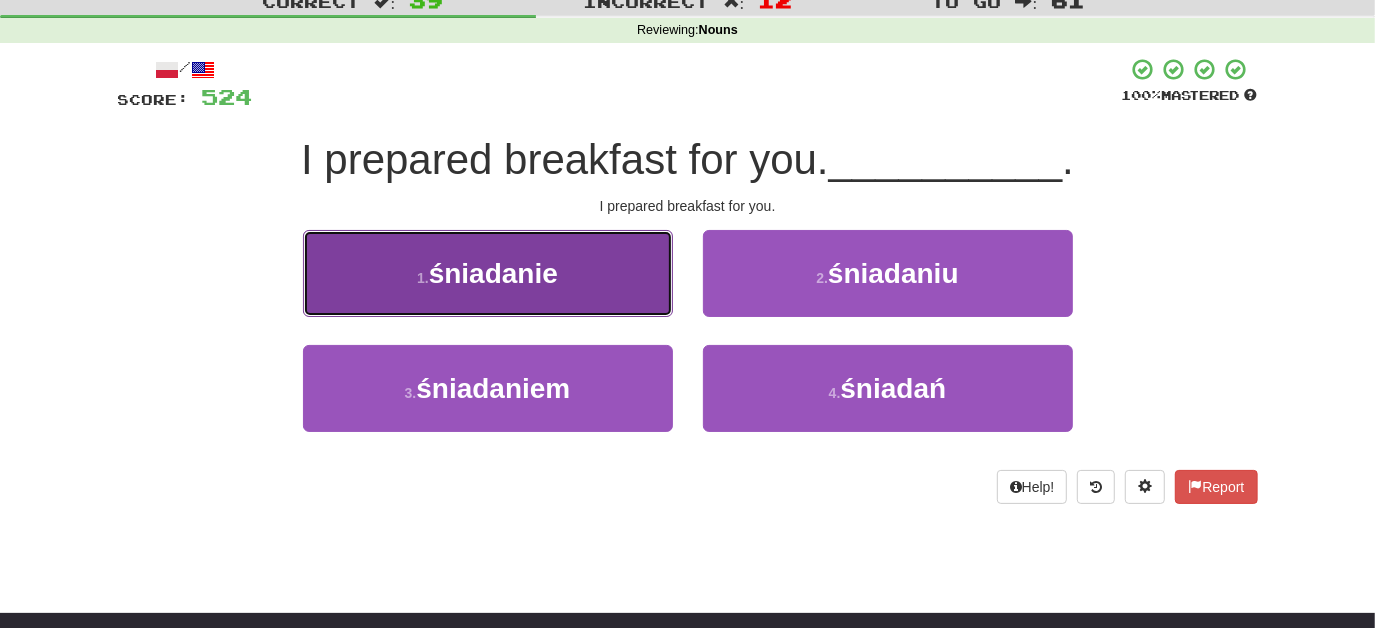 click on "śniadanie" at bounding box center [488, 273] 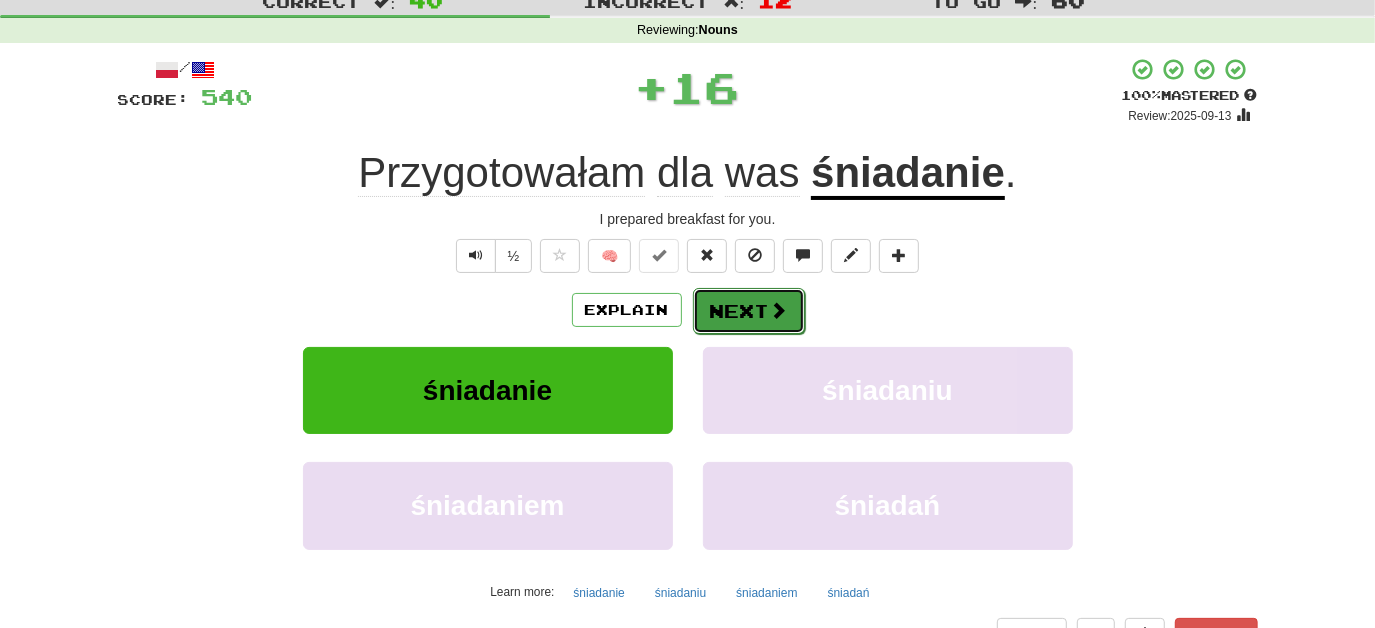 click on "Next" at bounding box center [749, 311] 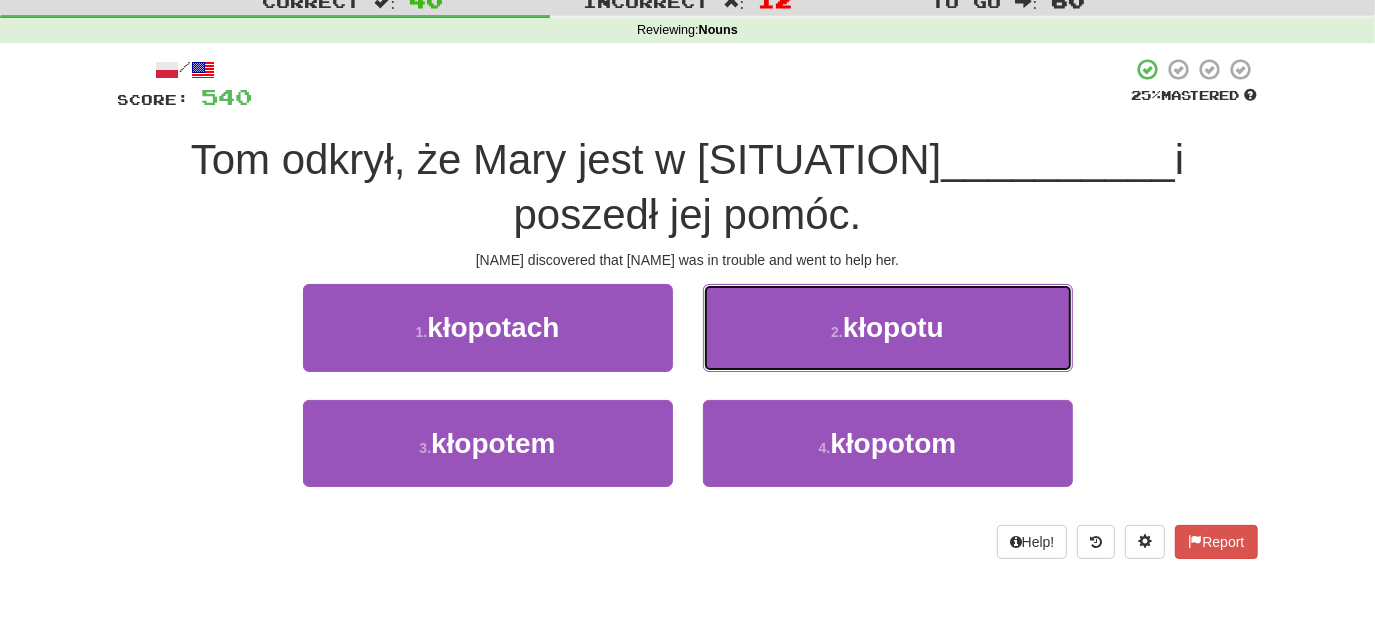 drag, startPoint x: 753, startPoint y: 279, endPoint x: 743, endPoint y: 284, distance: 11.18034 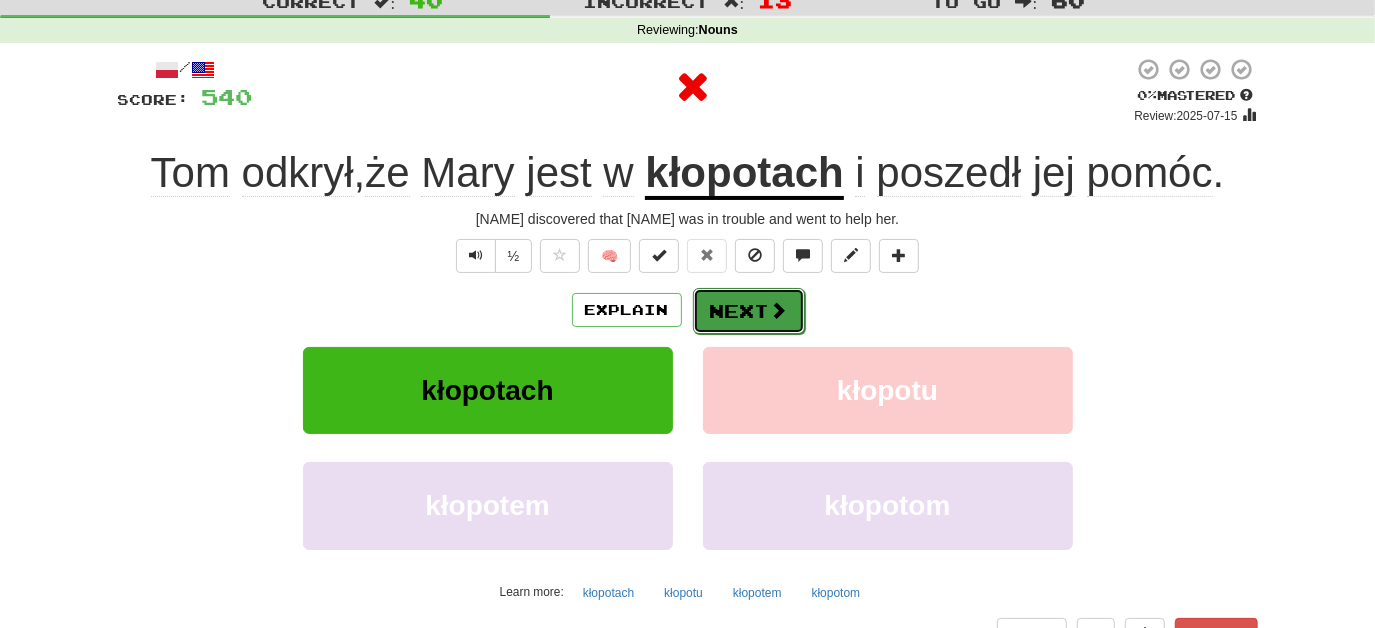 drag, startPoint x: 723, startPoint y: 303, endPoint x: 710, endPoint y: 300, distance: 13.341664 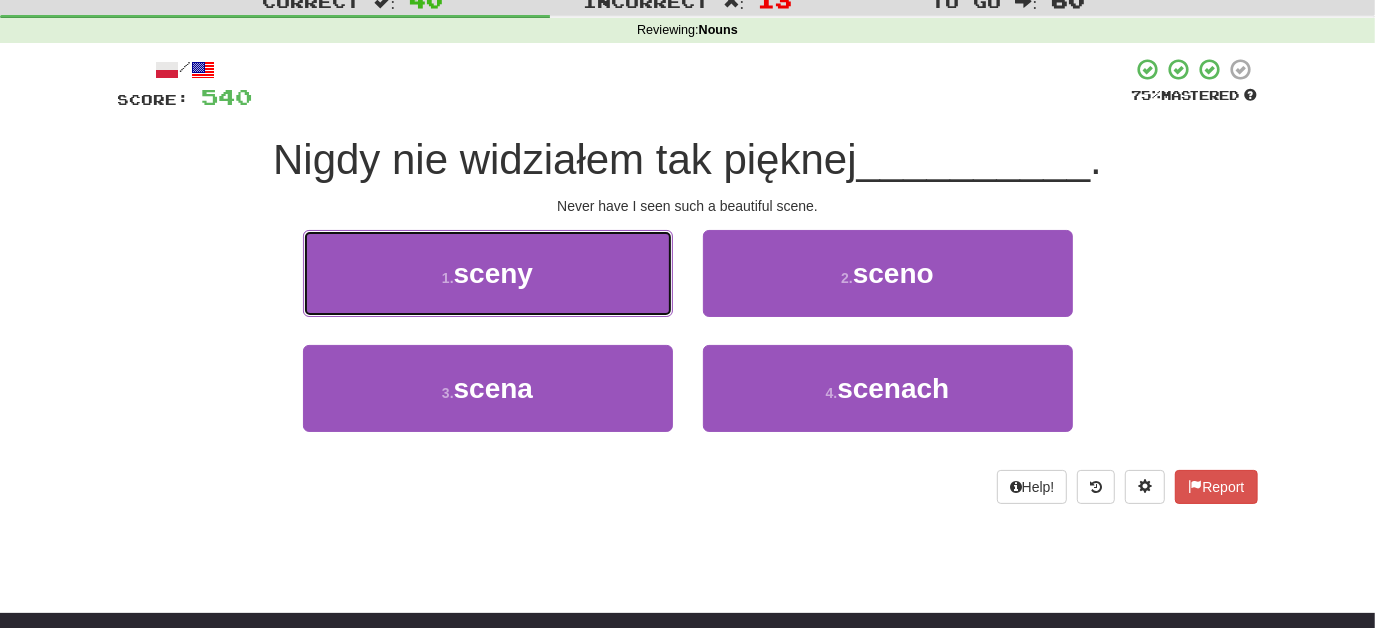 drag, startPoint x: 611, startPoint y: 272, endPoint x: 648, endPoint y: 283, distance: 38.600517 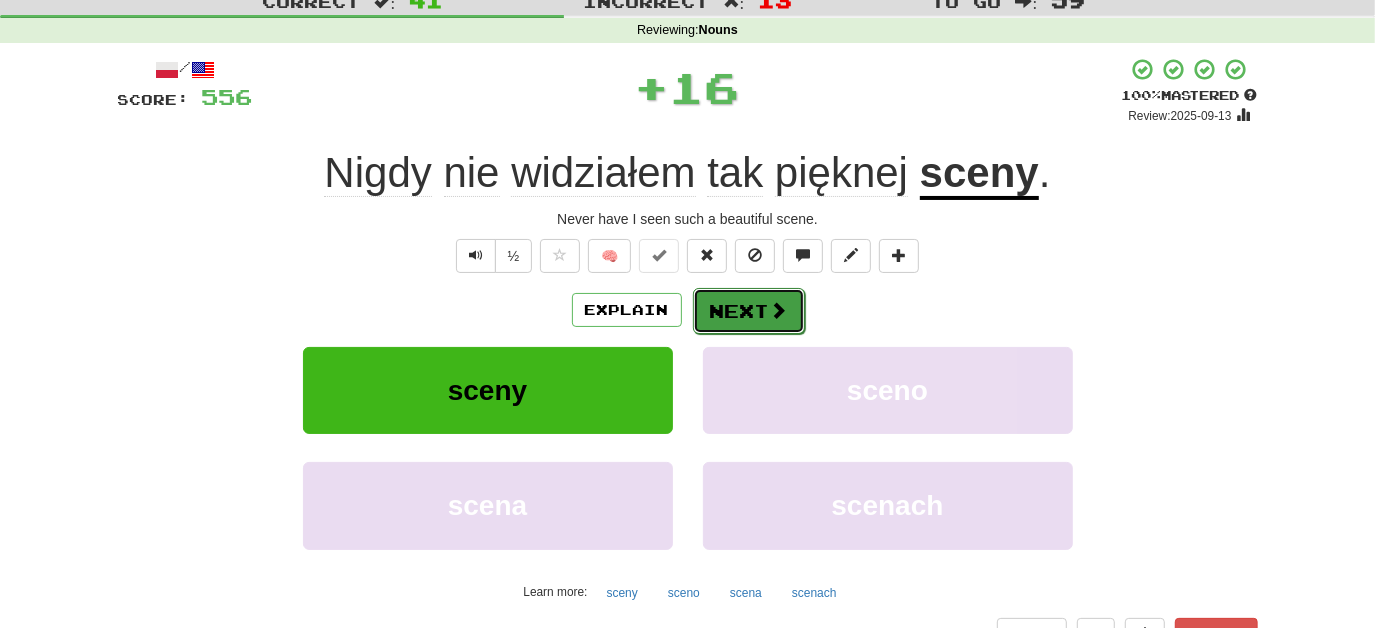 click on "Next" at bounding box center (749, 311) 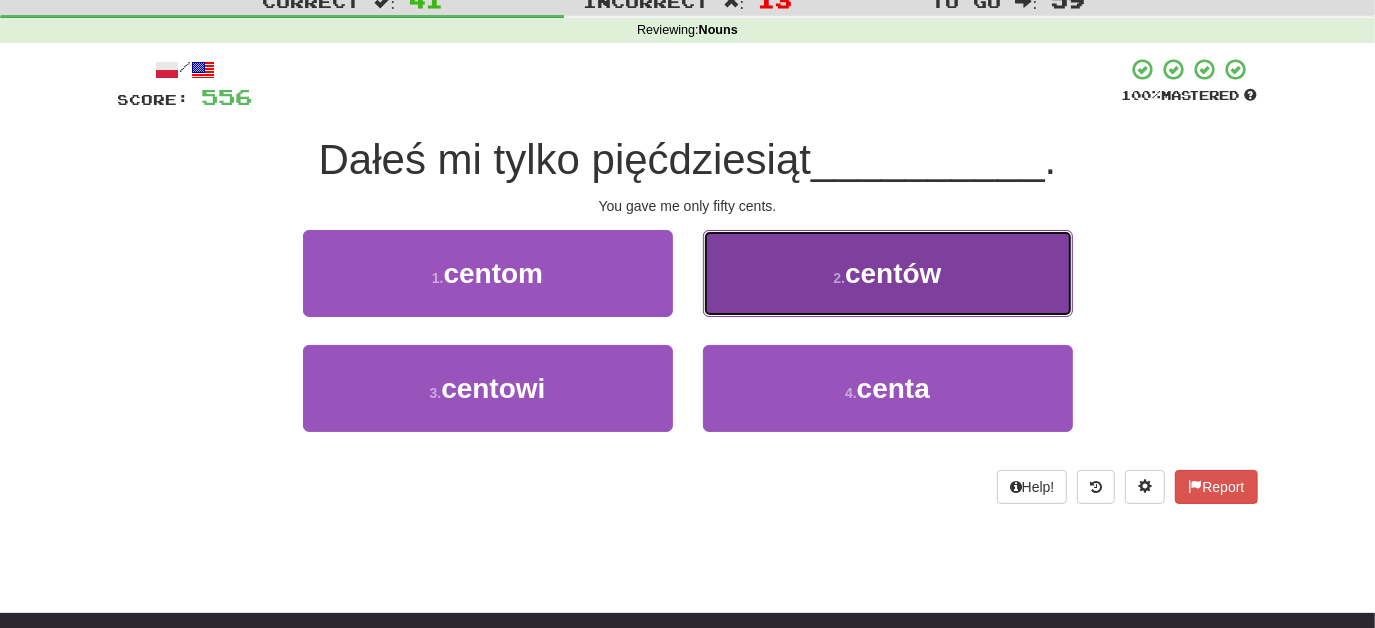 click on "2 .  centów" at bounding box center (888, 273) 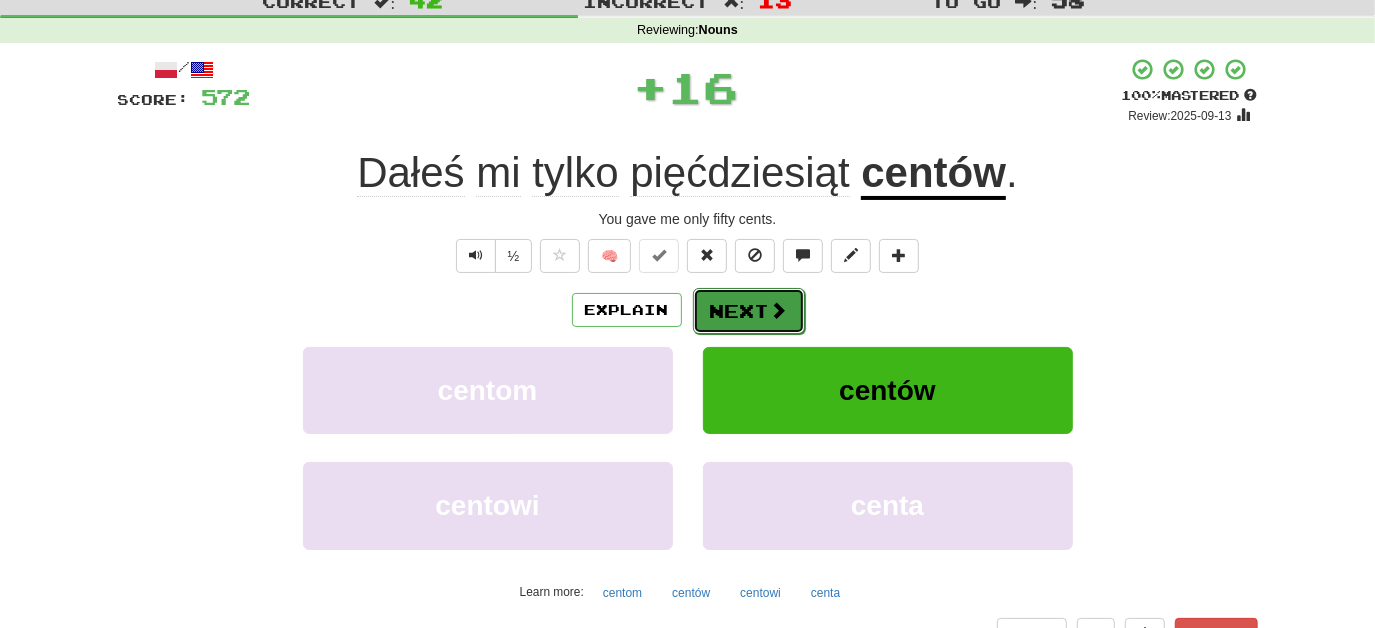 click on "Next" at bounding box center (749, 311) 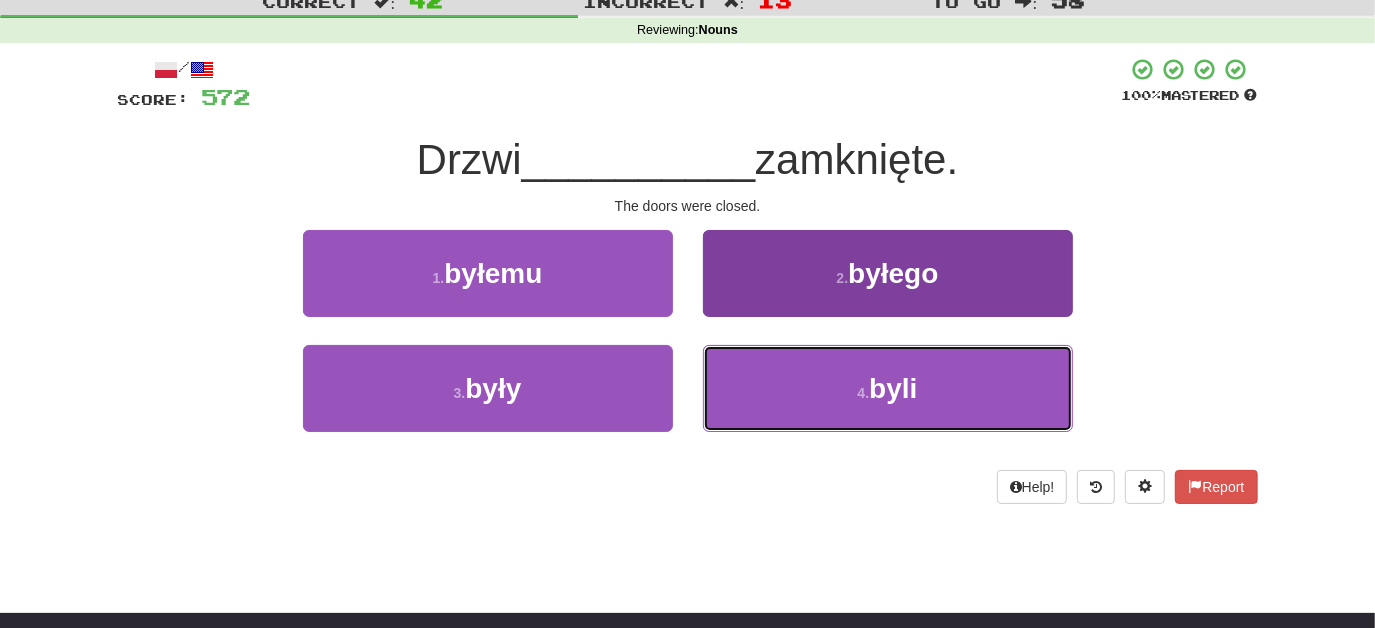 click on "byli" at bounding box center (888, 388) 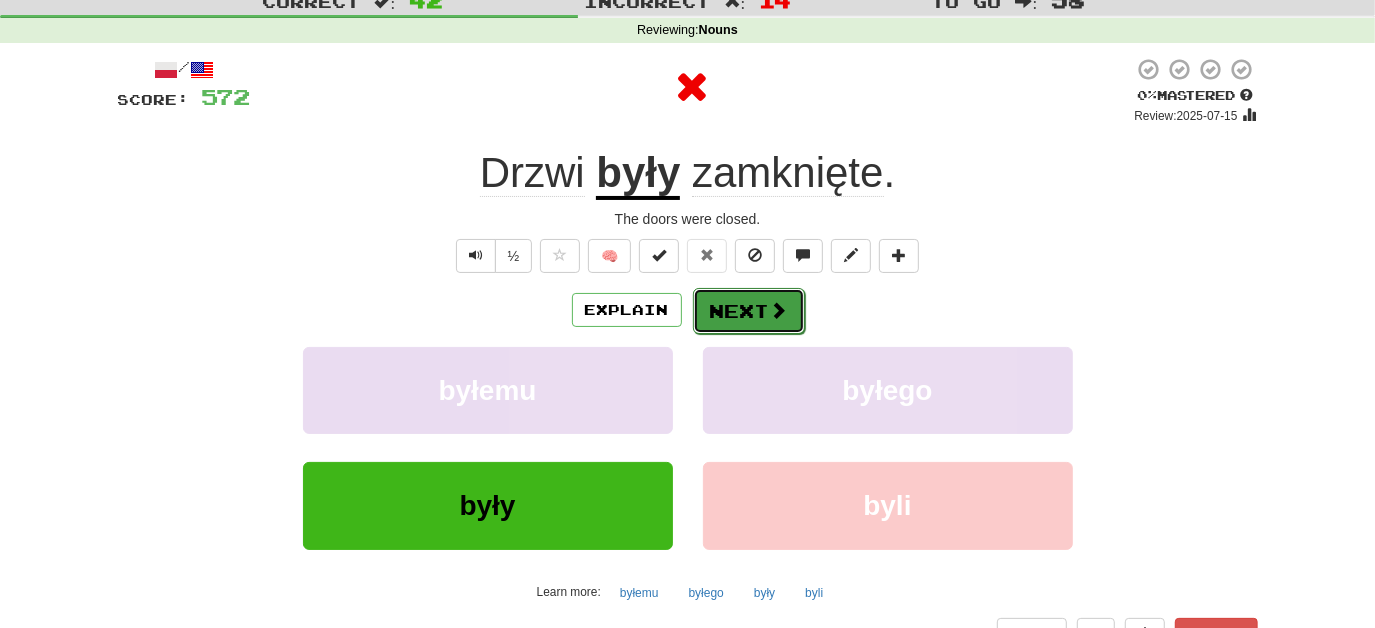 click on "Next" at bounding box center (749, 311) 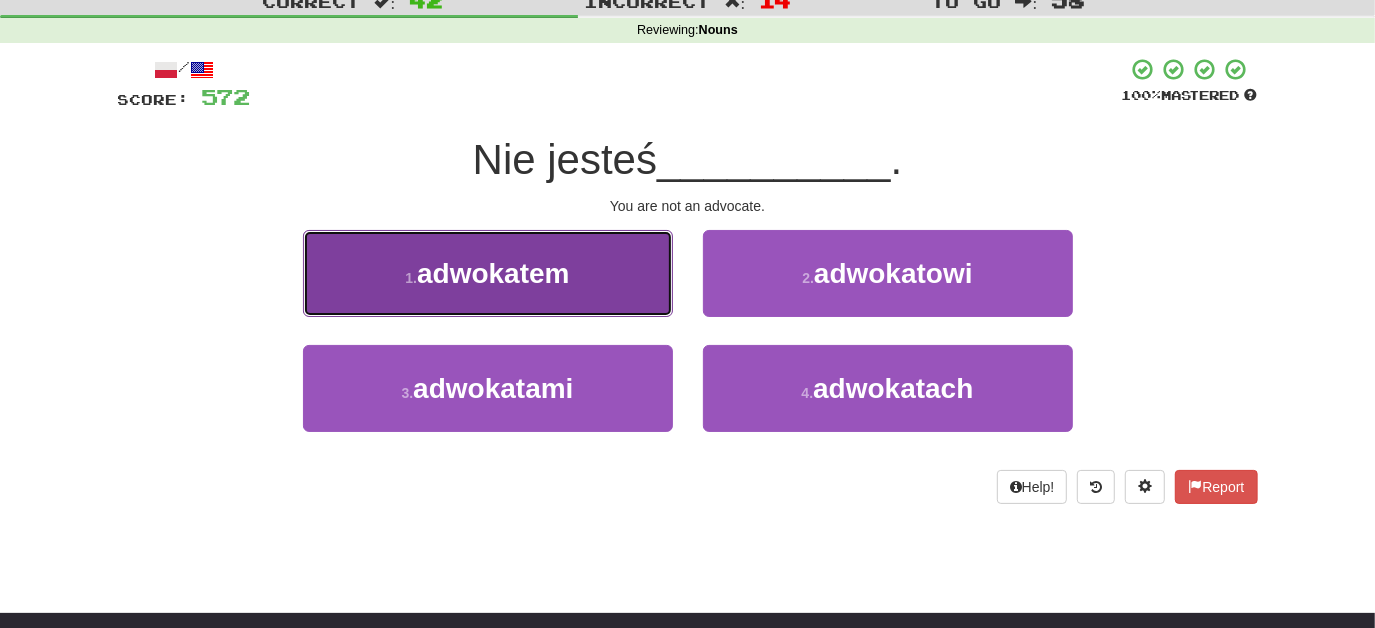 click on "1 .  adwokatem" at bounding box center (488, 273) 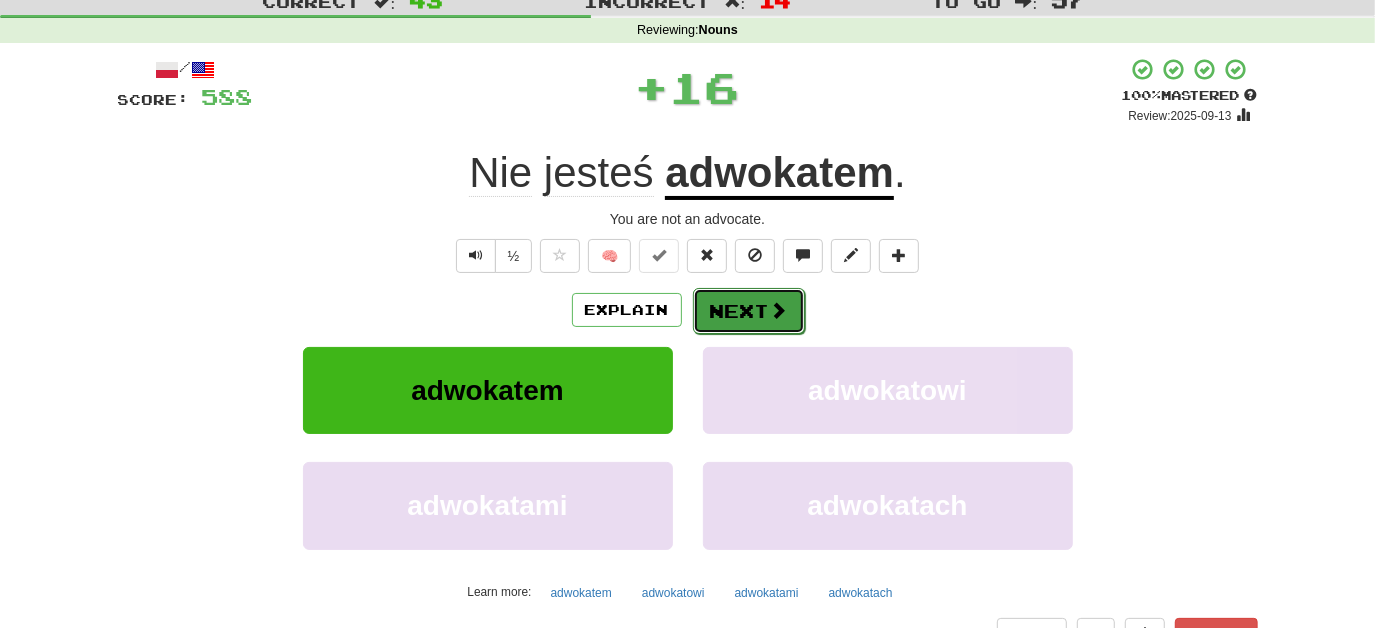click on "Next" at bounding box center [749, 311] 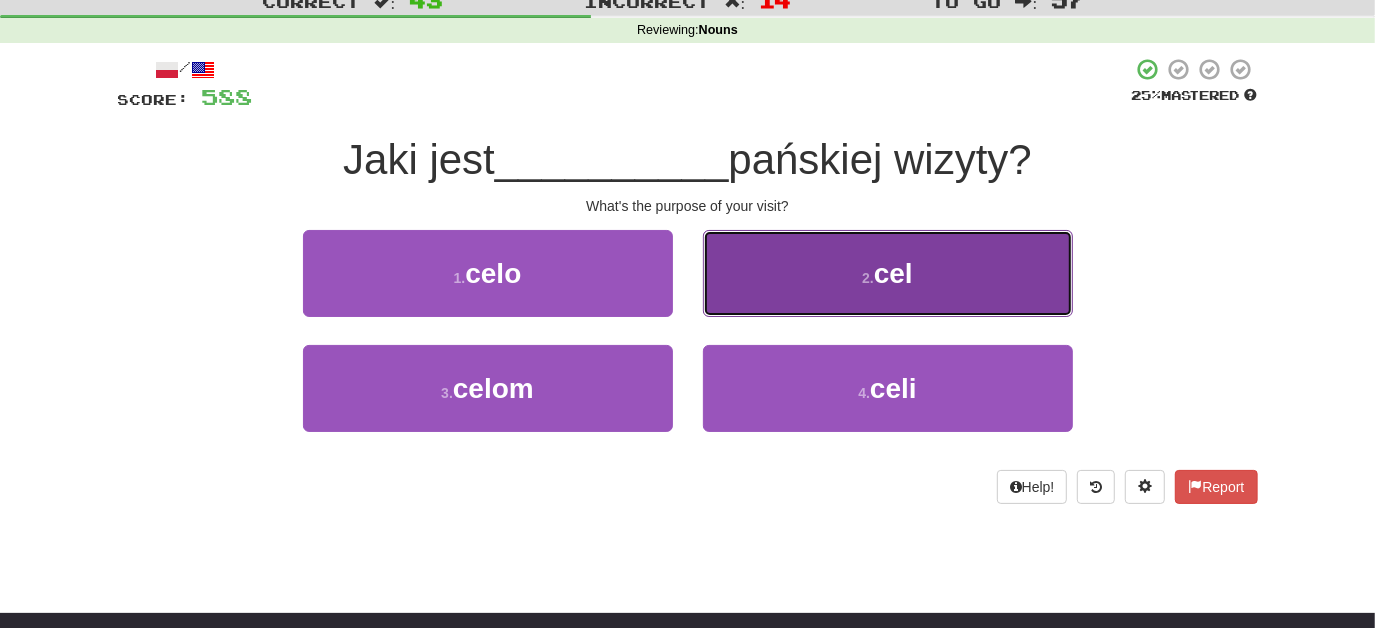 click on "2 .  cel" at bounding box center (888, 273) 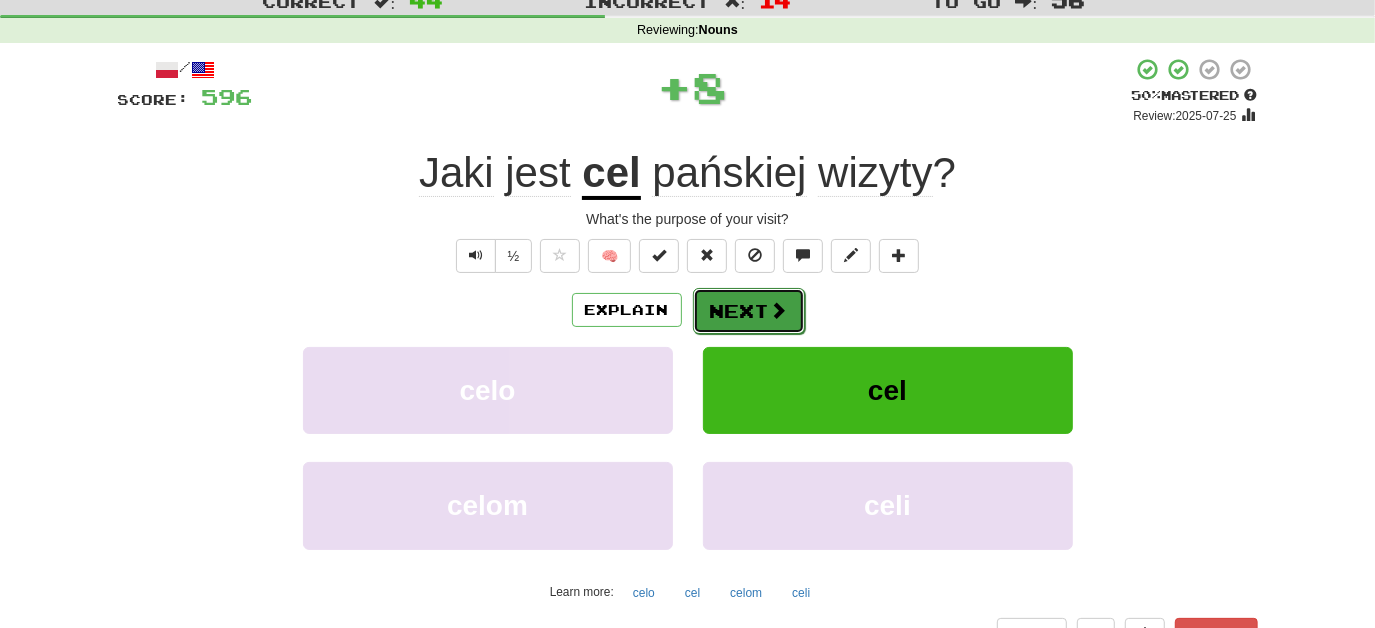 click on "Next" at bounding box center (749, 311) 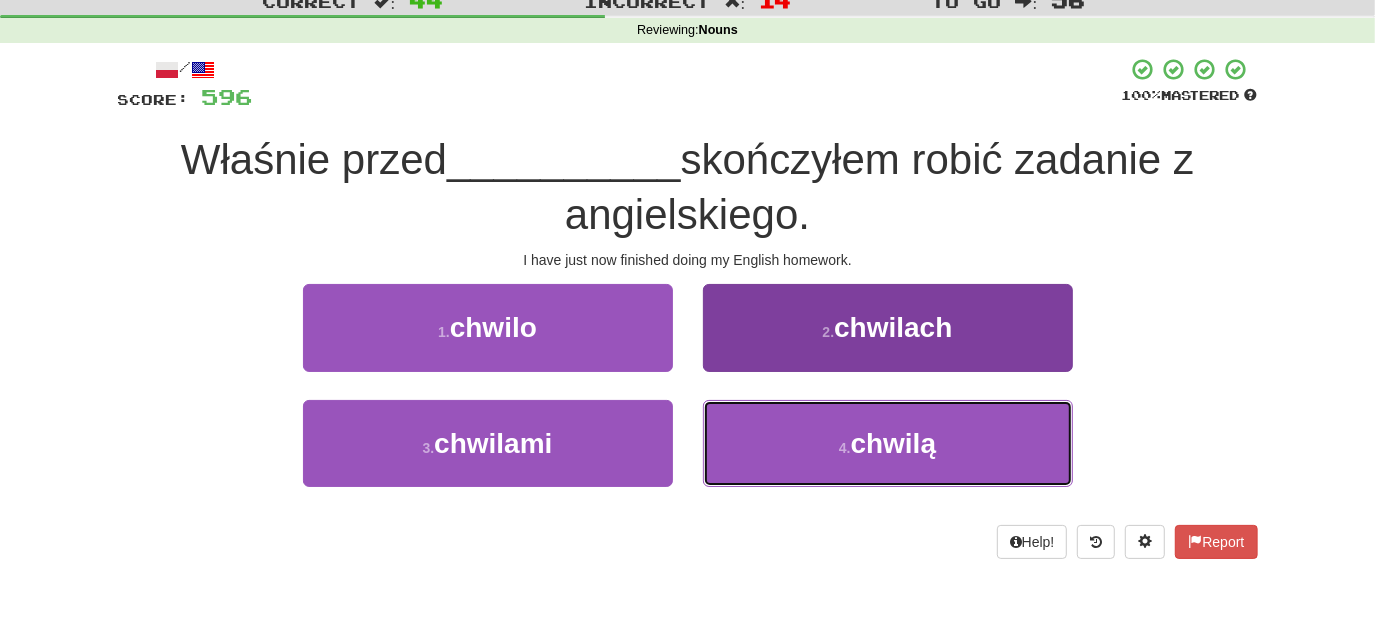 click on "4 .  chwilą" at bounding box center [888, 443] 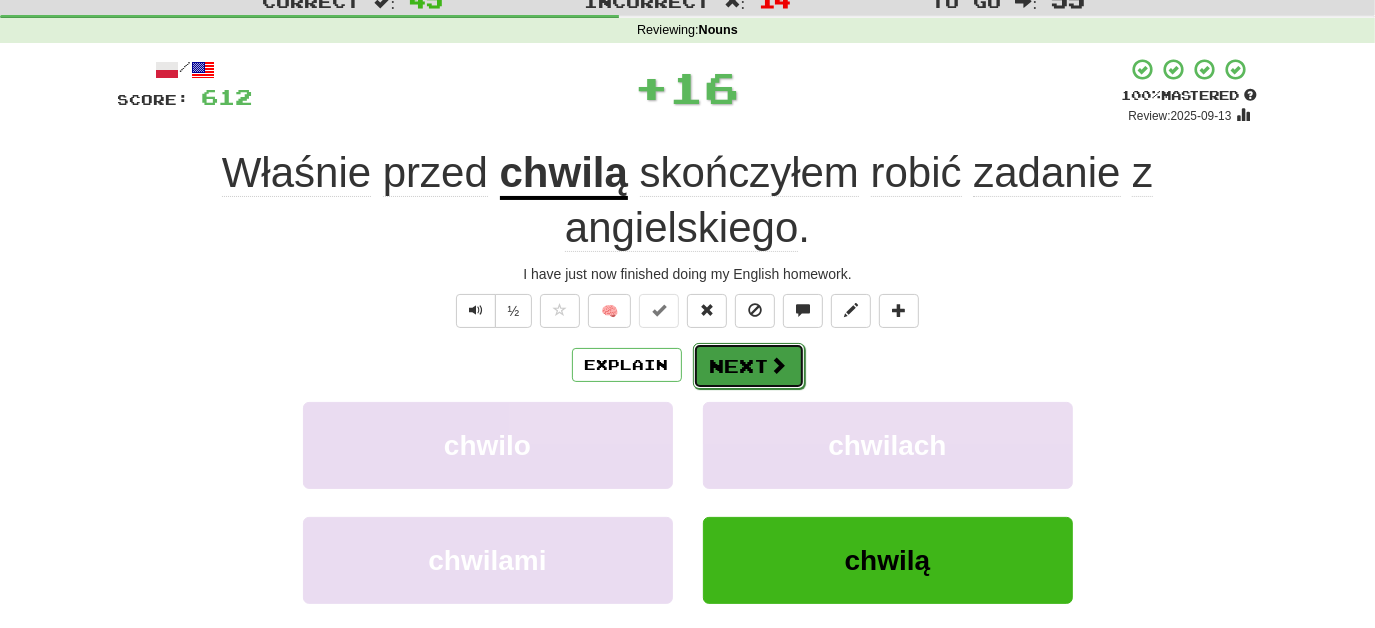 click on "Next" at bounding box center (749, 366) 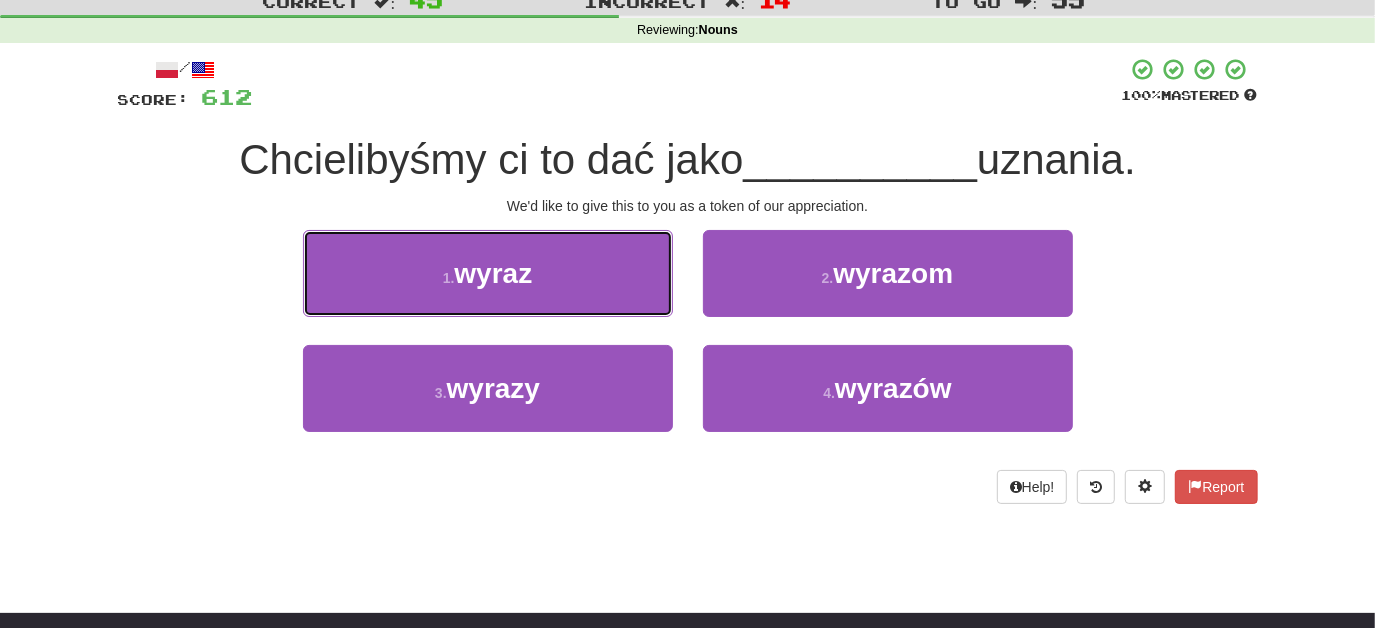 drag, startPoint x: 596, startPoint y: 266, endPoint x: 675, endPoint y: 282, distance: 80.60397 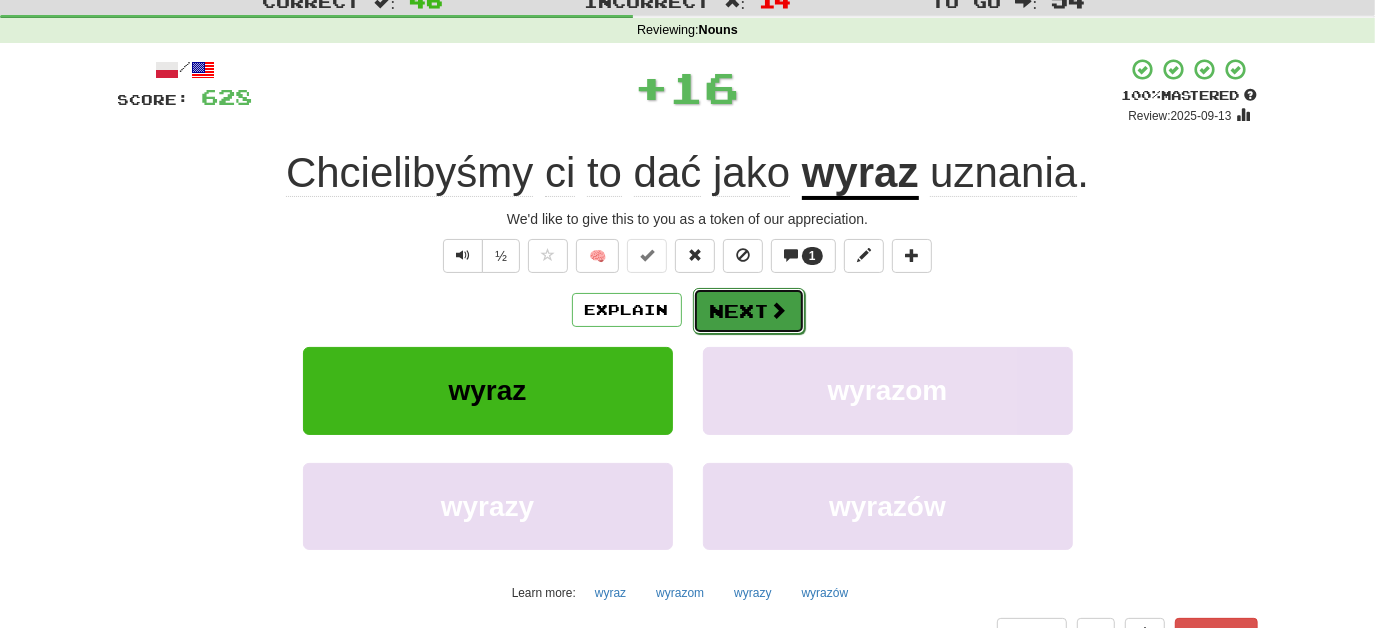 click on "Next" at bounding box center (749, 311) 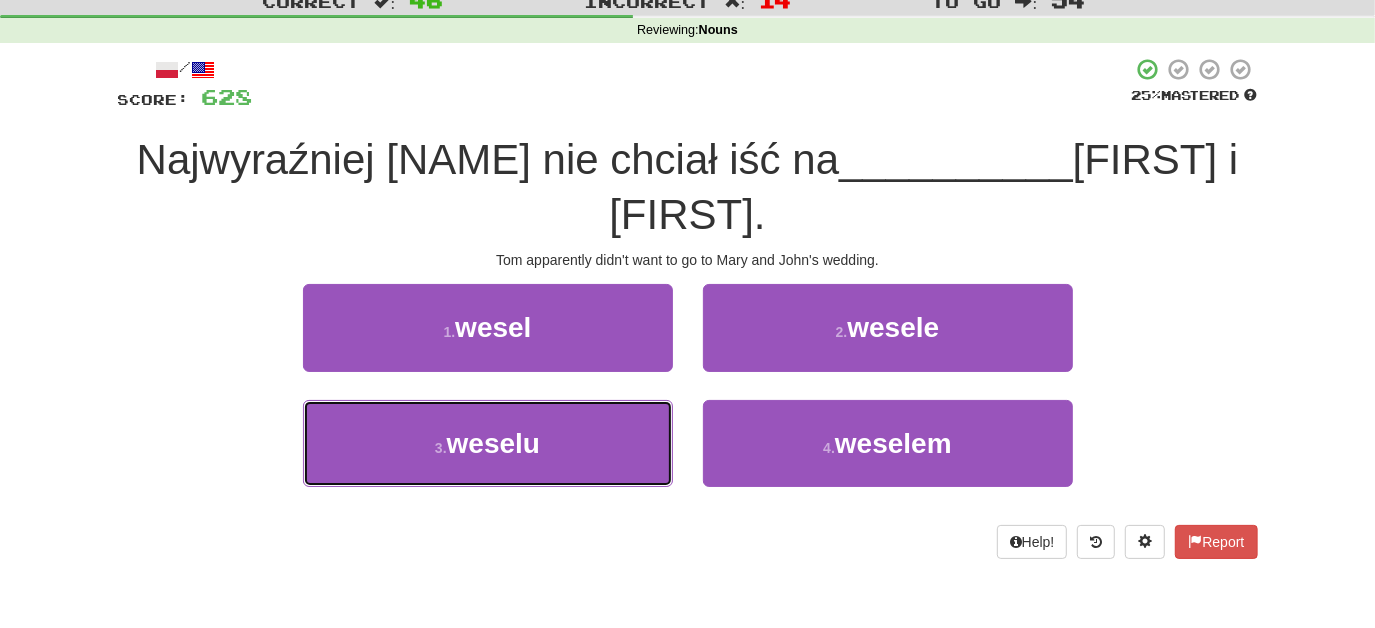 drag, startPoint x: 597, startPoint y: 418, endPoint x: 693, endPoint y: 391, distance: 99.724625 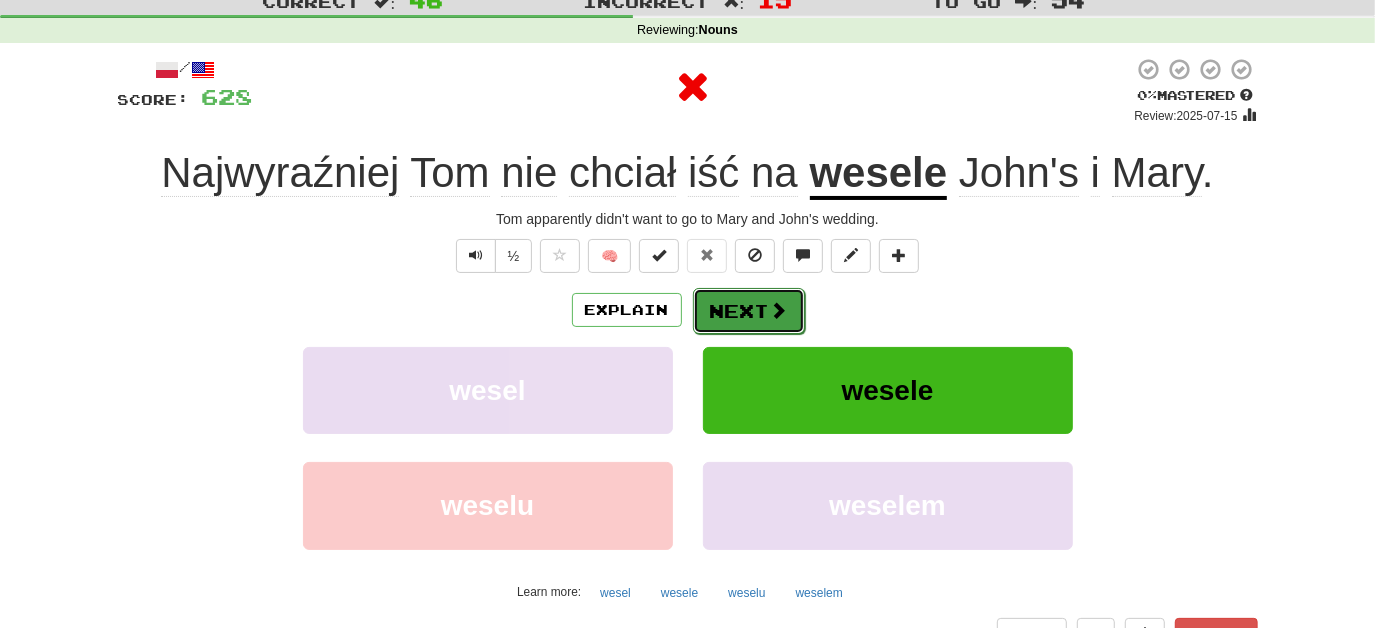 click at bounding box center [779, 310] 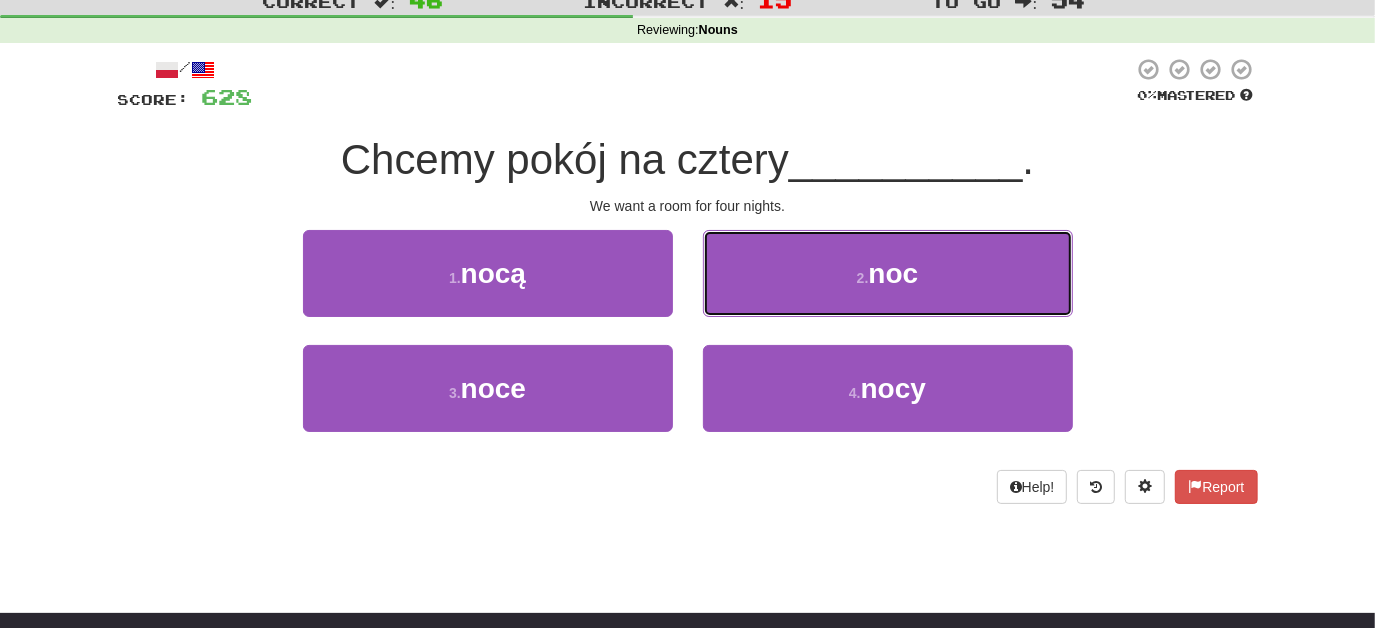 click on "noc" at bounding box center (888, 273) 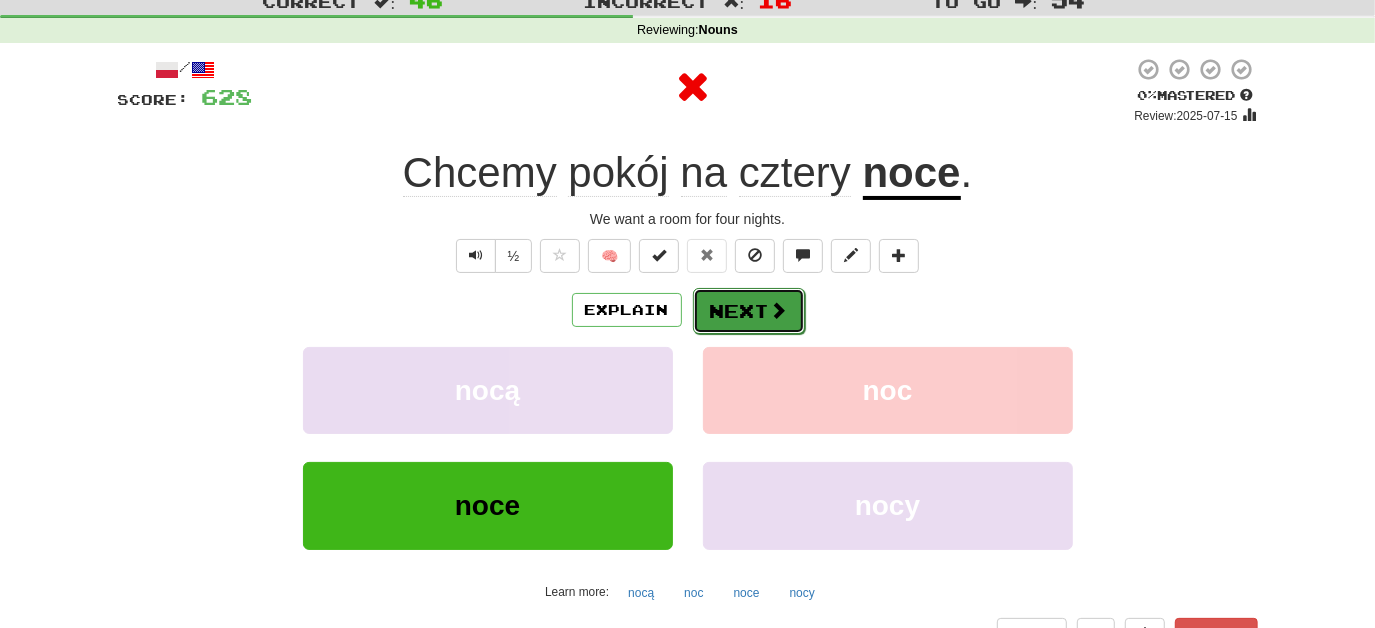 click on "Next" at bounding box center [749, 311] 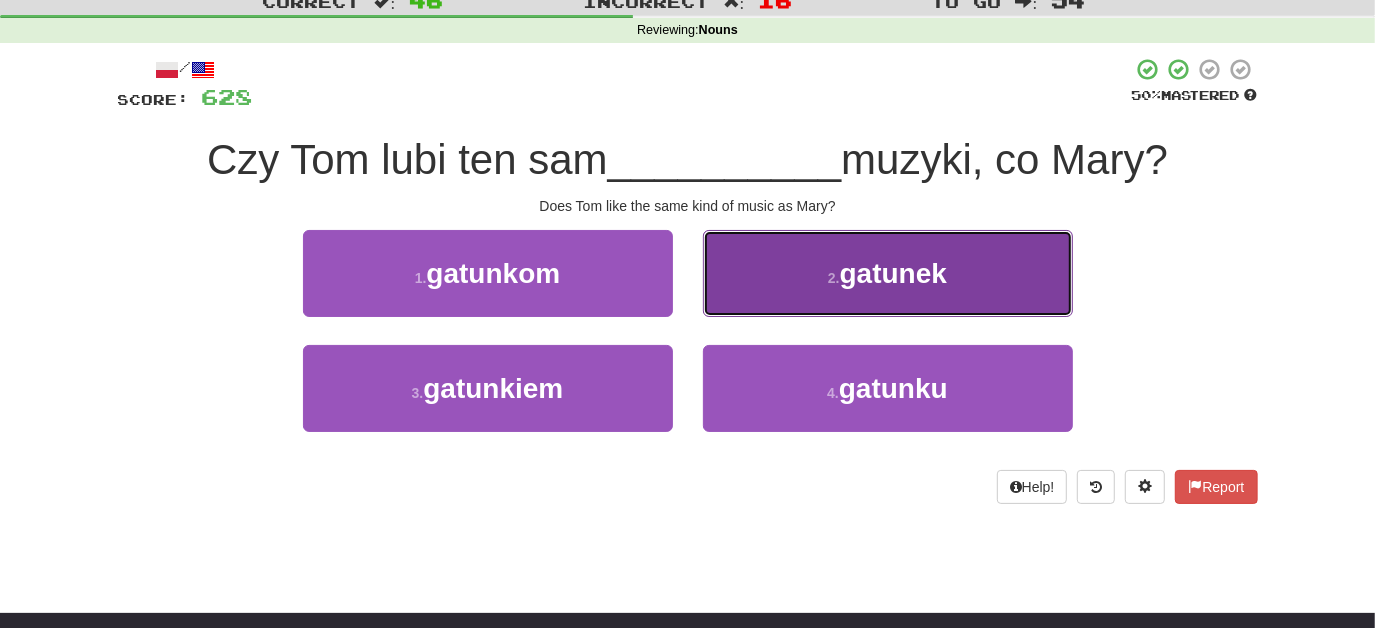 drag, startPoint x: 747, startPoint y: 278, endPoint x: 744, endPoint y: 290, distance: 12.369317 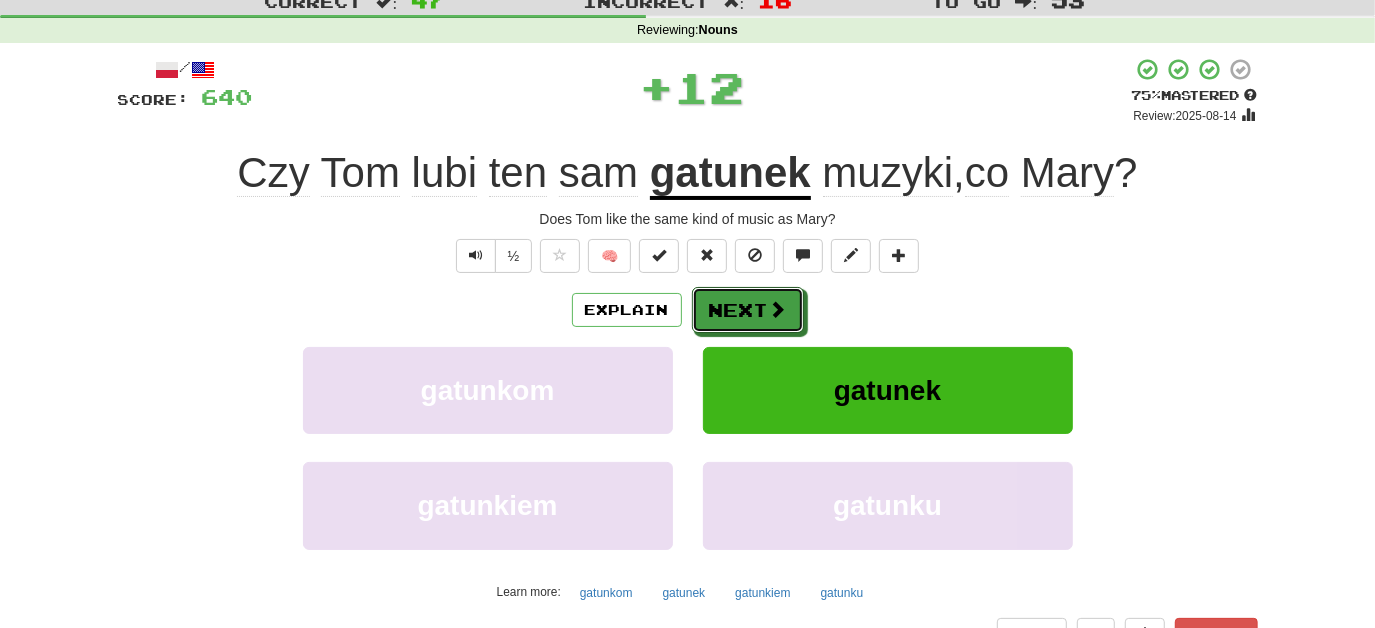 drag, startPoint x: 706, startPoint y: 313, endPoint x: 663, endPoint y: 245, distance: 80.454956 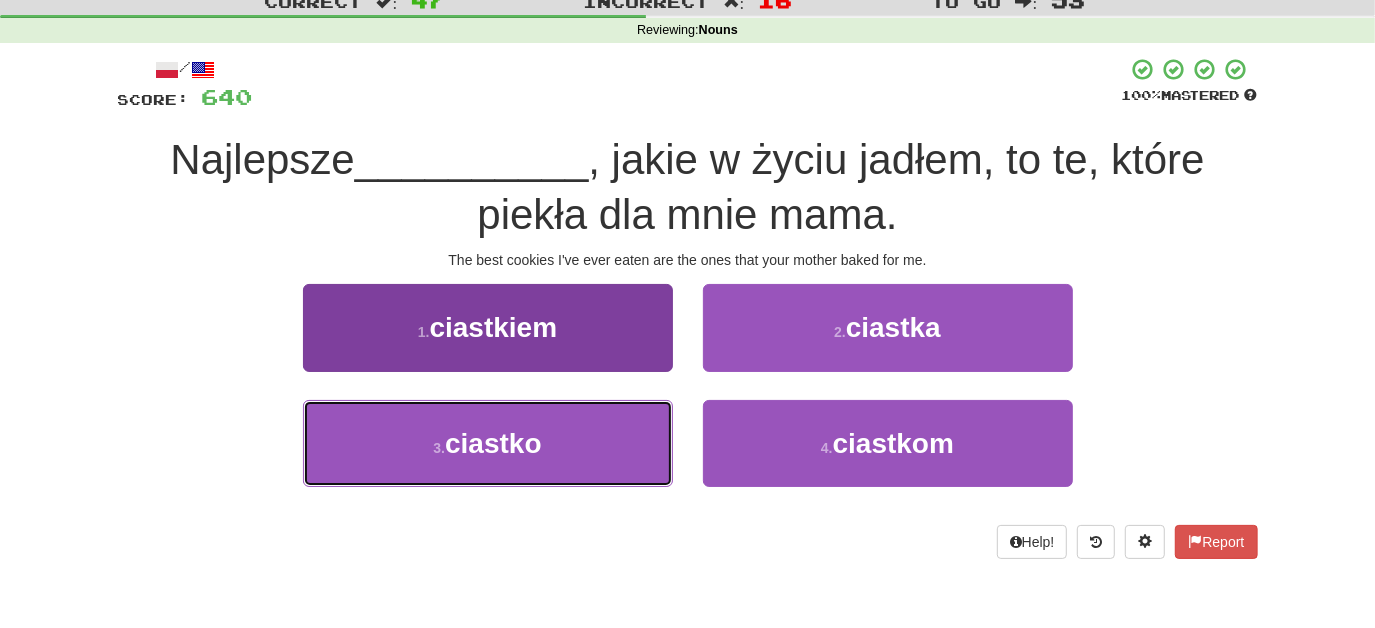 drag, startPoint x: 602, startPoint y: 431, endPoint x: 645, endPoint y: 404, distance: 50.77401 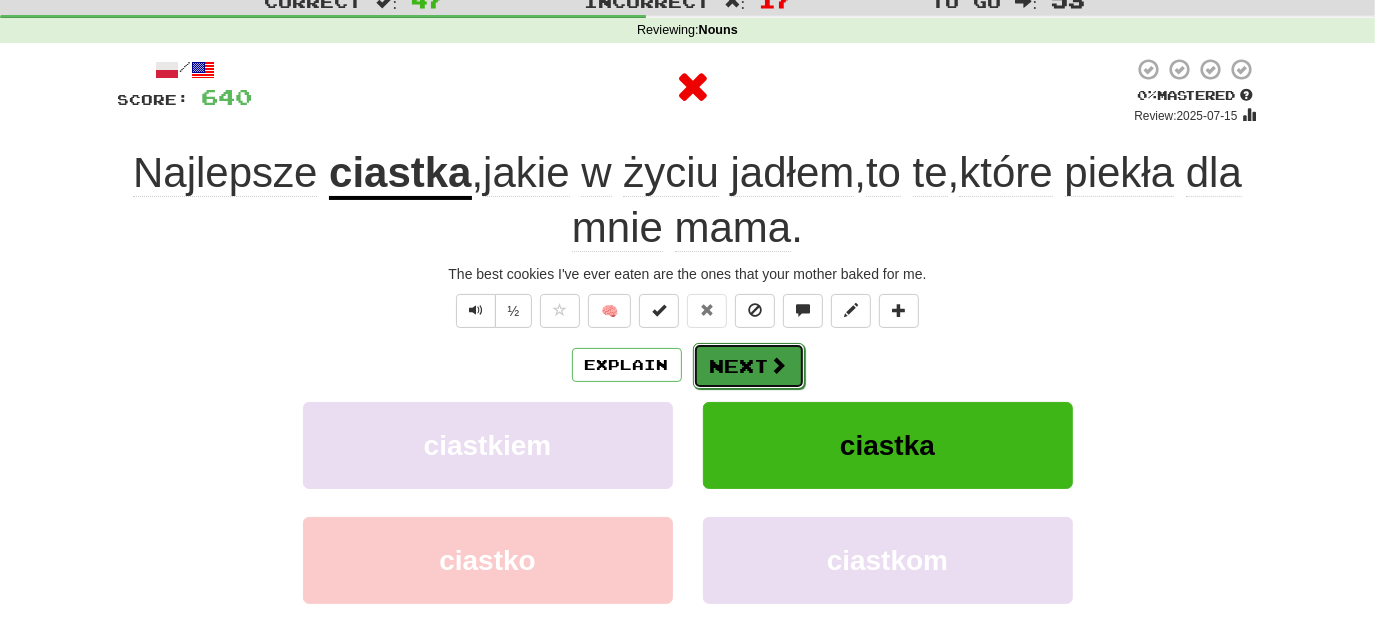 click on "Next" at bounding box center (749, 366) 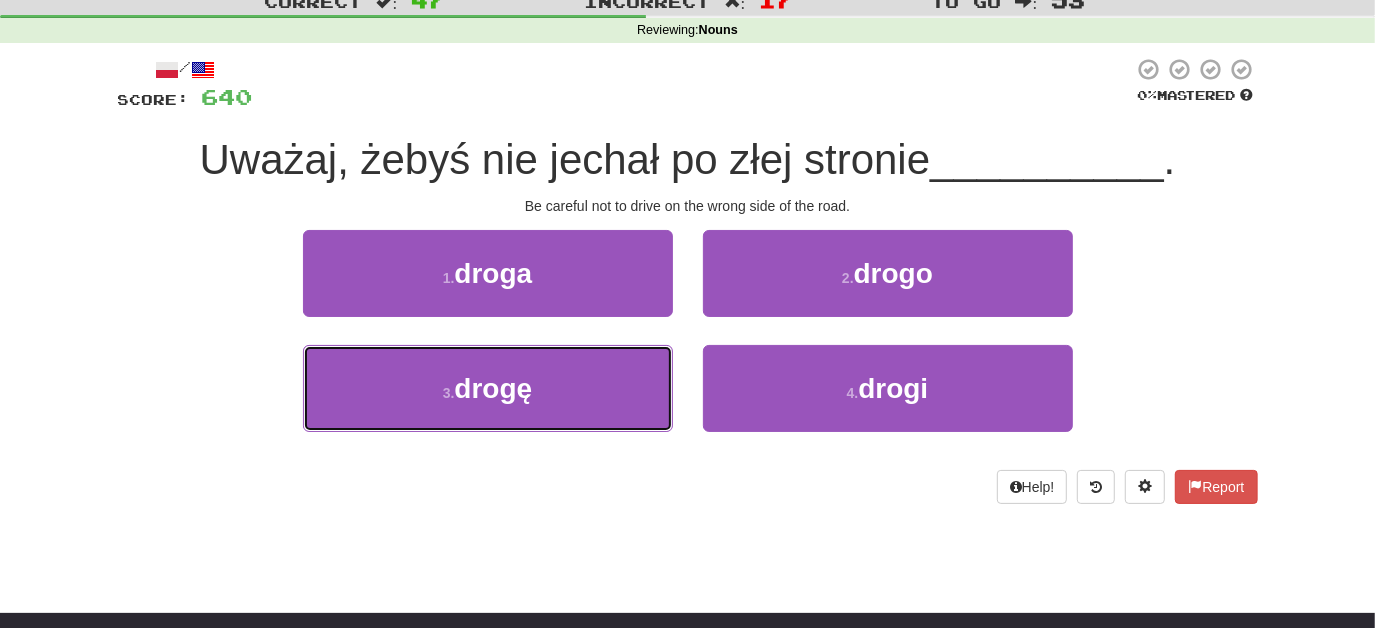 drag, startPoint x: 609, startPoint y: 378, endPoint x: 671, endPoint y: 338, distance: 73.78347 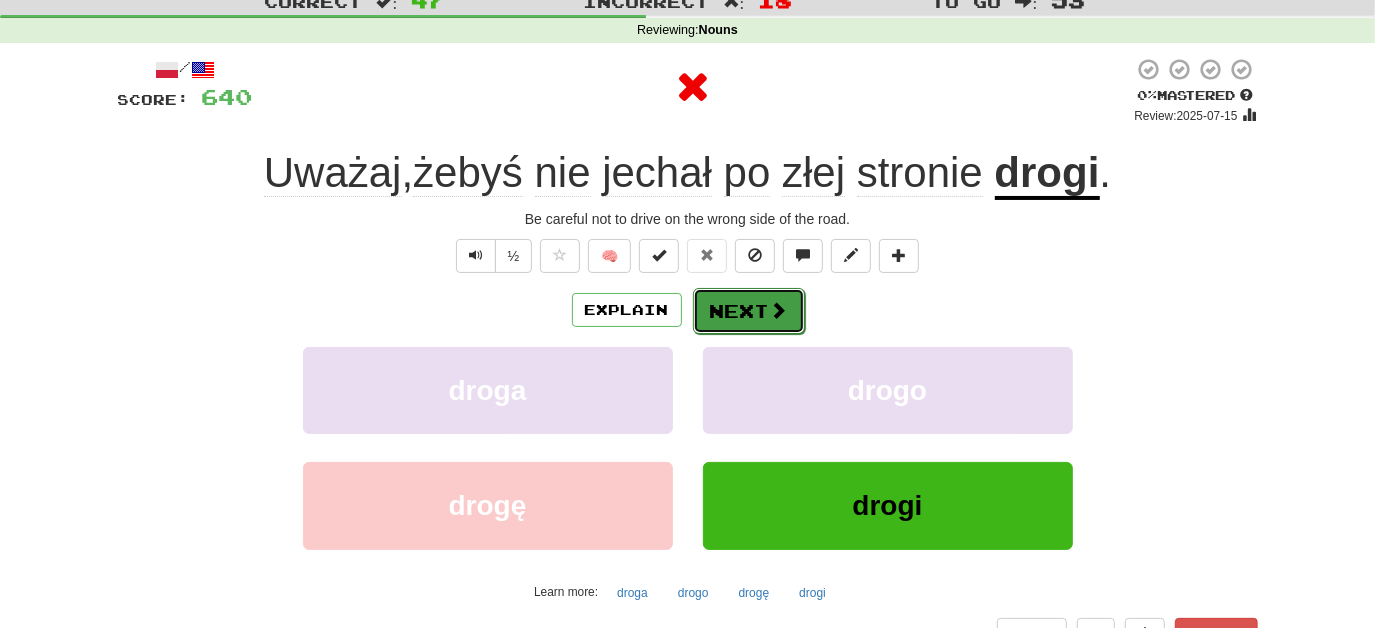 click on "Next" at bounding box center (749, 311) 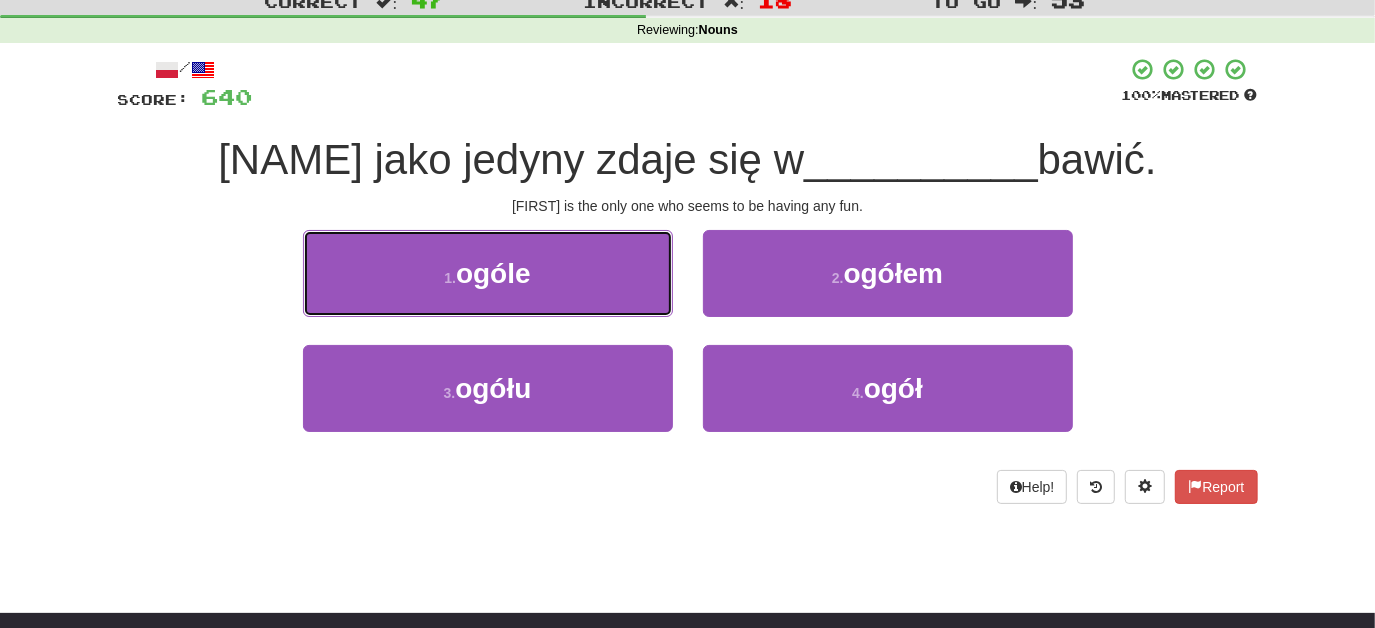 drag, startPoint x: 578, startPoint y: 277, endPoint x: 621, endPoint y: 282, distance: 43.289722 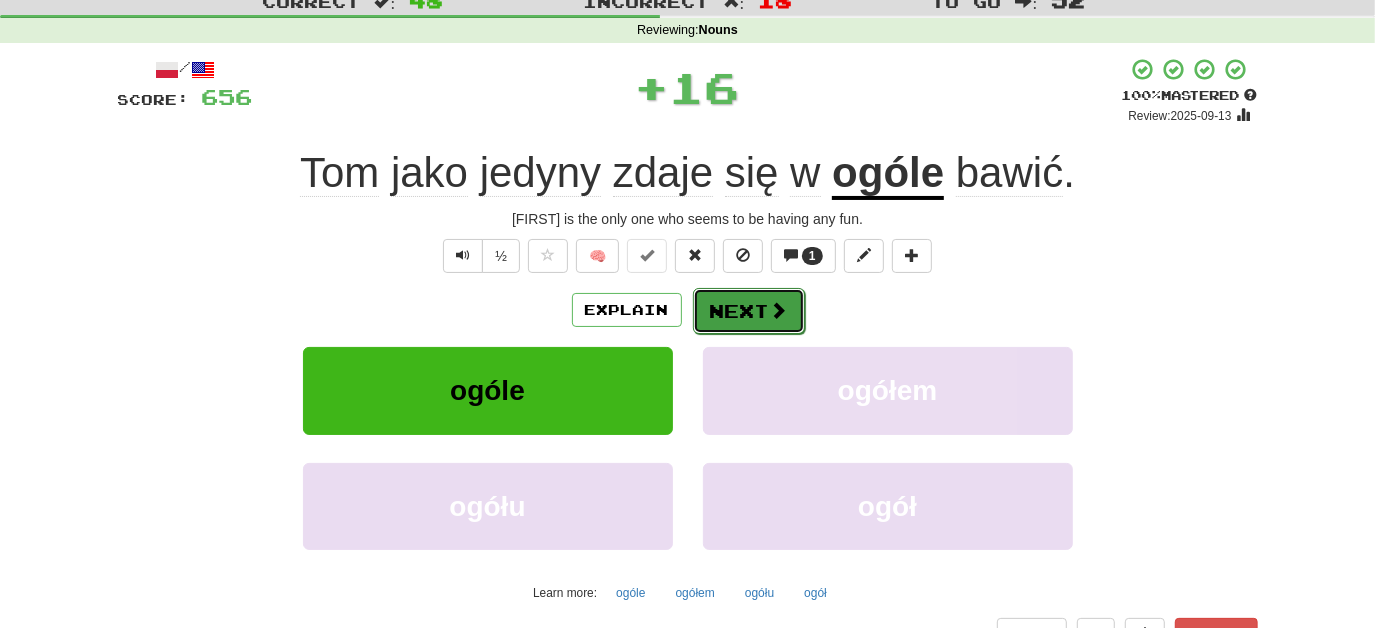 click on "Next" at bounding box center [749, 311] 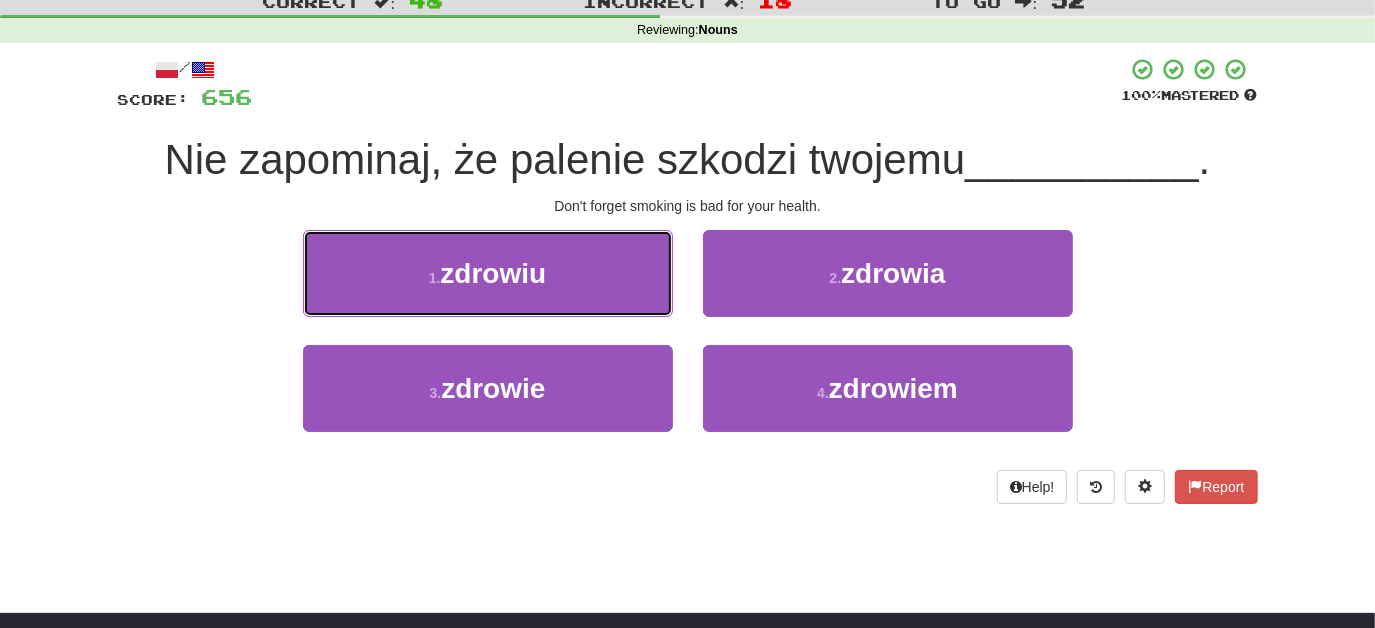 click on "1 .  zdrowiu" at bounding box center (488, 273) 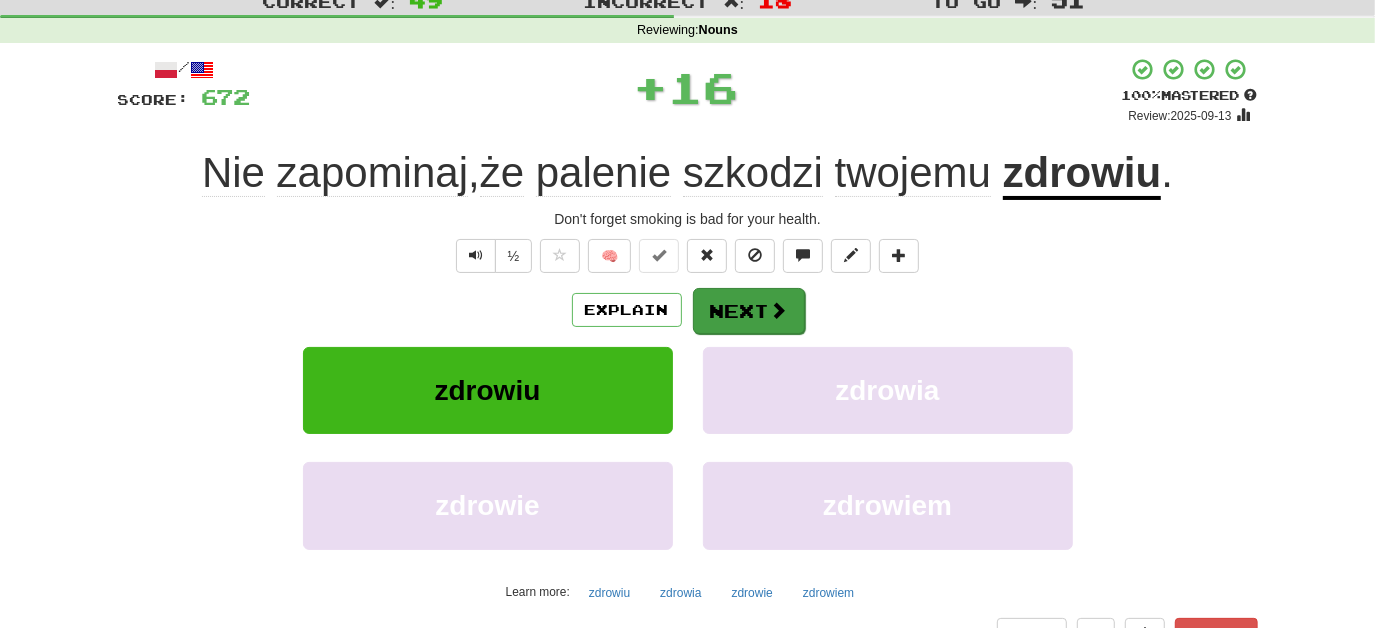 click on "/  Score:   672 + 16 100 %  Mastered Review:  2025-09-13 Nie   zapominaj ,  że   palenie   szkodzi   twojemu   zdrowiu . Don't forget smoking is bad for your health. ½ 🧠 Explain Next zdrowiu zdrowia zdrowie zdrowiem Learn more: zdrowiu zdrowia zdrowie zdrowiem  Help!  Report Sentence Source" at bounding box center (688, 370) 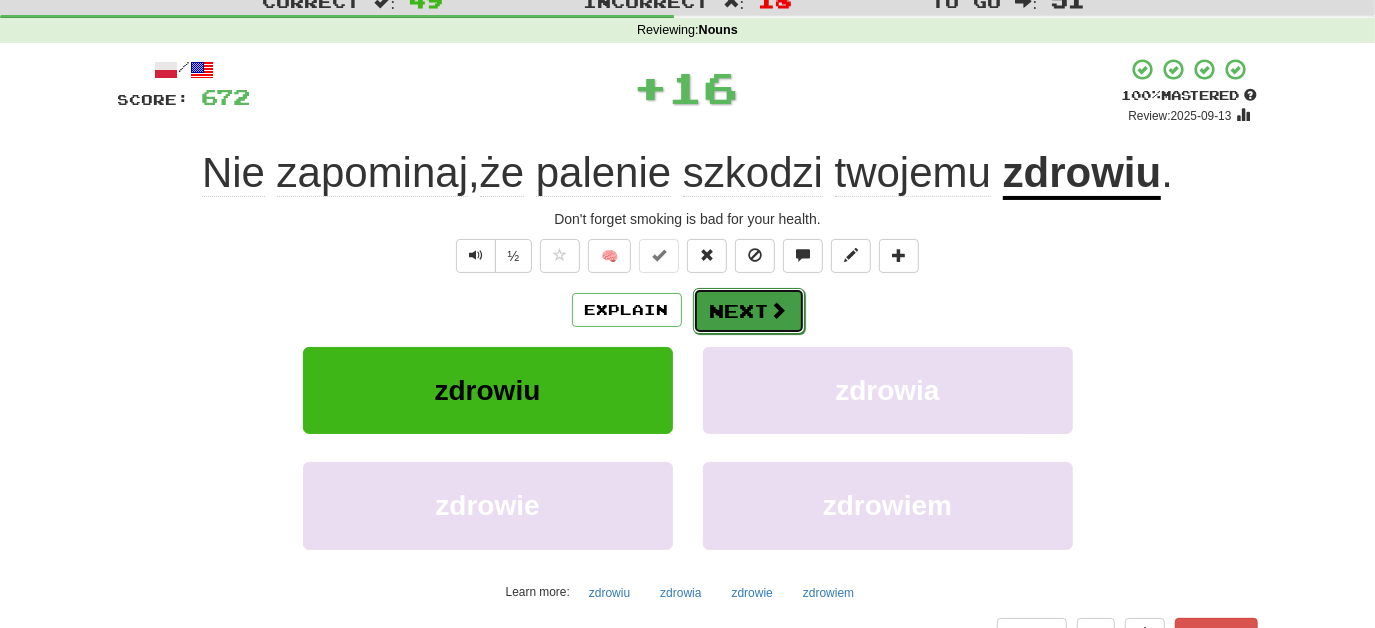 click on "Next" at bounding box center [749, 311] 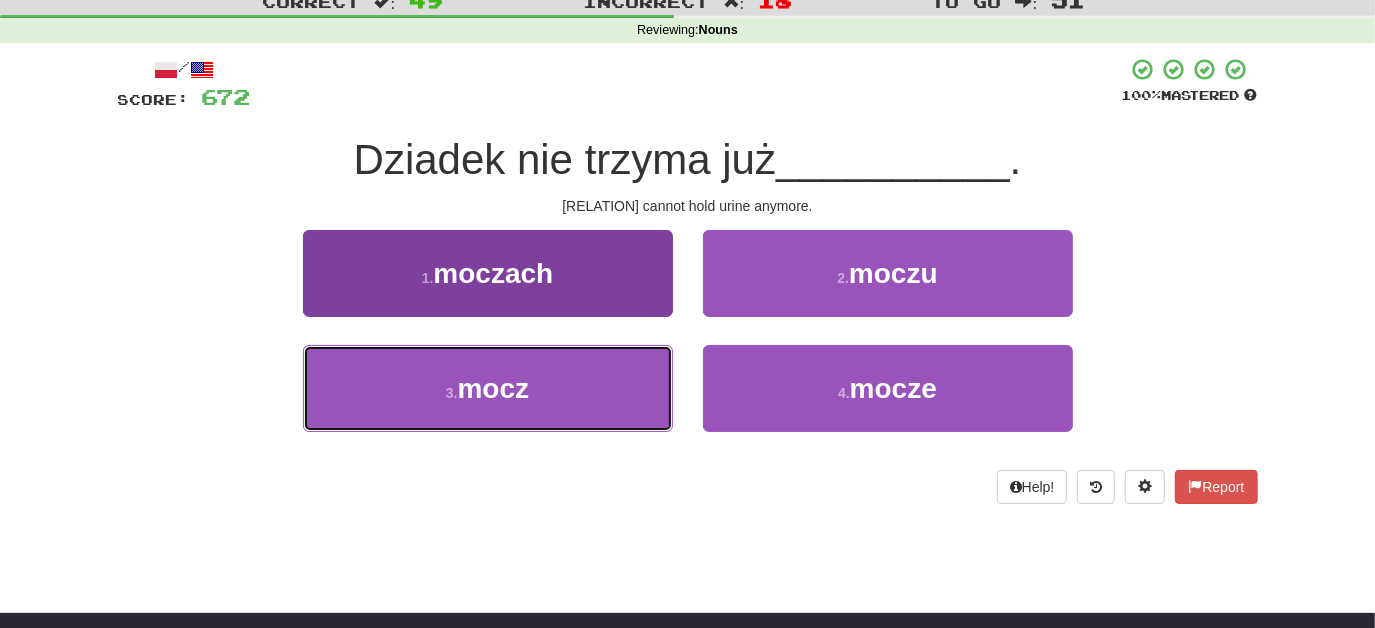 drag, startPoint x: 592, startPoint y: 384, endPoint x: 654, endPoint y: 346, distance: 72.718636 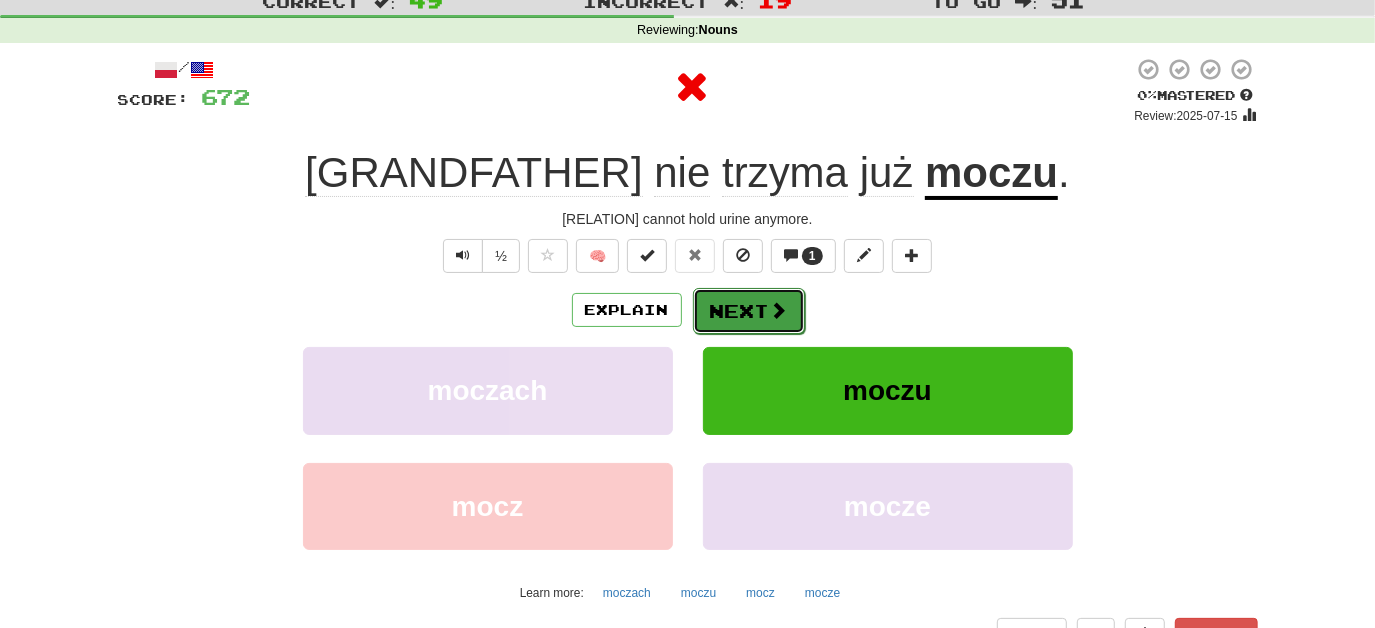 drag, startPoint x: 725, startPoint y: 309, endPoint x: 736, endPoint y: 306, distance: 11.401754 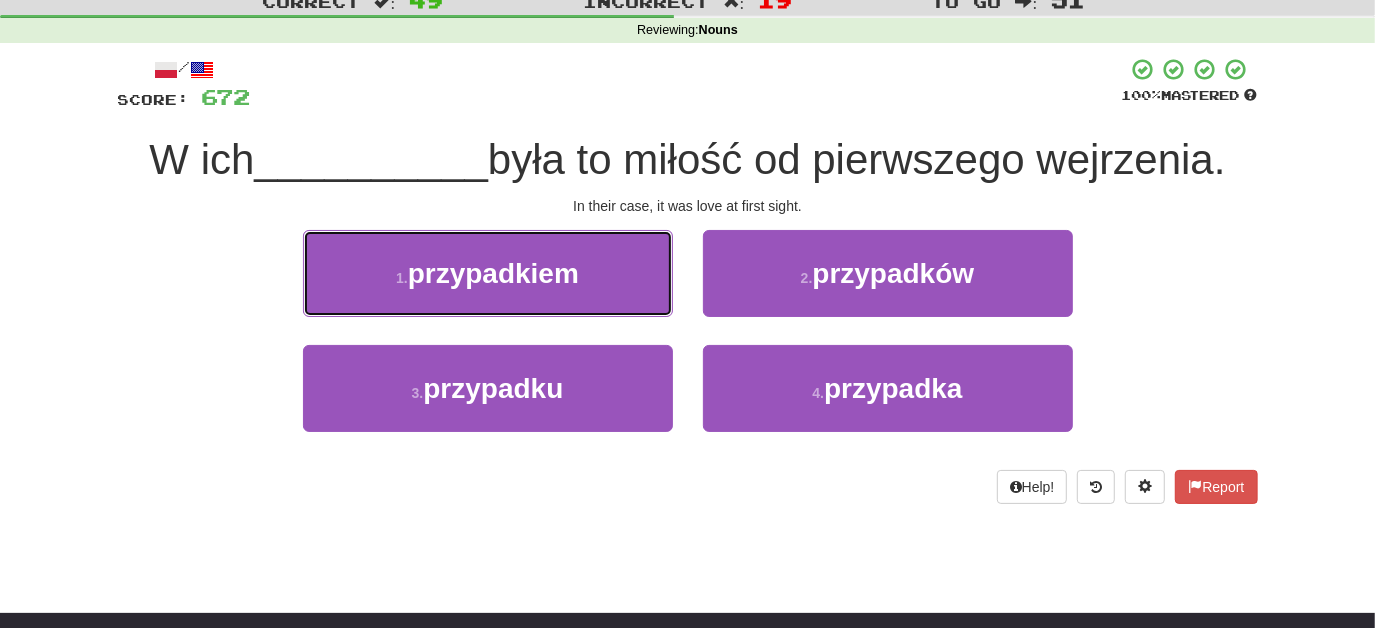 drag, startPoint x: 611, startPoint y: 276, endPoint x: 631, endPoint y: 282, distance: 20.880613 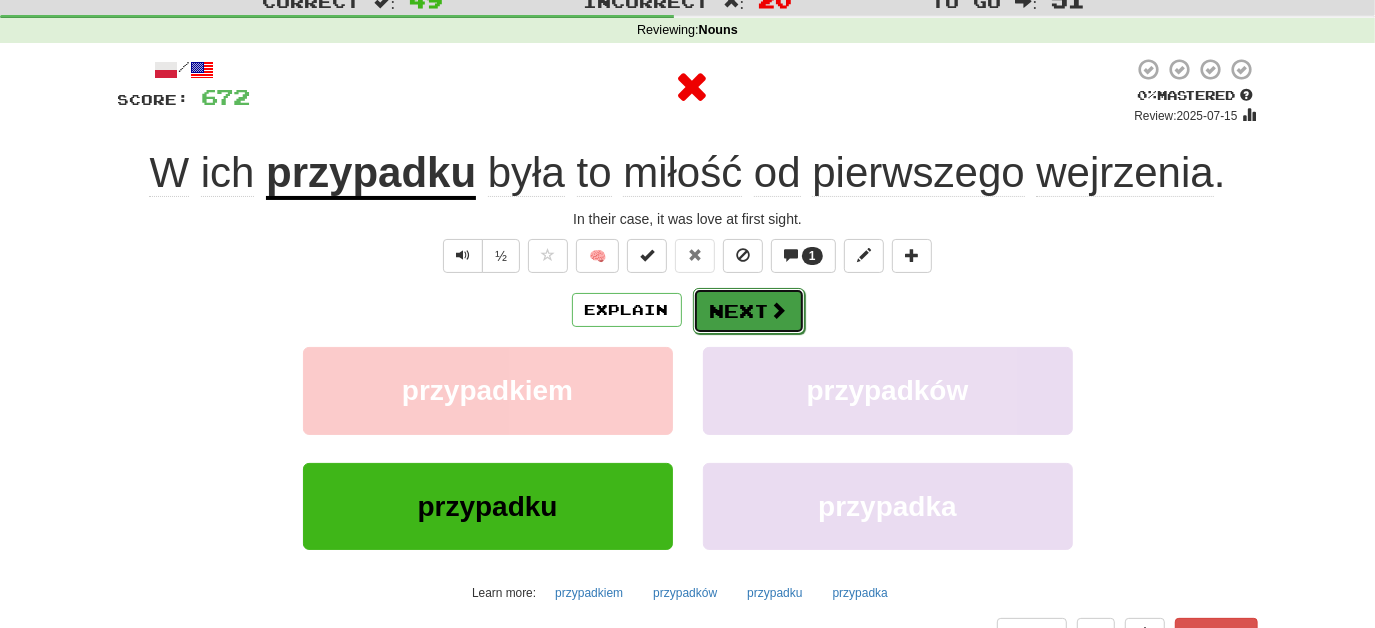 click on "Next" at bounding box center (749, 311) 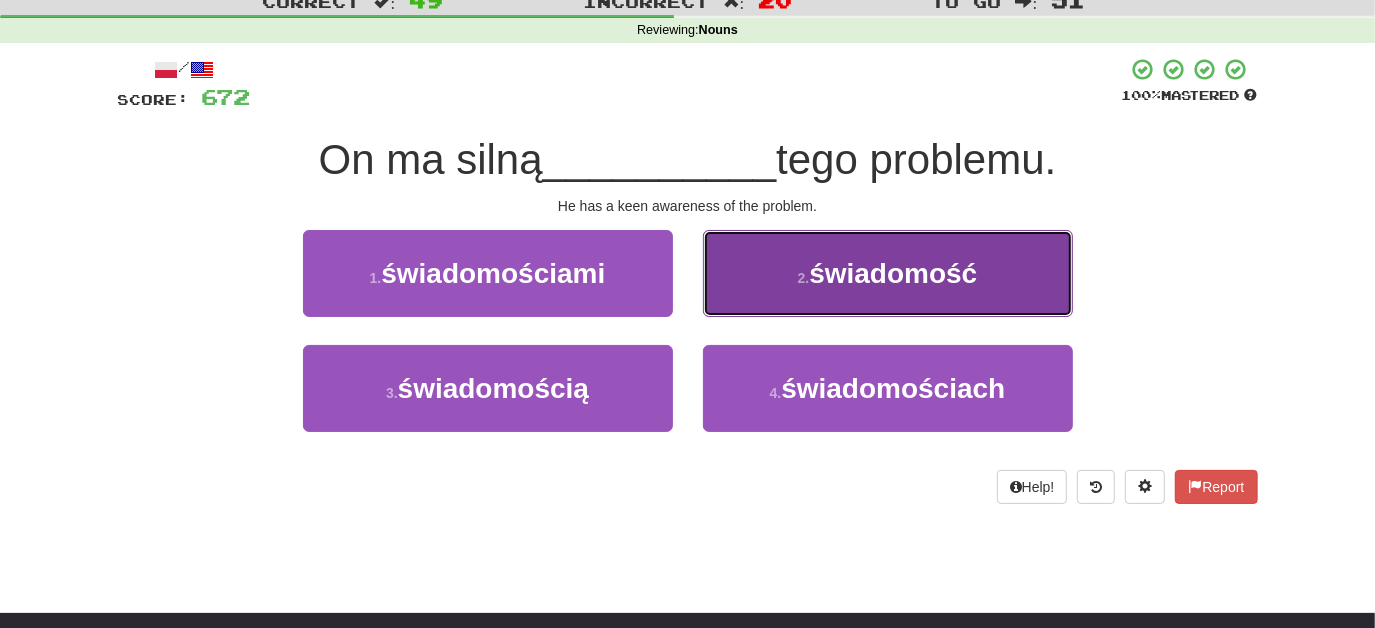 click on "2 .  świadomość" at bounding box center [888, 273] 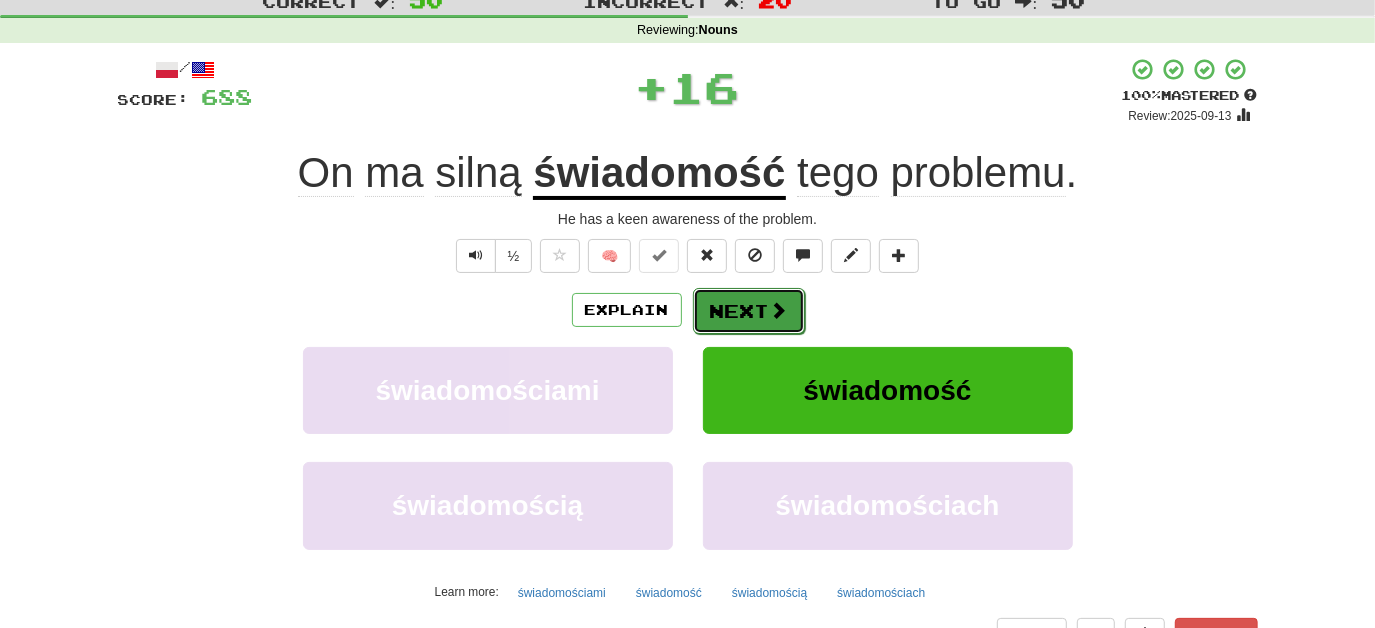 click on "Next" at bounding box center (749, 311) 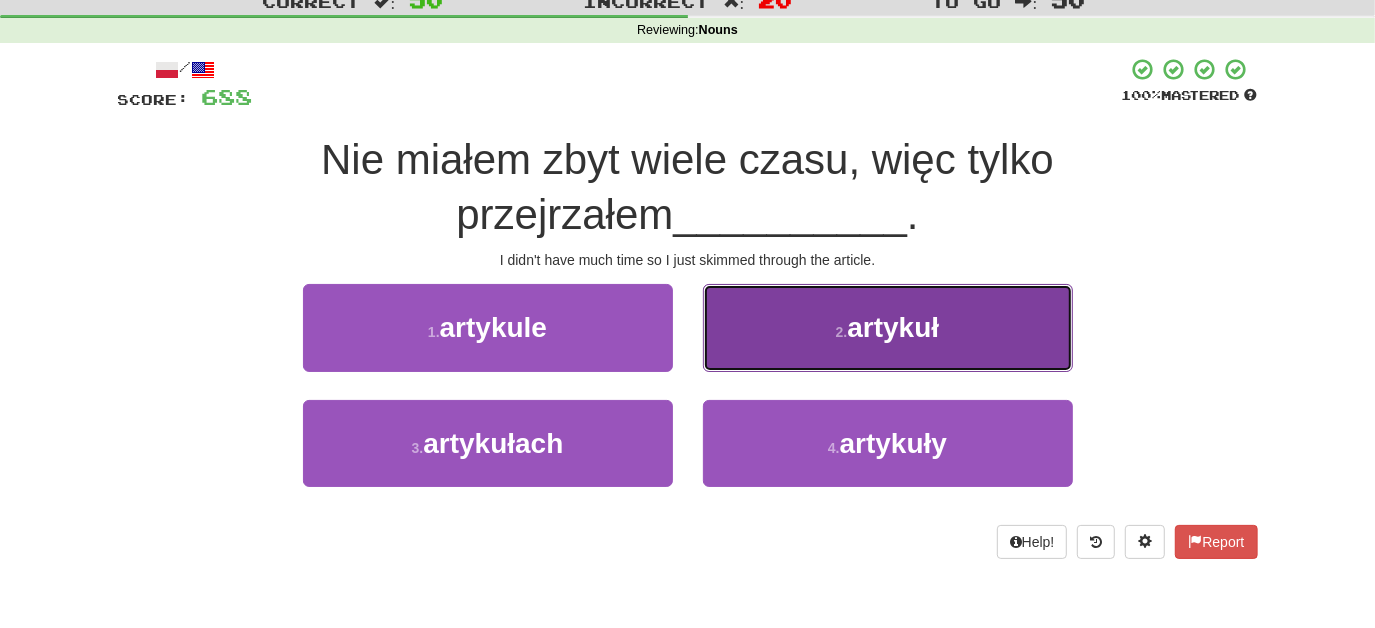 drag, startPoint x: 792, startPoint y: 305, endPoint x: 777, endPoint y: 367, distance: 63.788715 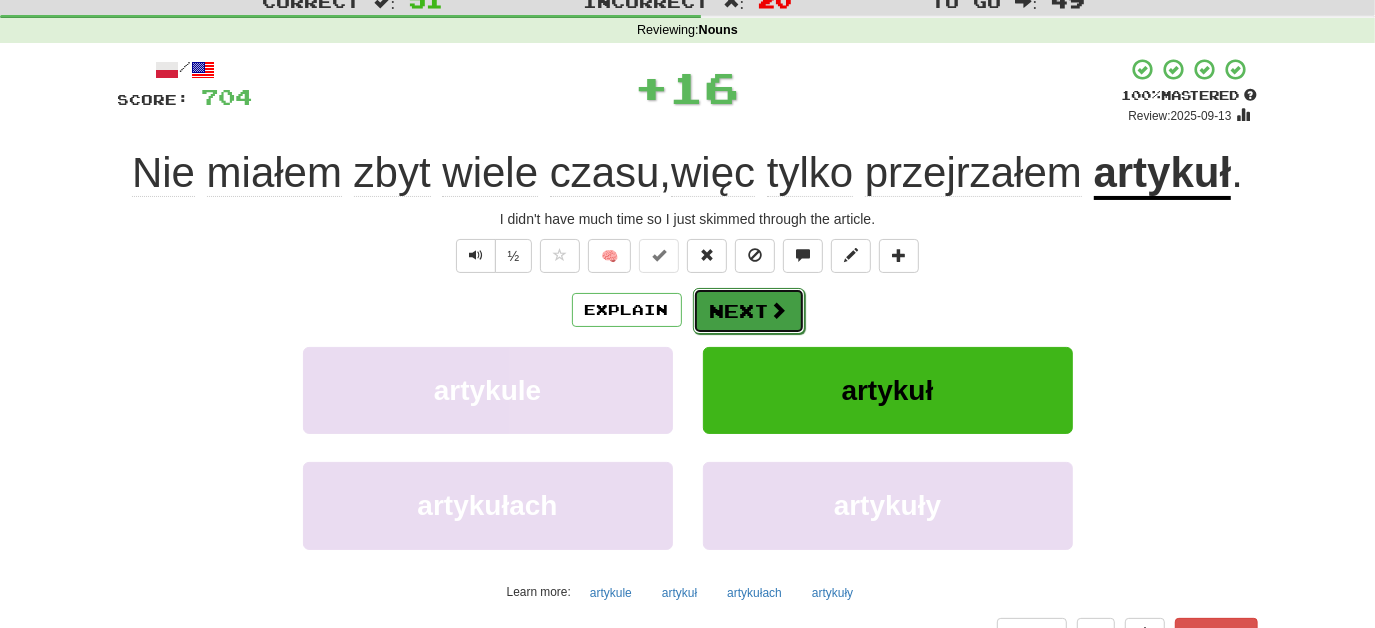 click on "Next" at bounding box center (749, 311) 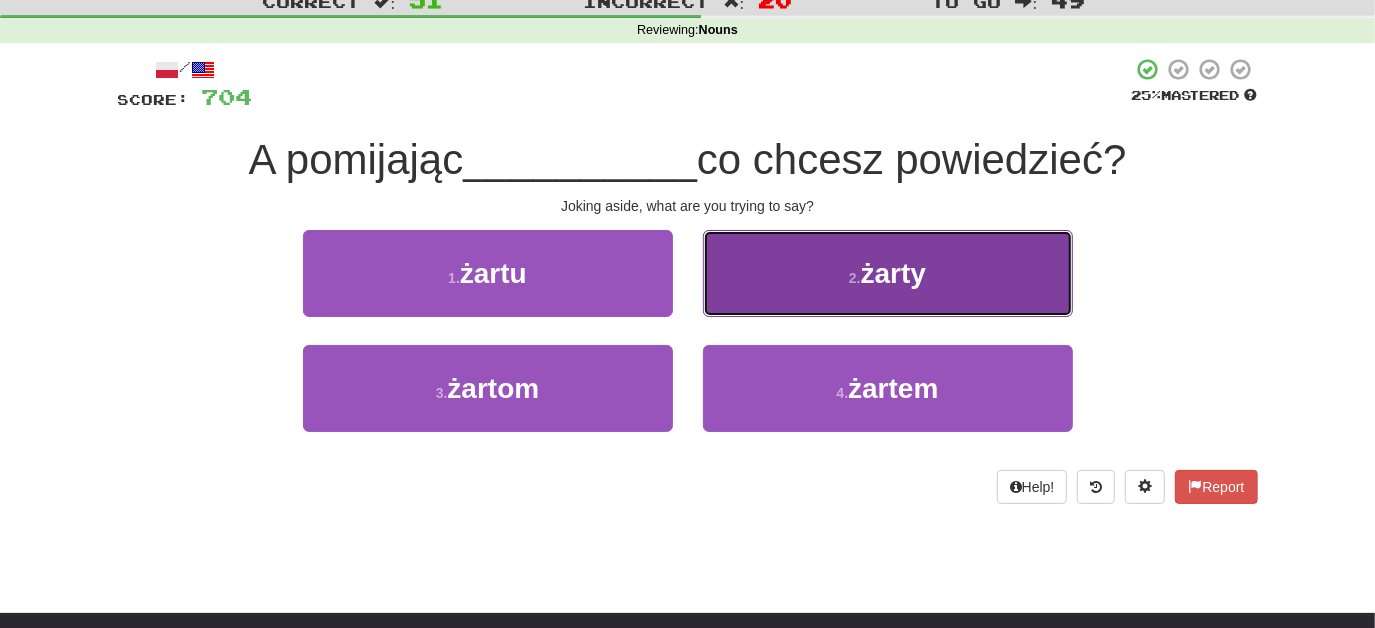 click on "2 .  żarty" at bounding box center (888, 273) 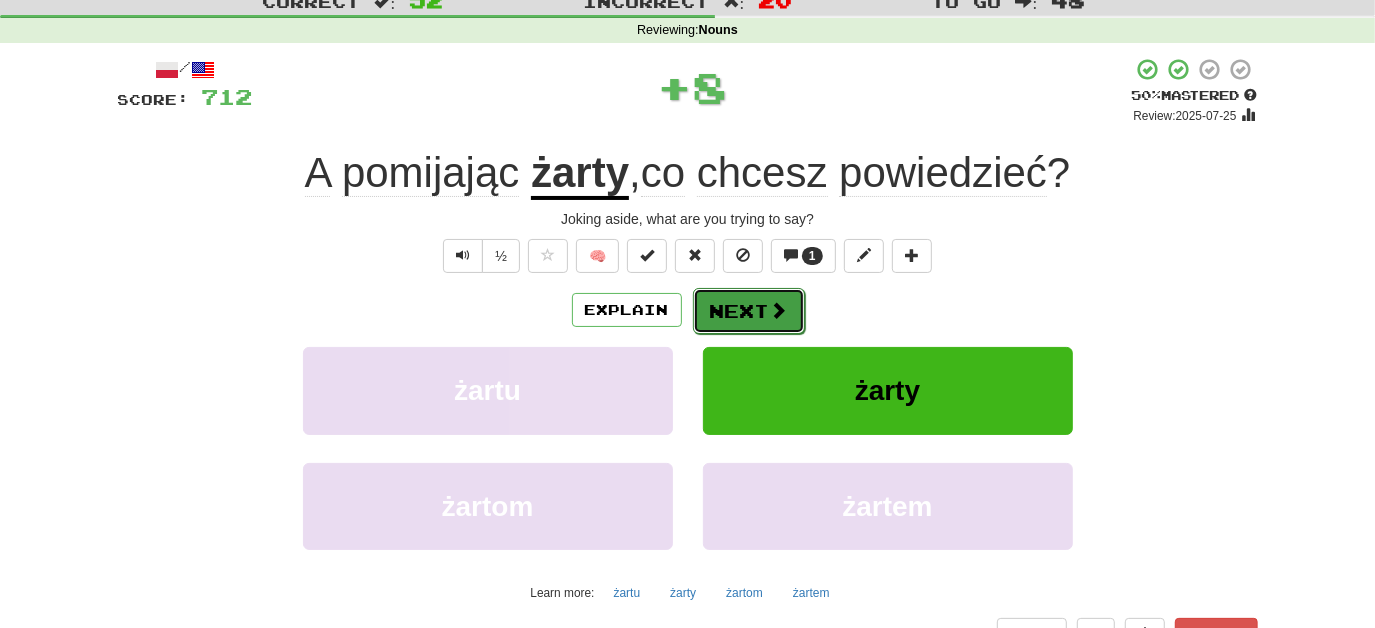 click on "Next" at bounding box center [749, 311] 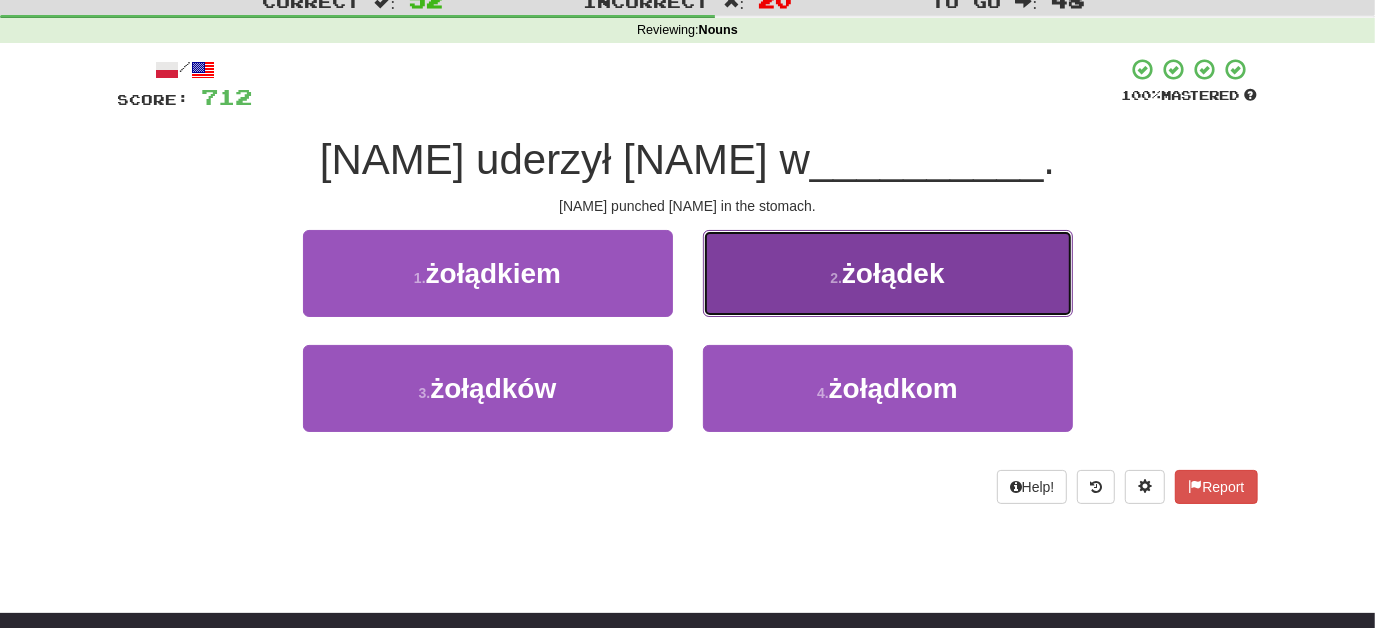 click on "2 .  żołądek" at bounding box center [888, 273] 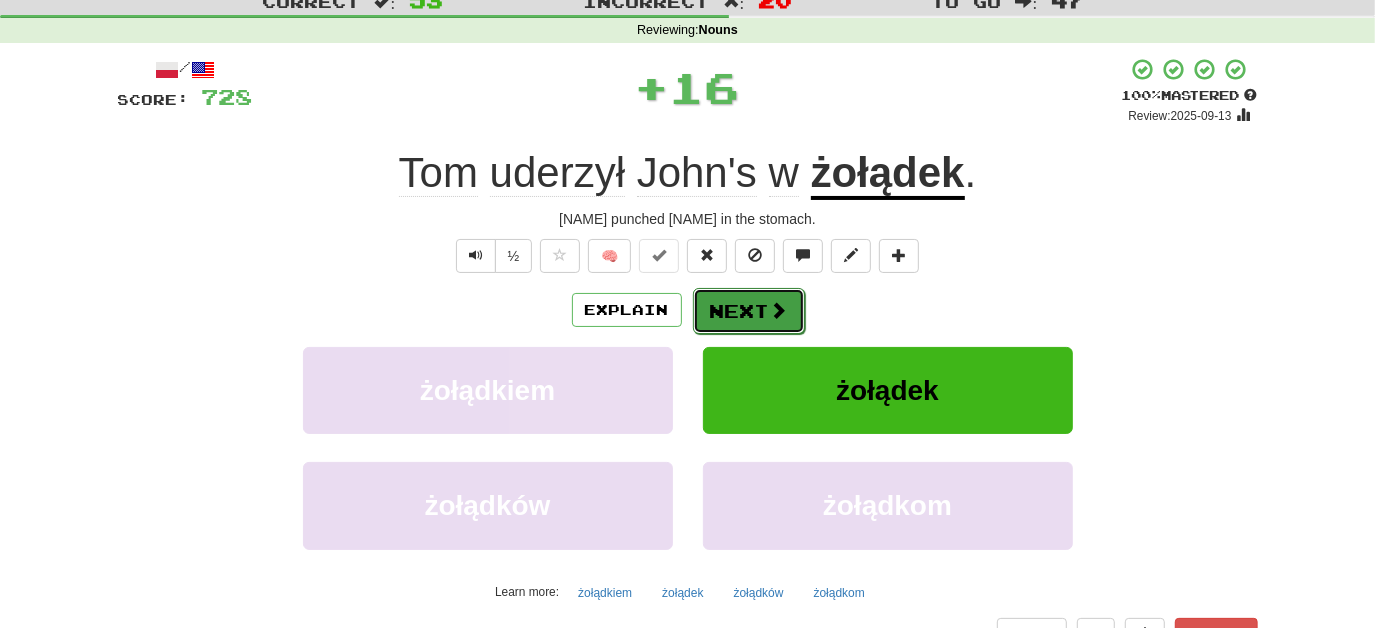 click on "Next" at bounding box center (749, 311) 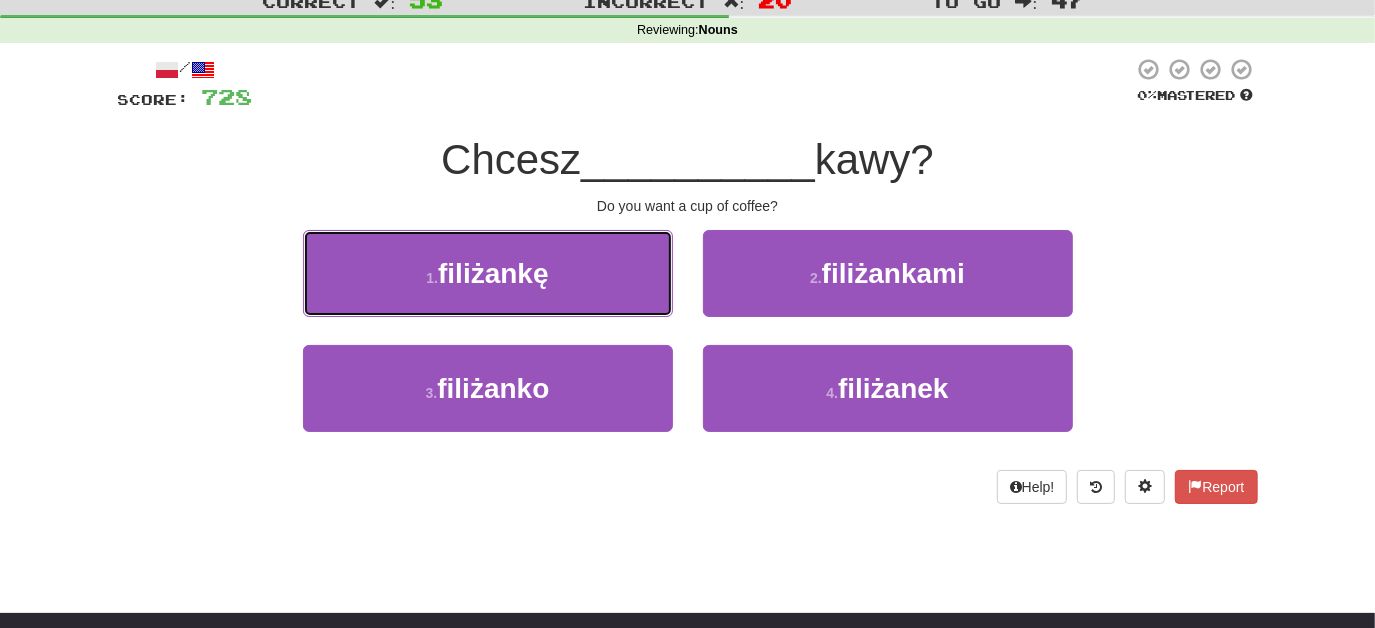 drag, startPoint x: 600, startPoint y: 276, endPoint x: 613, endPoint y: 279, distance: 13.341664 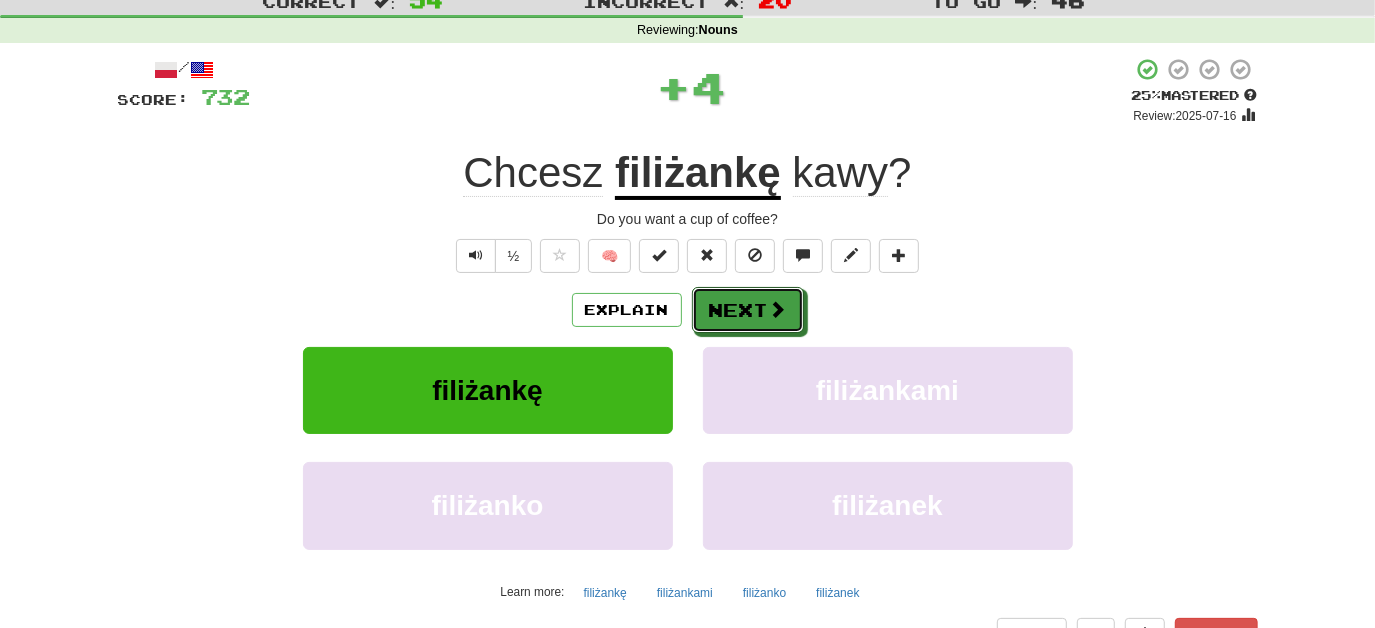 drag, startPoint x: 721, startPoint y: 288, endPoint x: 725, endPoint y: 277, distance: 11.7046995 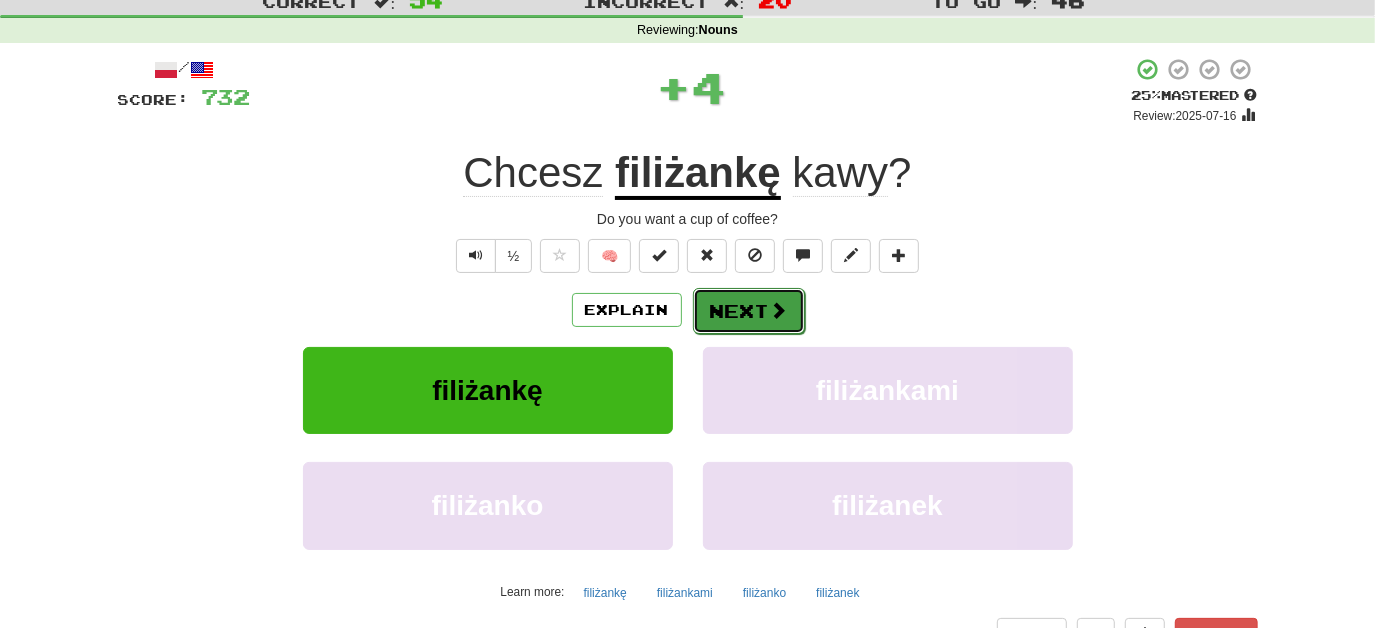 click on "Next" at bounding box center (749, 311) 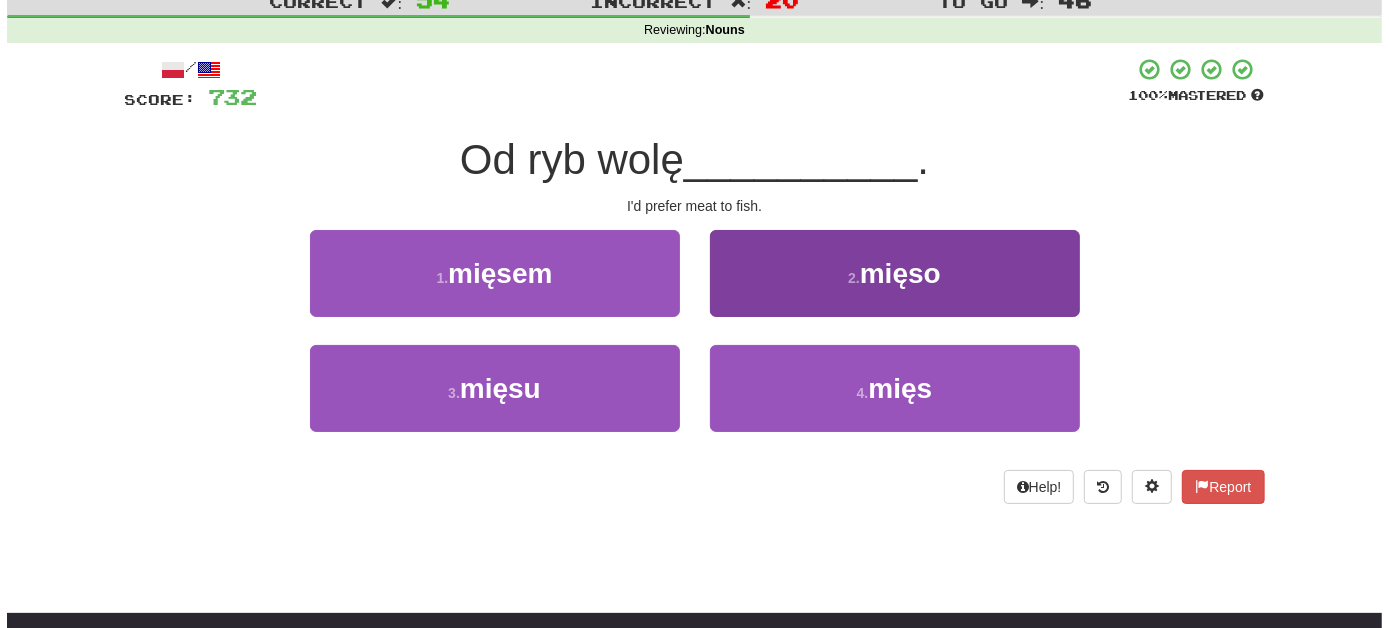 scroll, scrollTop: 0, scrollLeft: 0, axis: both 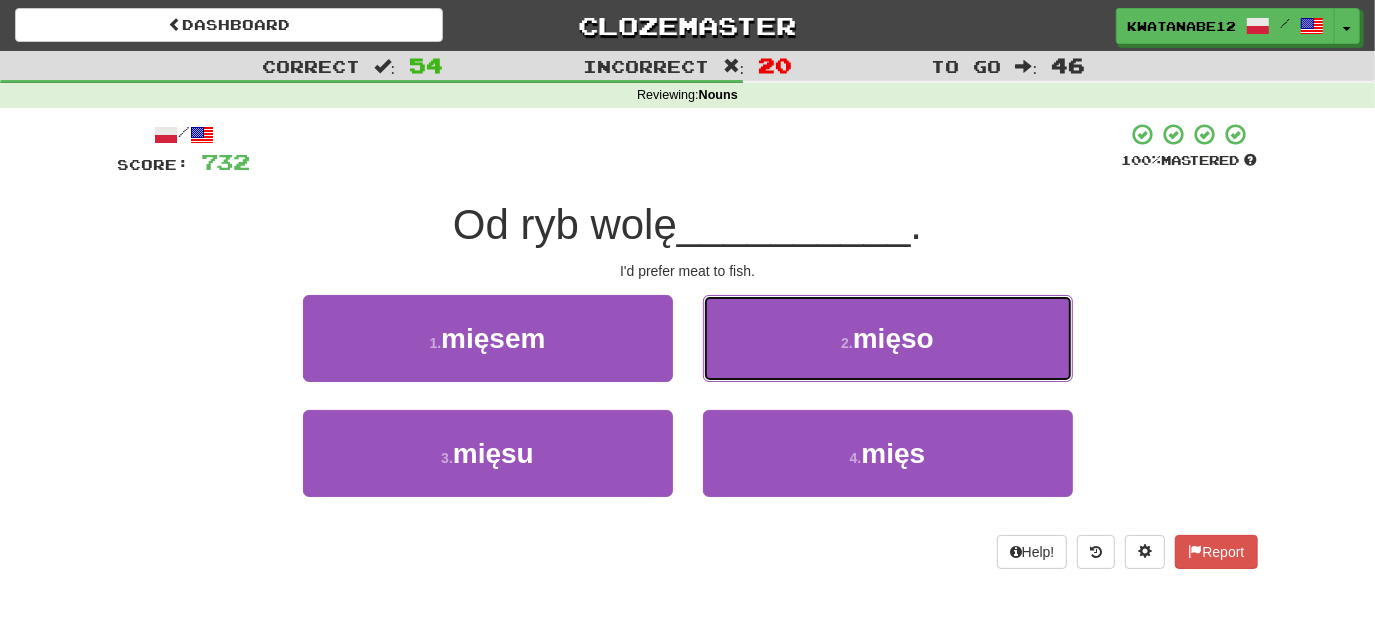 click on "2 .  mięso" at bounding box center (888, 338) 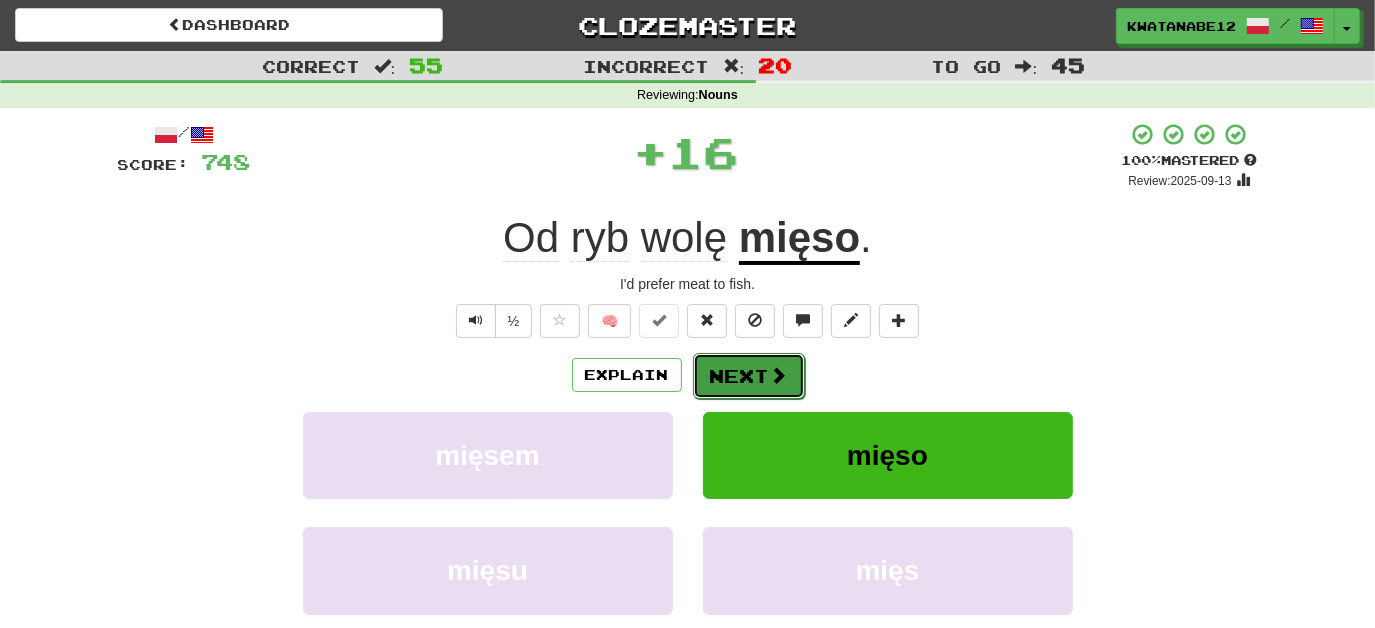 click on "Next" at bounding box center (749, 376) 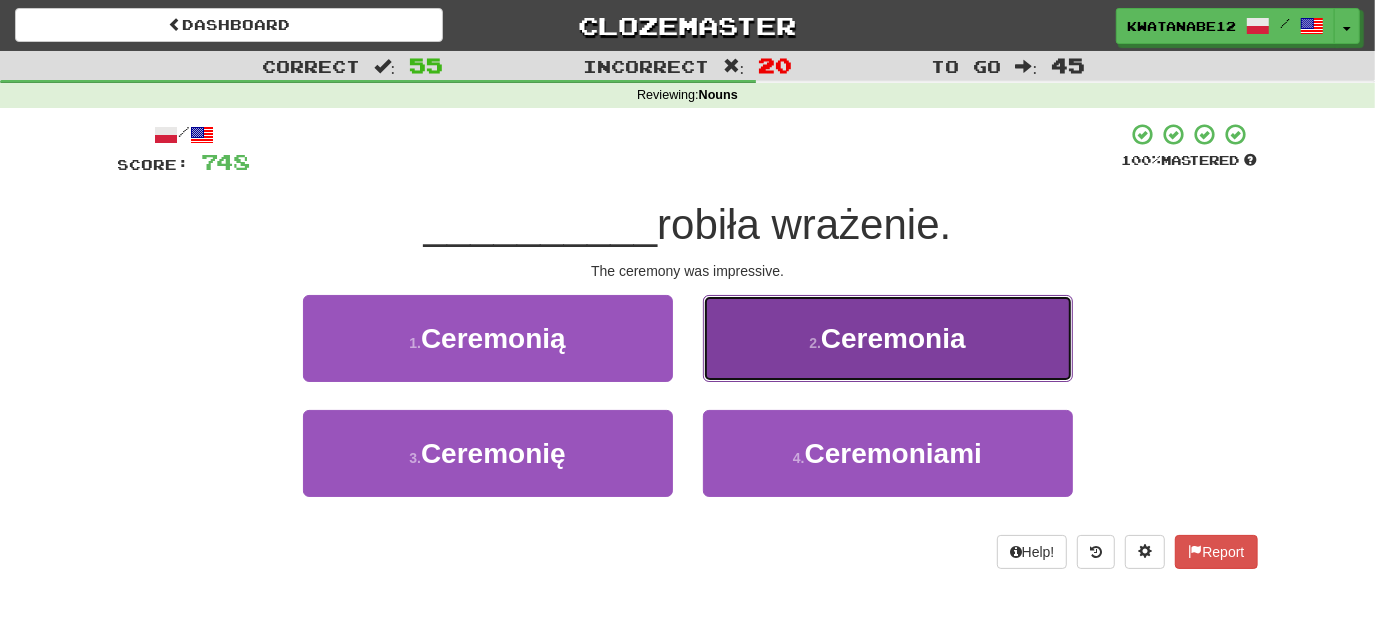click on "2 .  Ceremonia" at bounding box center [888, 338] 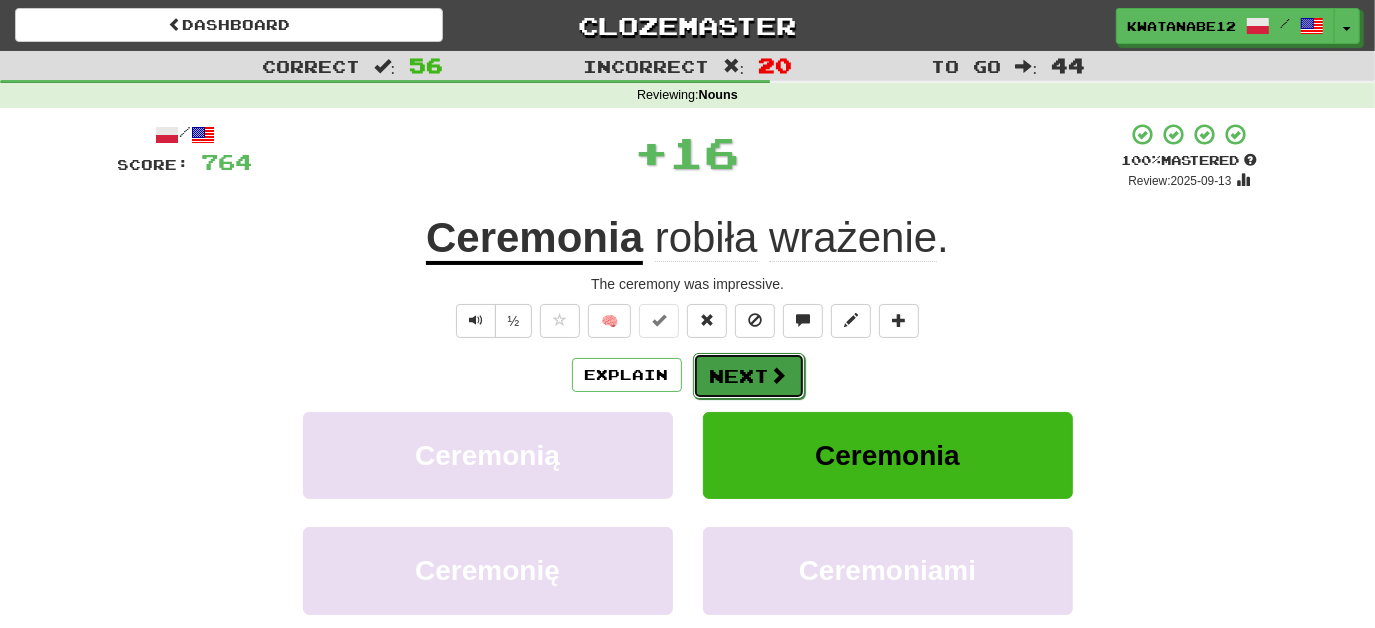 click on "Next" at bounding box center [749, 376] 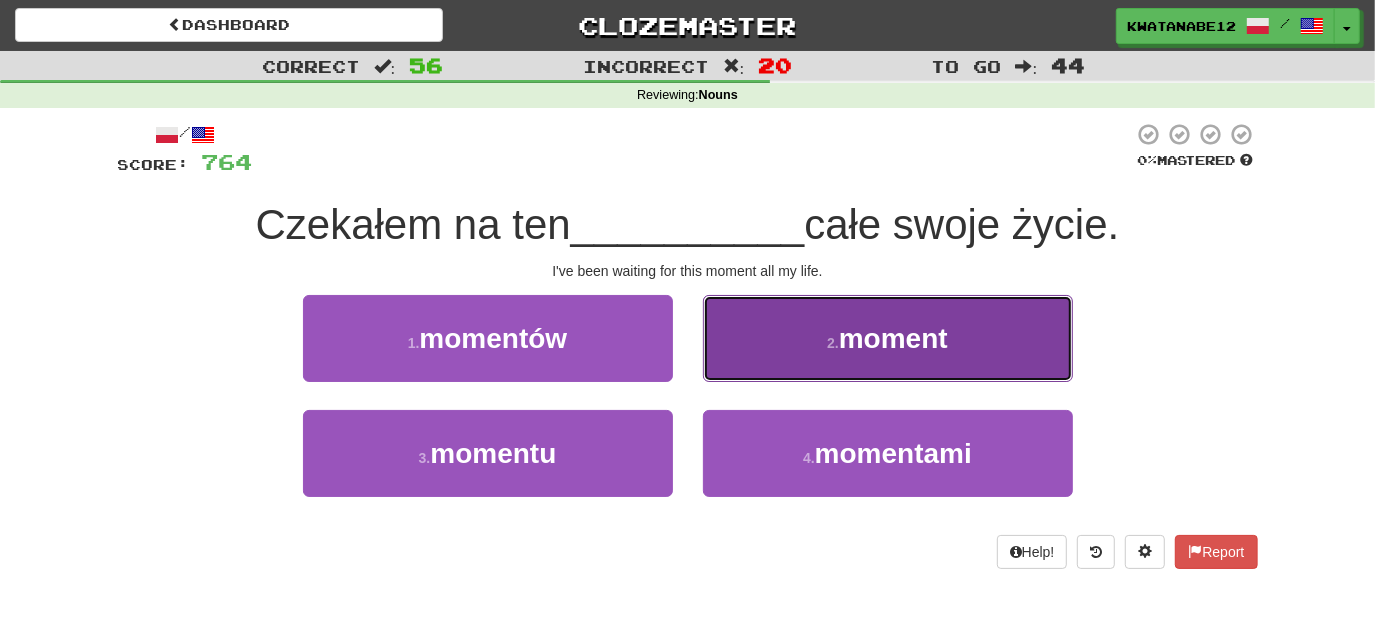 click on "2 .  moment" at bounding box center (888, 338) 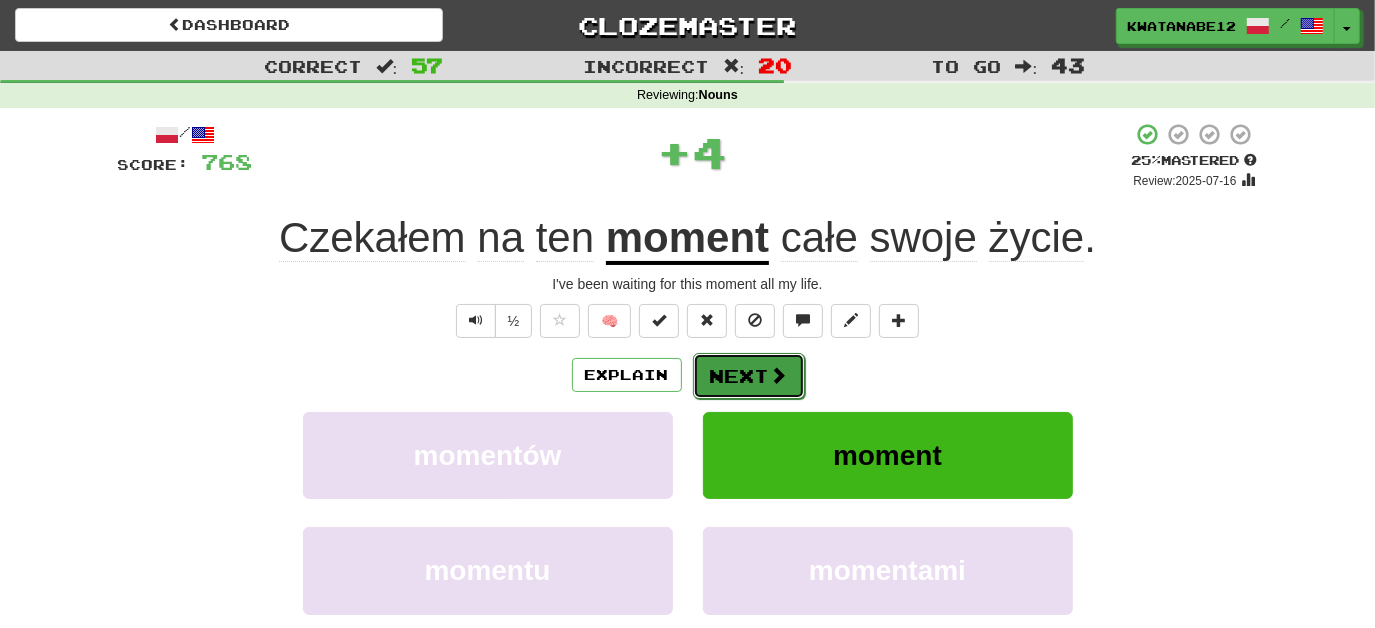 click on "Next" at bounding box center (749, 376) 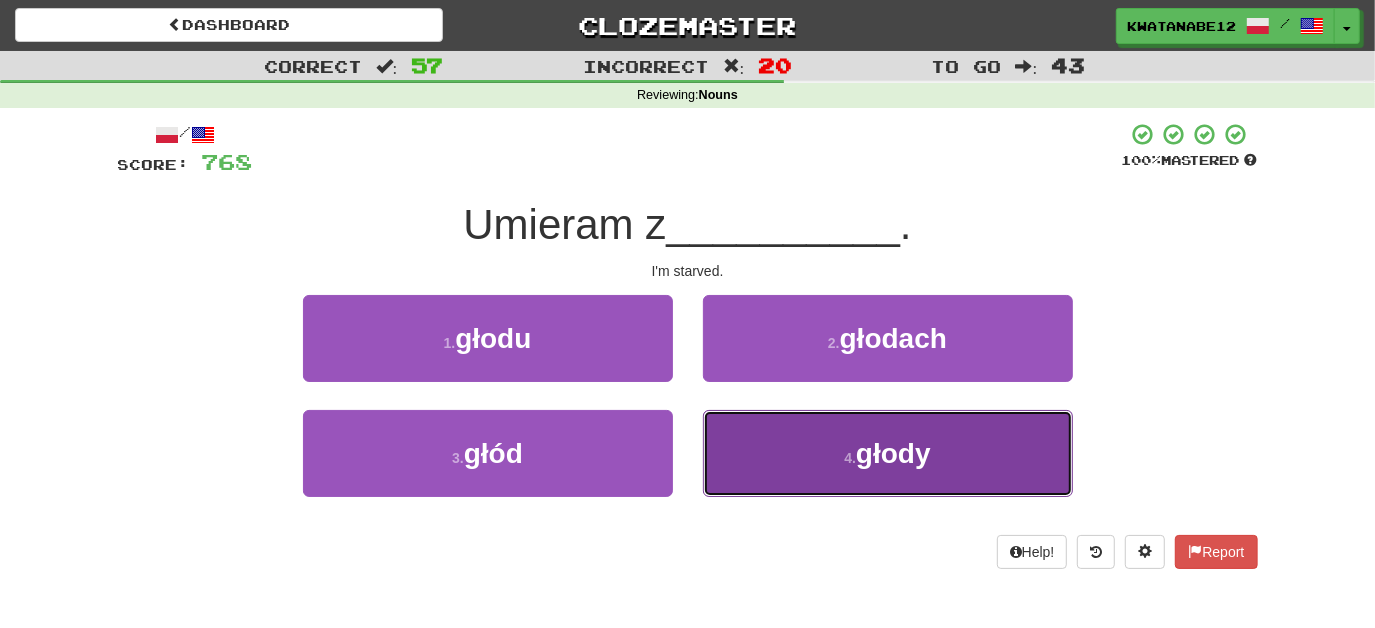 click on "4 .  głody" at bounding box center (888, 453) 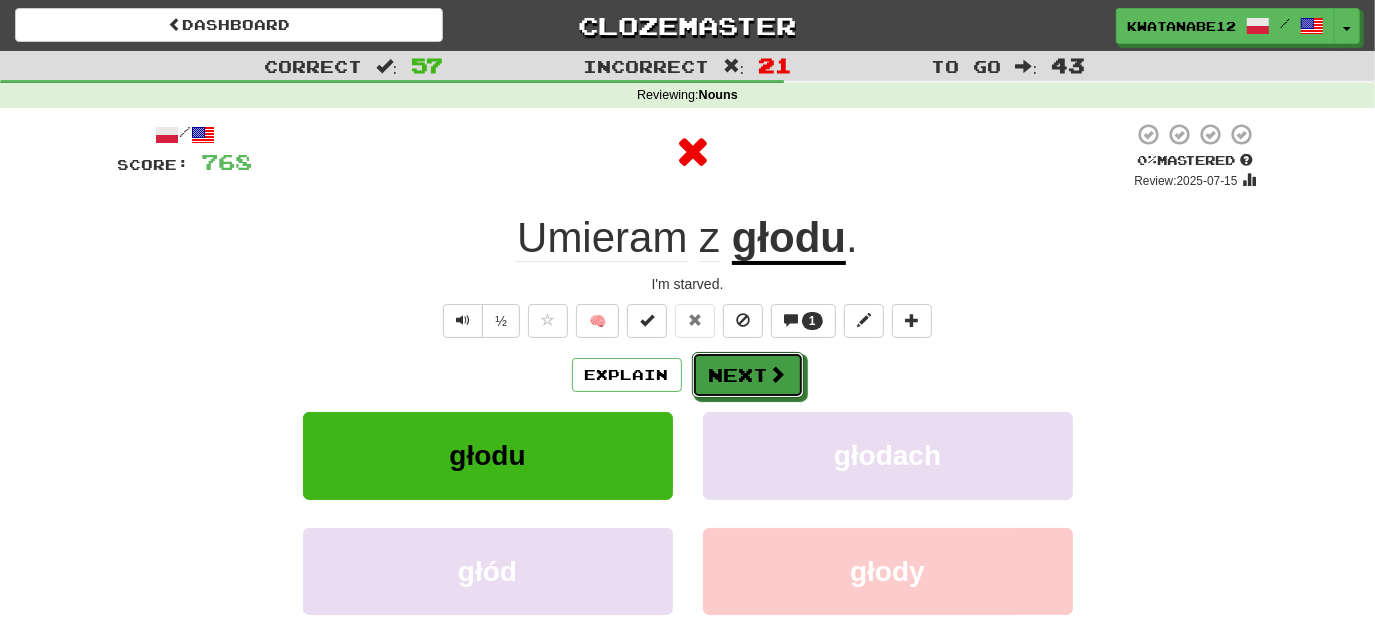 drag, startPoint x: 716, startPoint y: 370, endPoint x: 712, endPoint y: 295, distance: 75.10659 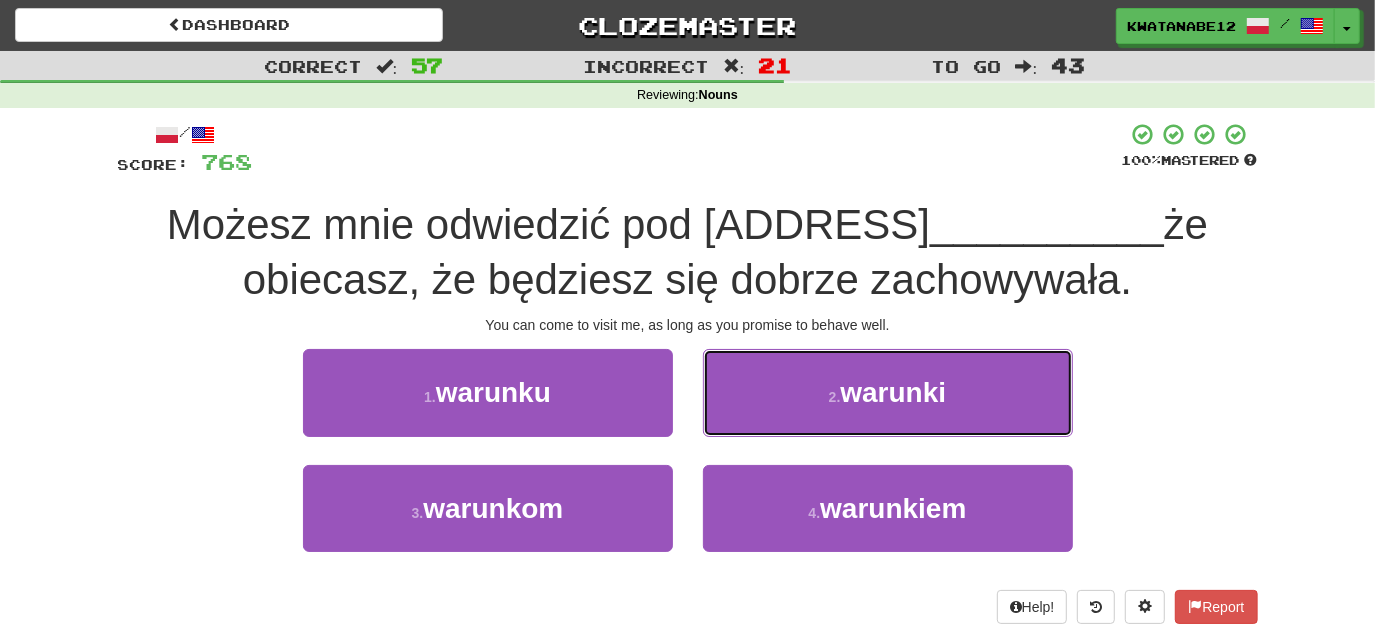 drag, startPoint x: 728, startPoint y: 385, endPoint x: 717, endPoint y: 401, distance: 19.416489 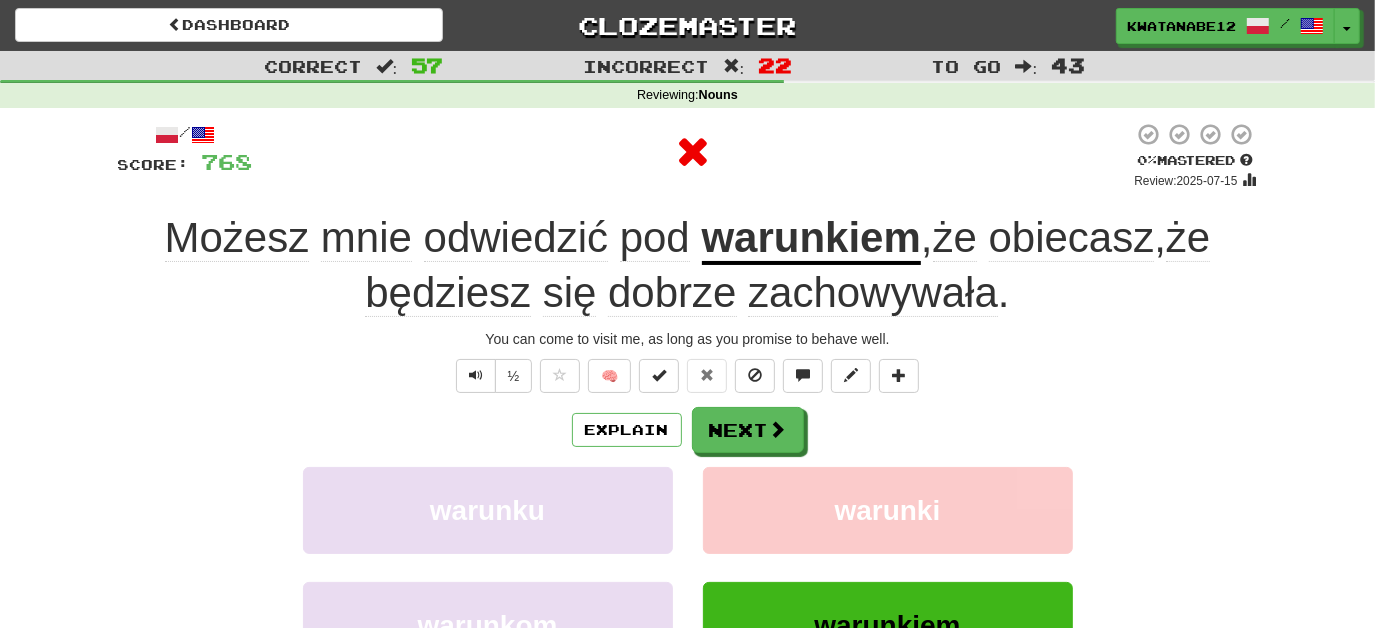 click on "/  Score:   768 0 %  Mastered Review:  2025-07-15 Możesz   mnie   odwiedzić   pod   warunkiem ,  że   obiecasz ,  że   będziesz   się   dobrze   zachowywała . You can come to visit me, as long as you promise to behave well. ½ 🧠 Explain Next warunku warunki warunkom warunkiem Learn more: warunku warunki warunkom warunkiem  Help!  Report Sentence Source" at bounding box center (688, 462) 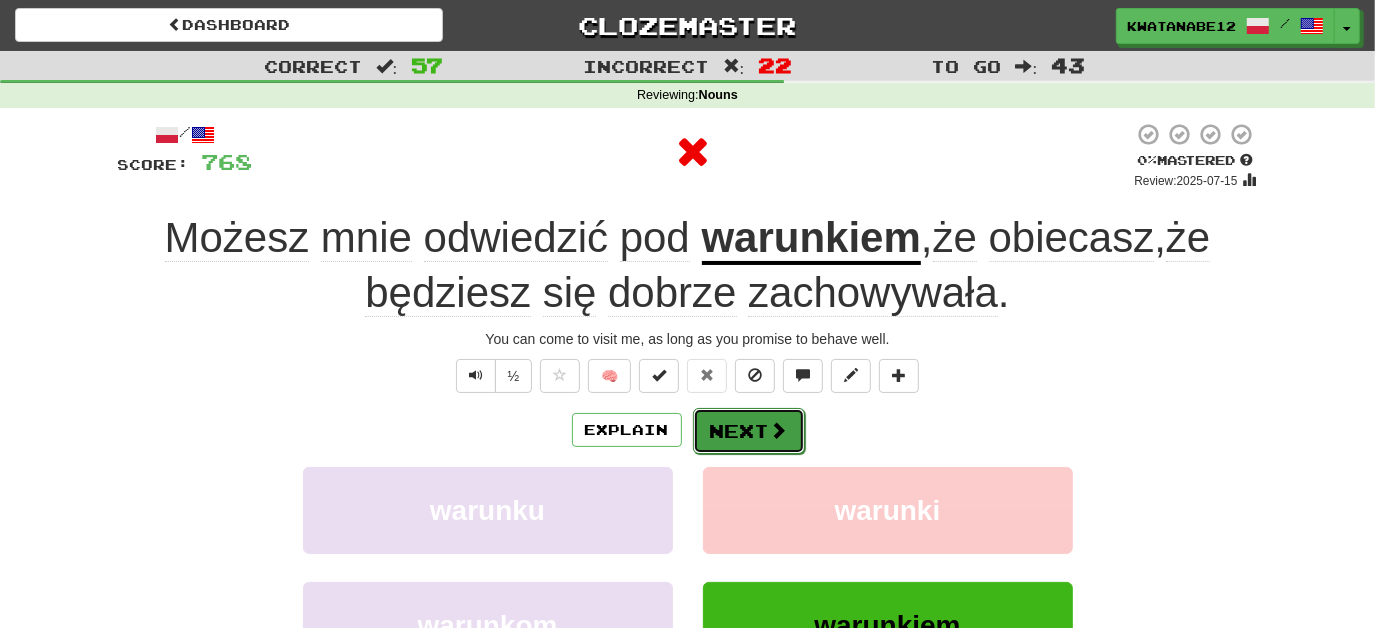 click on "Next" at bounding box center [749, 431] 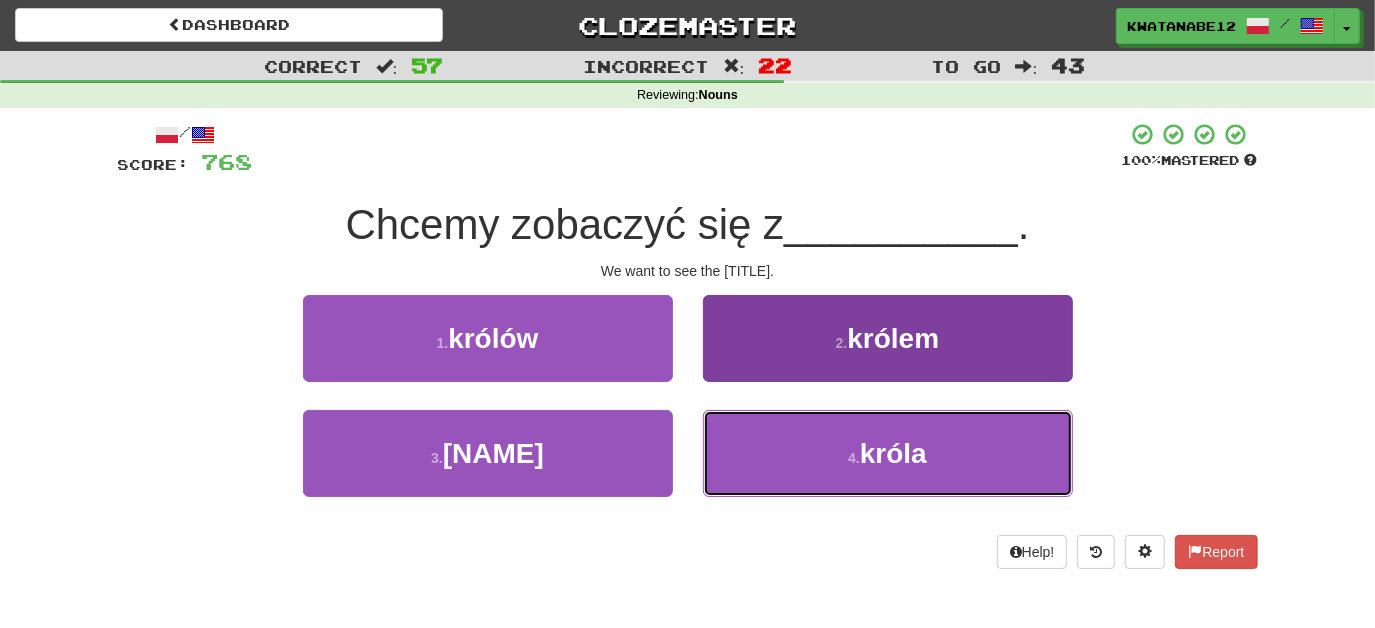 click on "4 .  króla" at bounding box center (888, 453) 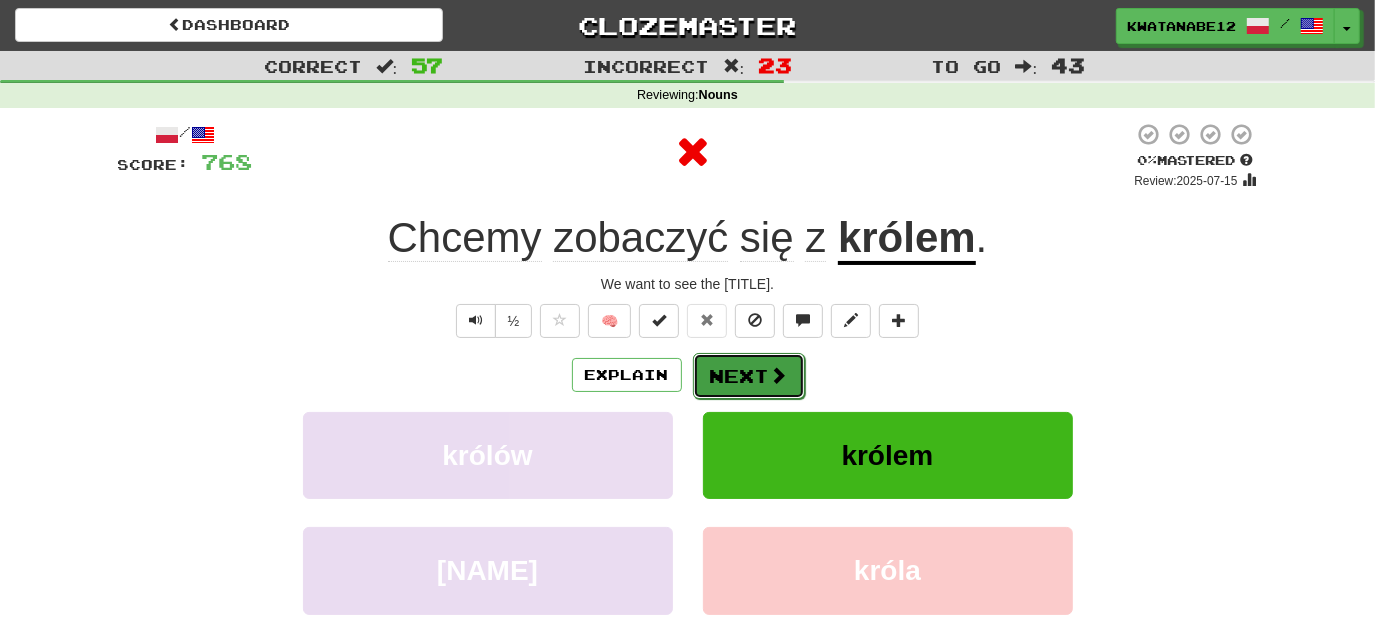 click on "Next" at bounding box center [749, 376] 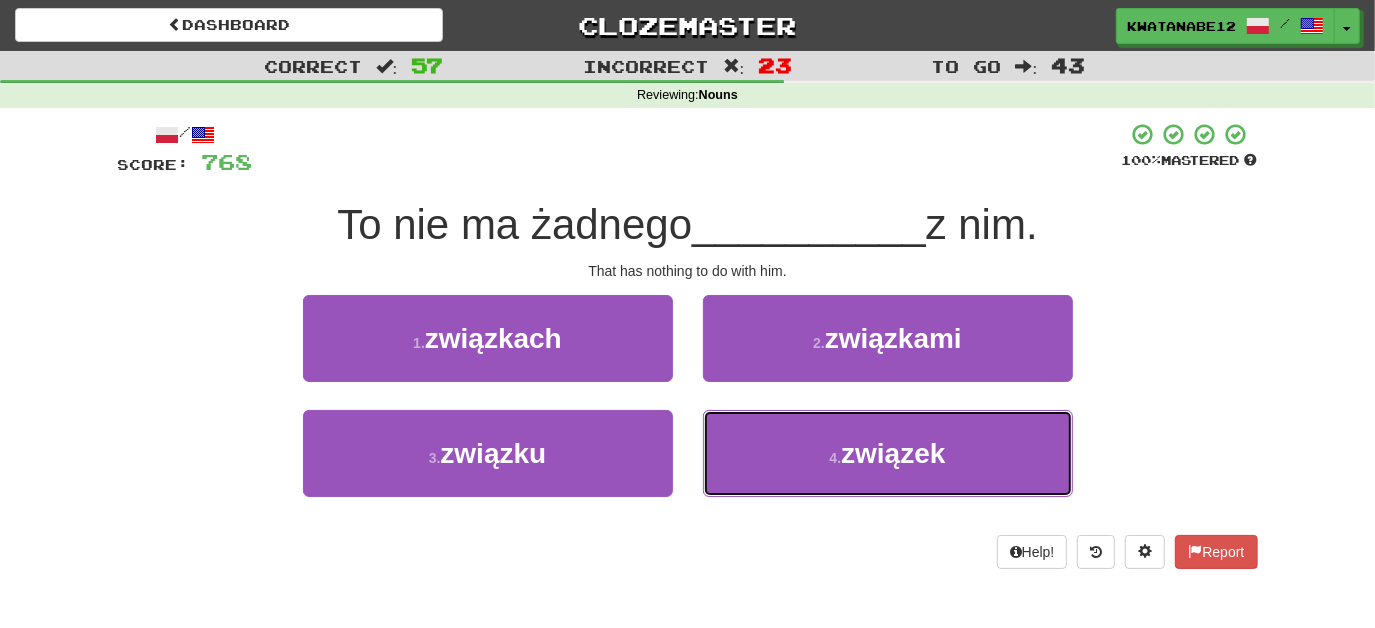 drag, startPoint x: 723, startPoint y: 435, endPoint x: 713, endPoint y: 405, distance: 31.622776 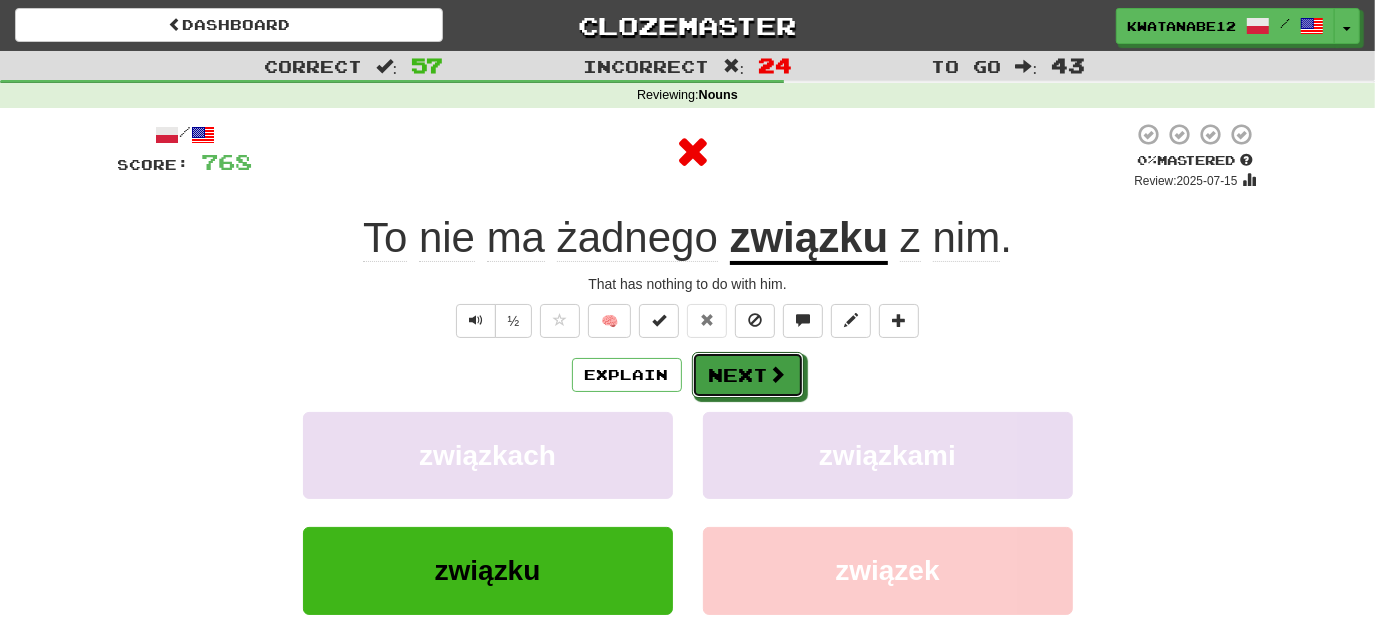 drag, startPoint x: 704, startPoint y: 369, endPoint x: 610, endPoint y: 258, distance: 145.45447 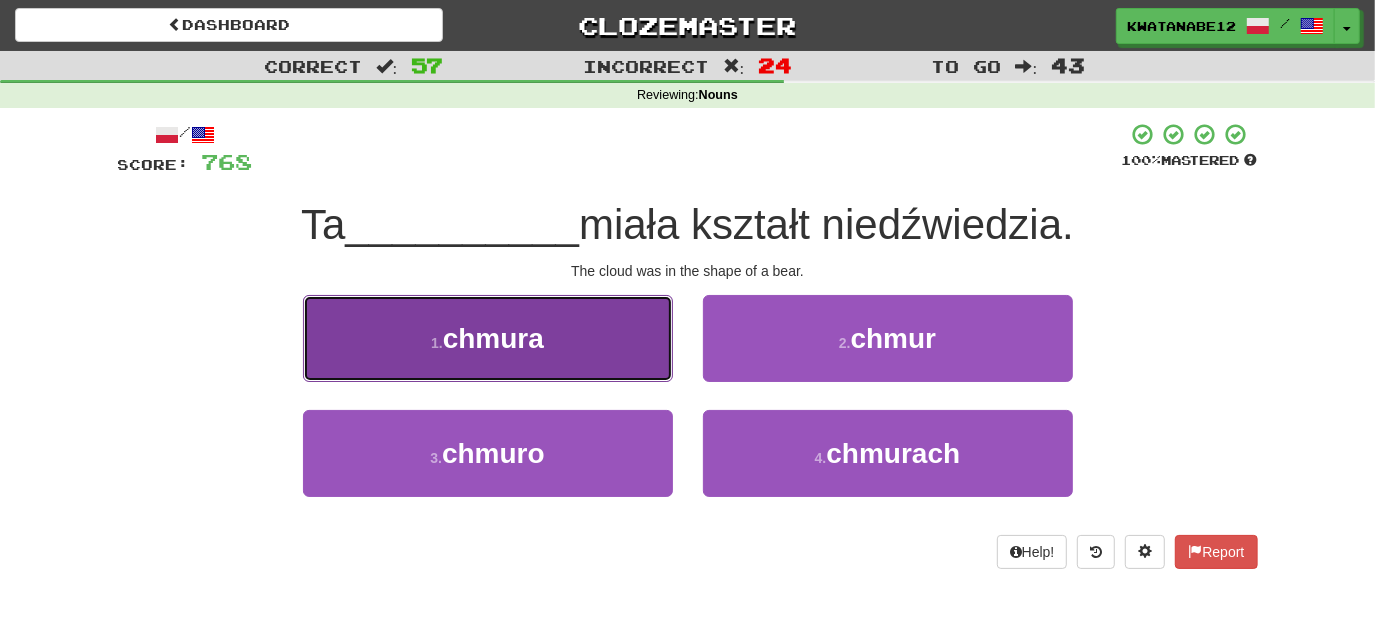 click on "chmura" at bounding box center [488, 338] 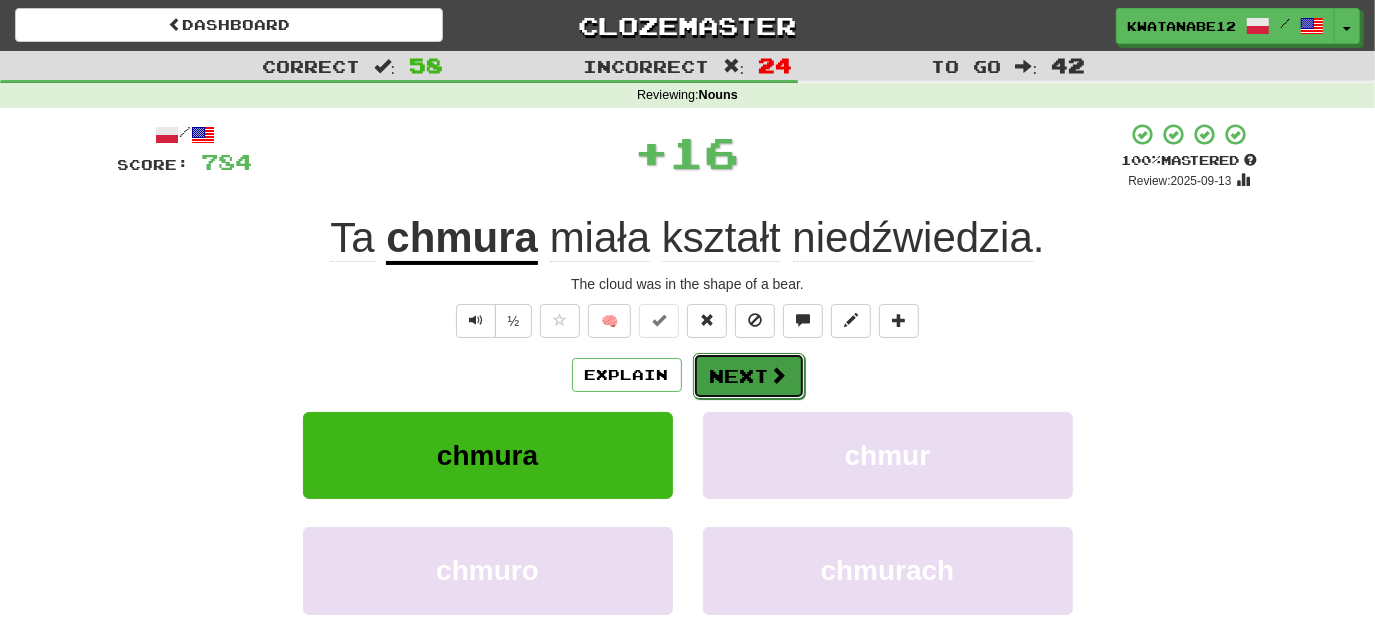 click on "Explain Next" at bounding box center (688, 375) 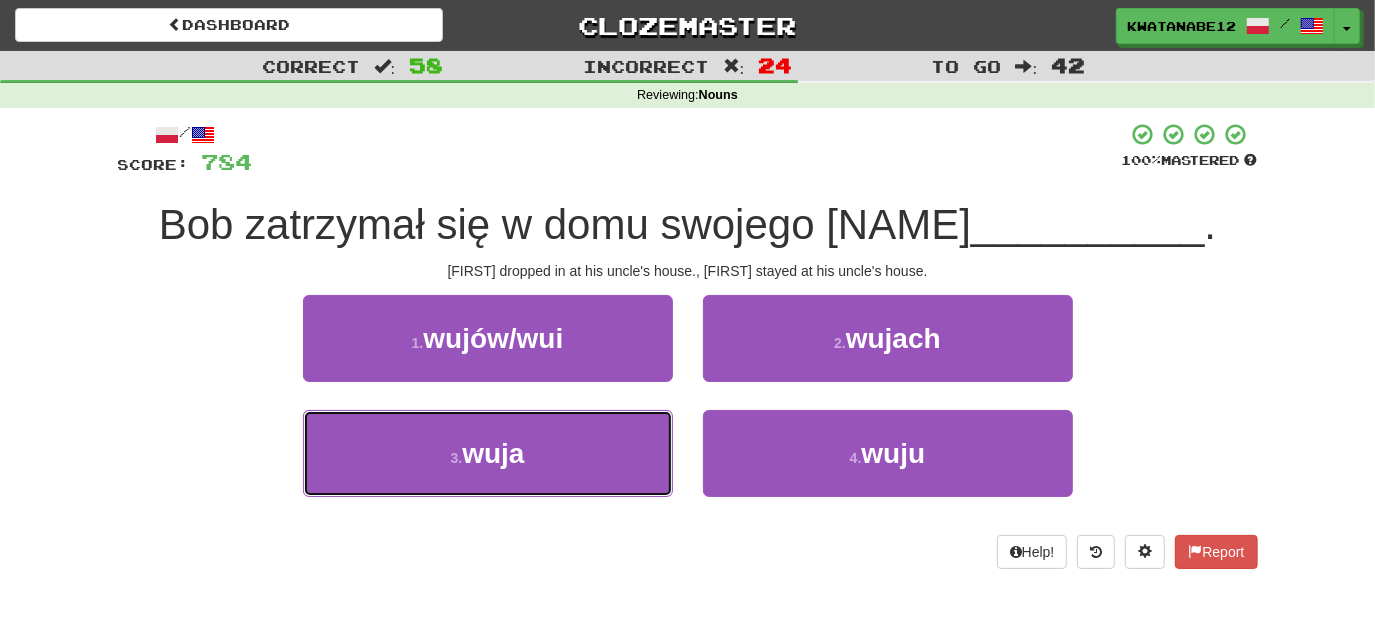 drag, startPoint x: 590, startPoint y: 446, endPoint x: 653, endPoint y: 399, distance: 78.60026 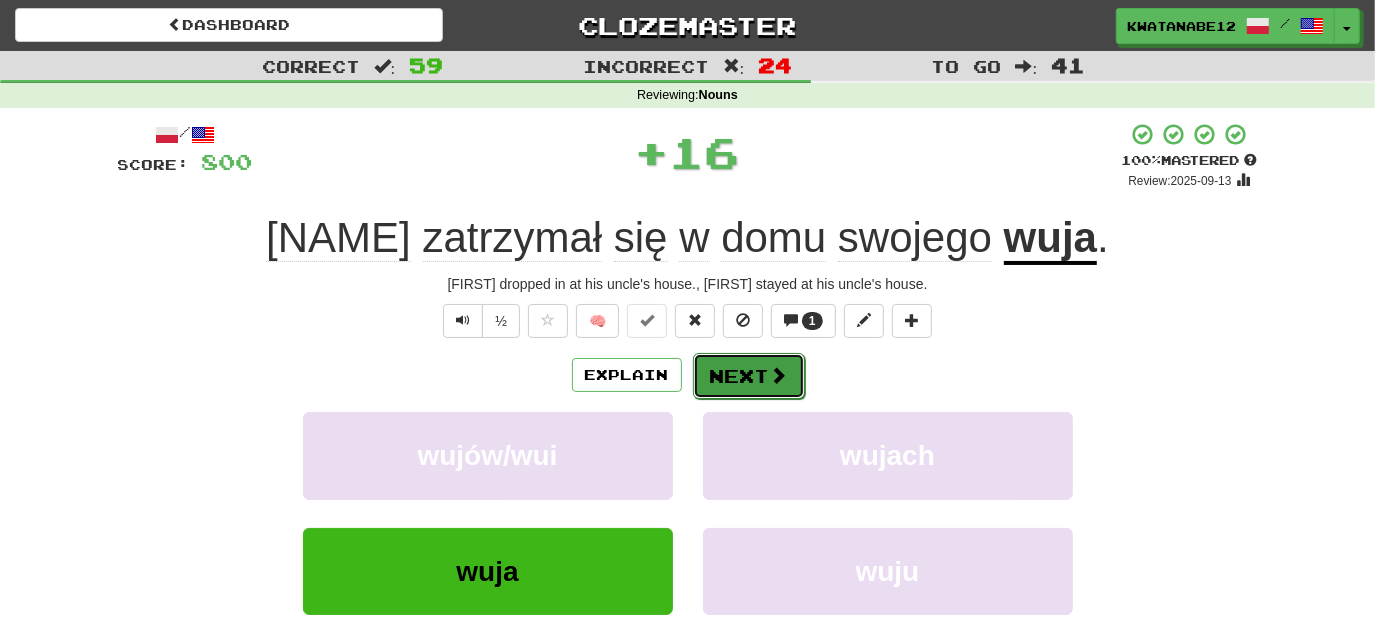 drag, startPoint x: 704, startPoint y: 367, endPoint x: 714, endPoint y: 363, distance: 10.770329 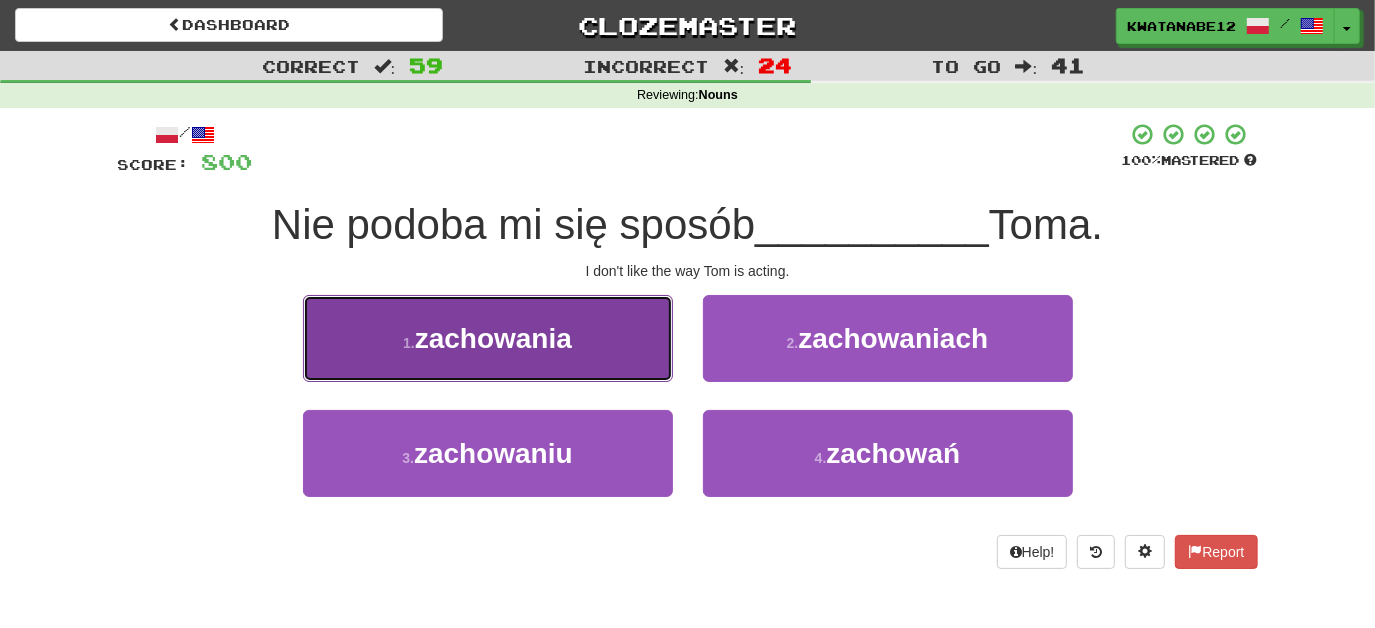 drag, startPoint x: 606, startPoint y: 316, endPoint x: 630, endPoint y: 330, distance: 27.784887 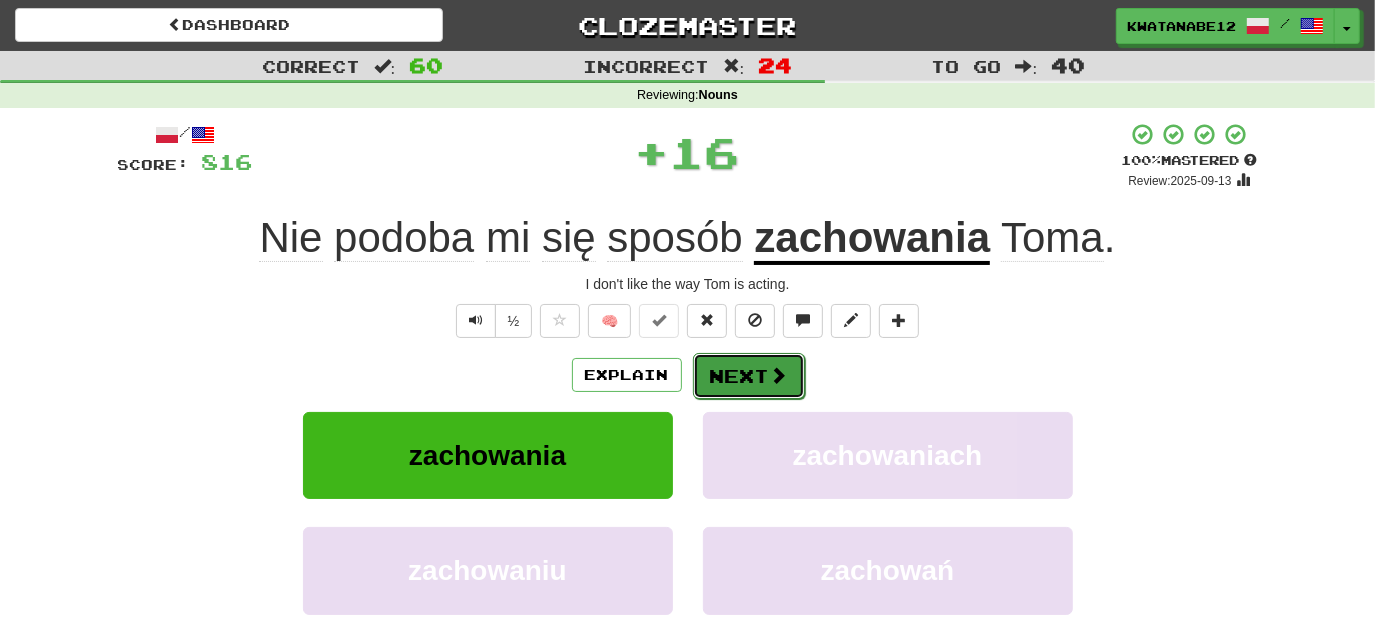 click on "Next" at bounding box center [749, 376] 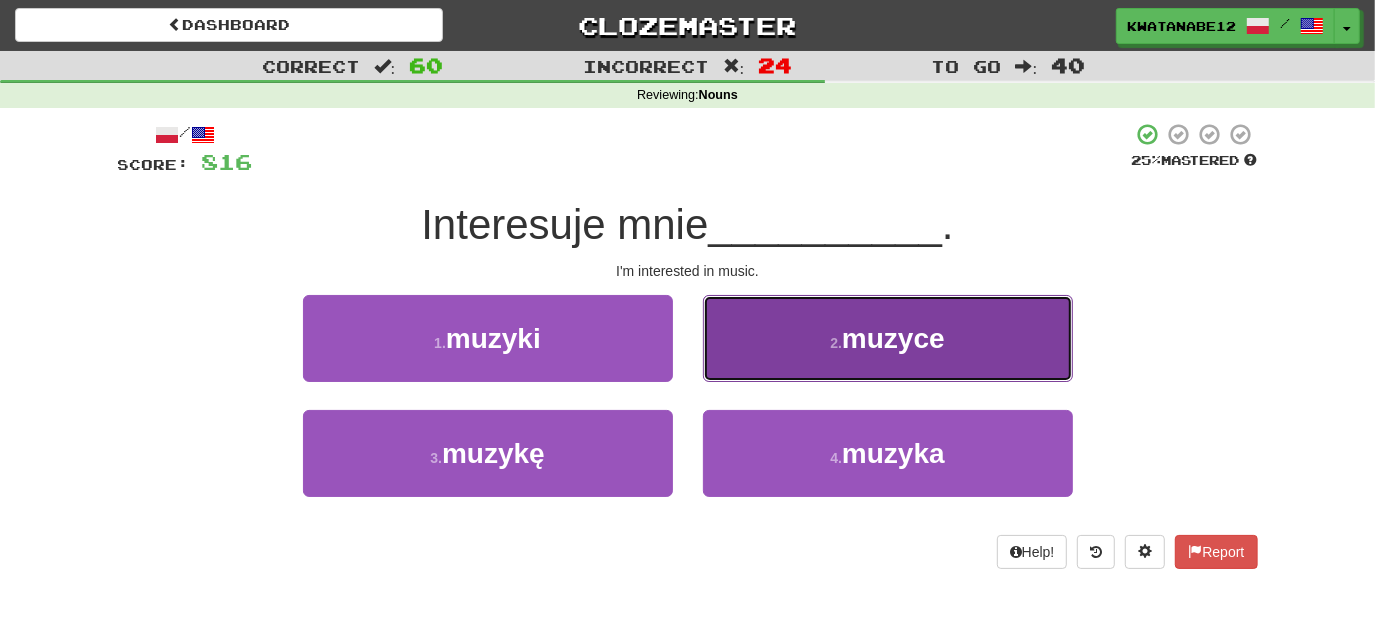 click on "2 .  muzyce" at bounding box center (888, 338) 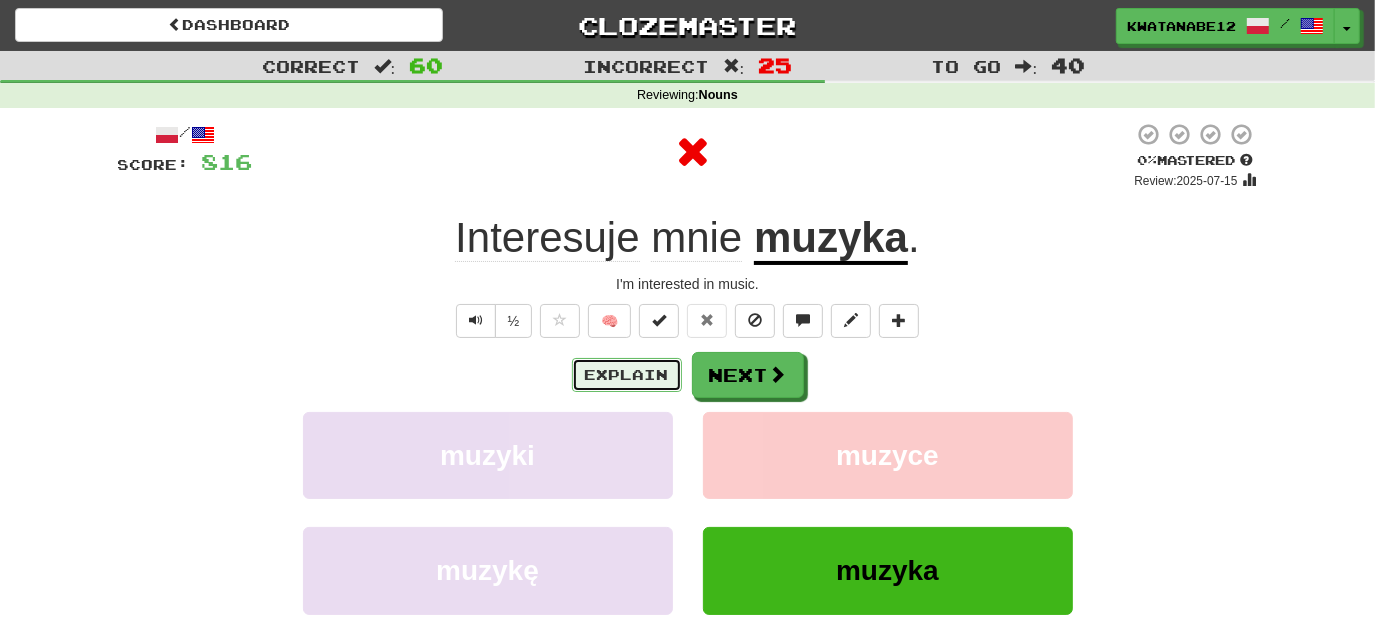 click on "Explain" at bounding box center [627, 375] 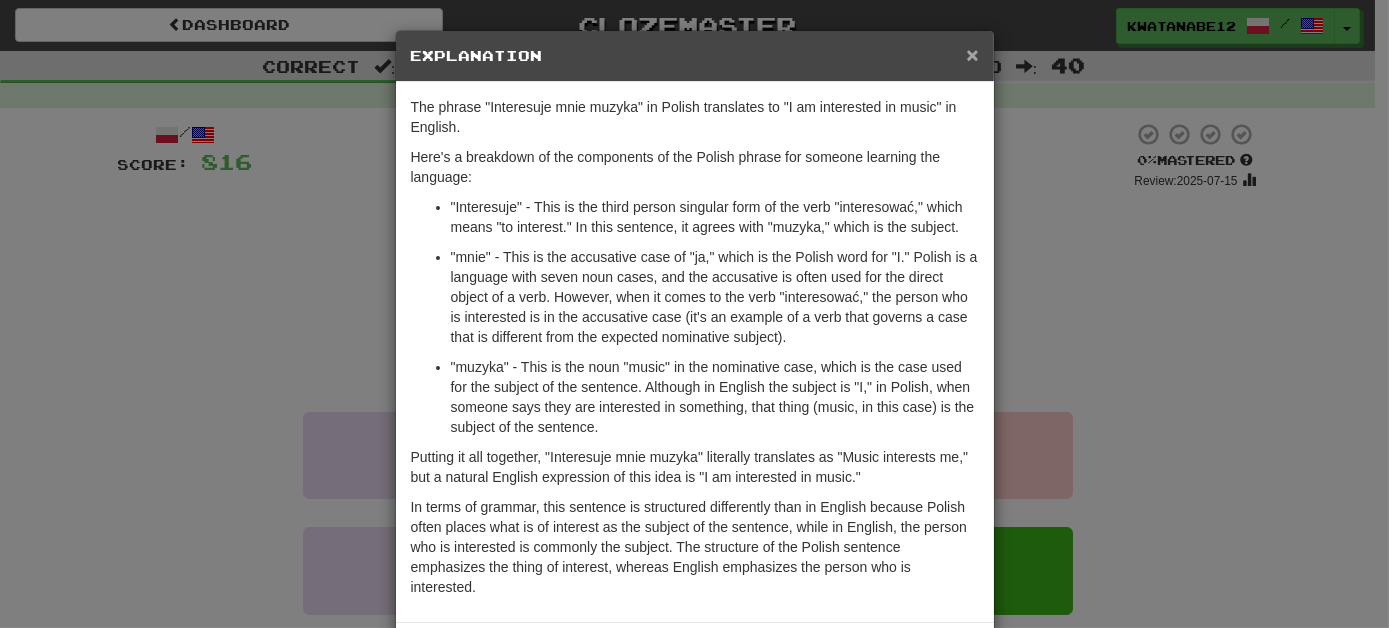 click on "×" at bounding box center (972, 54) 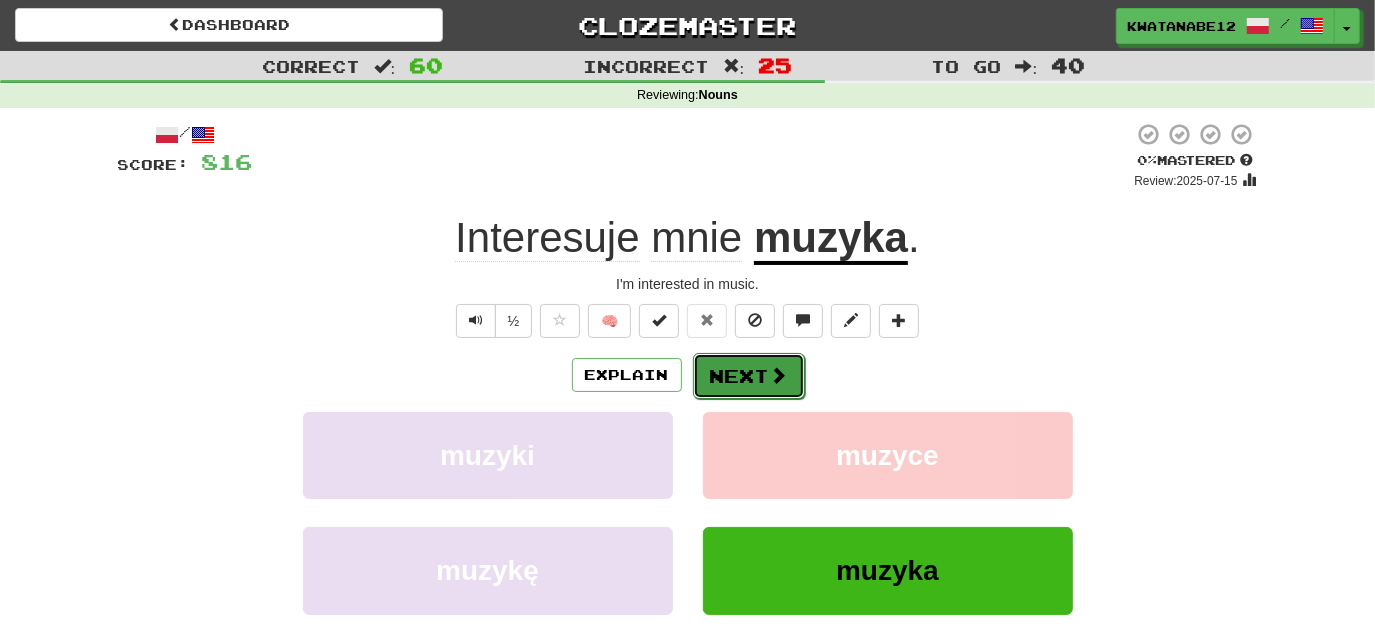 click on "Next" at bounding box center (749, 376) 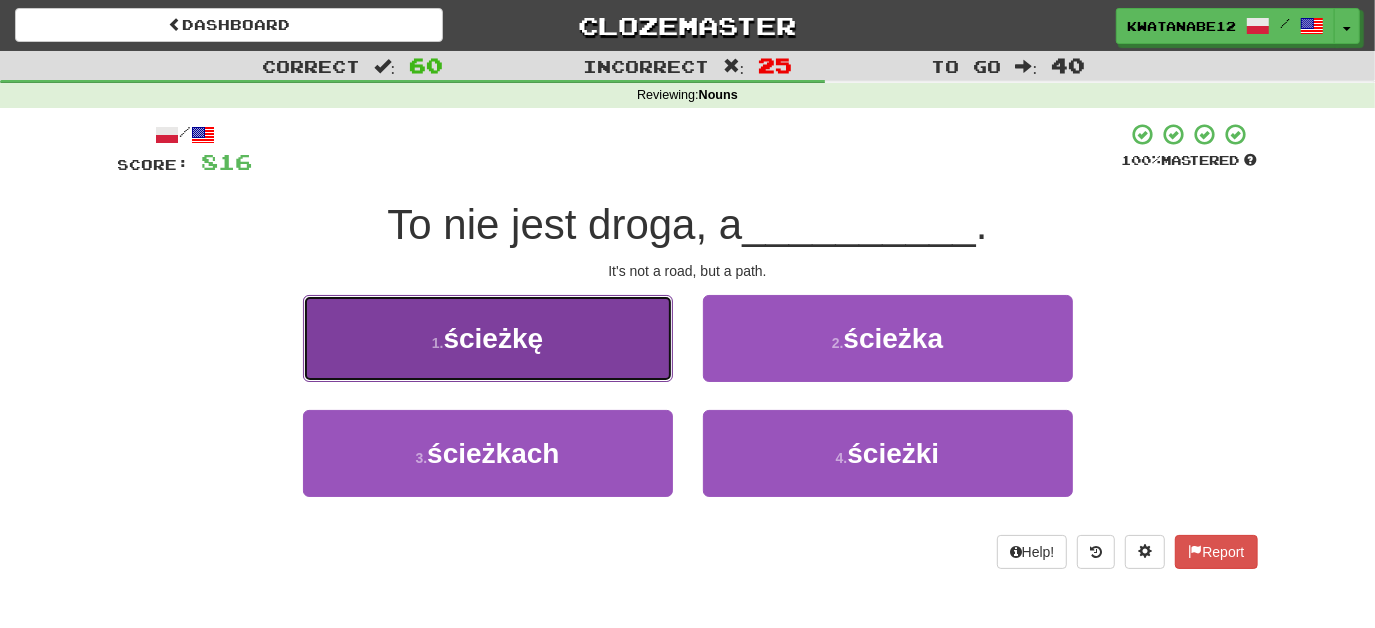 click on "1 .  ścieżkę" at bounding box center [488, 338] 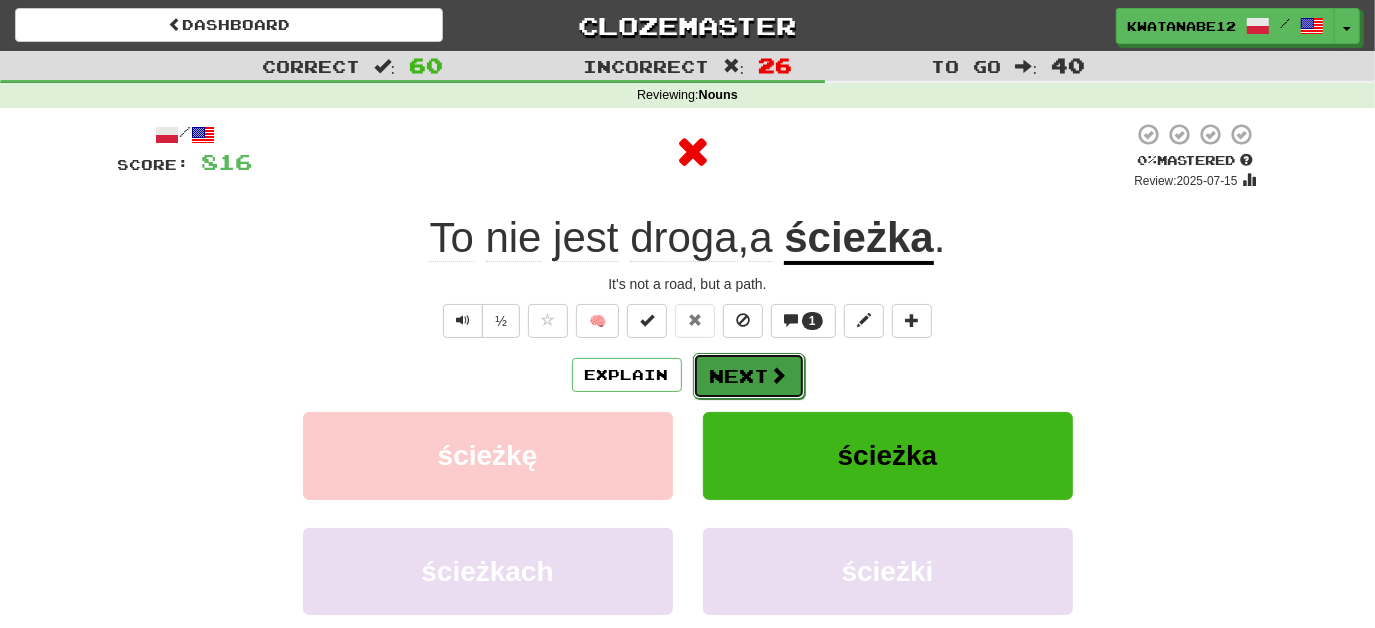 click on "Next" at bounding box center (749, 376) 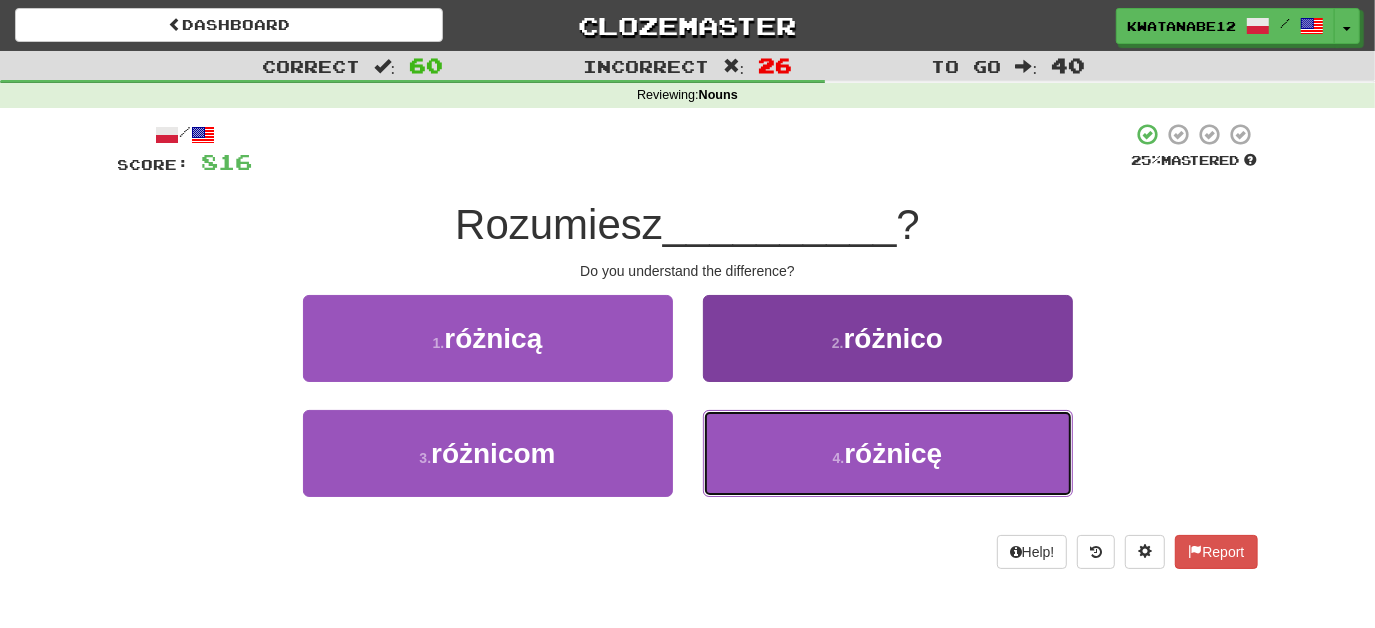 click on "4 .  różnicę" at bounding box center [888, 453] 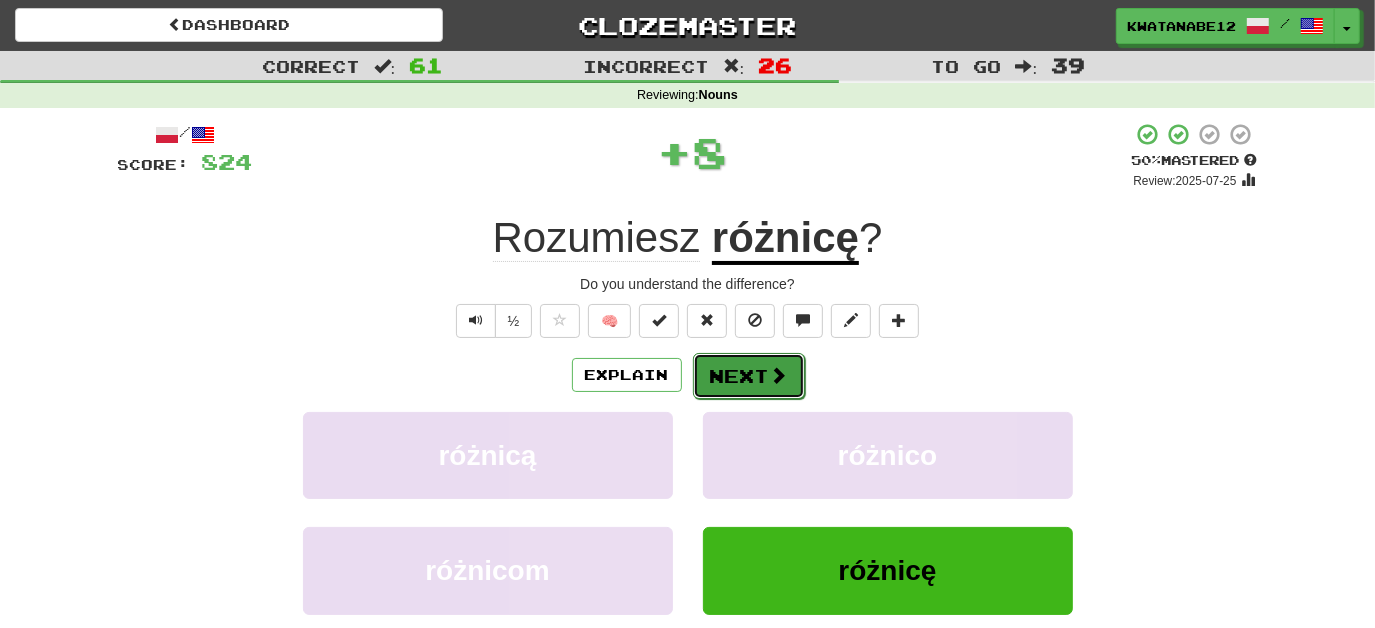 click on "Next" at bounding box center [749, 376] 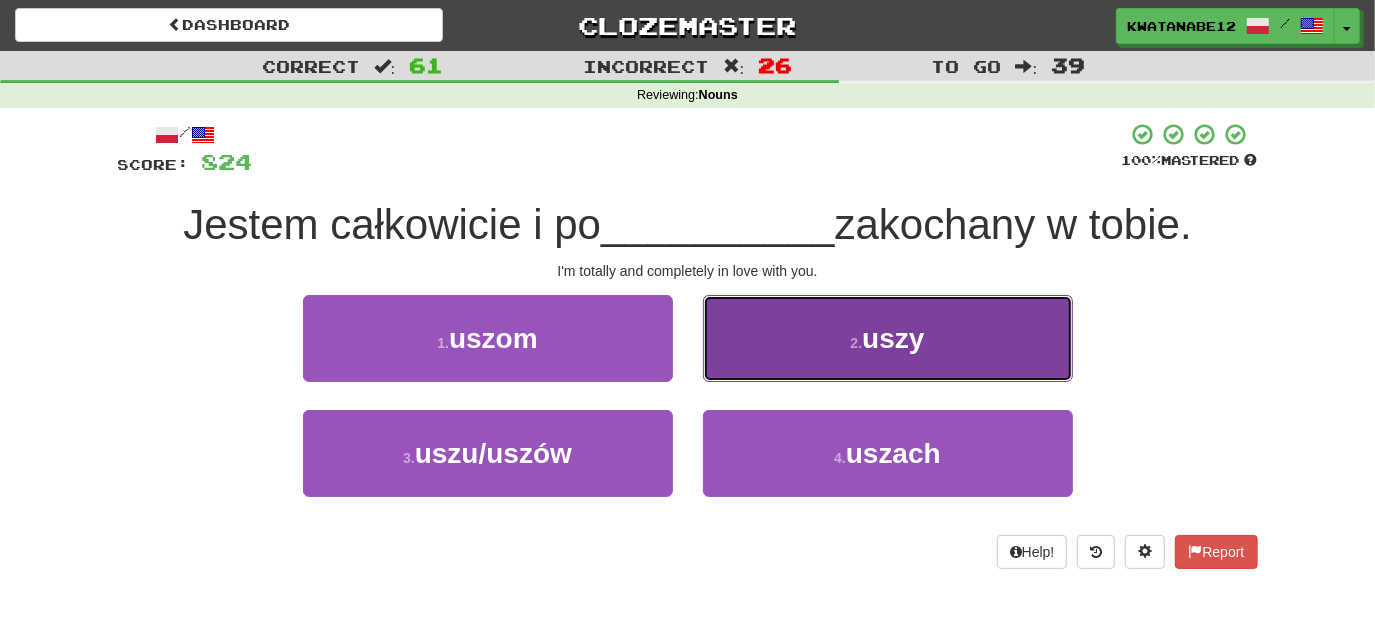 click on "2 .  uszy" at bounding box center (888, 338) 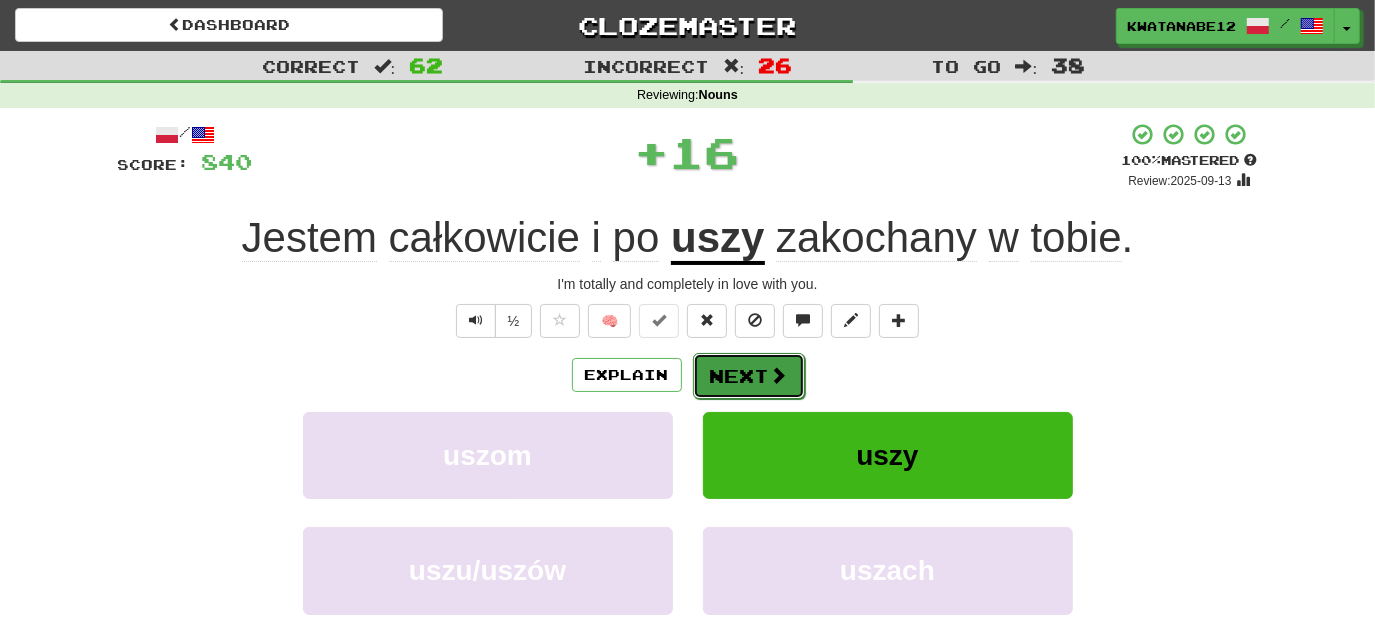 click on "Next" at bounding box center [749, 376] 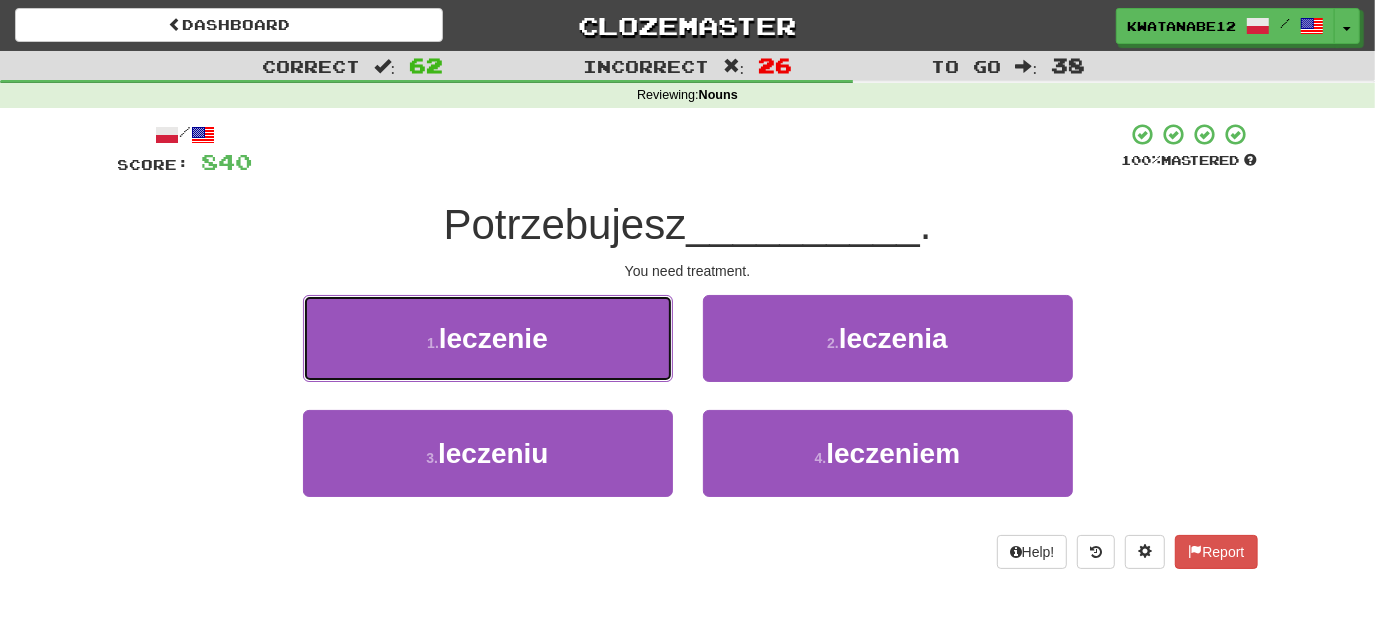 drag, startPoint x: 595, startPoint y: 340, endPoint x: 653, endPoint y: 349, distance: 58.694122 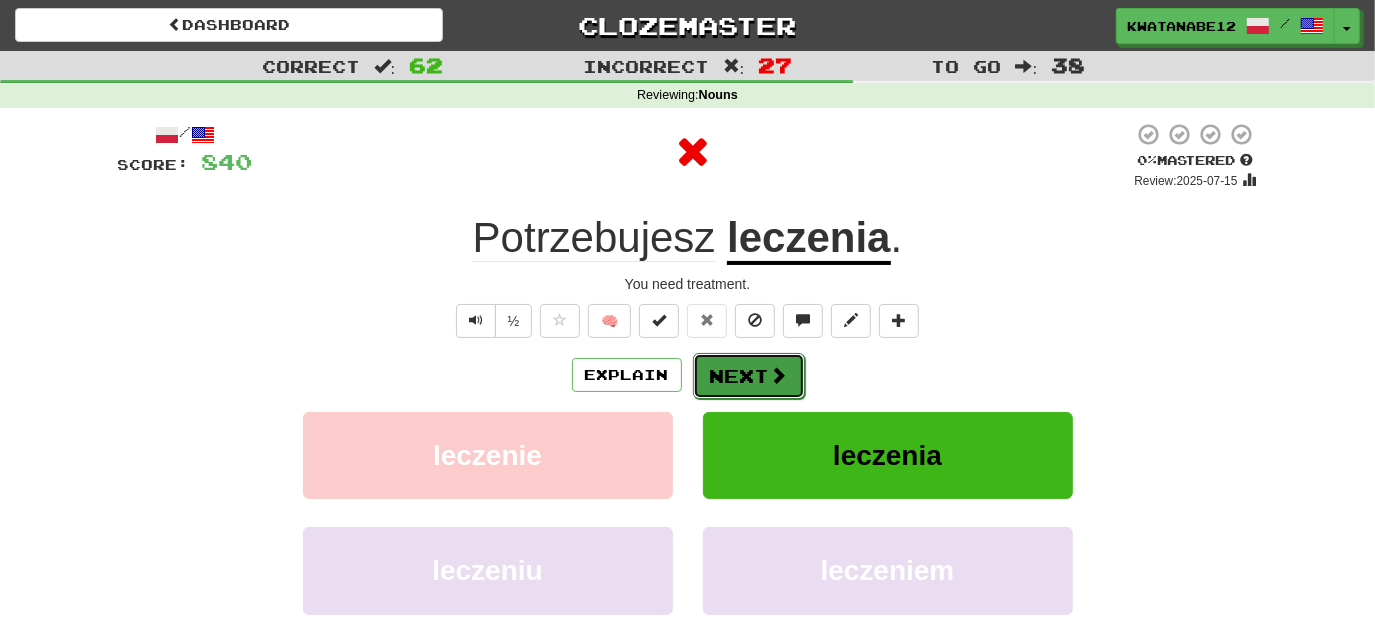 drag, startPoint x: 771, startPoint y: 362, endPoint x: 762, endPoint y: 367, distance: 10.29563 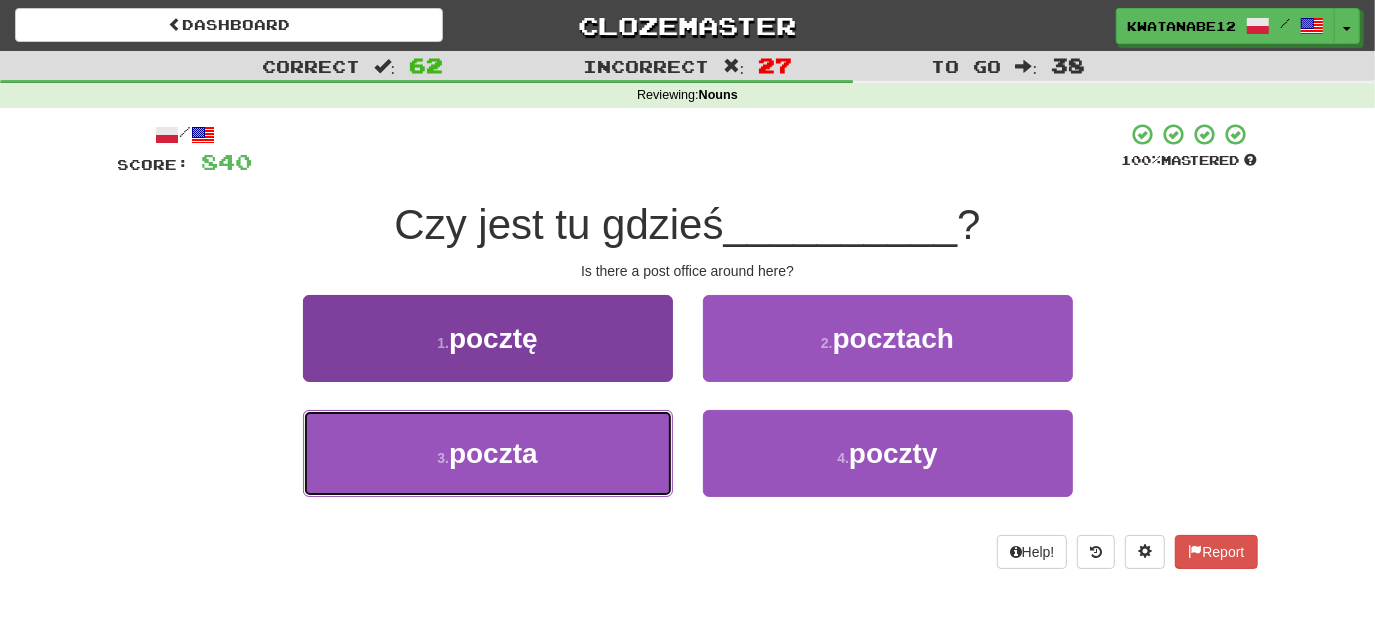 drag, startPoint x: 570, startPoint y: 463, endPoint x: 669, endPoint y: 412, distance: 111.364265 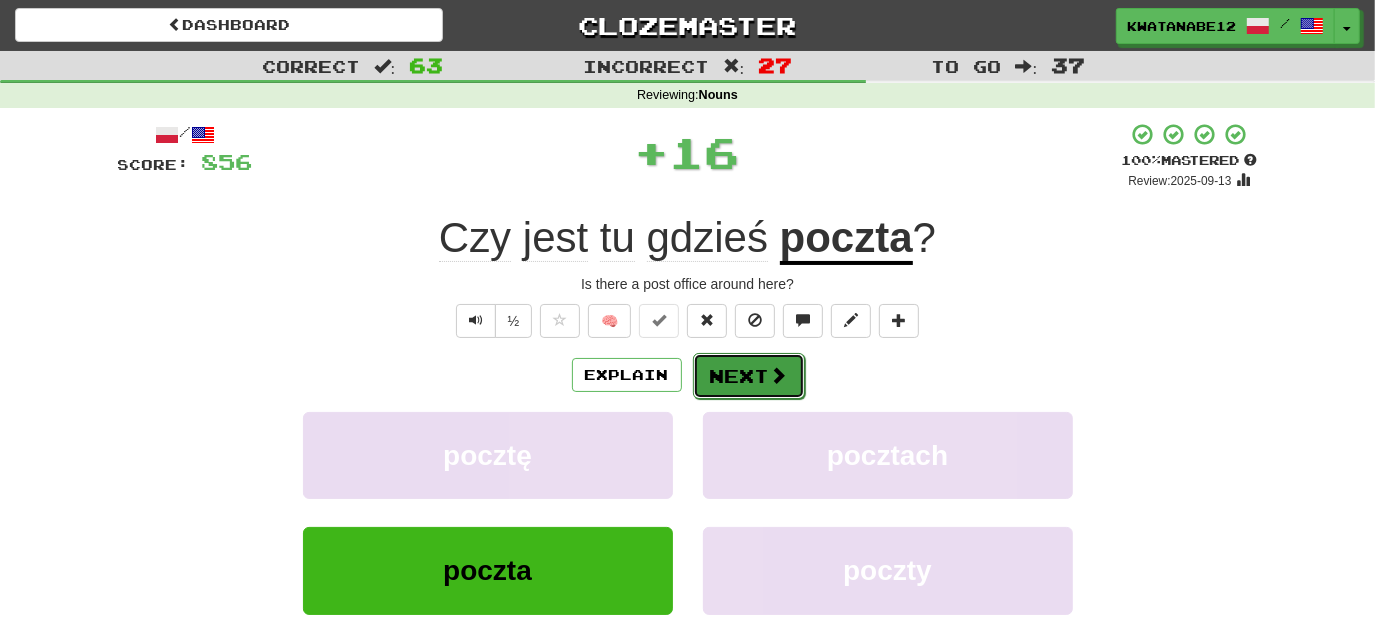 click on "Next" at bounding box center [749, 376] 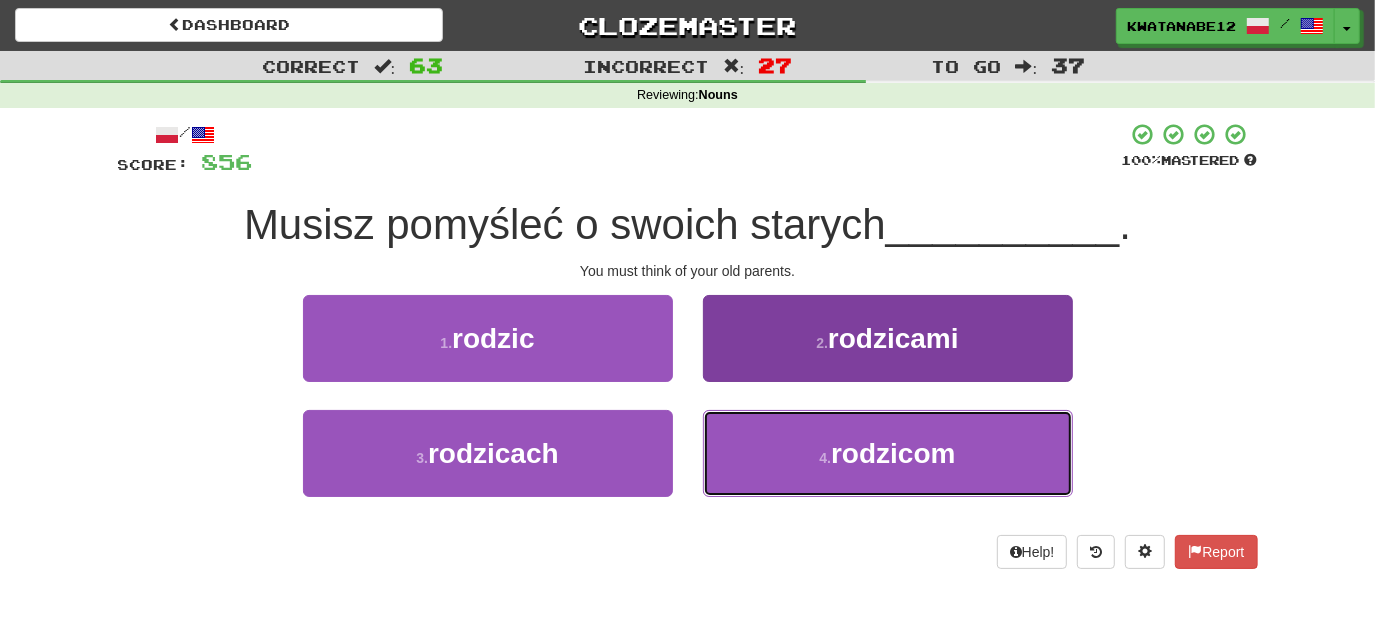 click on "4 .  rodzicom" at bounding box center (888, 453) 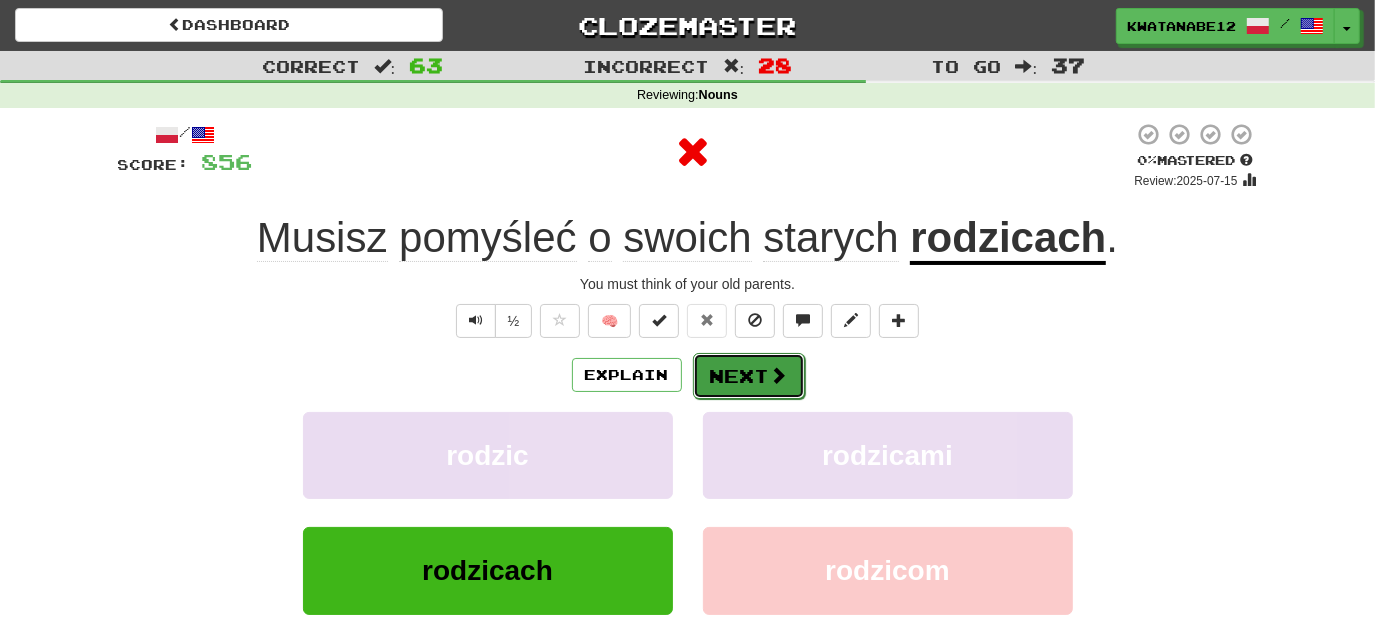 click on "Next" at bounding box center (749, 376) 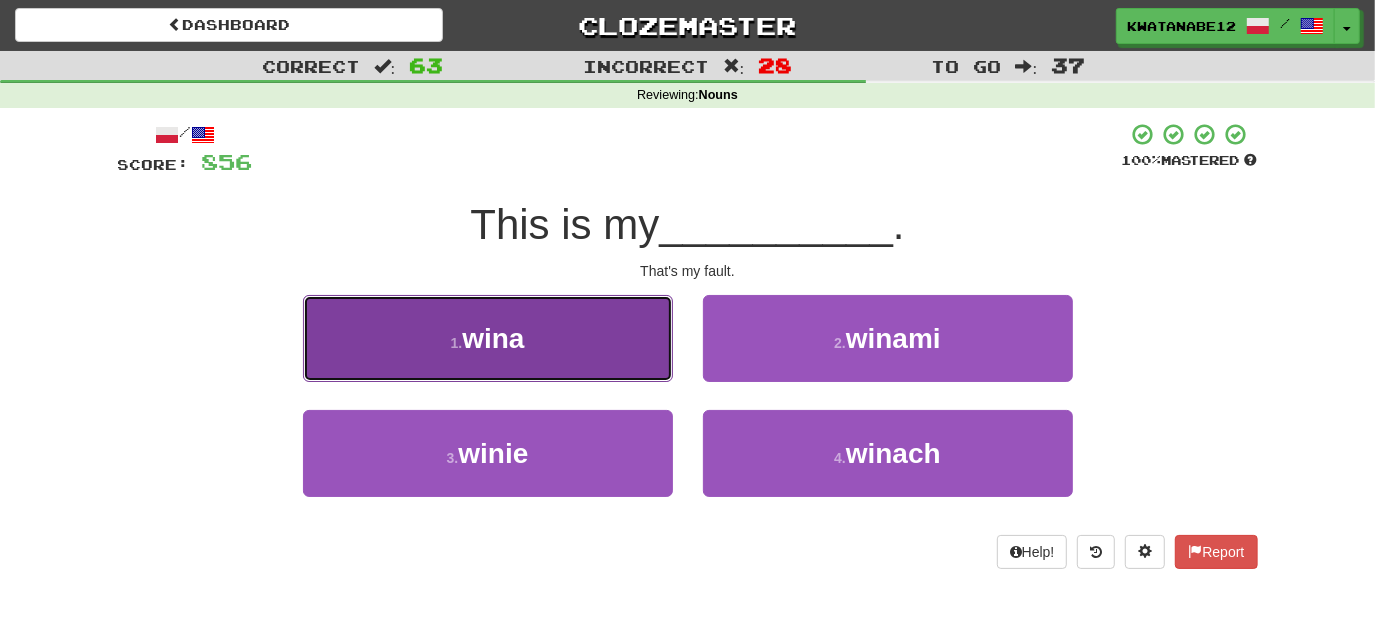 click on "1 .  wina" at bounding box center (488, 338) 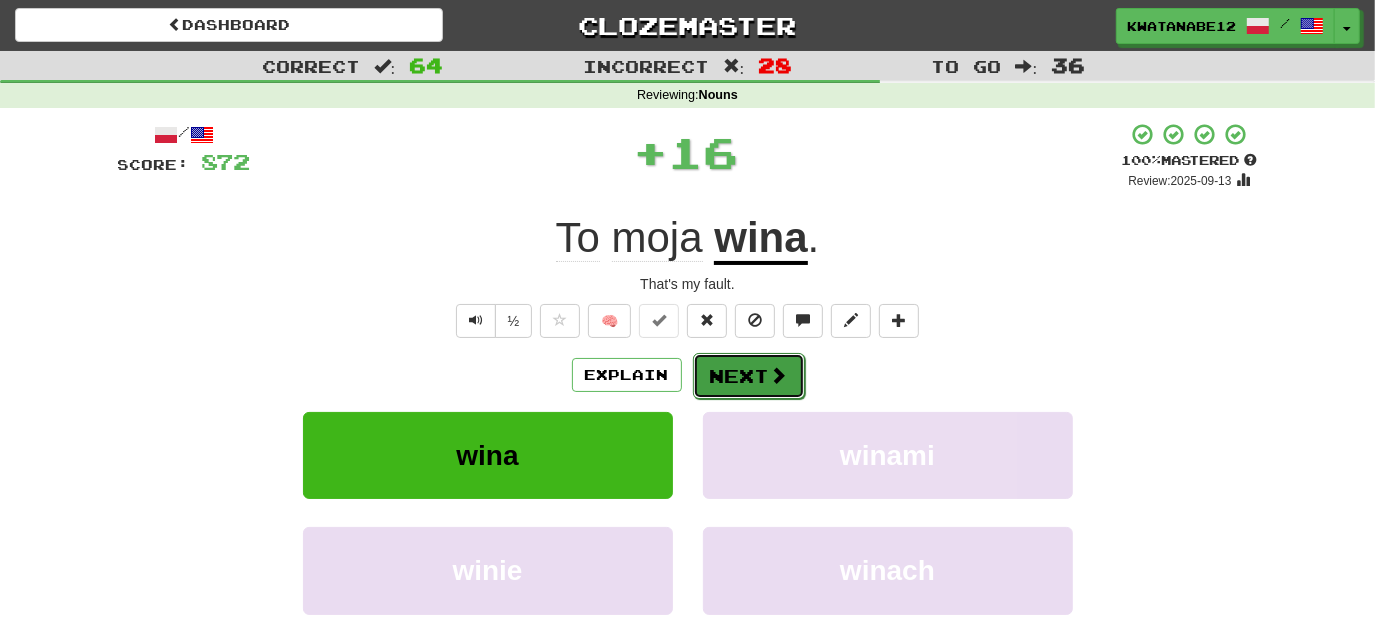 click on "Next" at bounding box center [749, 376] 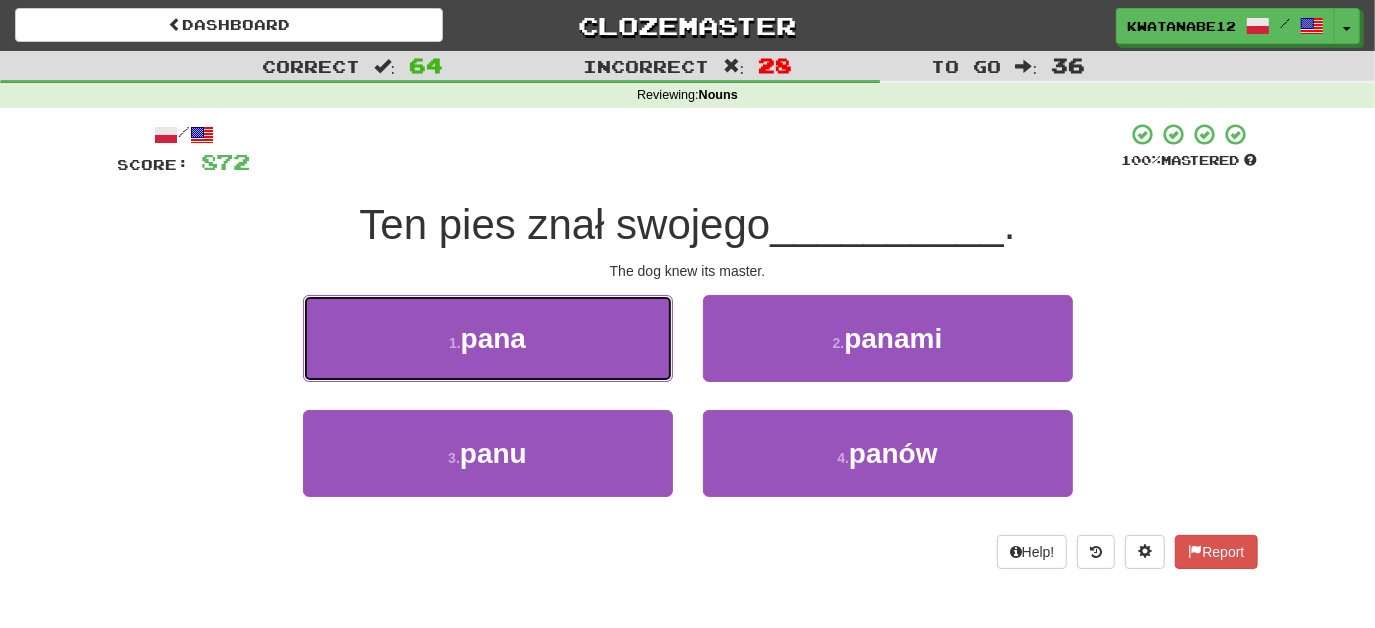 click on "1 .  [NAME]" at bounding box center [488, 338] 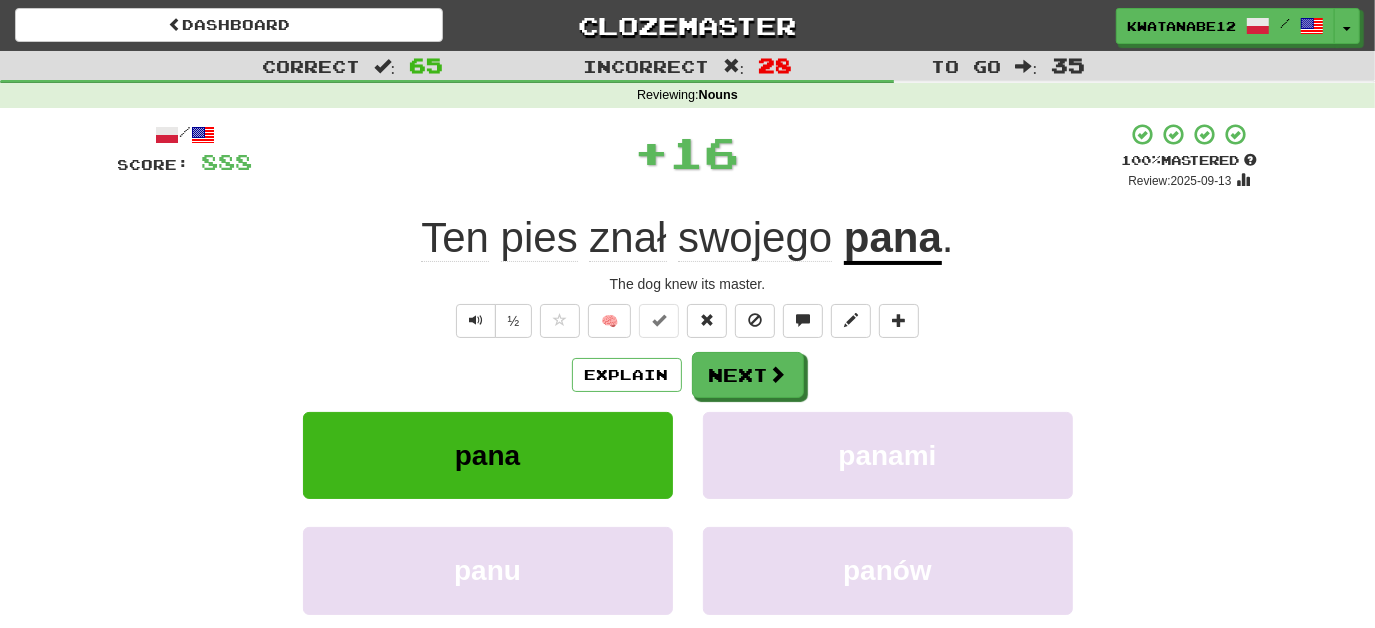 click on "/  Score:   888 + 16 100 %  Mastered Review:  2025-09-13 Ten   pies   znał   swojego   pana . The dog knew its master. ½ 🧠 Explain Next pana panami panu panów Learn more: pana panami panu panów  Help!  Report Sentence Source" at bounding box center (688, 435) 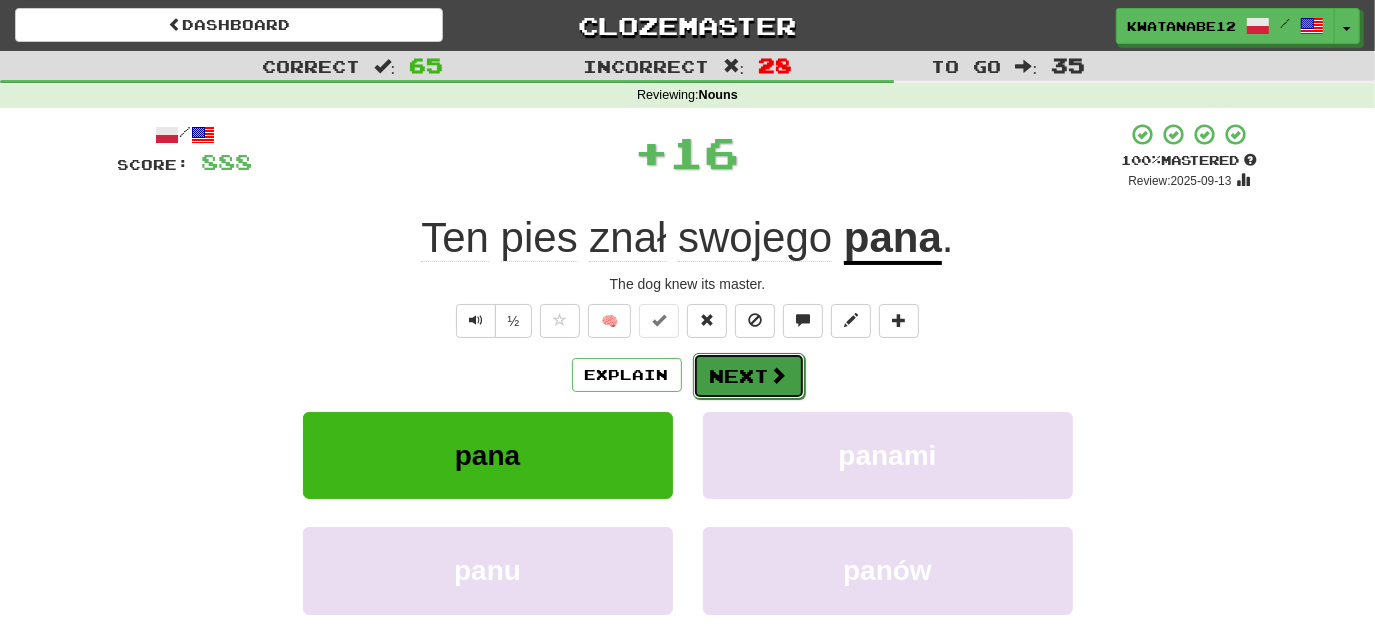 click on "Next" at bounding box center (749, 376) 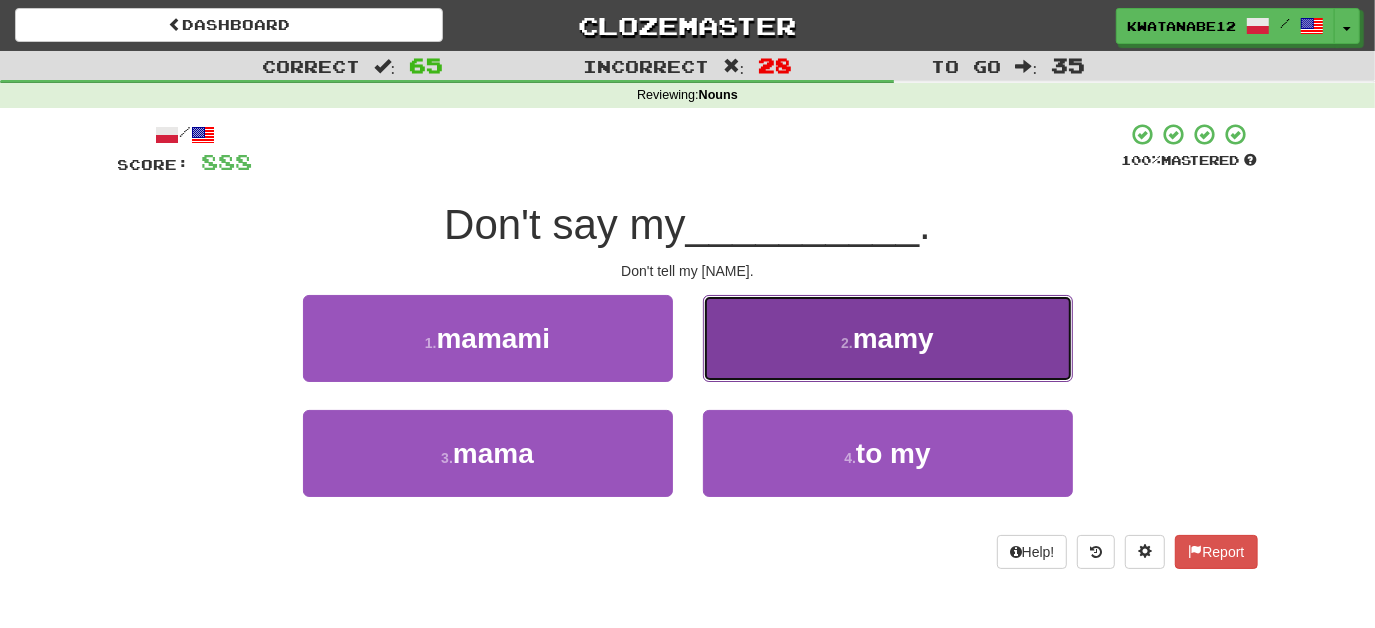 click on "2 .  mamy" at bounding box center [888, 338] 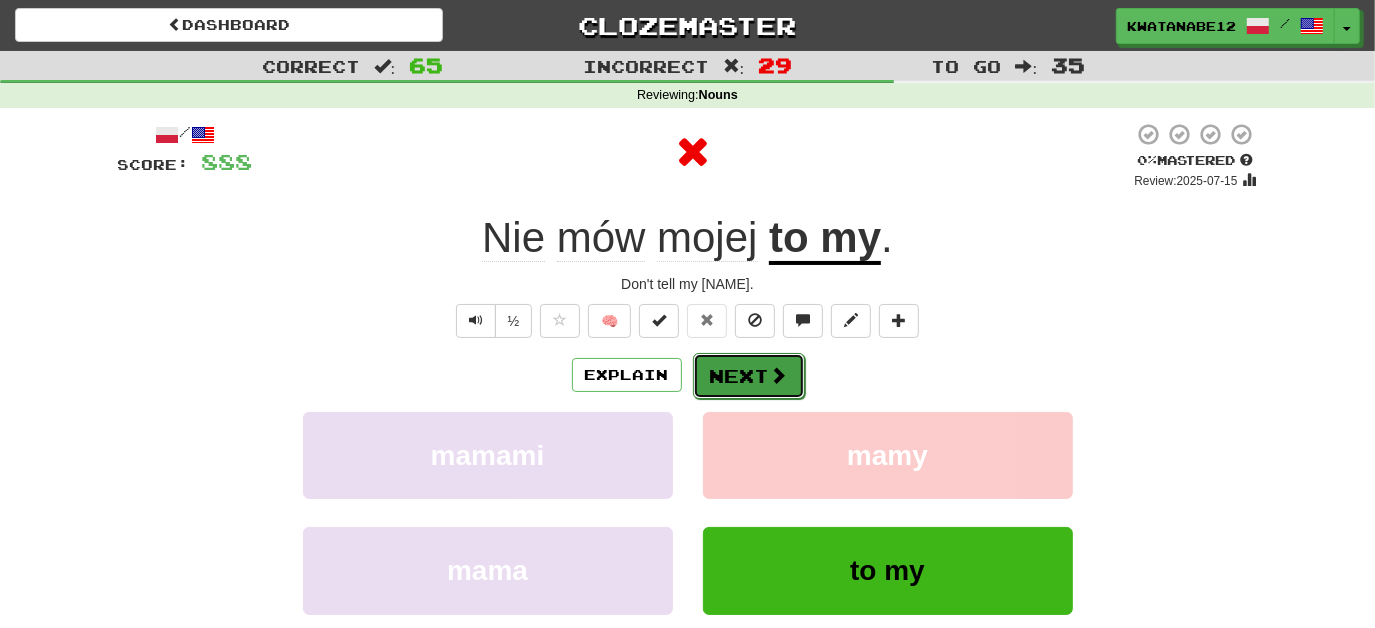 click on "Next" at bounding box center (749, 376) 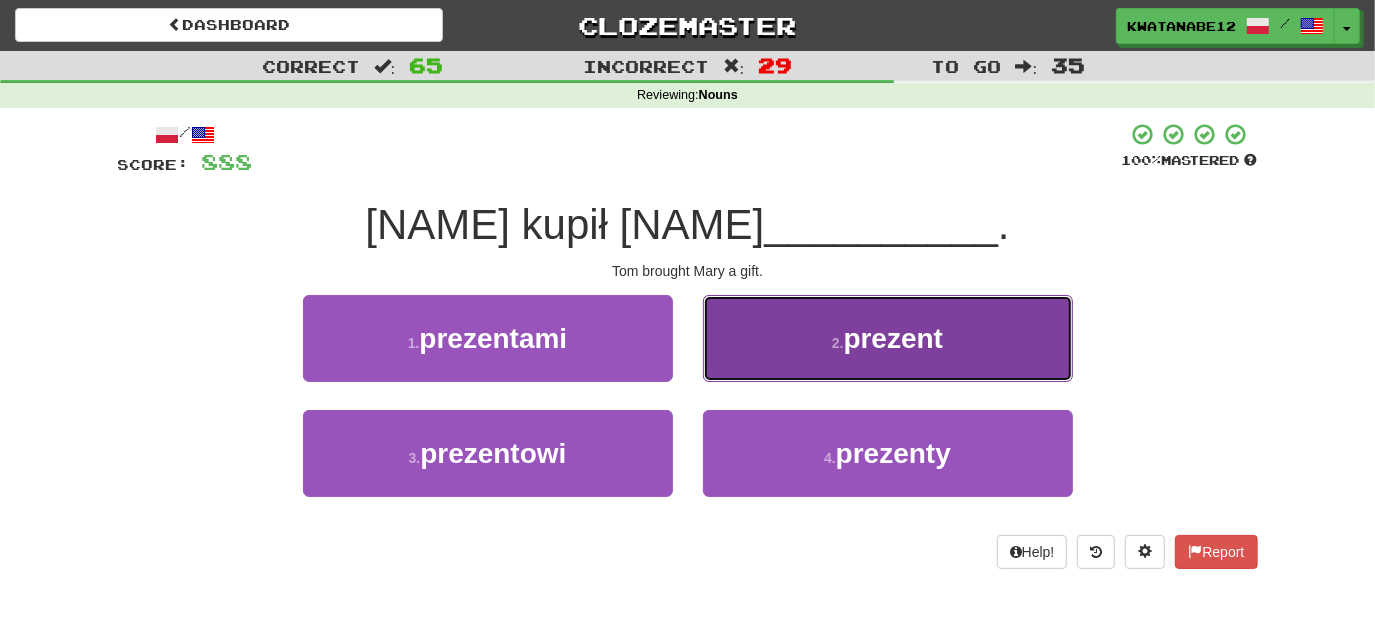 click on "2 .  prezent" at bounding box center (888, 338) 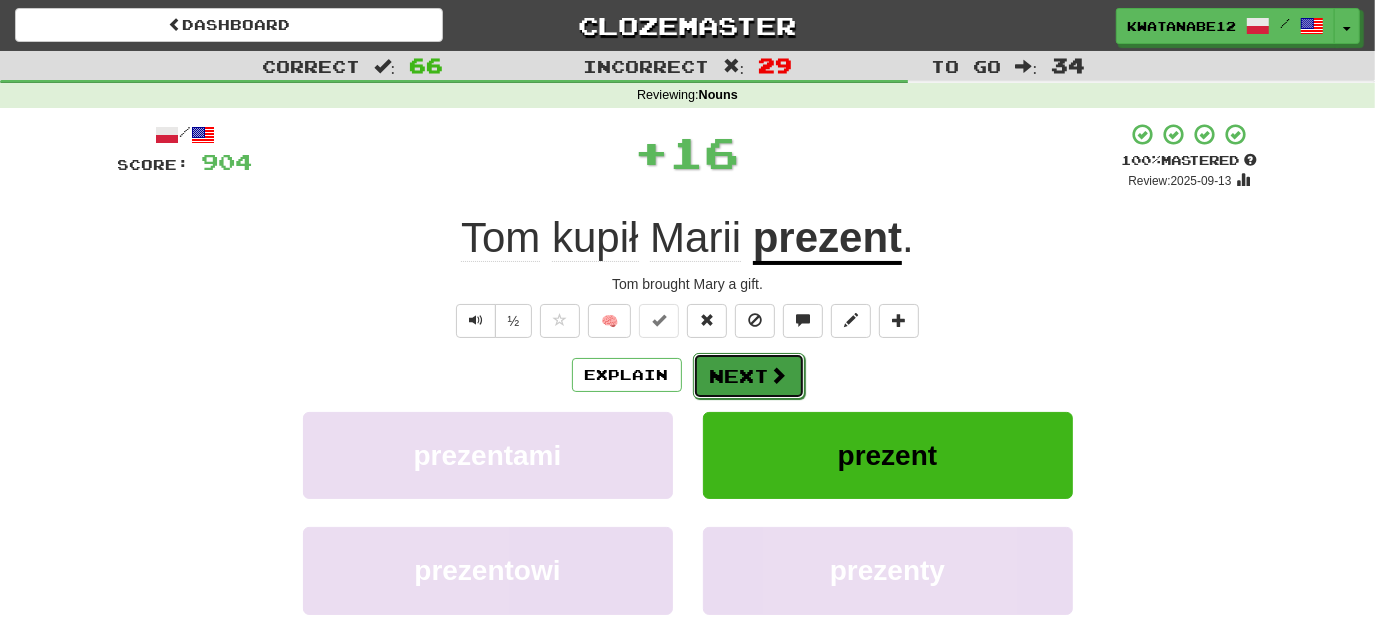 drag, startPoint x: 749, startPoint y: 357, endPoint x: 722, endPoint y: 383, distance: 37.48333 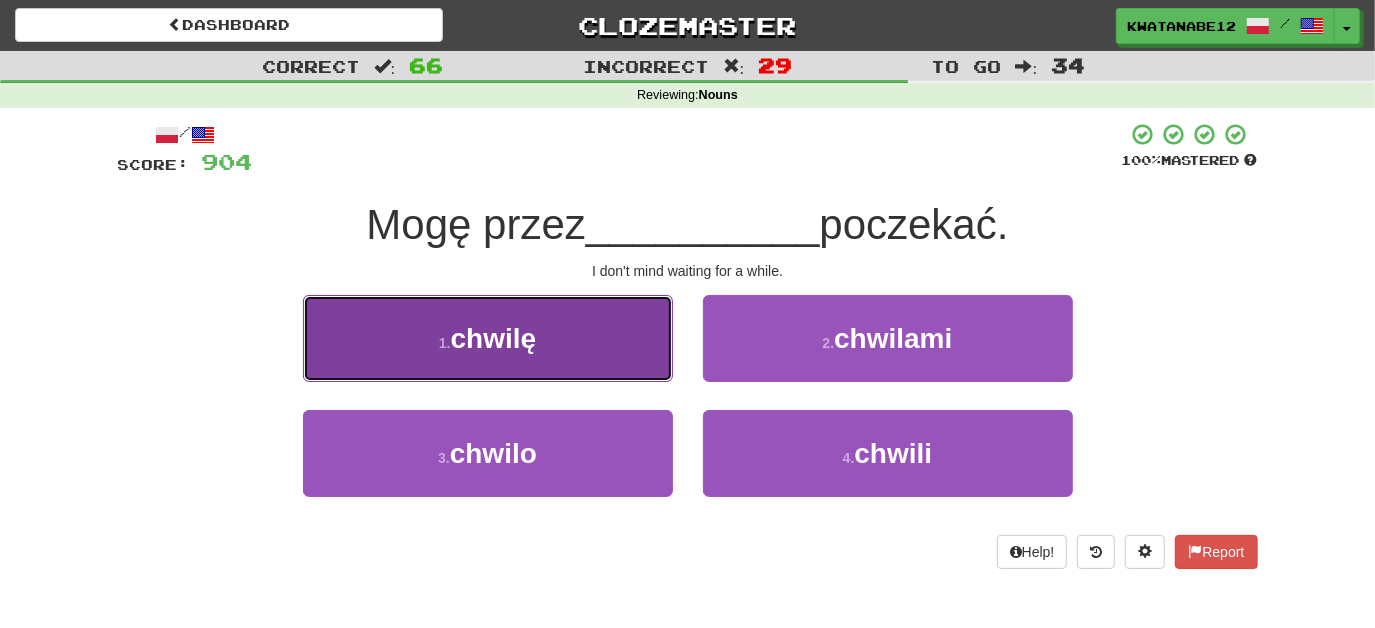 click on "1 .  chwilę" at bounding box center [488, 338] 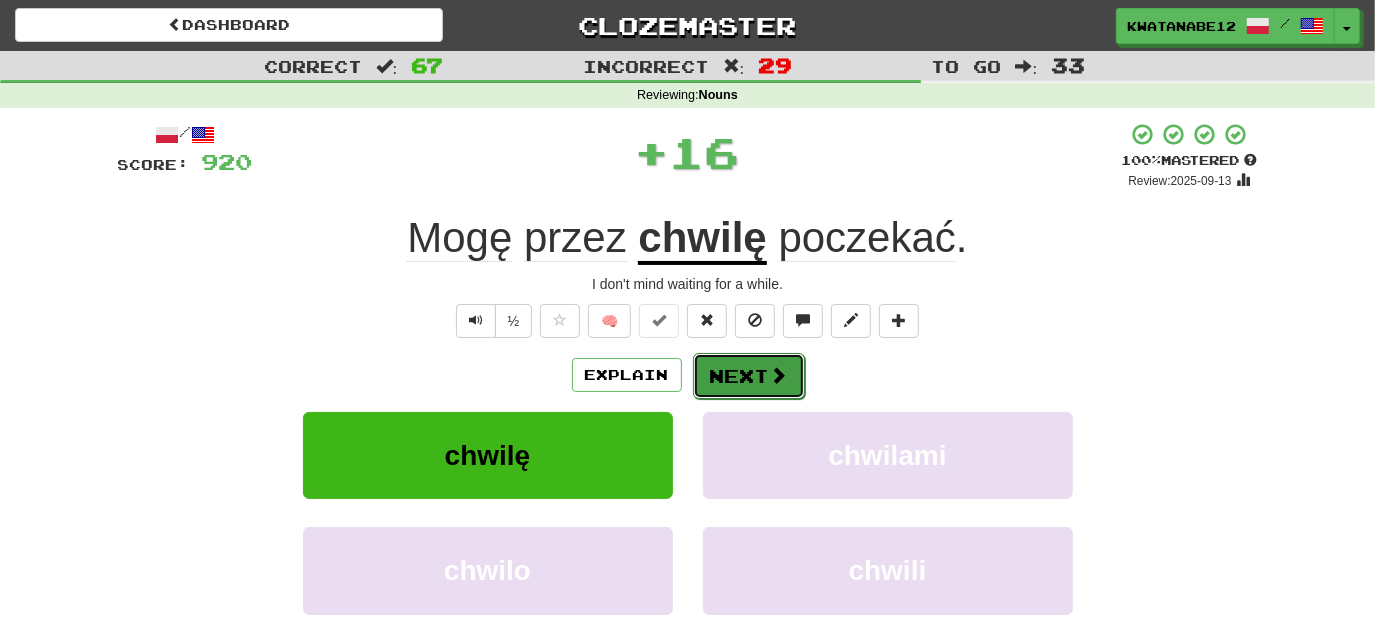 click on "Next" at bounding box center [749, 376] 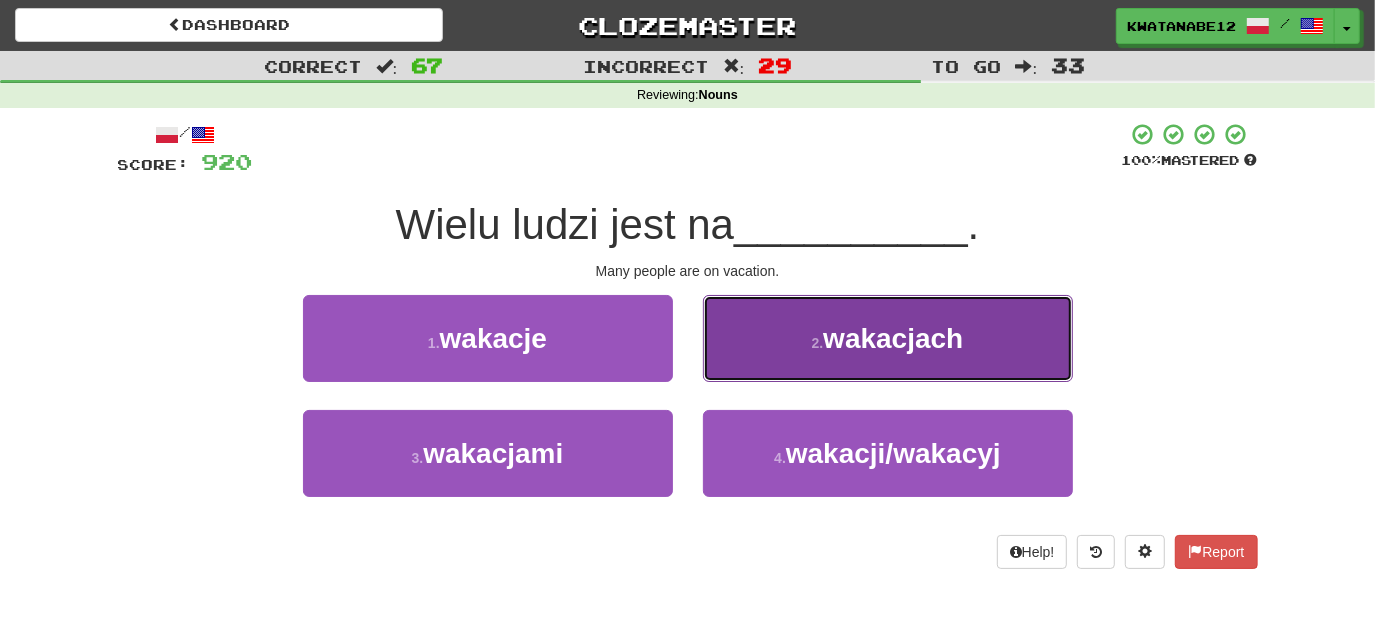 drag, startPoint x: 748, startPoint y: 339, endPoint x: 741, endPoint y: 348, distance: 11.401754 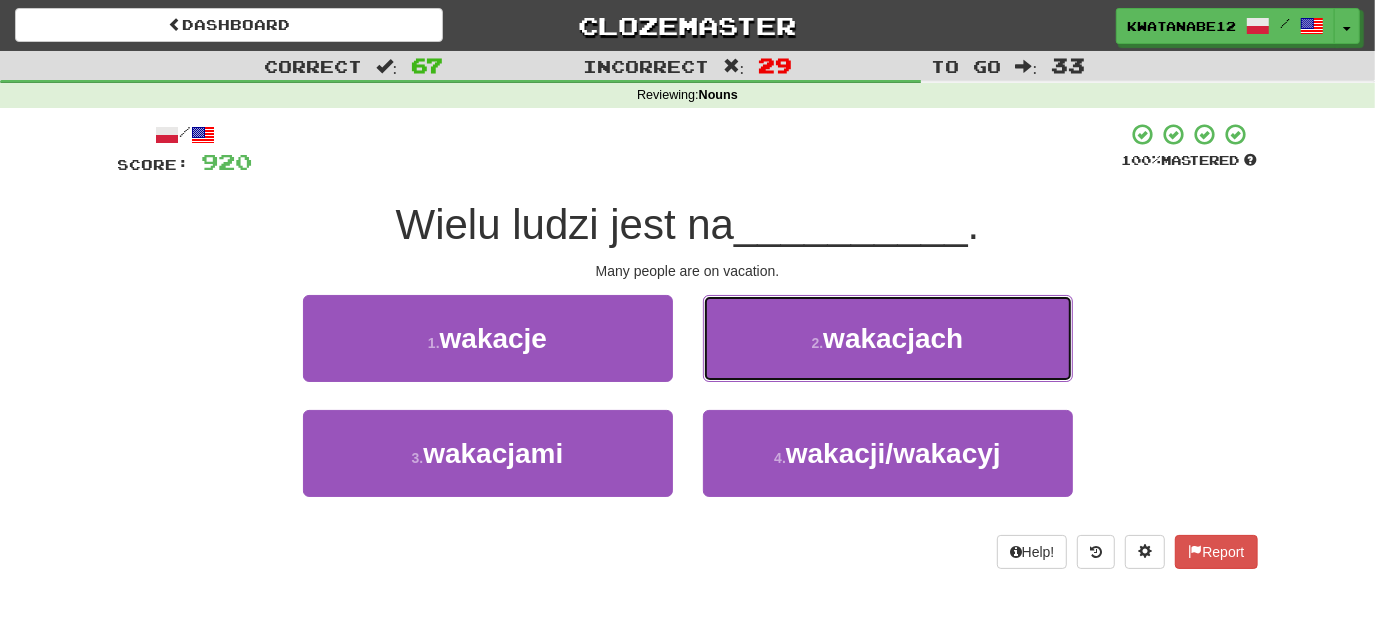 click on "wakacjach" at bounding box center (888, 338) 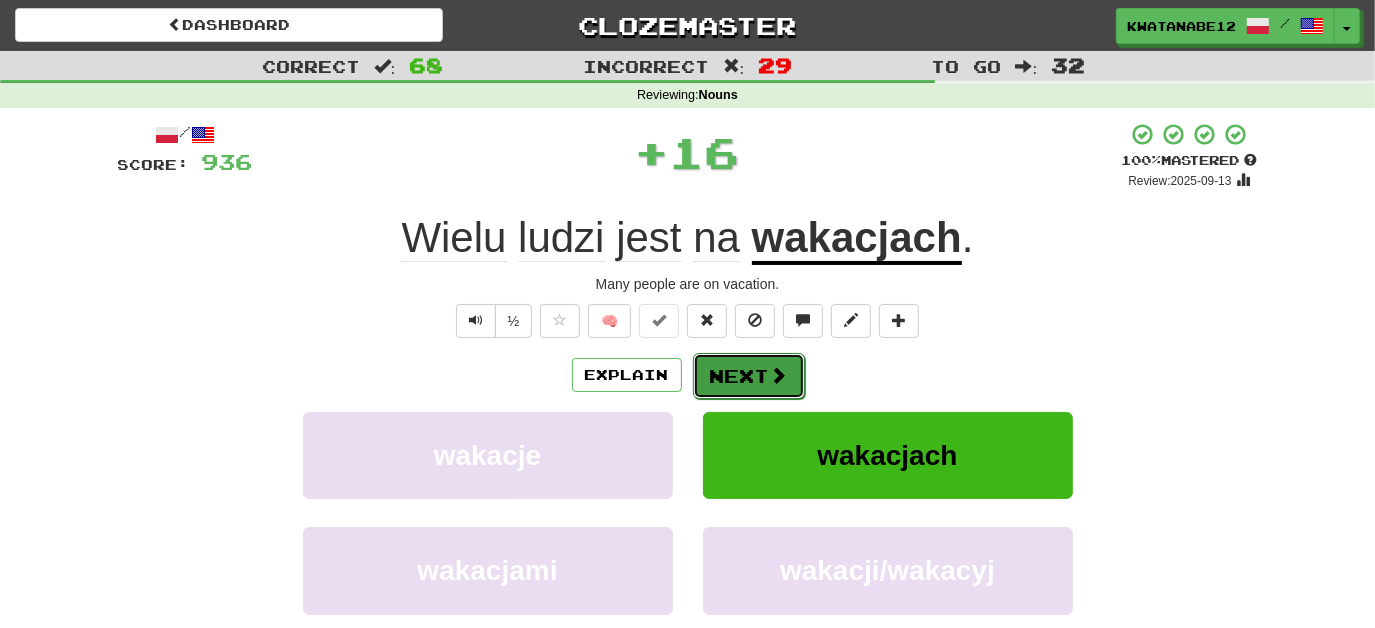 click on "Next" at bounding box center [749, 376] 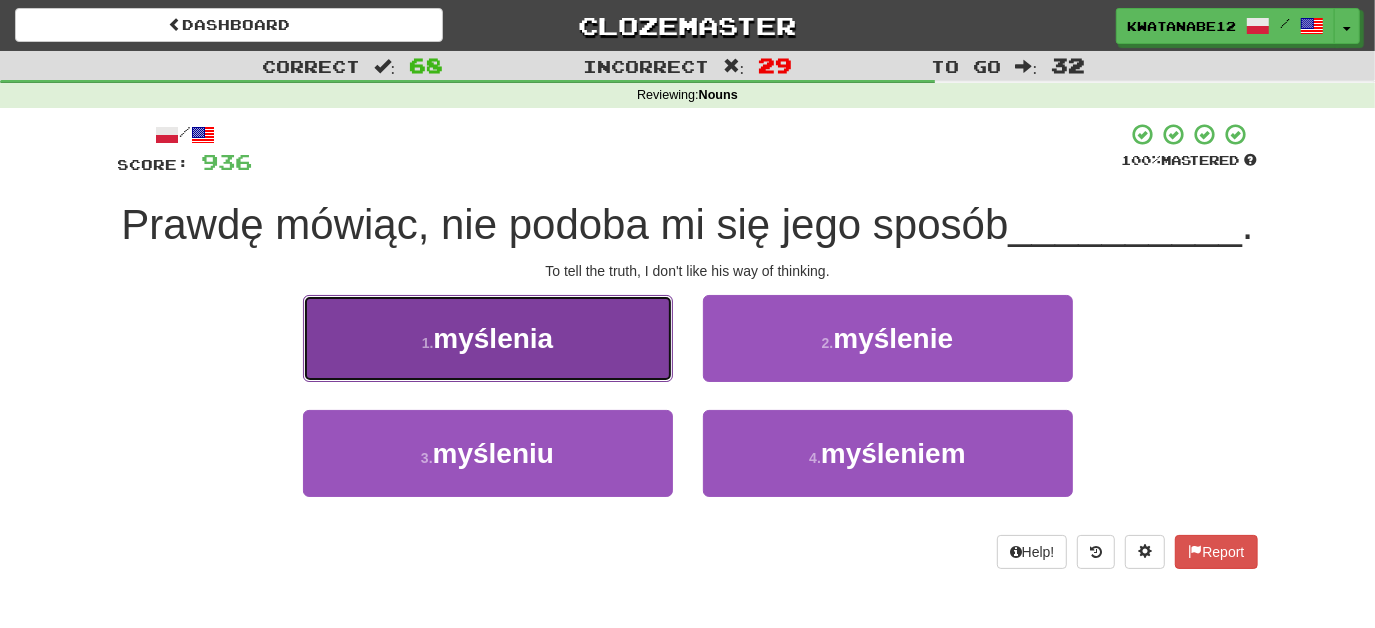 drag, startPoint x: 620, startPoint y: 397, endPoint x: 707, endPoint y: 401, distance: 87.0919 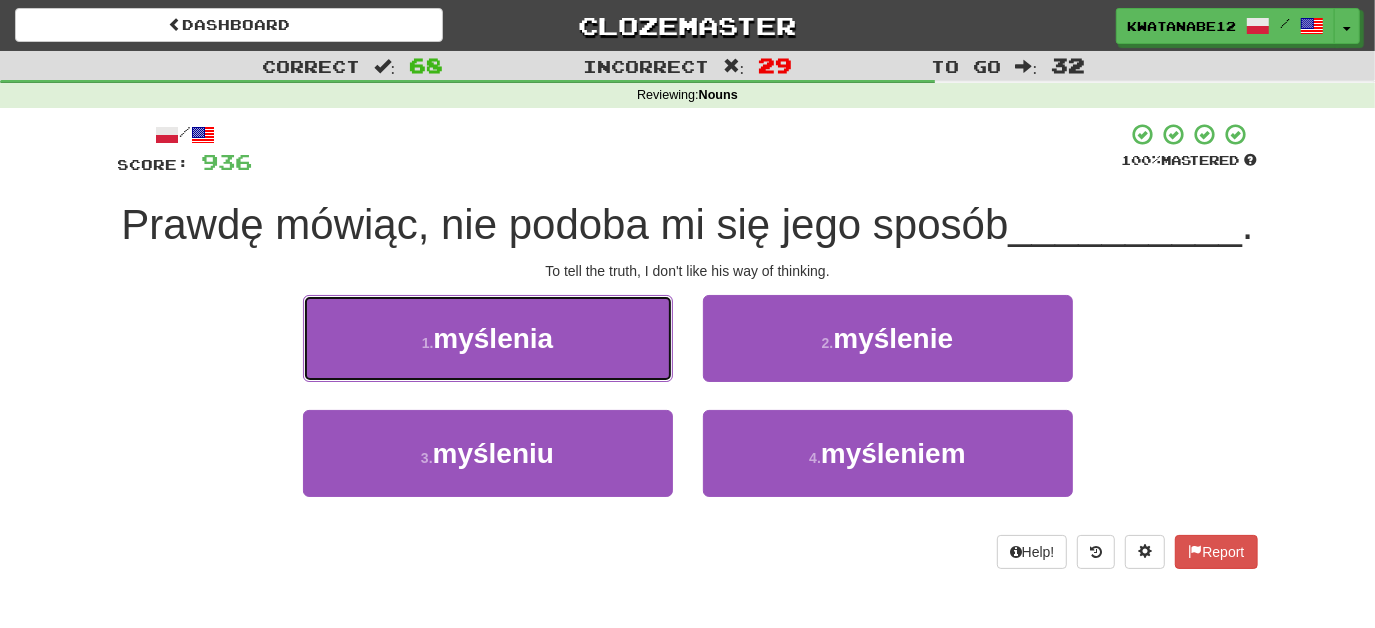 click on "1 .  myślenia" at bounding box center (488, 338) 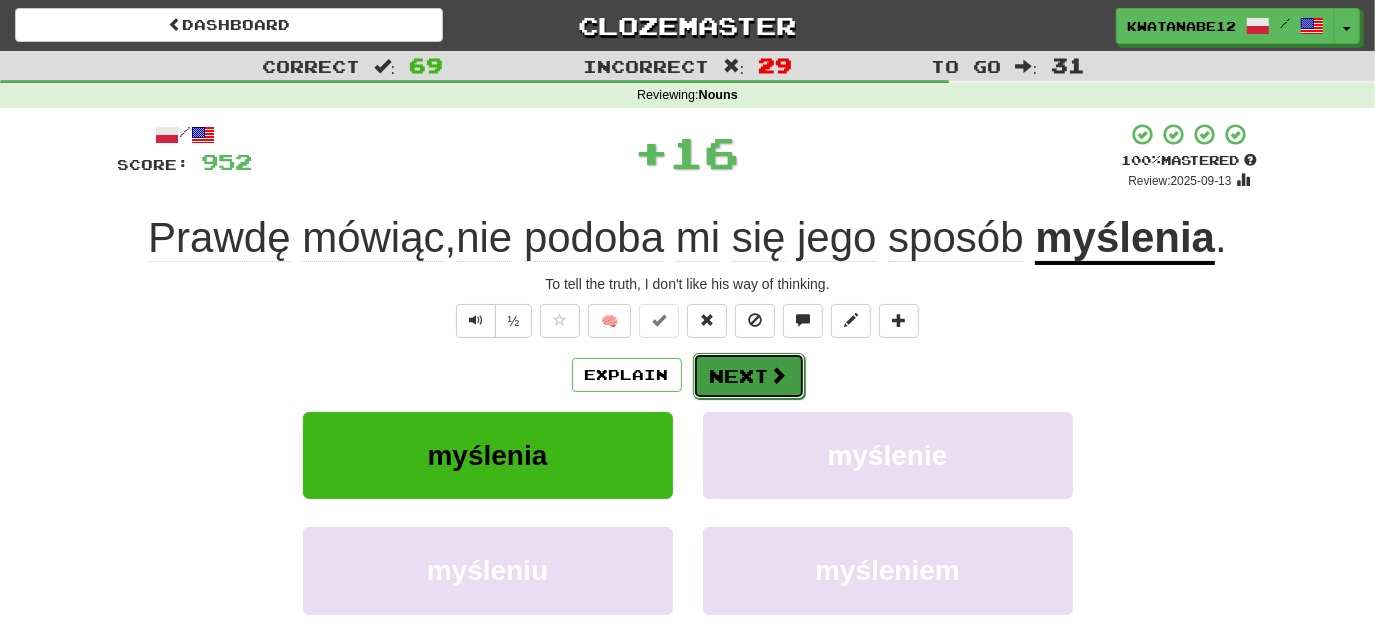 click at bounding box center (779, 375) 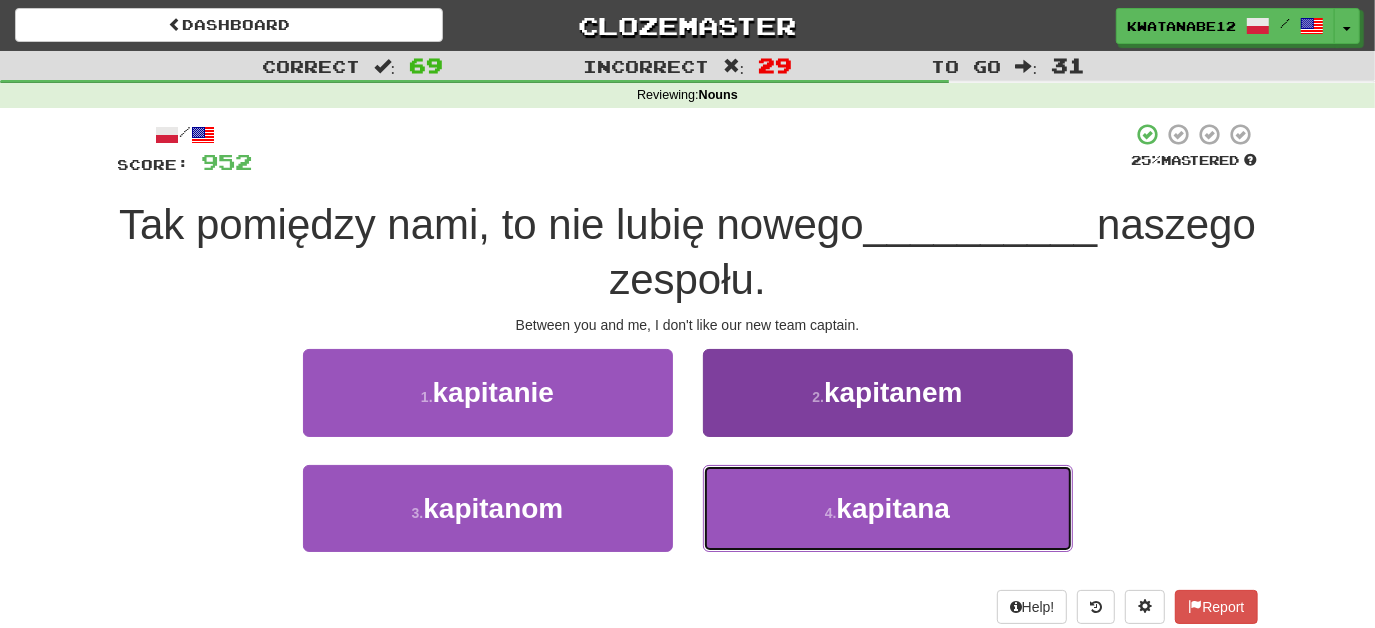 click on "4 .  kapitana" at bounding box center [888, 508] 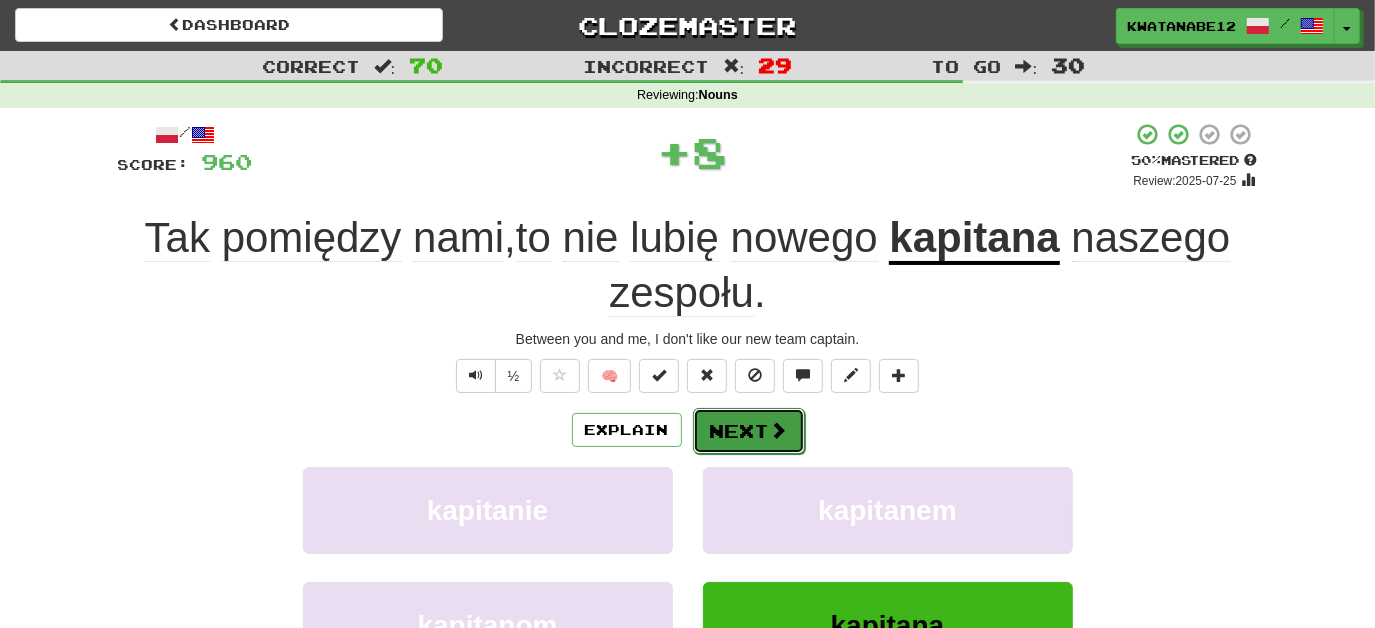 click at bounding box center [779, 430] 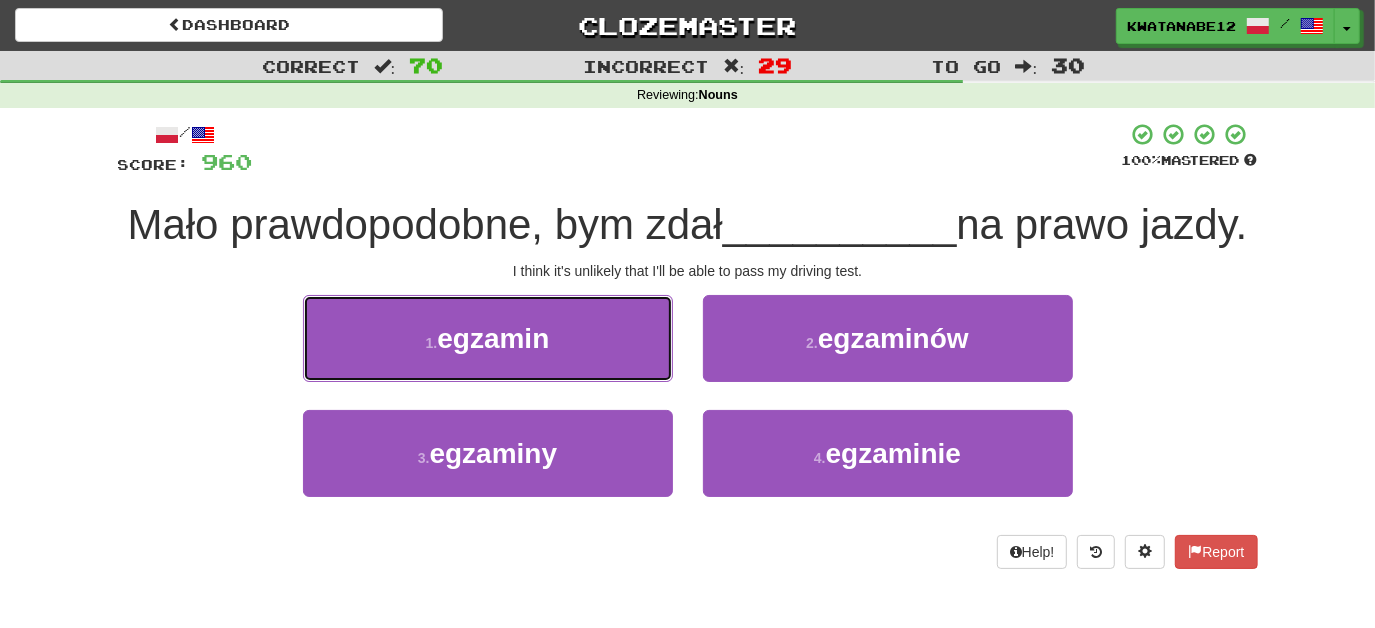 click on "1 .  egzamin" at bounding box center [488, 338] 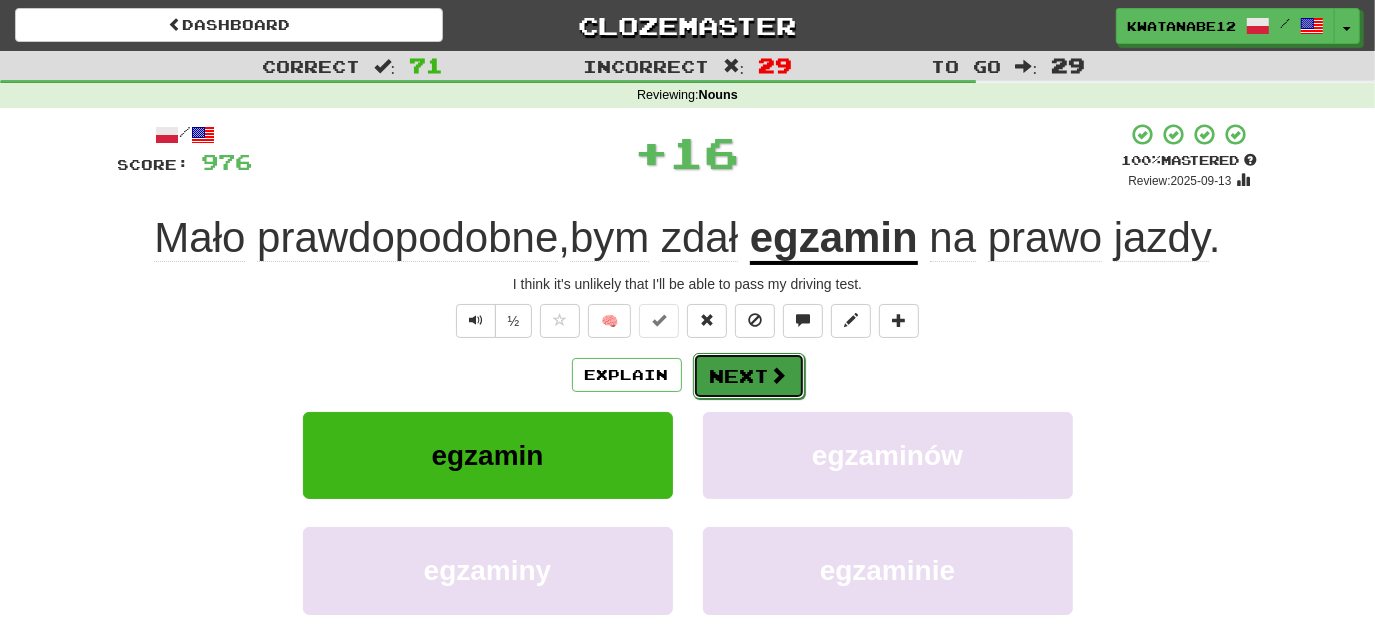 click on "Next" at bounding box center (749, 376) 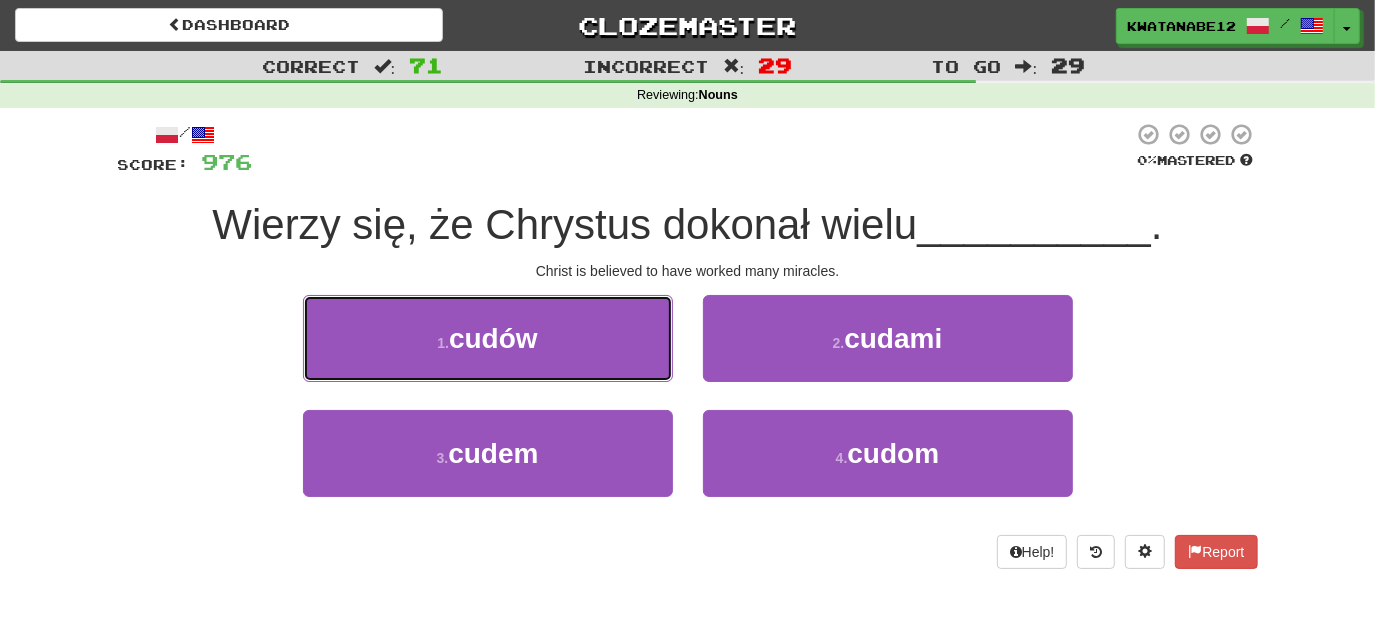 drag, startPoint x: 605, startPoint y: 346, endPoint x: 691, endPoint y: 348, distance: 86.023254 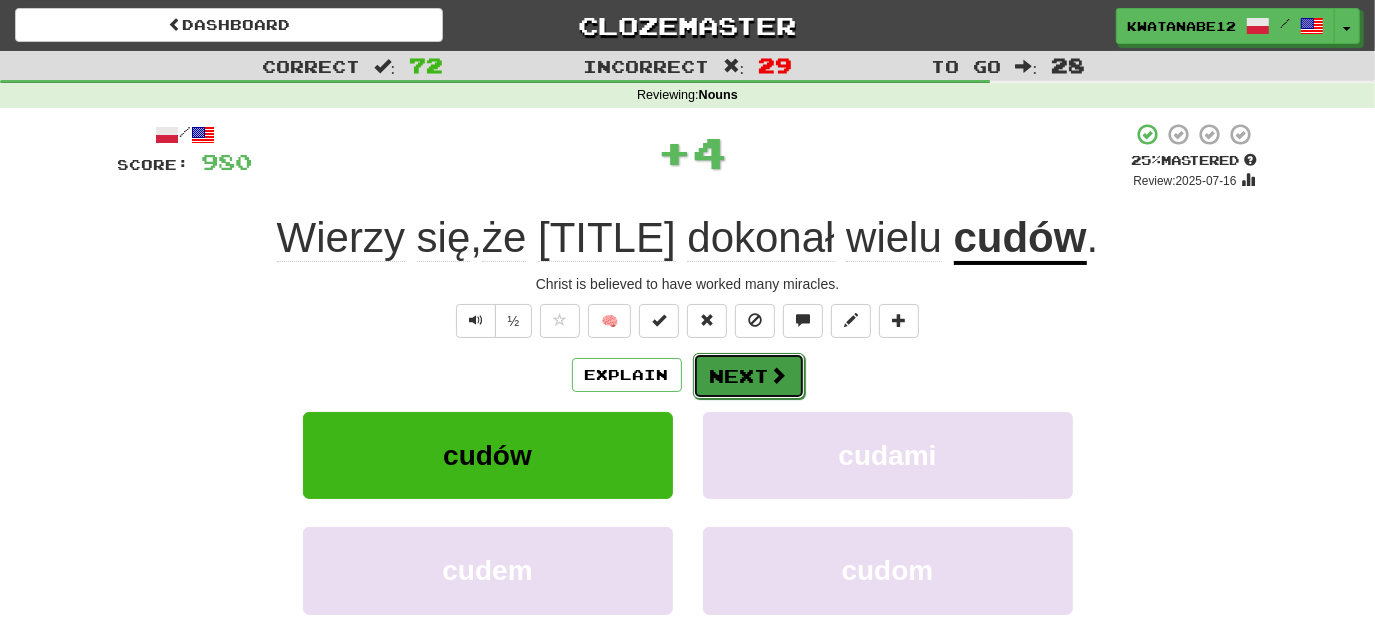 click on "Next" at bounding box center (749, 376) 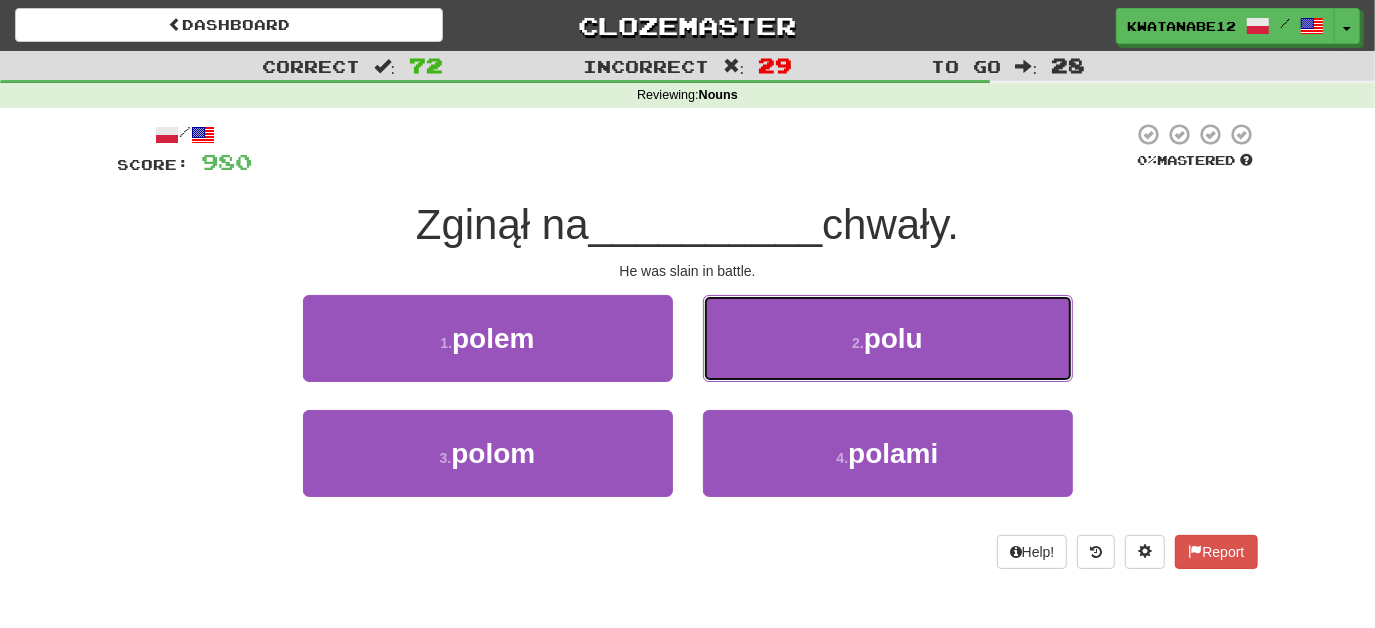 click on "2 .  polu" at bounding box center (888, 338) 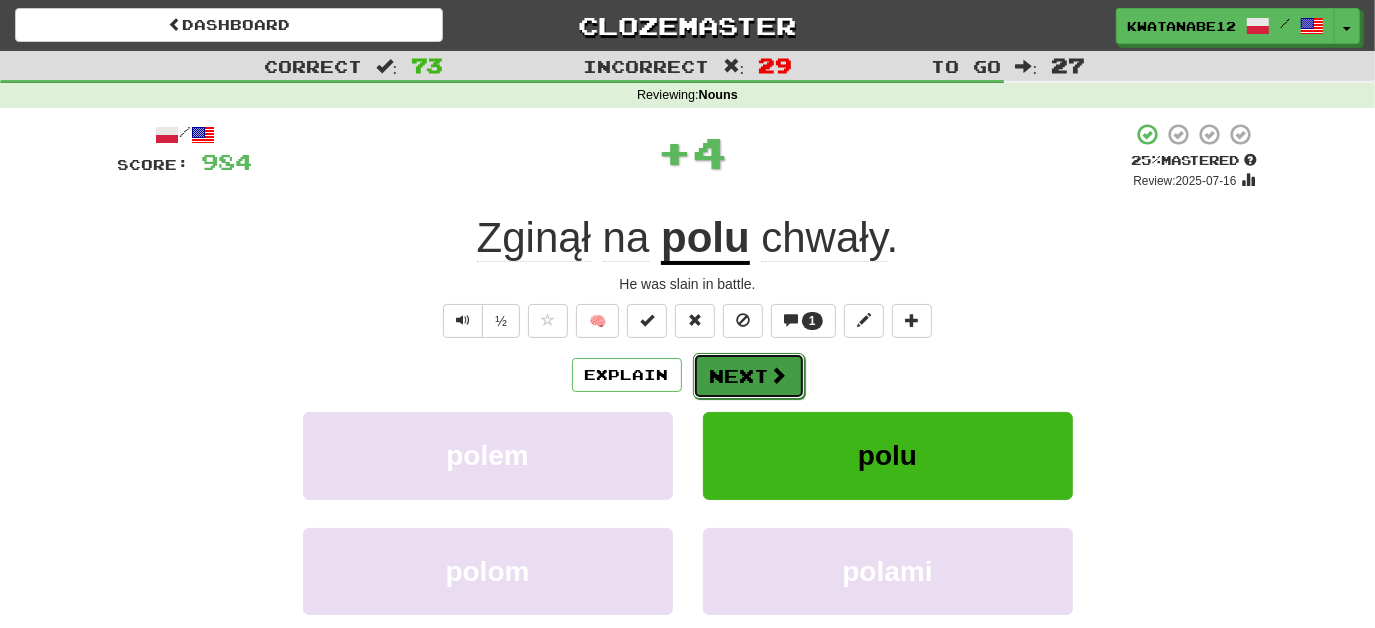 click on "Next" at bounding box center [749, 376] 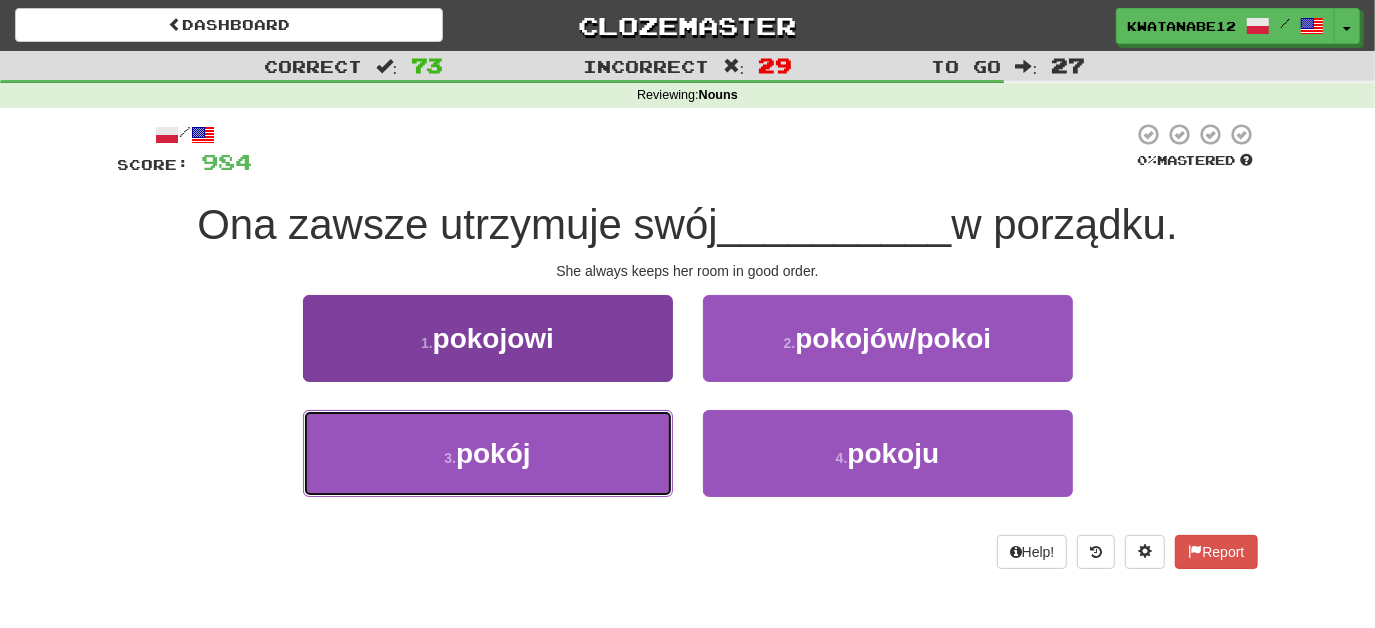 click on "3 .  pokój" at bounding box center (488, 453) 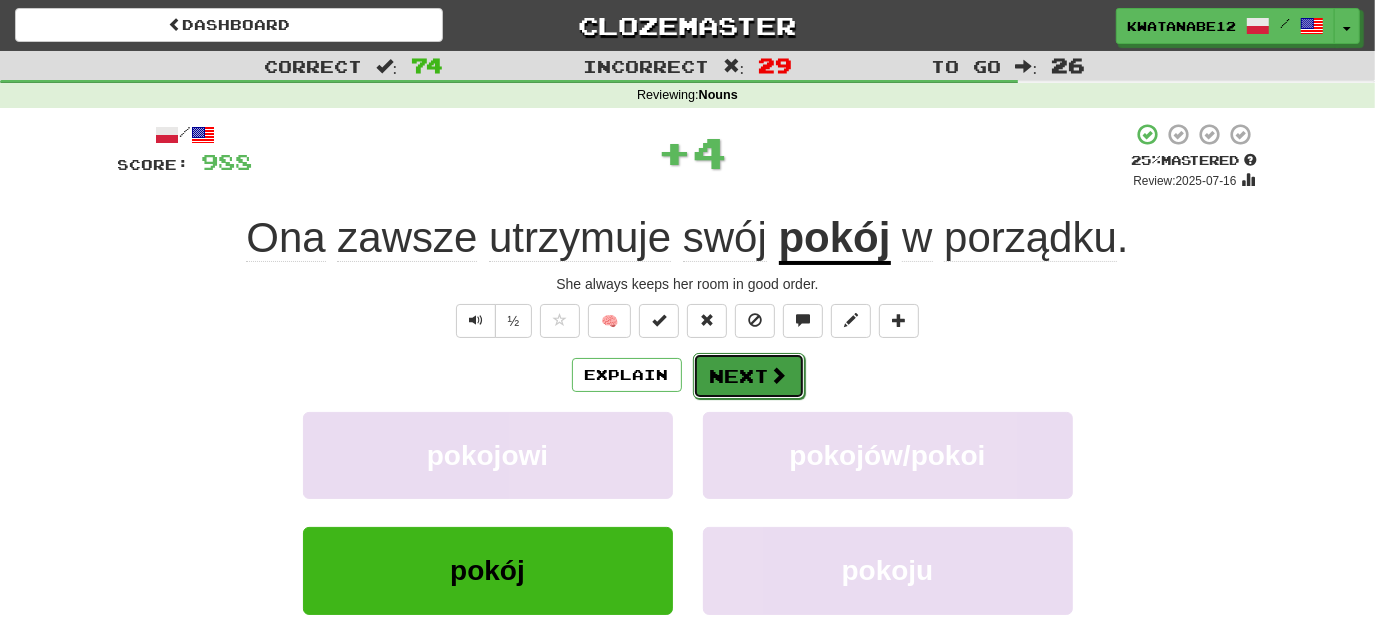 click on "Next" at bounding box center [749, 376] 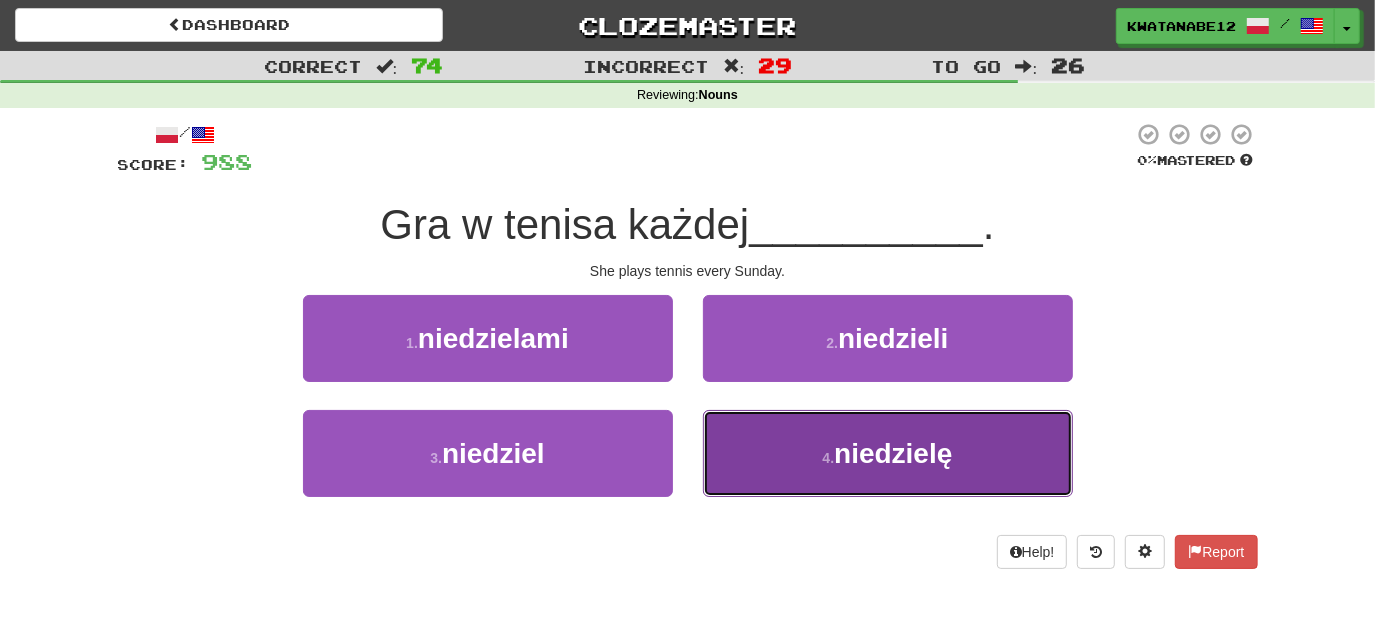 click on "niedzielę" at bounding box center (888, 453) 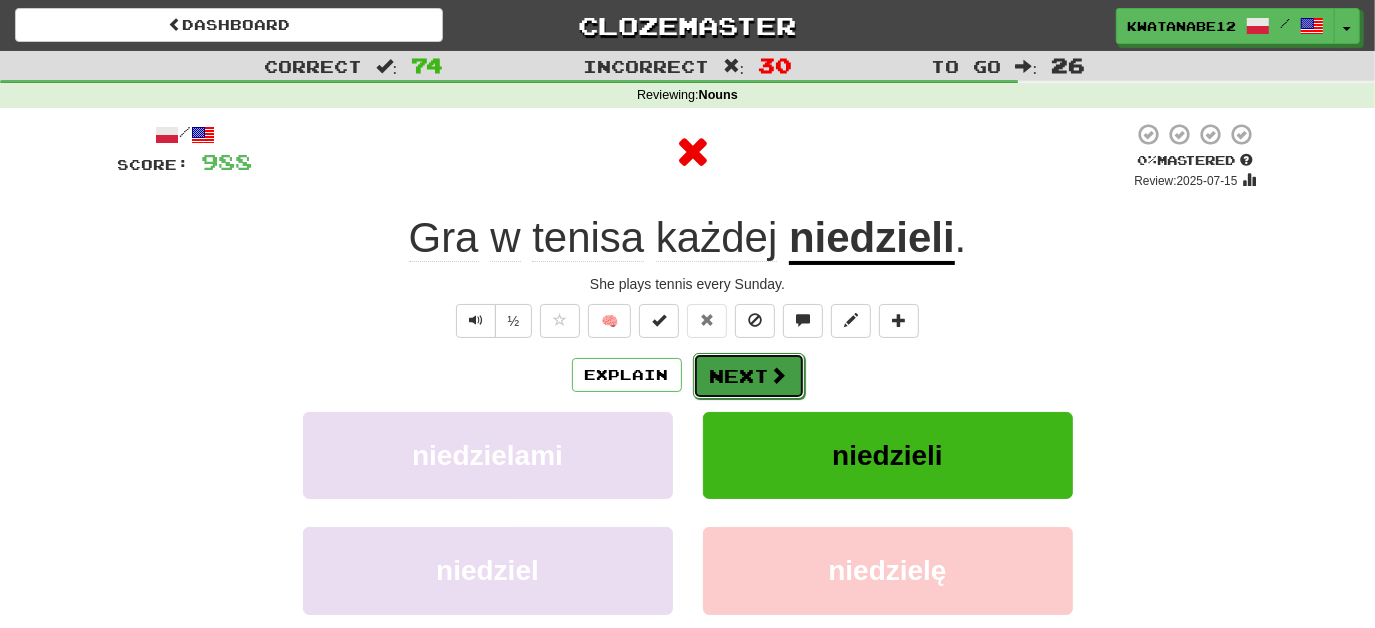 click on "Next" at bounding box center [749, 376] 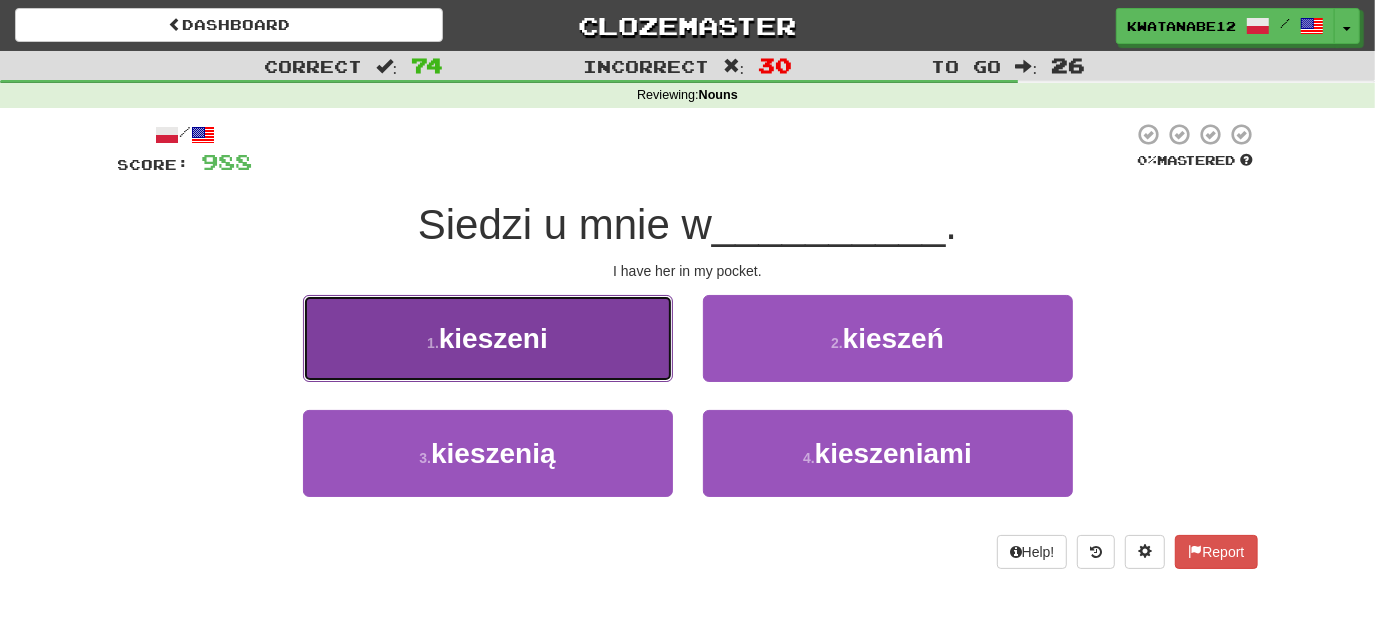 click on "1 .  kieszeni" at bounding box center [488, 338] 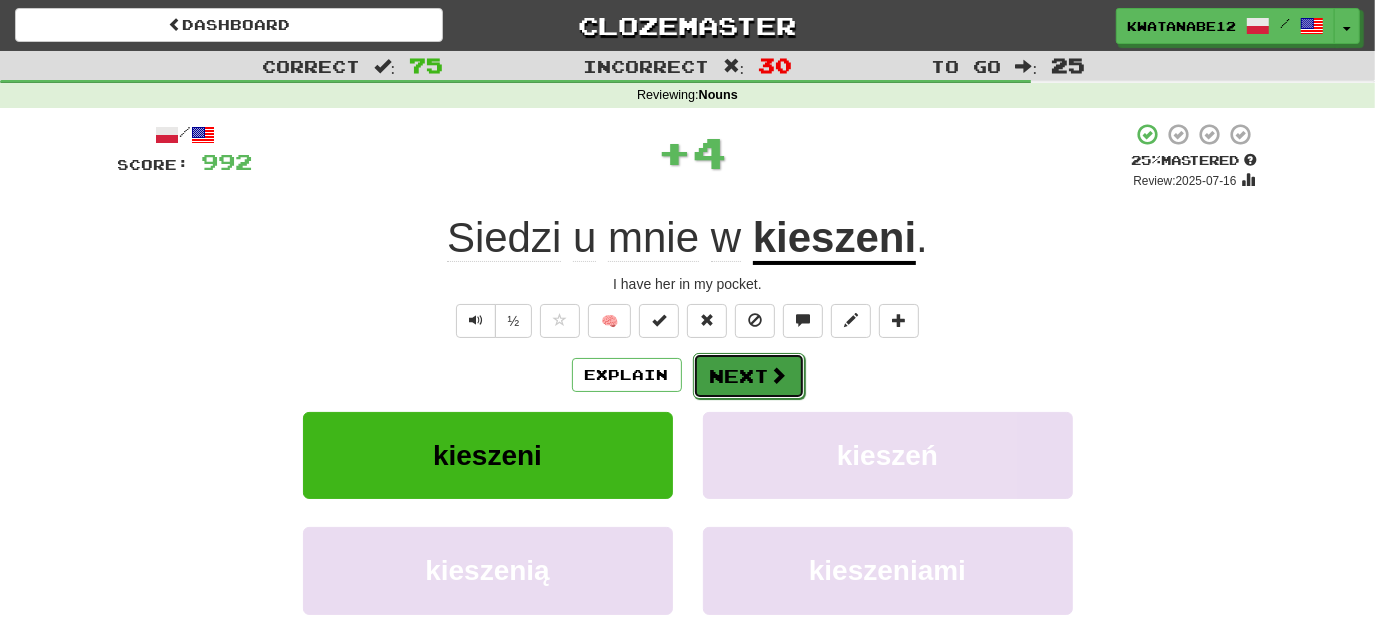 click on "Next" at bounding box center (749, 376) 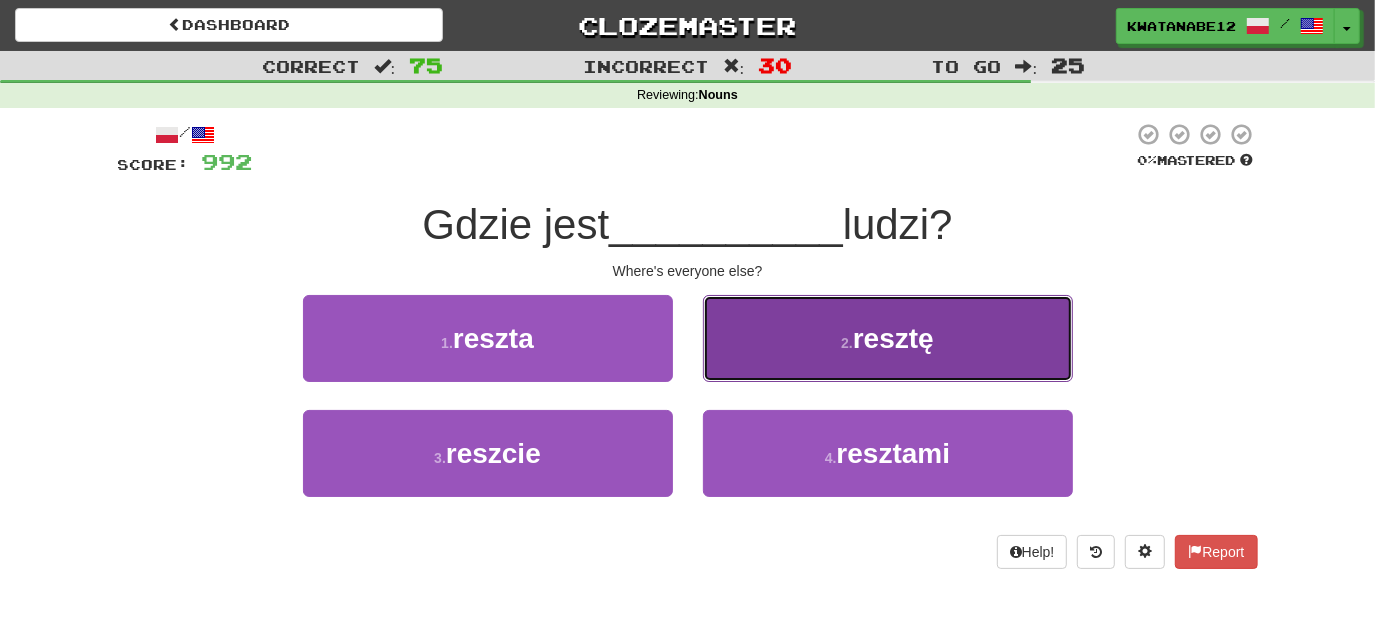 click on "2 .  resztę" at bounding box center [888, 338] 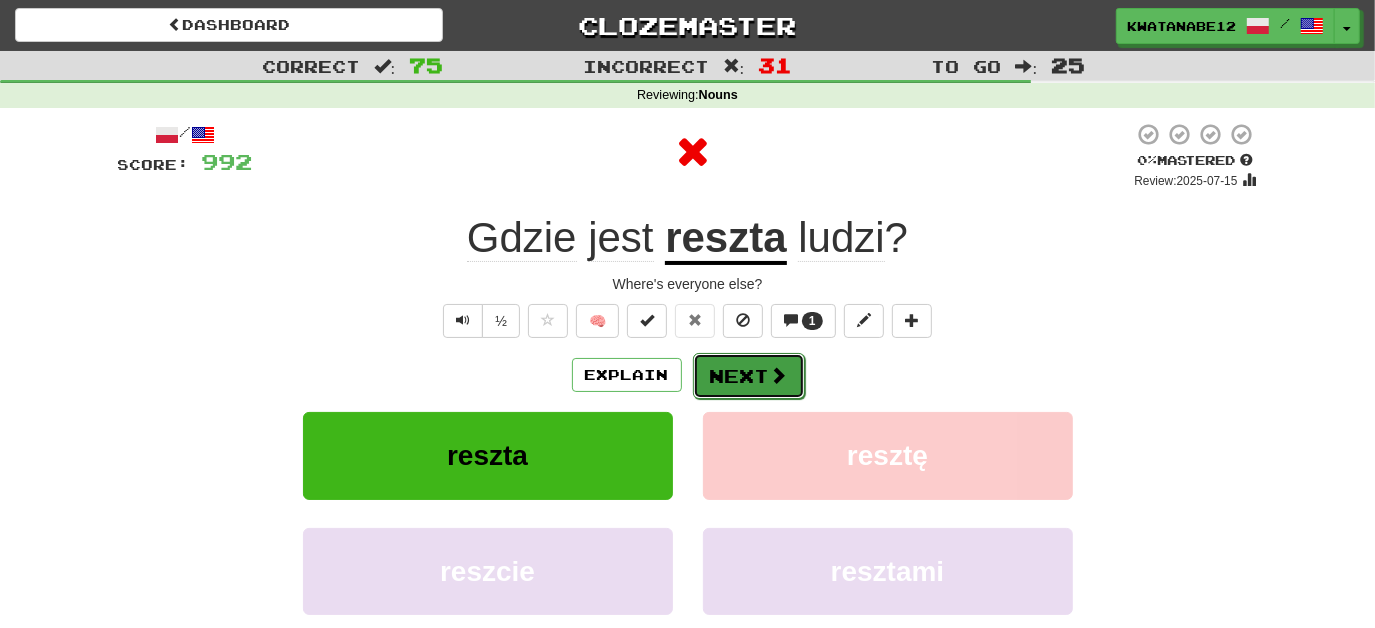 click on "Next" at bounding box center [749, 376] 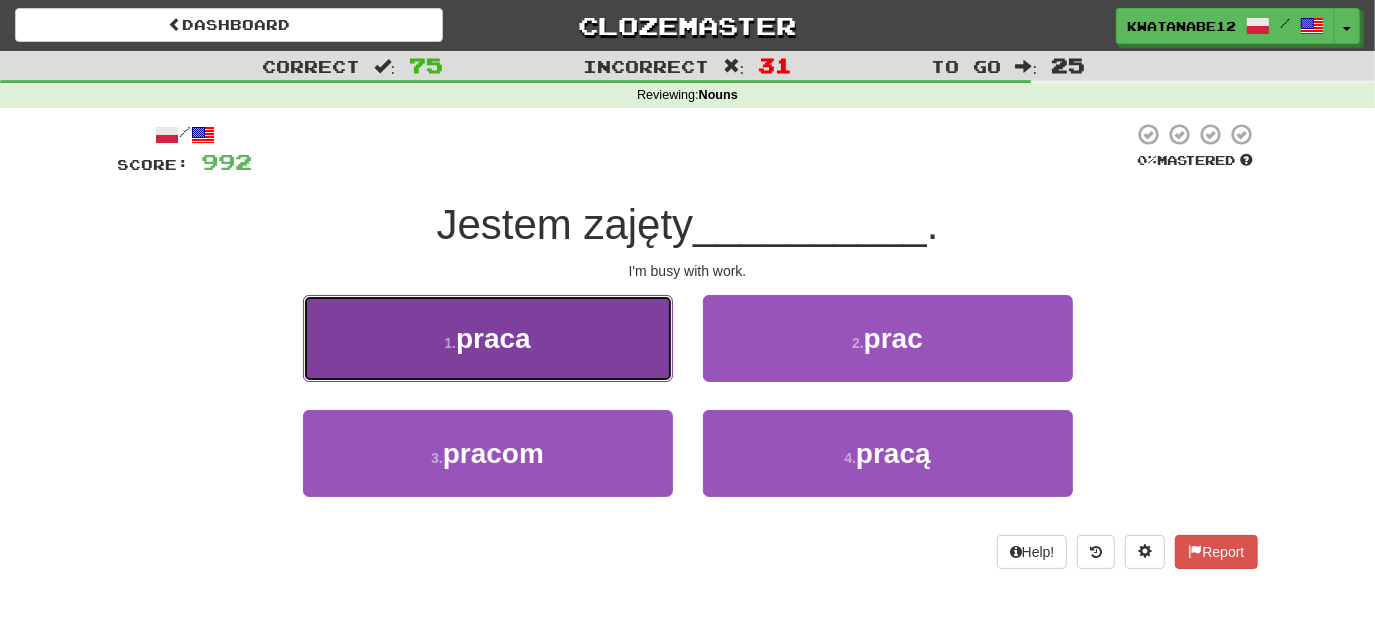 click on "1 .  praca" at bounding box center (488, 338) 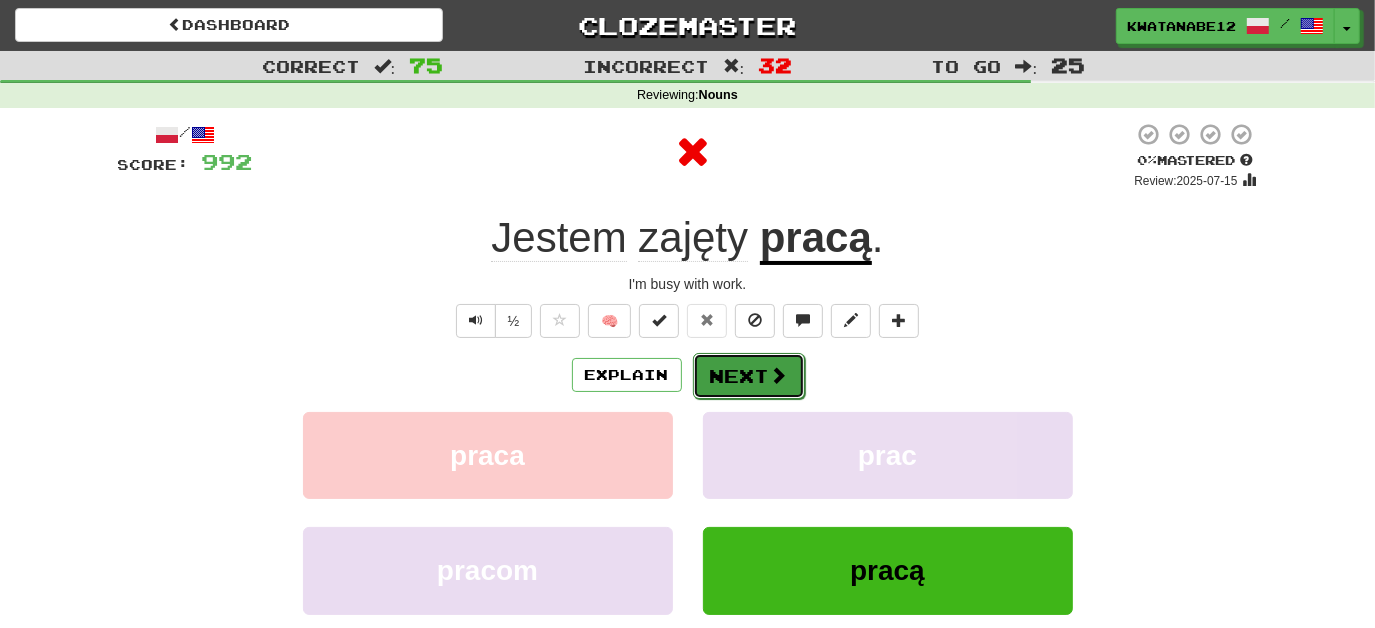 click on "Next" at bounding box center [749, 376] 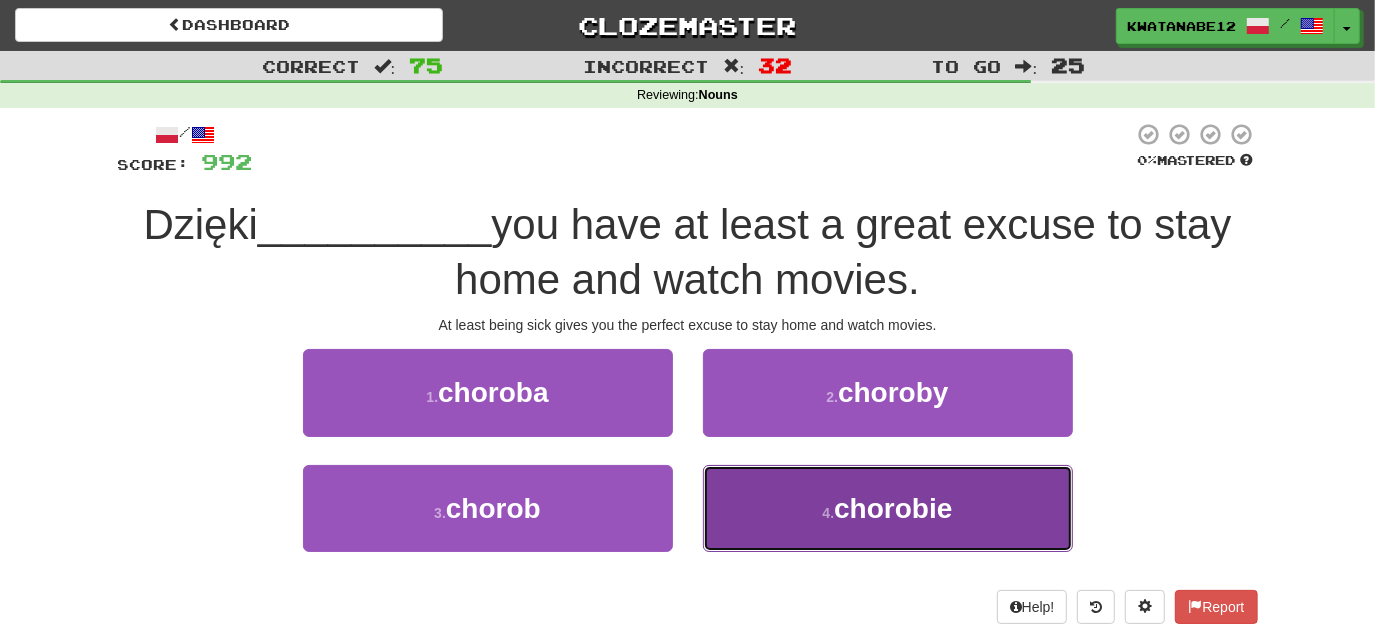 click on "4 .  chorobie" at bounding box center [888, 508] 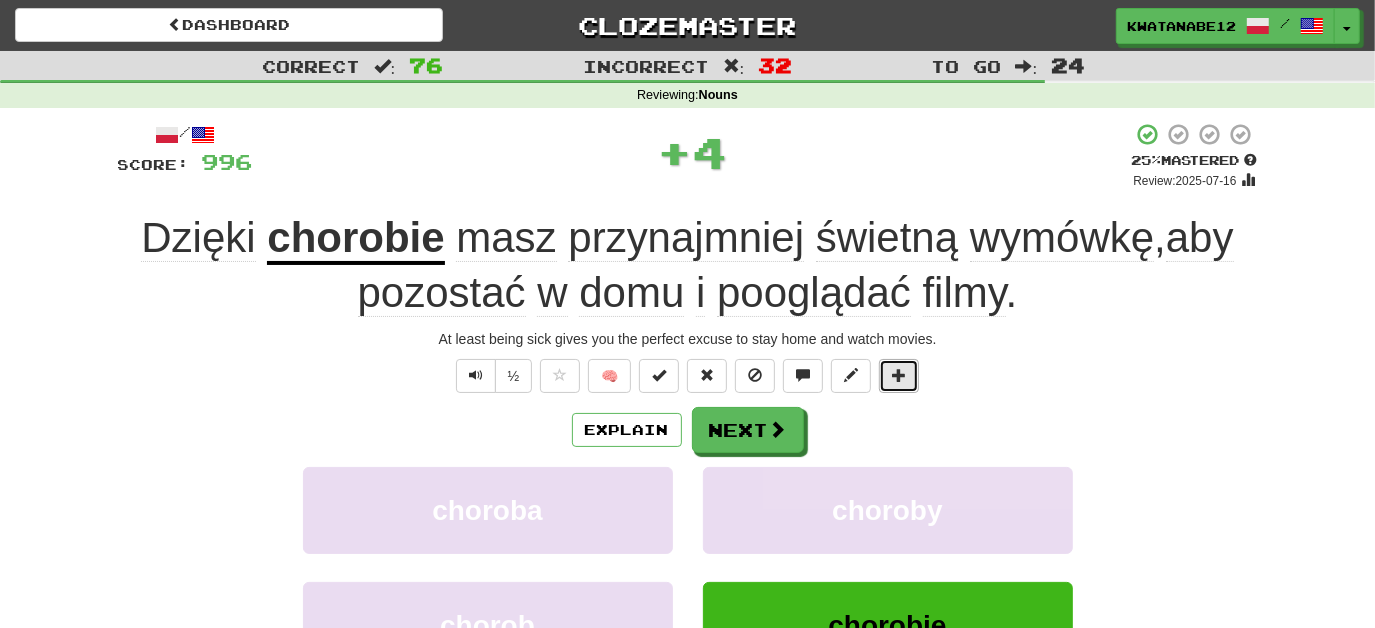 click at bounding box center [899, 376] 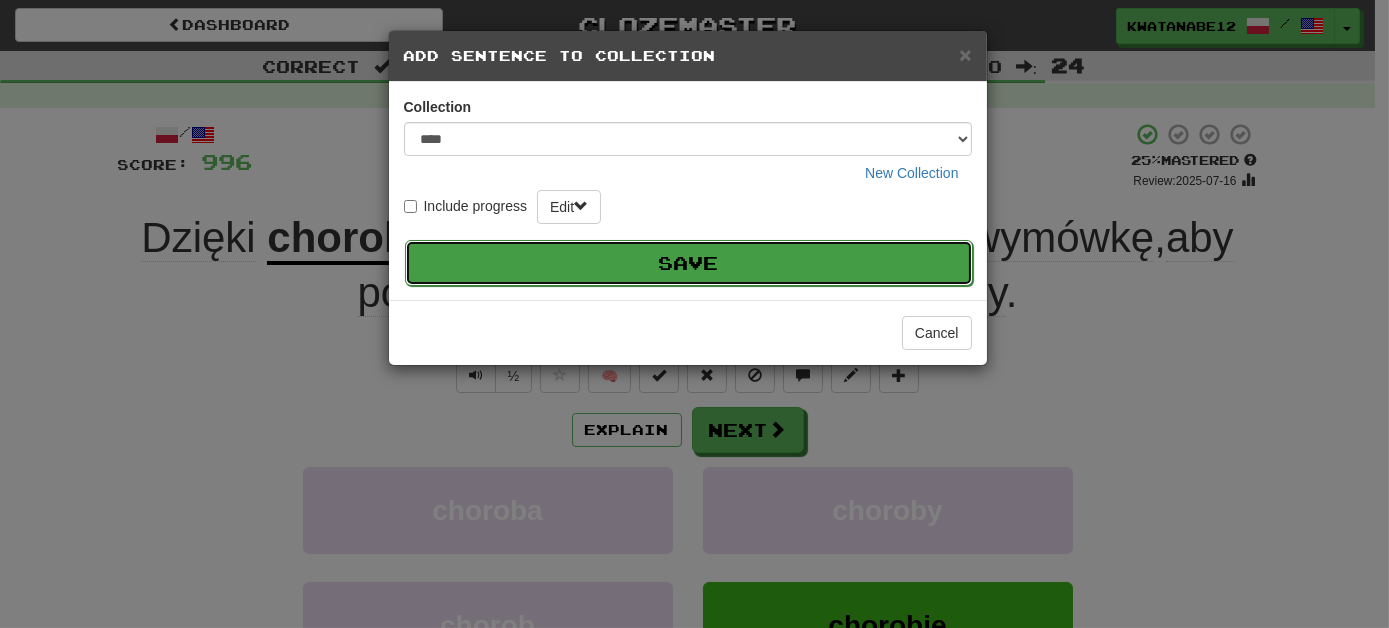 click on "Save" at bounding box center [689, 263] 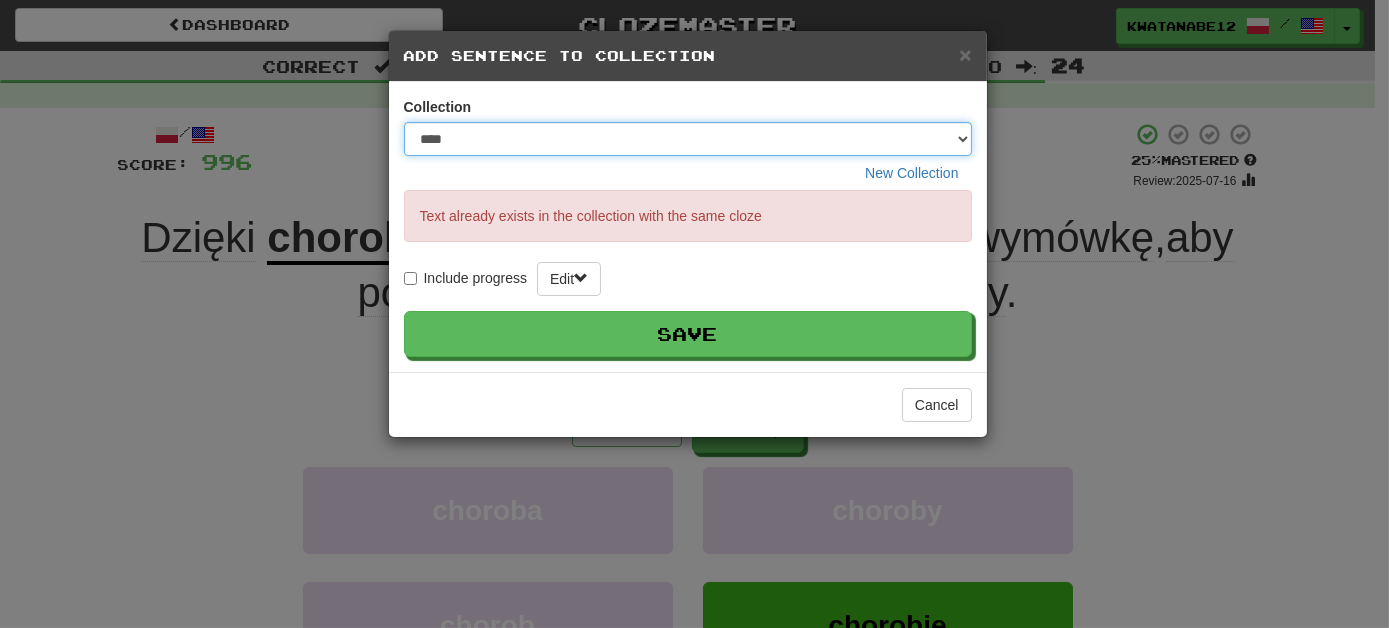 click on "**** ****** ******** ***** *********" at bounding box center [688, 139] 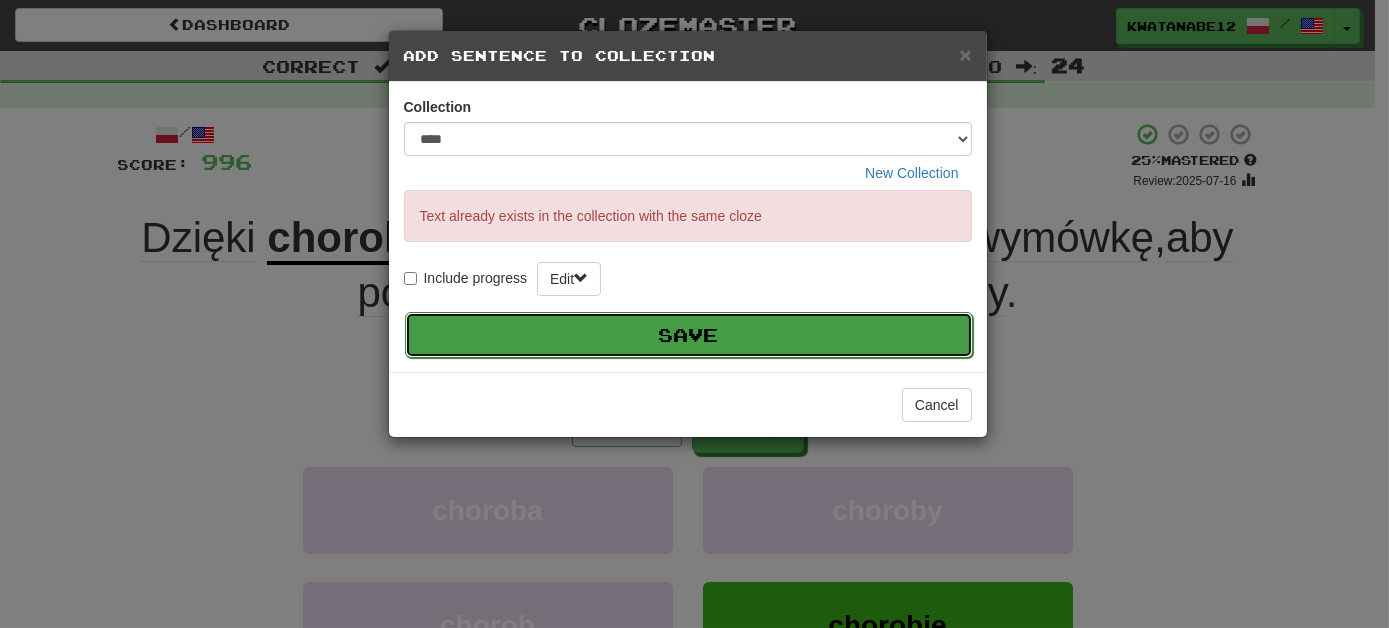 click on "Save" at bounding box center (689, 335) 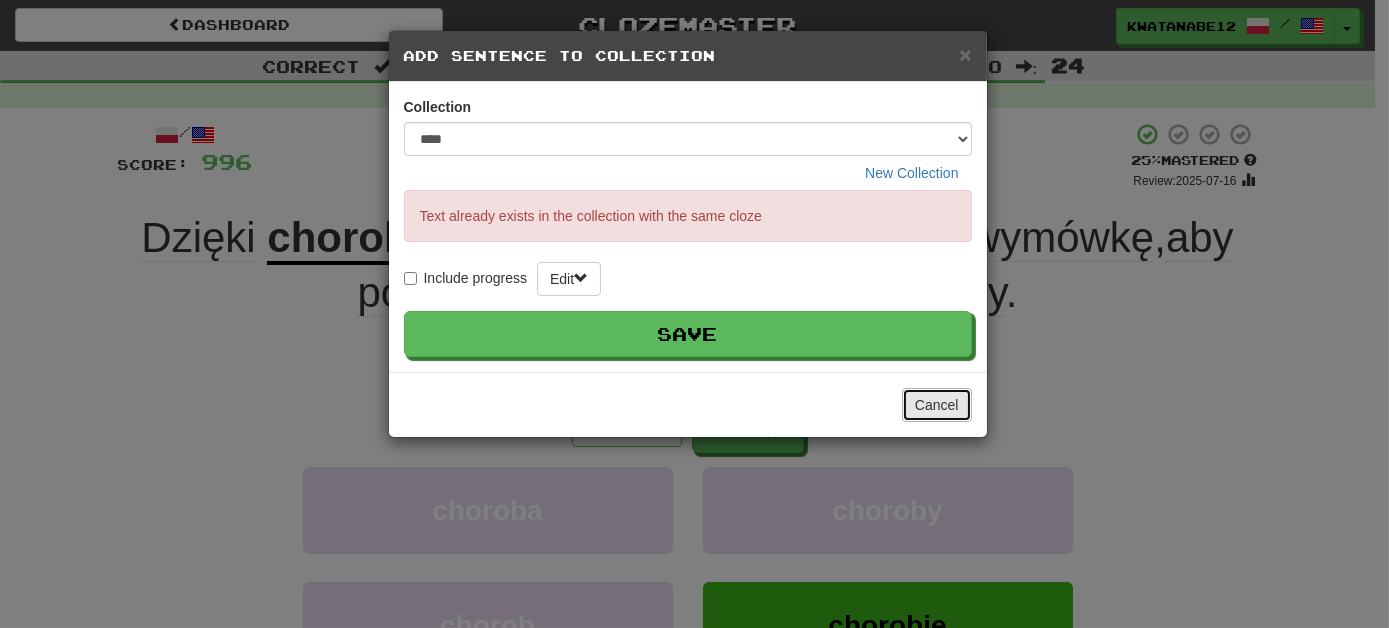 click on "Cancel" at bounding box center [937, 405] 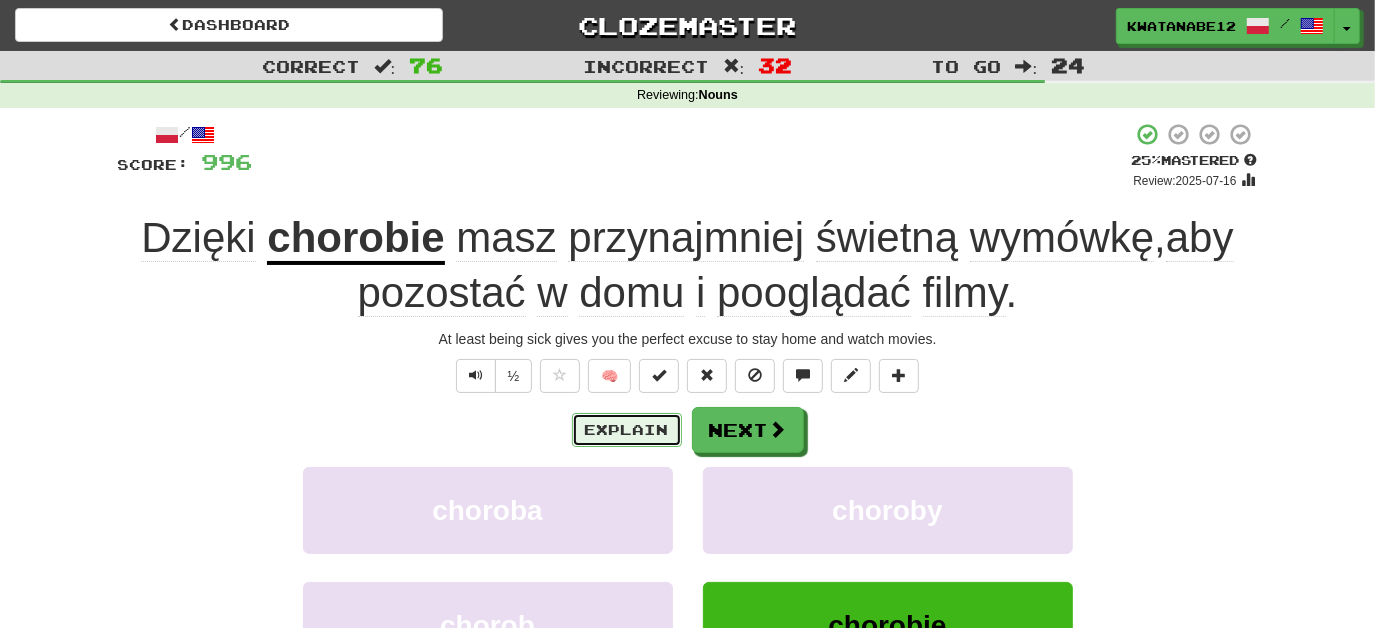 click on "Explain" at bounding box center [627, 430] 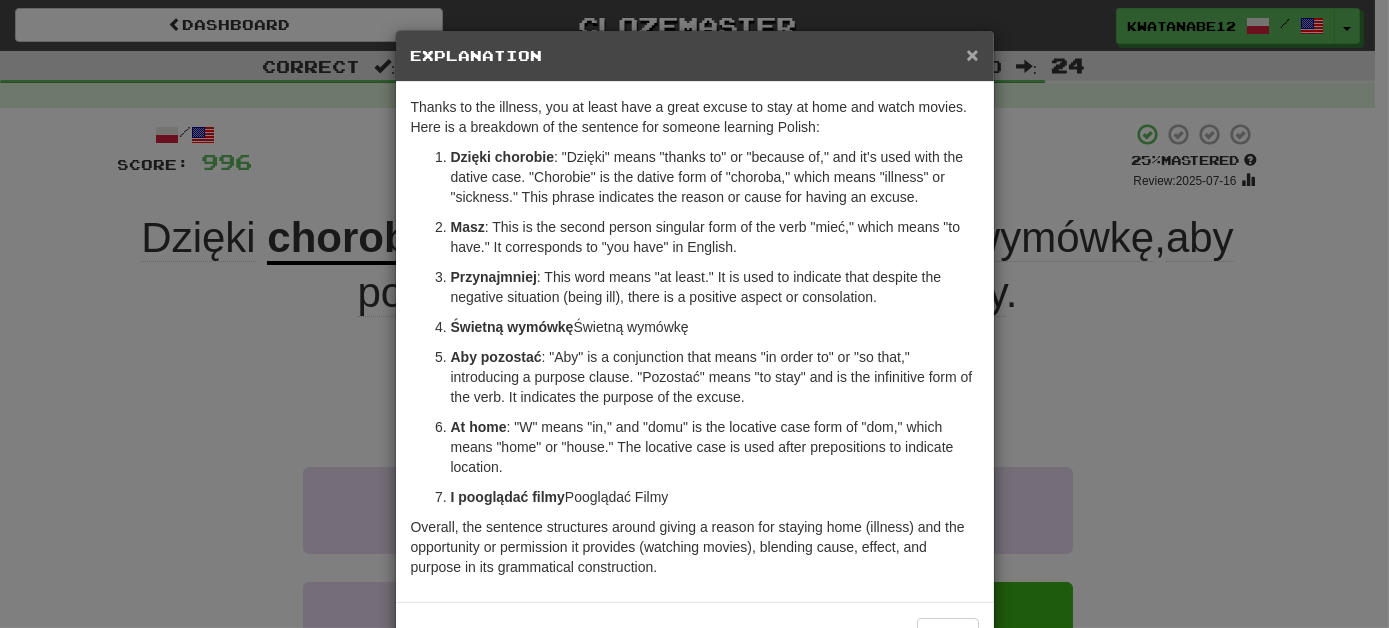 drag, startPoint x: 962, startPoint y: 58, endPoint x: 898, endPoint y: 126, distance: 93.38094 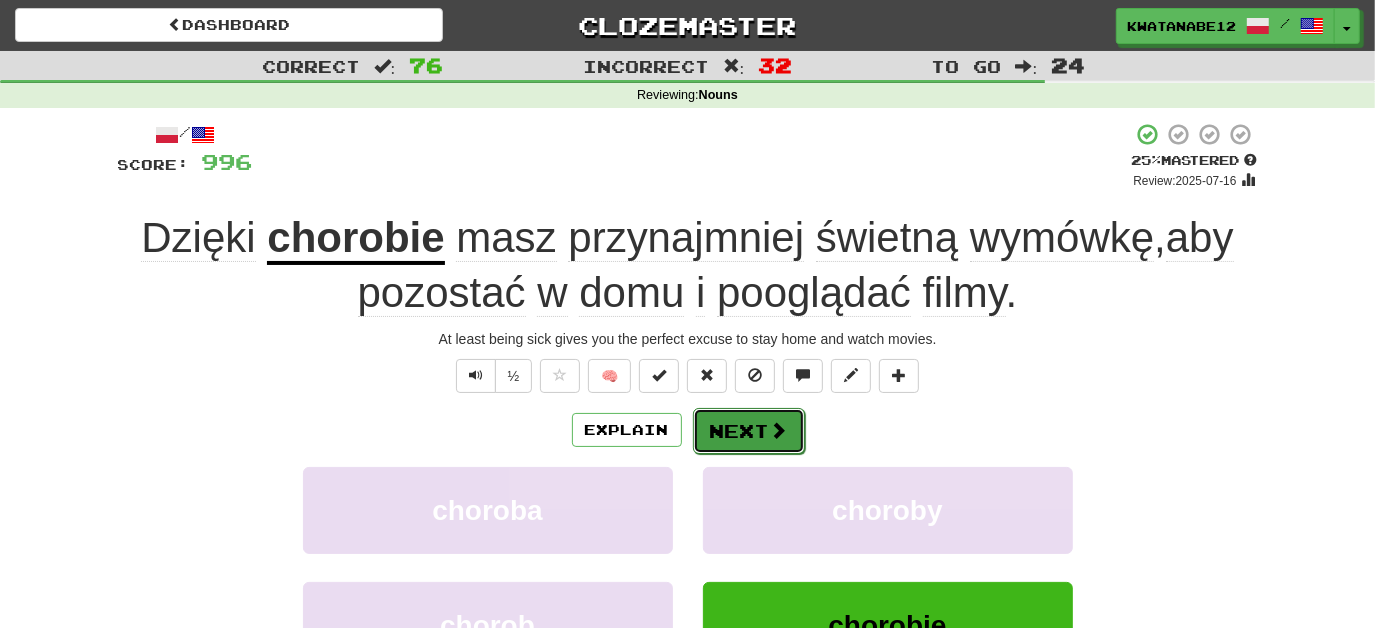 click on "Next" at bounding box center (749, 431) 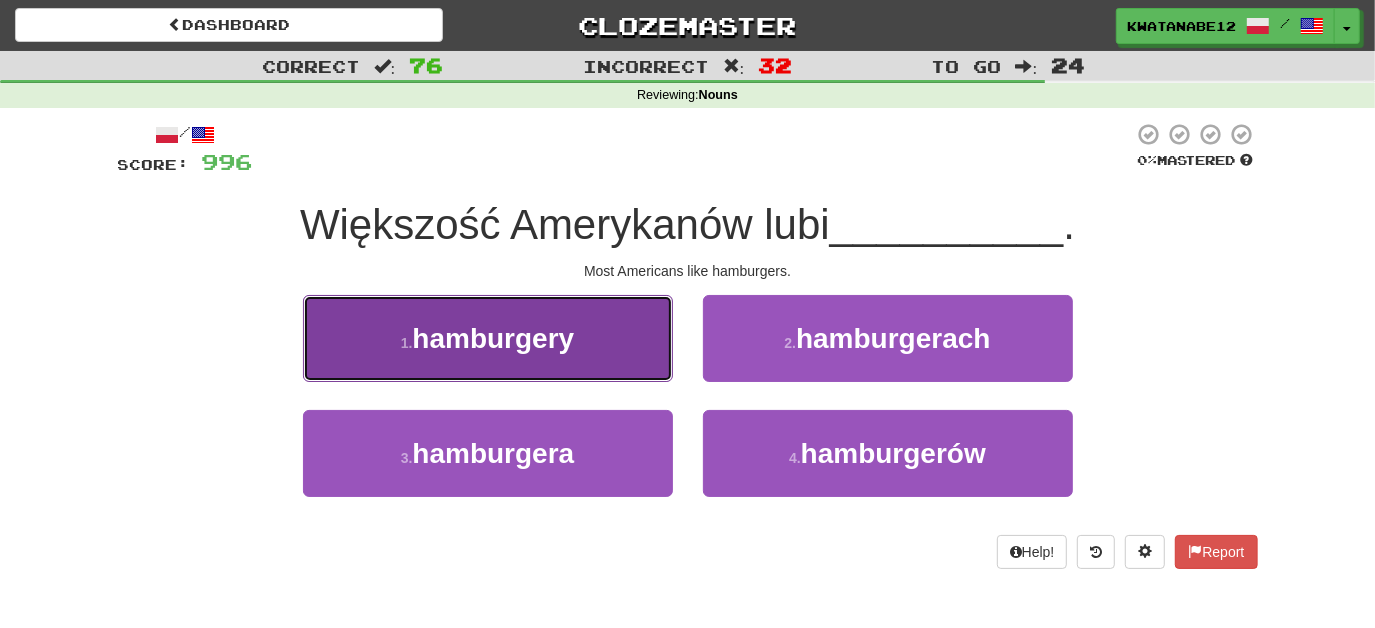 click on "1 .  hamburgery" at bounding box center [488, 338] 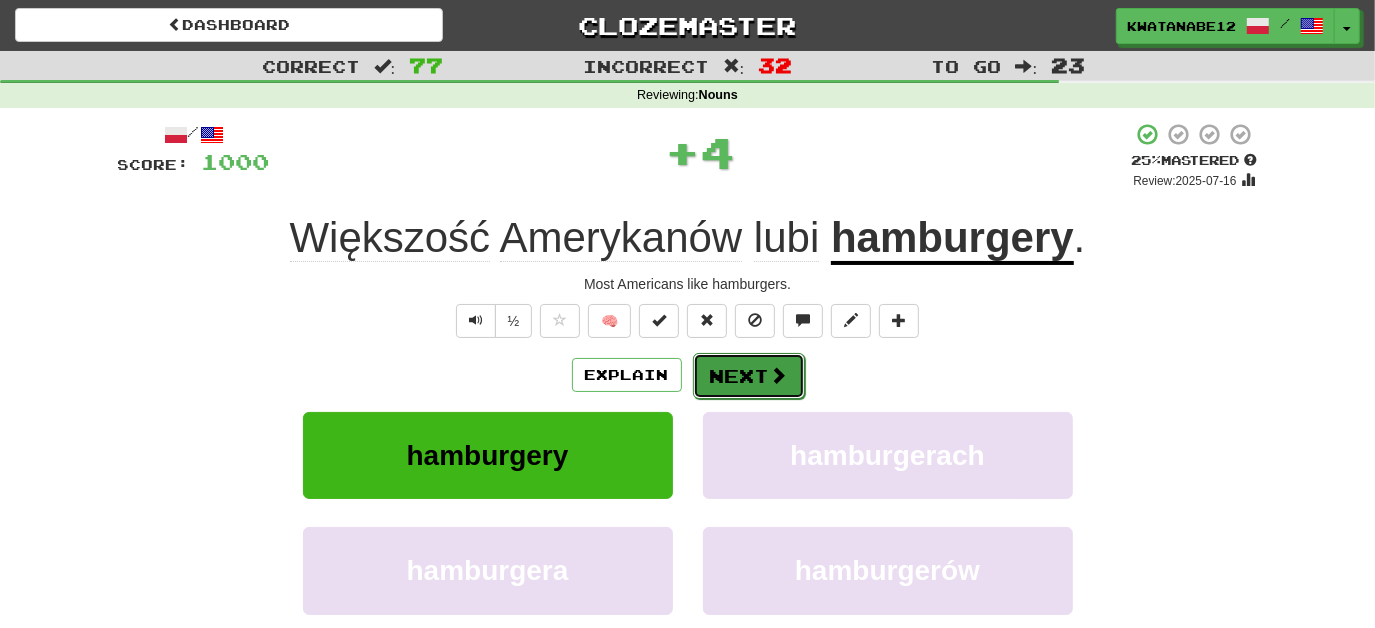 click on "Next" at bounding box center [749, 376] 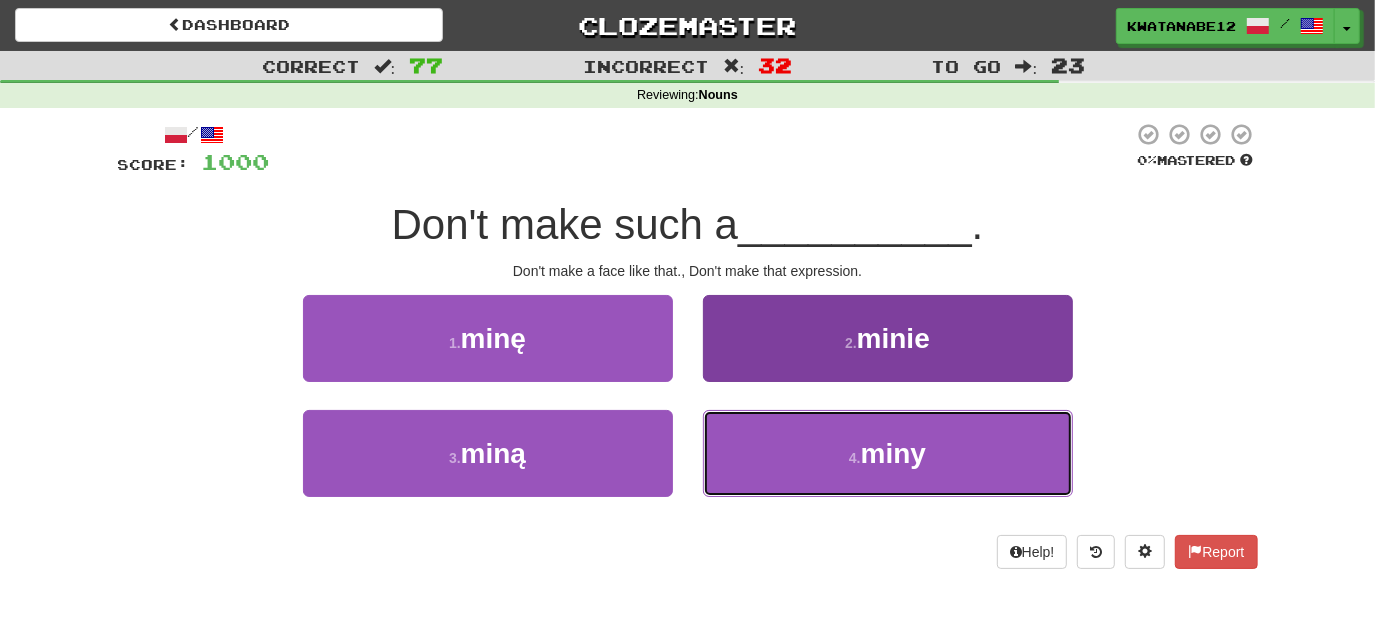 click on "4 .  miny" at bounding box center (888, 453) 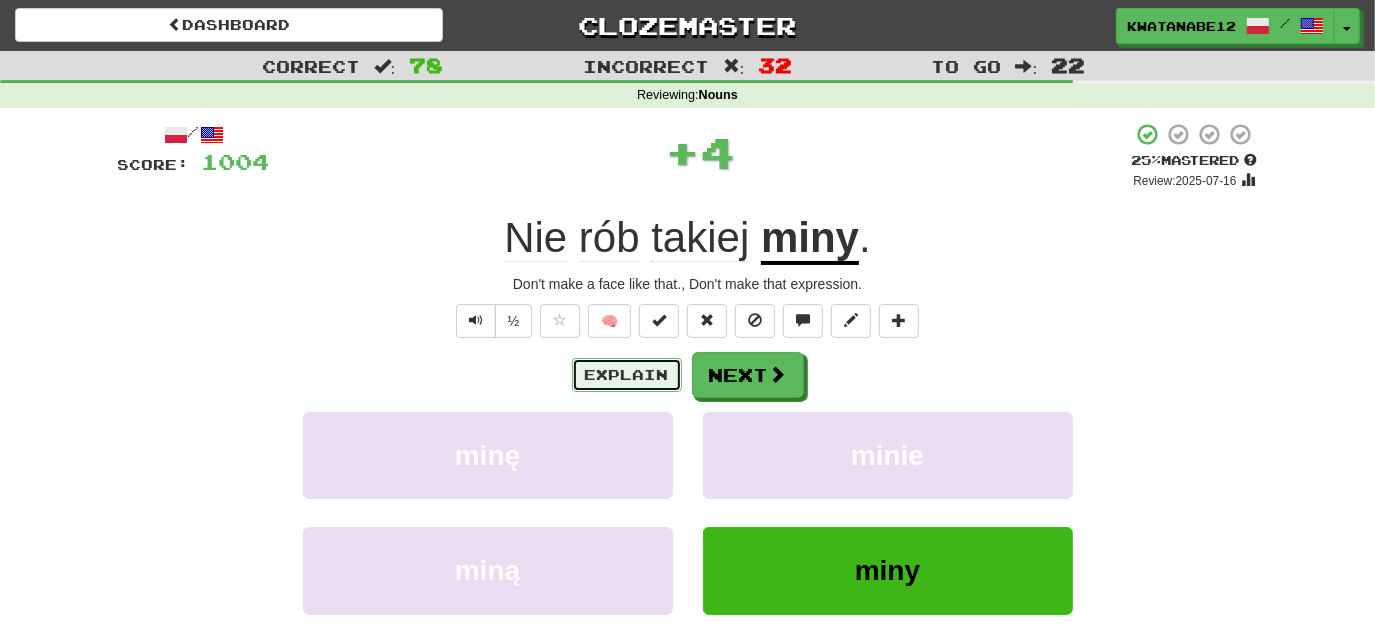 click on "Explain" at bounding box center [627, 375] 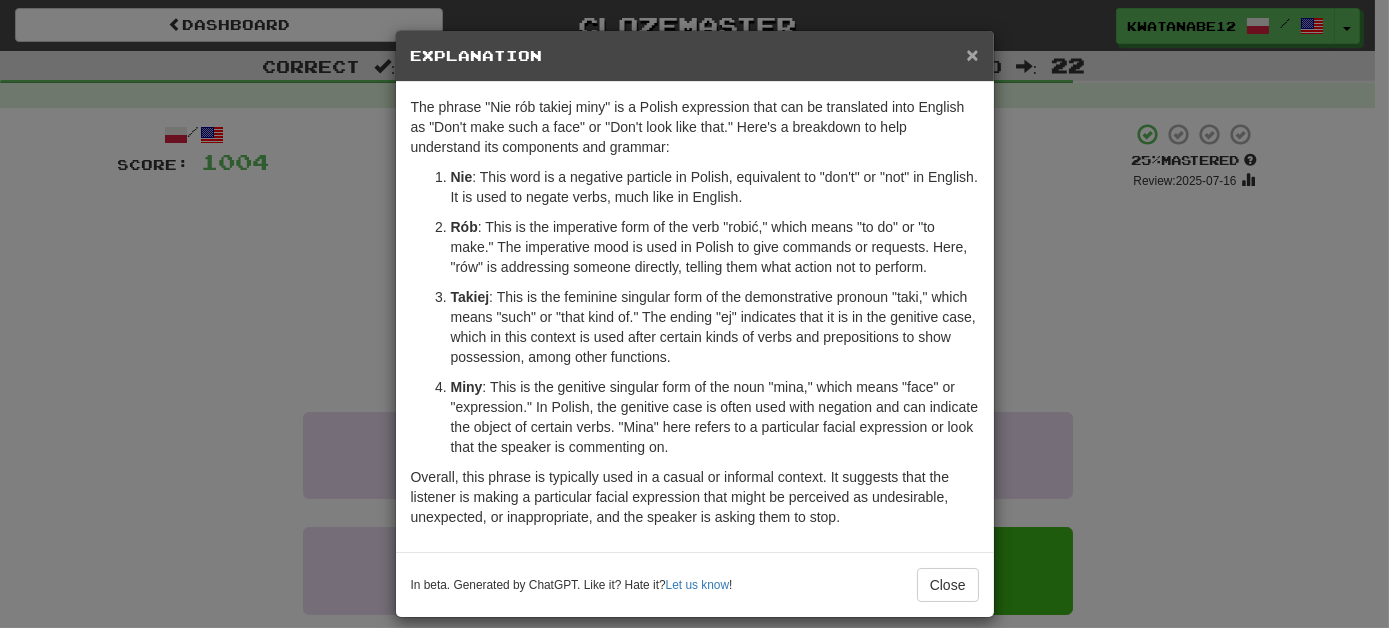 click on "×" at bounding box center [972, 54] 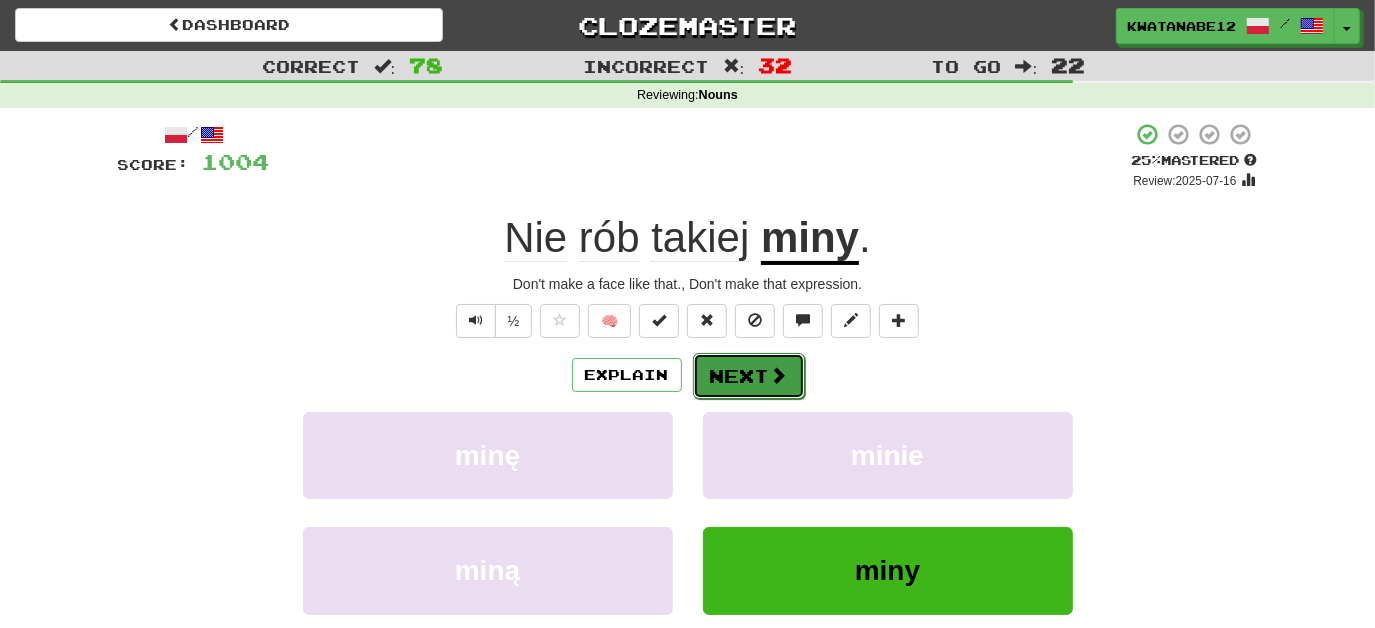 click on "Next" at bounding box center [749, 376] 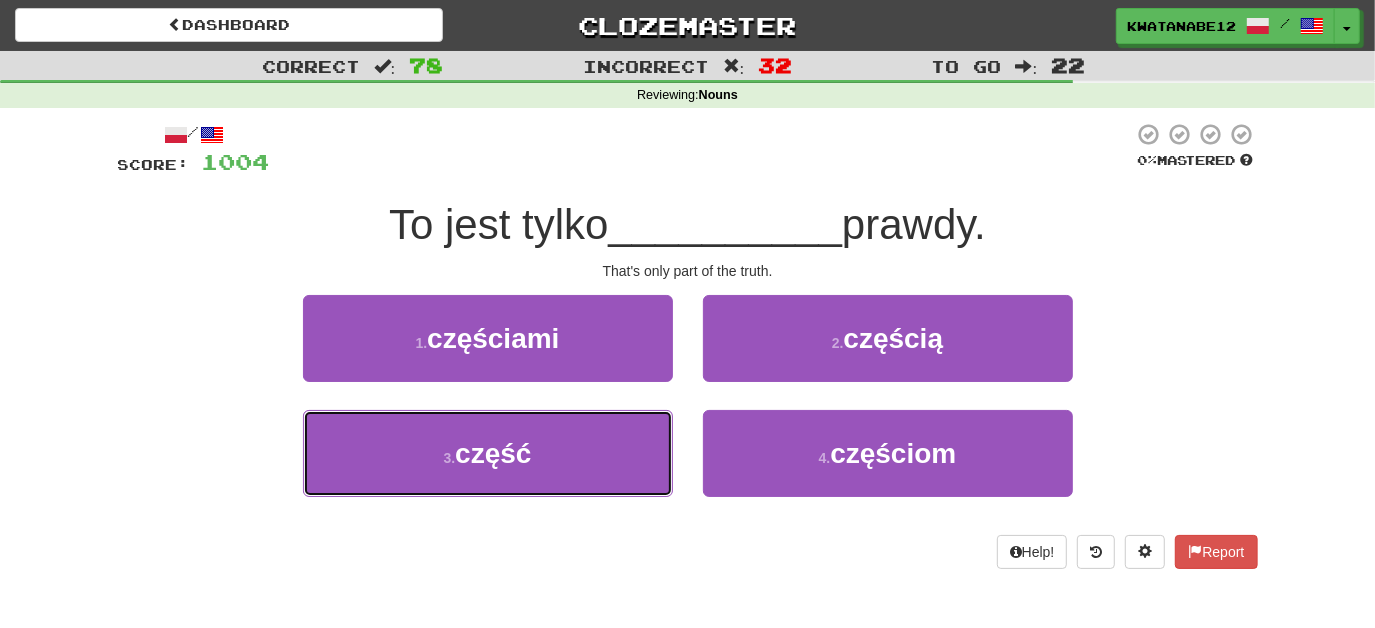 drag, startPoint x: 616, startPoint y: 413, endPoint x: 648, endPoint y: 404, distance: 33.24154 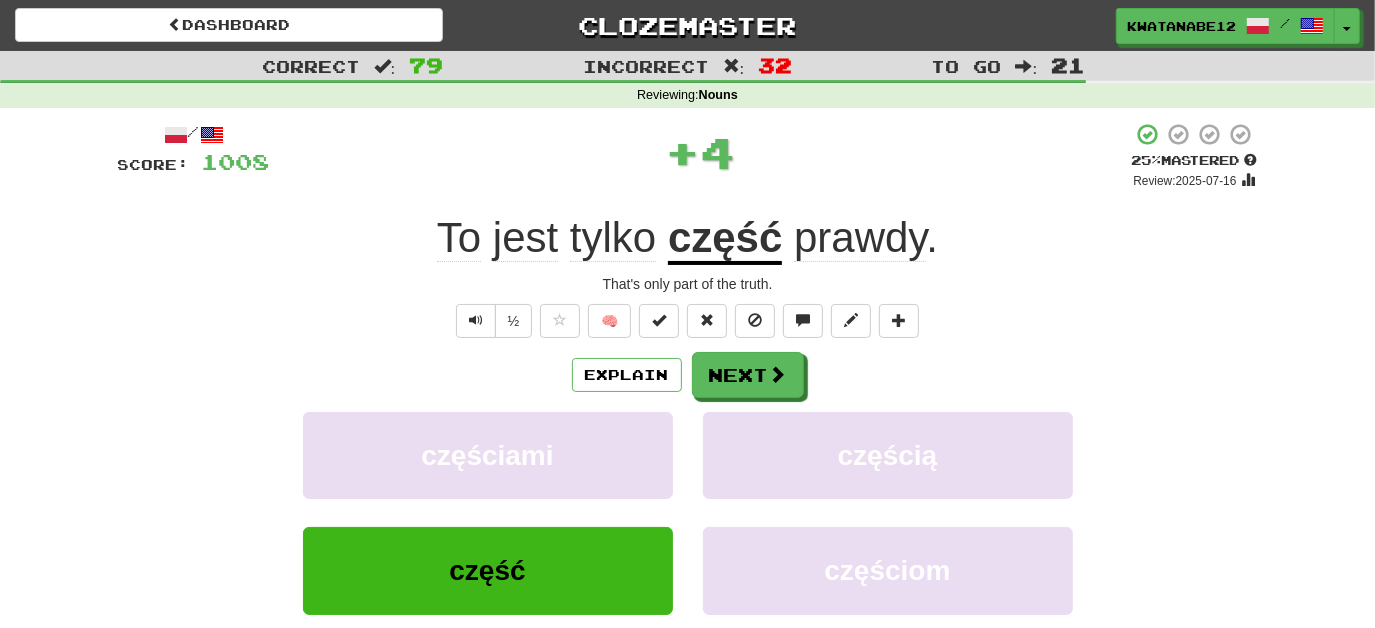 click on "/  Score:   1008 + 4 25 %  Mastered Review:  2025-07-16 To   jest   tylko   część   prawdy . That's only part of the truth. ½ 🧠 Explain Next częściami częścią część częściom Learn more: częściami częścią część częściom  Help!  Report Sentence Source" at bounding box center (688, 435) 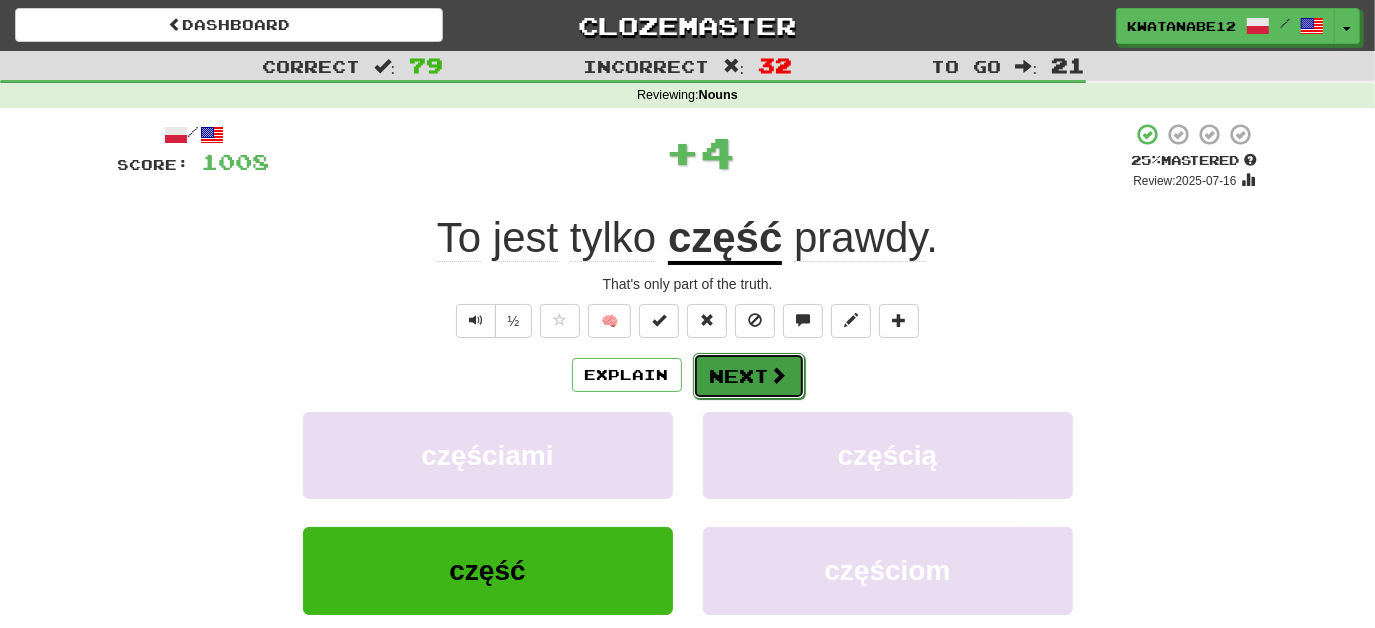 click on "Next" at bounding box center (749, 376) 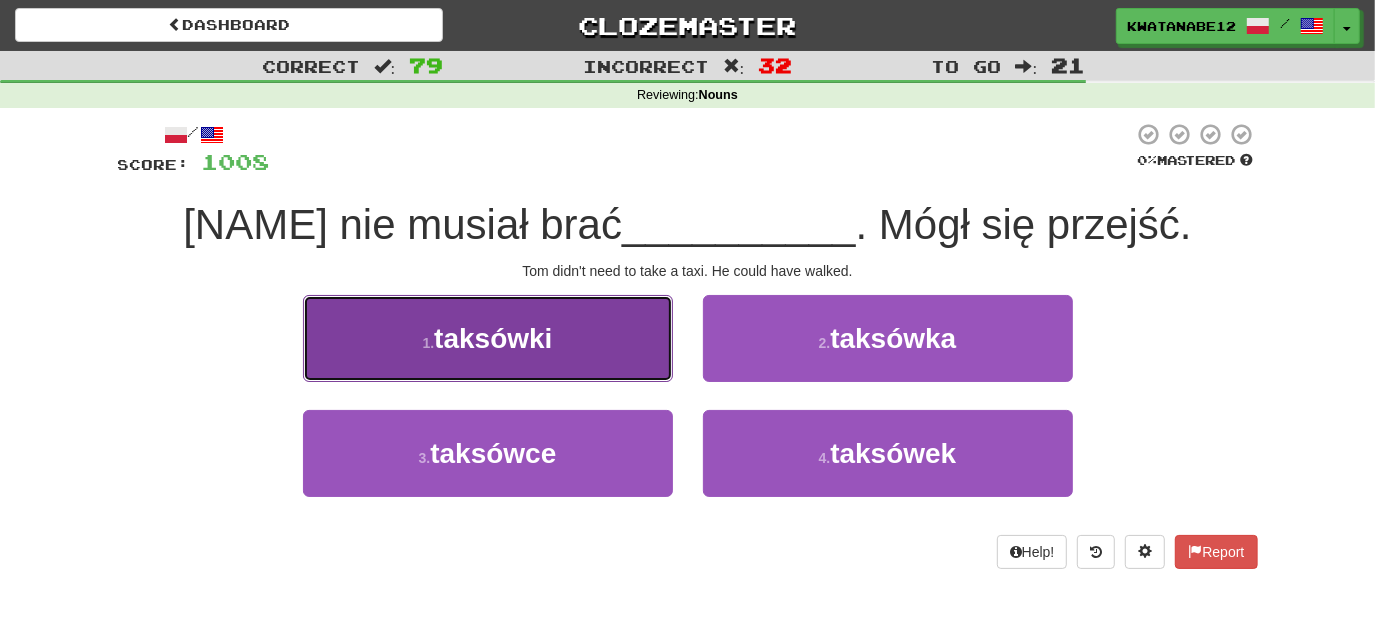 drag, startPoint x: 602, startPoint y: 352, endPoint x: 636, endPoint y: 371, distance: 38.948685 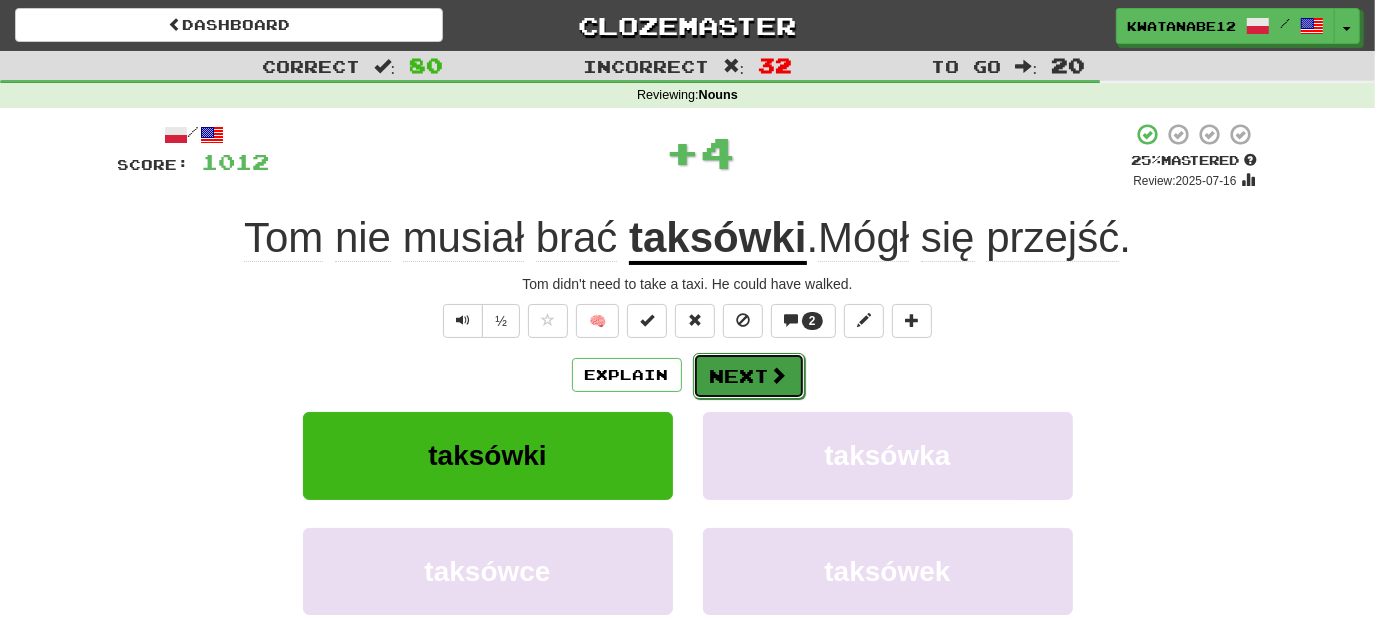 click on "Next" at bounding box center (749, 376) 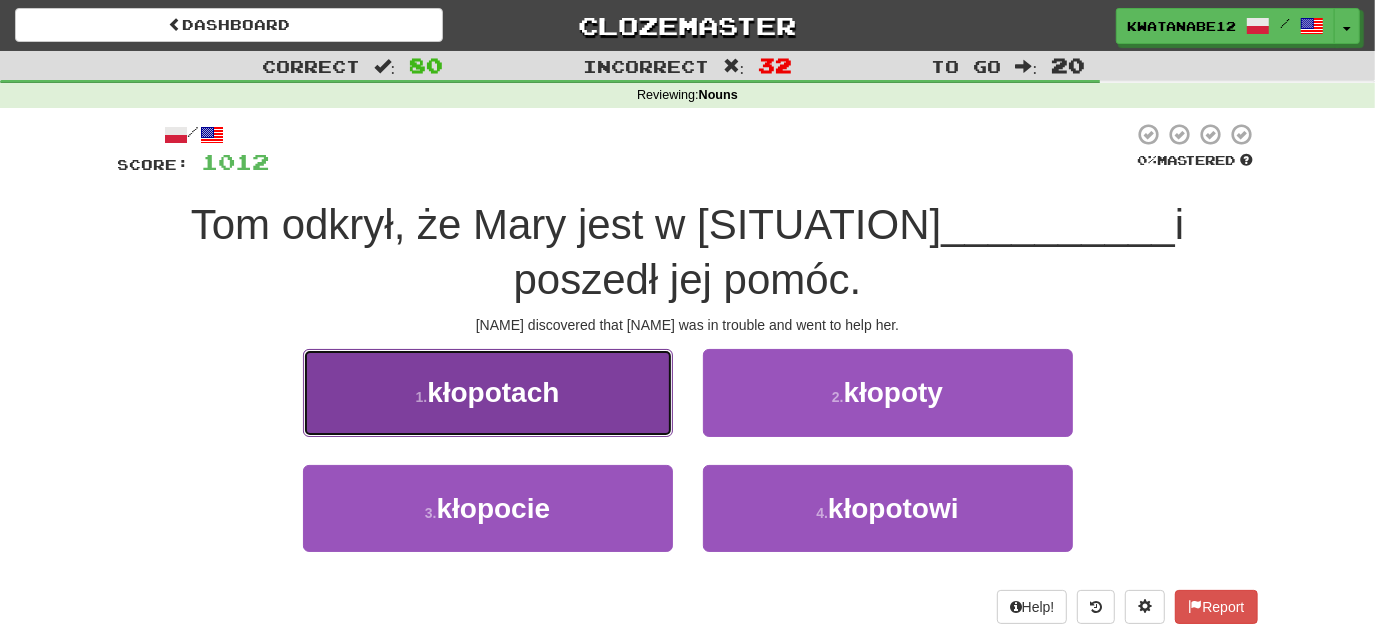 click on "1 .  kłopotach" at bounding box center (488, 392) 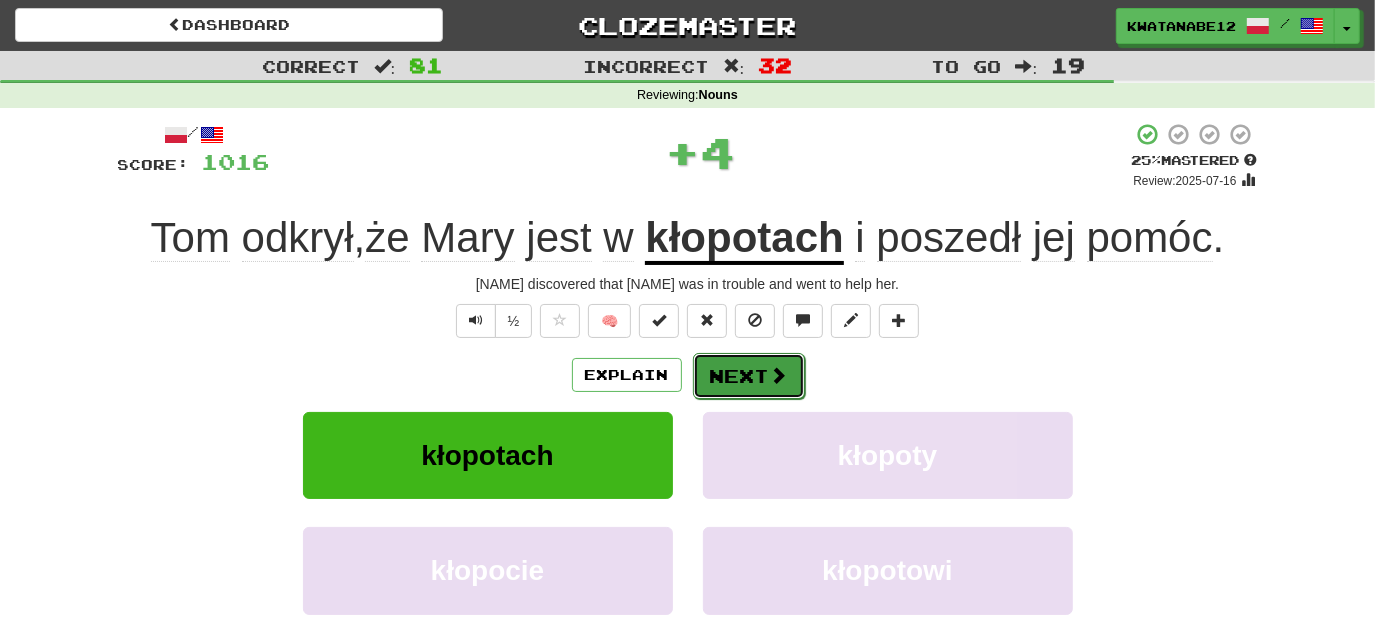 click on "Next" at bounding box center (749, 376) 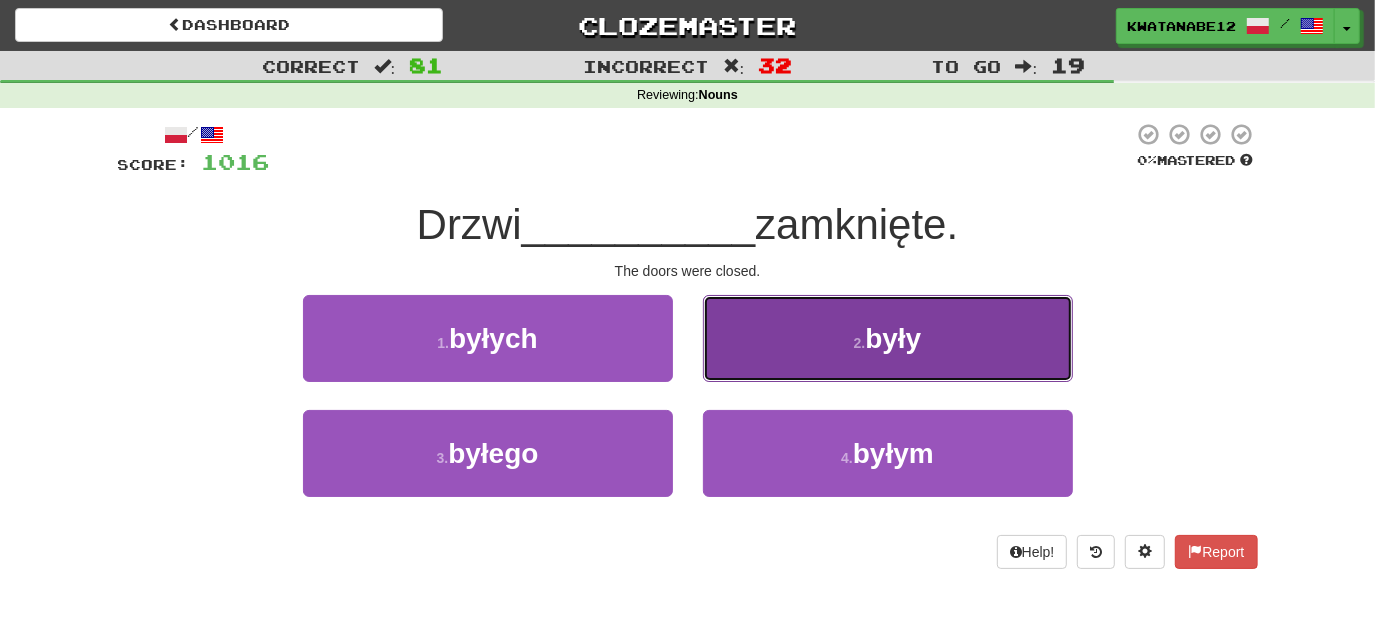 click on "2 .  były" at bounding box center [888, 338] 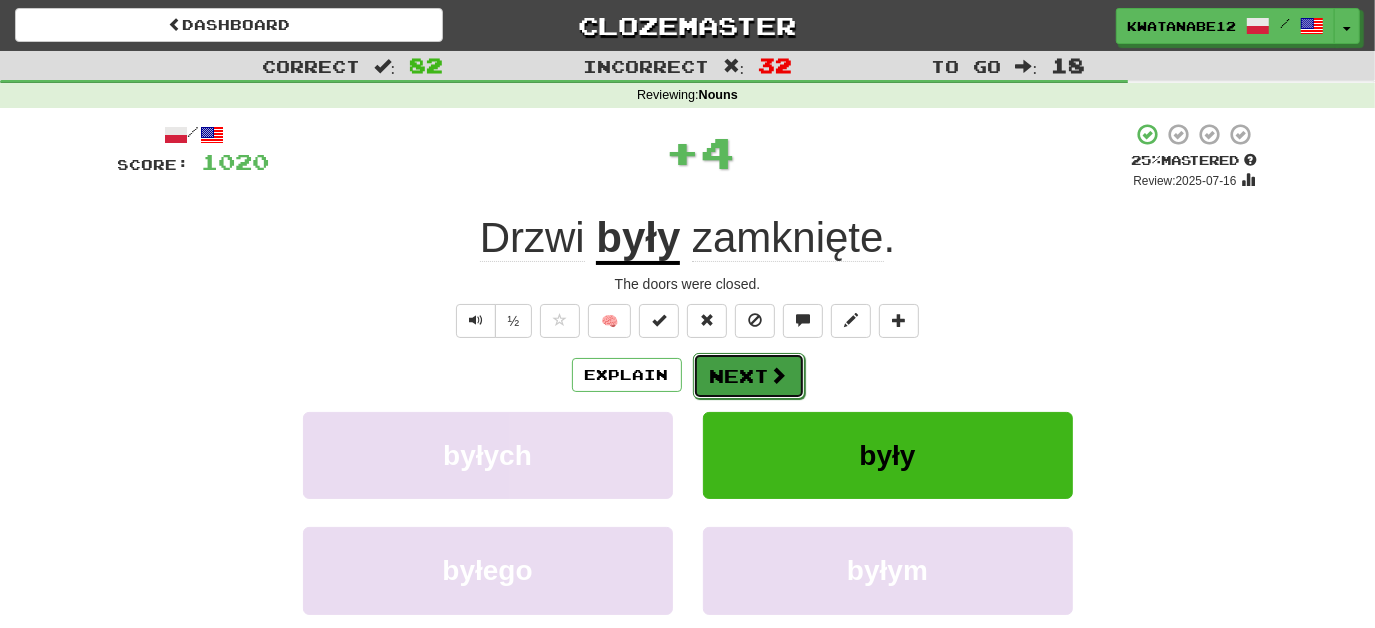 click on "Next" at bounding box center (749, 376) 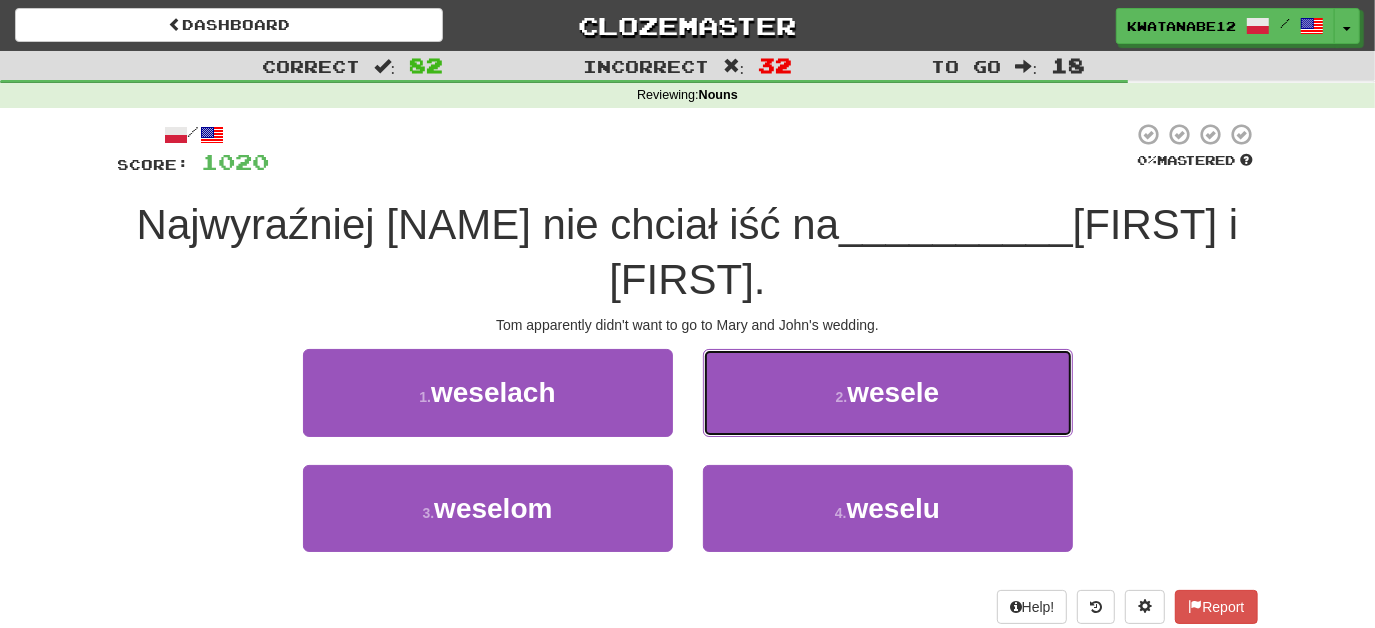 click on "2 .  wesele" at bounding box center (888, 392) 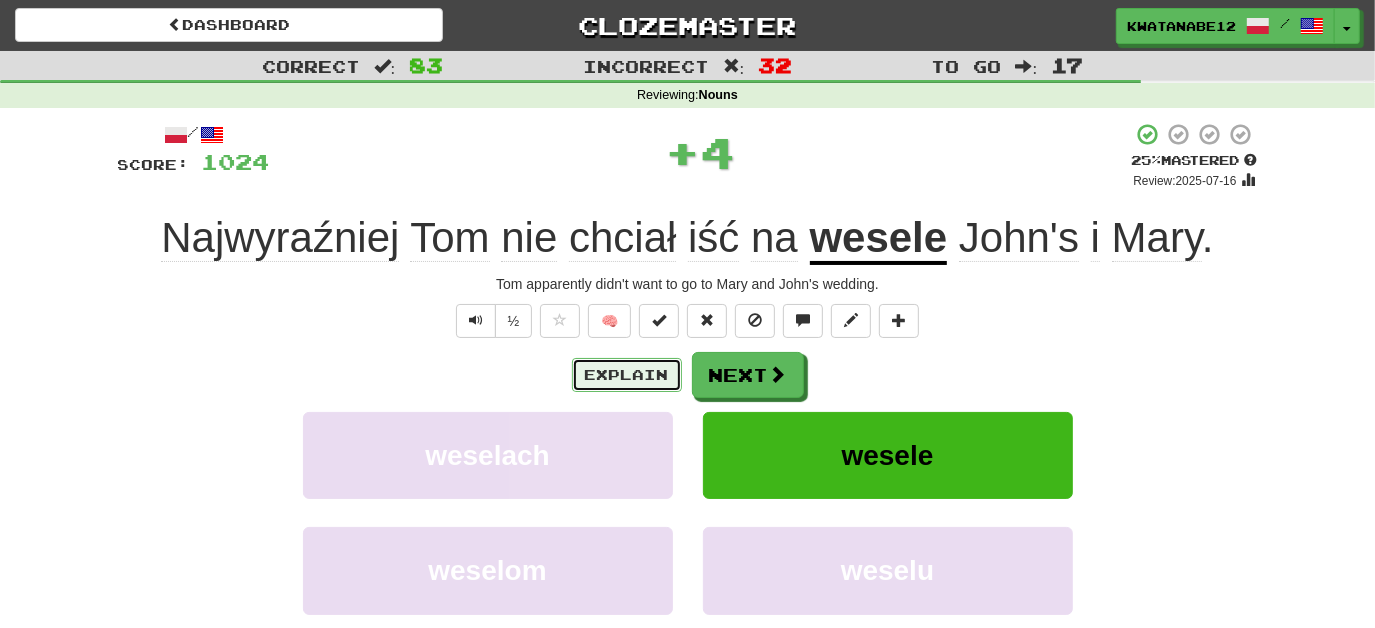 click on "Explain" at bounding box center [627, 375] 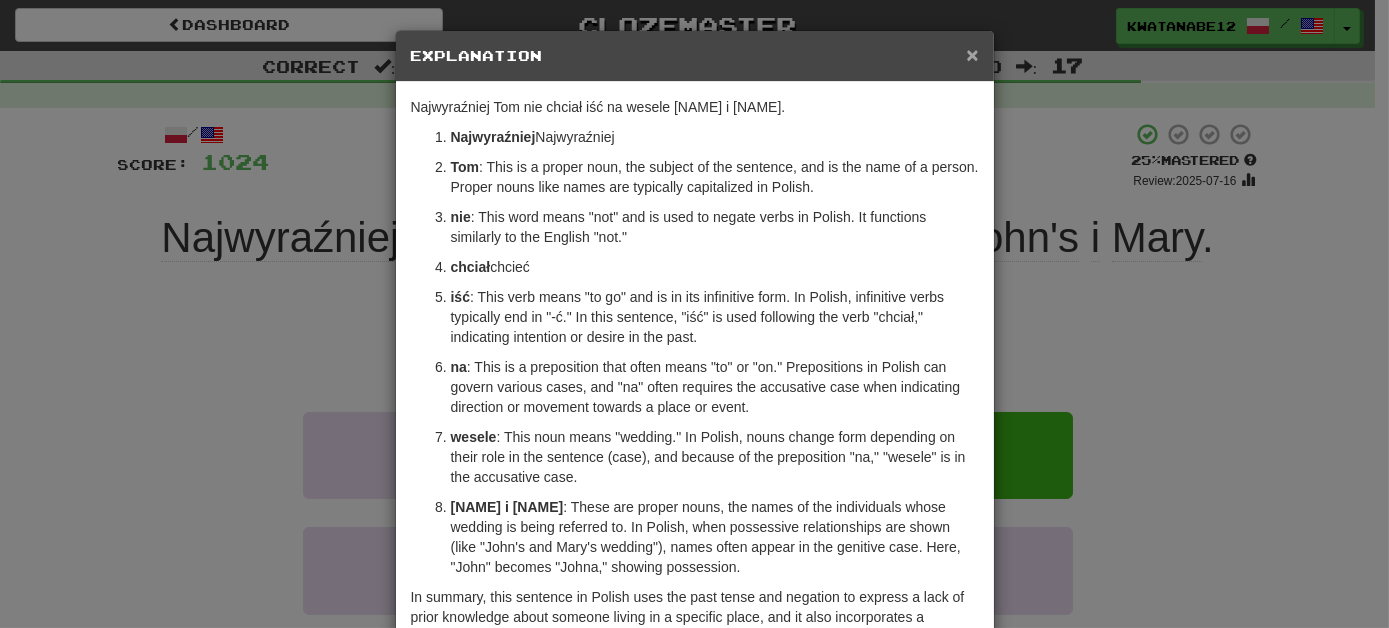 click on "×" at bounding box center [972, 54] 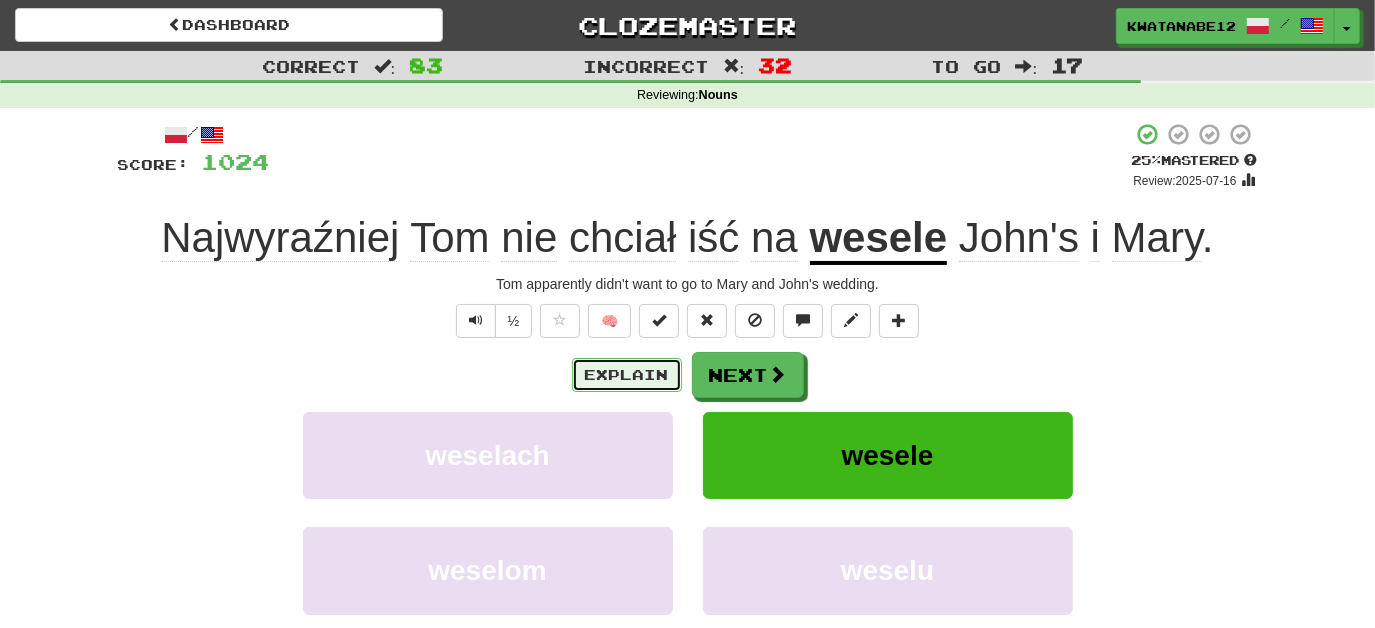 click on "Explain" at bounding box center (627, 375) 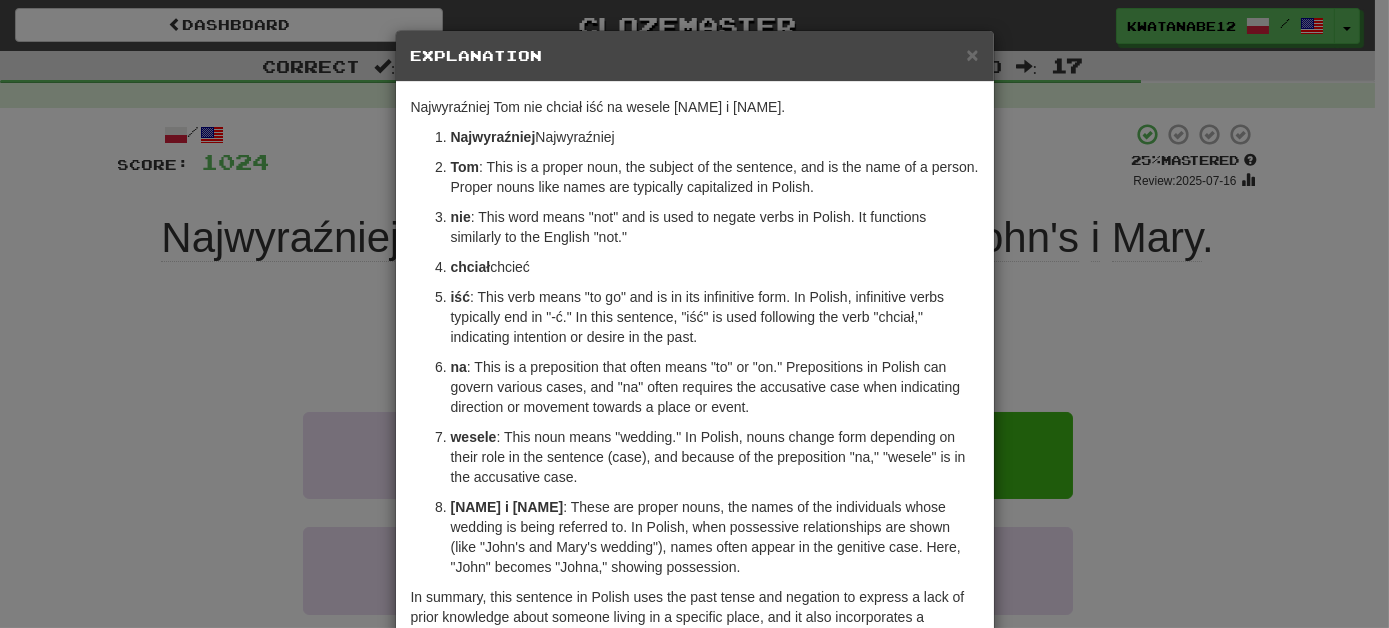 click on "Certainly! Let's break down the sentence "Najwyraźniej Tom nie chciał iść na wesele Johna i Mary." in terms of vocabulary and grammar to help someone learning Polish understand it better.
Najwyraźniej : This word means "apparently" or "evidently." It's an adverb used to express that something seems to be true based on what is known or observed.
Tom : This is a proper noun, the subject of the sentence, and is the name of a person. Proper nouns like names are typically capitalized in Polish.
nie : This word means "not" and is used to negate verbs in Polish. It functions similarly to the English "not."
chciał : This is the past tense, third person singular form of the verb "chcieć," which means "to want." In Polish, verbs change their endings according to tense, mood, and the subject of the sentence.
iść
na
wesele
Johna i Mary" at bounding box center [695, 447] 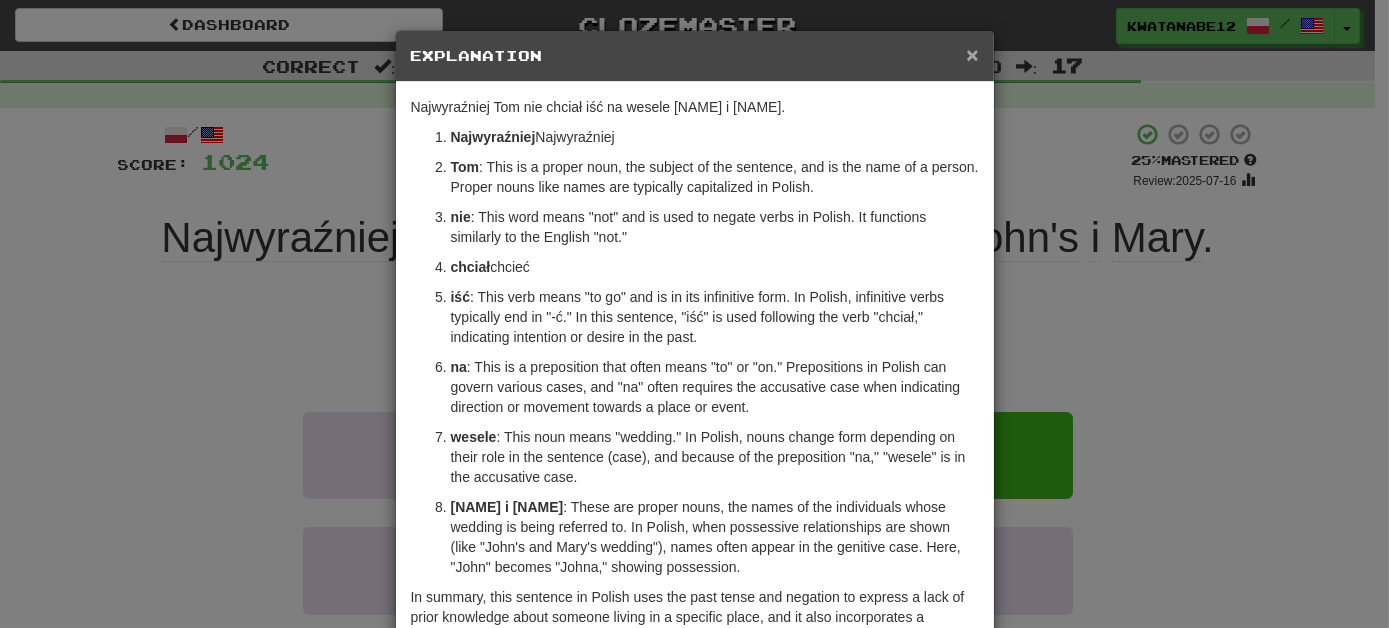 click on "×" at bounding box center (972, 54) 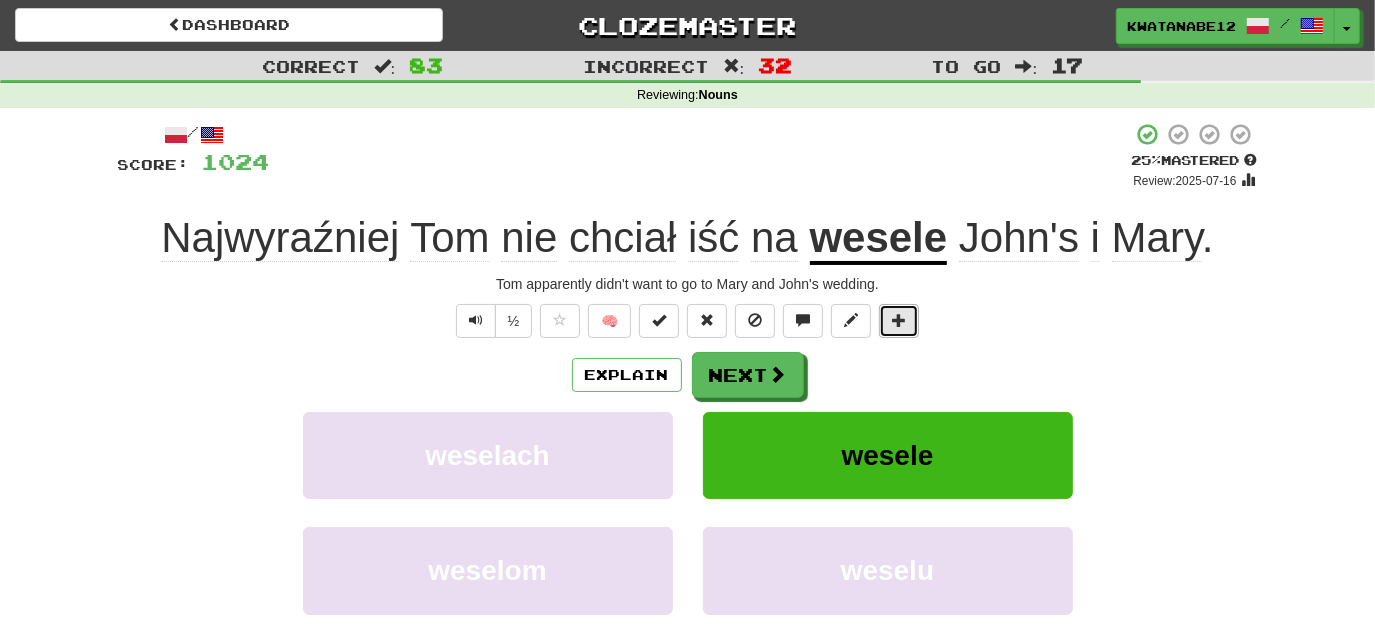 click at bounding box center [899, 321] 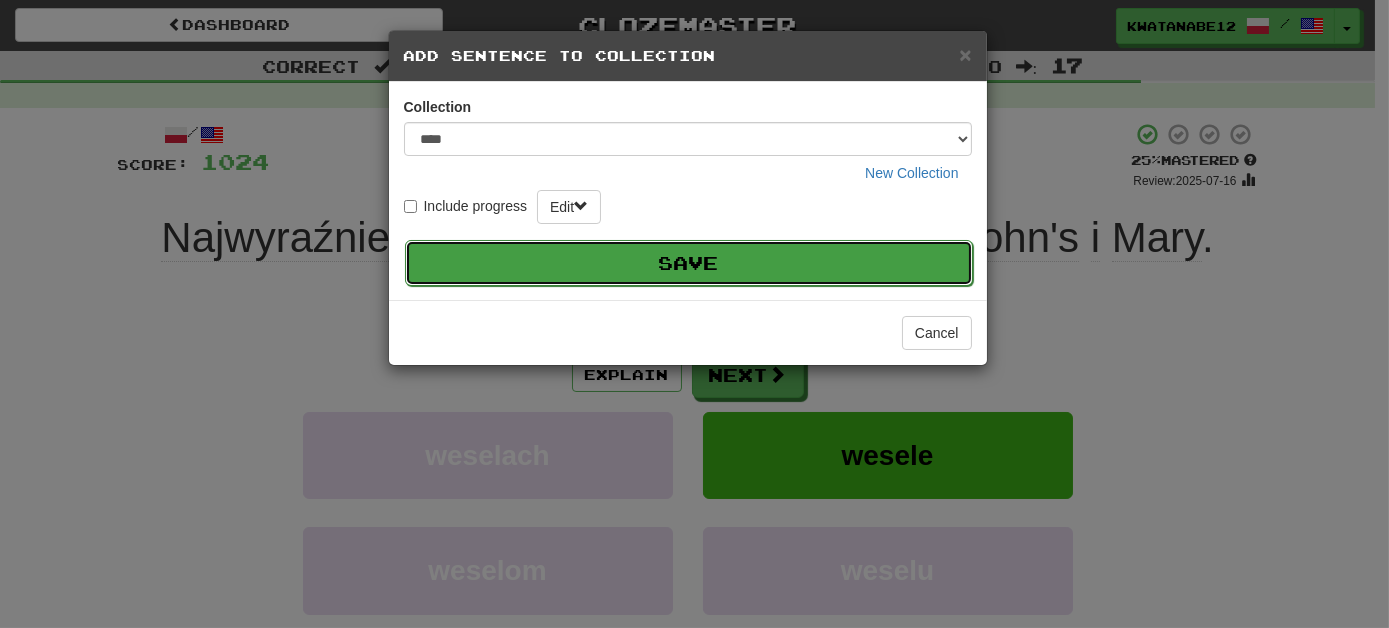 click on "Save" at bounding box center [689, 263] 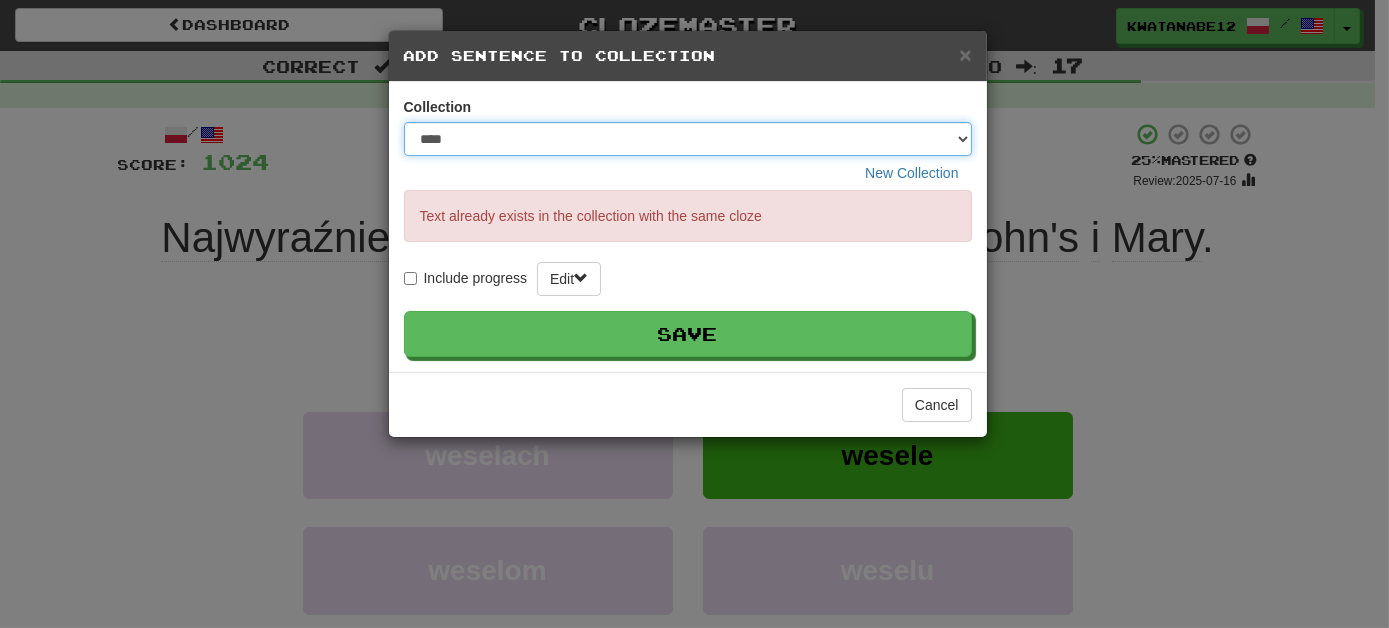 click on "**** ****** ******** ***** *********" at bounding box center [688, 139] 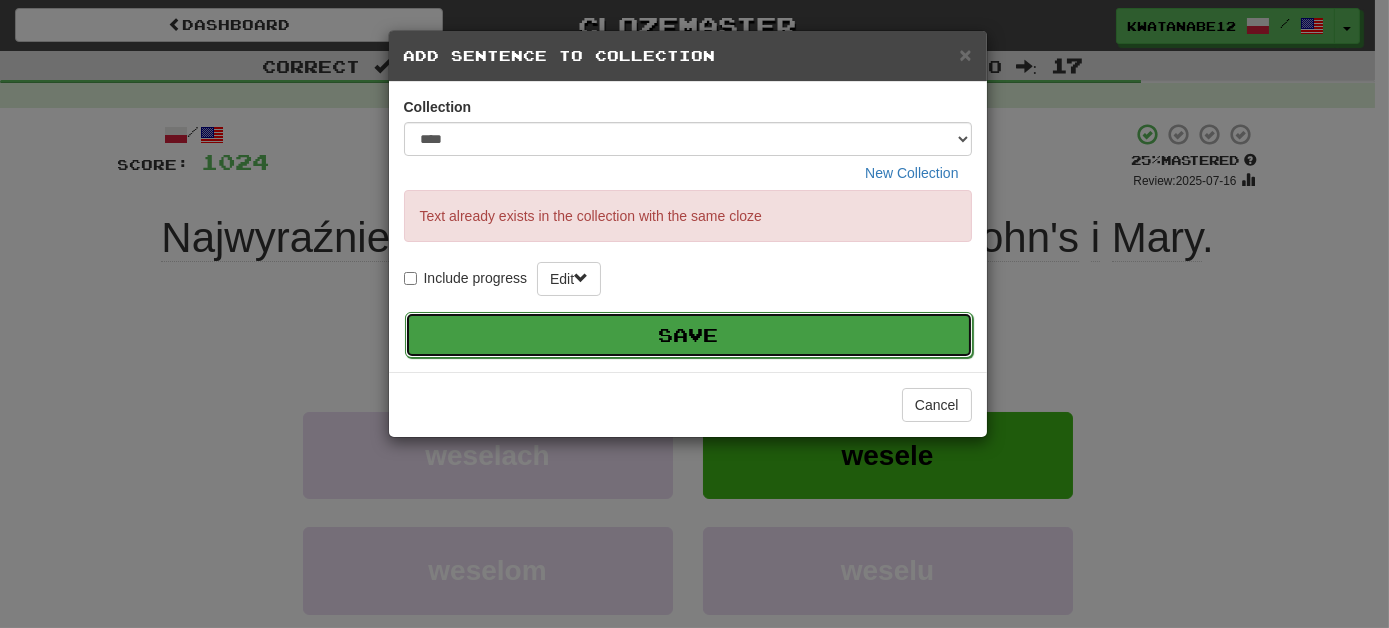 click on "Save" at bounding box center [689, 335] 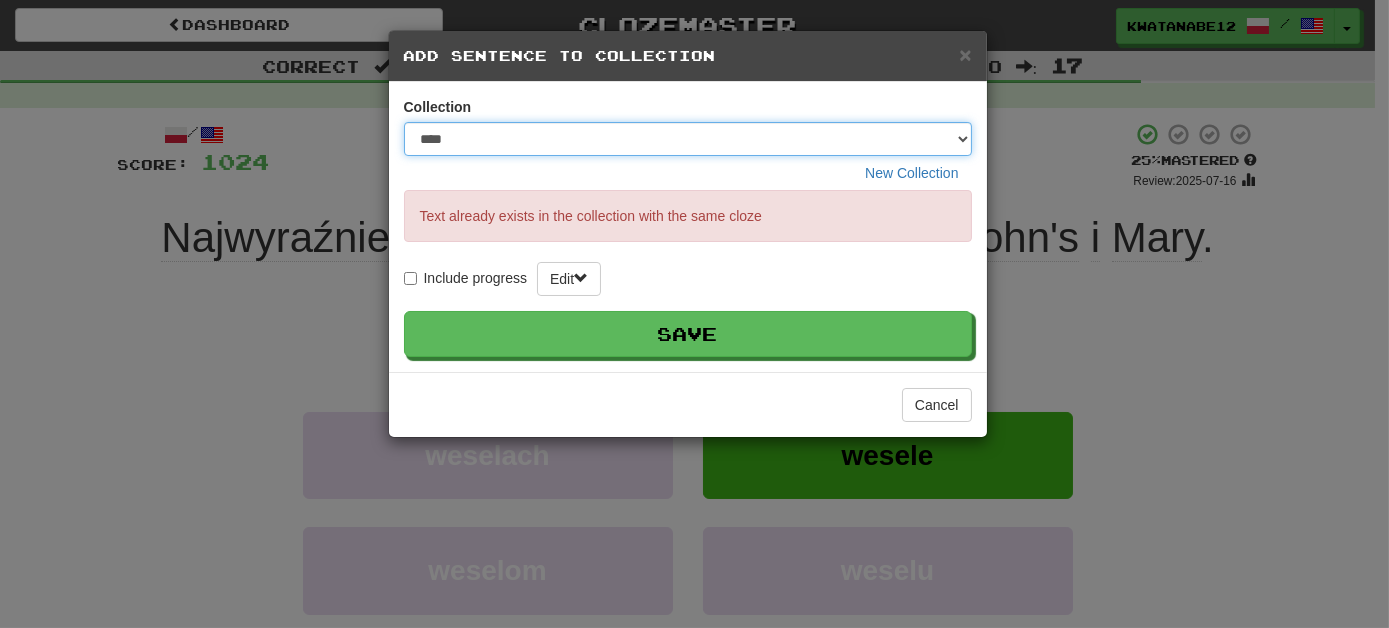 click on "**** ****** ******** ***** *********" at bounding box center [688, 139] 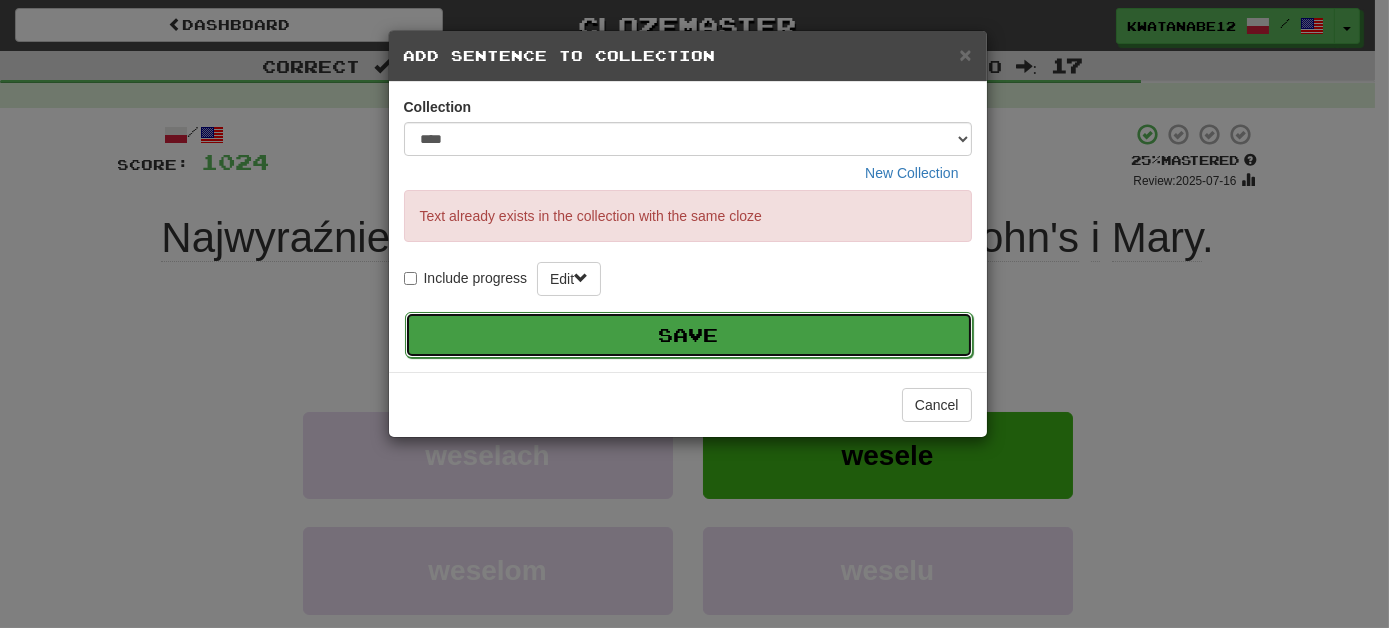 click on "Save" at bounding box center (689, 335) 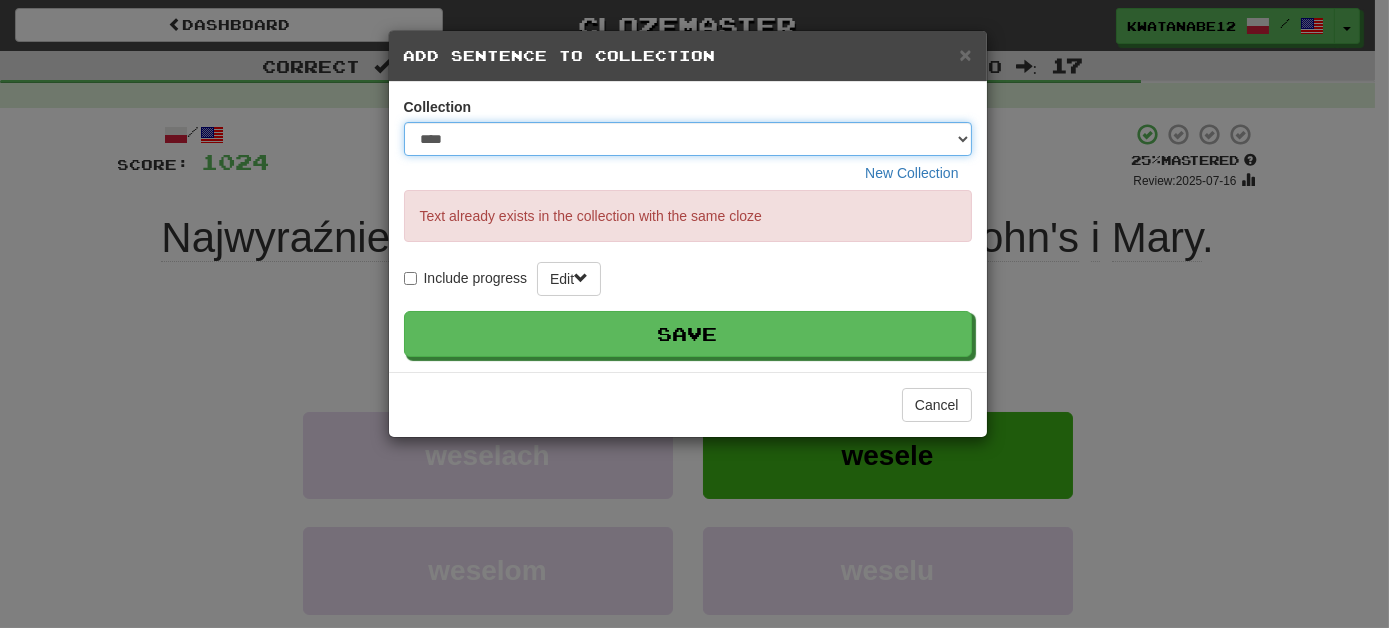 click on "**** ****** ******** ***** *********" at bounding box center [688, 139] 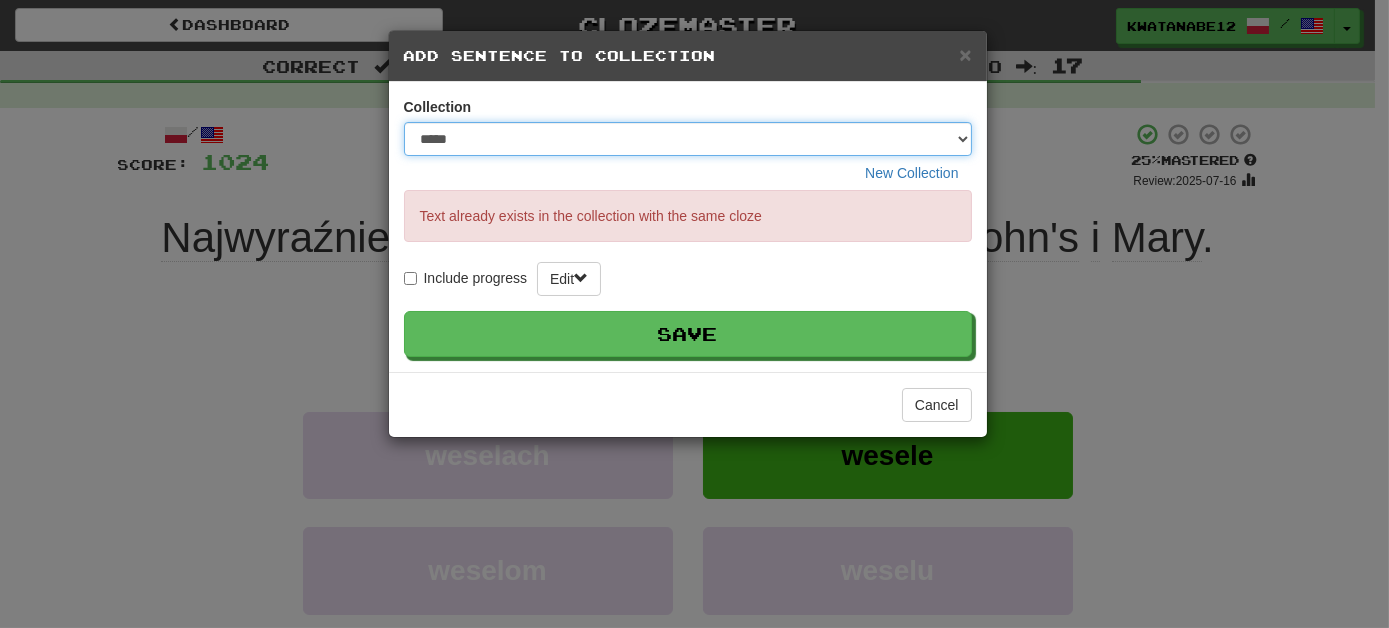 click on "**** ****** ******** ***** *********" at bounding box center (688, 139) 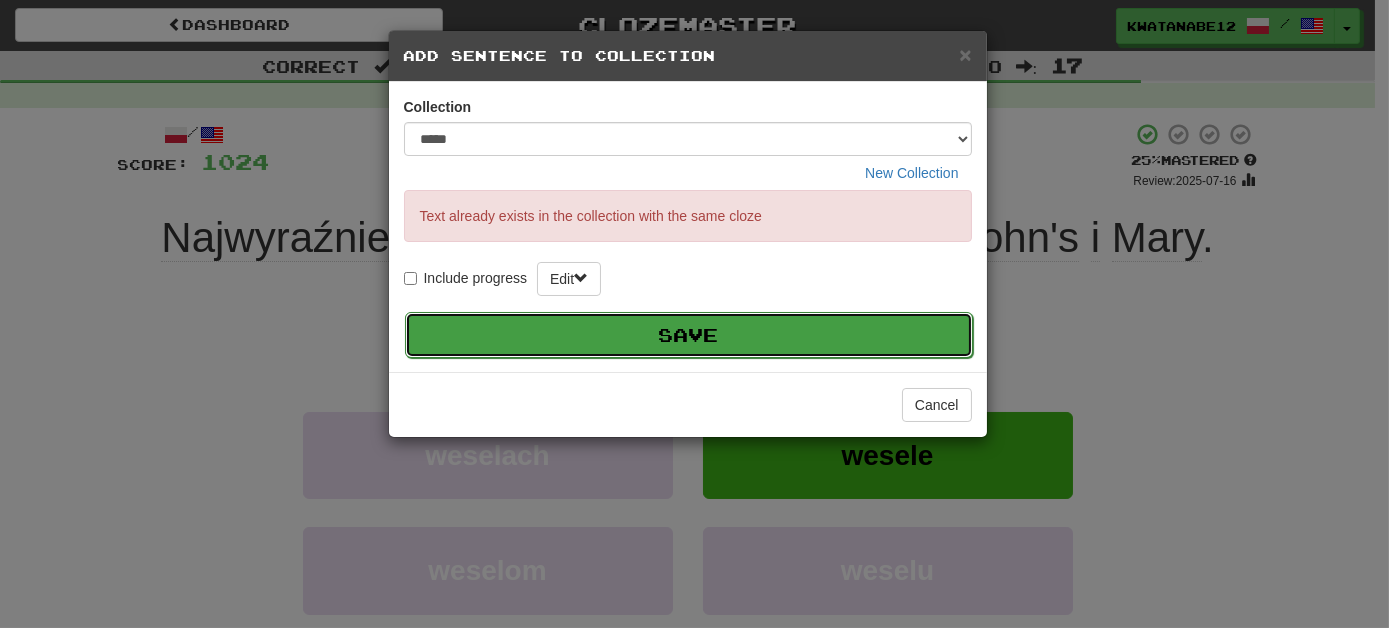 click on "Save" at bounding box center (689, 335) 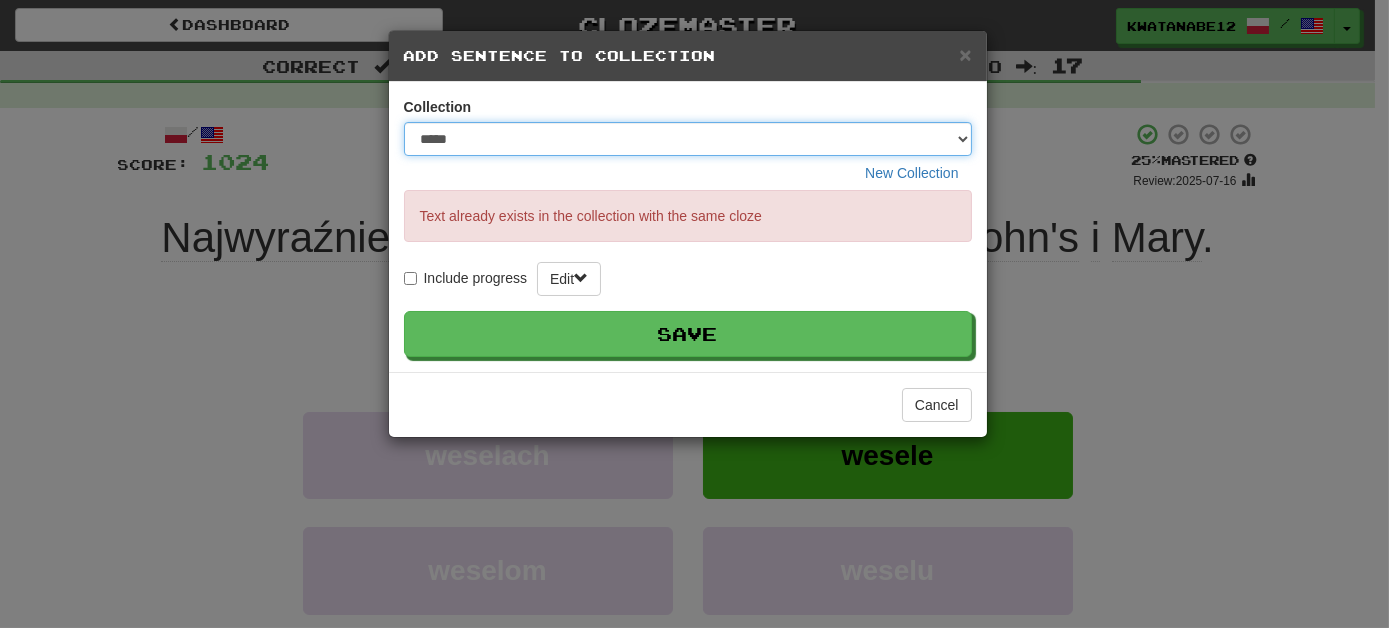 click on "**** ****** ******** ***** *********" at bounding box center [688, 139] 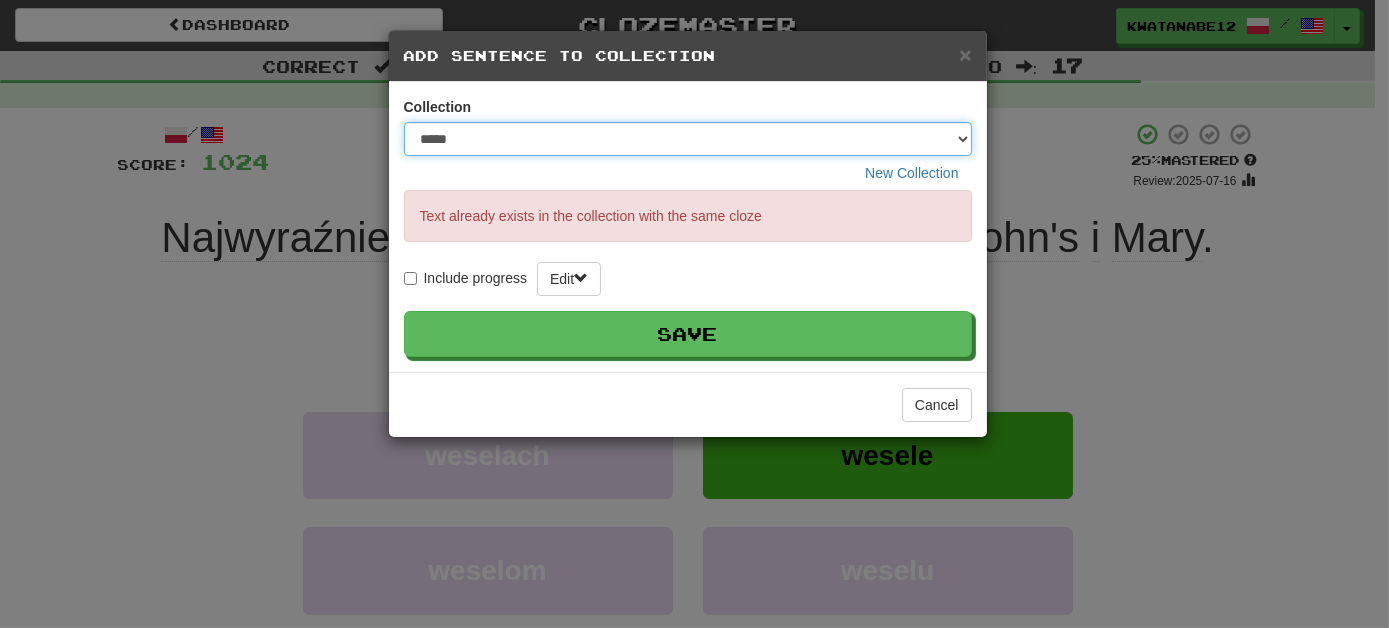 select on "*****" 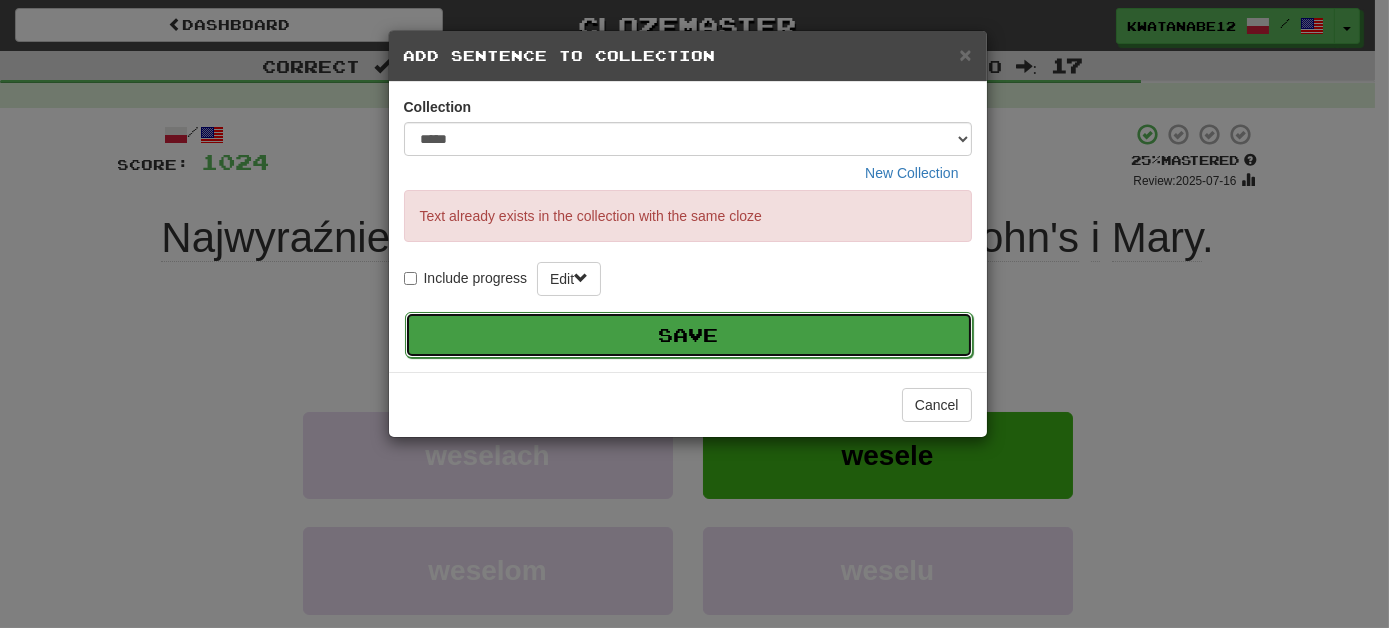 drag, startPoint x: 876, startPoint y: 323, endPoint x: 862, endPoint y: 348, distance: 28.653097 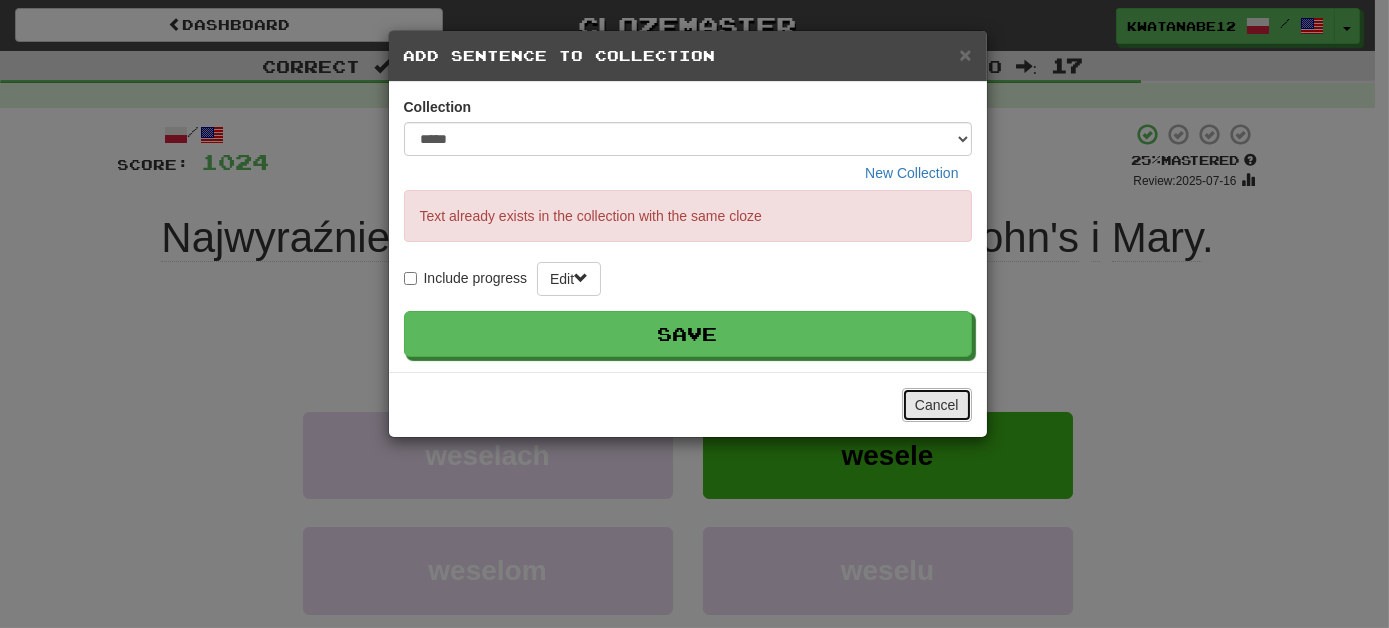 click on "Cancel" at bounding box center [937, 405] 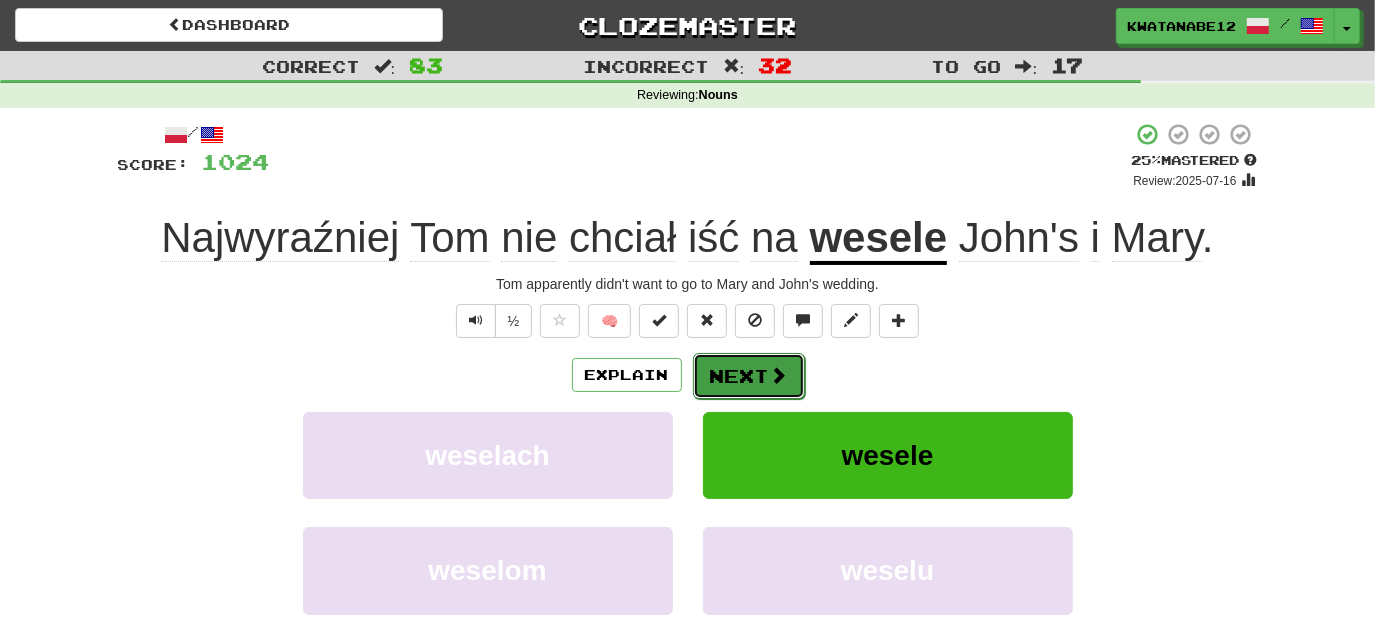 click at bounding box center [779, 375] 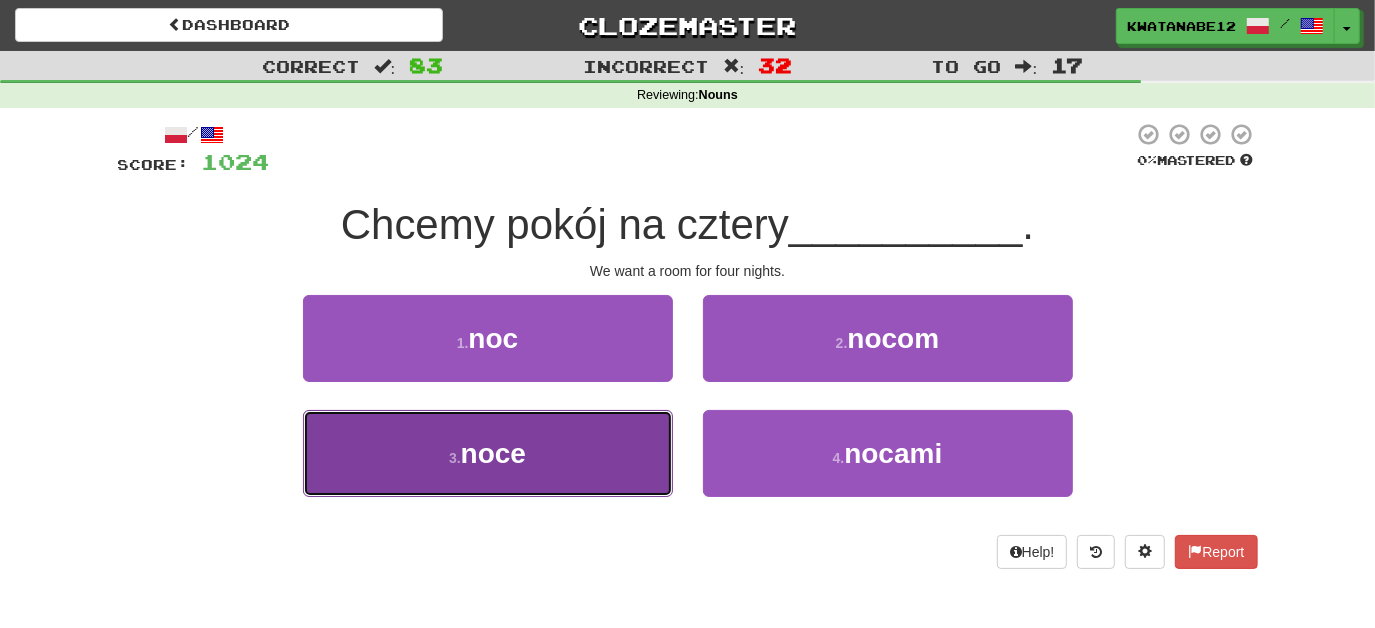 click on "noce" at bounding box center [488, 453] 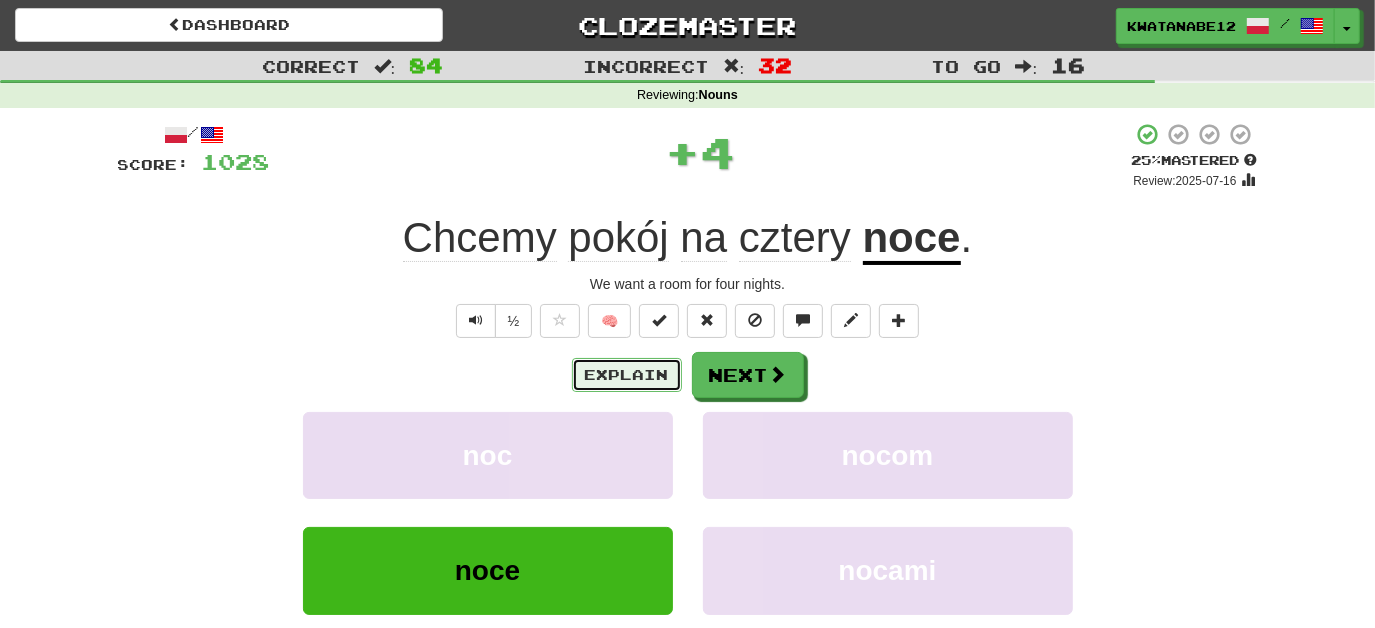 click on "Explain" at bounding box center (627, 375) 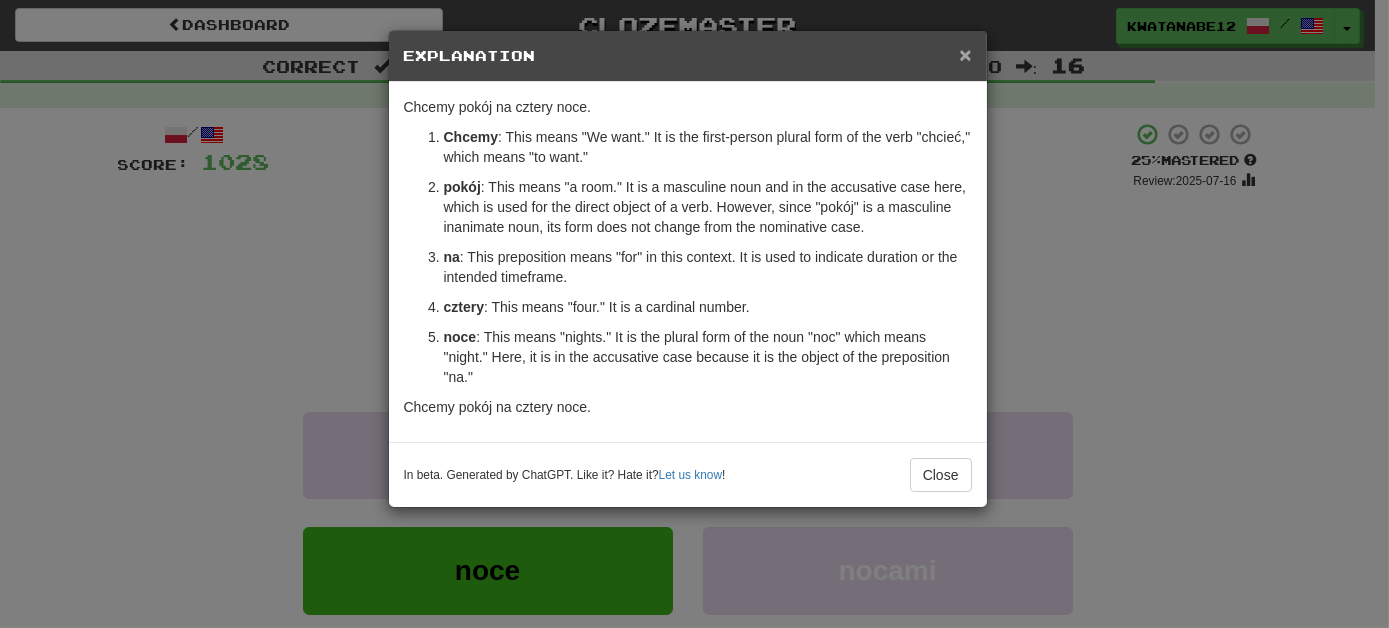 click on "×" at bounding box center [965, 54] 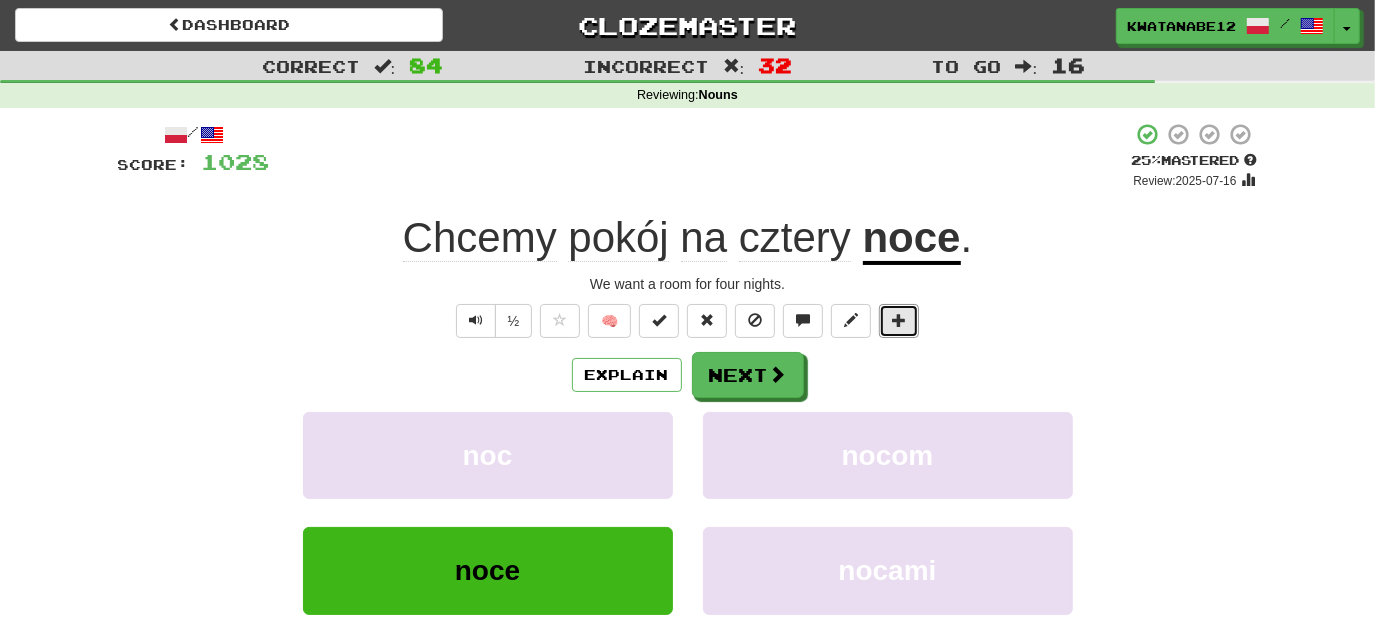click at bounding box center (899, 321) 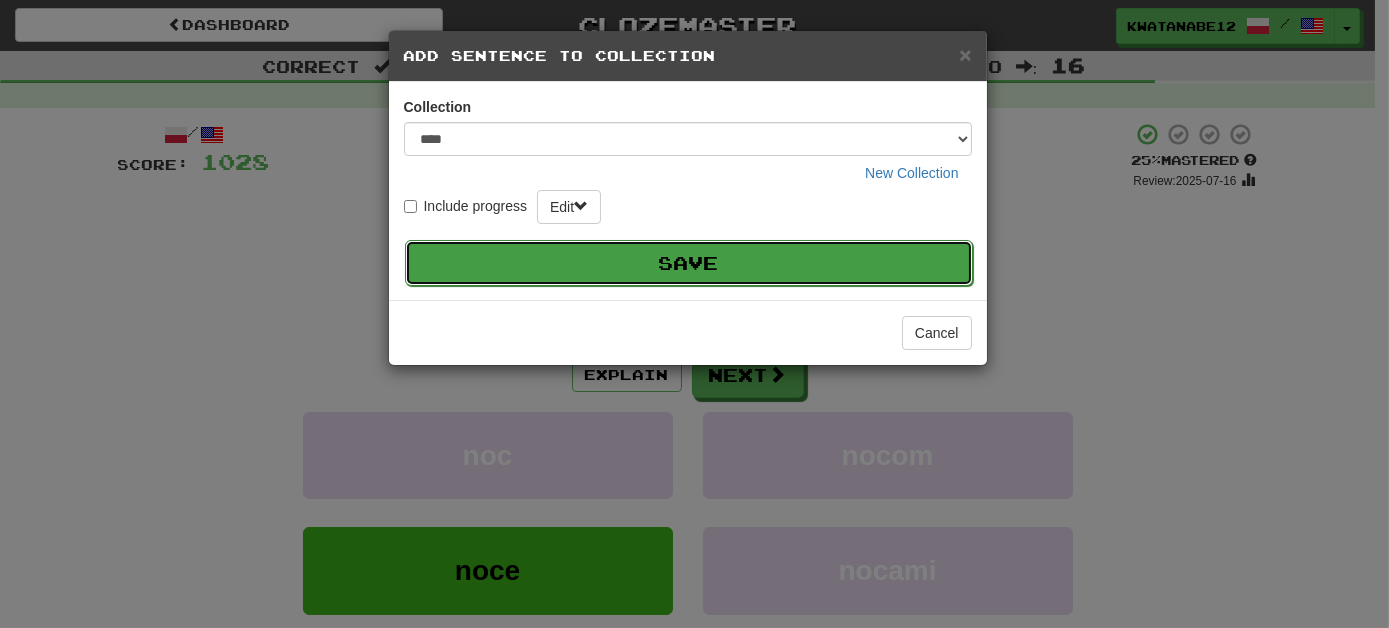 click on "Save" at bounding box center (689, 263) 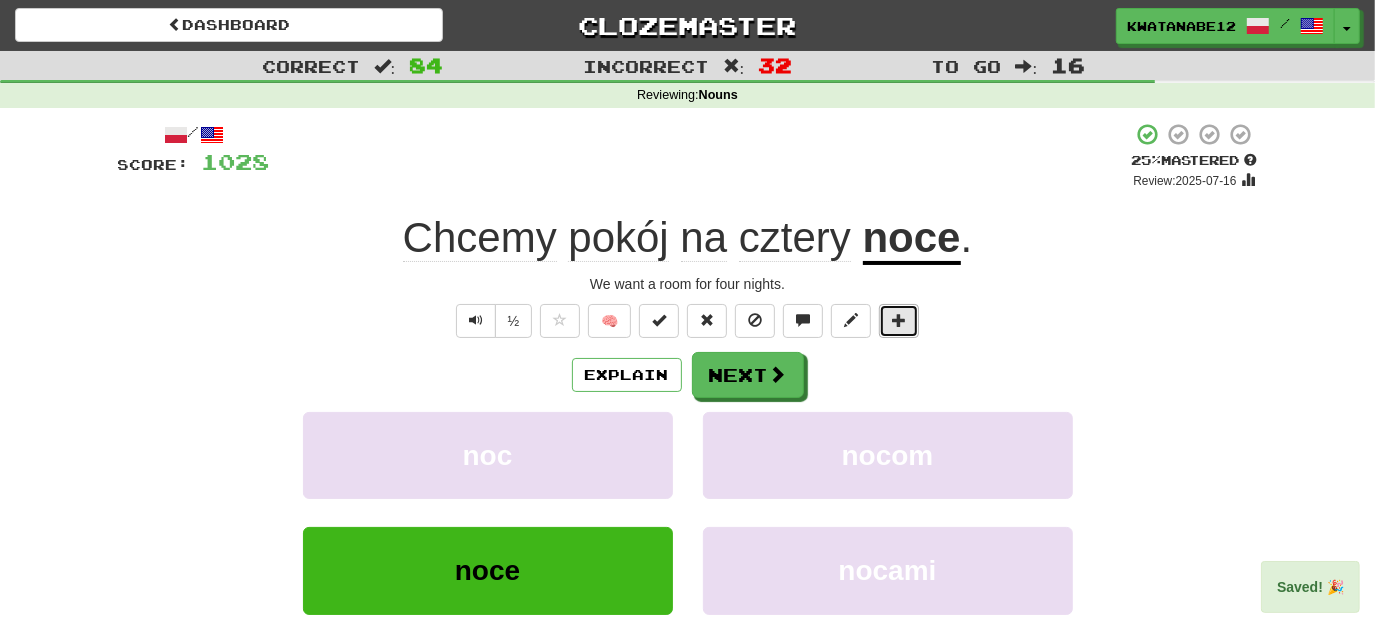click at bounding box center (899, 321) 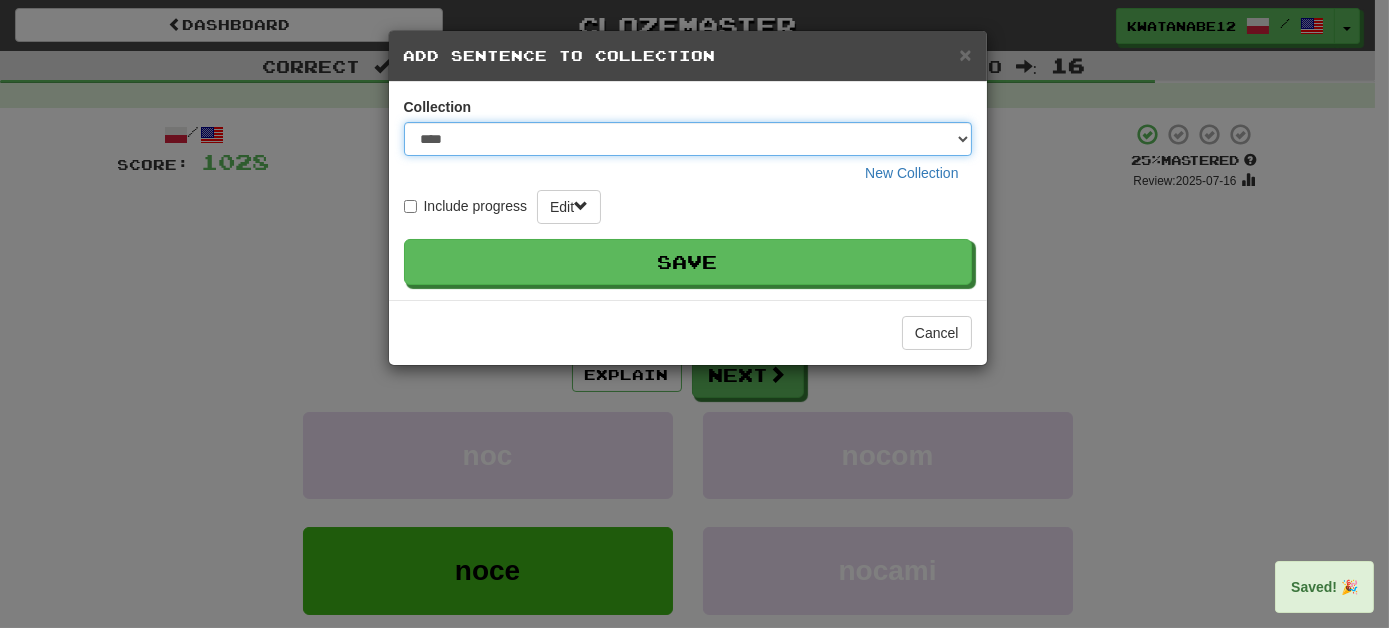 click on "**** ****** ******** ***** *********" at bounding box center [688, 139] 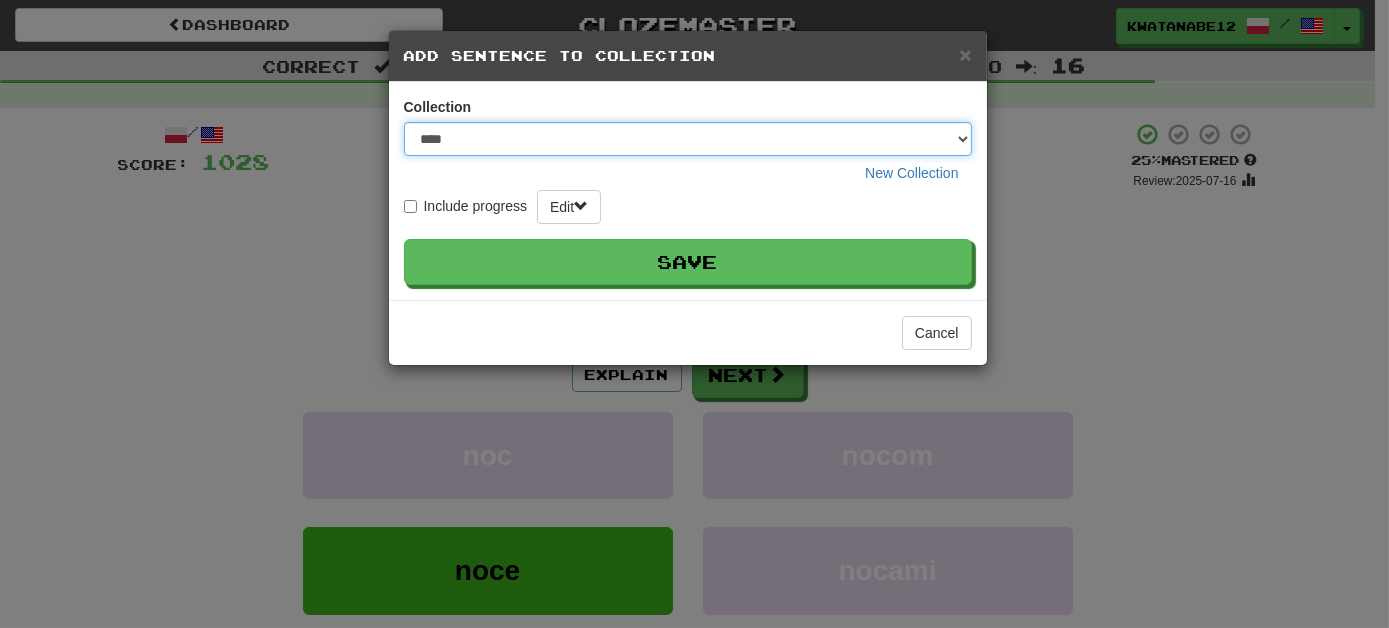 select on "****" 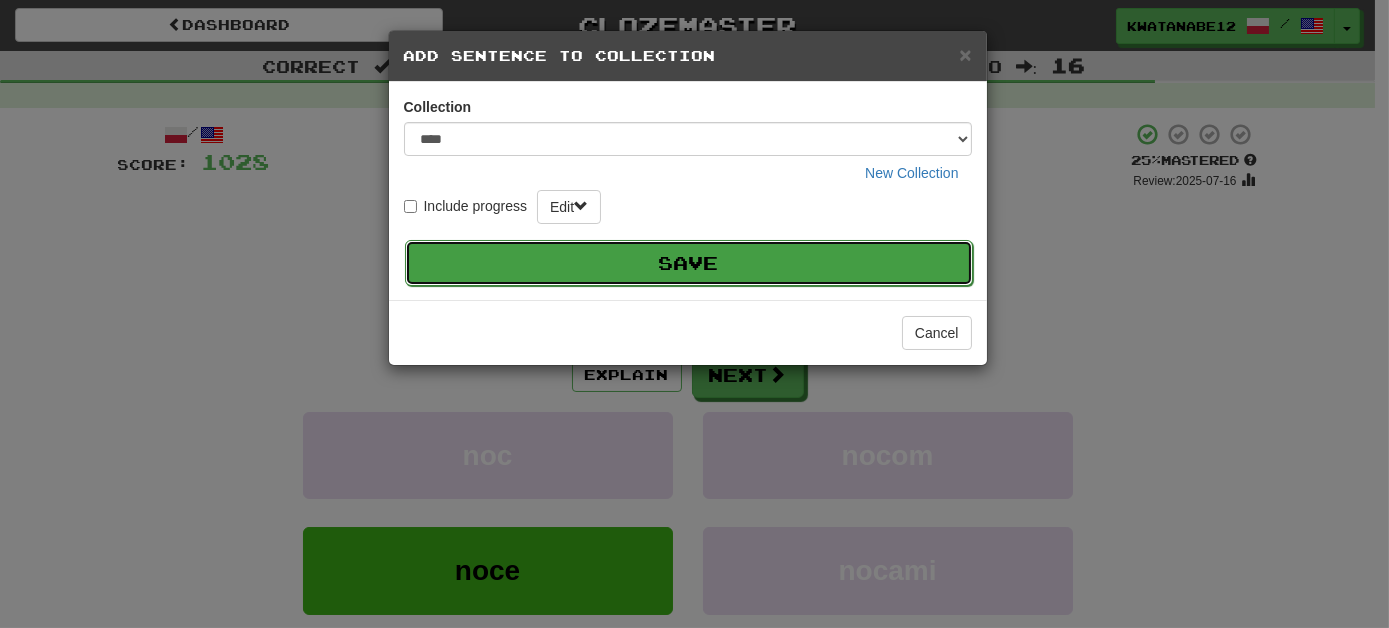 click on "Save" at bounding box center (689, 263) 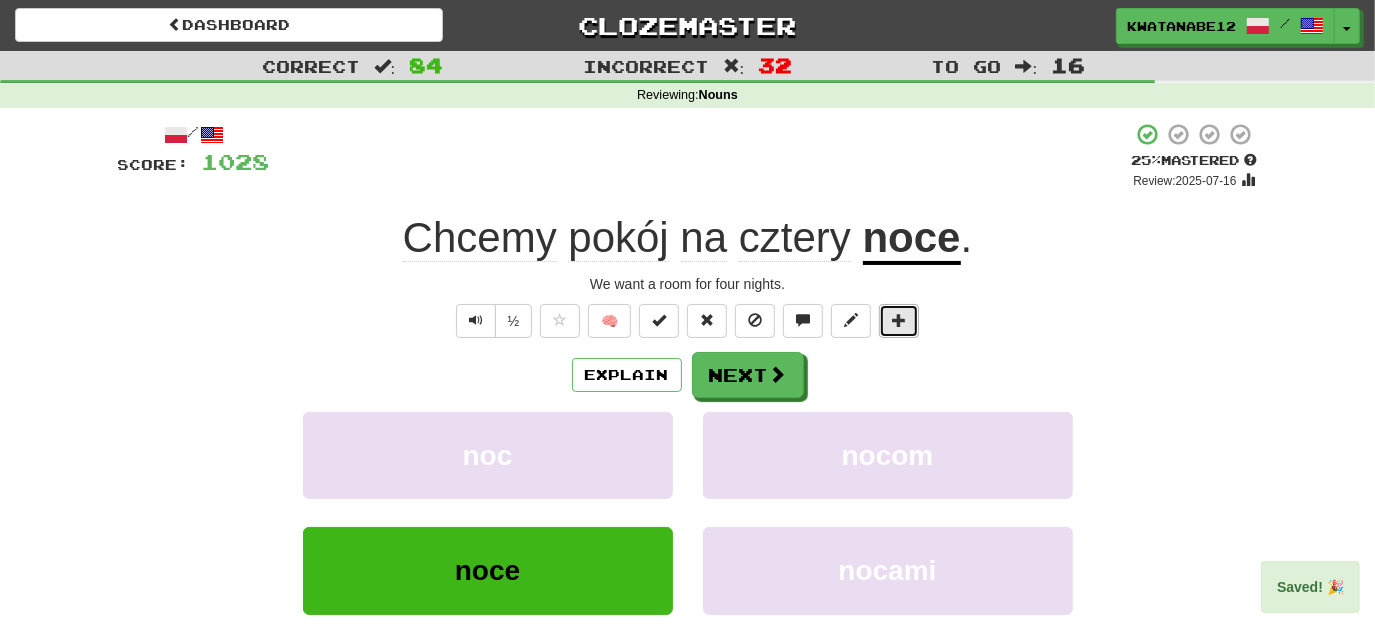 click at bounding box center [899, 321] 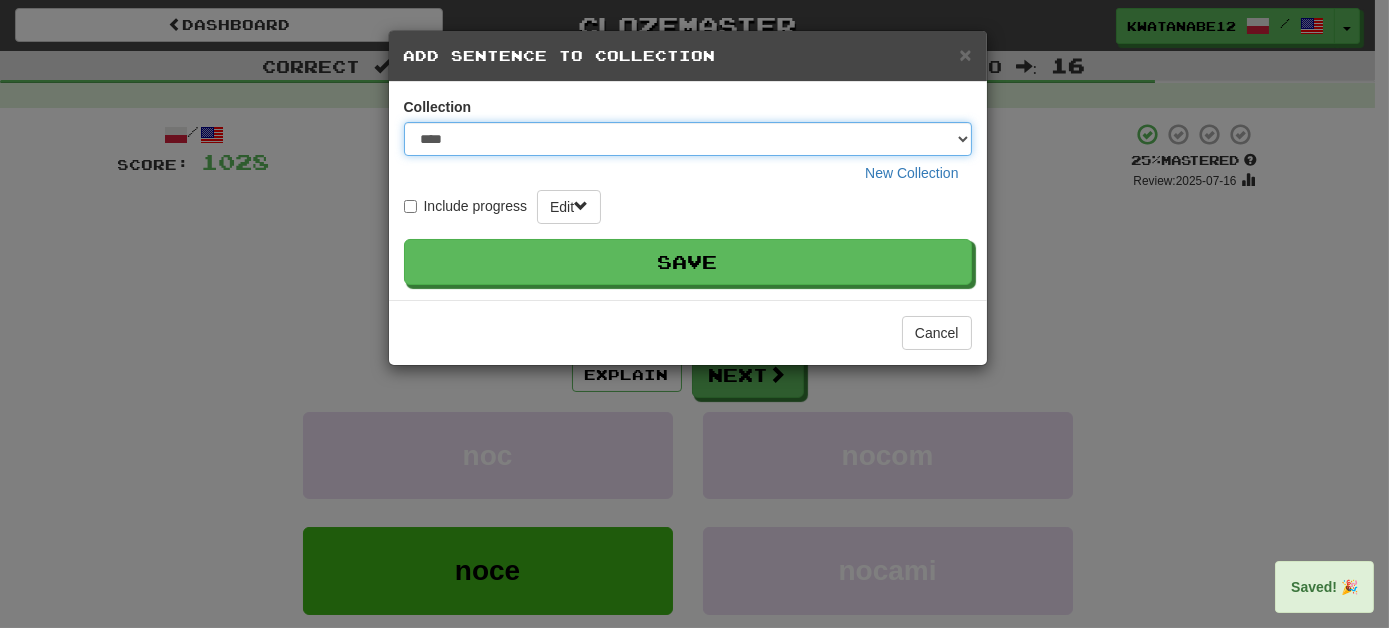 click on "**** ****** ******** ***** *********" at bounding box center (688, 139) 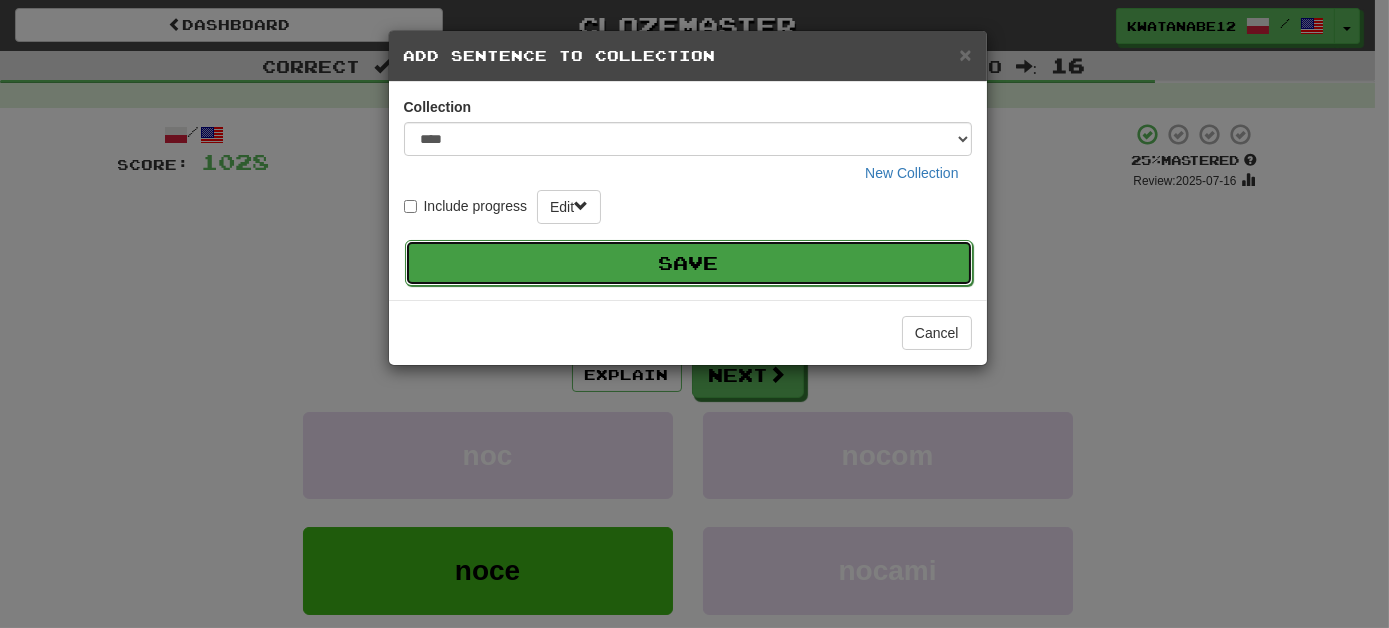 click on "Save" at bounding box center [689, 263] 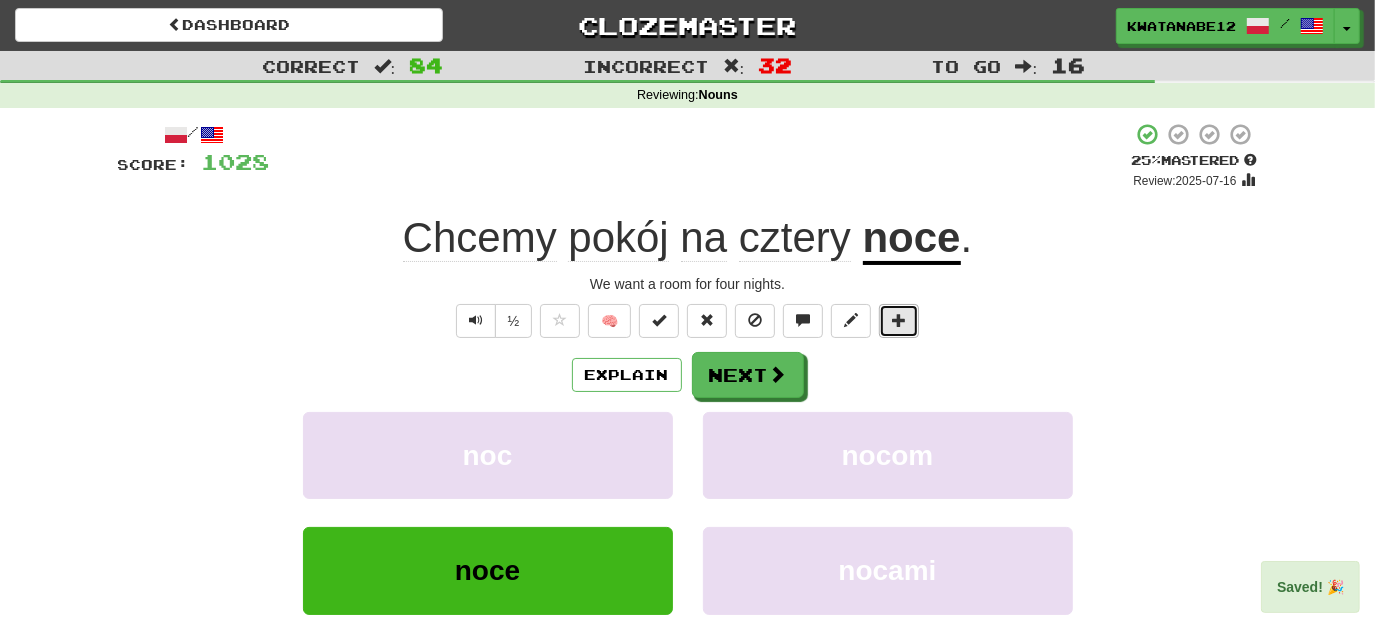 click at bounding box center [899, 320] 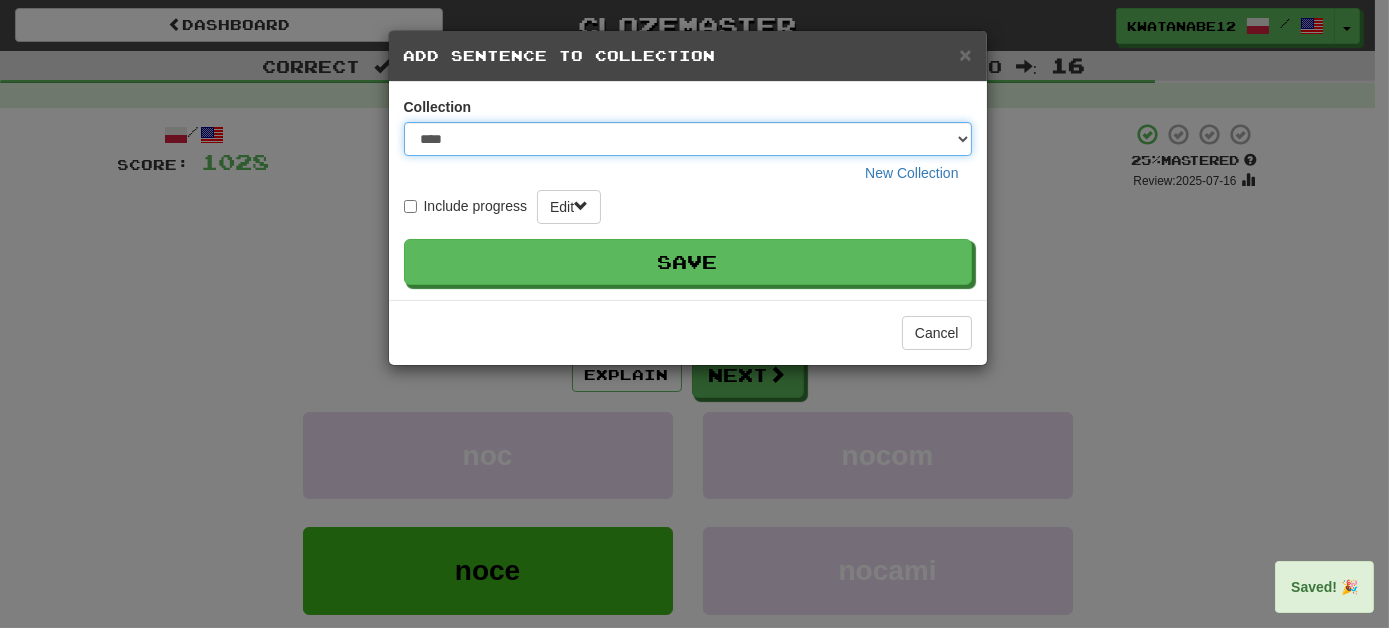 drag, startPoint x: 960, startPoint y: 140, endPoint x: 947, endPoint y: 154, distance: 19.104973 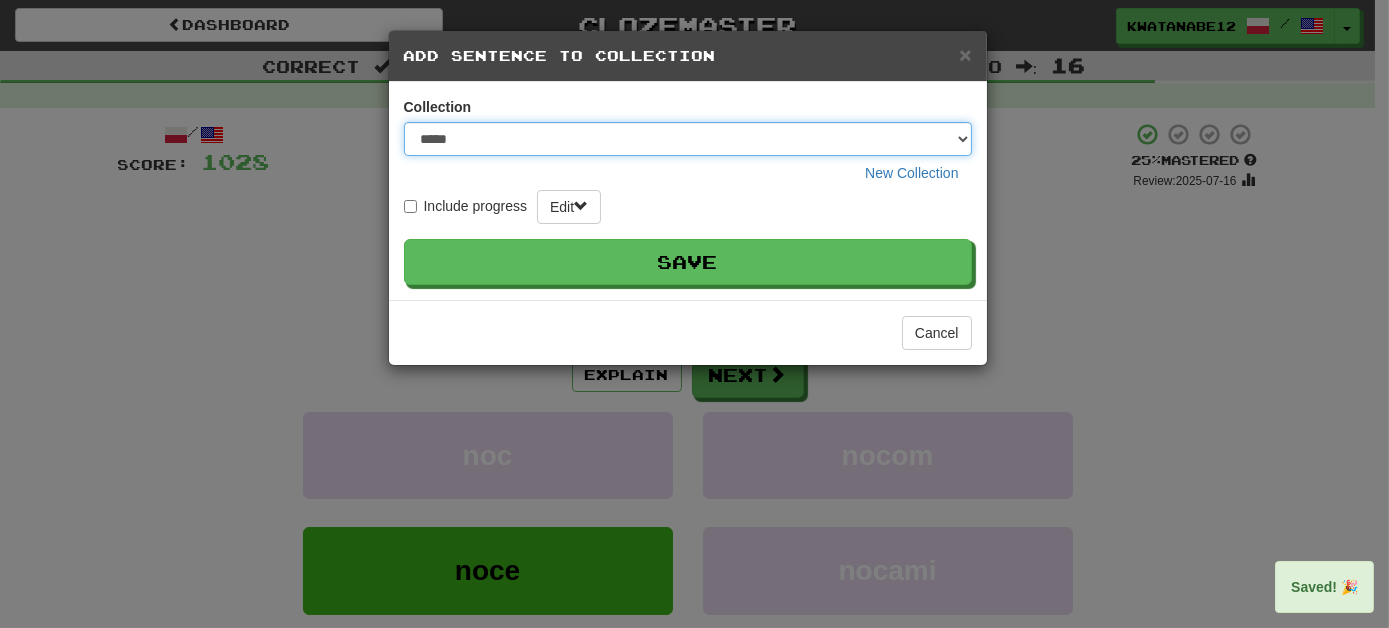 click on "**** ****** ******** ***** *********" at bounding box center [688, 139] 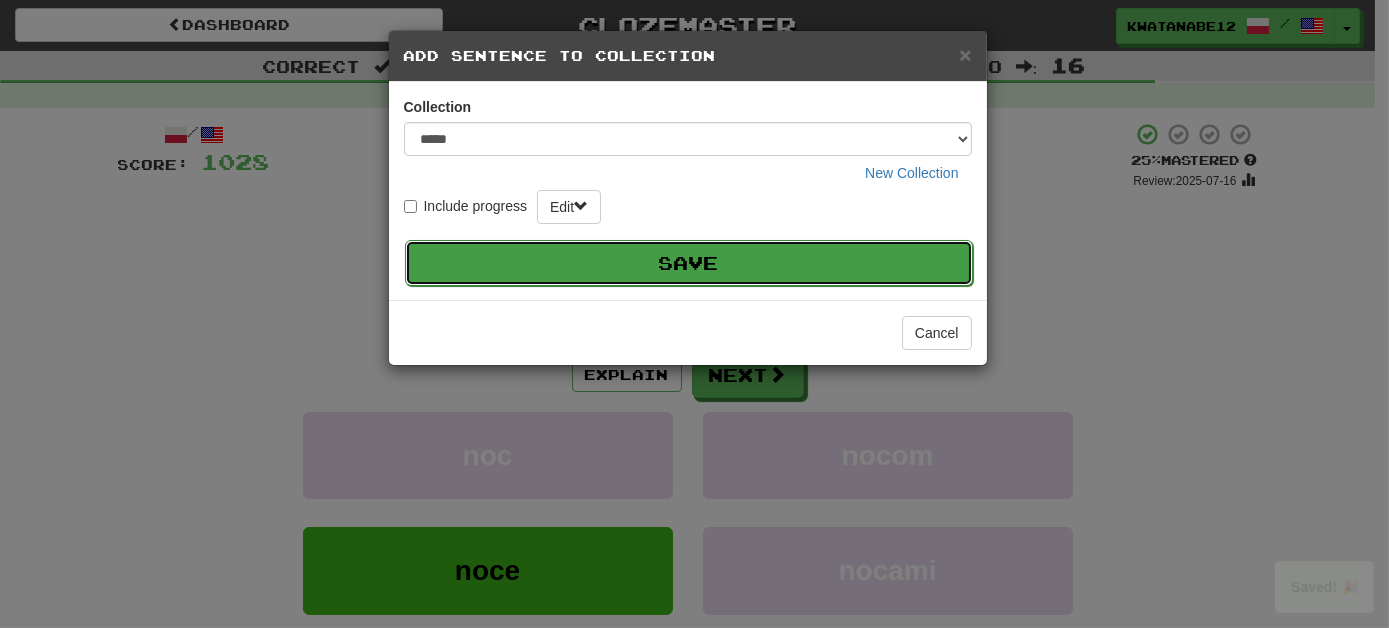 click on "Save" at bounding box center [689, 263] 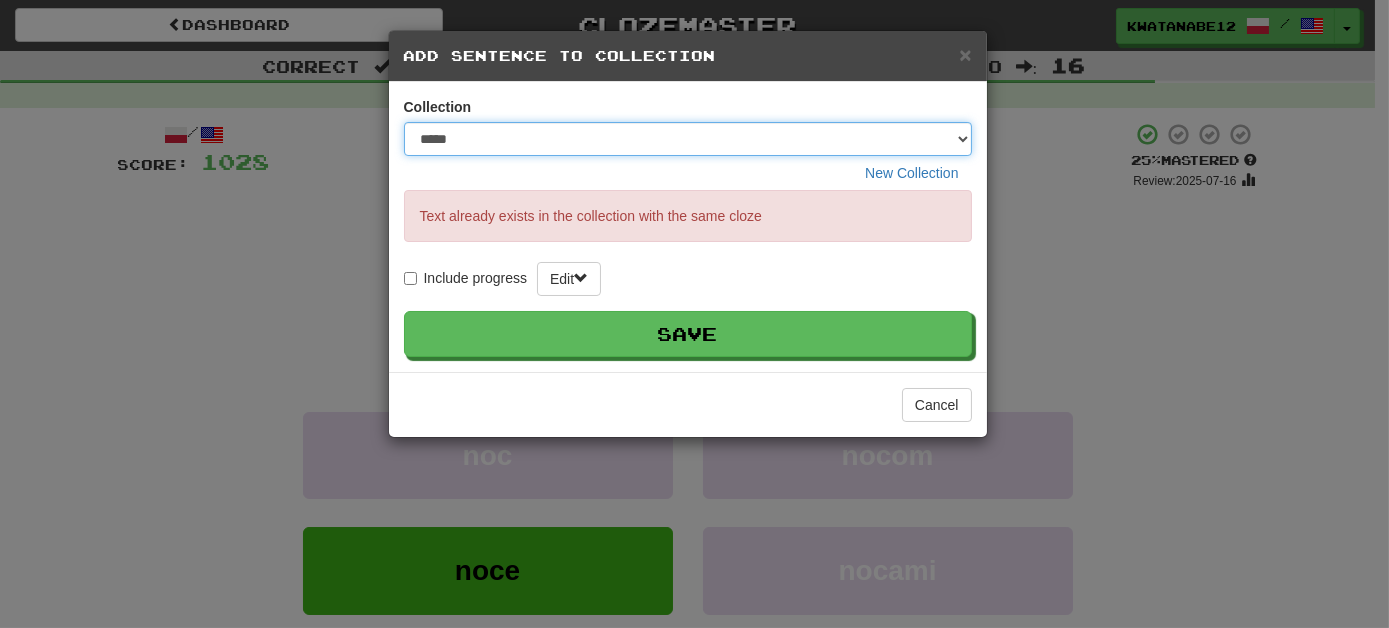 drag, startPoint x: 960, startPoint y: 134, endPoint x: 941, endPoint y: 148, distance: 23.600847 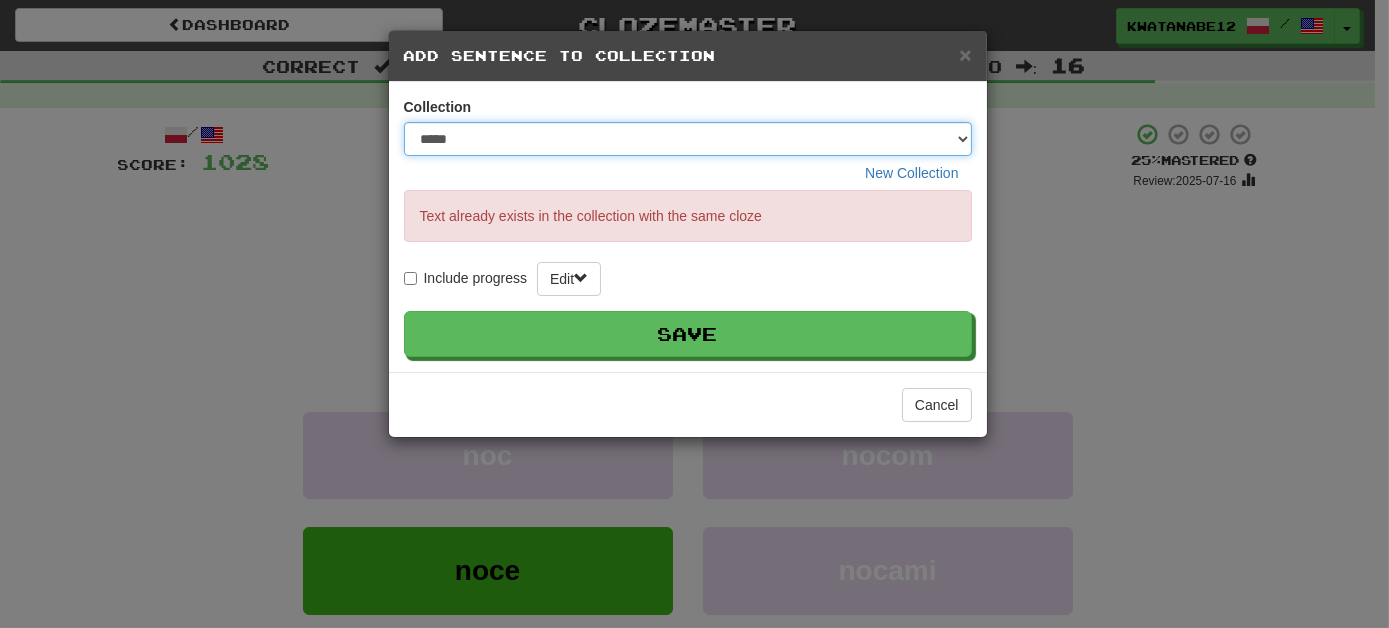 select on "*****" 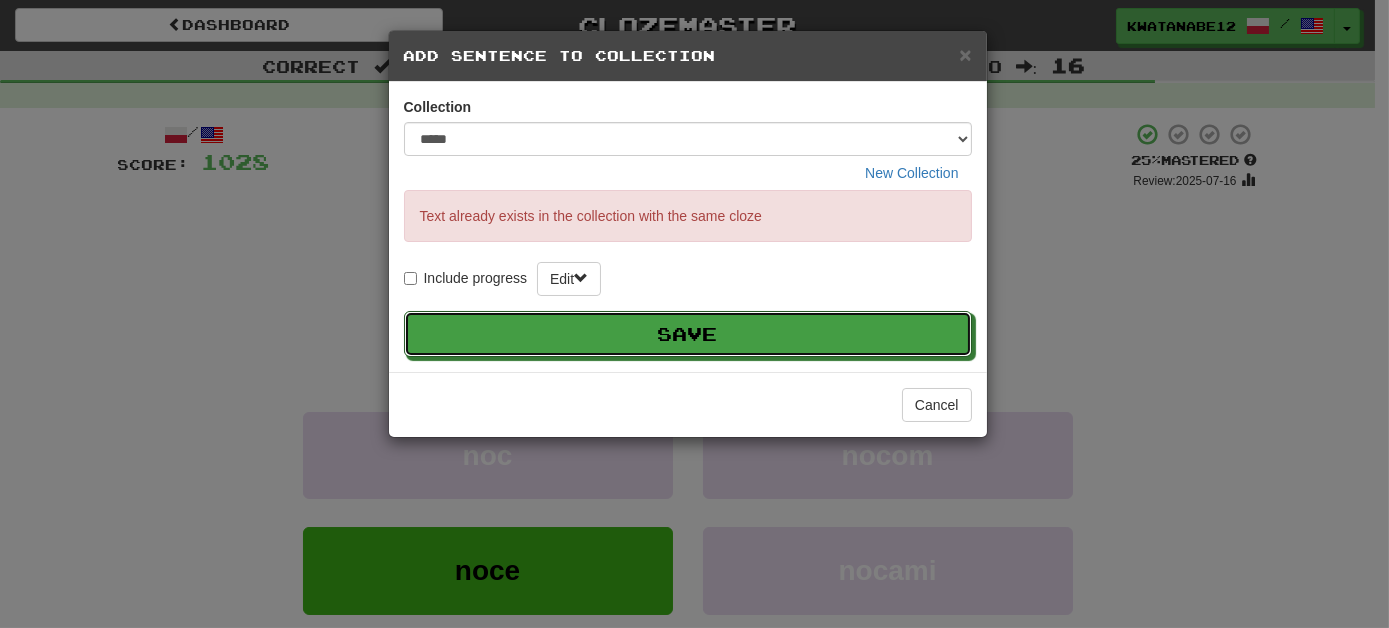 click on "Save" at bounding box center (688, 334) 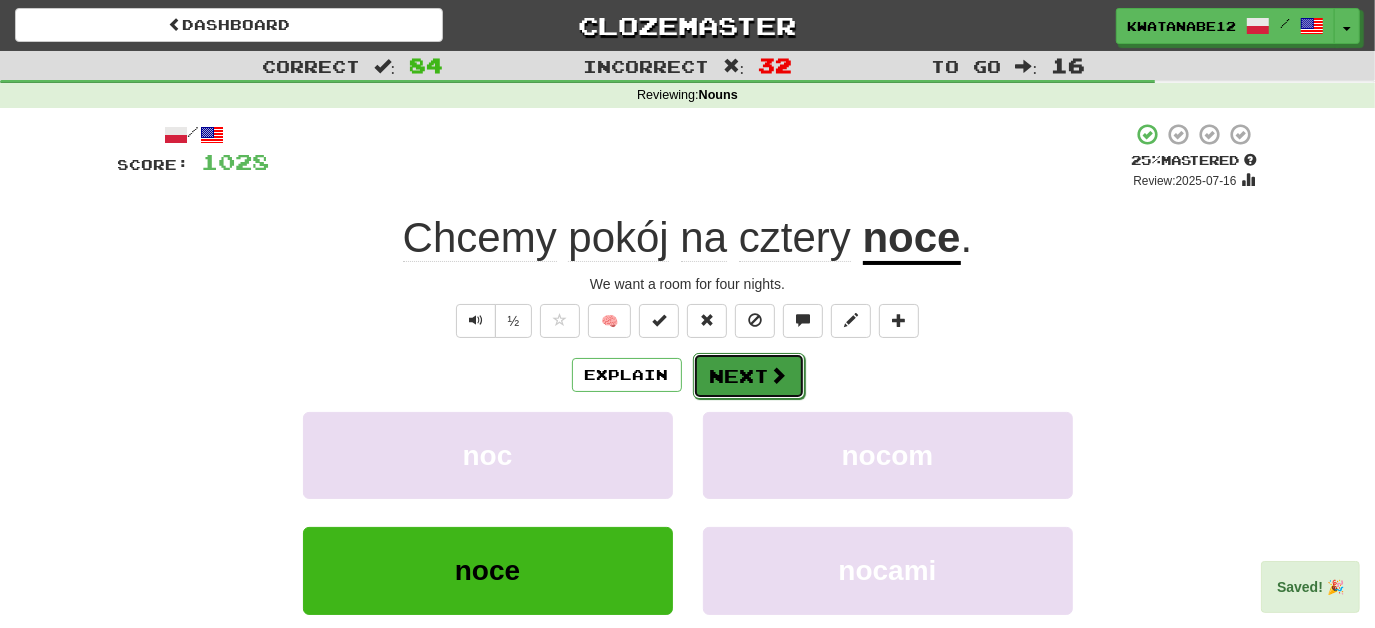 click on "Next" at bounding box center [749, 376] 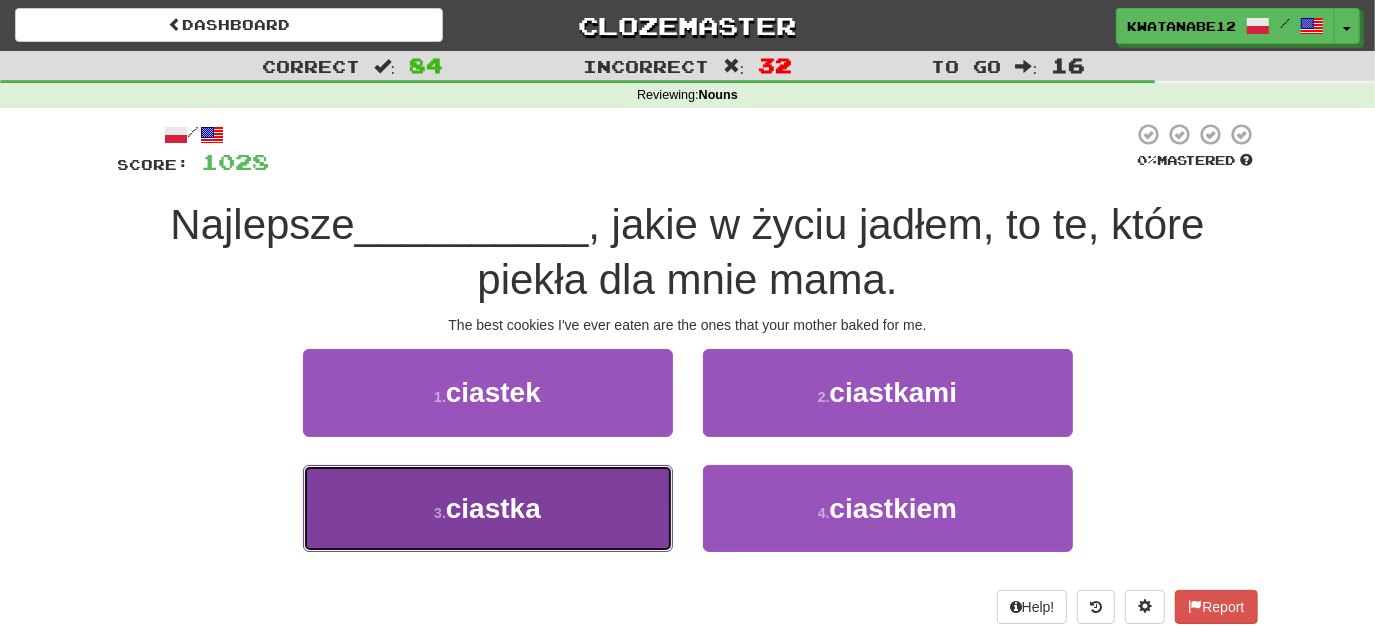 click on "ciastka" at bounding box center (488, 508) 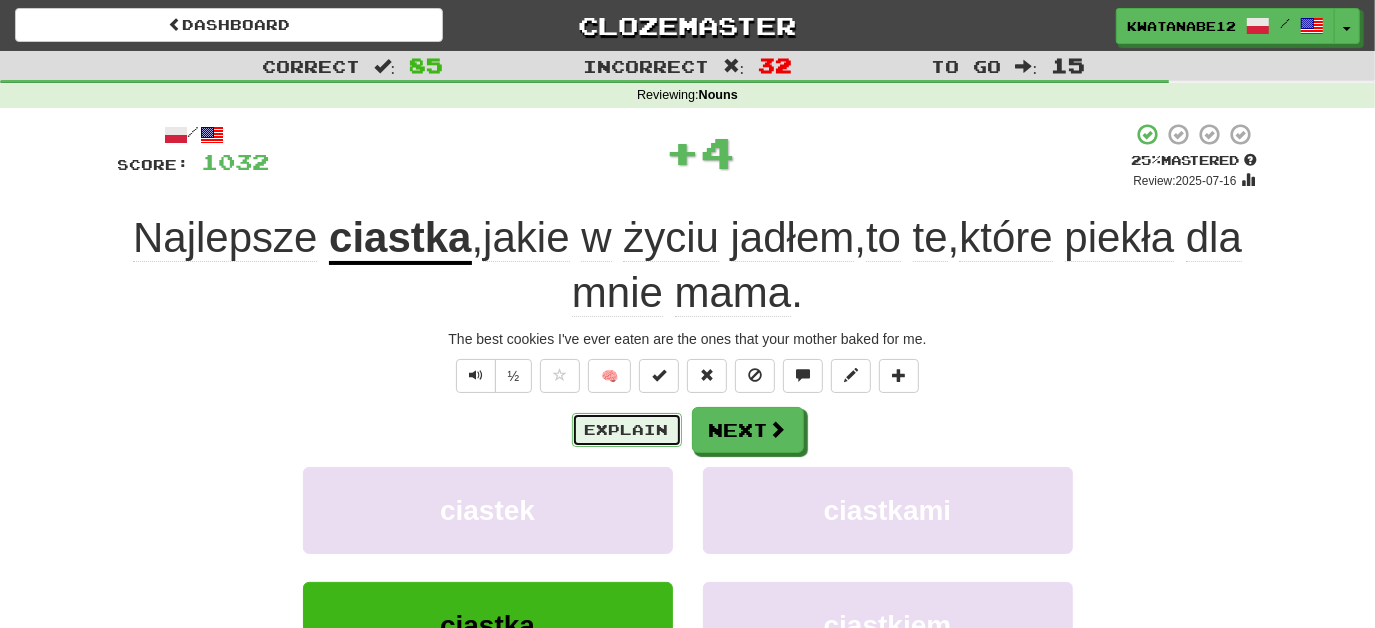 click on "Explain" at bounding box center [627, 430] 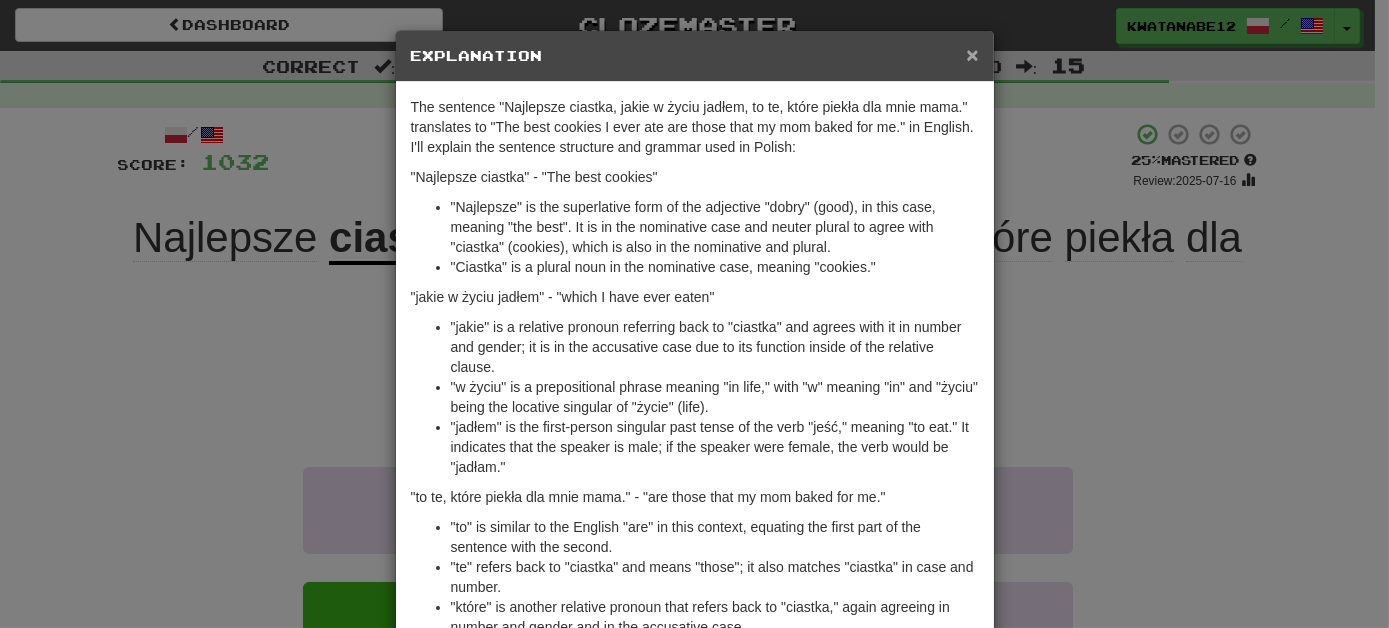 click on "×" at bounding box center [972, 54] 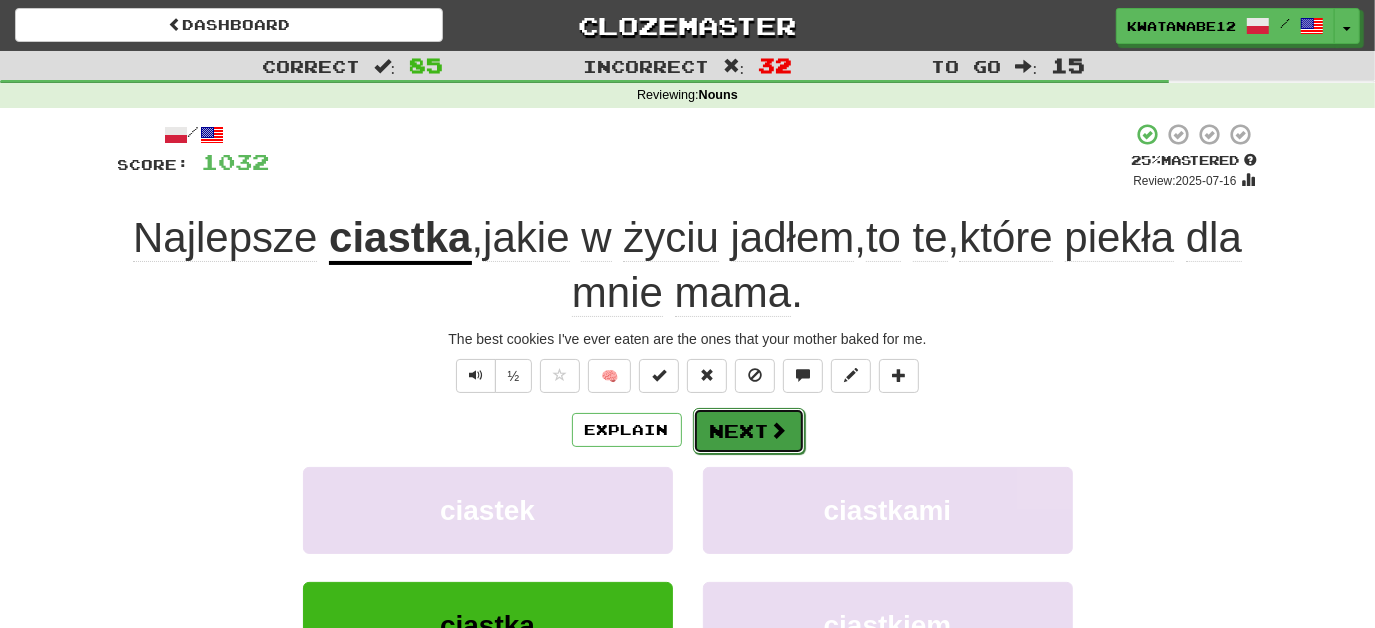 click on "Next" at bounding box center (749, 431) 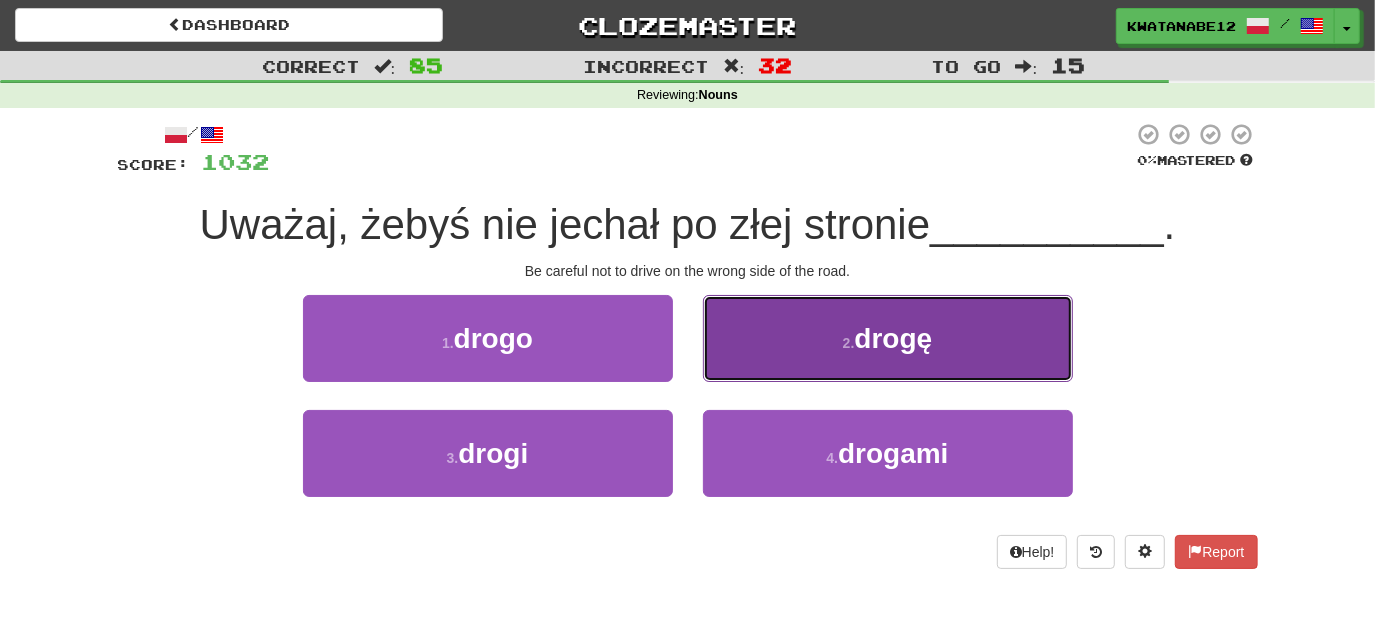 click on "2 .  drogę" at bounding box center [888, 338] 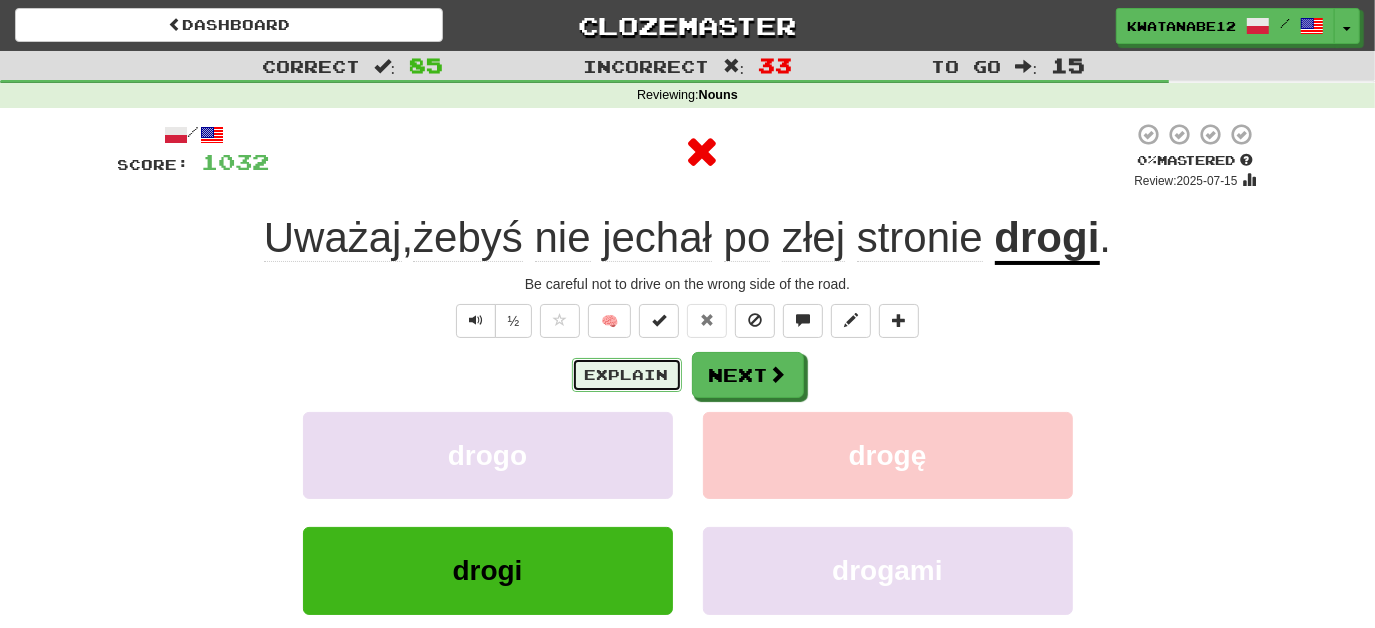 click on "Explain" at bounding box center [627, 375] 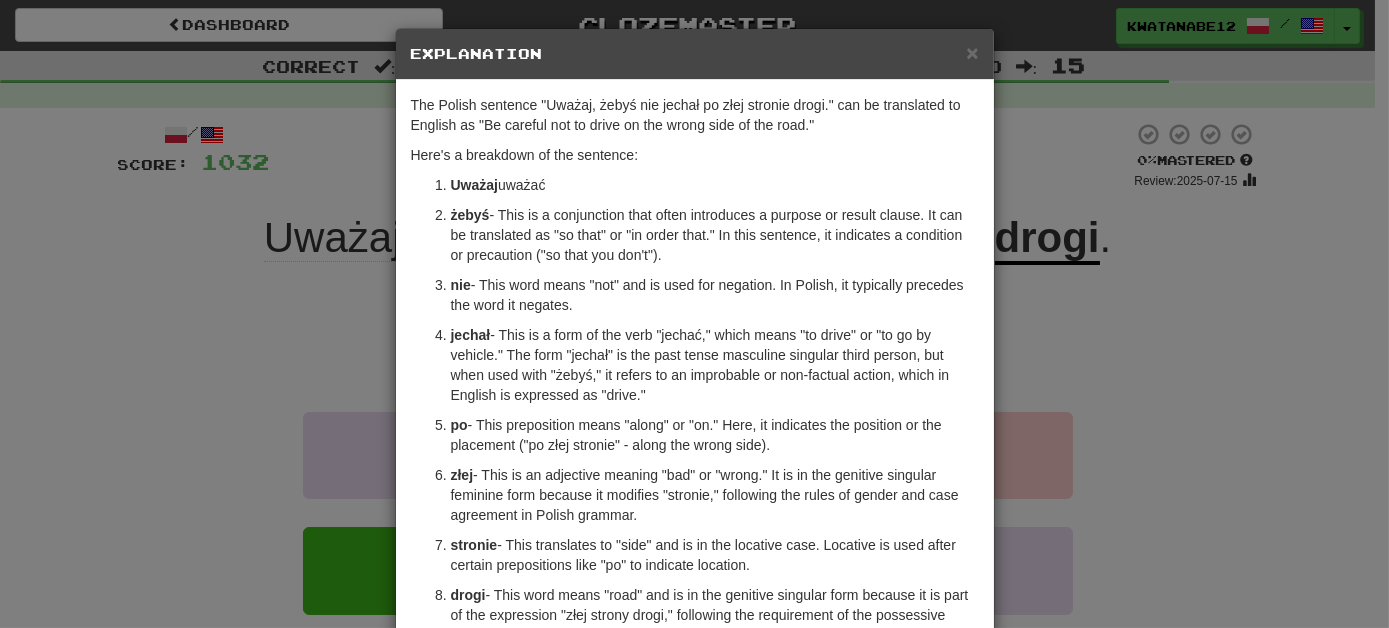 scroll, scrollTop: 0, scrollLeft: 0, axis: both 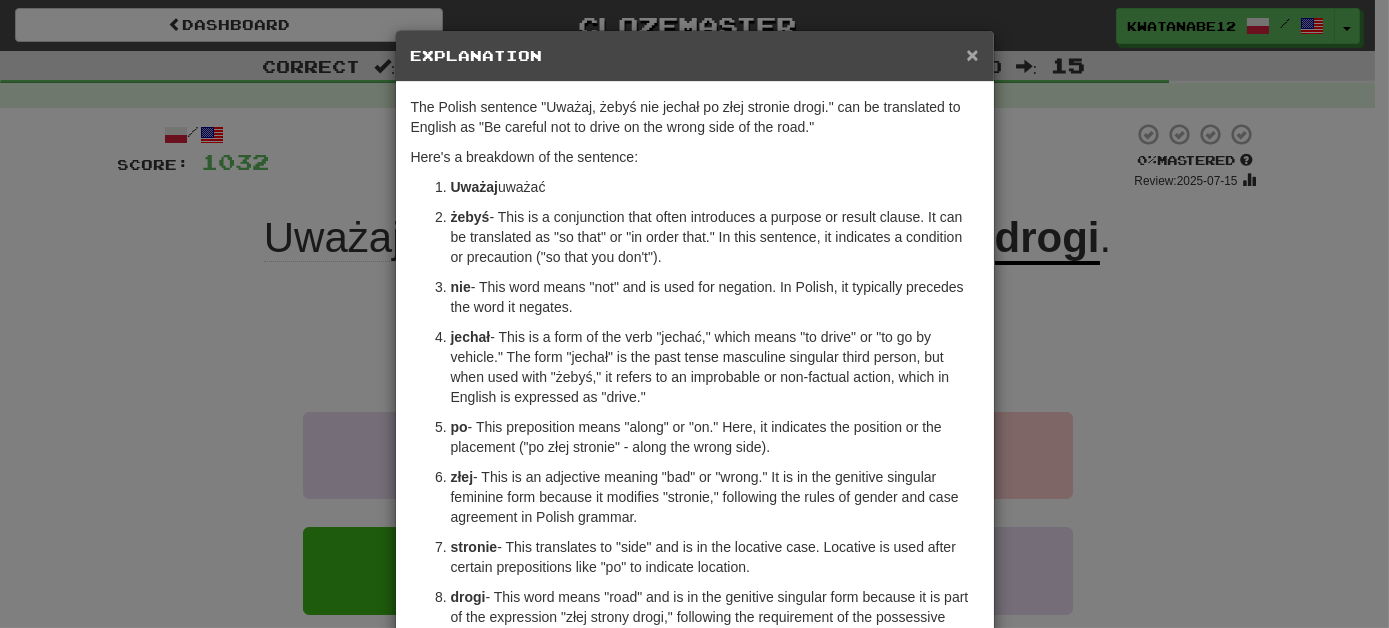 click on "×" at bounding box center (972, 54) 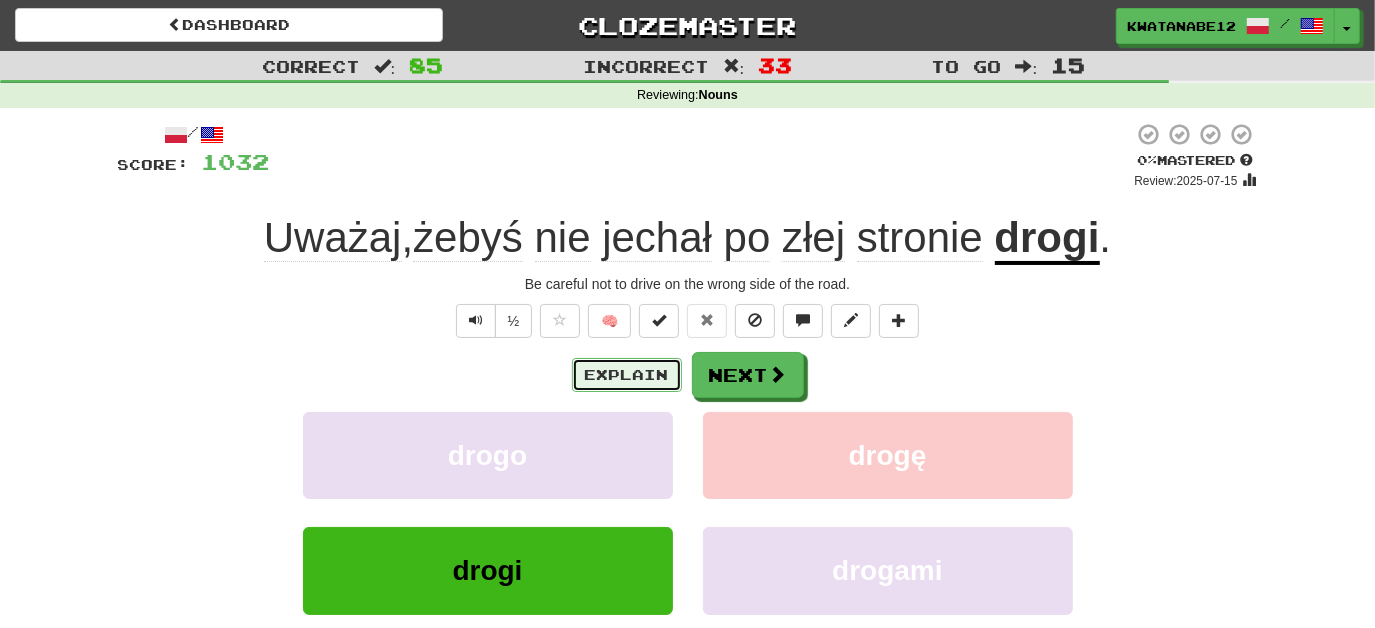 click on "Explain" at bounding box center [627, 375] 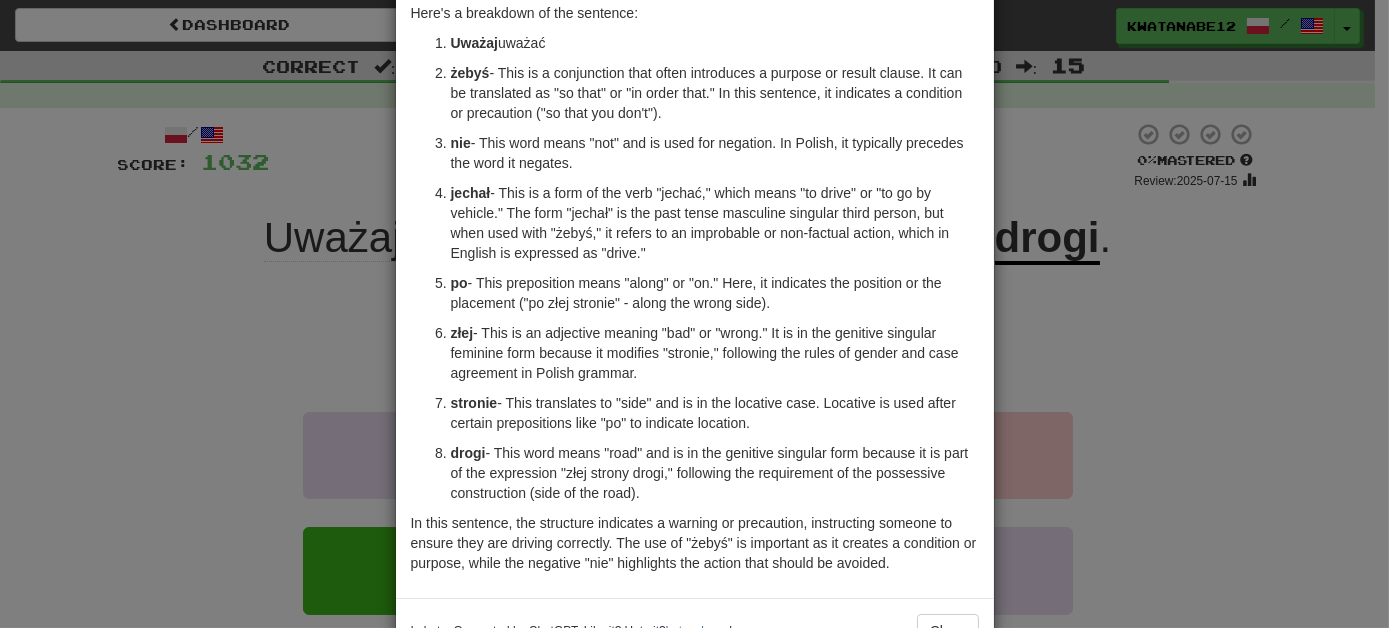 scroll, scrollTop: 0, scrollLeft: 0, axis: both 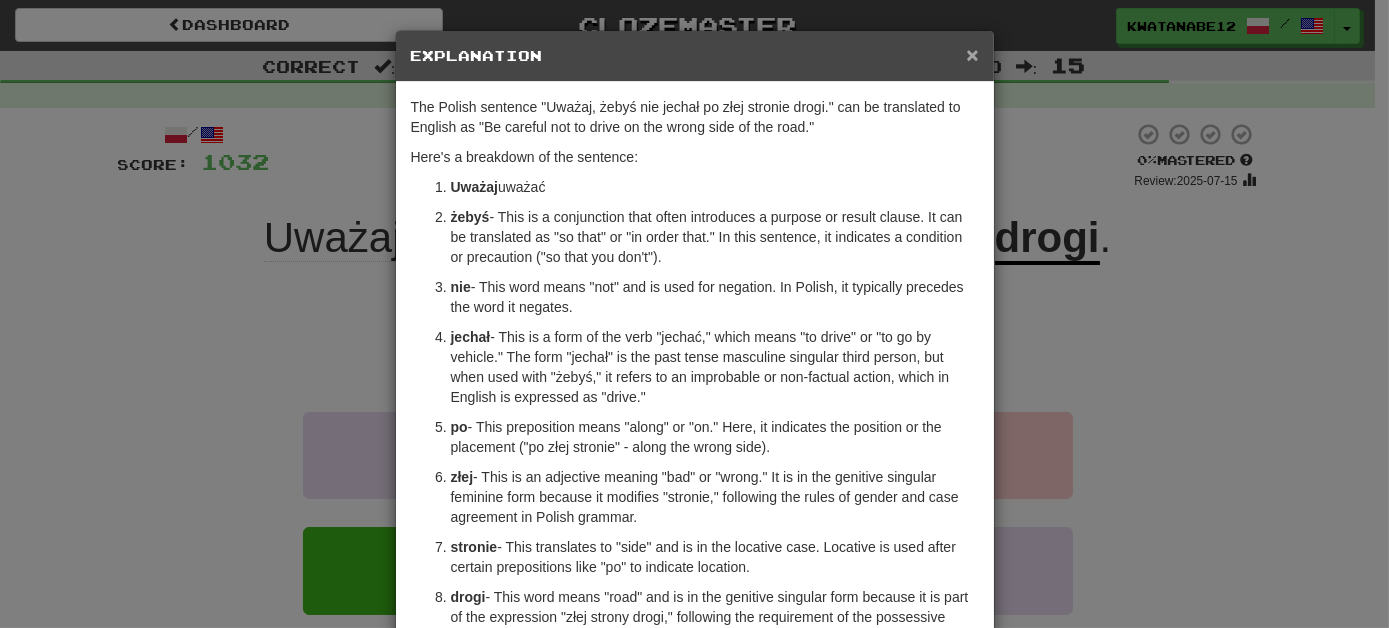 click on "×" at bounding box center (972, 54) 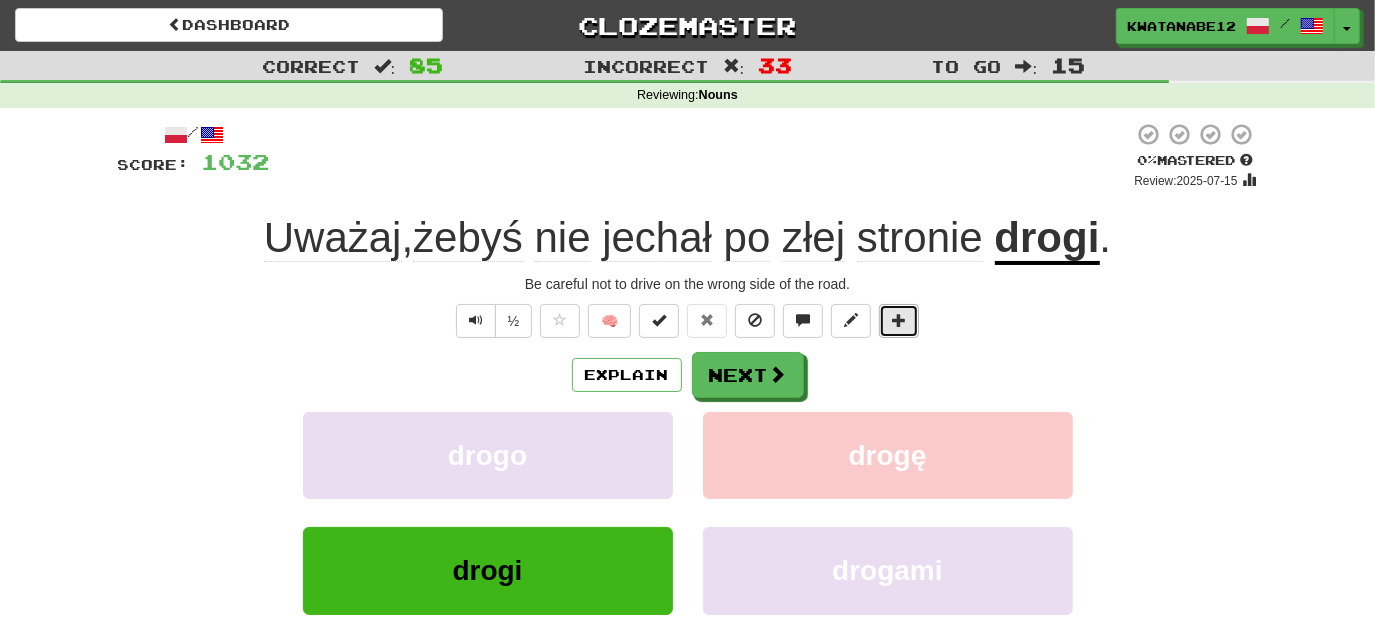 click at bounding box center [899, 321] 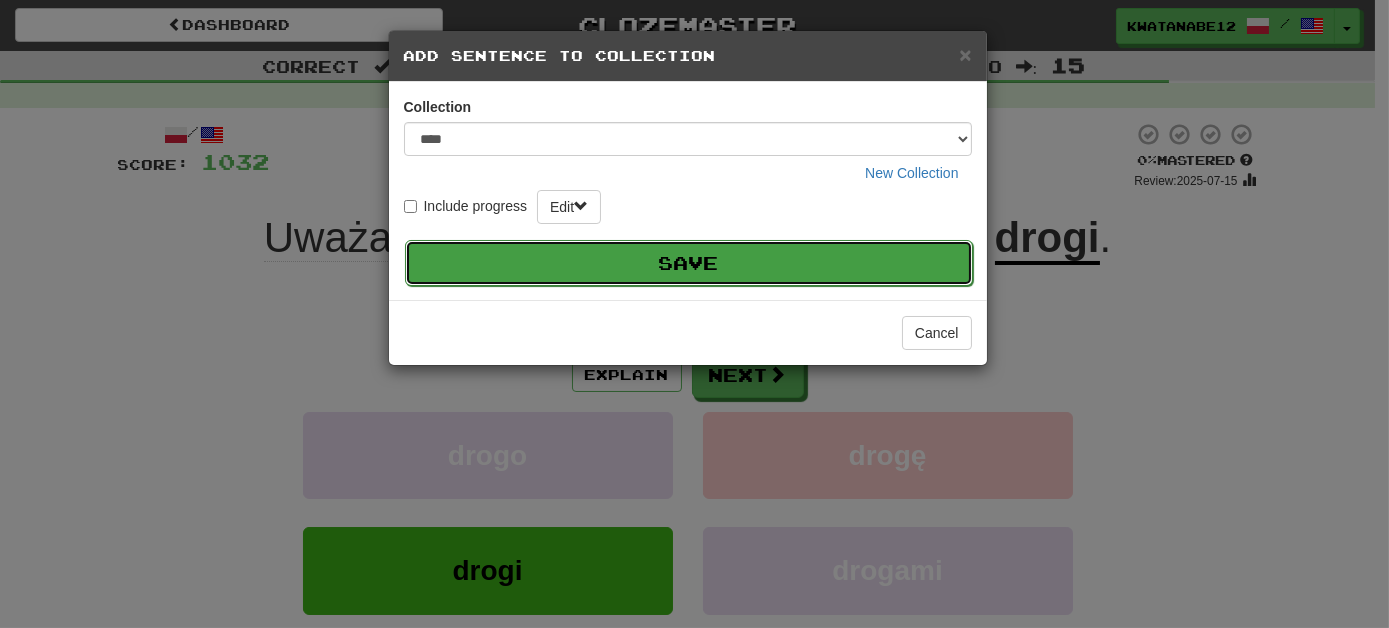 click on "Save" at bounding box center (689, 263) 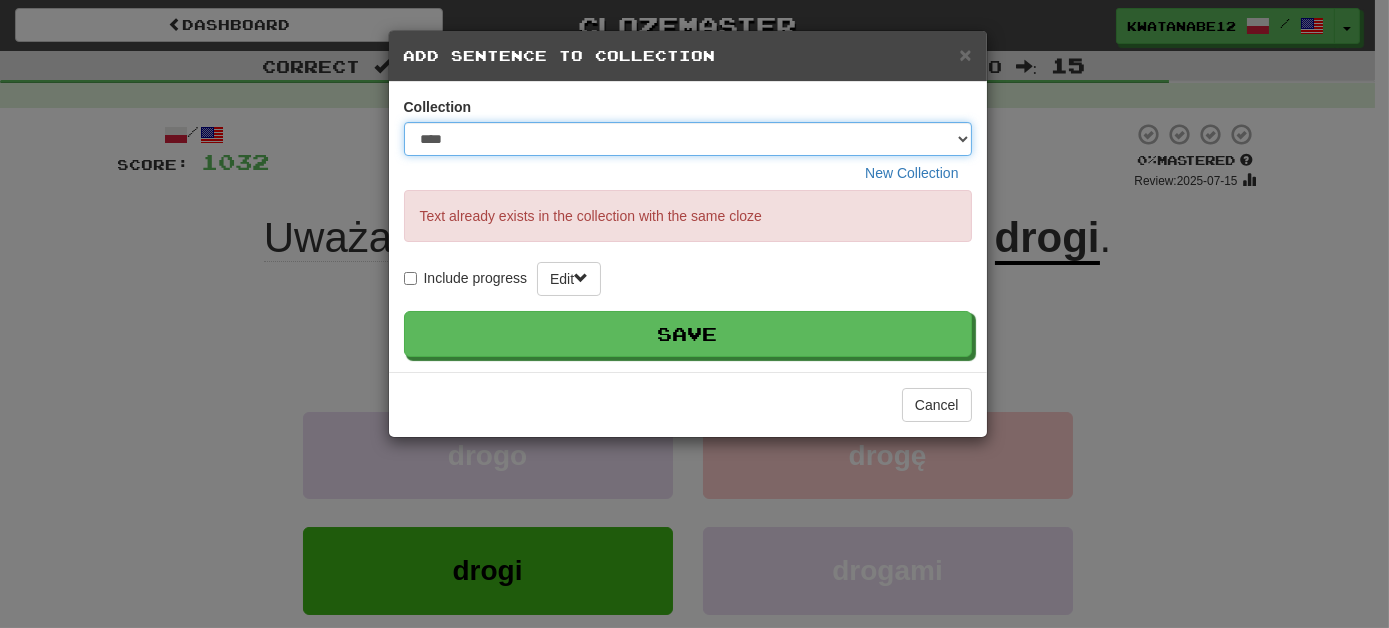 click on "**** ****** ******** ***** *********" at bounding box center (688, 139) 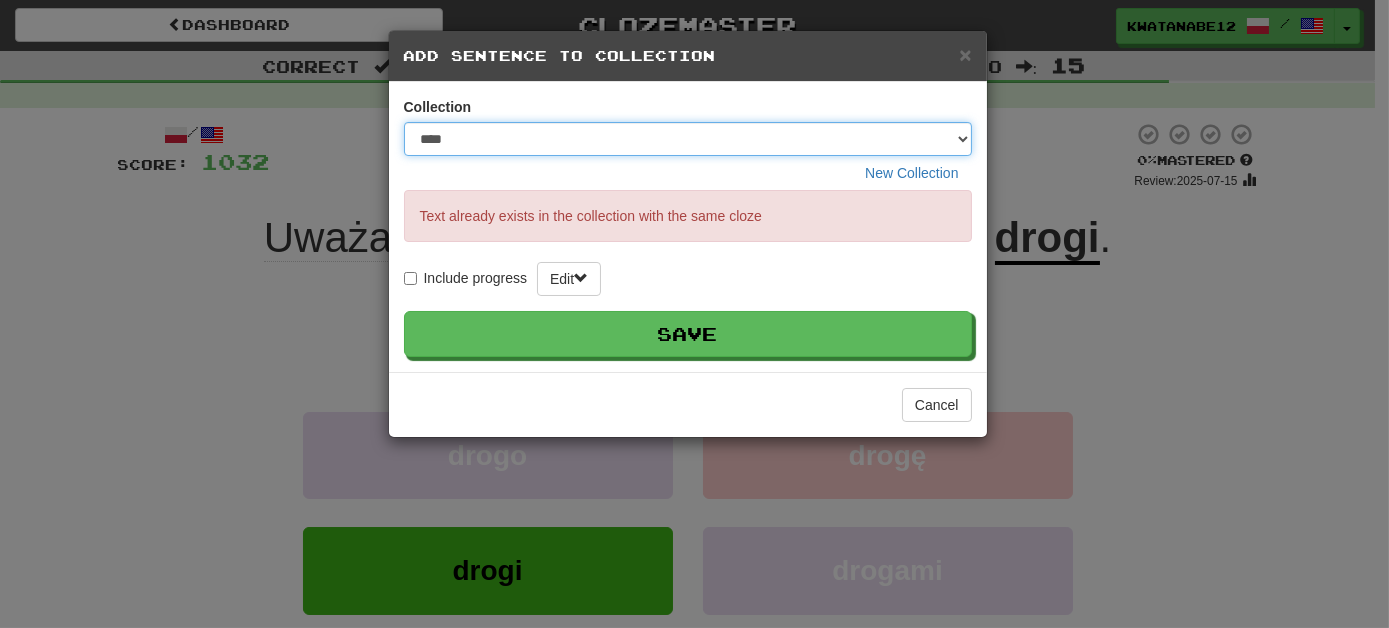 select on "****" 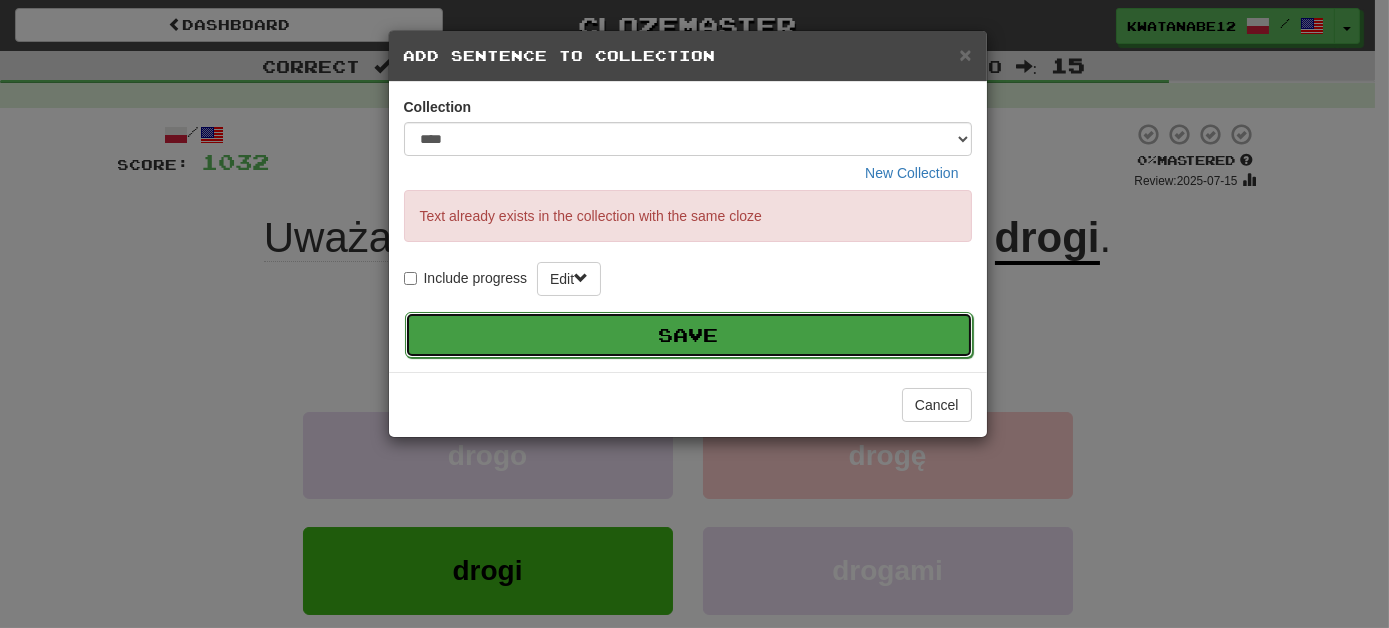 click on "Save" at bounding box center [689, 335] 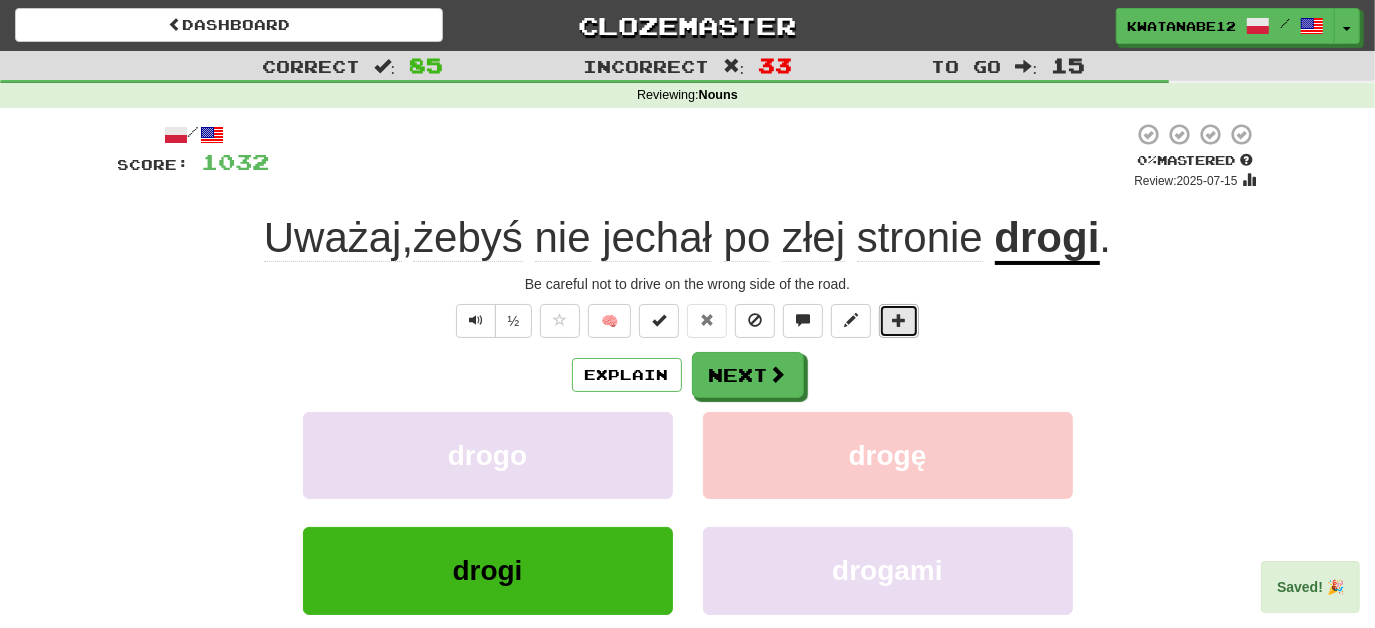 click at bounding box center (899, 320) 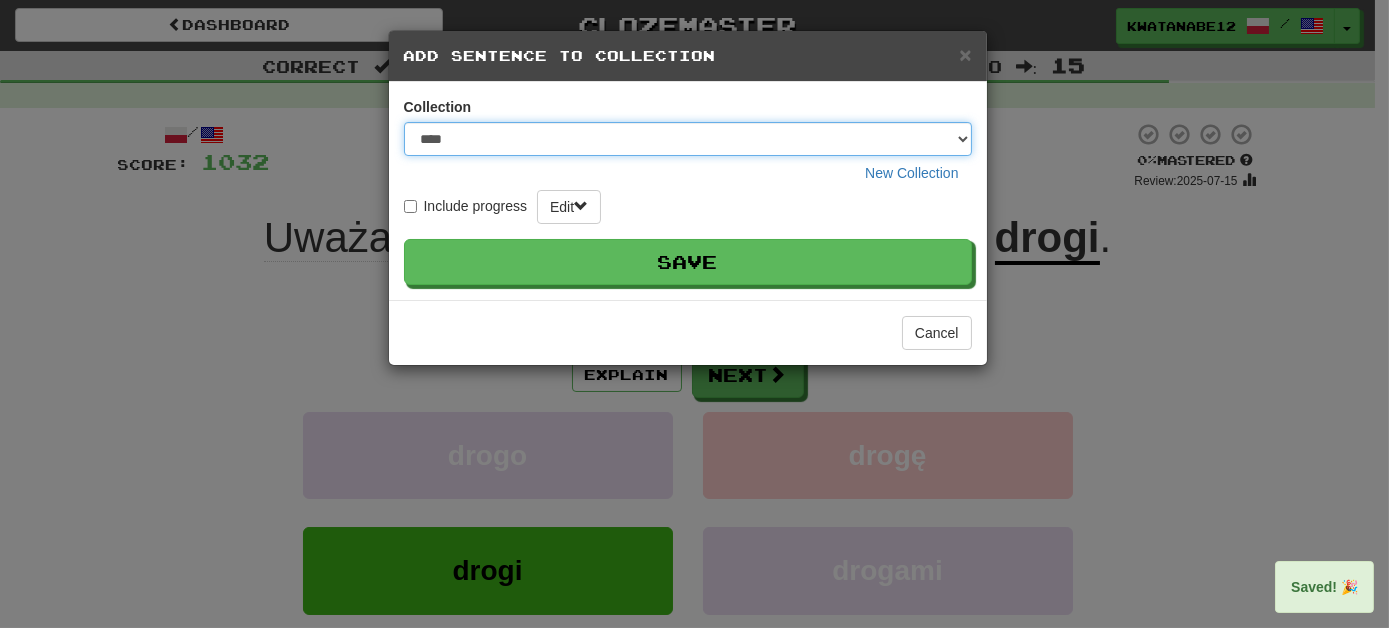 click on "**** ****** ******** ***** *********" at bounding box center (688, 139) 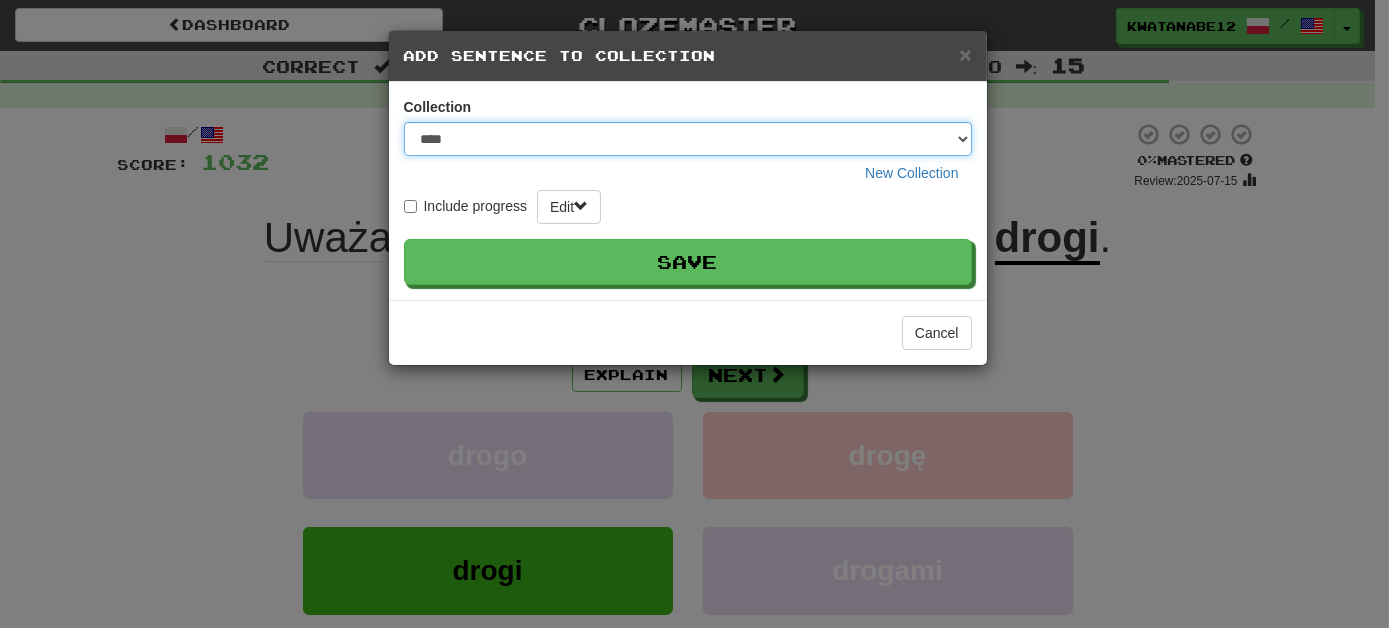 select on "****" 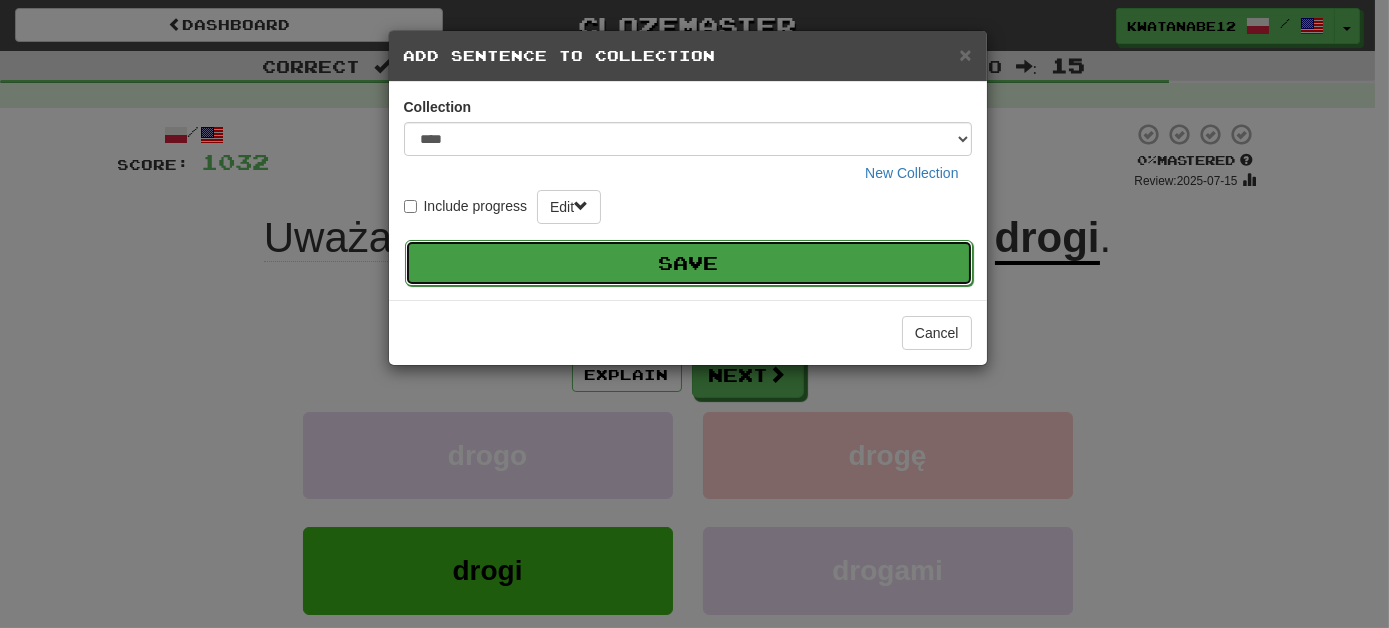 click on "Save" at bounding box center [689, 263] 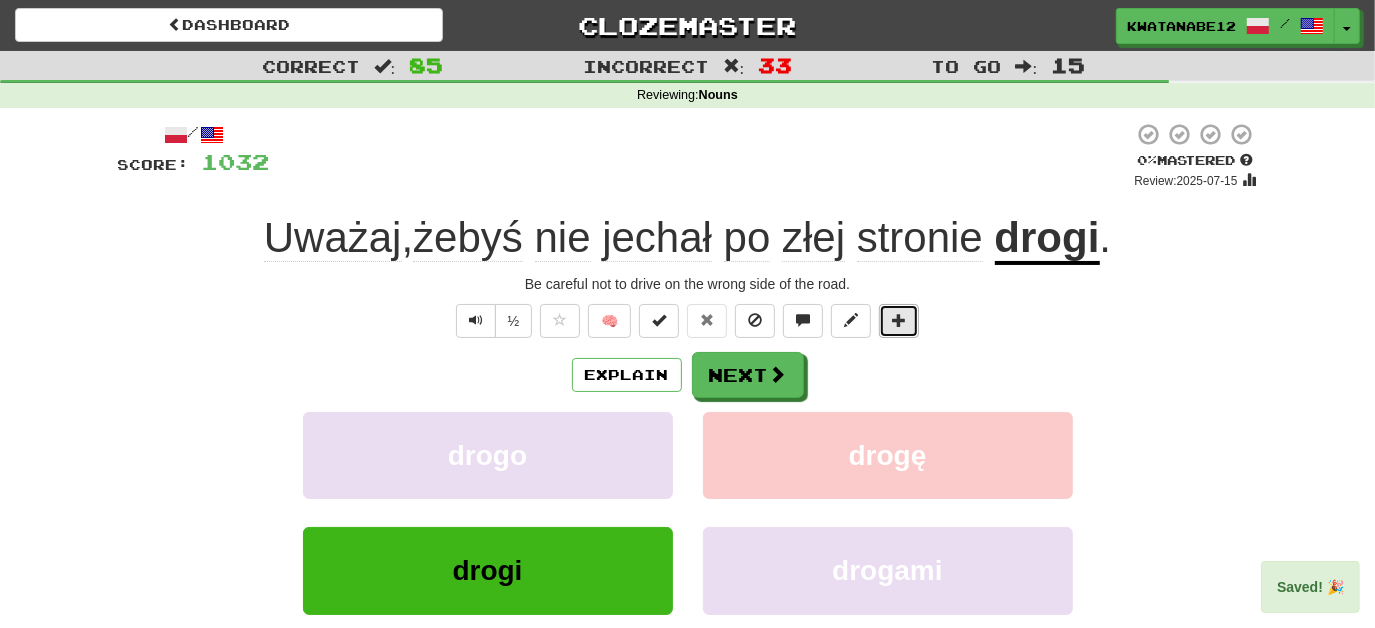 click at bounding box center [899, 320] 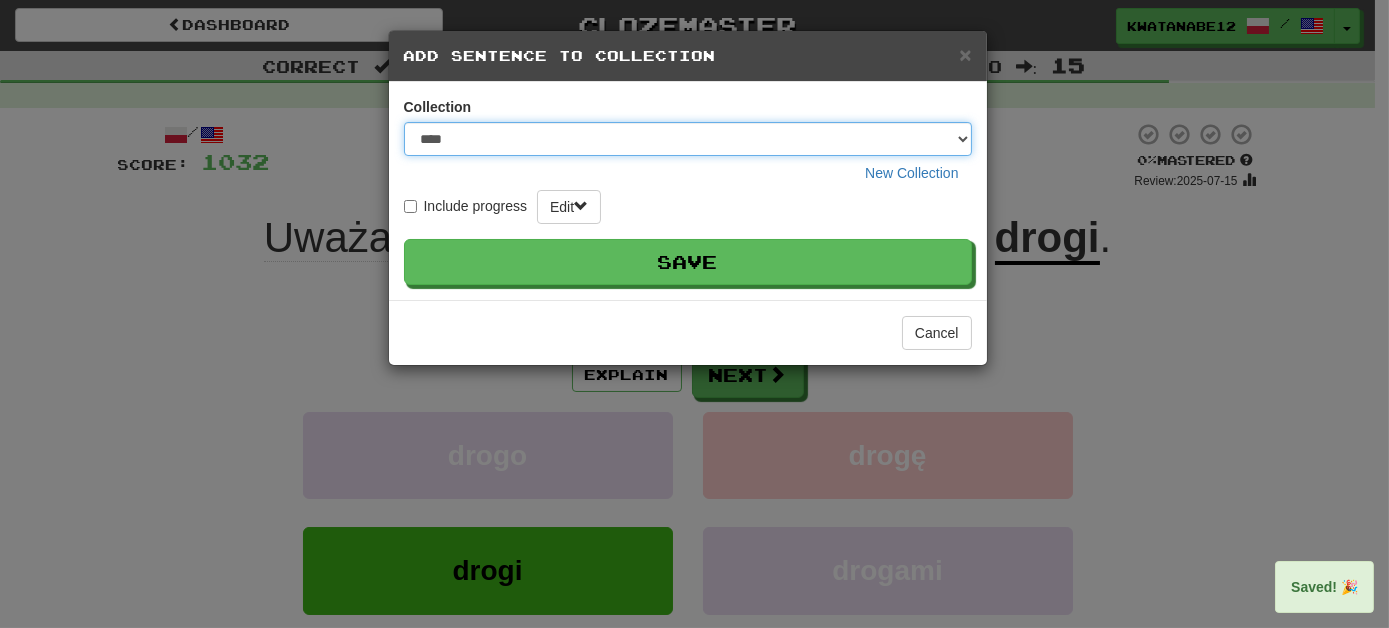 click on "**** ****** ******** ***** *********" at bounding box center [688, 139] 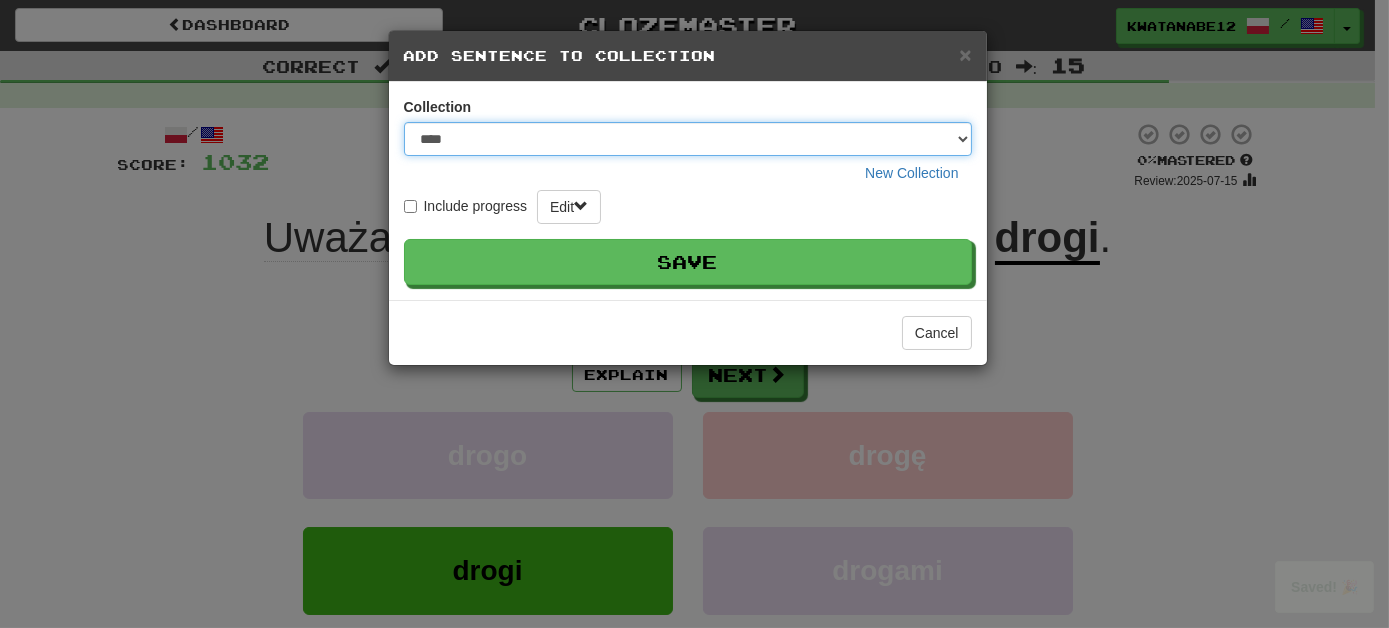 select on "*****" 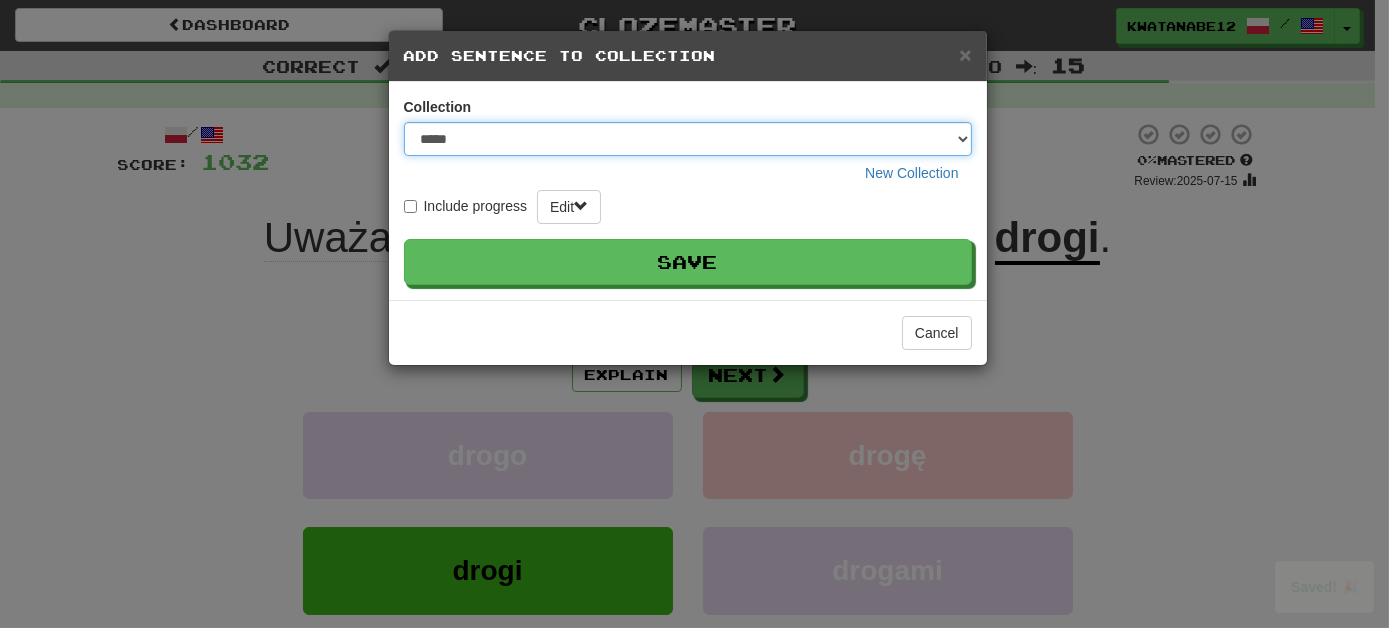 click on "**** ****** ******** ***** *********" at bounding box center [688, 139] 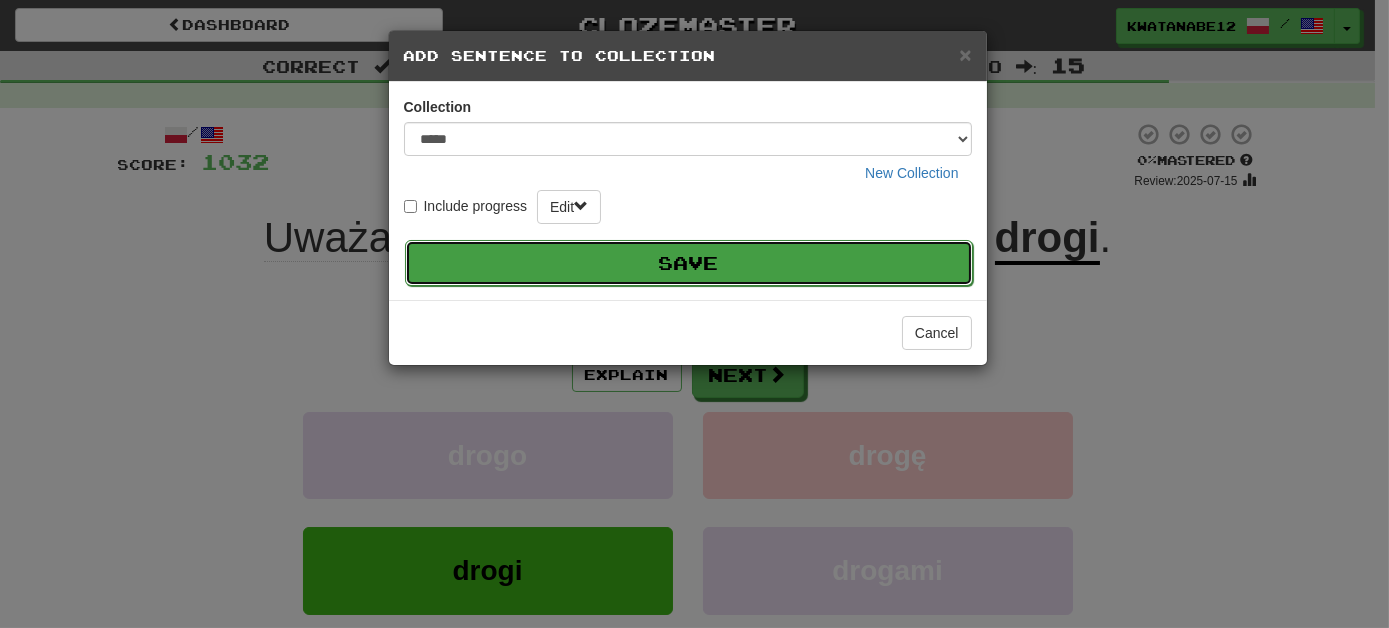 click on "Save" at bounding box center [689, 263] 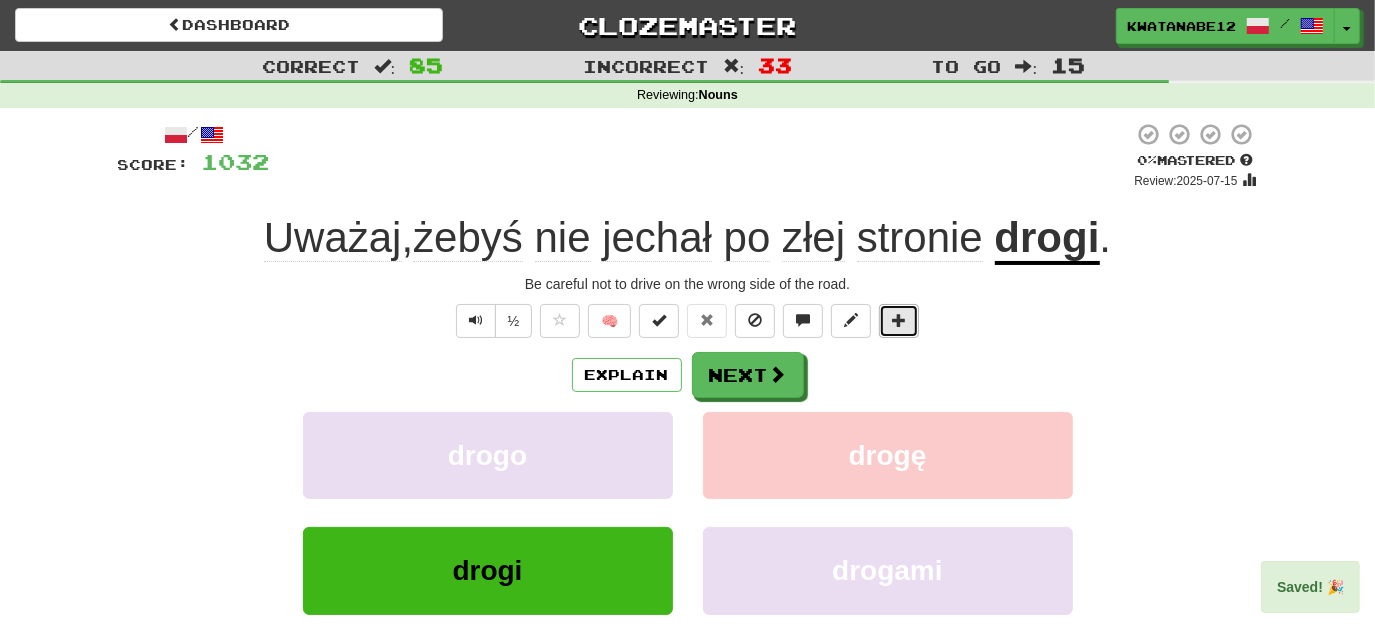 click at bounding box center (899, 320) 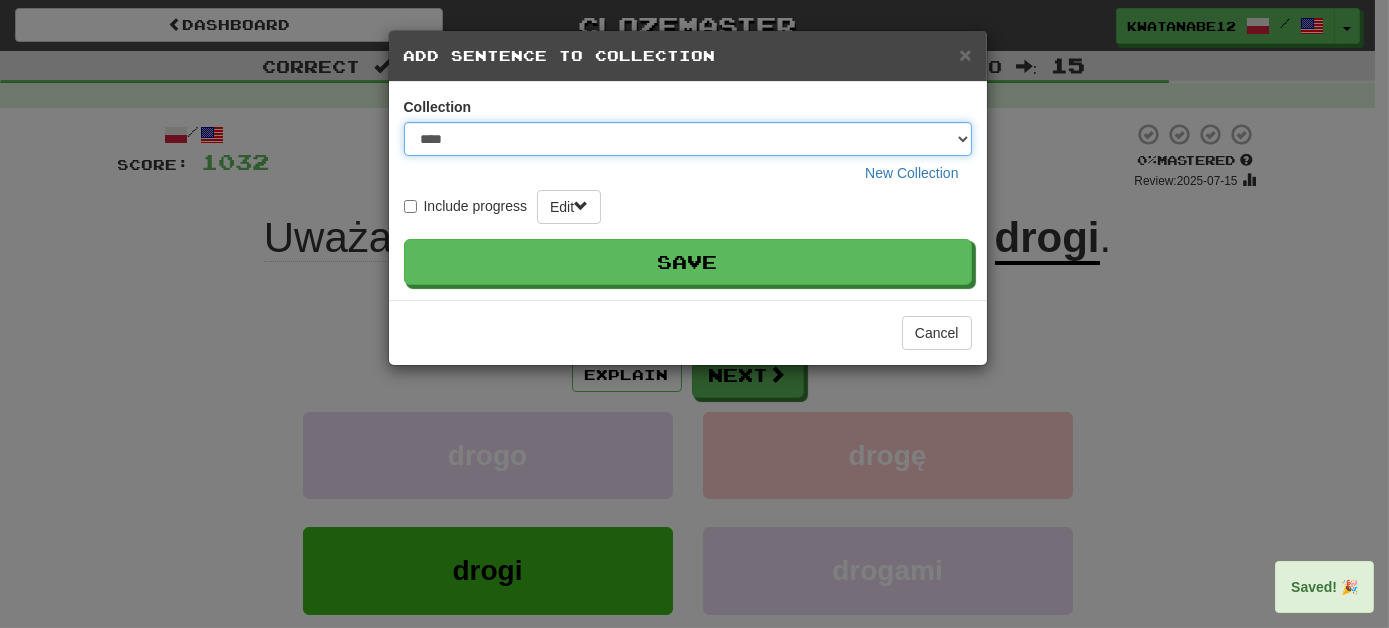 click on "**** ****** ******** ***** *********" at bounding box center [688, 139] 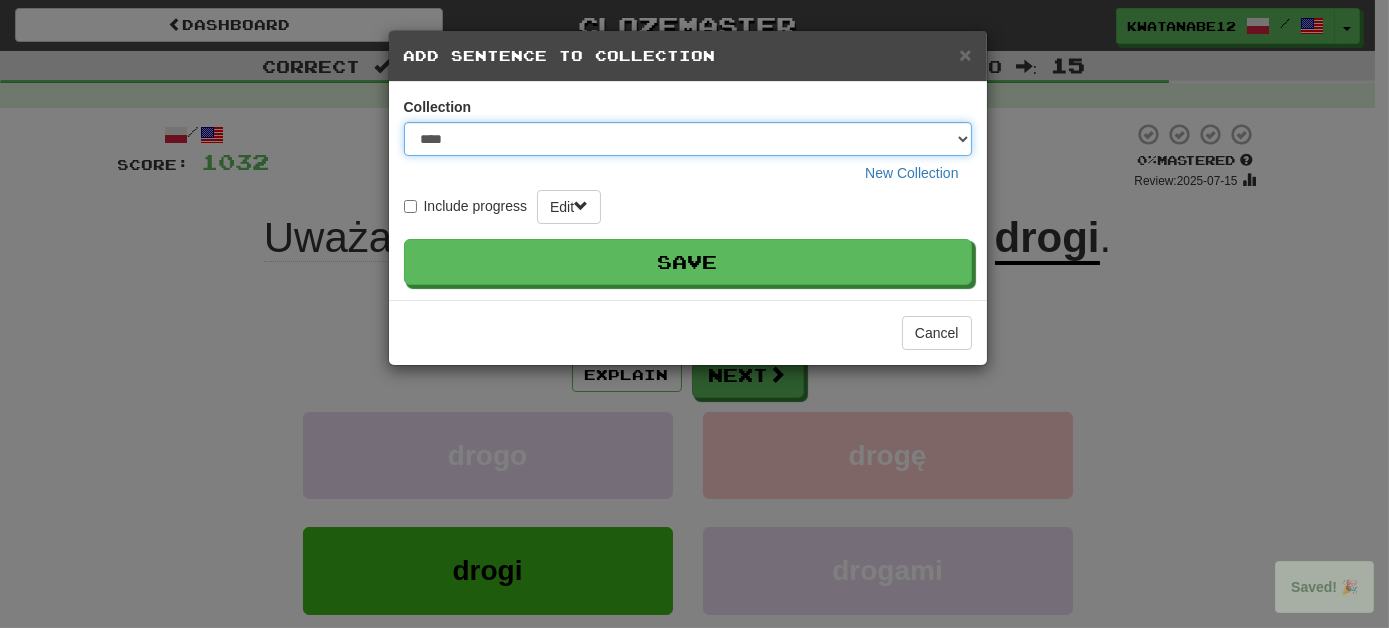 select on "*****" 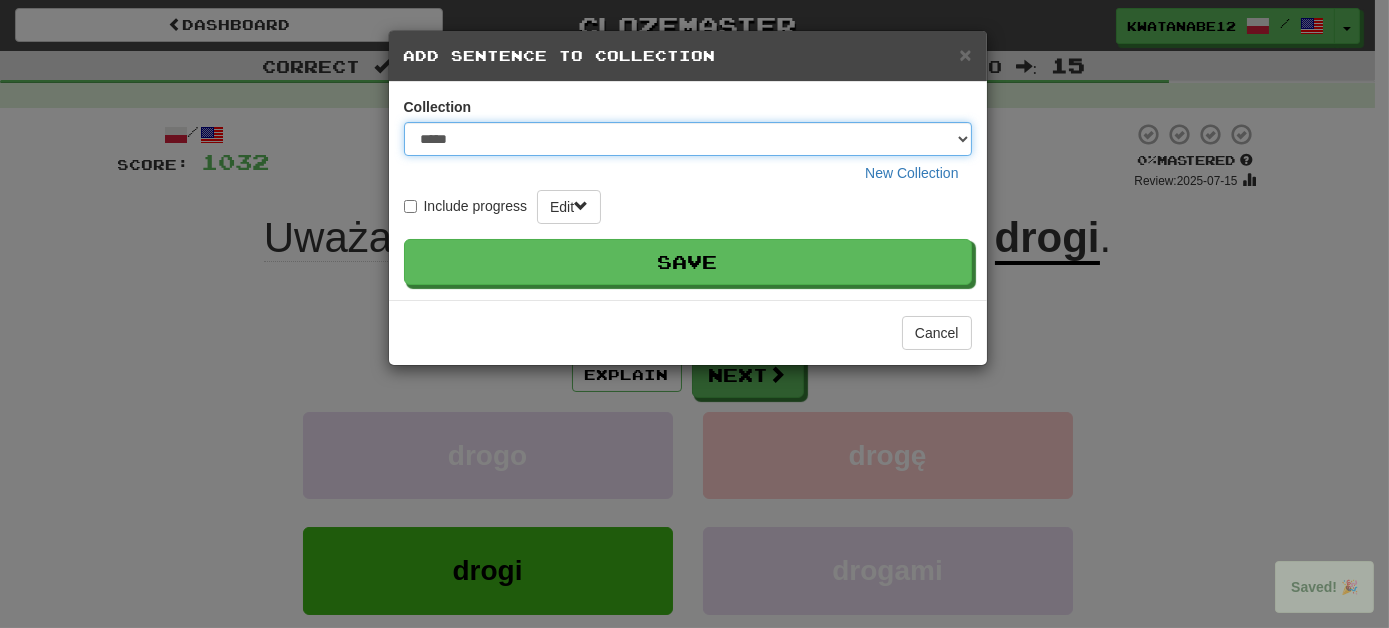 click on "**** ****** ******** ***** *********" at bounding box center [688, 139] 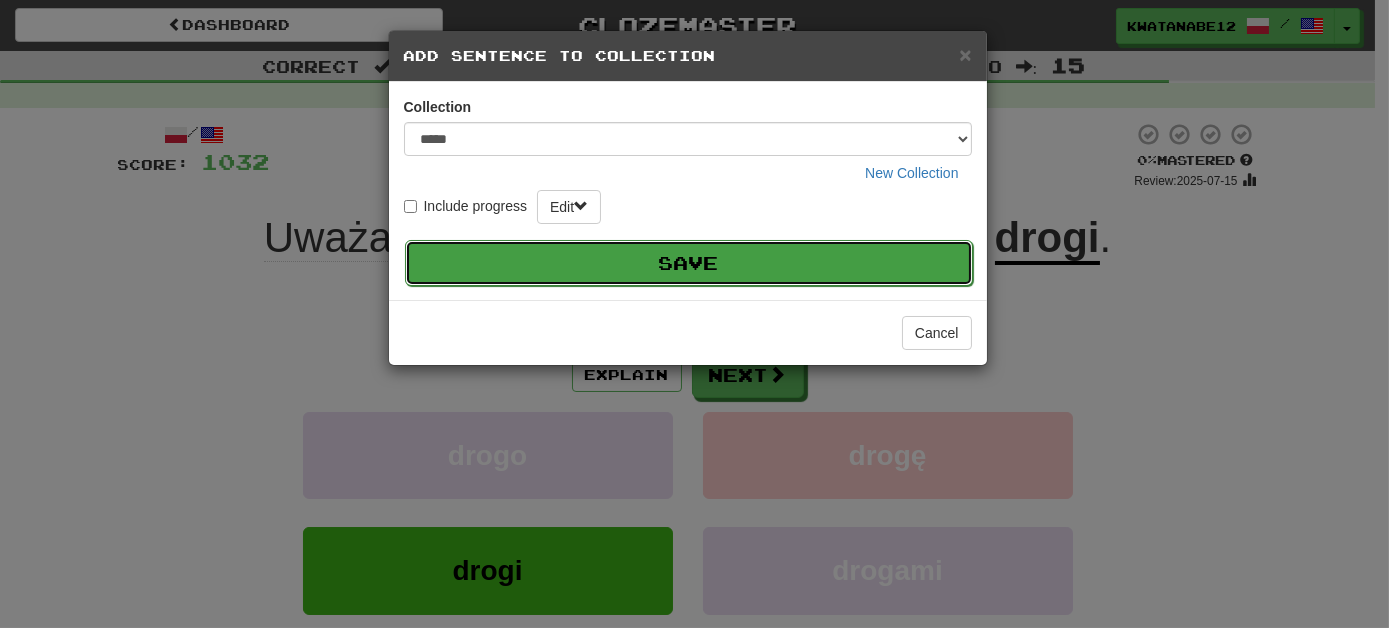 click on "Save" at bounding box center [689, 263] 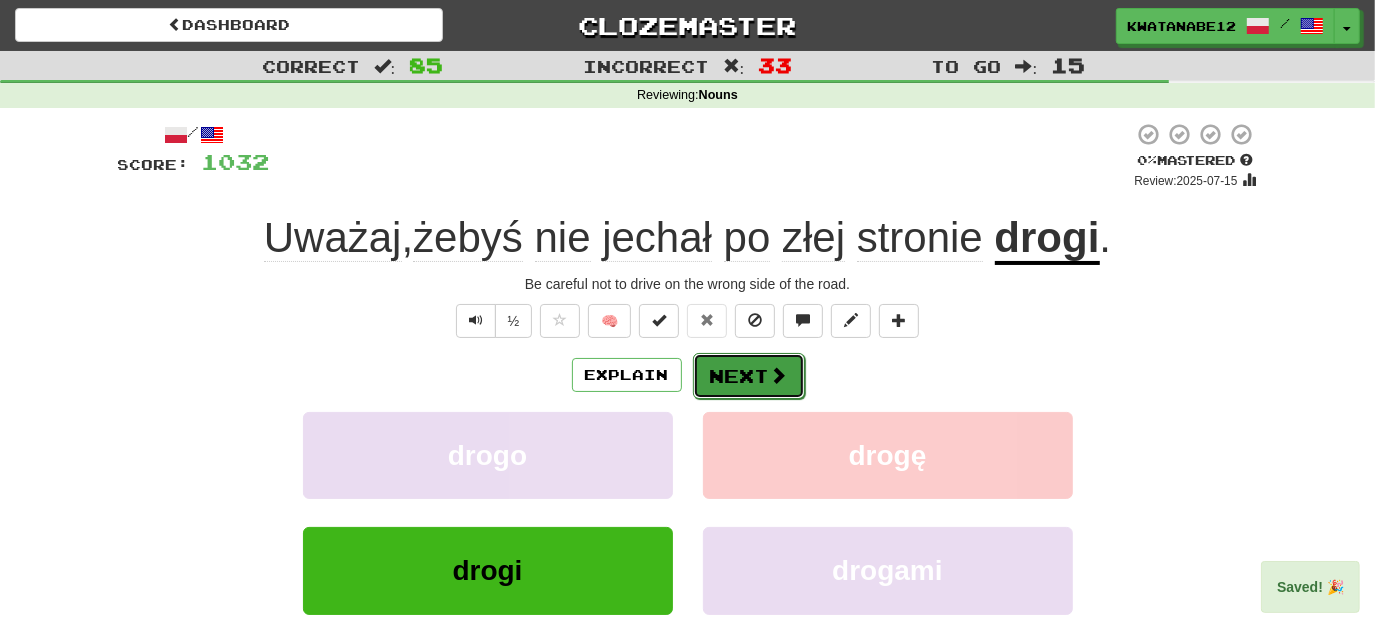 click on "Next" at bounding box center [749, 376] 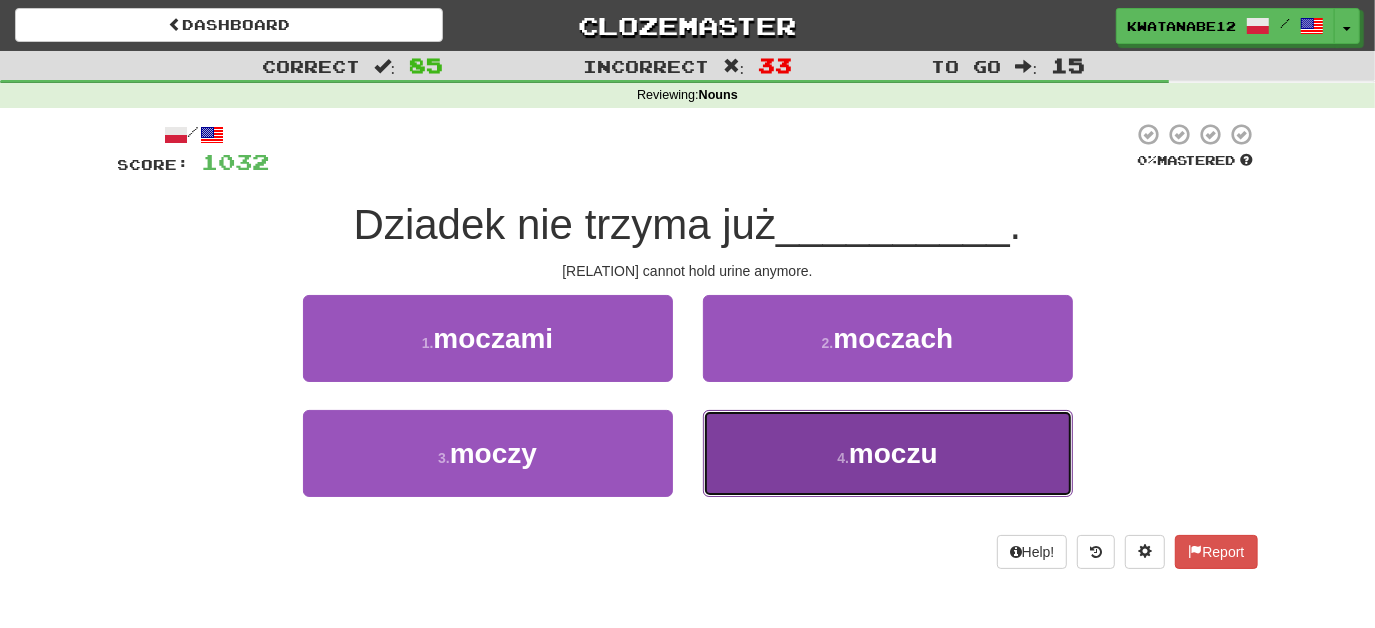 click on "4 .  moczu" at bounding box center [888, 453] 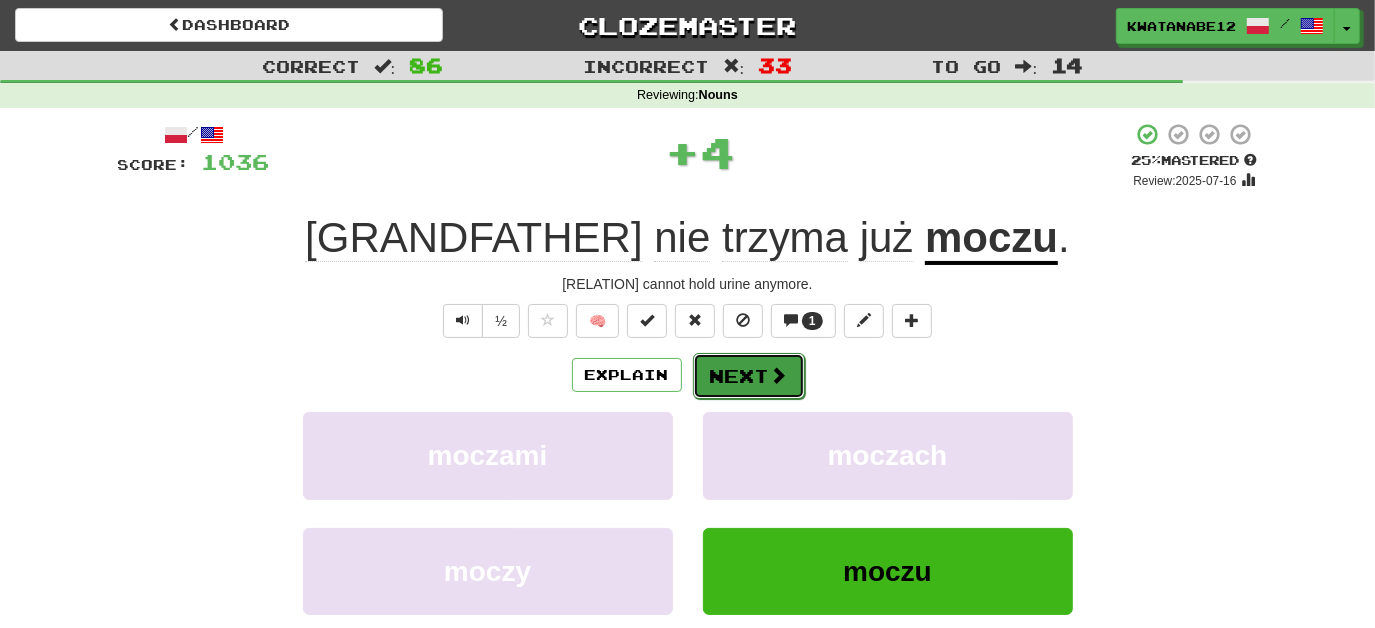 click on "Next" at bounding box center (749, 376) 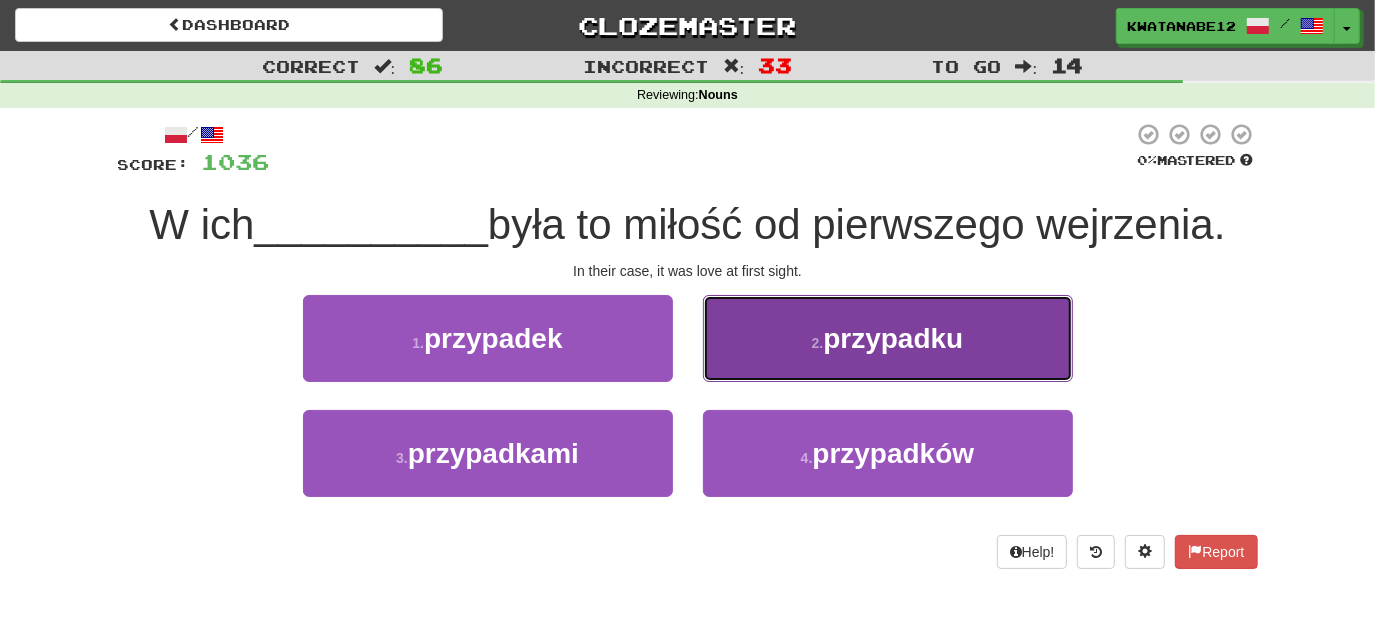drag, startPoint x: 777, startPoint y: 349, endPoint x: 767, endPoint y: 359, distance: 14.142136 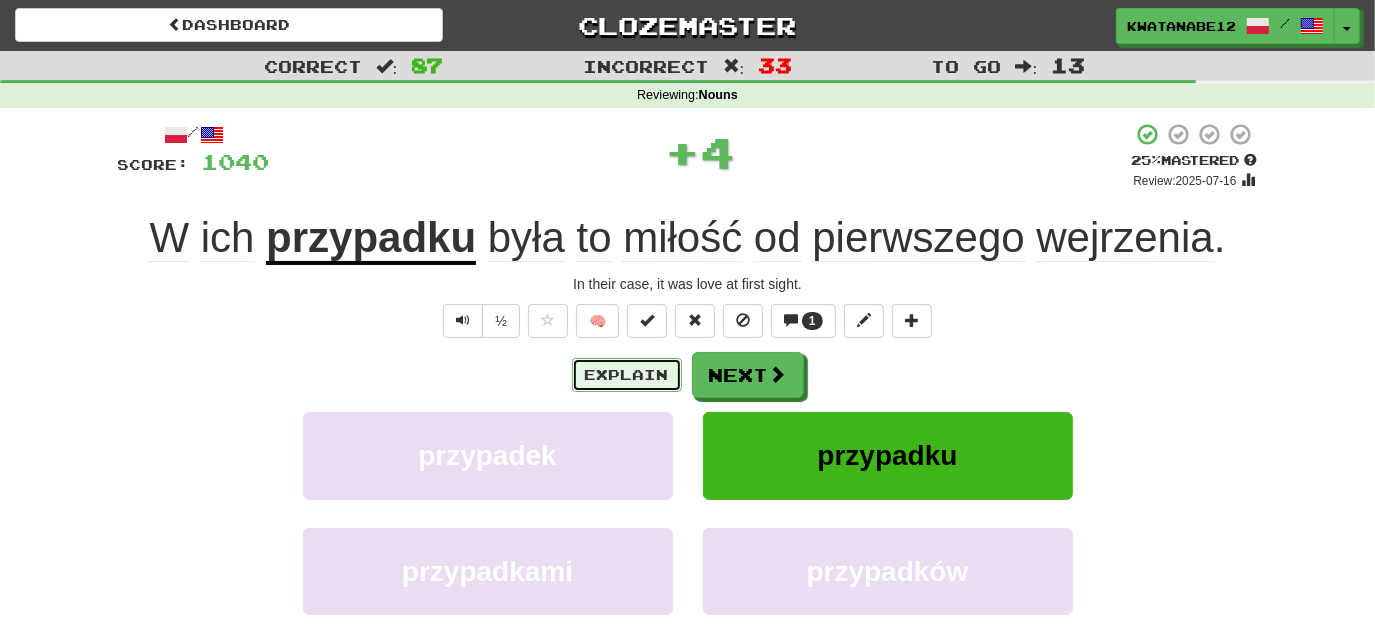 click on "Explain" at bounding box center [627, 375] 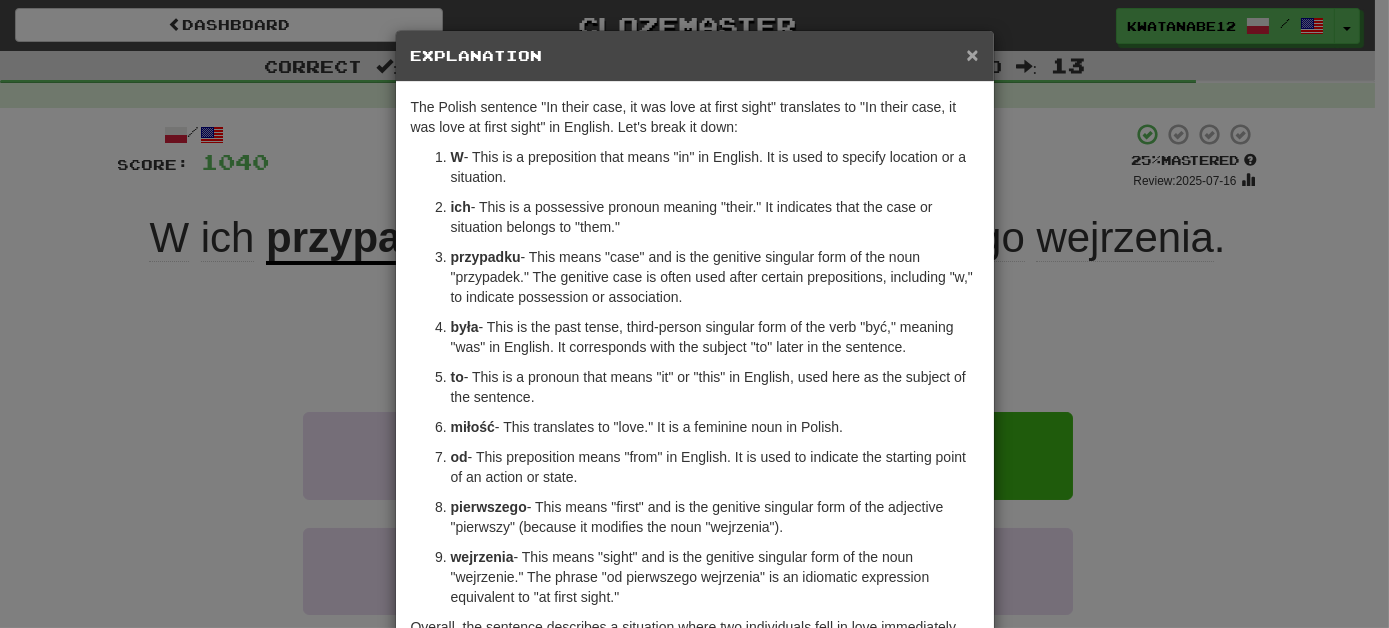 click on "×" at bounding box center [972, 54] 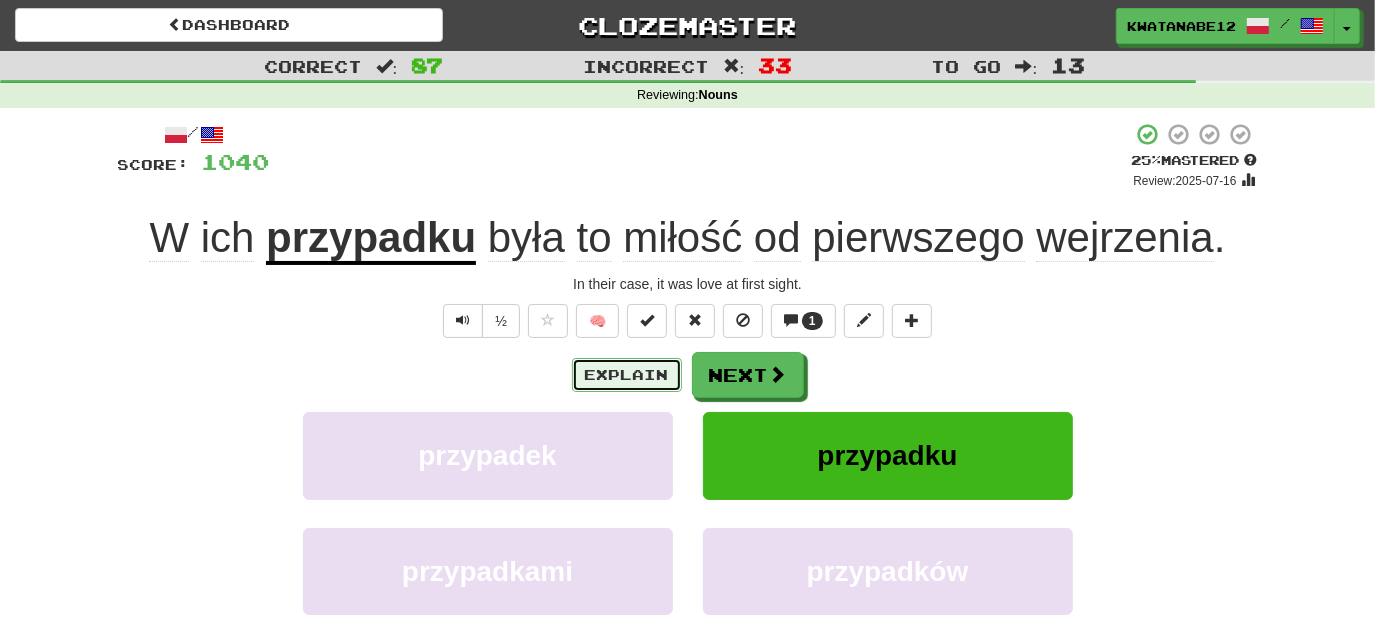 click on "Explain" at bounding box center [627, 375] 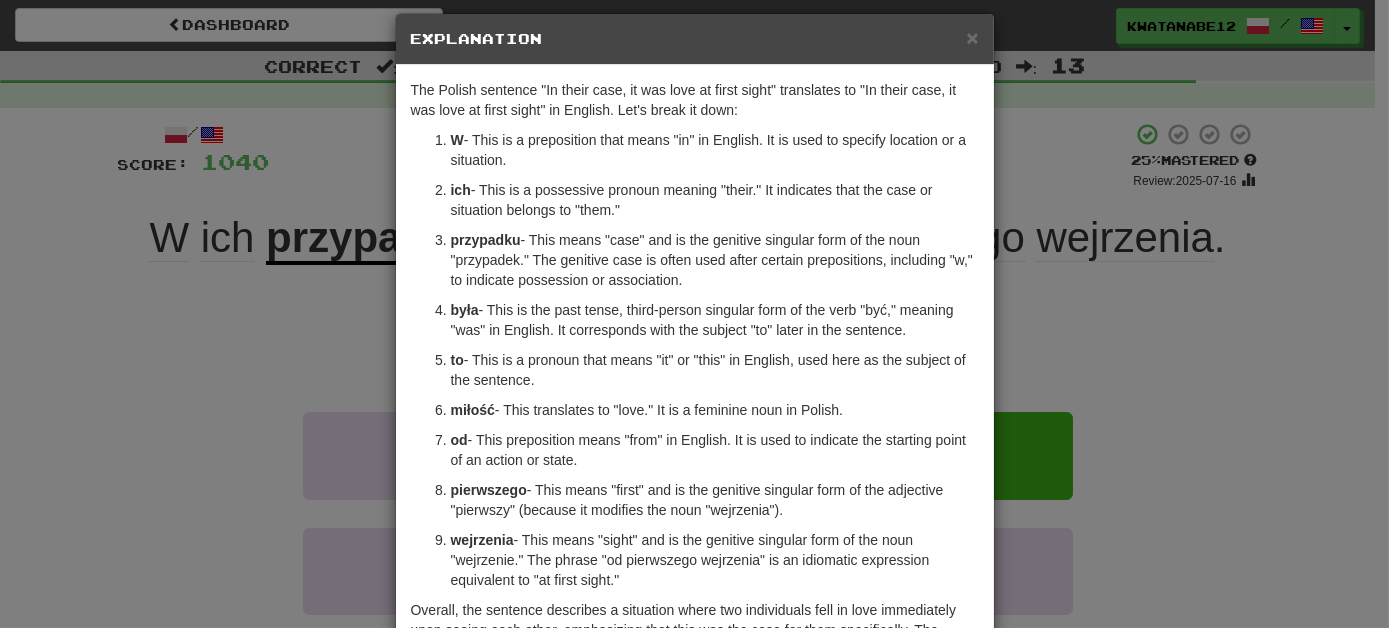 scroll, scrollTop: 16, scrollLeft: 0, axis: vertical 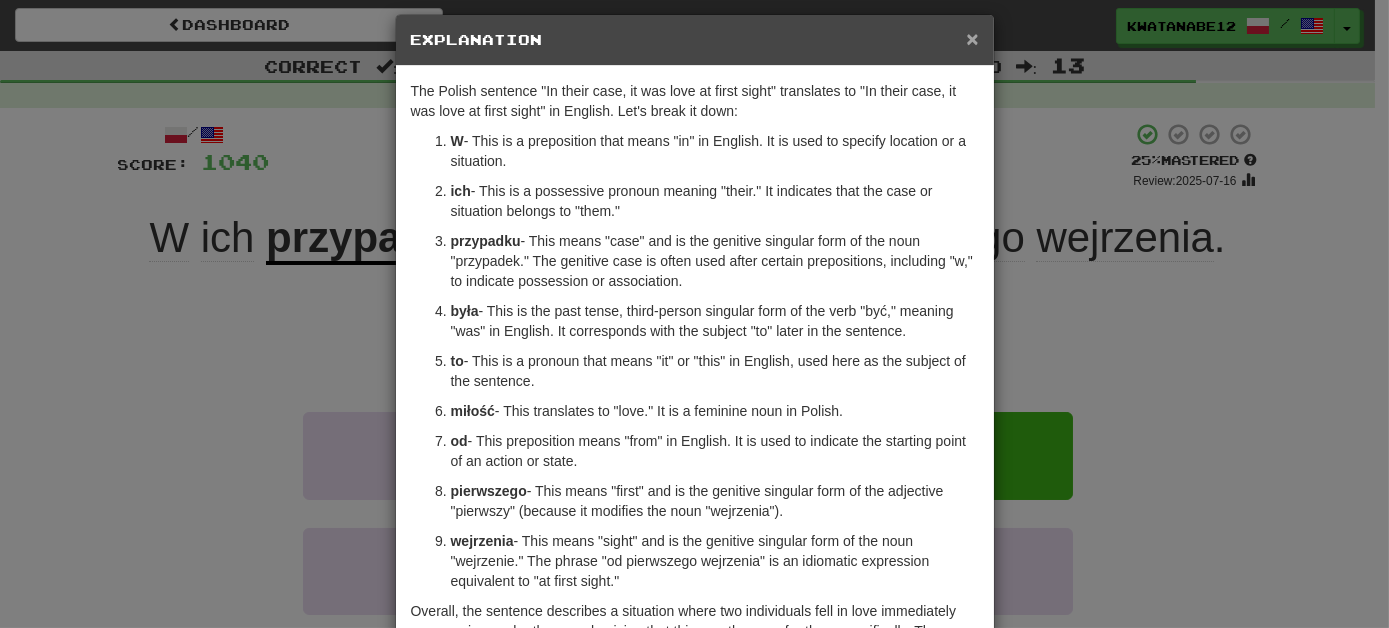 click on "×" at bounding box center [972, 38] 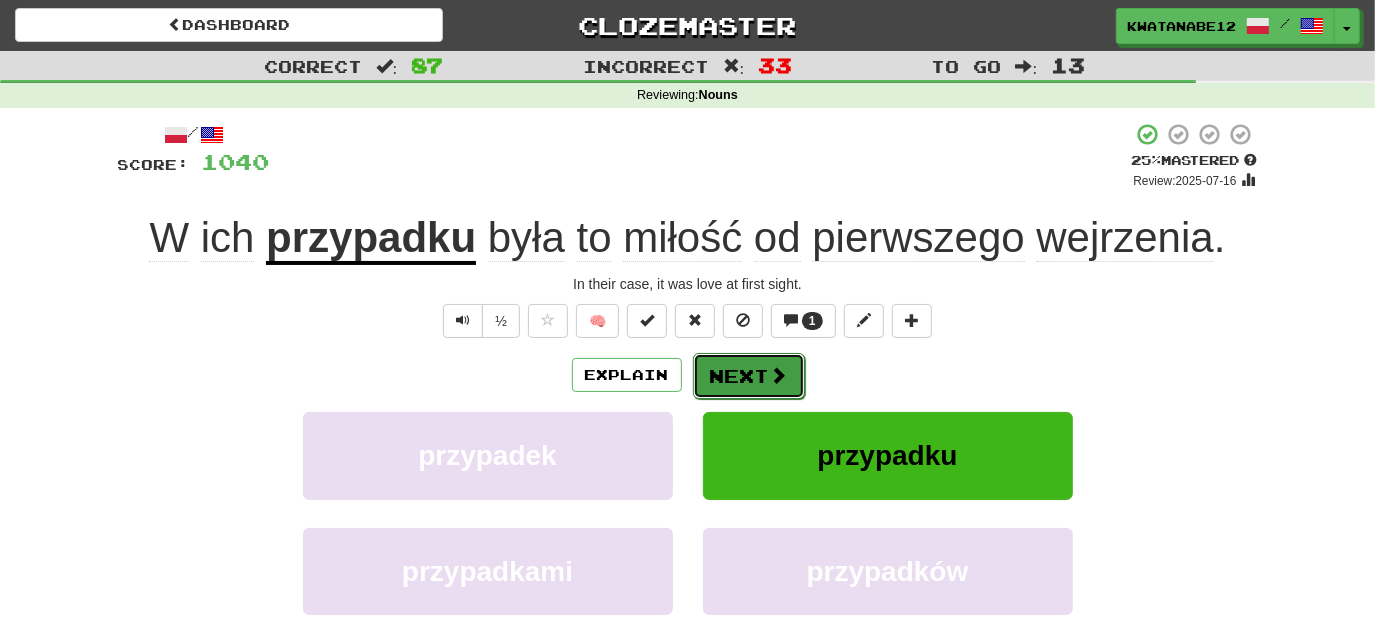click on "Next" at bounding box center [749, 376] 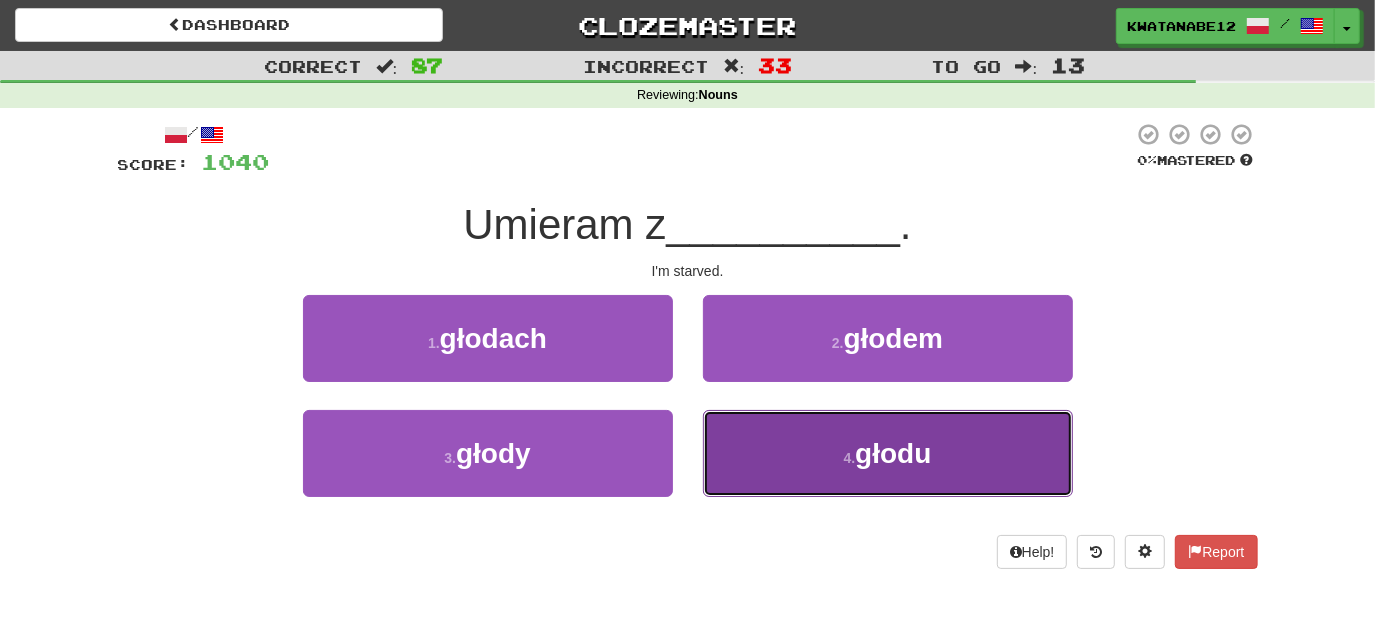 click on "4 .  głodu" at bounding box center [888, 453] 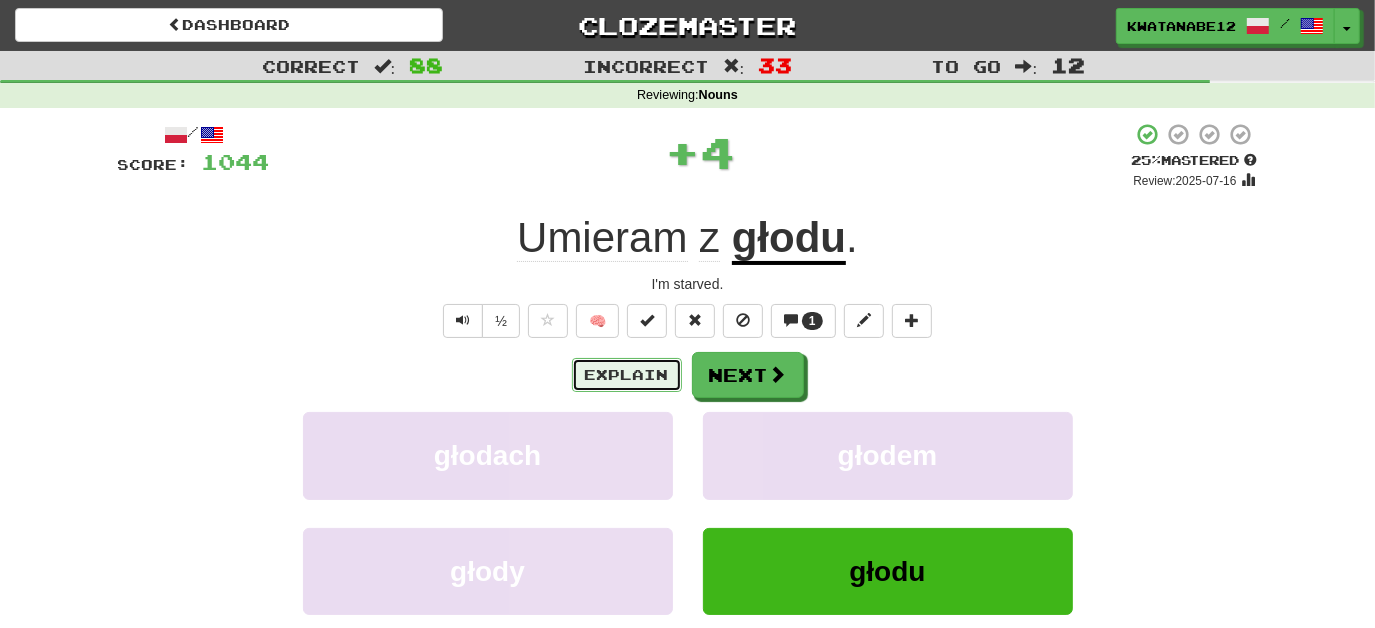 click on "Explain" at bounding box center [627, 375] 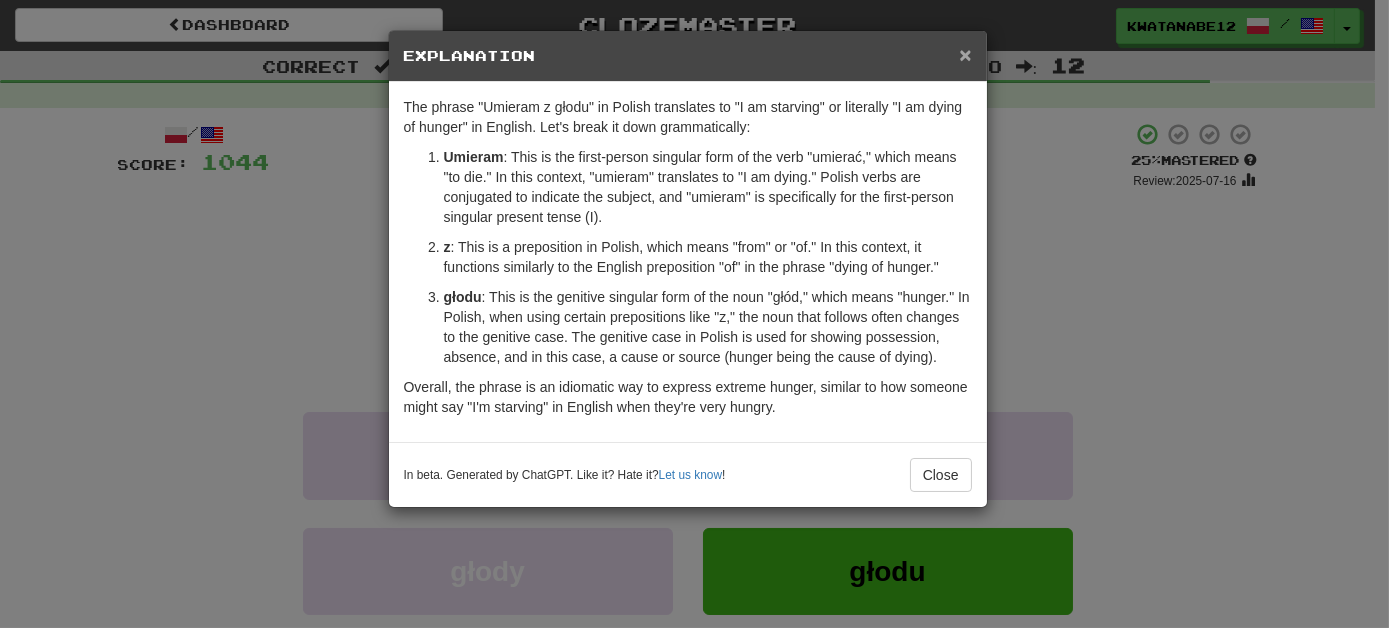 click on "×" at bounding box center [965, 54] 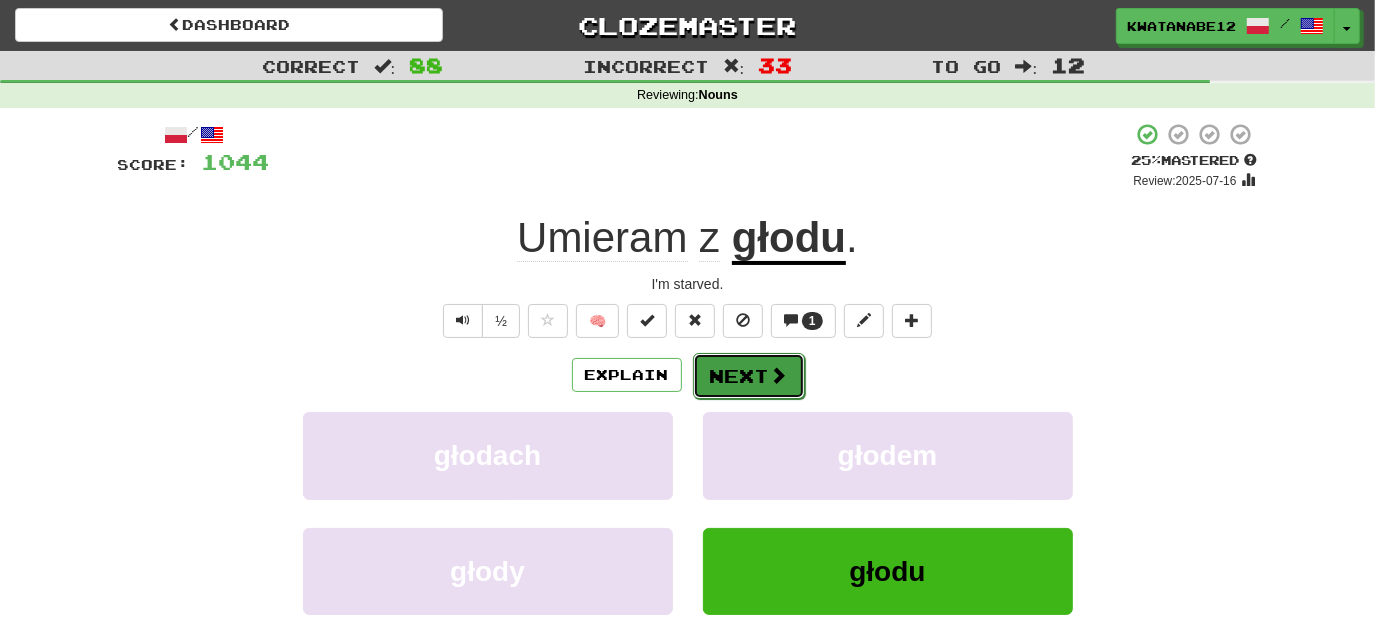 click on "Next" at bounding box center [749, 376] 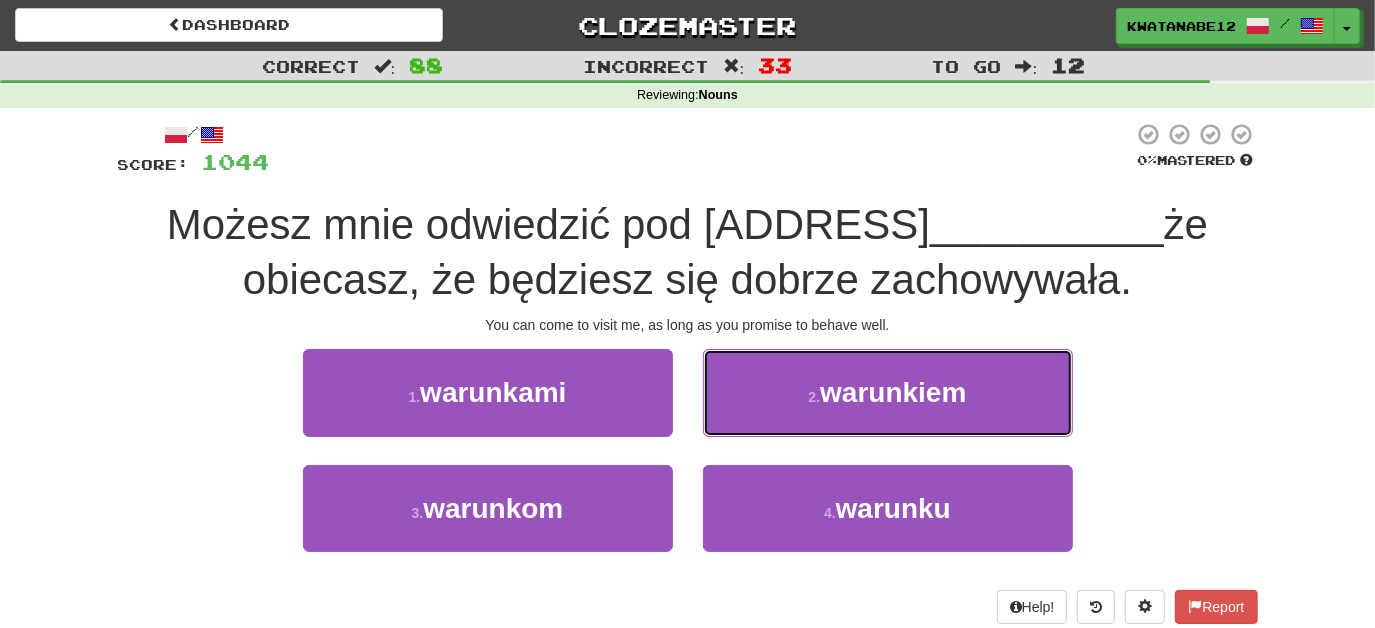 click on "2 .  warunkiem" at bounding box center (888, 392) 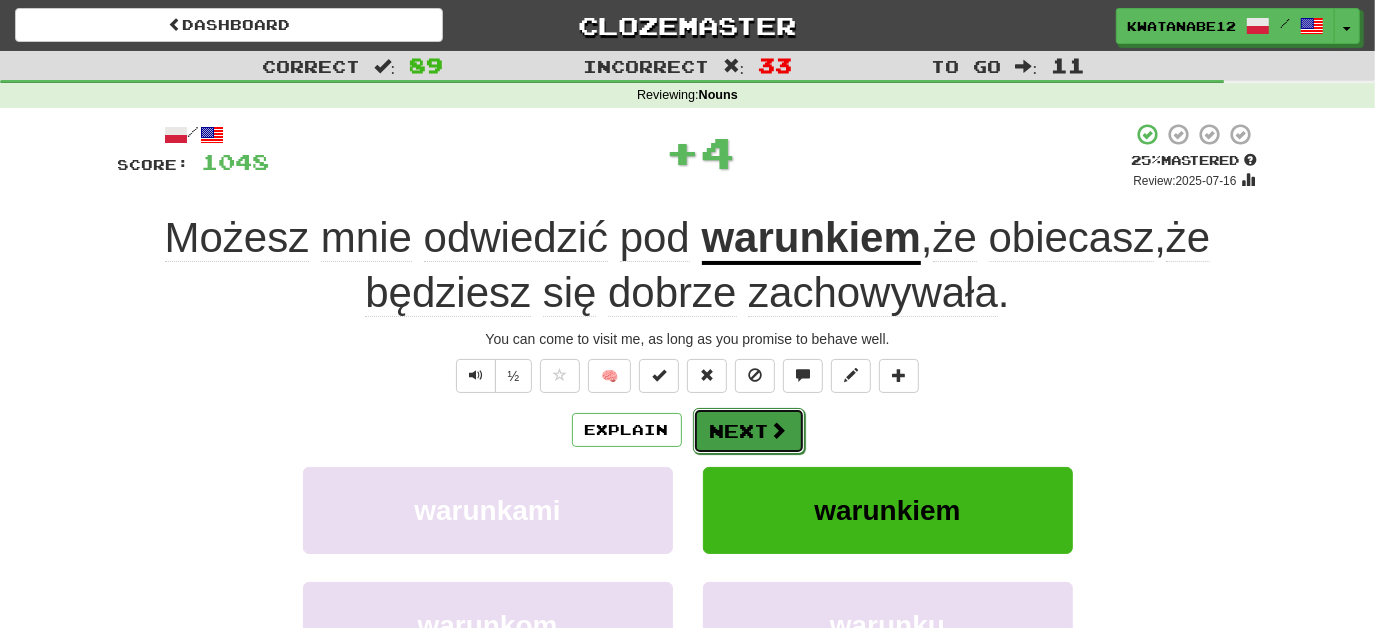 click on "Next" at bounding box center [749, 431] 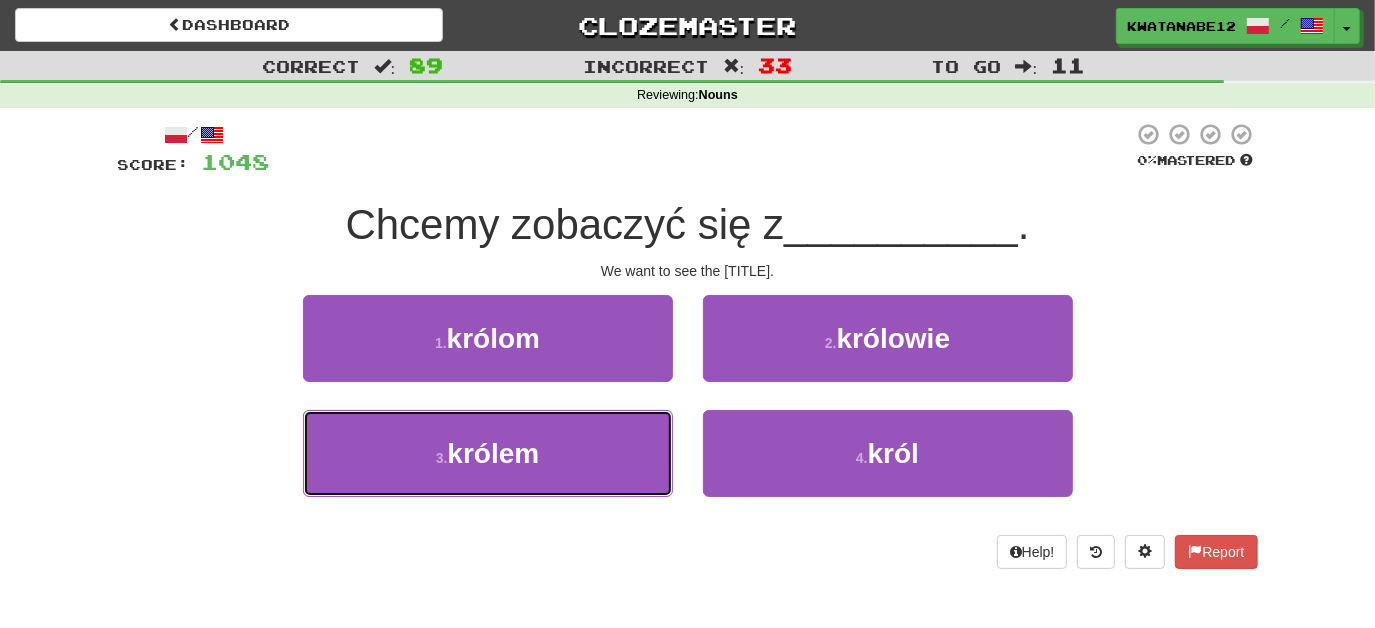 drag, startPoint x: 568, startPoint y: 442, endPoint x: 672, endPoint y: 414, distance: 107.70329 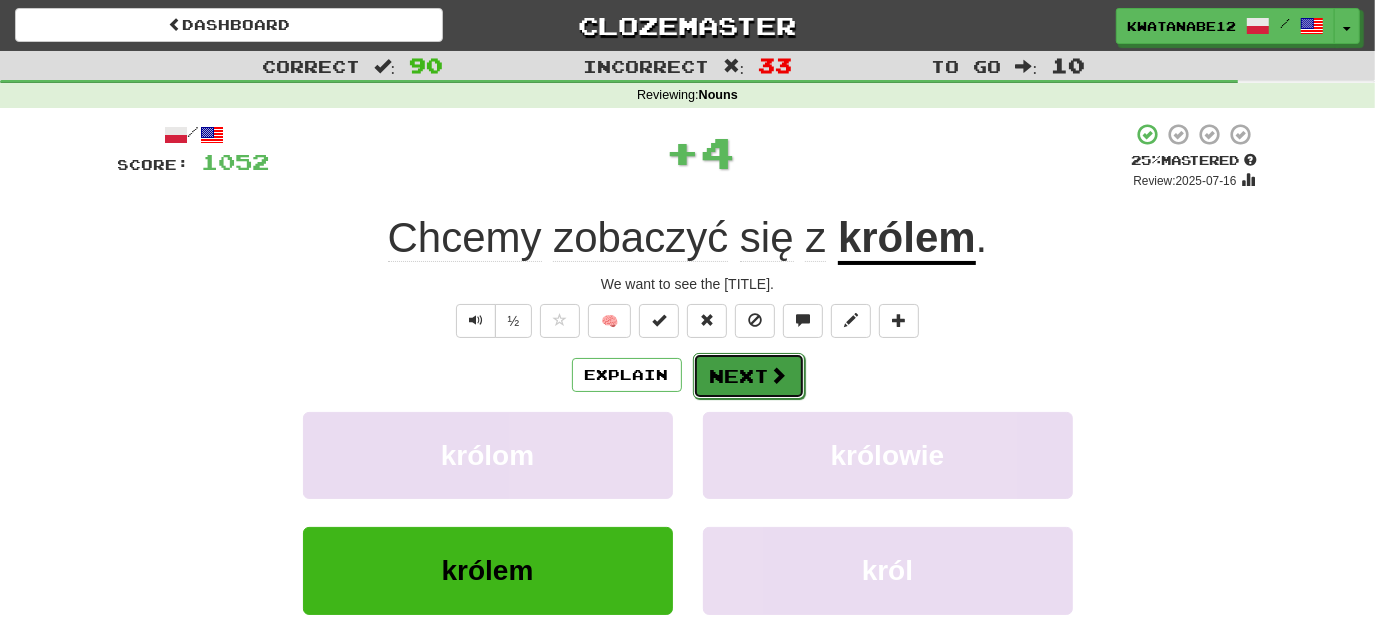click on "Next" at bounding box center [749, 376] 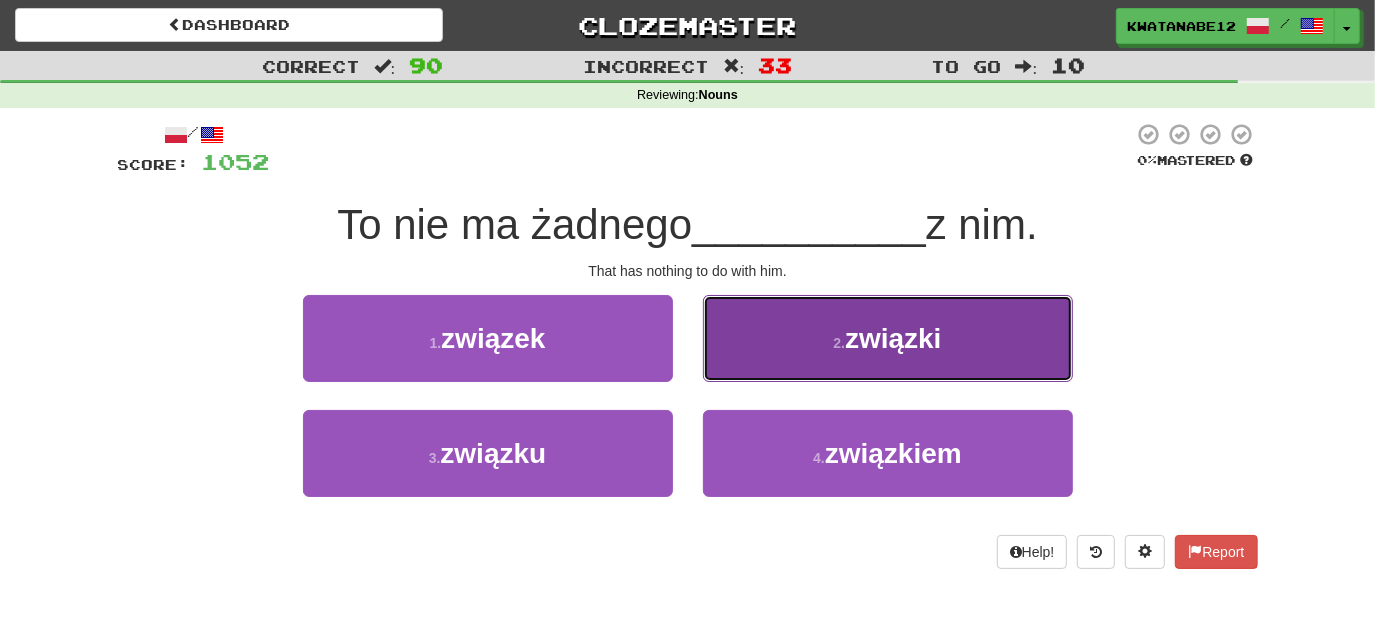 click on "2 .  związki" at bounding box center (888, 338) 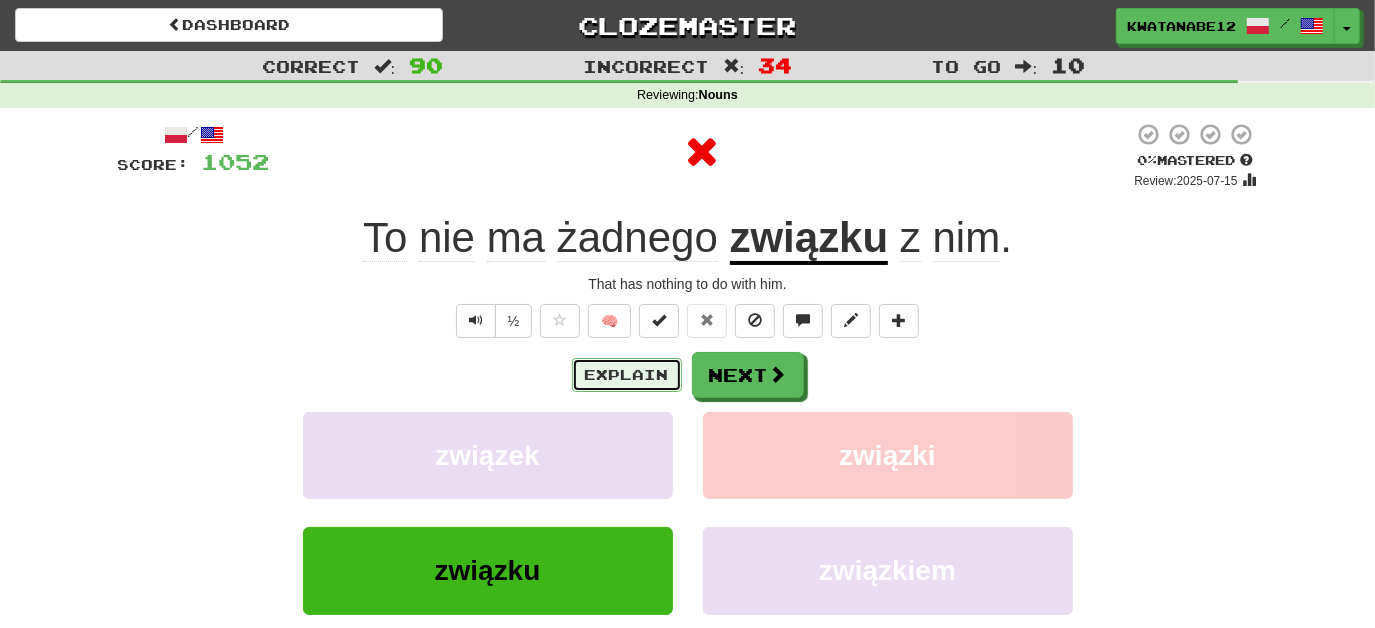 click on "Explain" at bounding box center (627, 375) 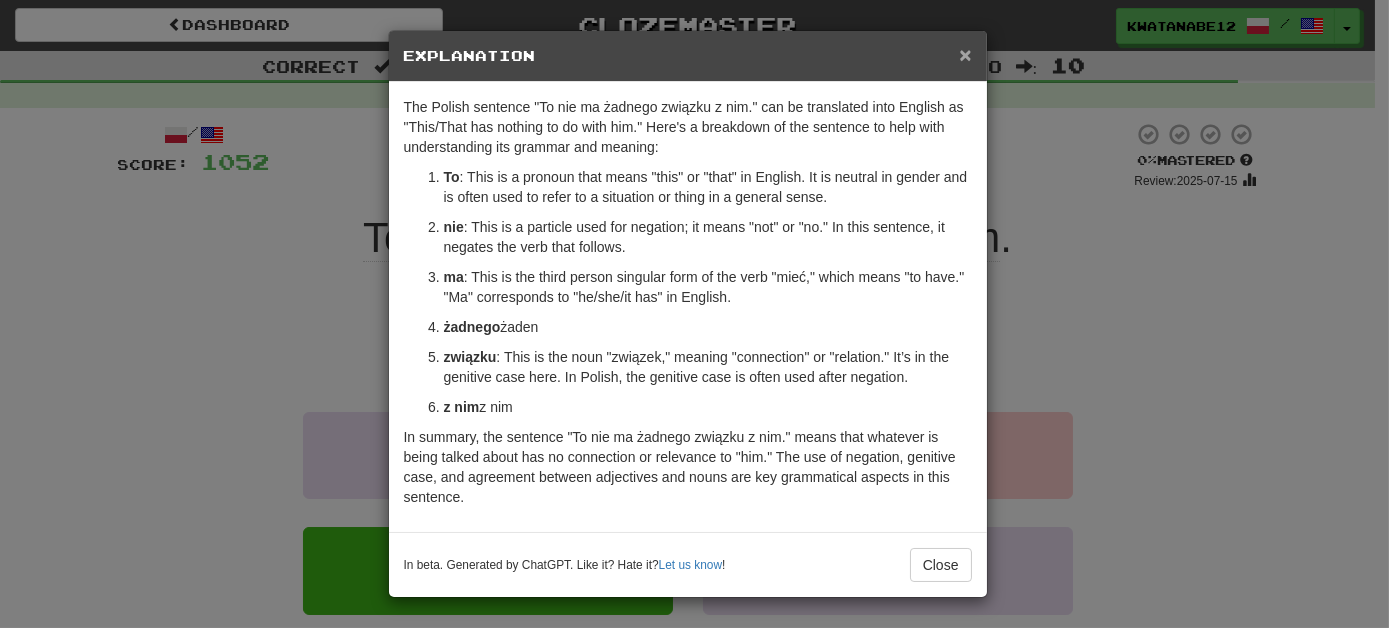 drag, startPoint x: 962, startPoint y: 50, endPoint x: 938, endPoint y: 66, distance: 28.84441 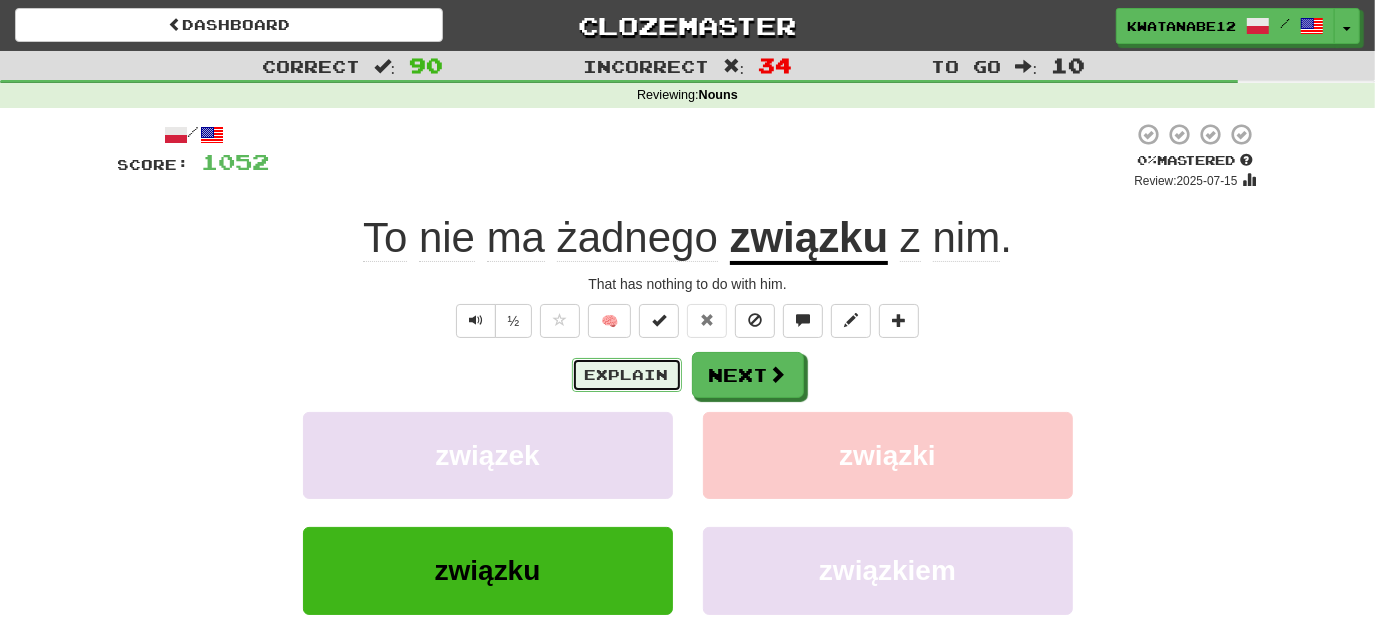 click on "Explain" at bounding box center [627, 375] 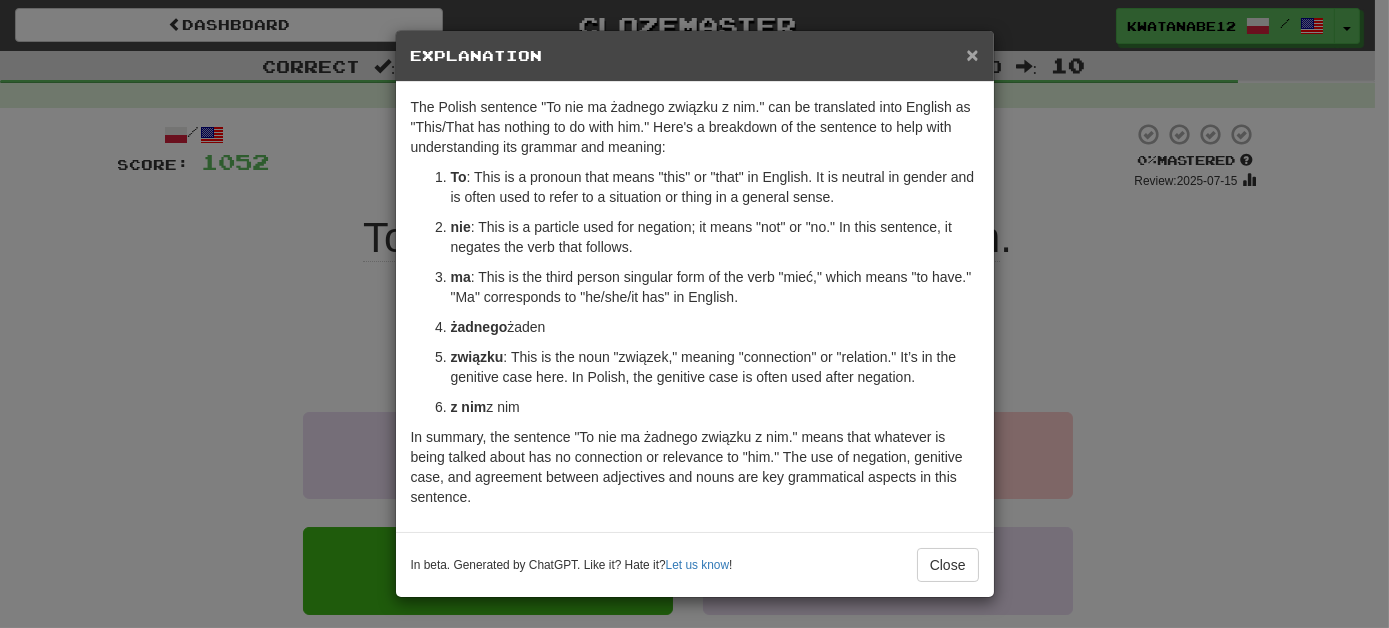 click on "×" at bounding box center (972, 54) 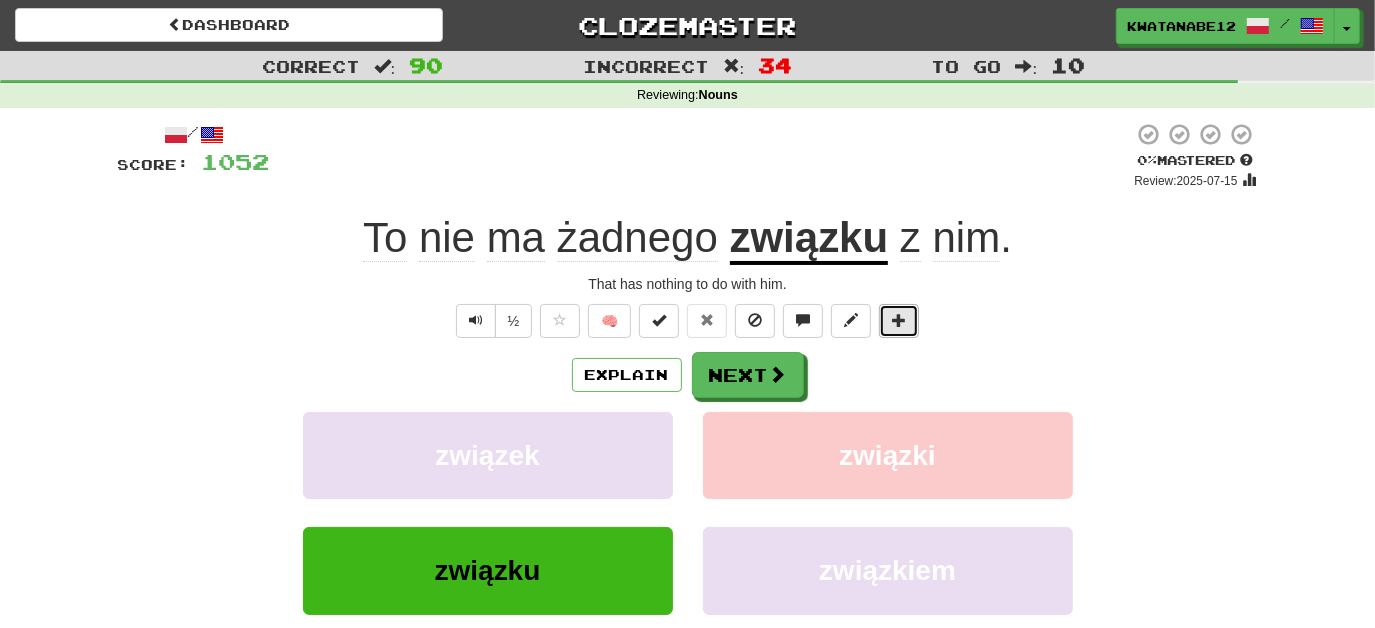 click at bounding box center (899, 321) 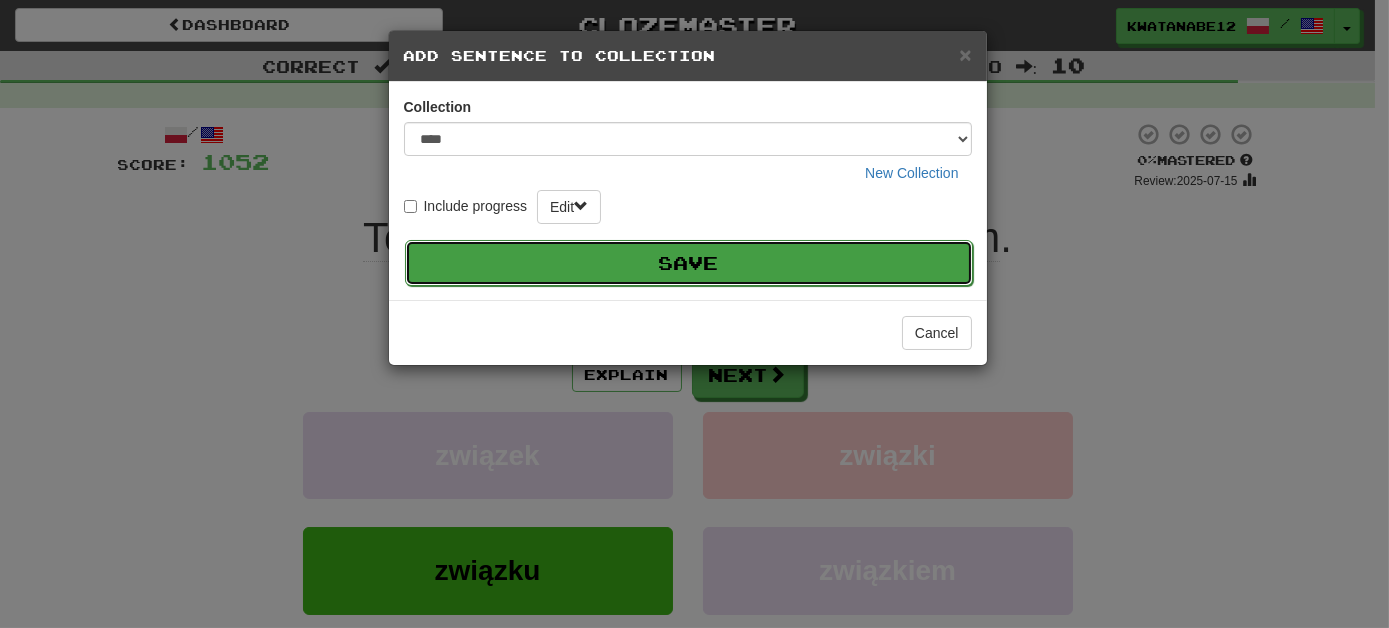click on "Save" at bounding box center [689, 263] 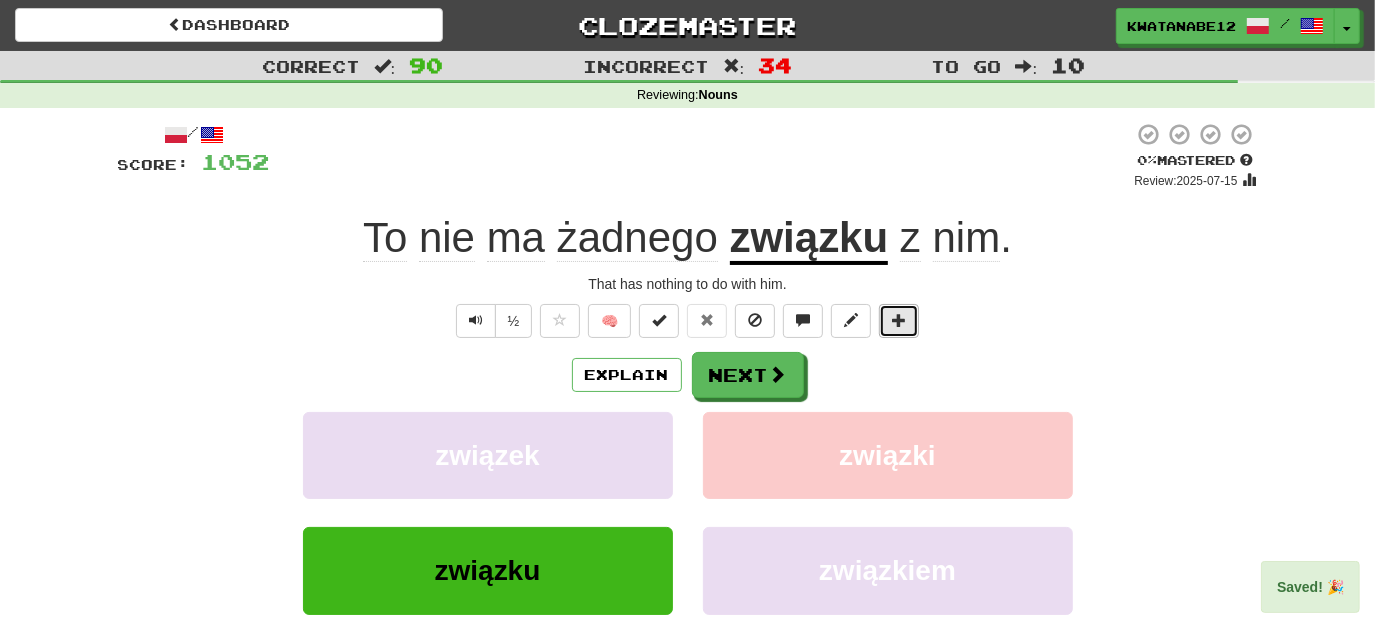 click at bounding box center [899, 320] 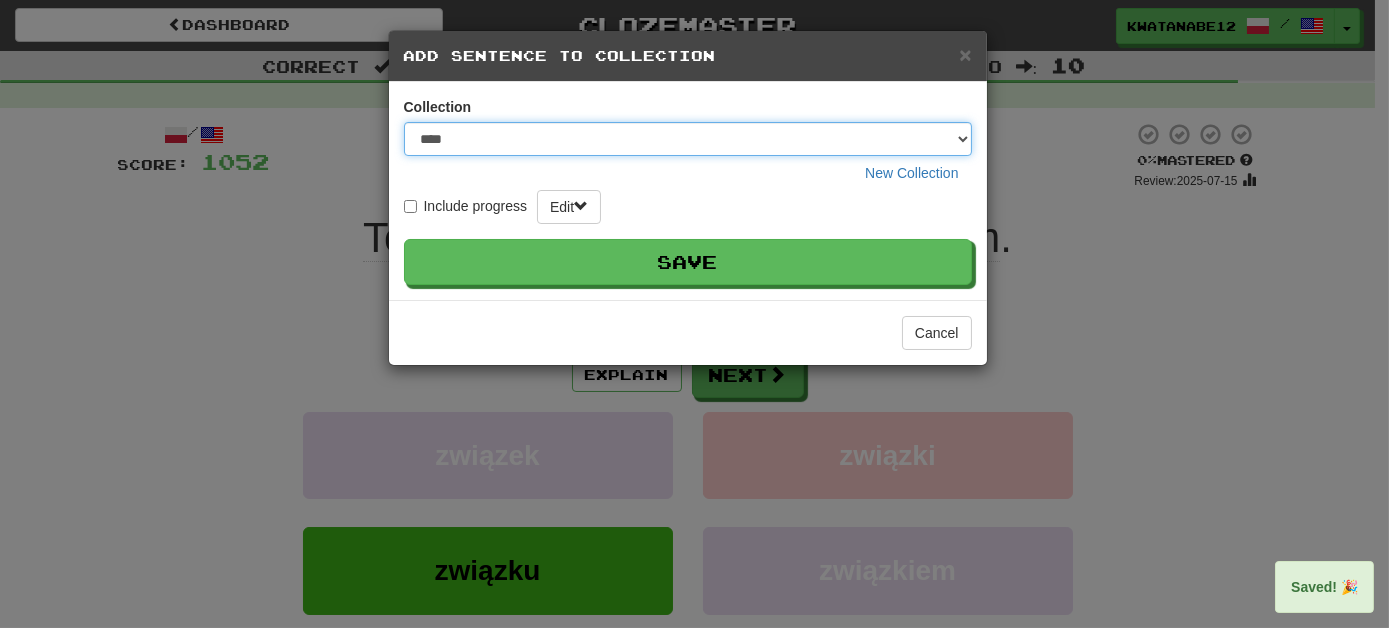 click on "**** ****** ******** ***** *********" at bounding box center [688, 139] 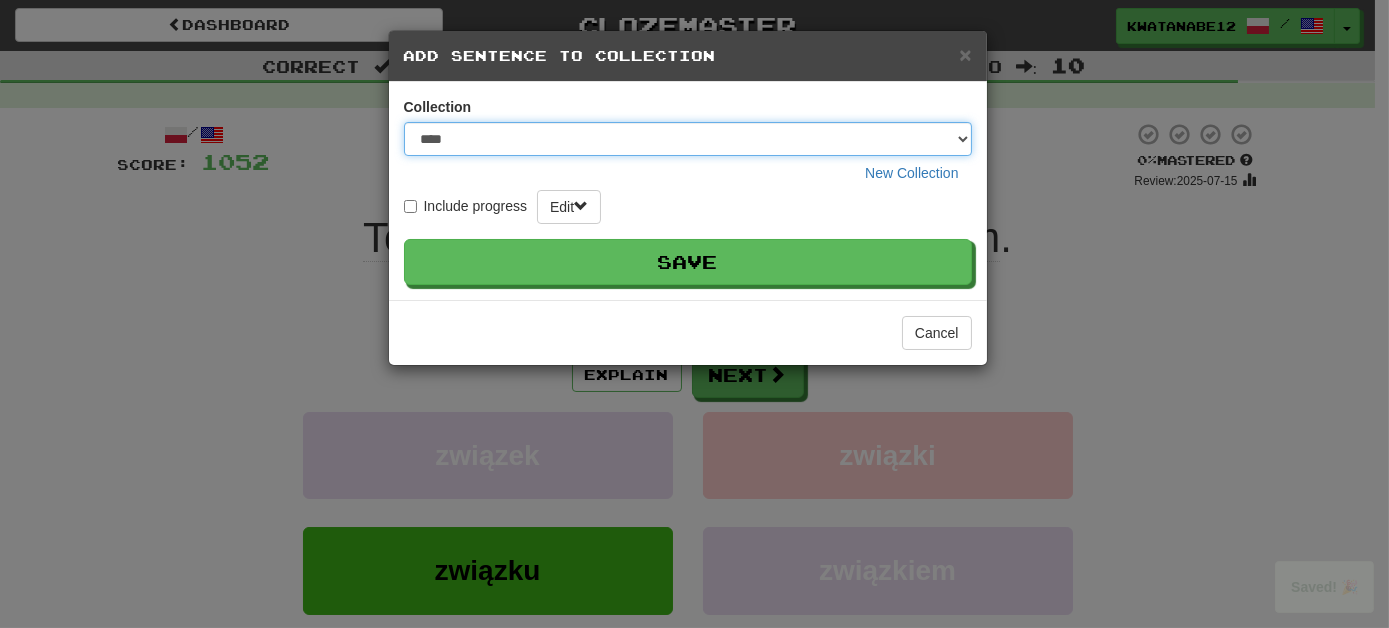 select on "****" 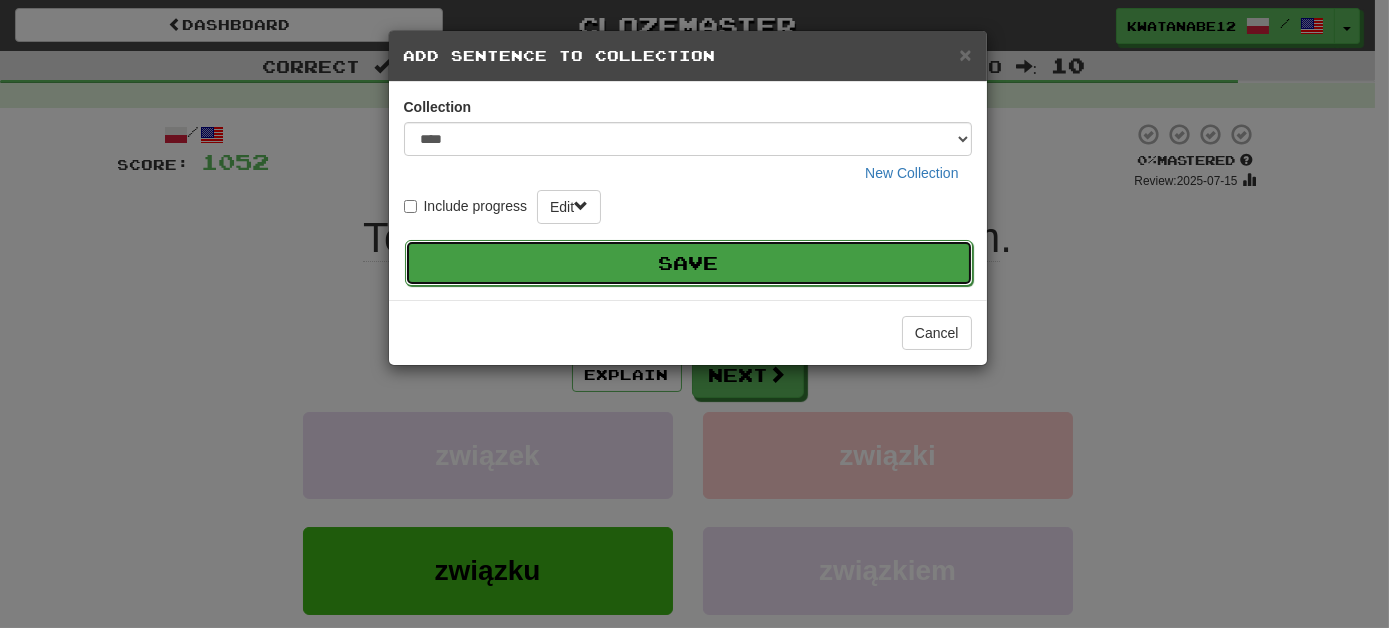 click on "Save" at bounding box center (689, 263) 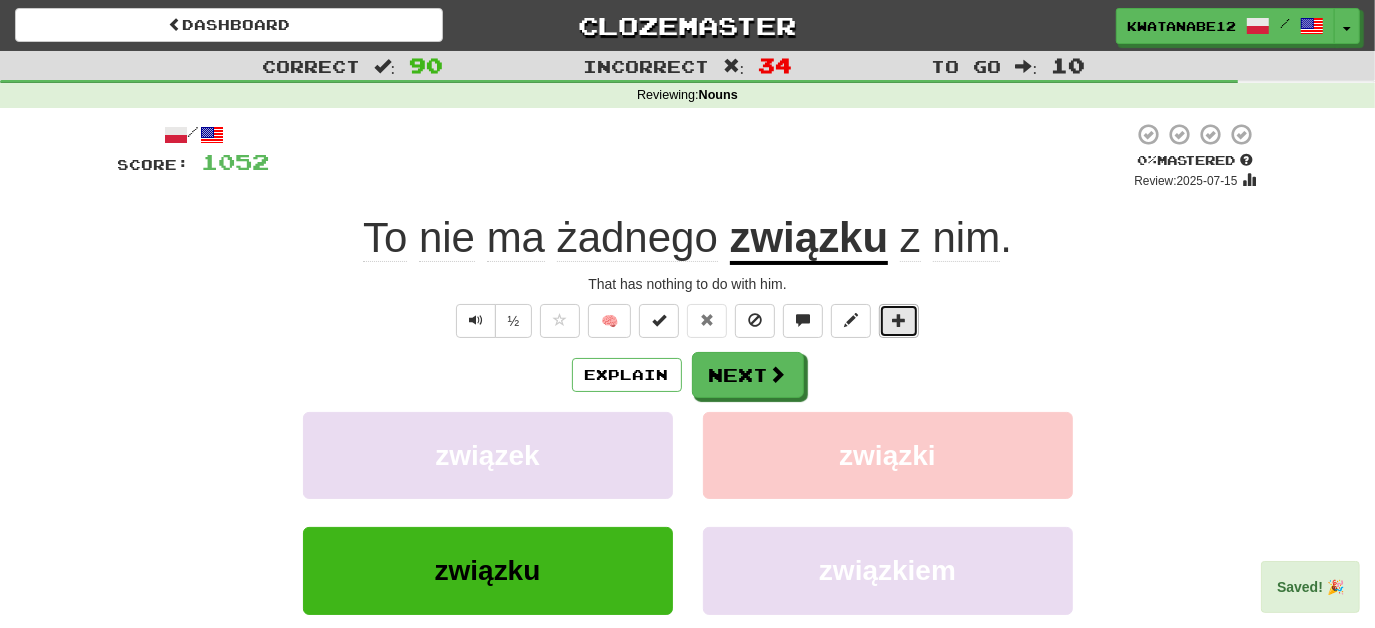 click at bounding box center (899, 320) 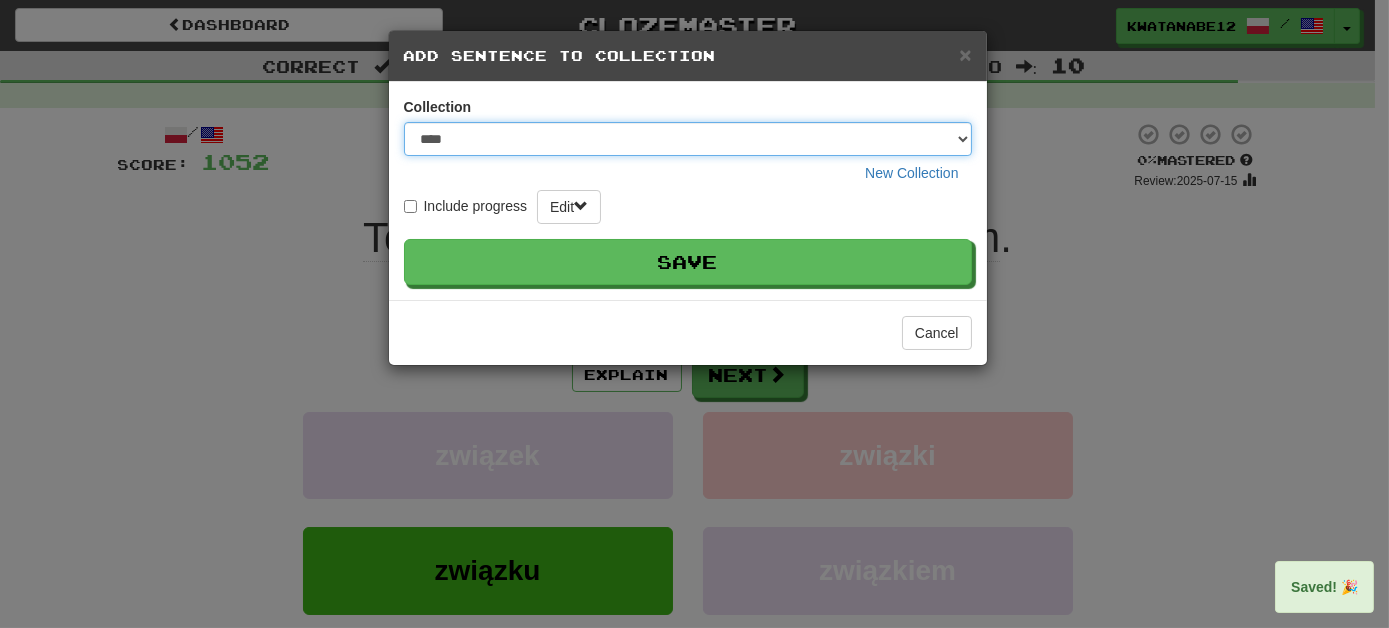 drag, startPoint x: 964, startPoint y: 138, endPoint x: 952, endPoint y: 154, distance: 20 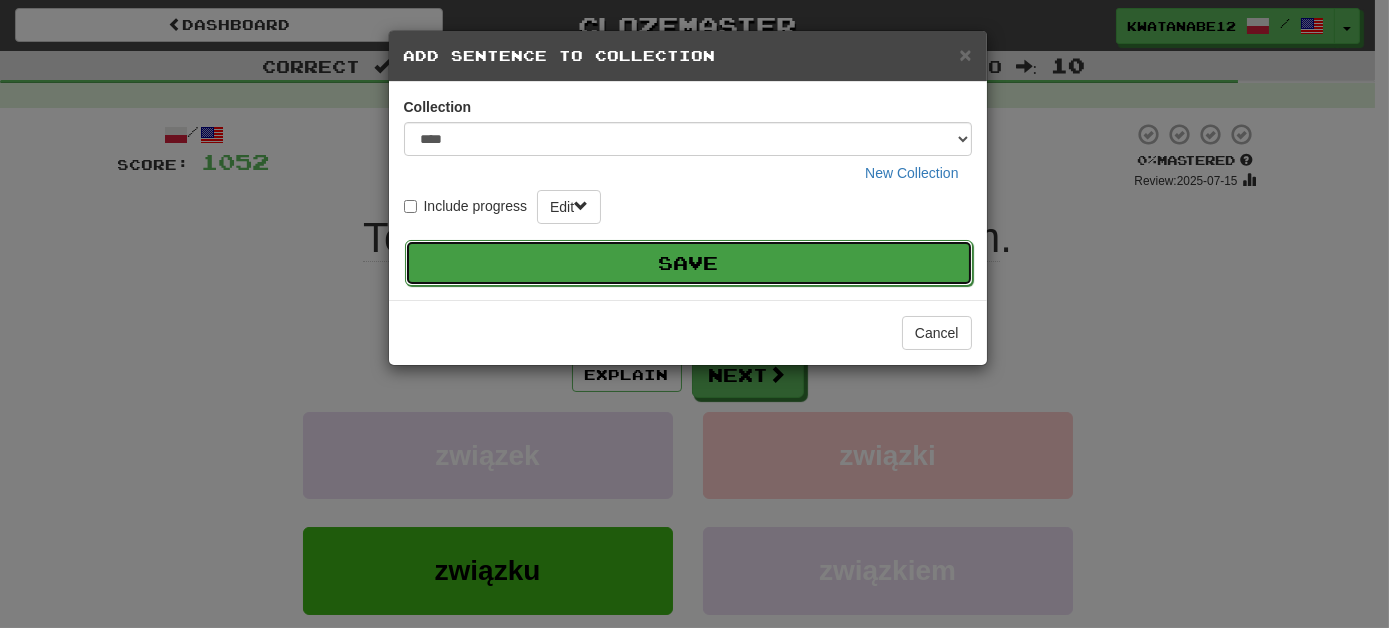 click on "Save" at bounding box center (689, 263) 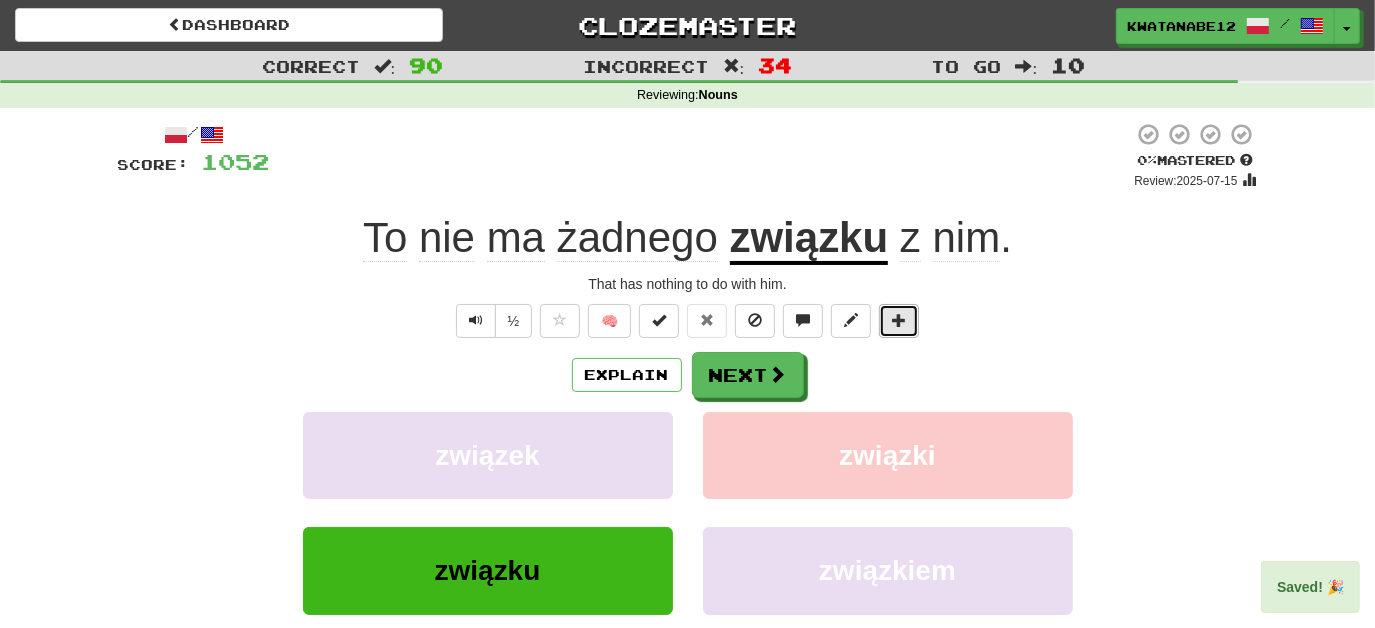 click at bounding box center (899, 321) 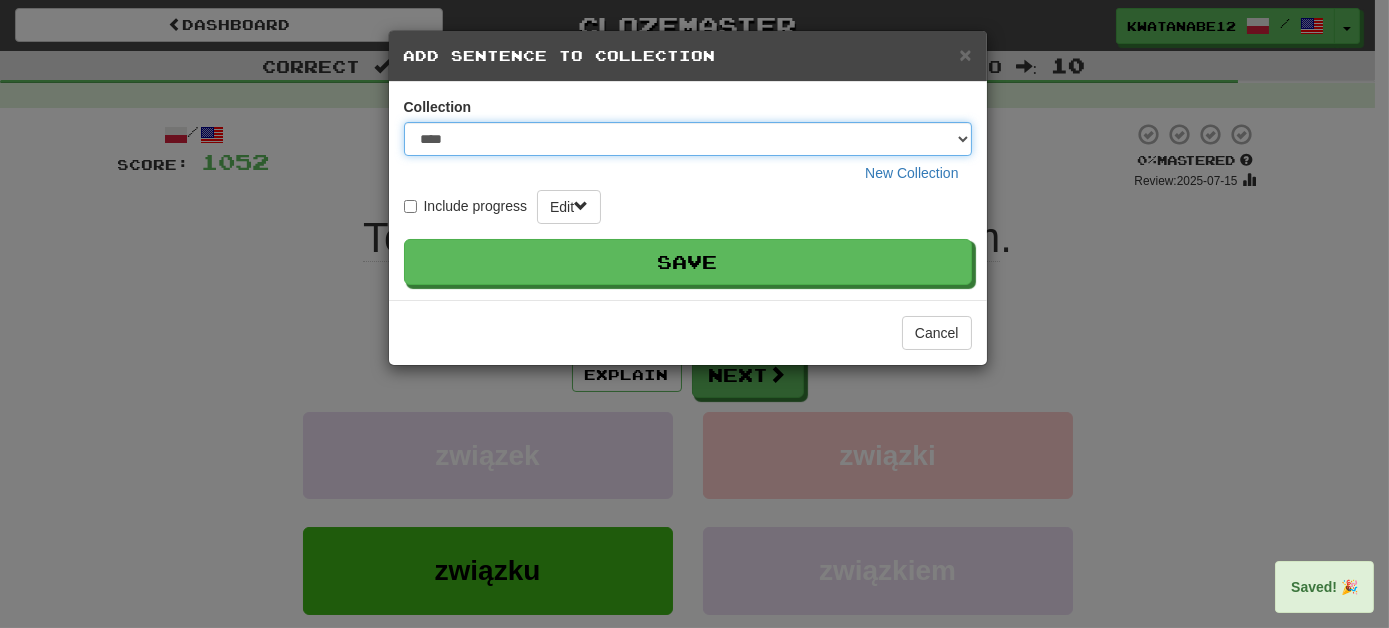 click on "**** ****** ******** ***** *********" at bounding box center (688, 139) 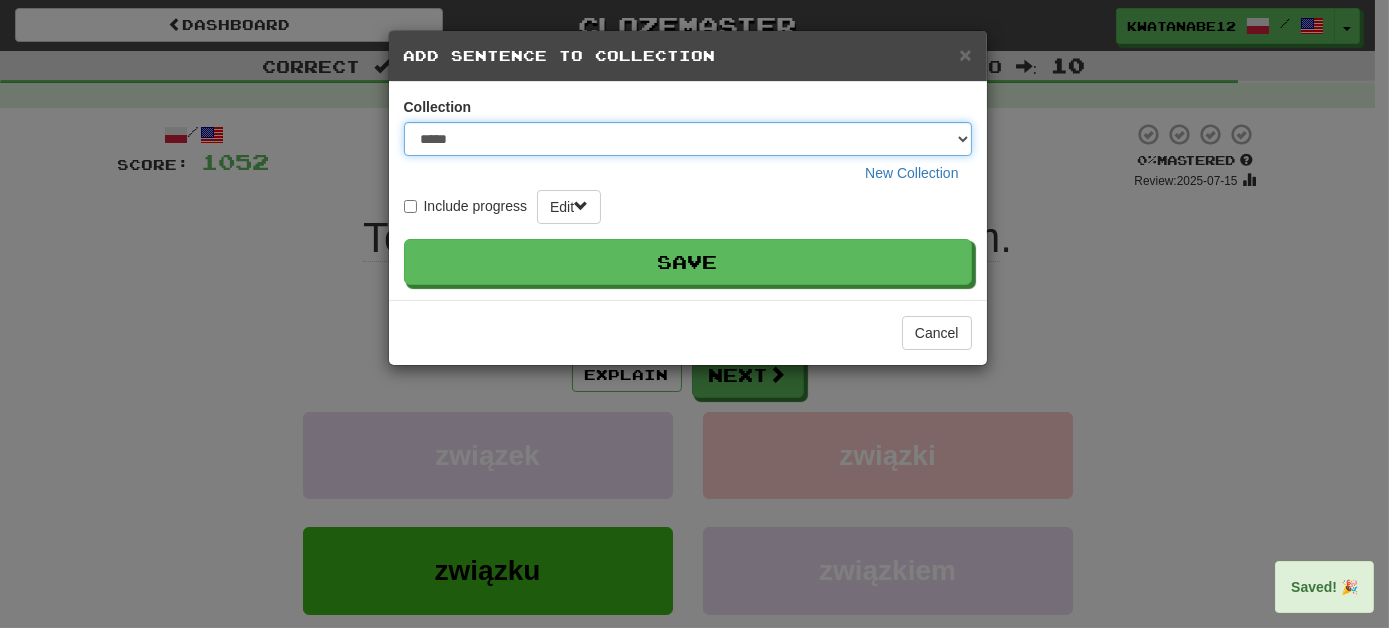click on "**** ****** ******** ***** *********" at bounding box center (688, 139) 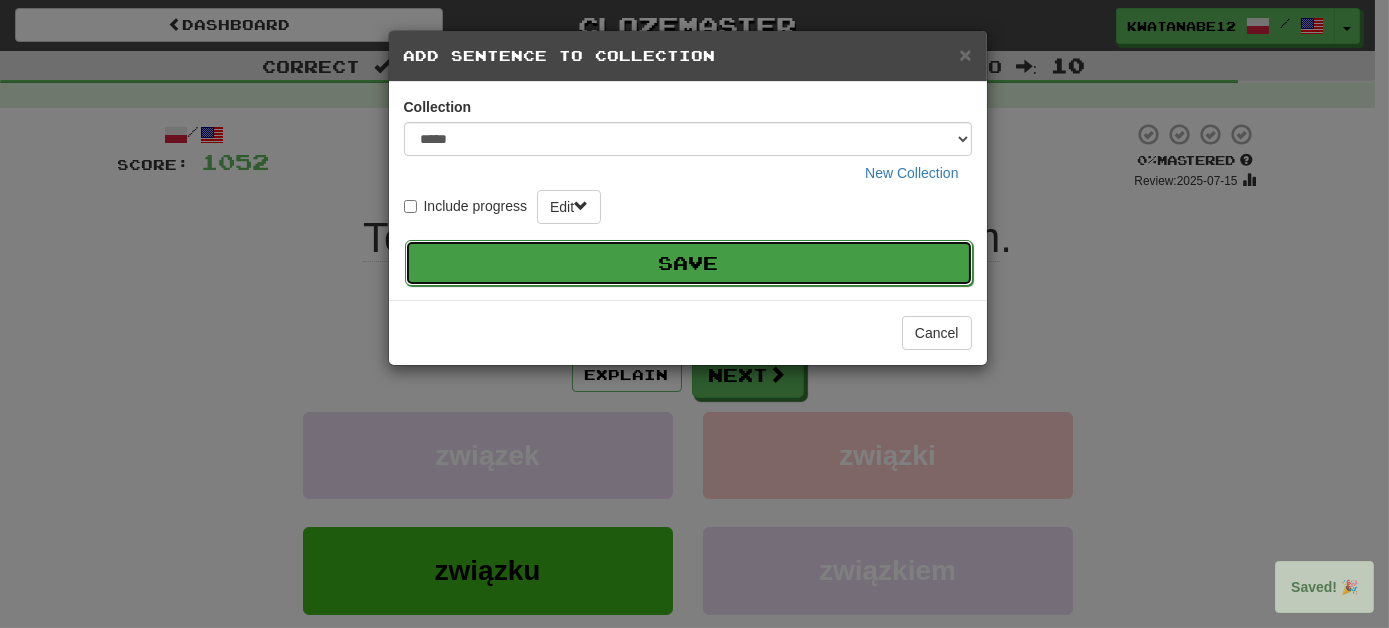 click on "Save" at bounding box center (689, 263) 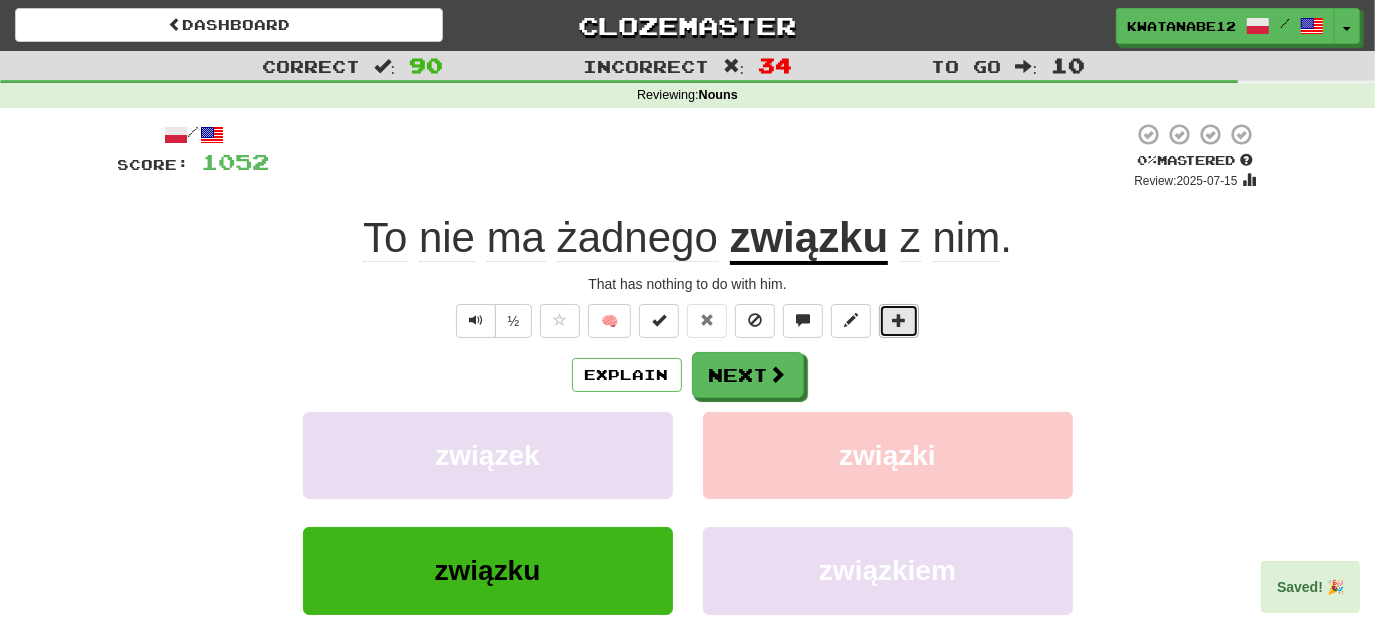 click at bounding box center [899, 321] 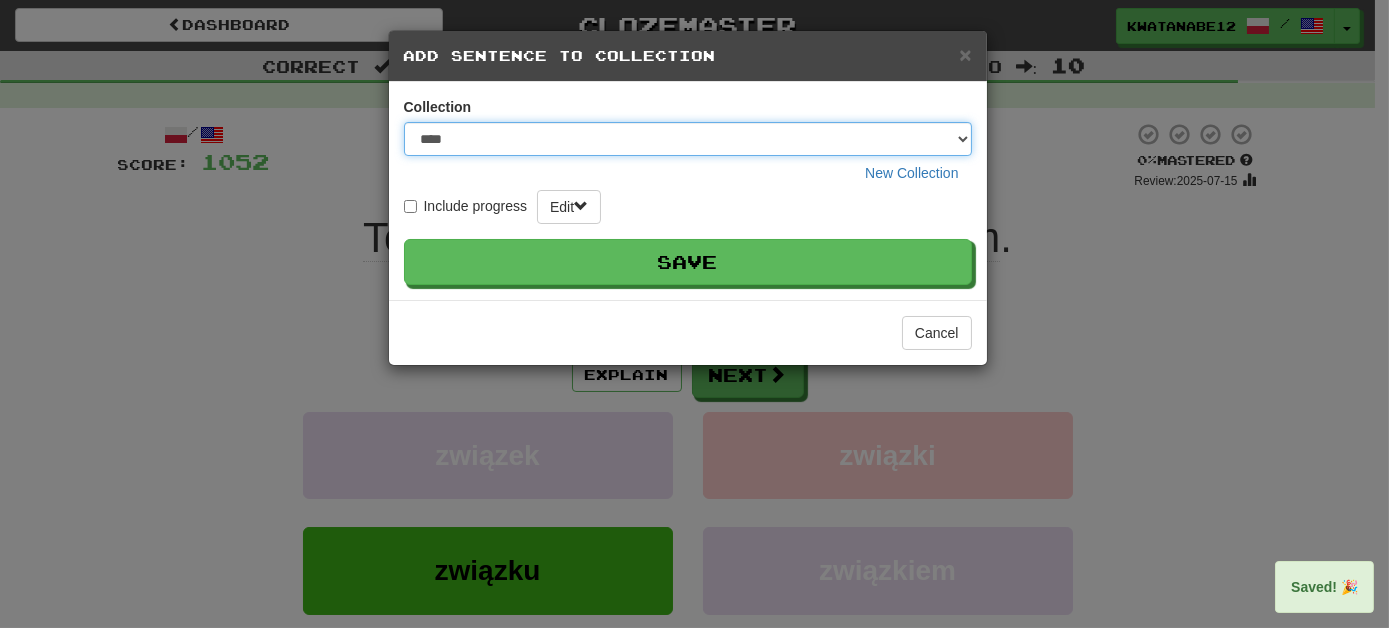 click on "**** ****** ******** ***** *********" at bounding box center [688, 139] 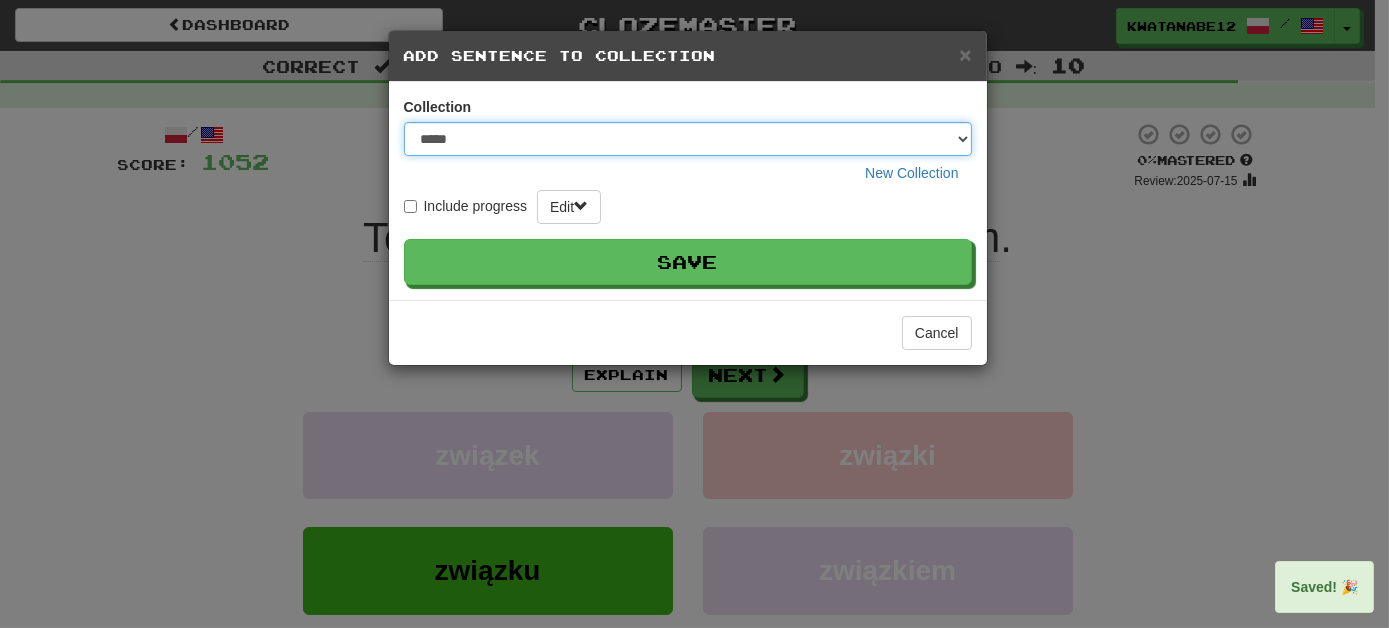 click on "**** ****** ******** ***** *********" at bounding box center [688, 139] 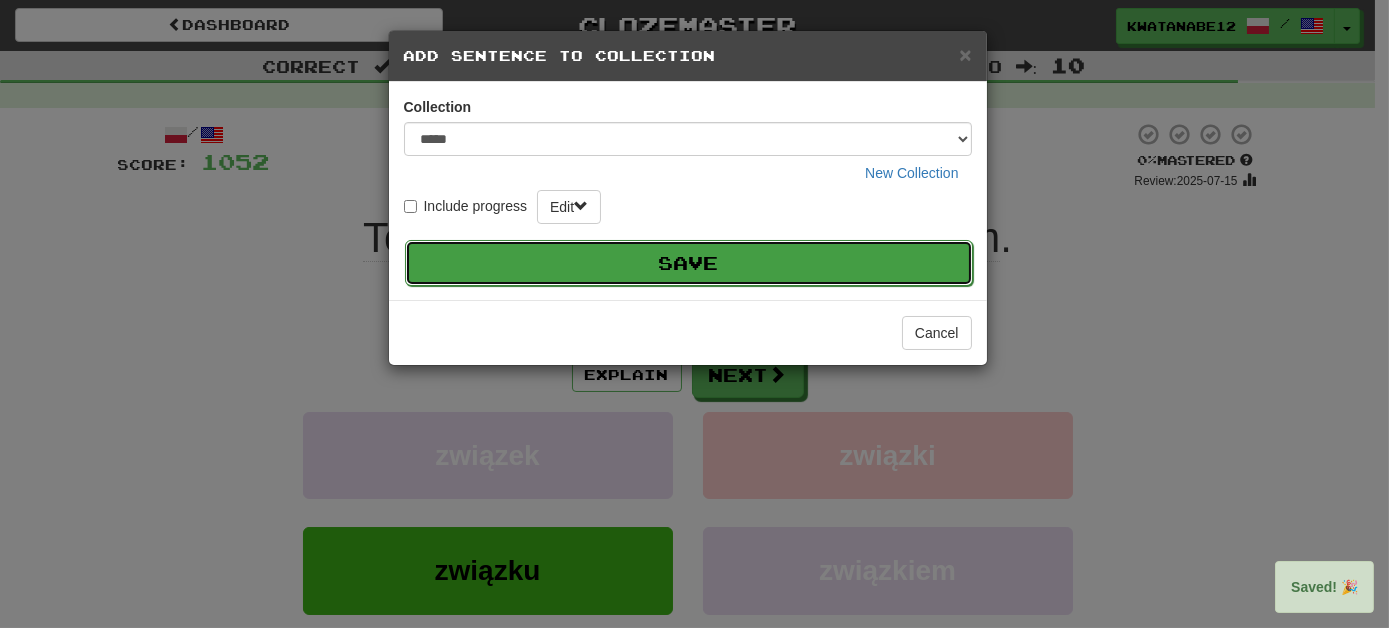 click on "Save" at bounding box center (689, 263) 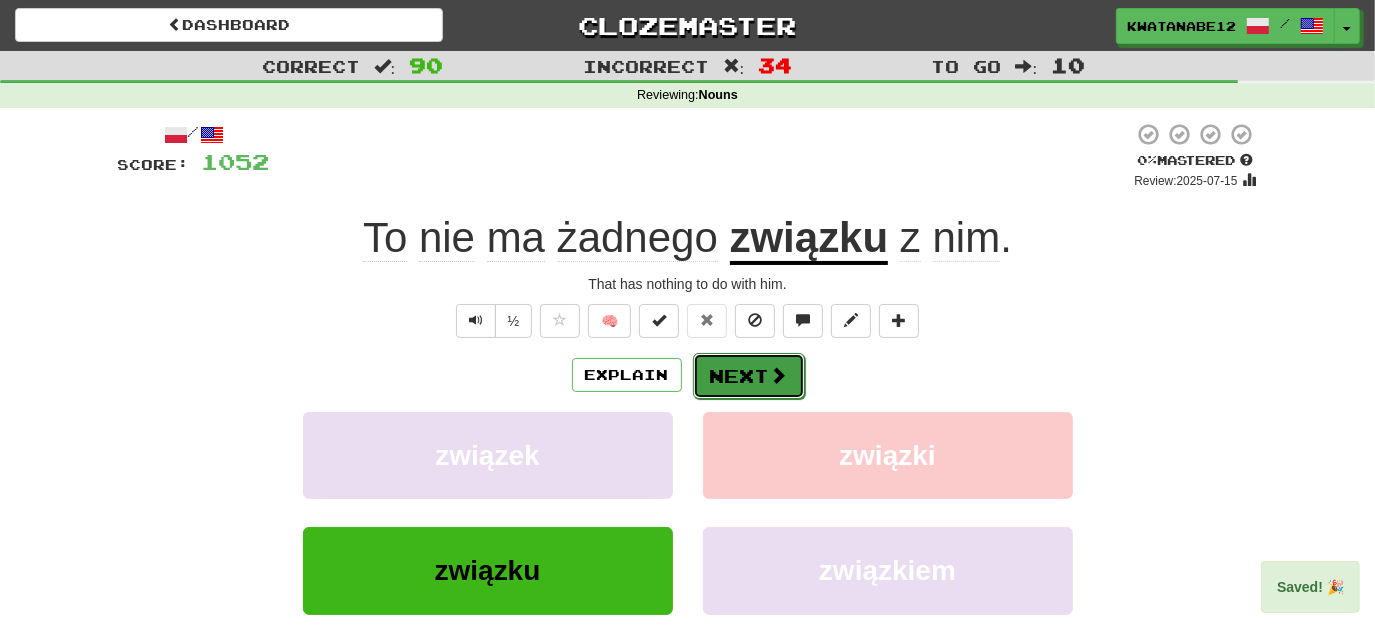 click on "Next" at bounding box center [749, 376] 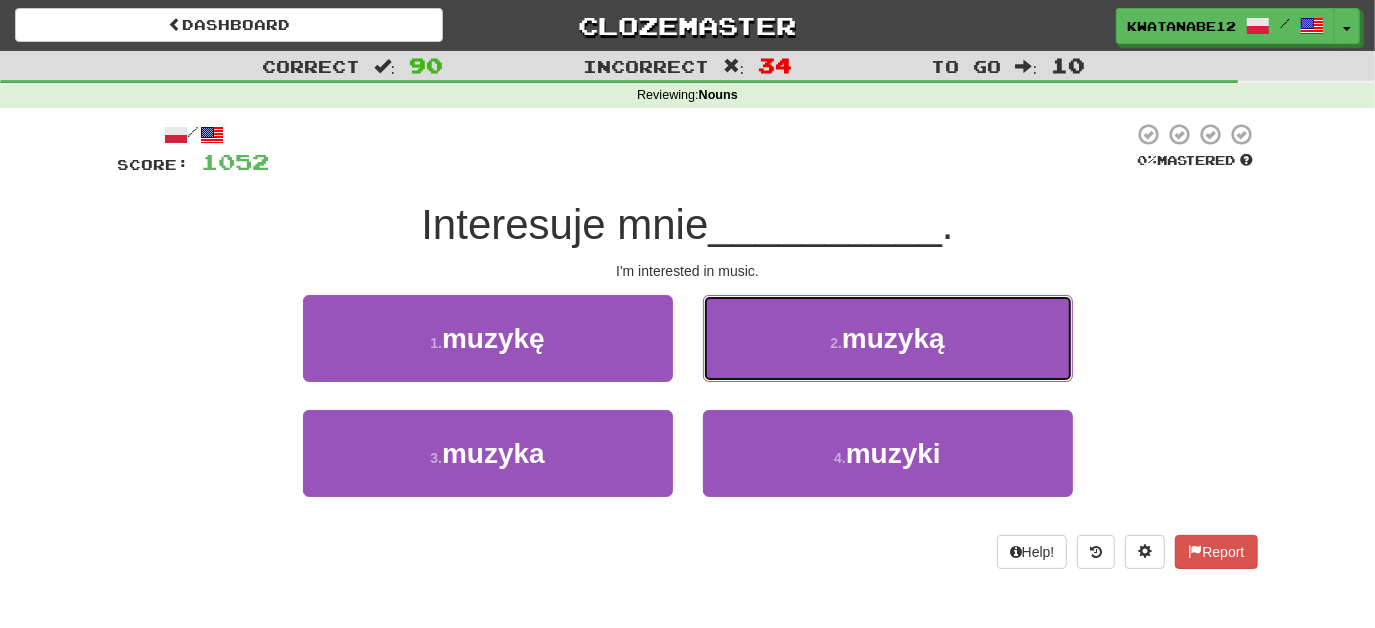 click on "2 .  muzyką" at bounding box center (888, 338) 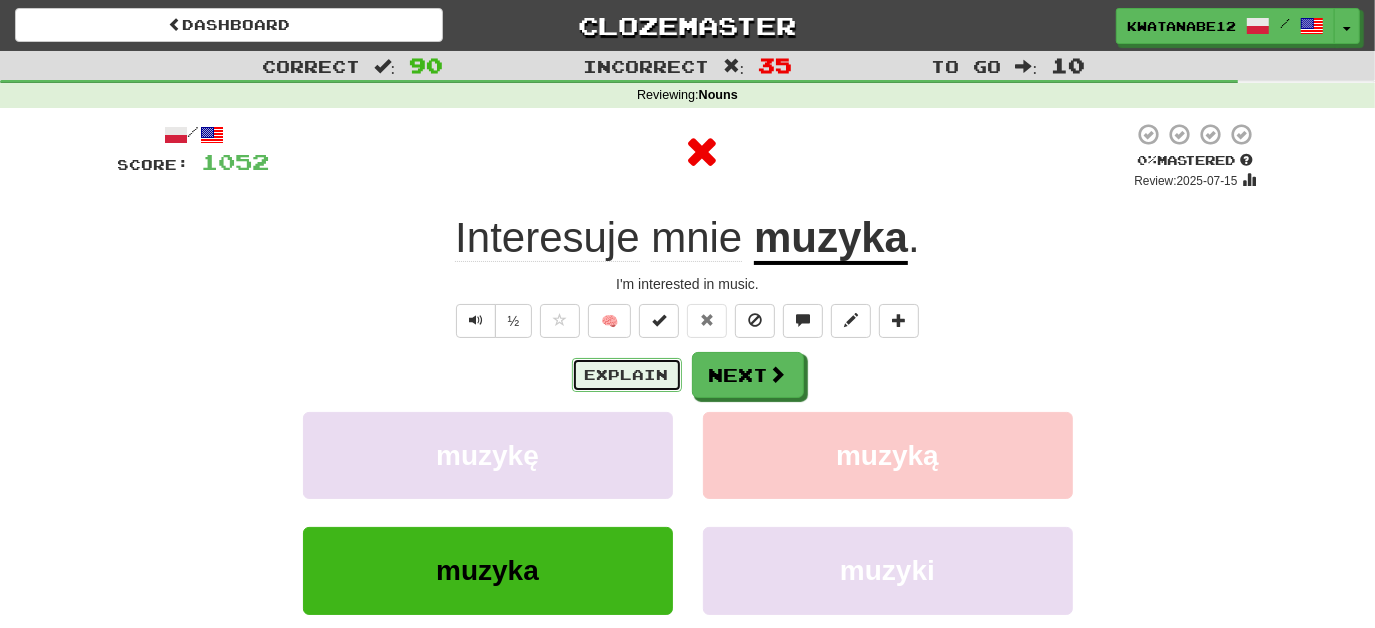 click on "Explain" at bounding box center (627, 375) 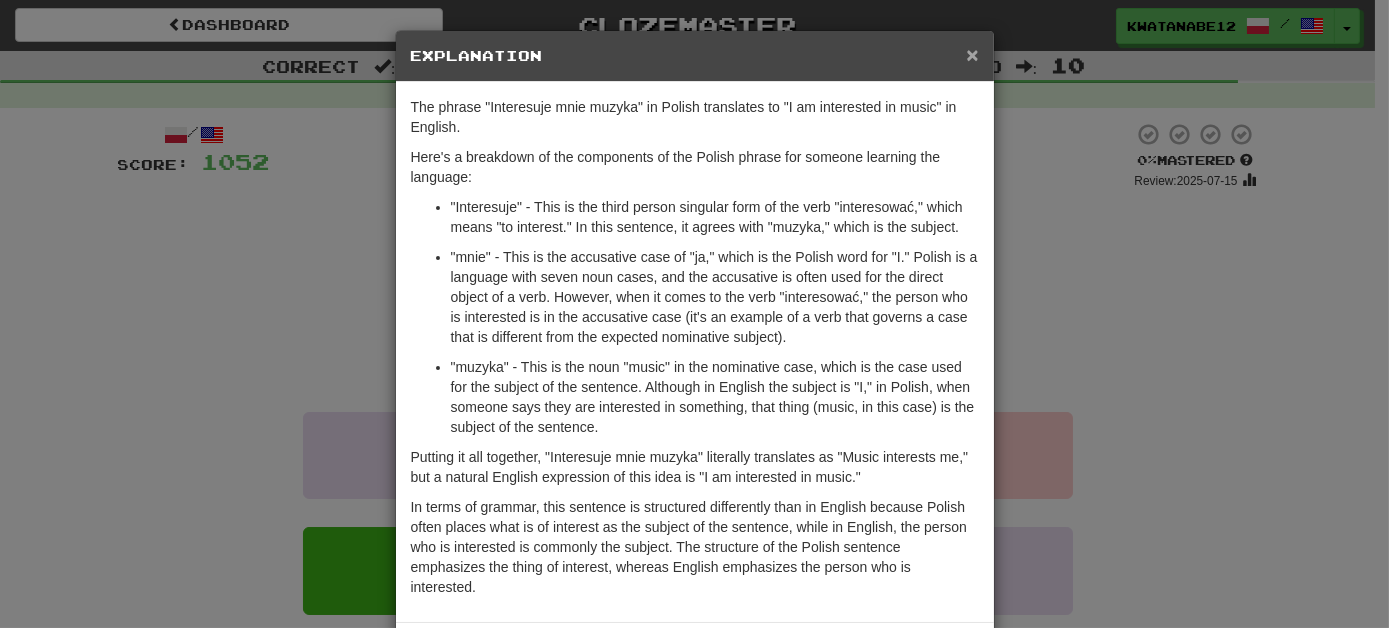 click on "×" at bounding box center (972, 54) 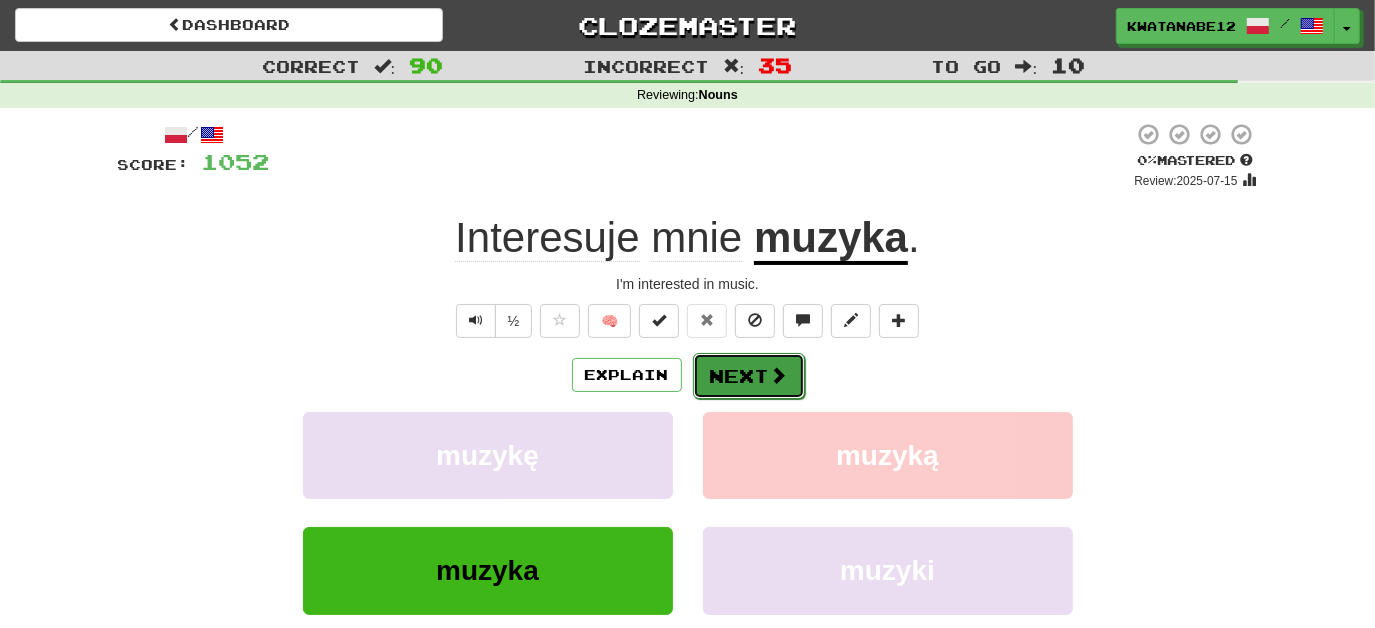 click on "Next" at bounding box center [749, 376] 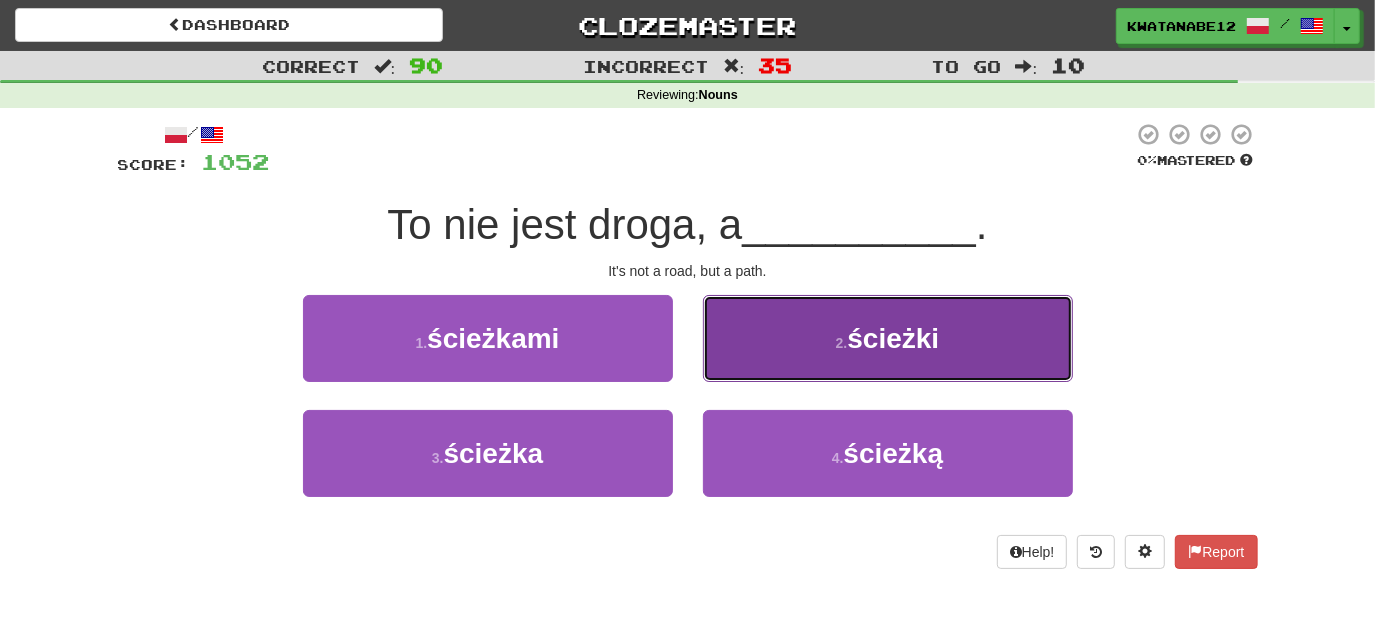 click on "2 .  ścieżki" at bounding box center [888, 338] 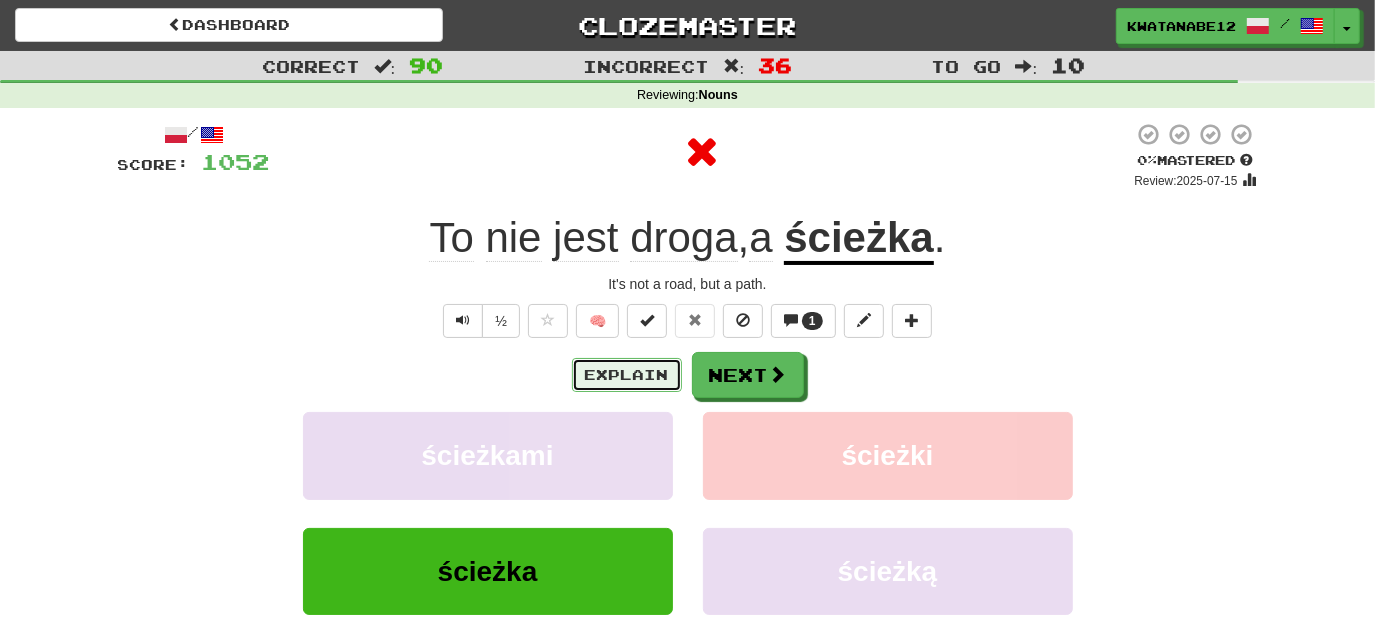 click on "Explain" at bounding box center (627, 375) 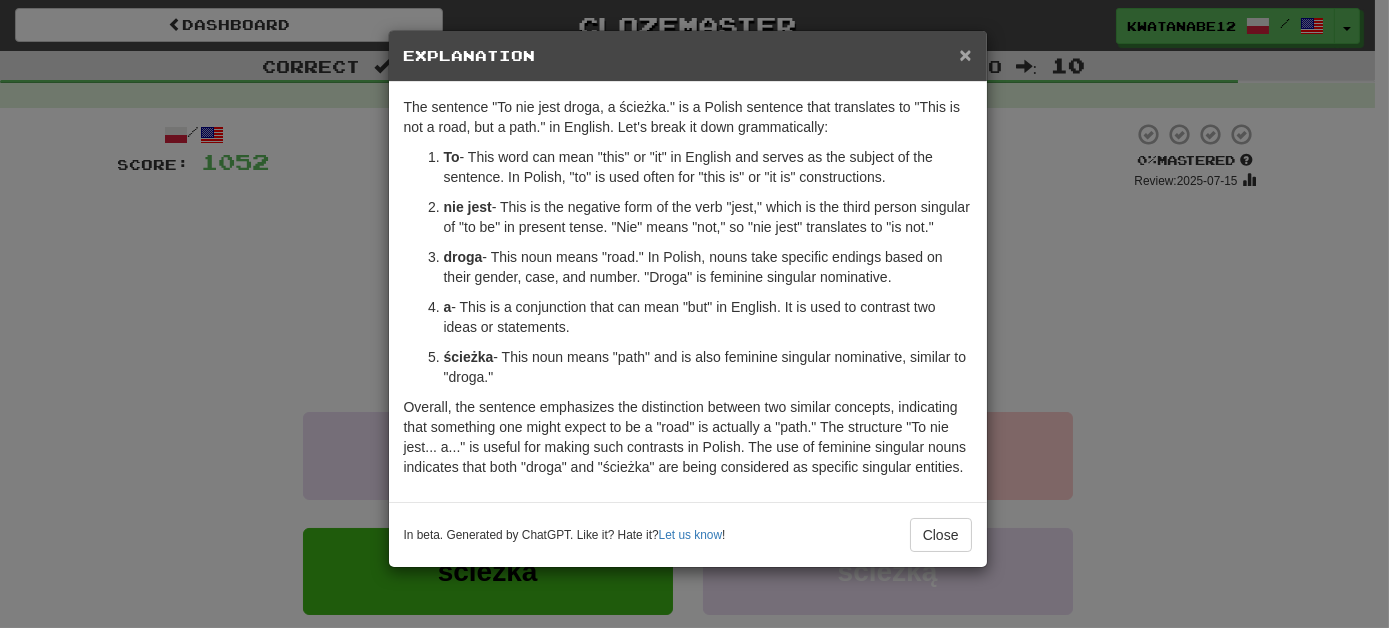 click on "×" at bounding box center (965, 54) 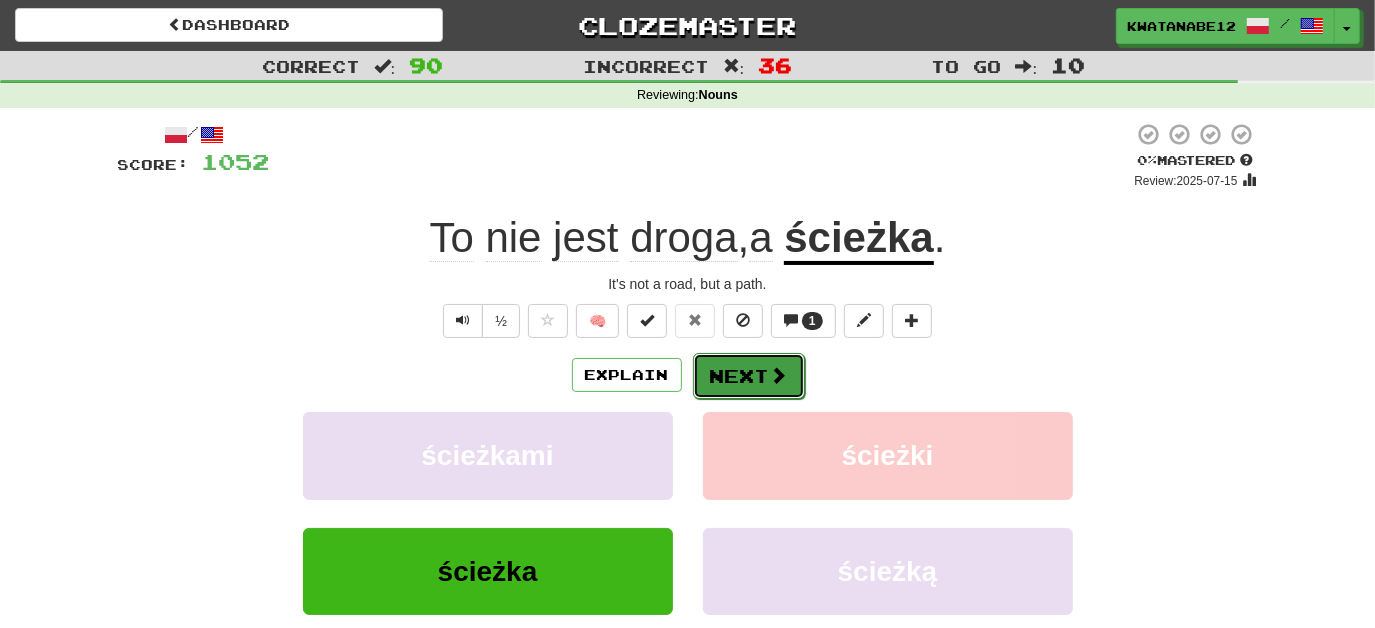 click on "Next" at bounding box center (749, 376) 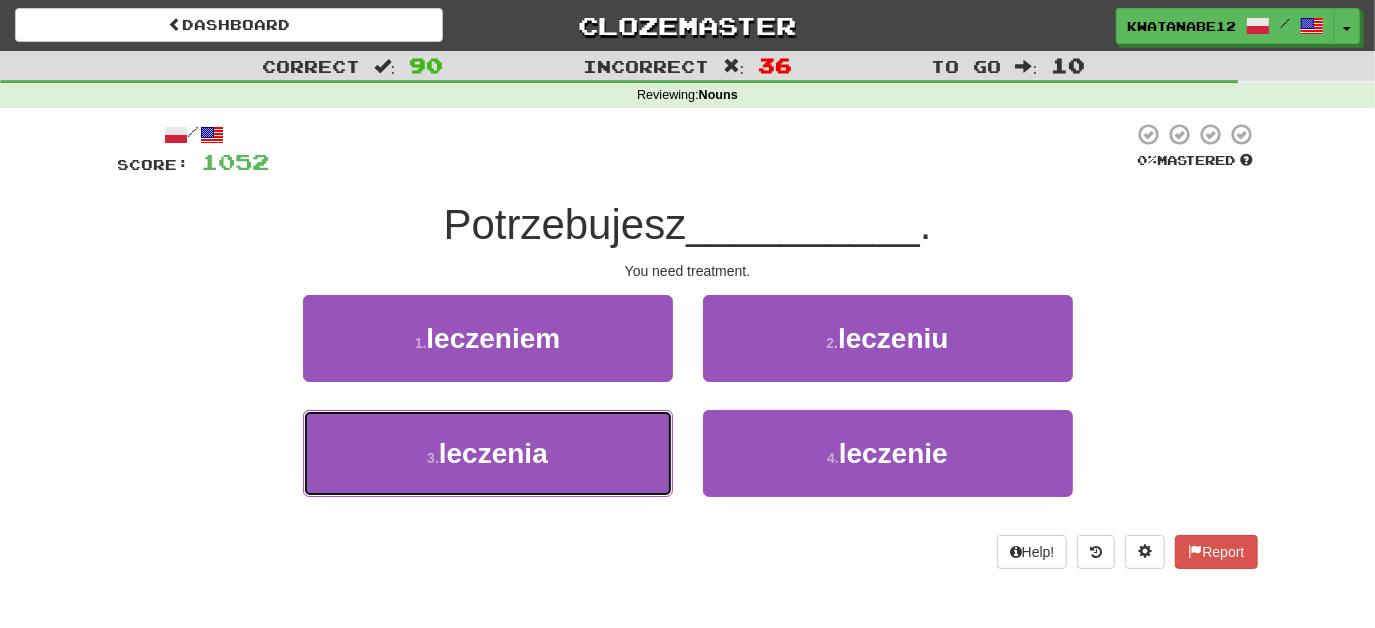 drag, startPoint x: 615, startPoint y: 439, endPoint x: 677, endPoint y: 403, distance: 71.693794 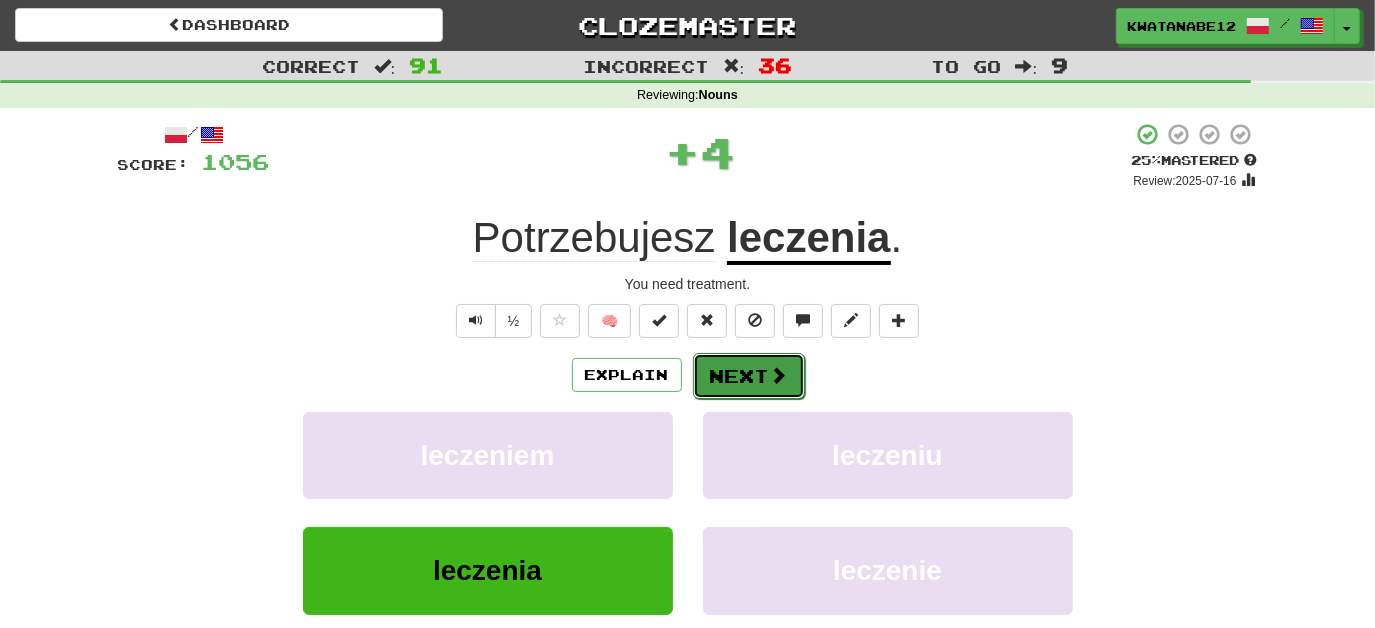 click on "Next" at bounding box center (749, 376) 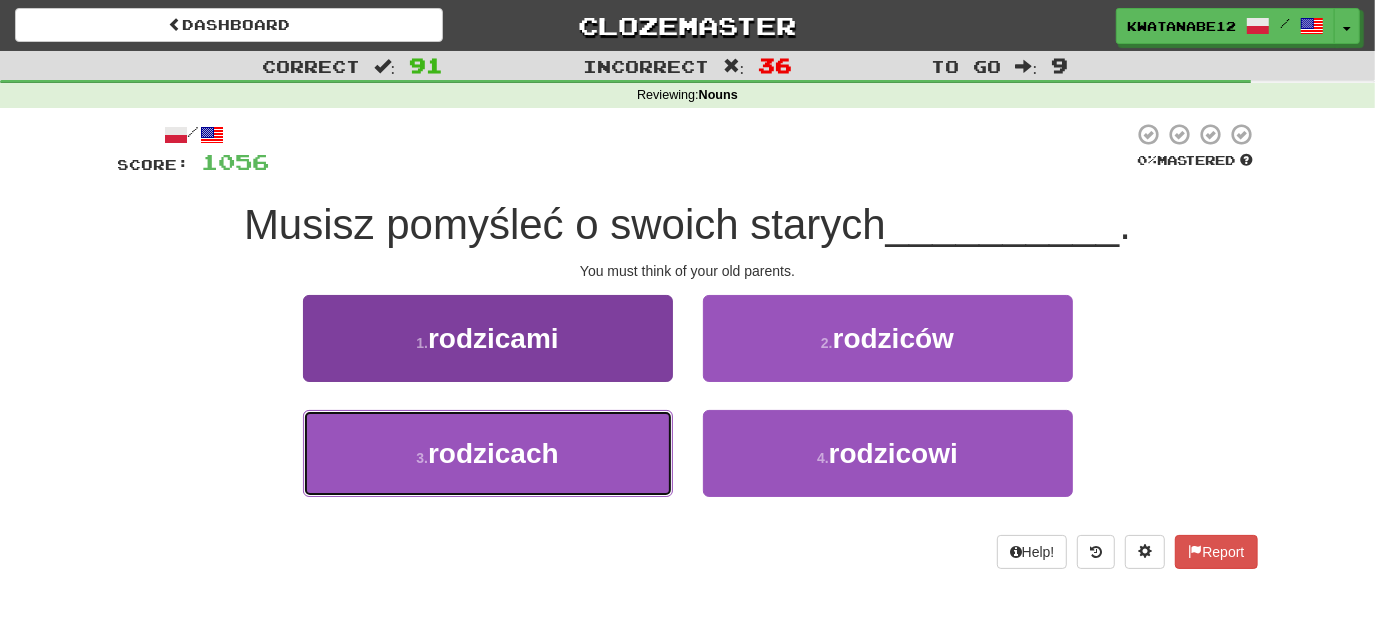 drag, startPoint x: 628, startPoint y: 461, endPoint x: 639, endPoint y: 445, distance: 19.416489 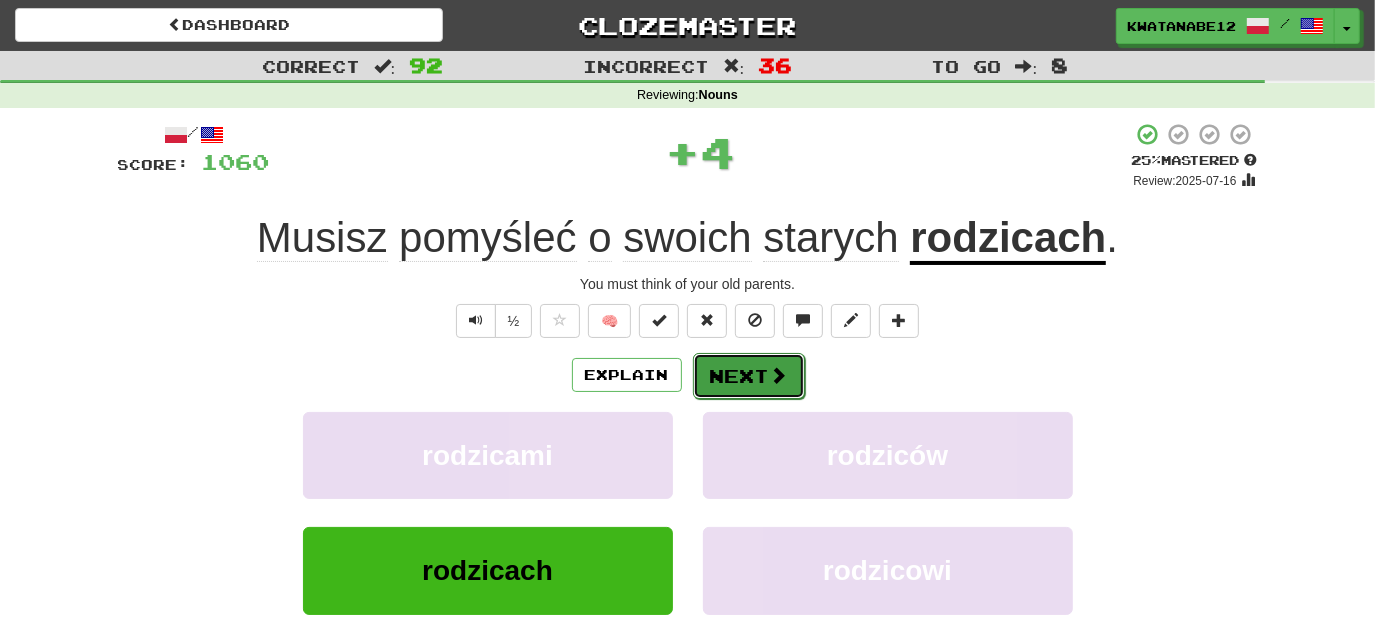 click on "Next" at bounding box center [749, 376] 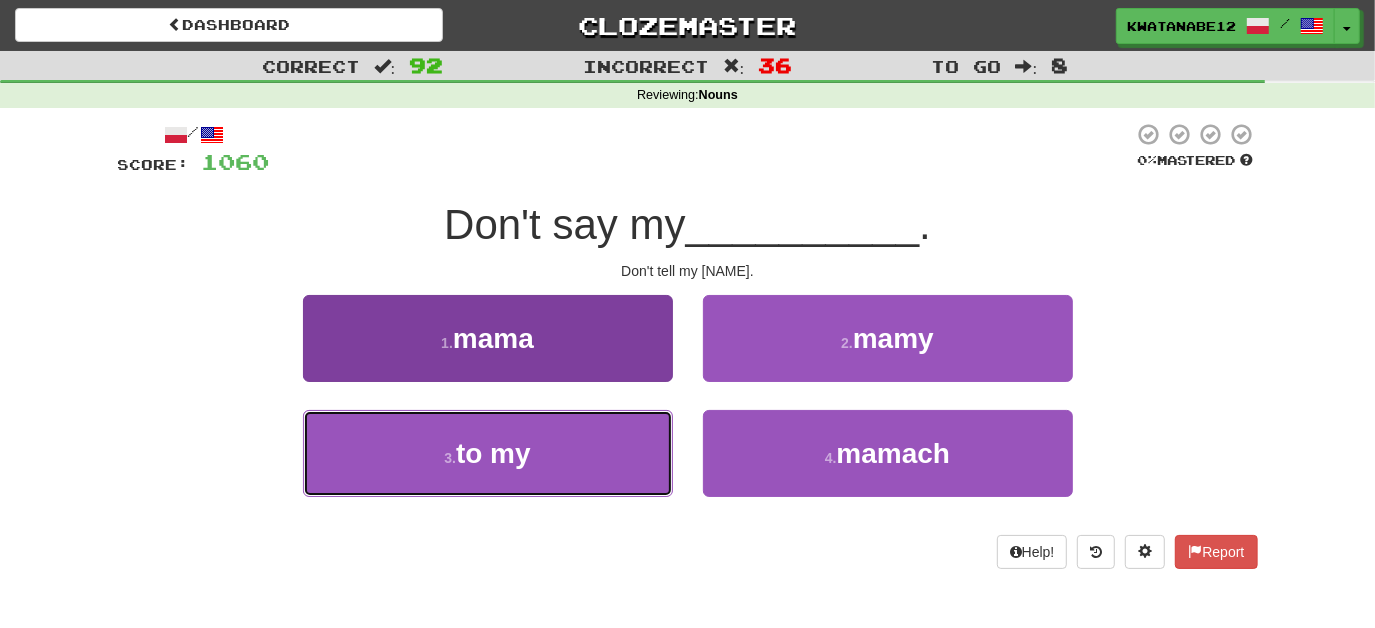 drag, startPoint x: 616, startPoint y: 436, endPoint x: 635, endPoint y: 434, distance: 19.104973 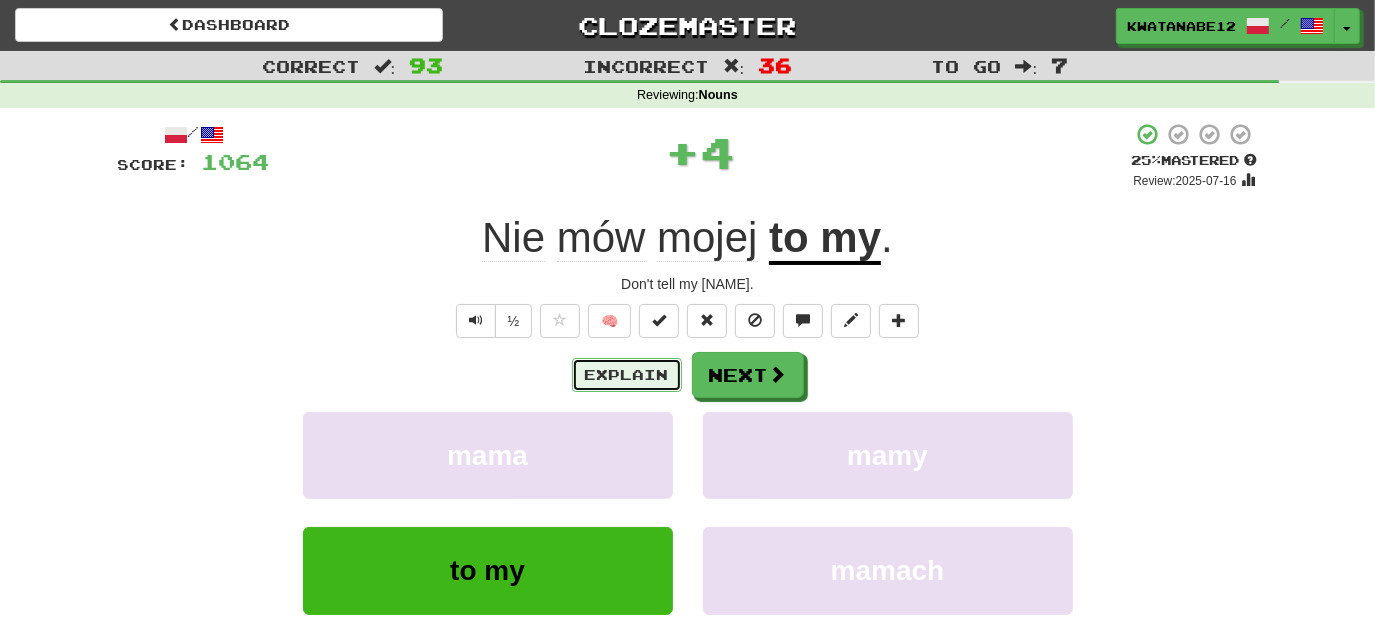 click on "Explain" at bounding box center [627, 375] 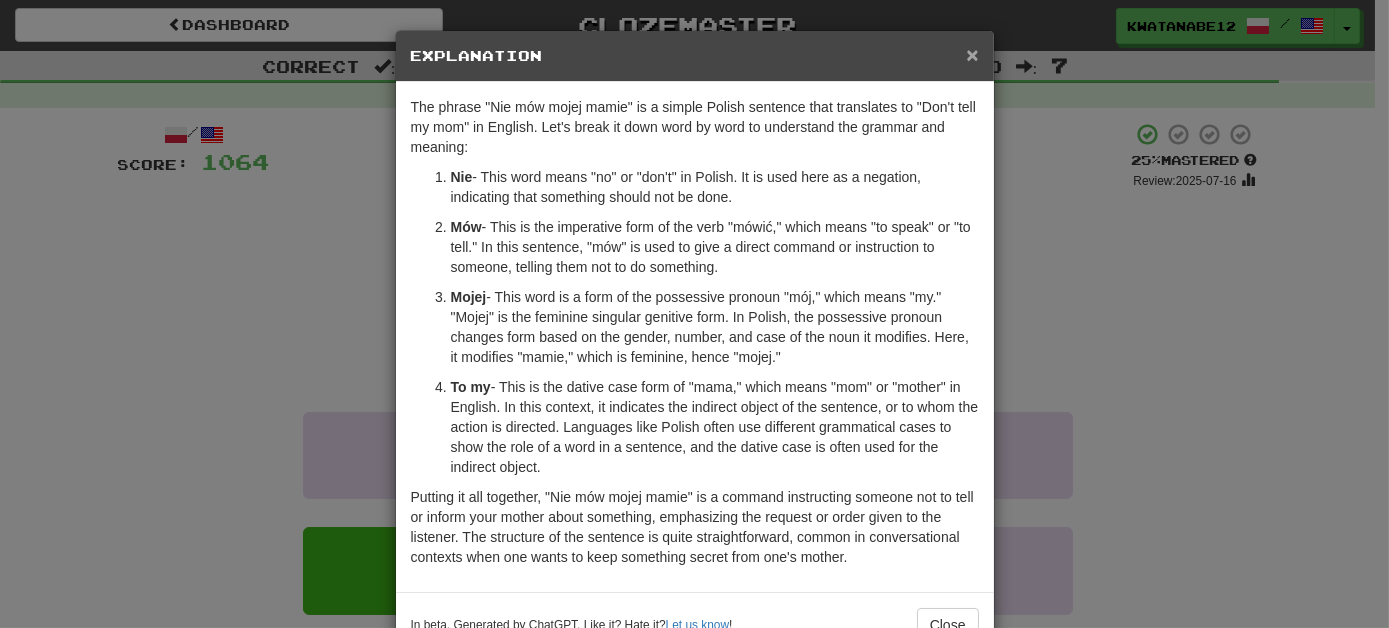 click on "×" at bounding box center [972, 54] 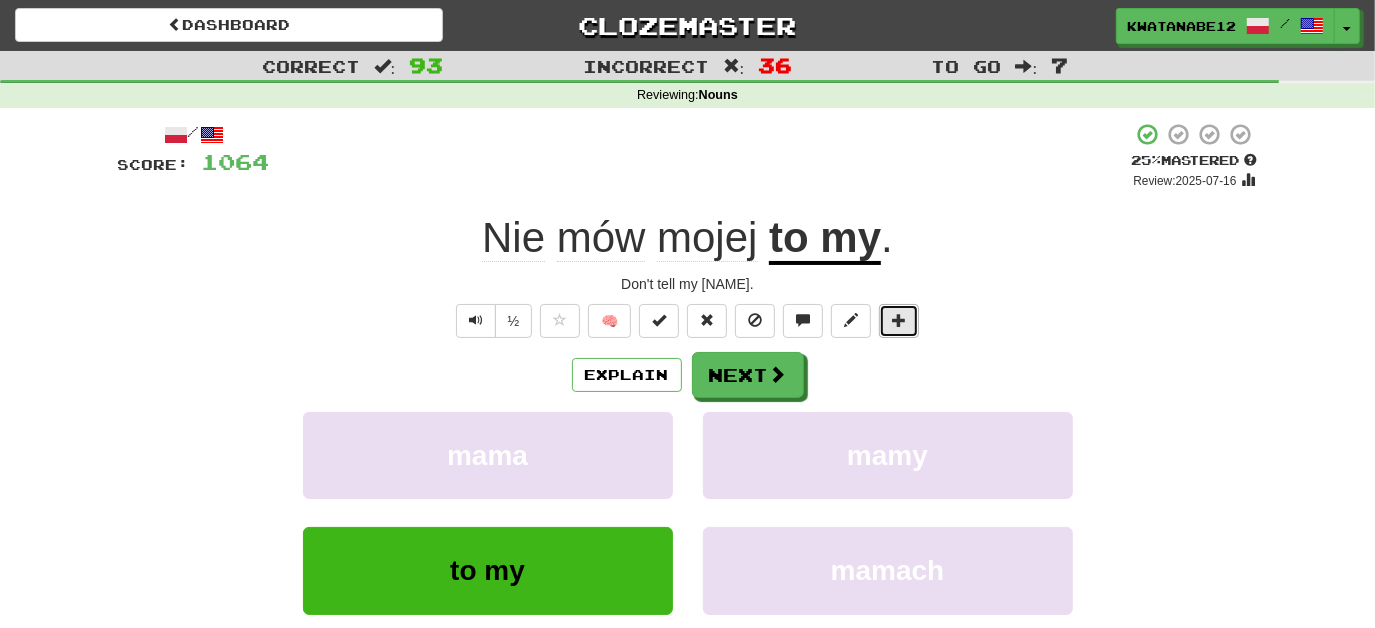 click at bounding box center [899, 320] 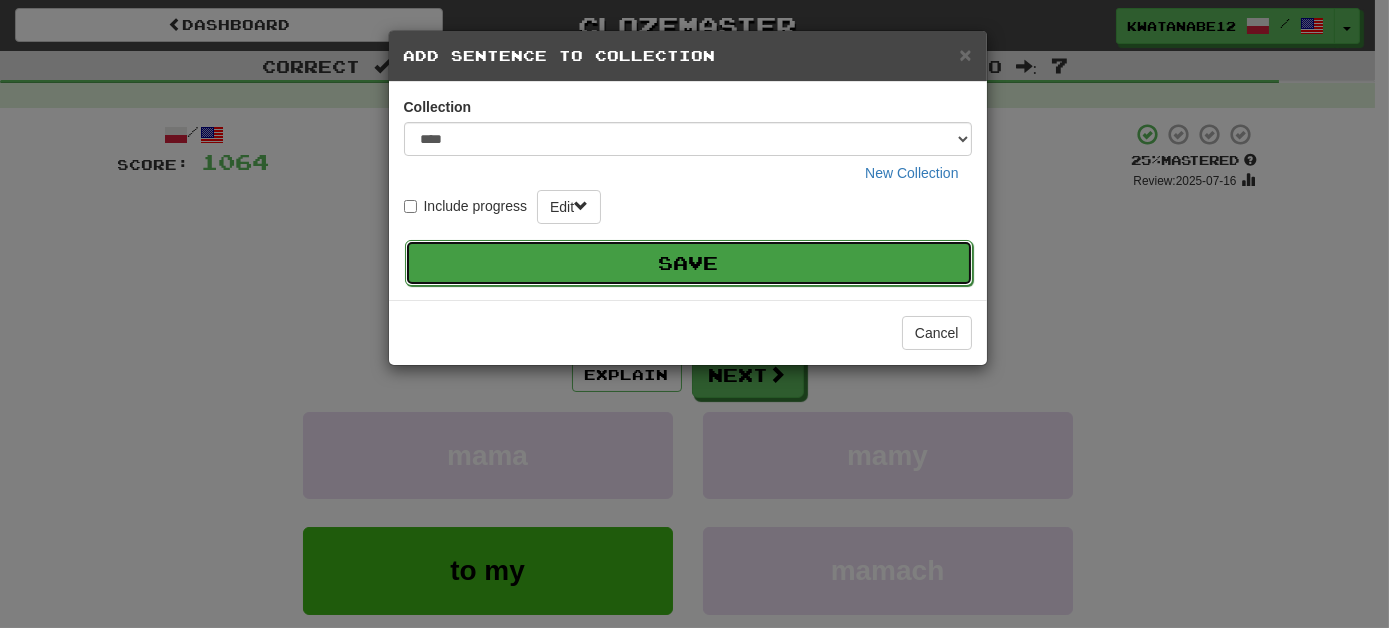 click on "Save" at bounding box center (689, 263) 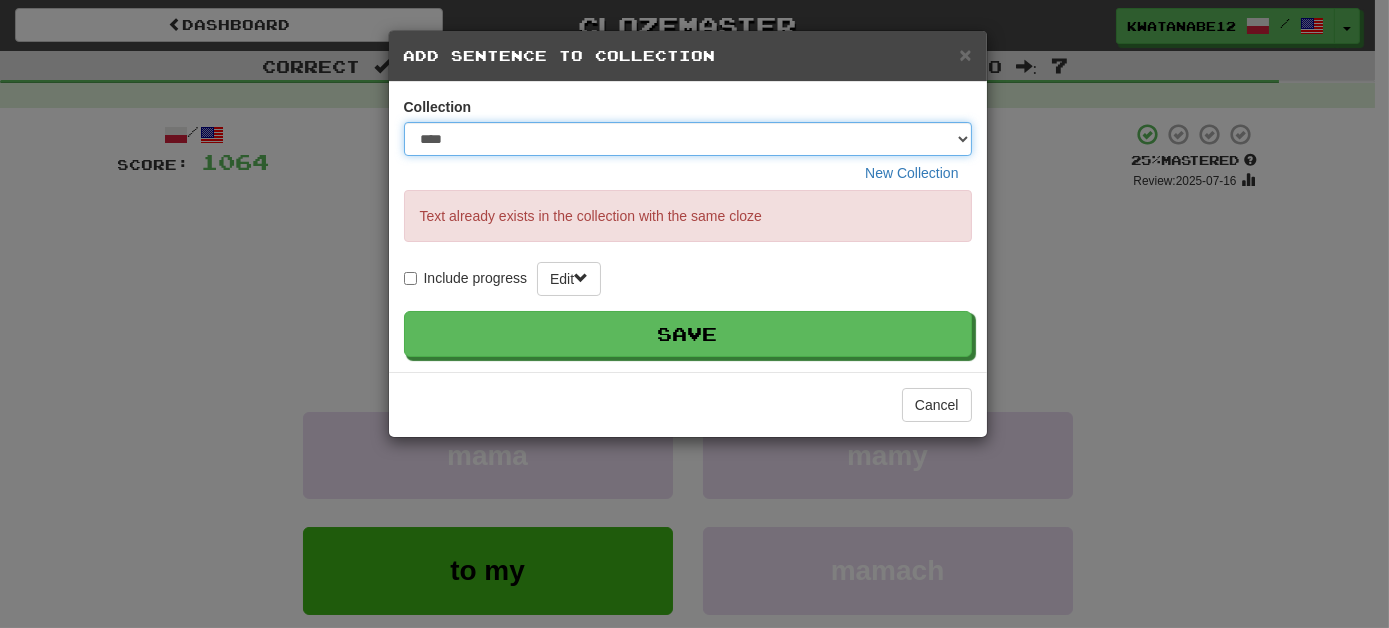 click on "**** ****** ******** ***** *********" at bounding box center (688, 139) 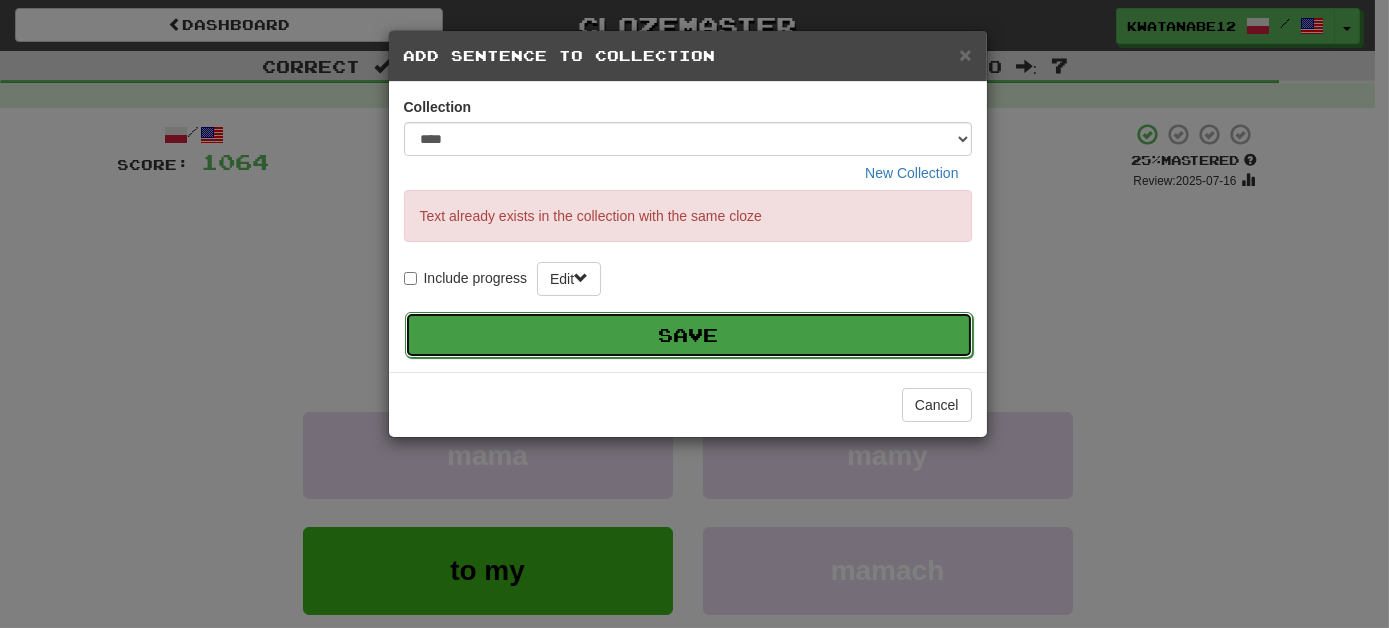 click on "Save" at bounding box center (689, 335) 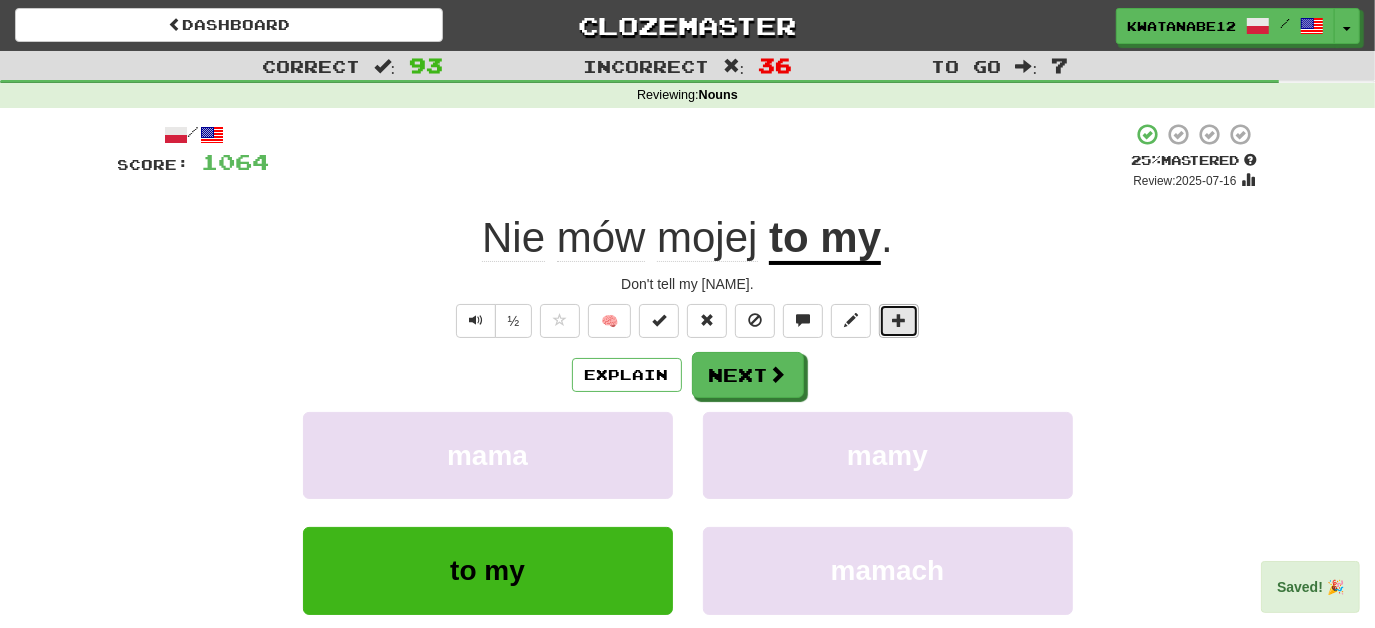 click at bounding box center (899, 321) 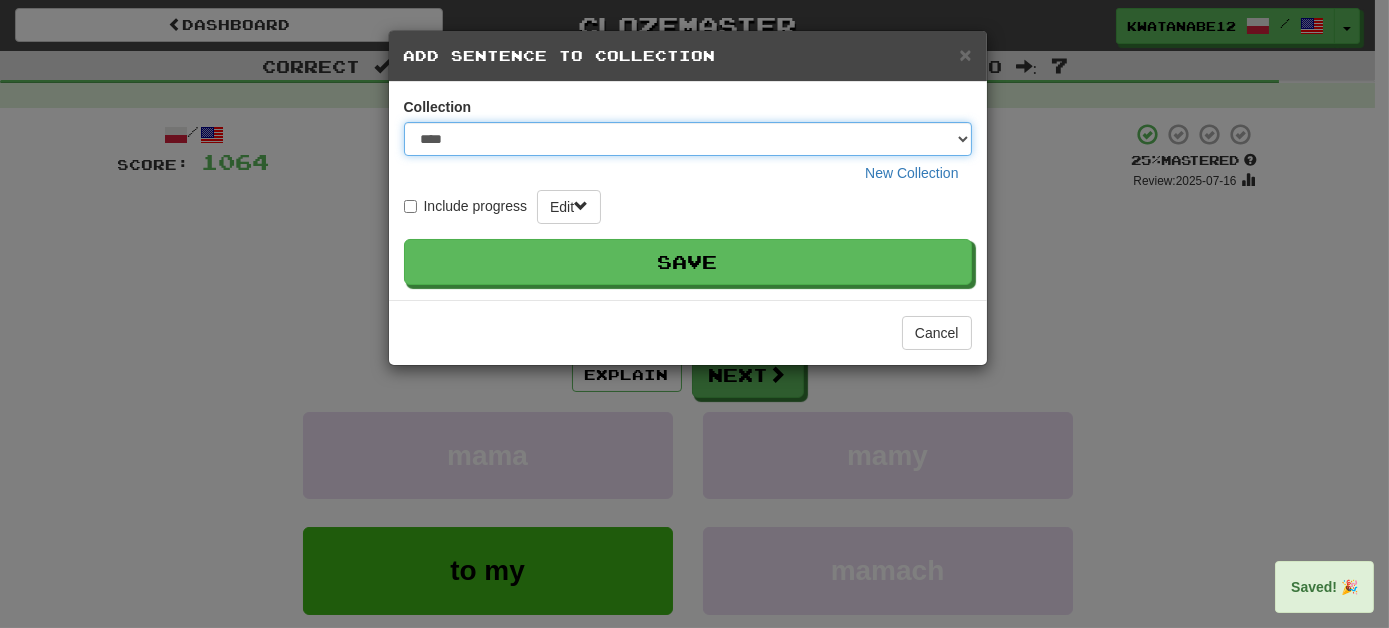 click on "**** ****** ******** ***** *********" at bounding box center (688, 139) 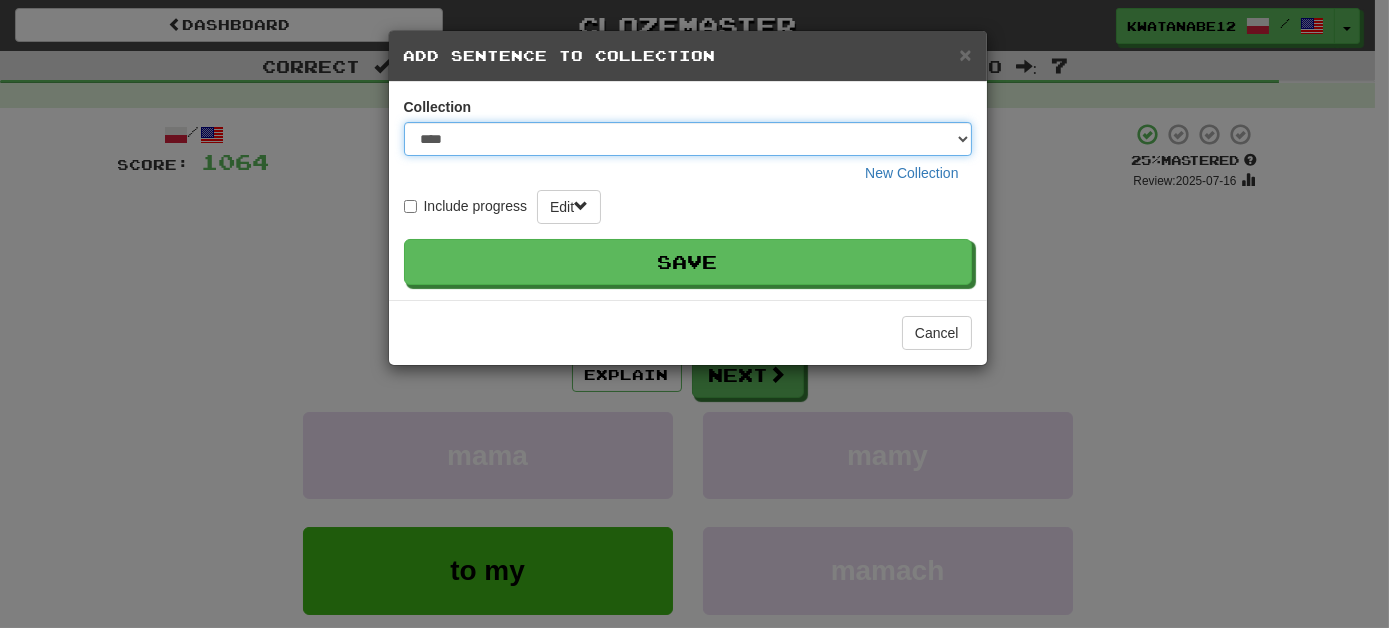 select on "****" 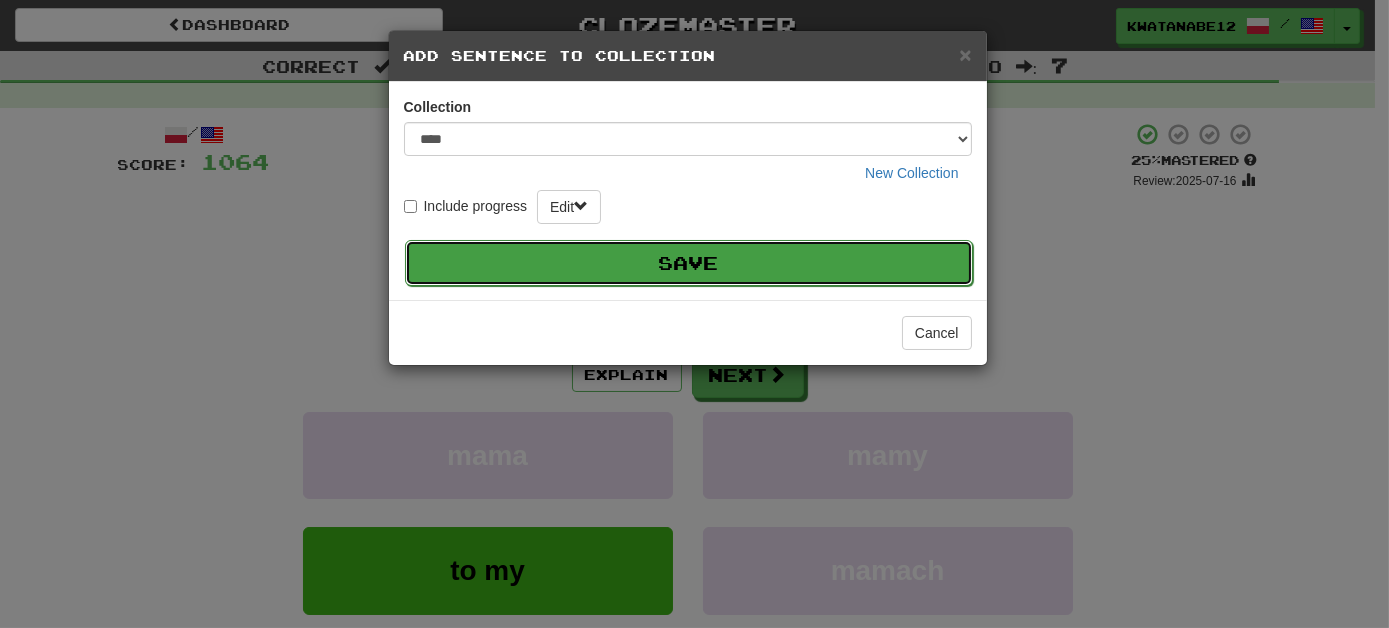 click on "Save" at bounding box center (689, 263) 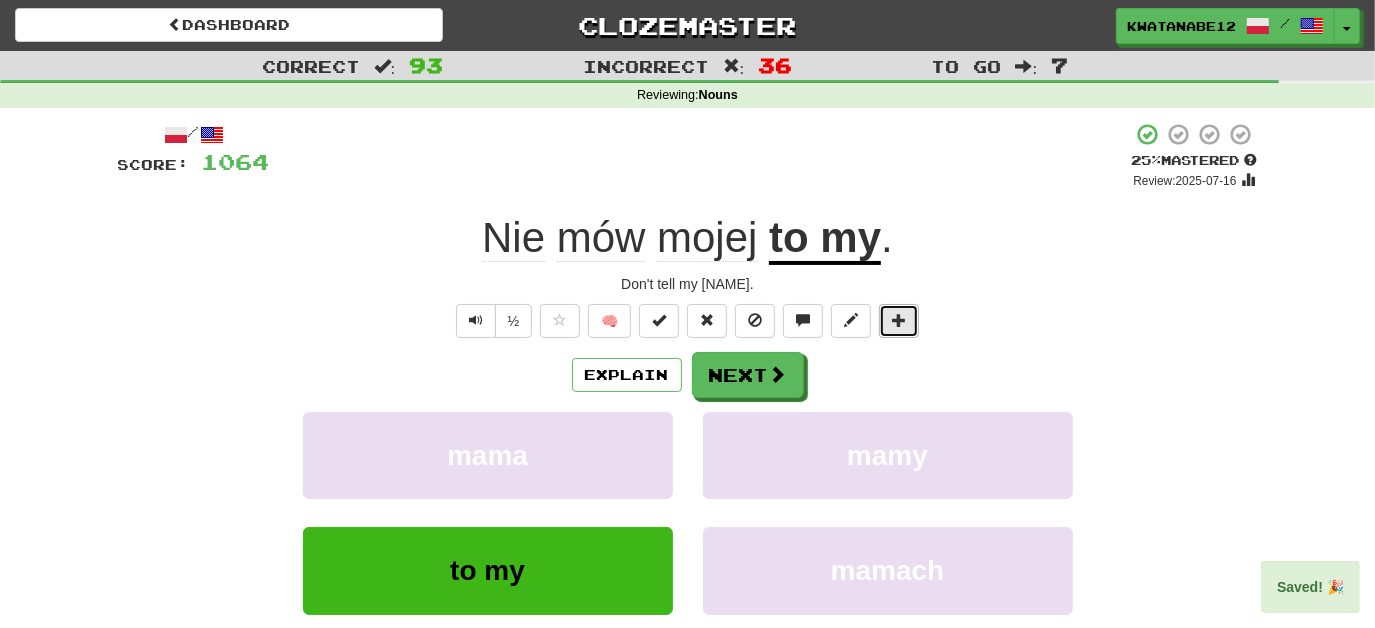 click at bounding box center [899, 321] 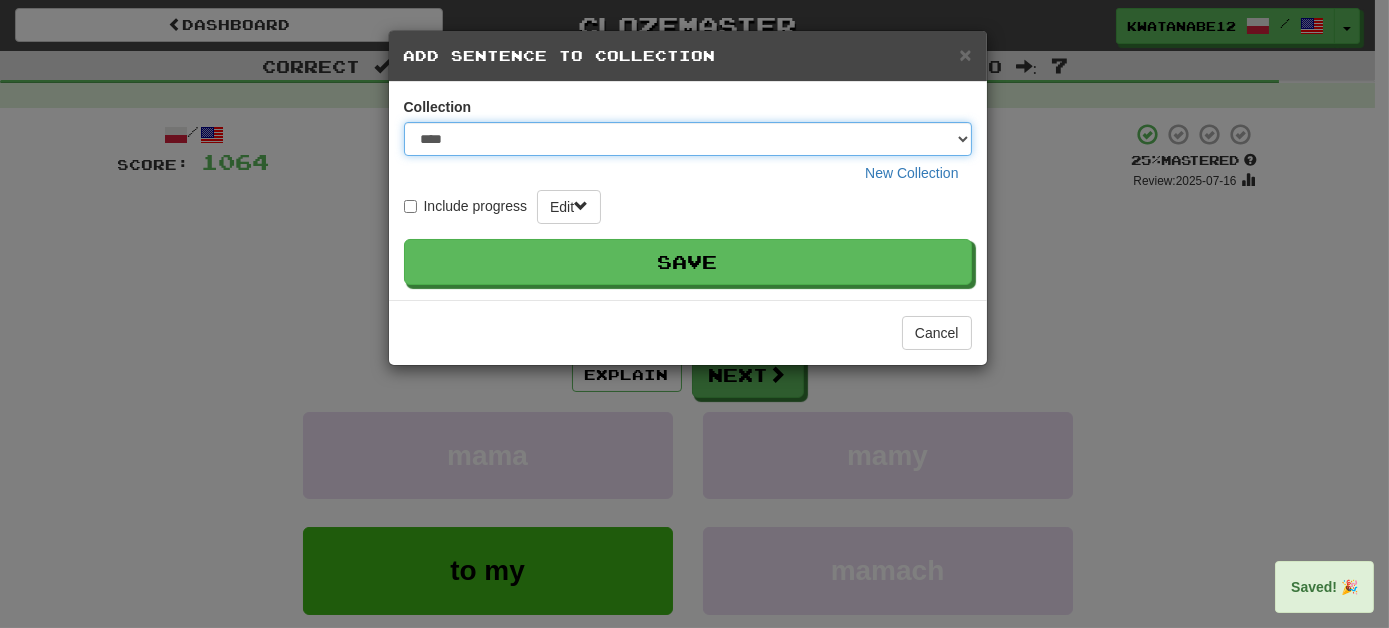 click on "**** ****** ******** ***** *********" at bounding box center [688, 139] 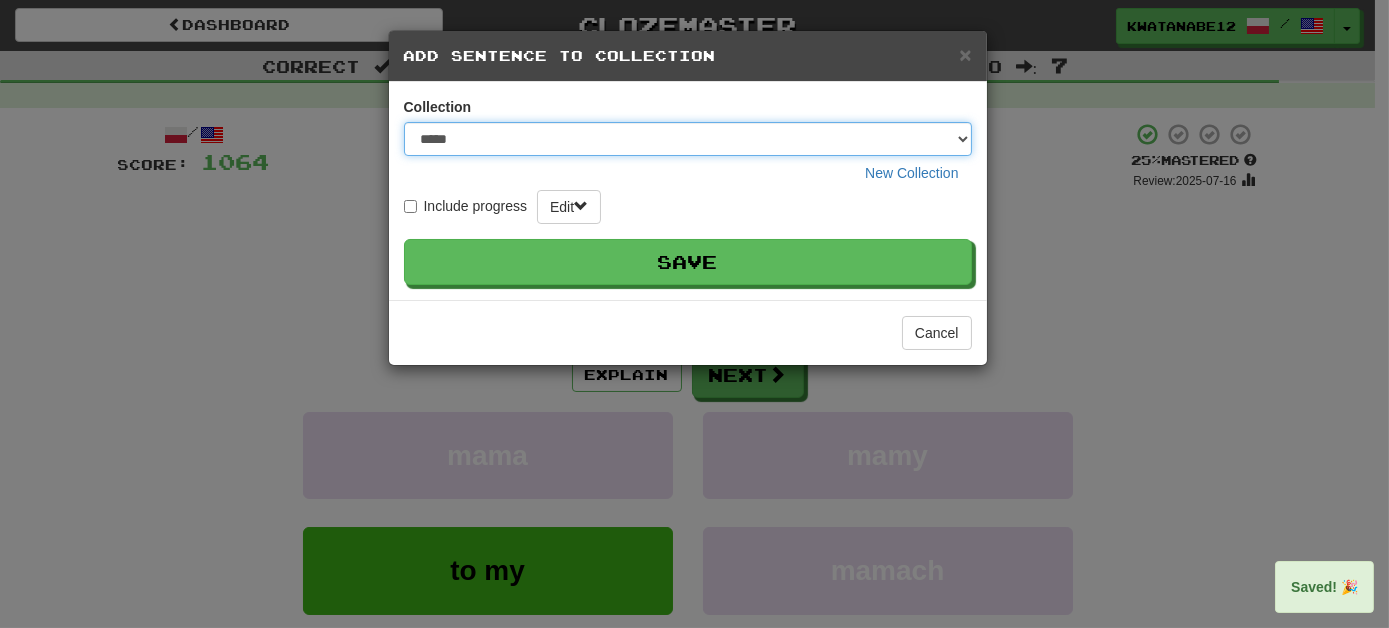 click on "**** ****** ******** ***** *********" at bounding box center [688, 139] 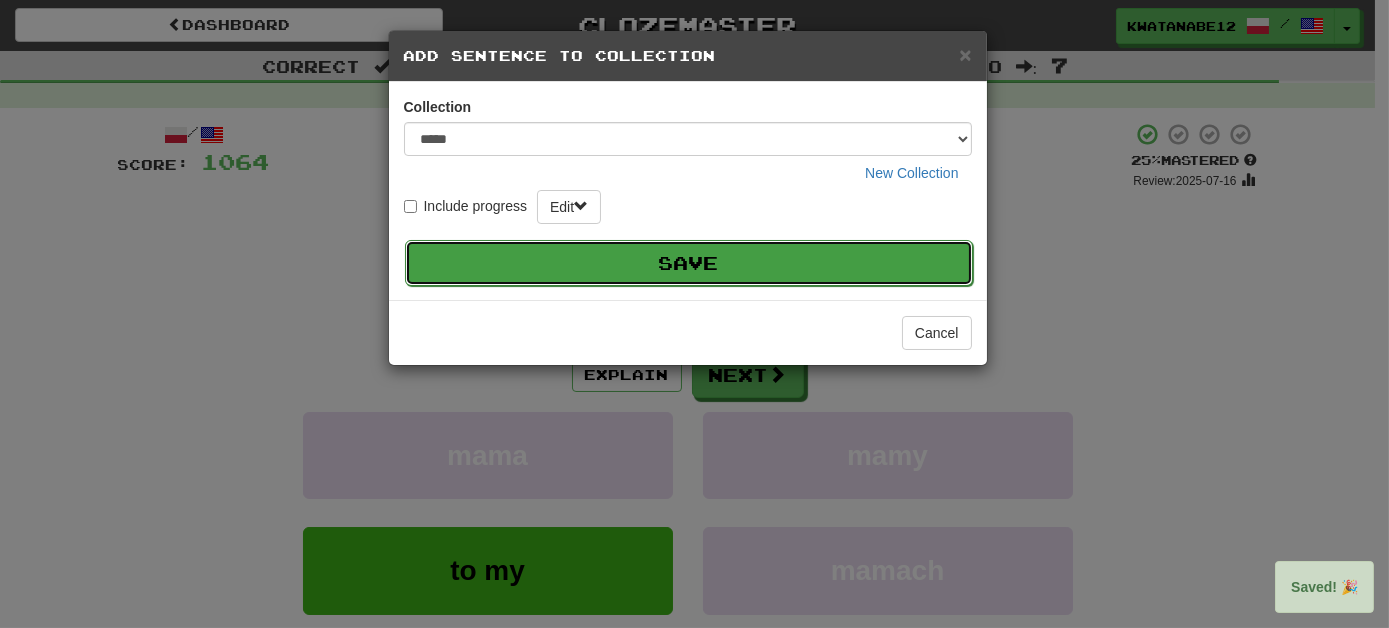 click on "Save" at bounding box center [689, 263] 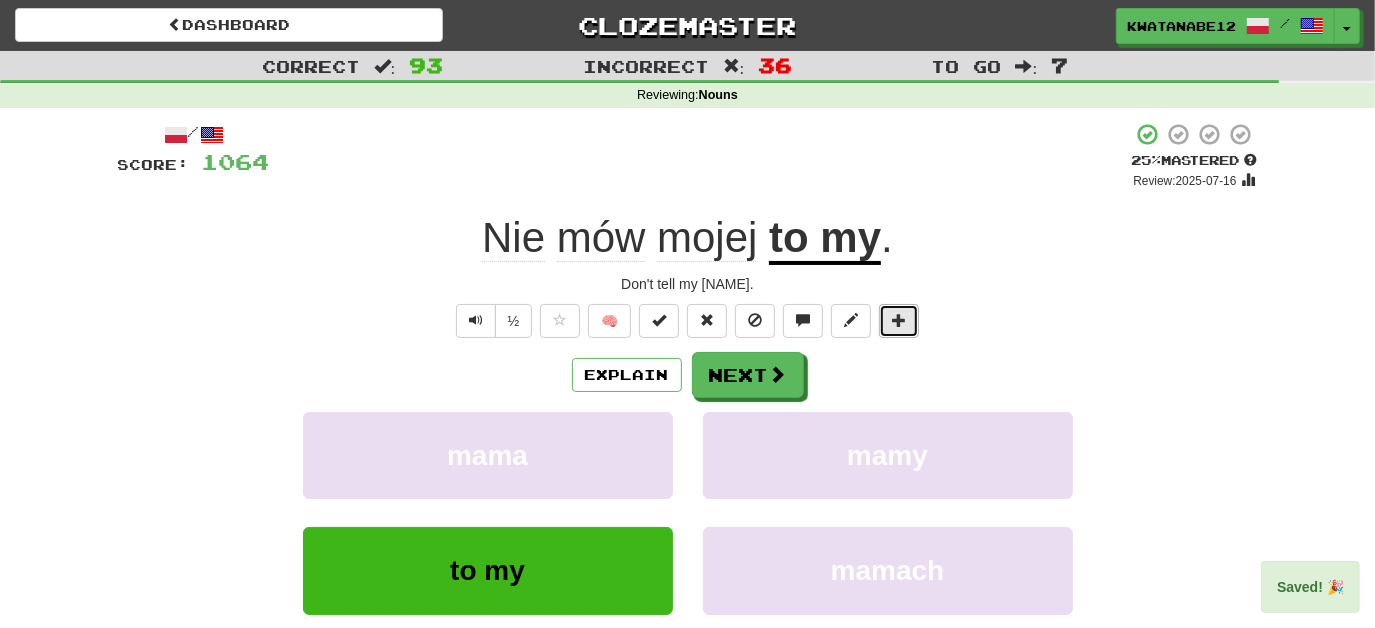 click at bounding box center [899, 320] 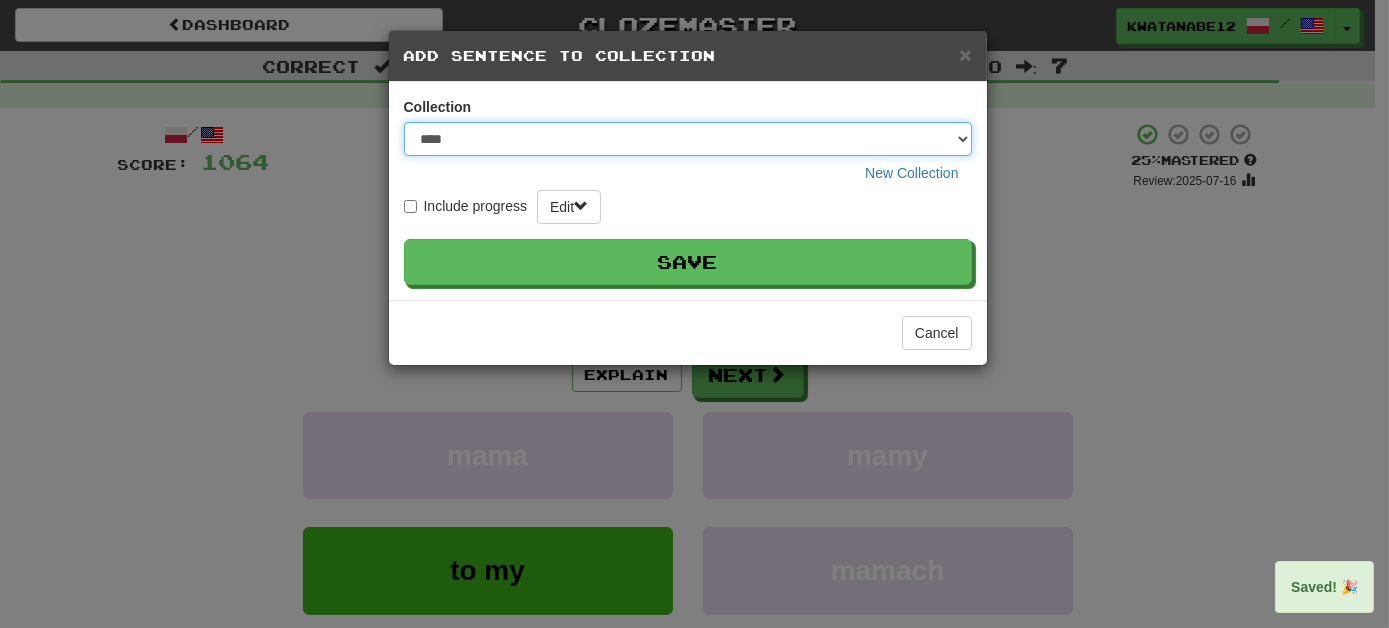 drag, startPoint x: 965, startPoint y: 133, endPoint x: 955, endPoint y: 145, distance: 15.6205 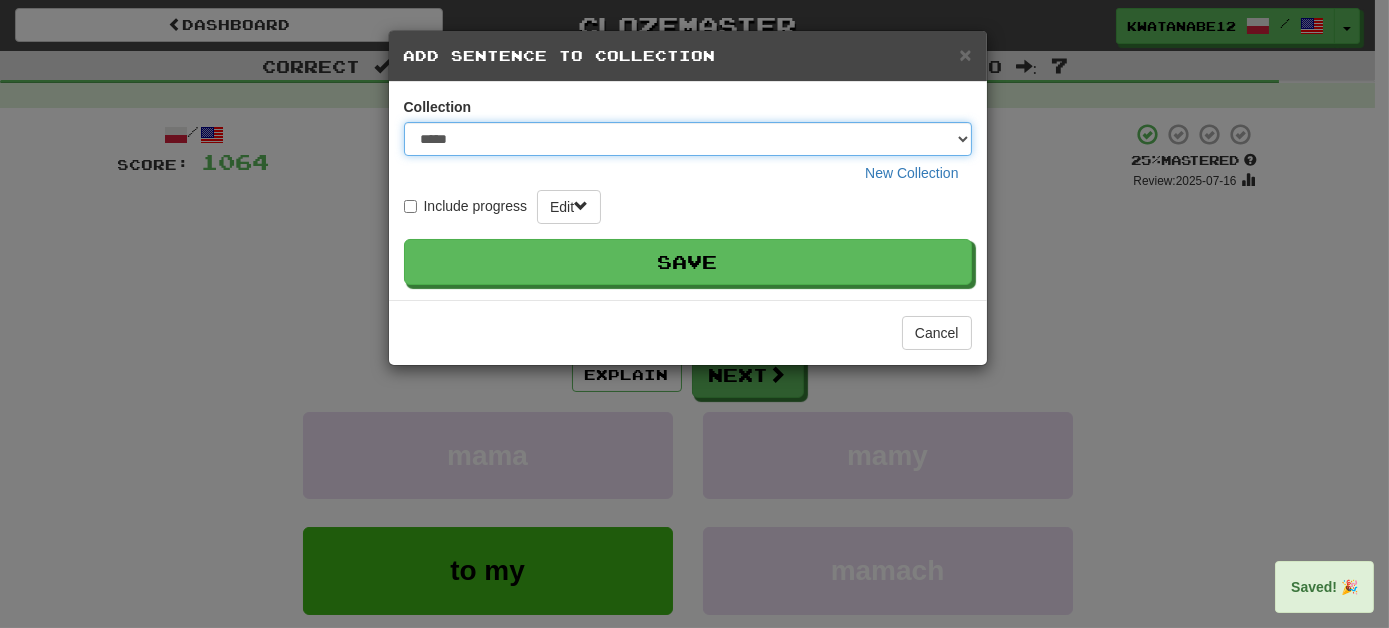click on "**** ****** ******** ***** *********" at bounding box center (688, 139) 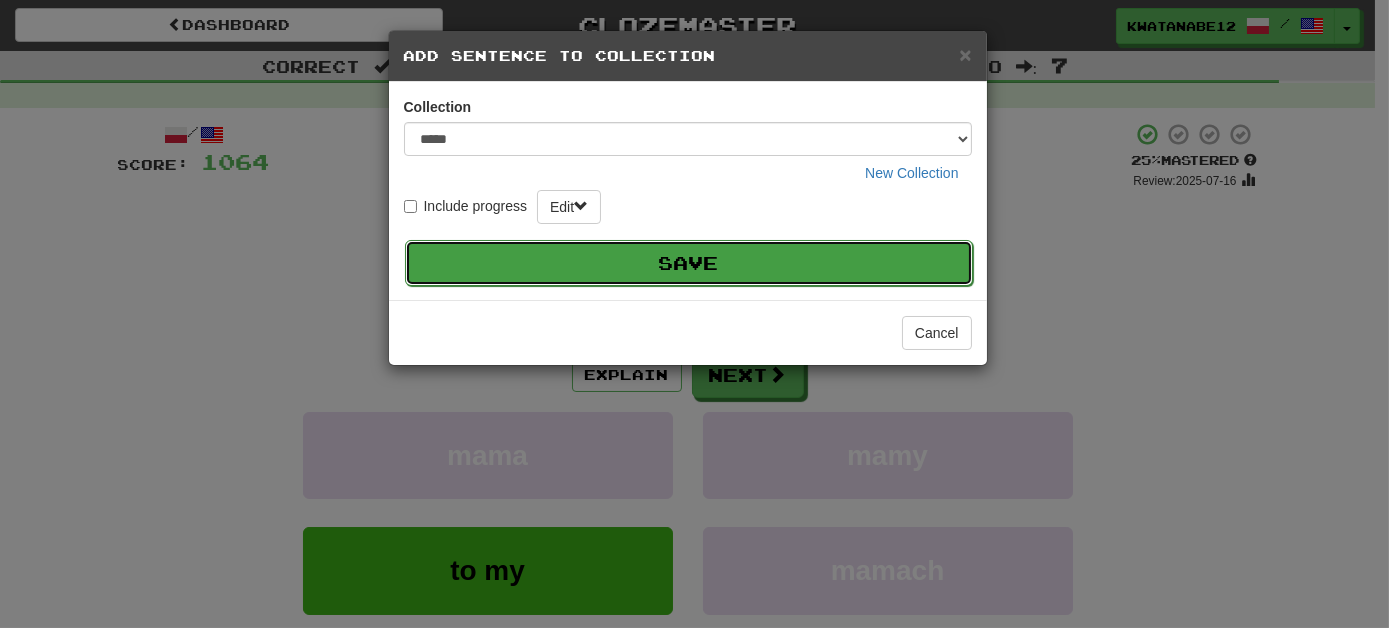 click on "Save" at bounding box center [689, 263] 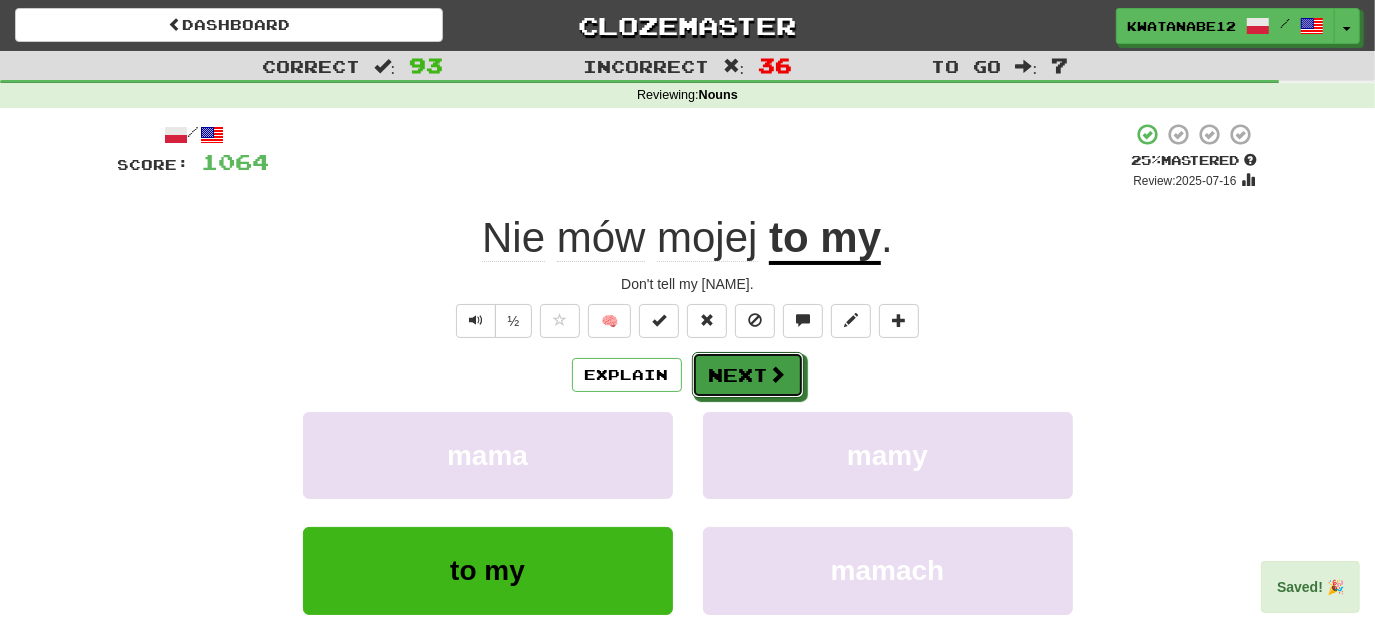 click on "Next" at bounding box center (748, 375) 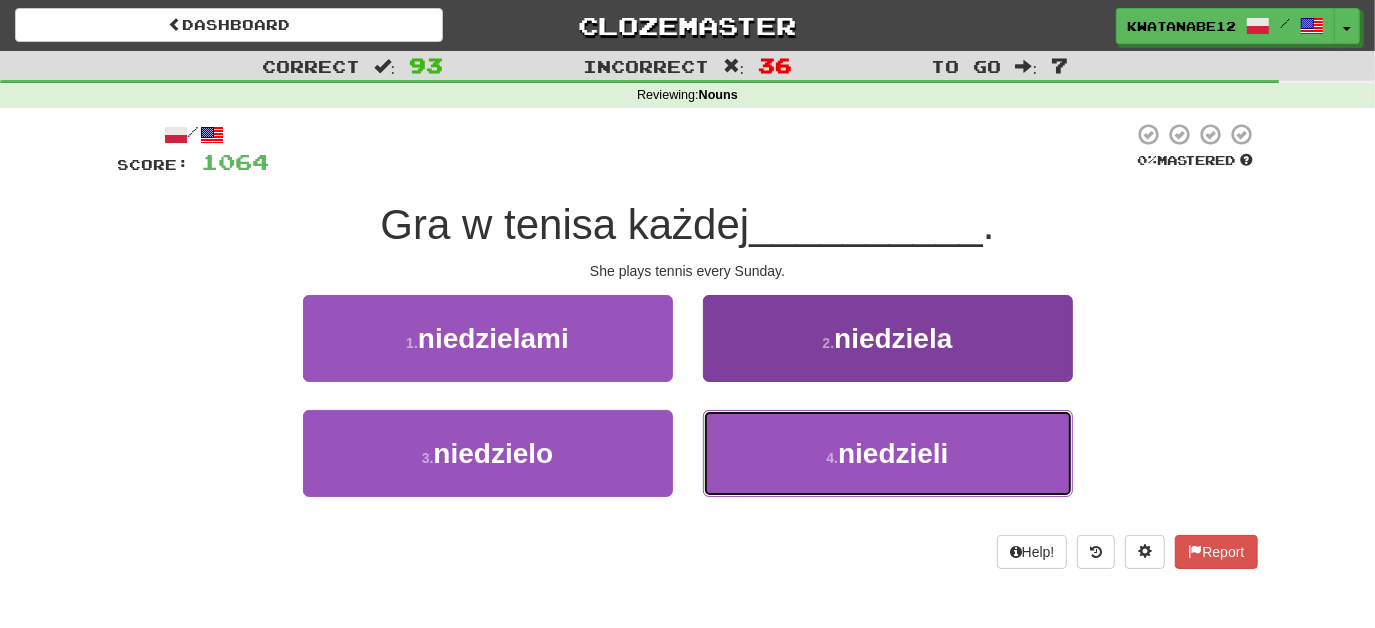 click on "4 .  niedzieli" at bounding box center (888, 453) 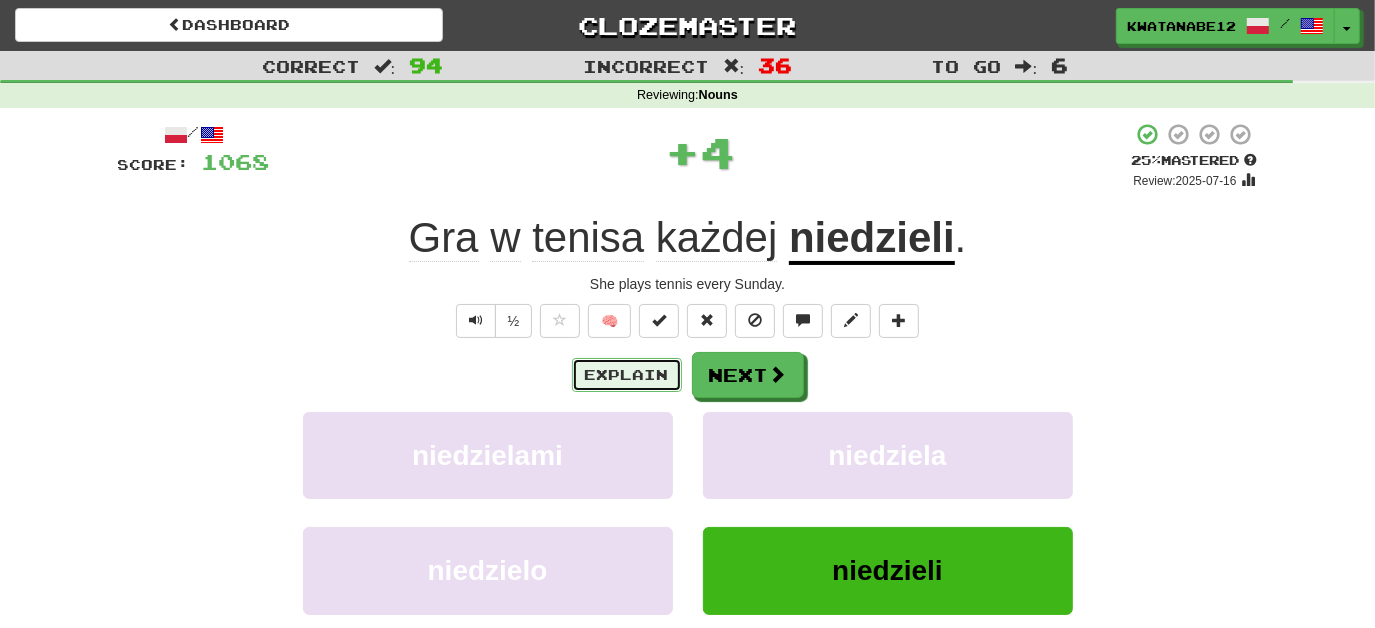 click on "Explain" at bounding box center (627, 375) 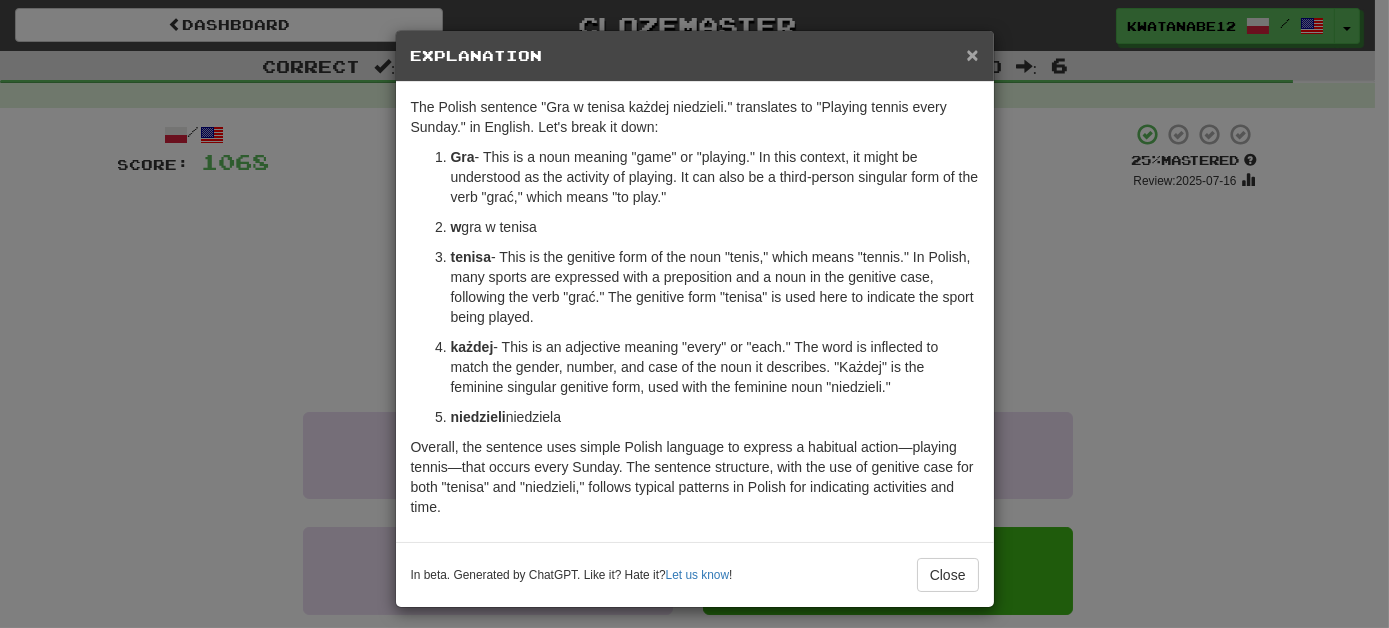 click on "×" at bounding box center [972, 54] 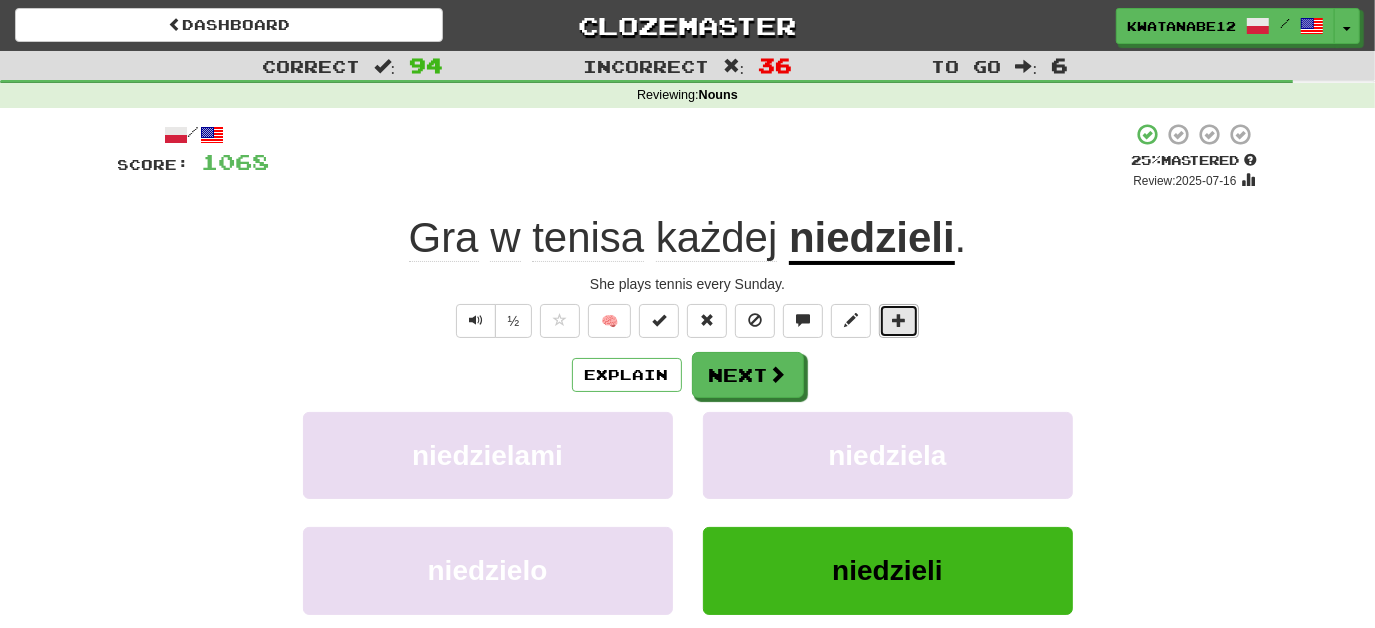 click at bounding box center [899, 320] 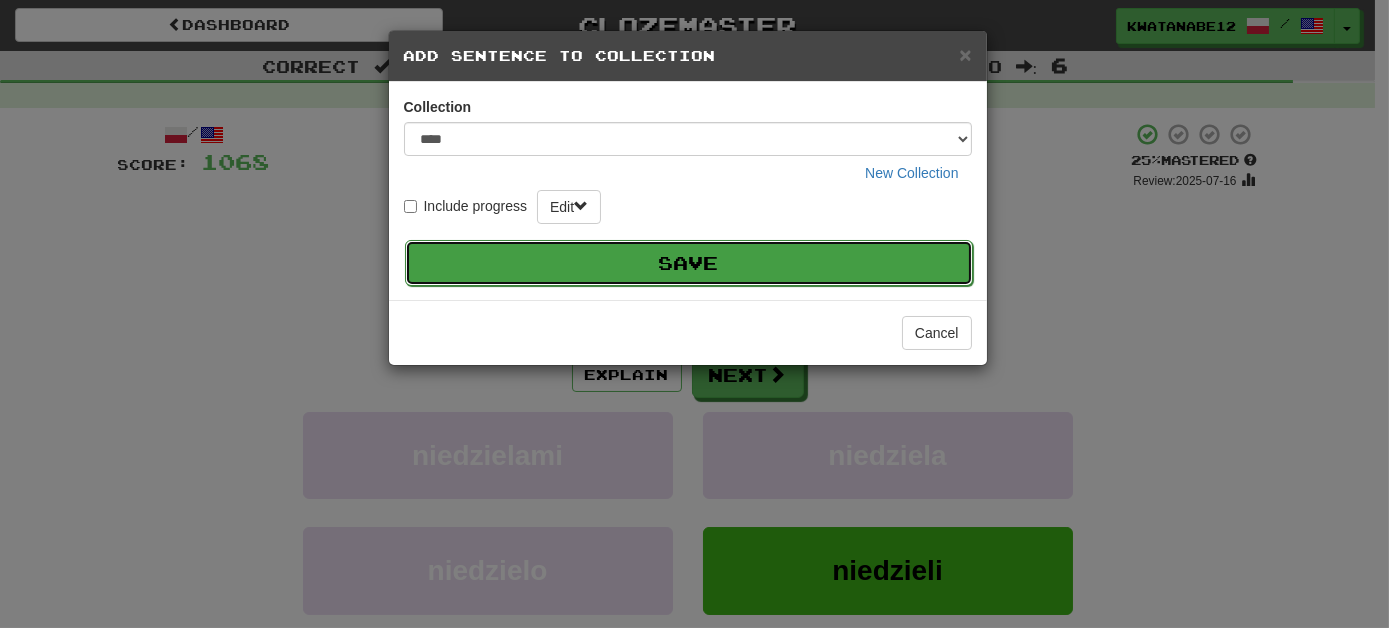 click on "Save" at bounding box center [689, 263] 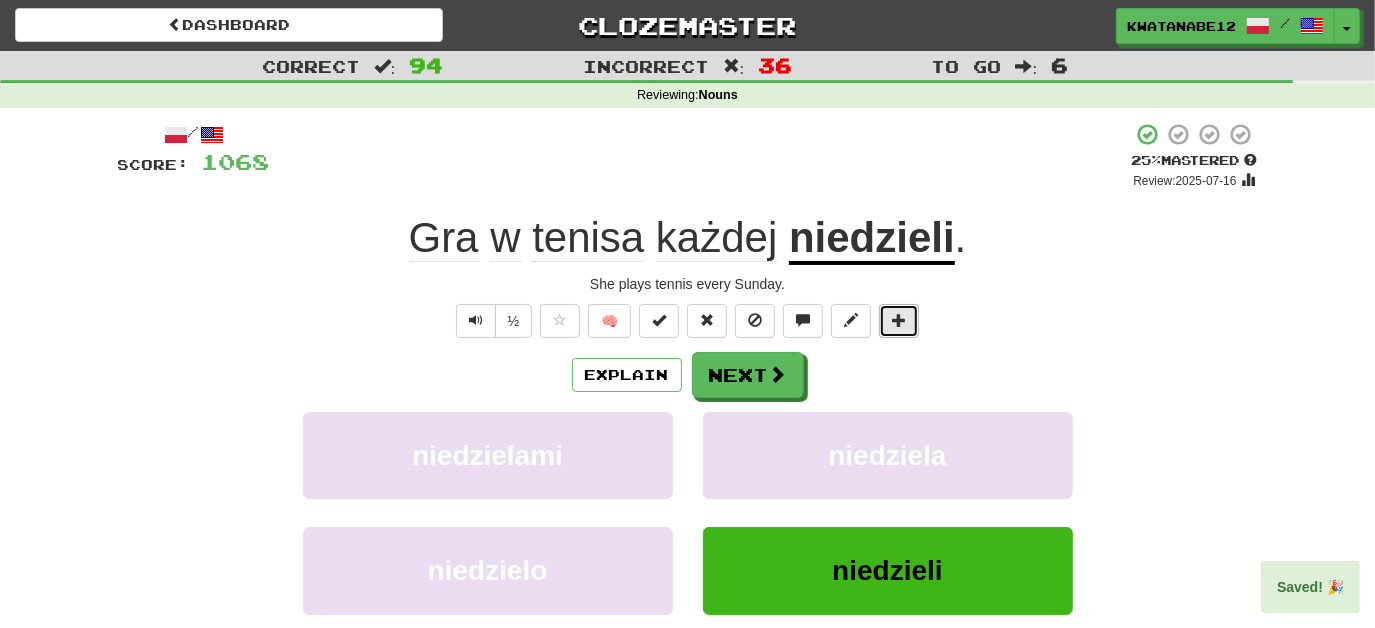 click at bounding box center (899, 321) 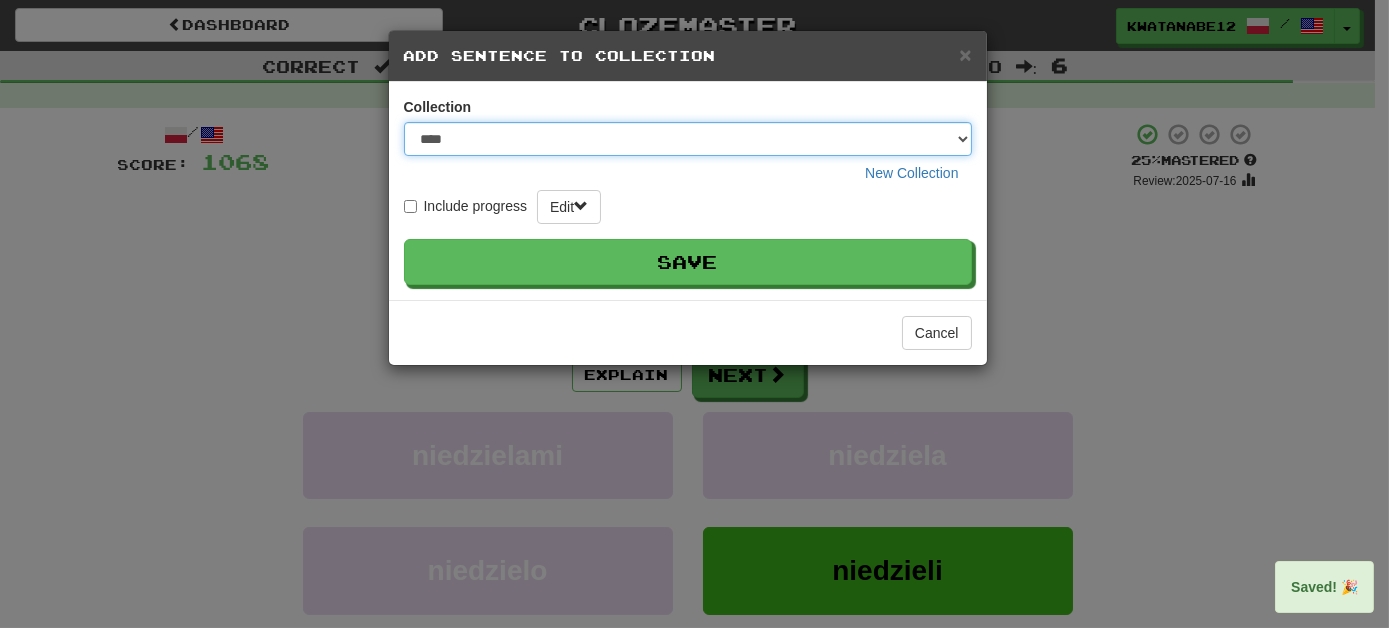 click on "**** ****** ******** ***** *********" at bounding box center (688, 139) 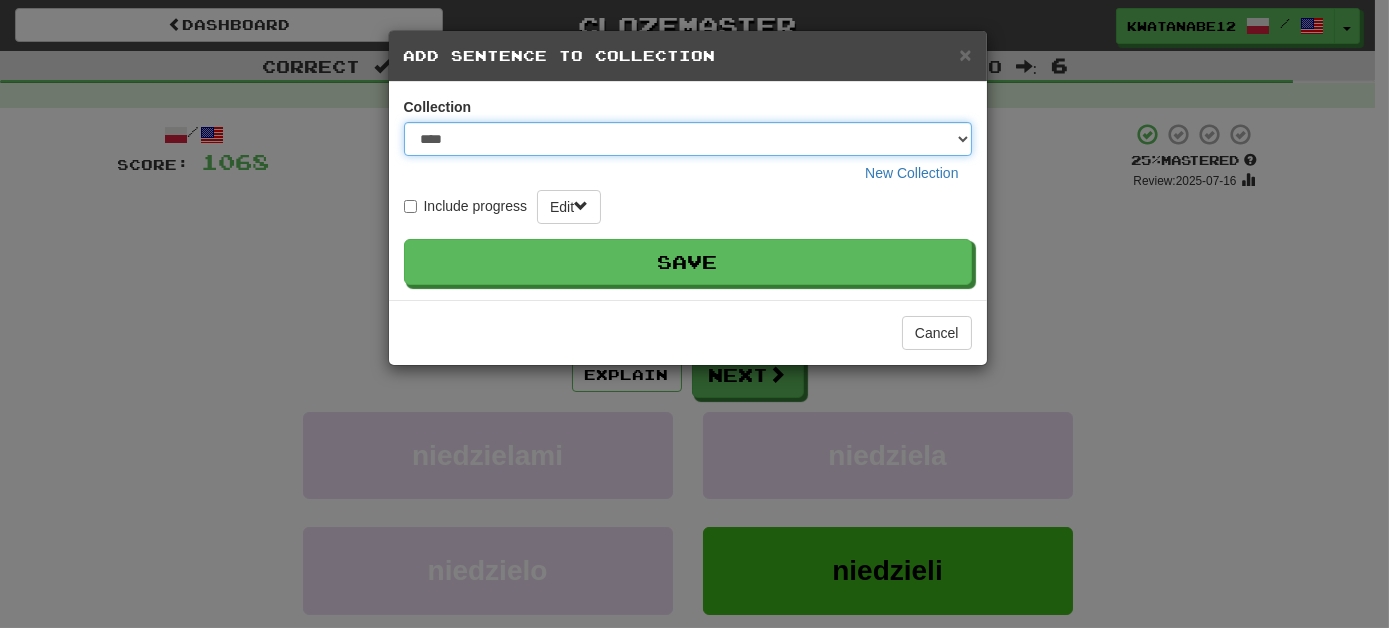 select on "****" 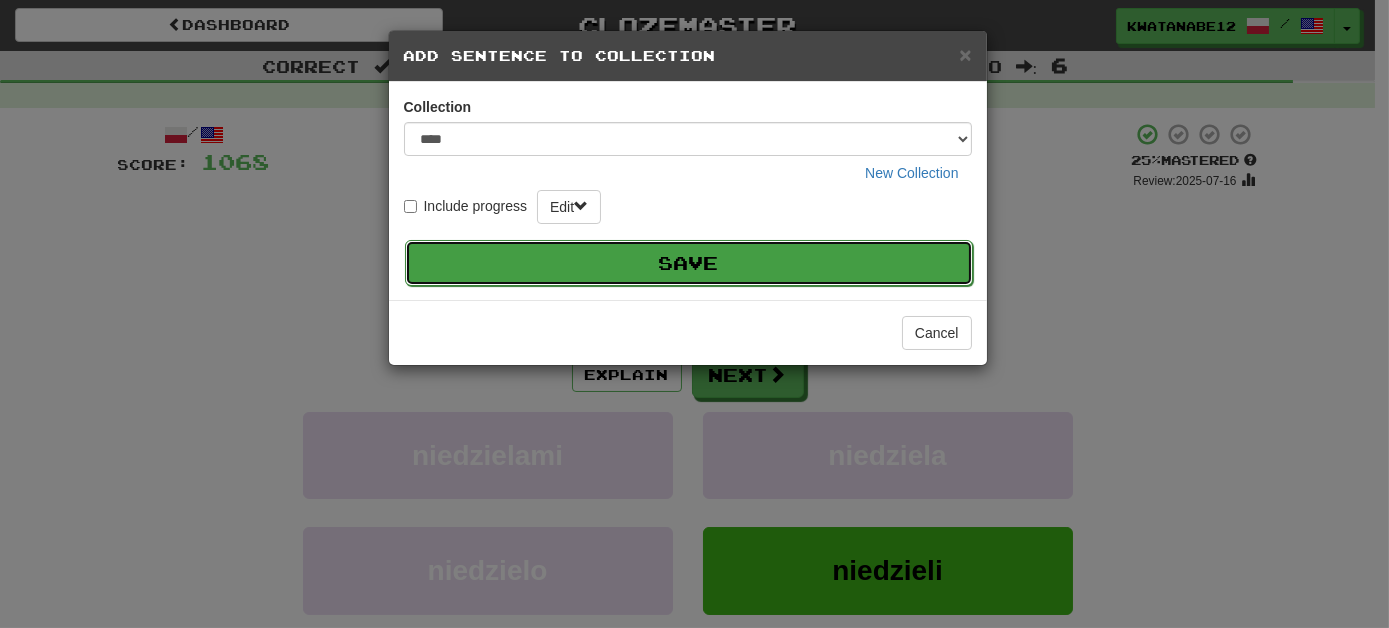 click on "Save" at bounding box center [689, 263] 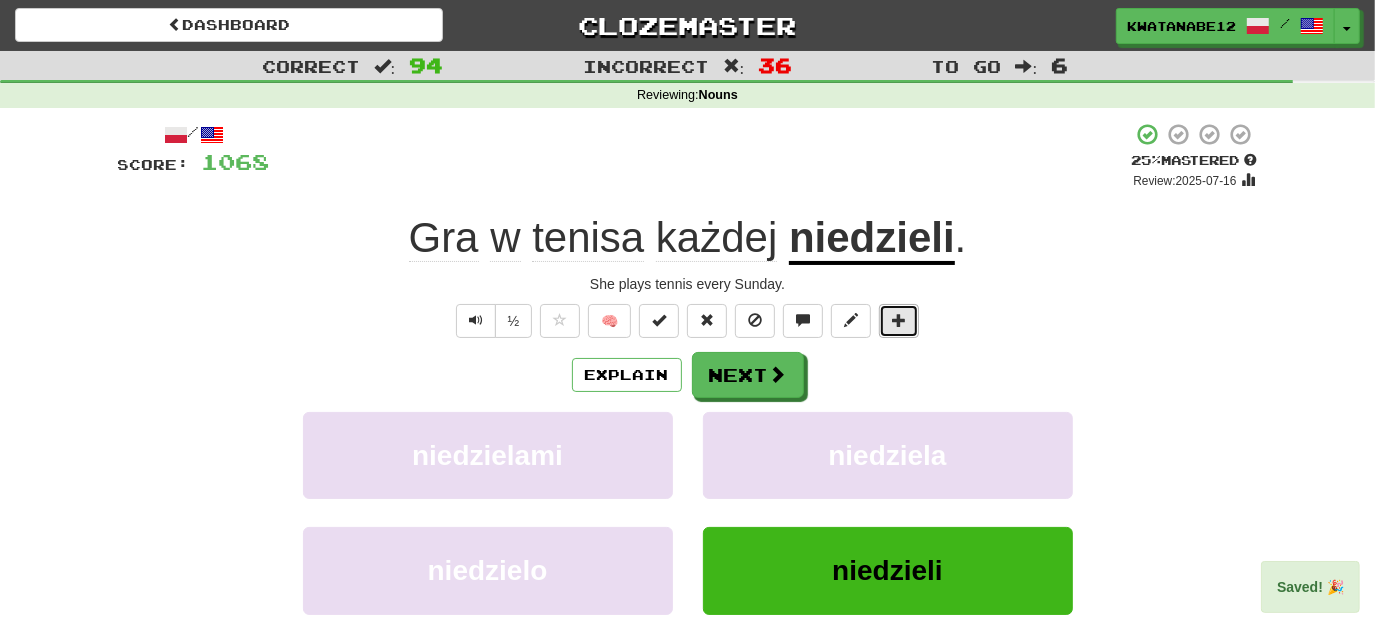 click at bounding box center [899, 321] 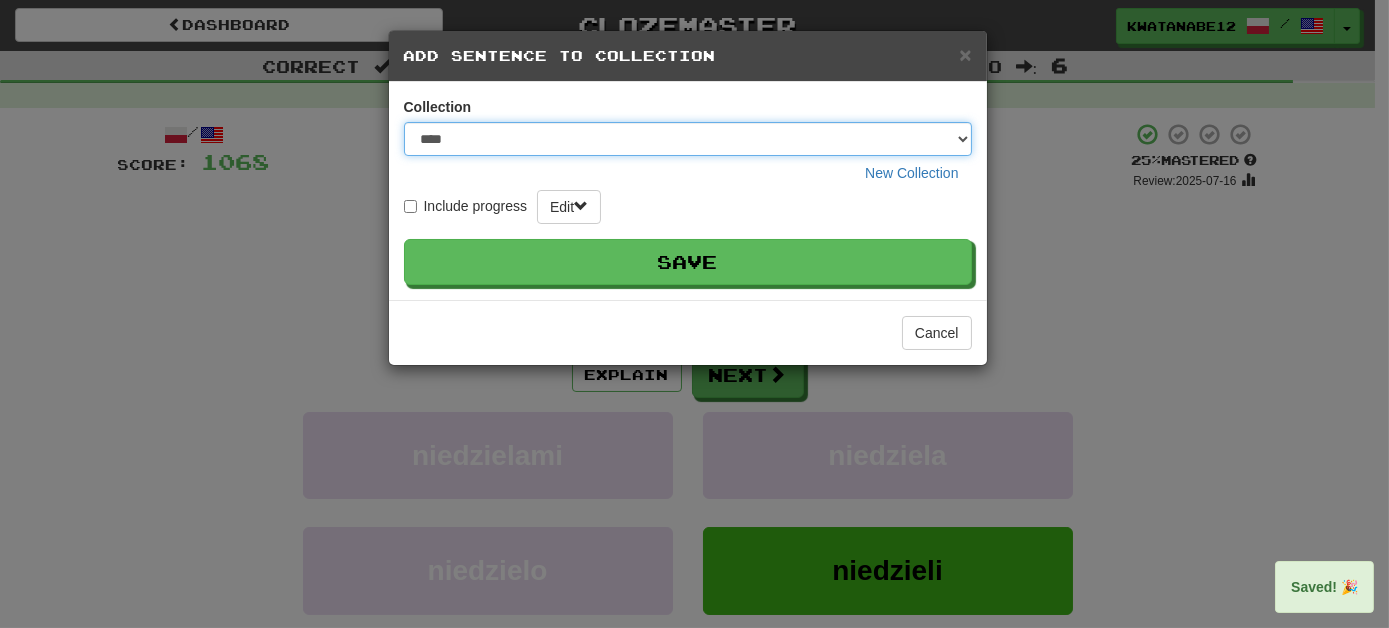click on "**** ****** ******** ***** *********" at bounding box center [688, 139] 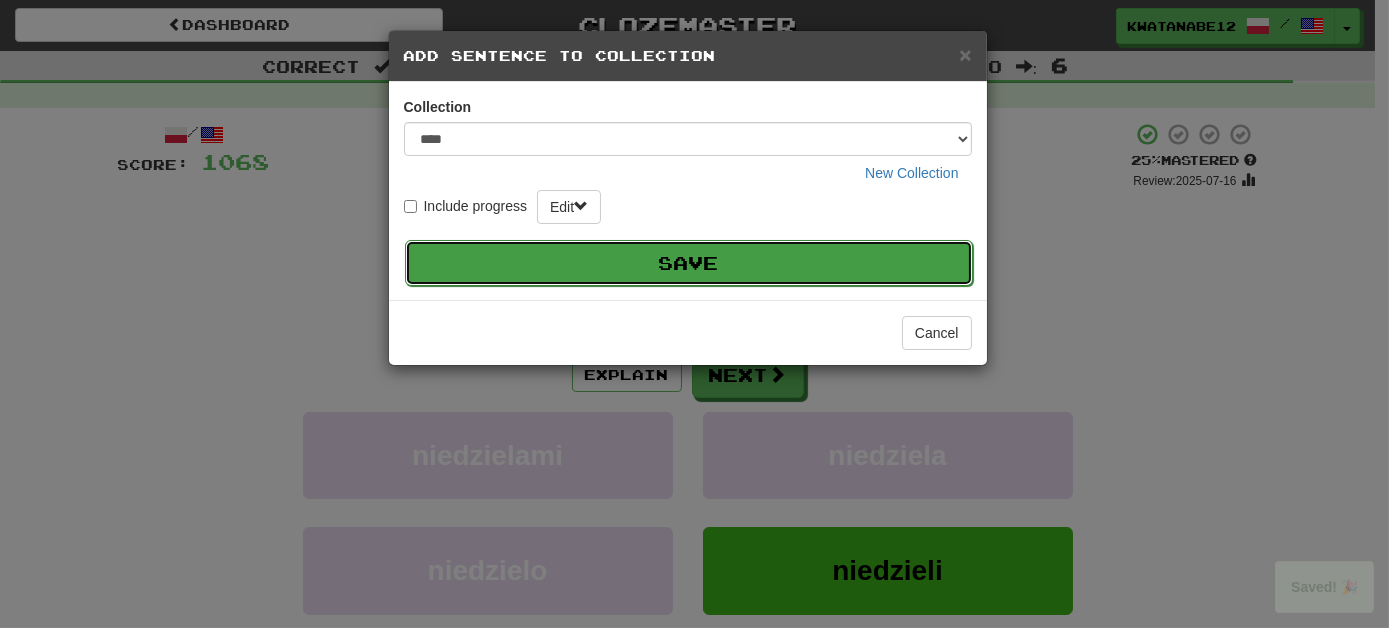 click on "Save" at bounding box center [689, 263] 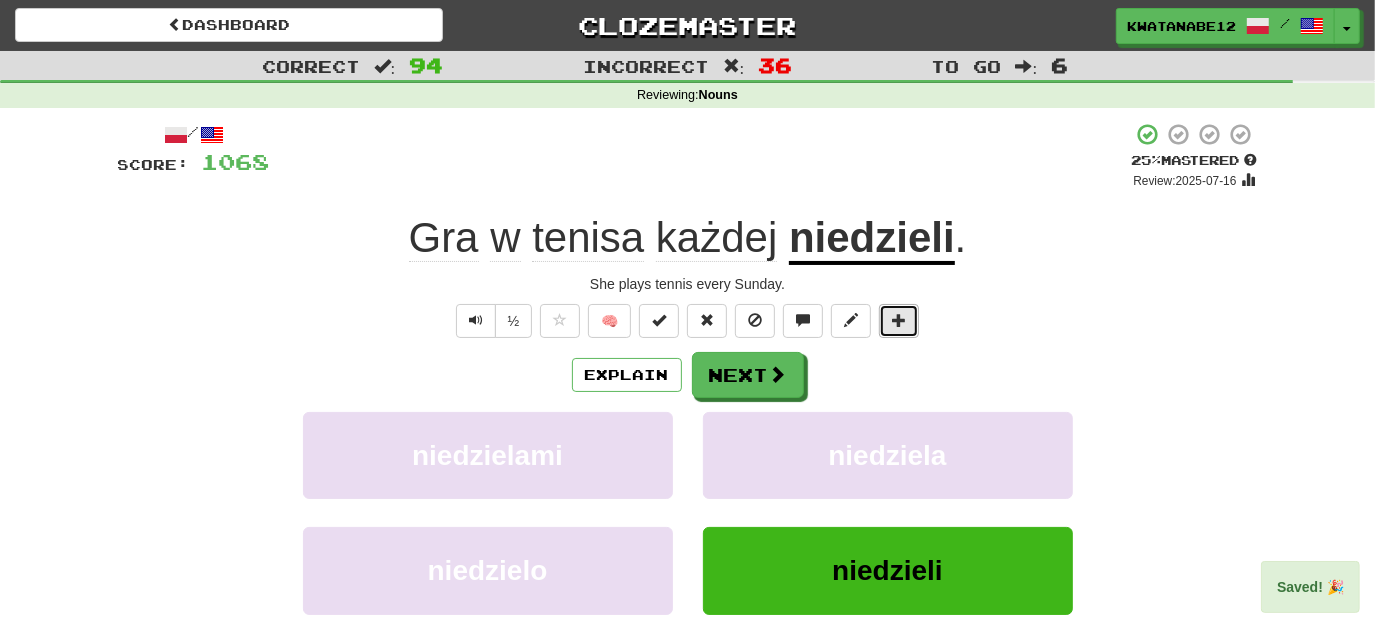 click at bounding box center [899, 321] 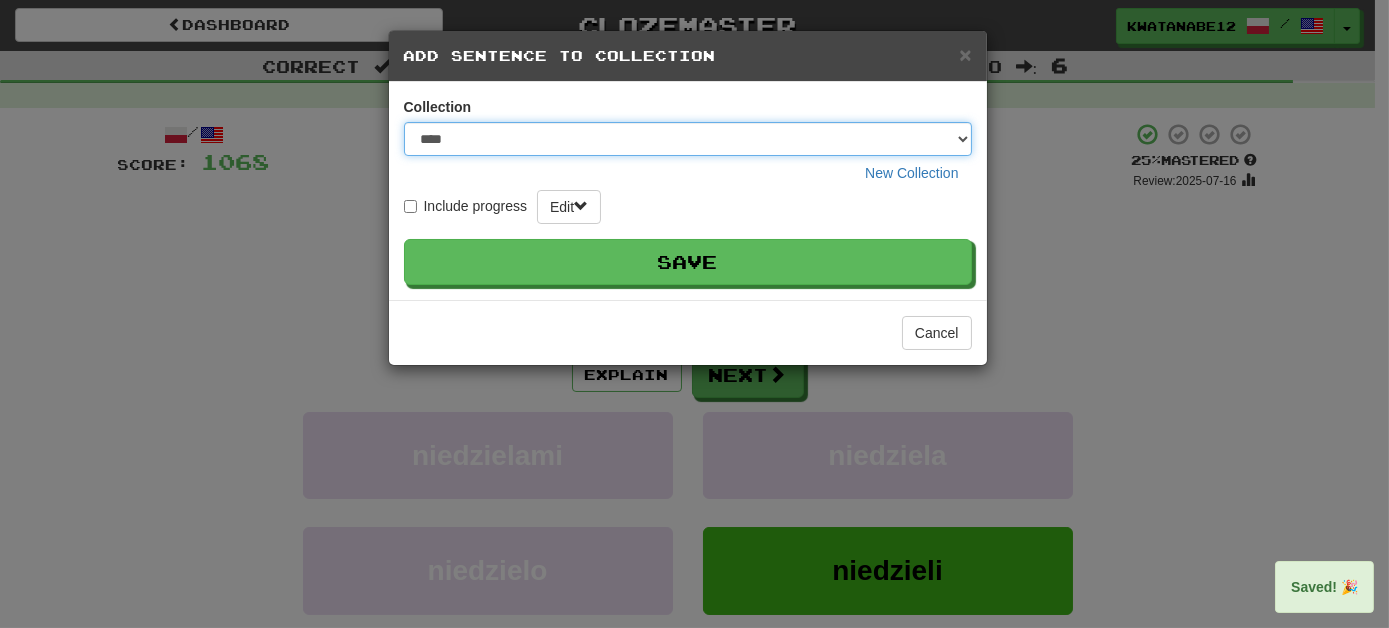 click on "**** ****** ******** ***** *********" at bounding box center (688, 139) 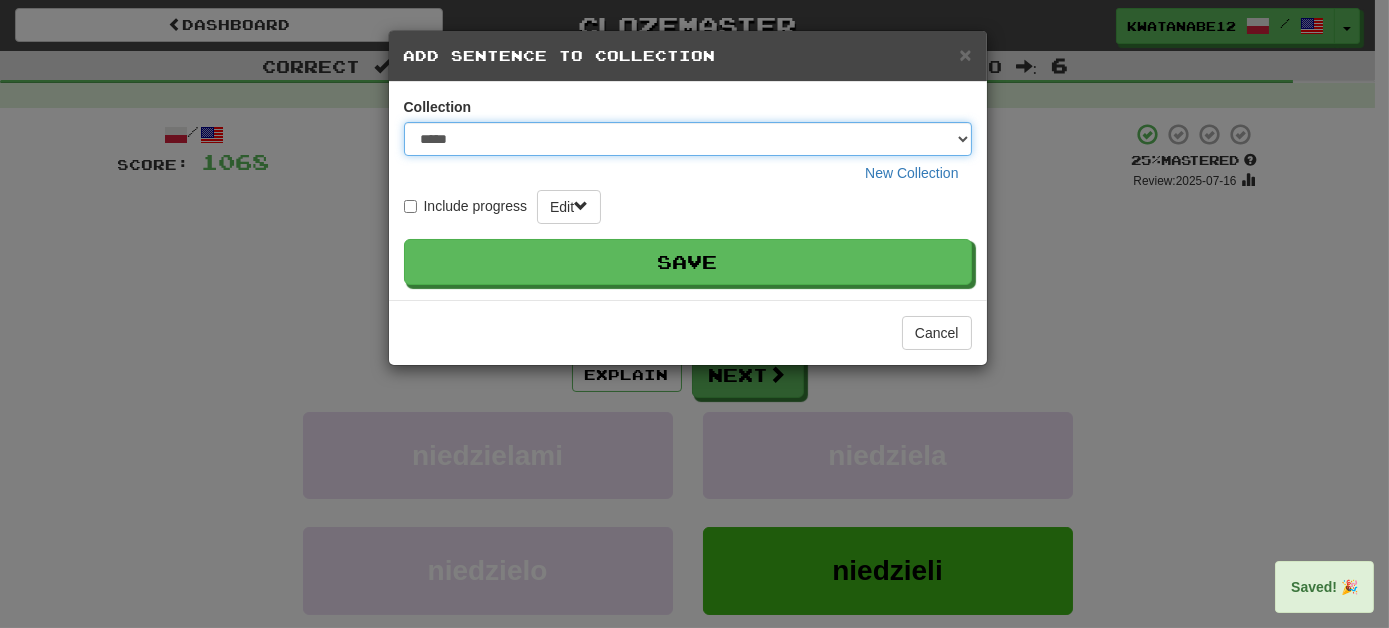 click on "**** ****** ******** ***** *********" at bounding box center (688, 139) 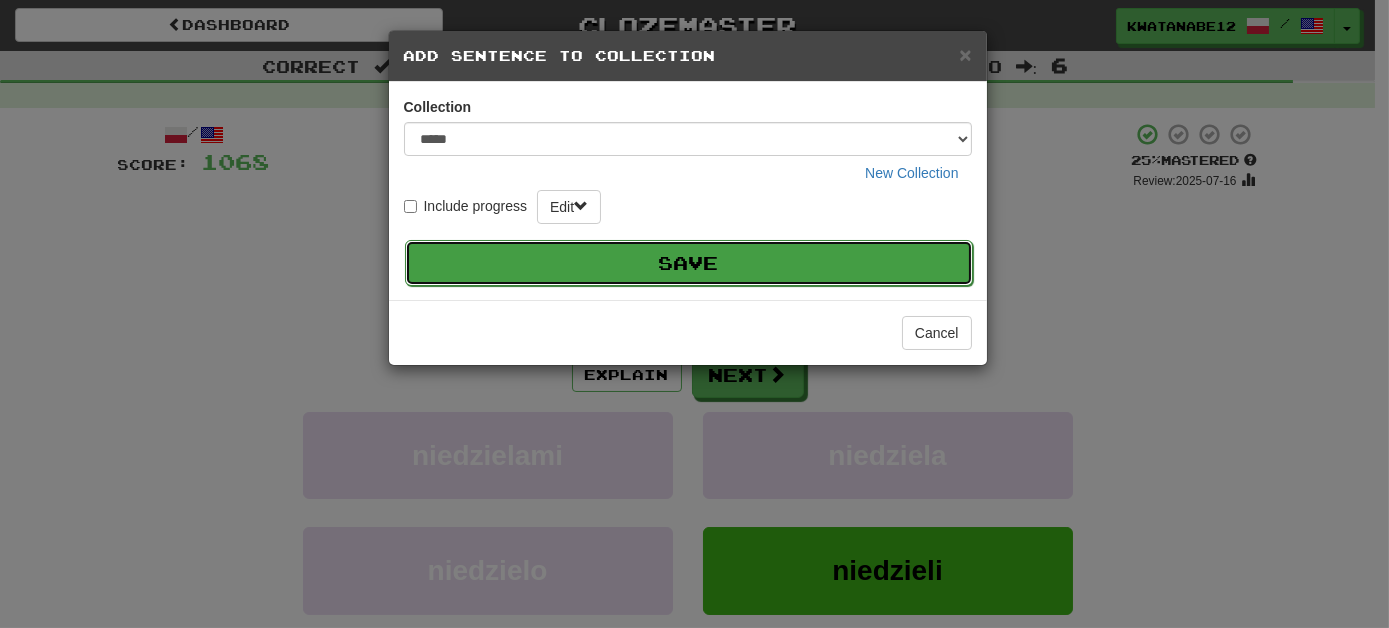 click on "Save" at bounding box center (689, 263) 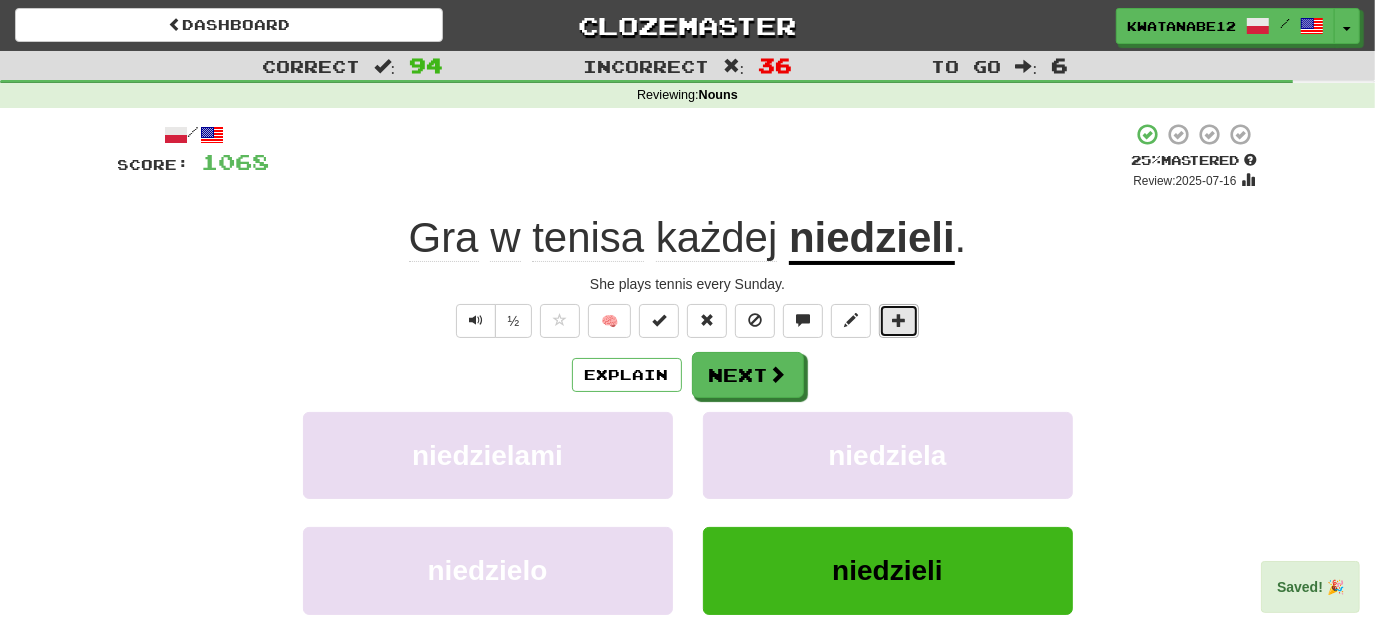 click at bounding box center (899, 320) 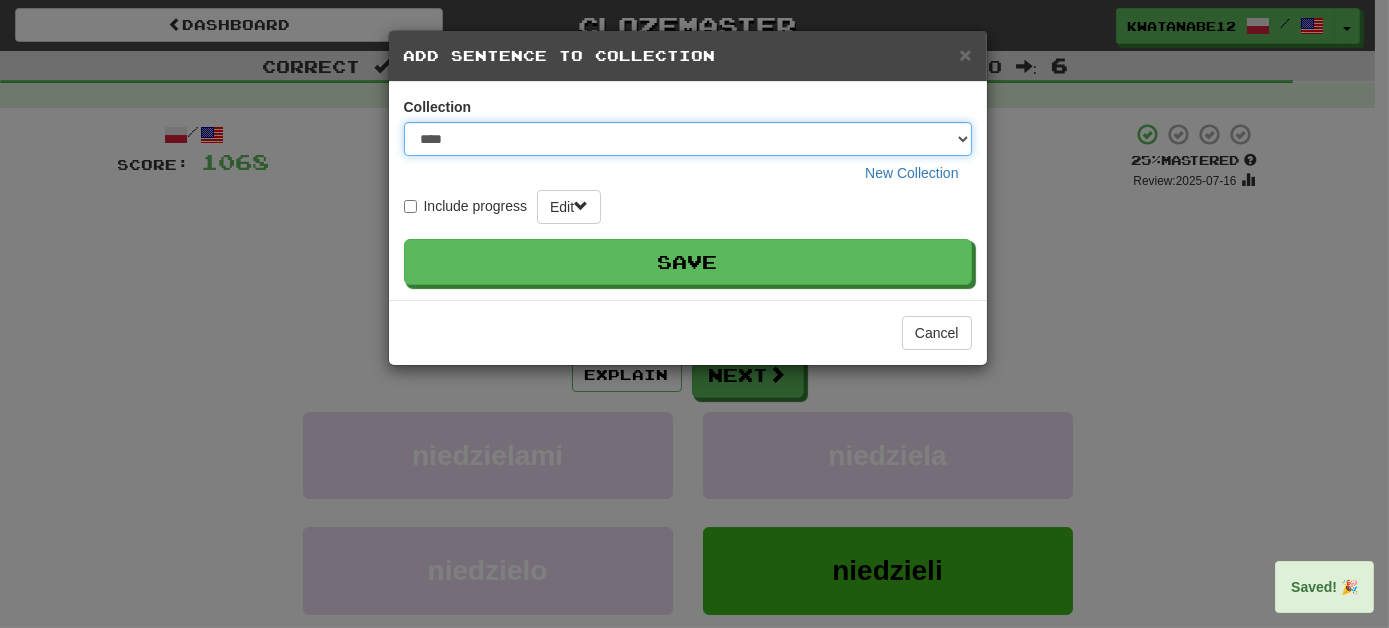 click on "**** ****** ******** ***** *********" at bounding box center (688, 139) 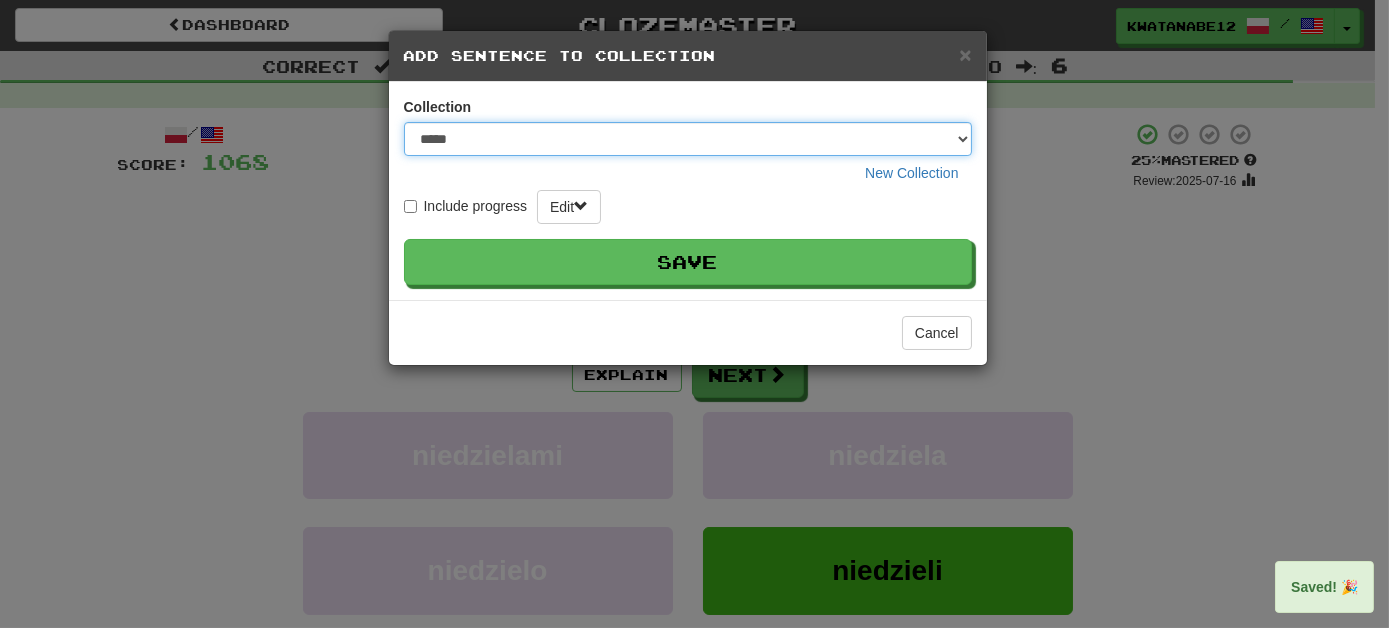 click on "**** ****** ******** ***** *********" at bounding box center (688, 139) 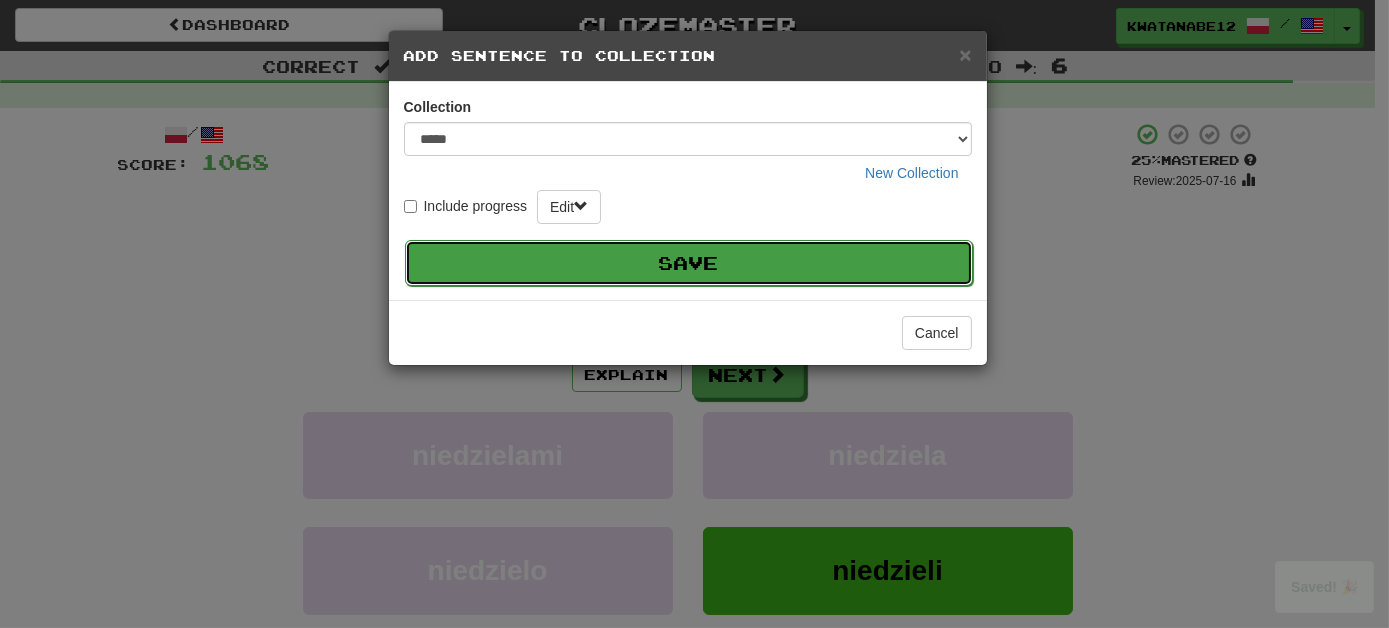 click on "Save" at bounding box center [689, 263] 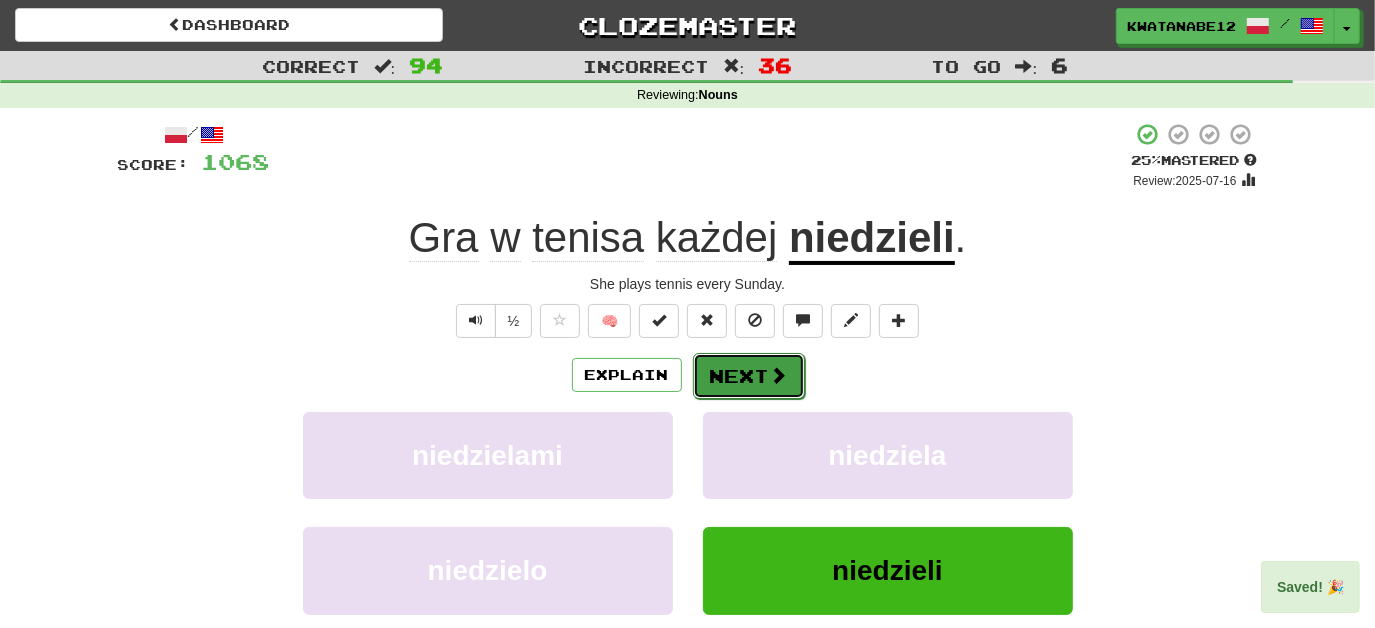 click on "Next" at bounding box center (749, 376) 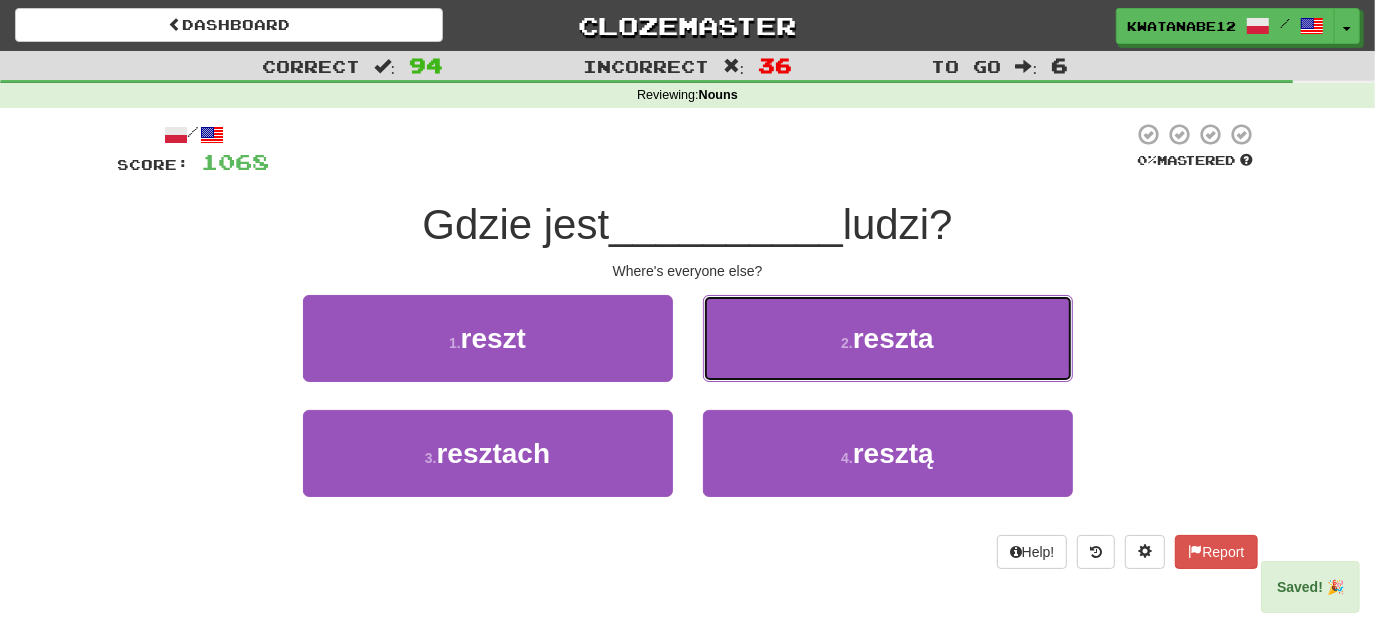 drag, startPoint x: 725, startPoint y: 333, endPoint x: 718, endPoint y: 349, distance: 17.464249 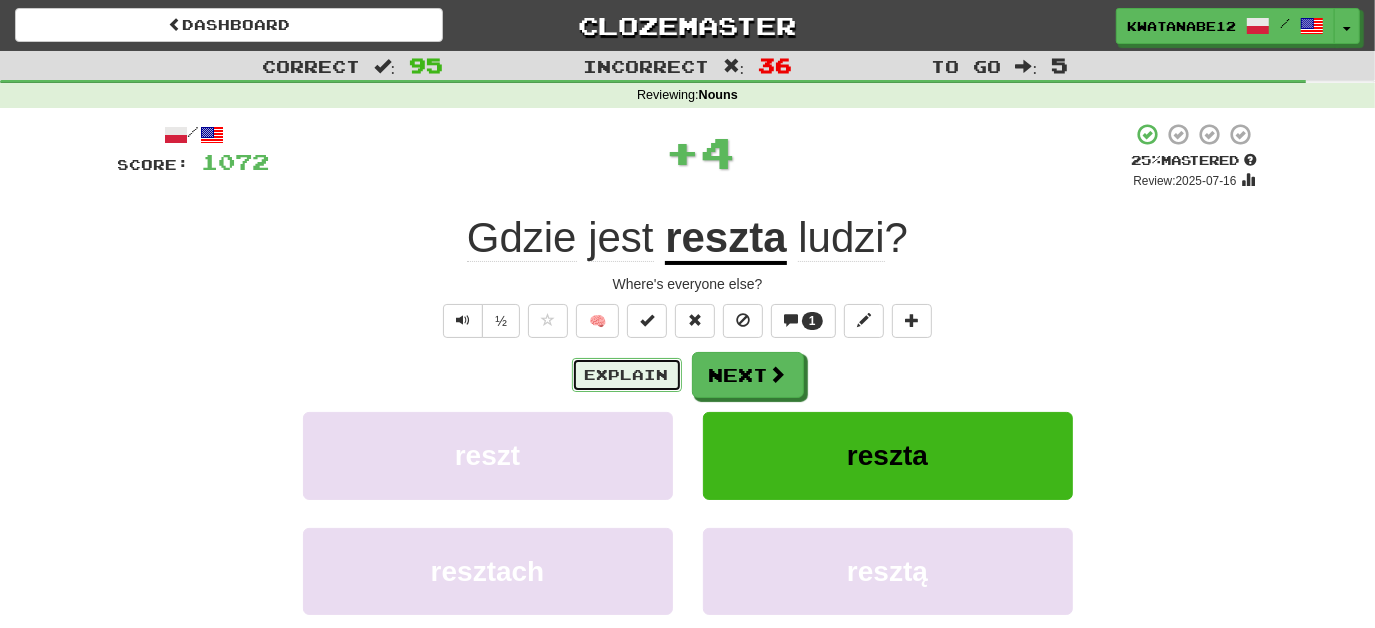 click on "Explain" at bounding box center [627, 375] 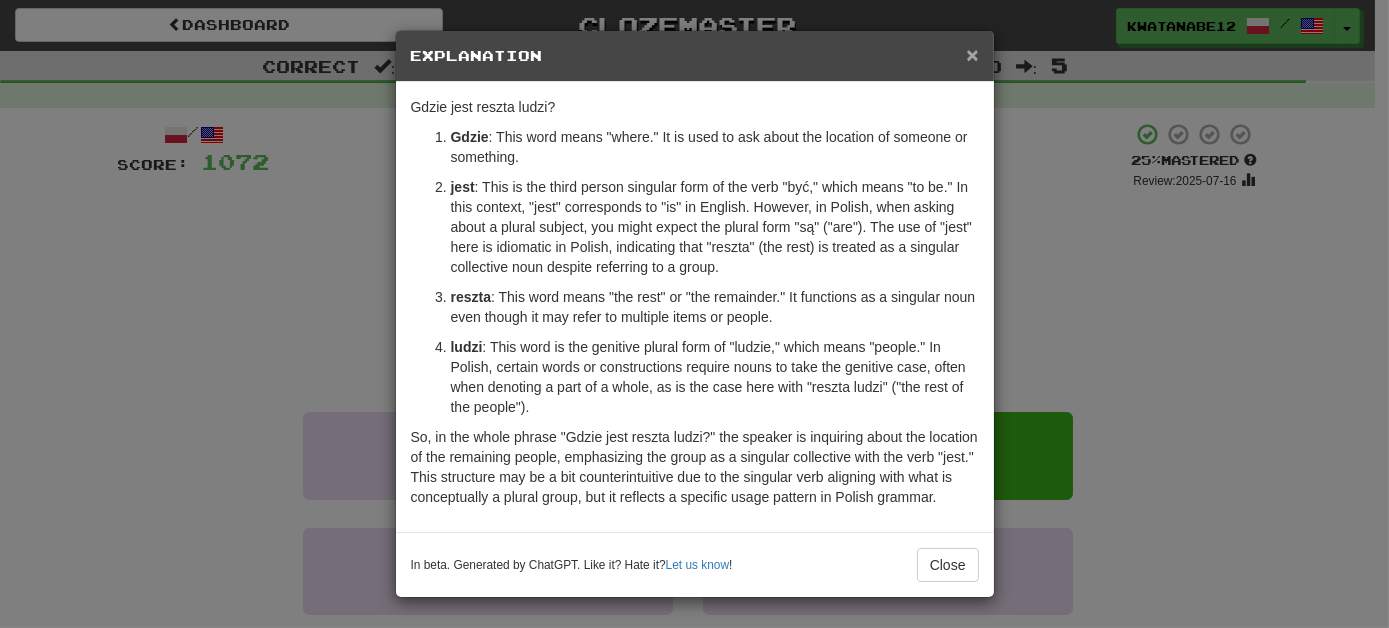 click on "×" at bounding box center [972, 54] 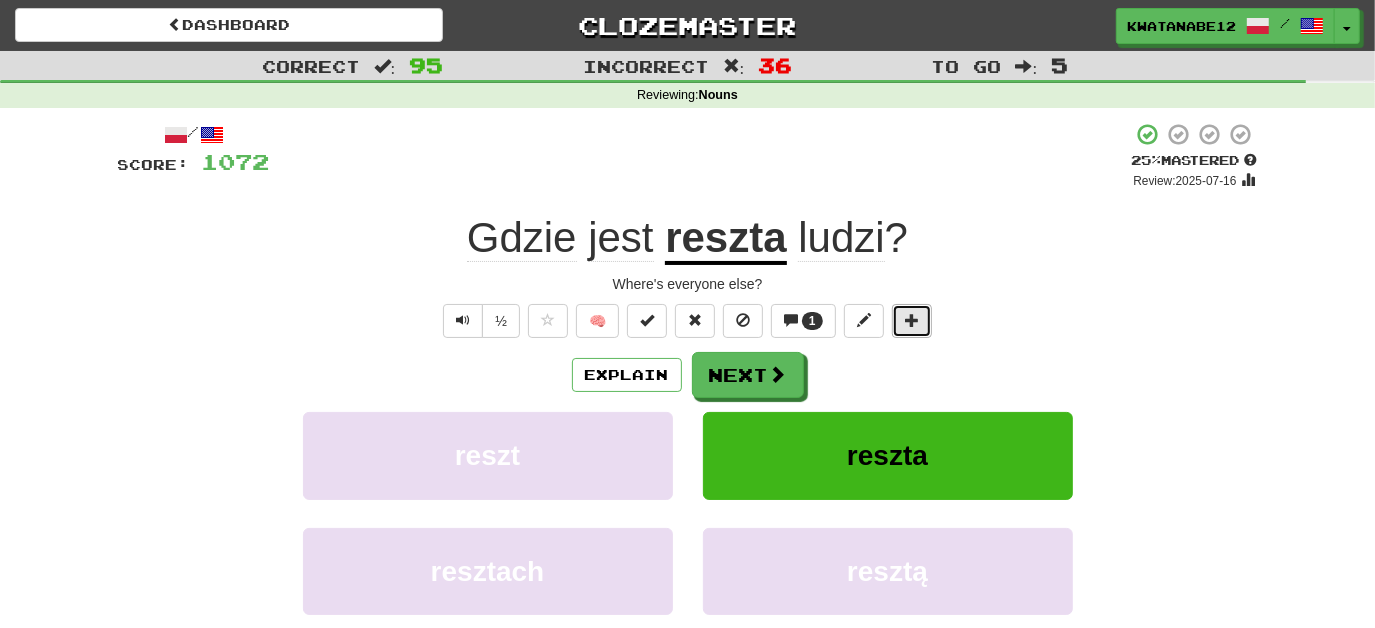 click at bounding box center [912, 321] 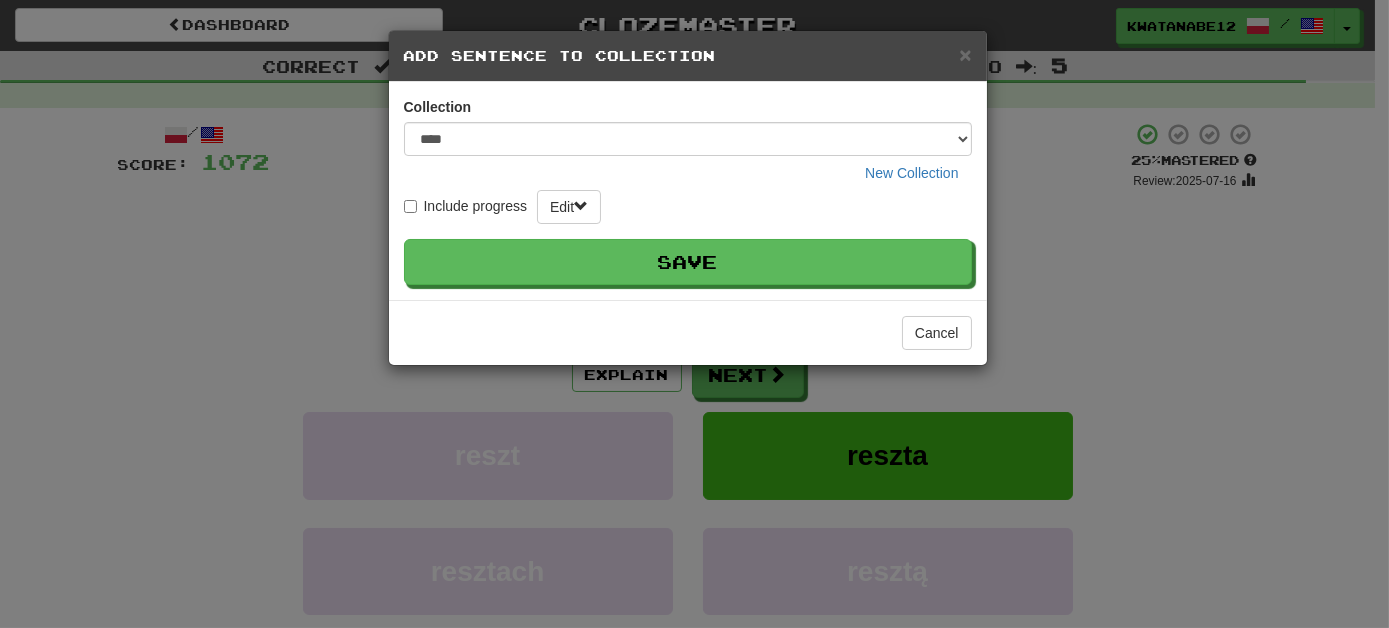click on "Include progress Edit  Save" at bounding box center [688, 237] 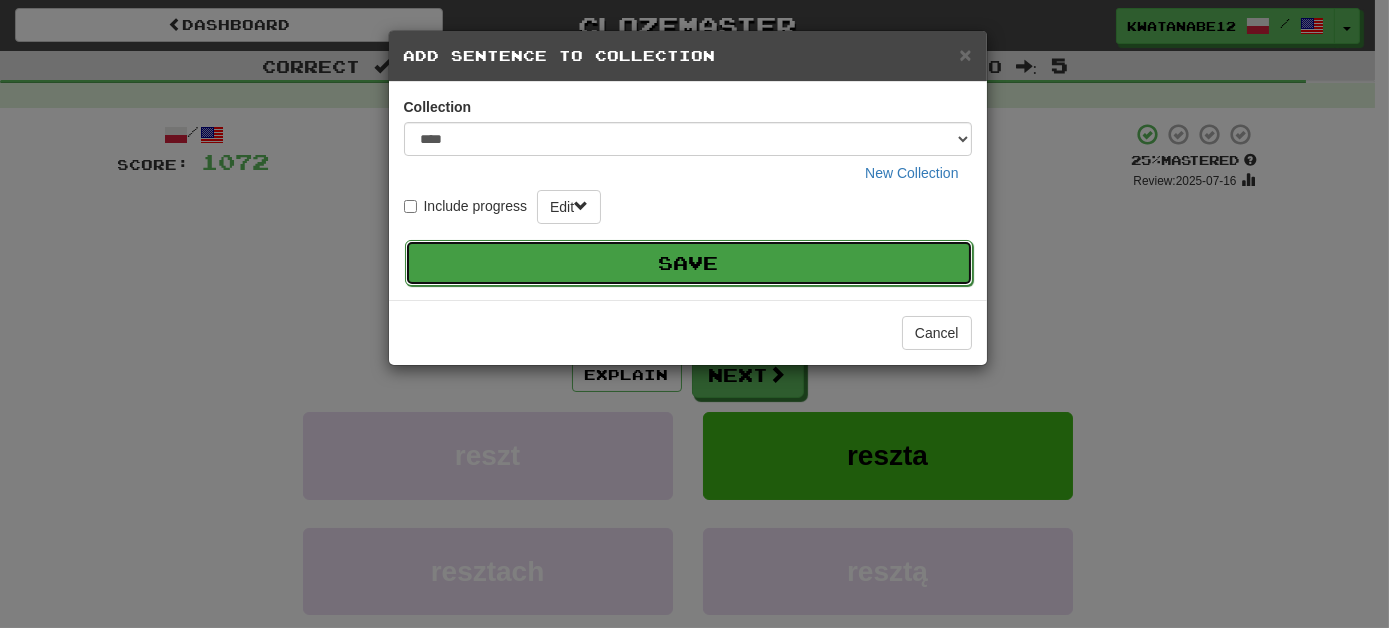 click on "Save" at bounding box center [689, 263] 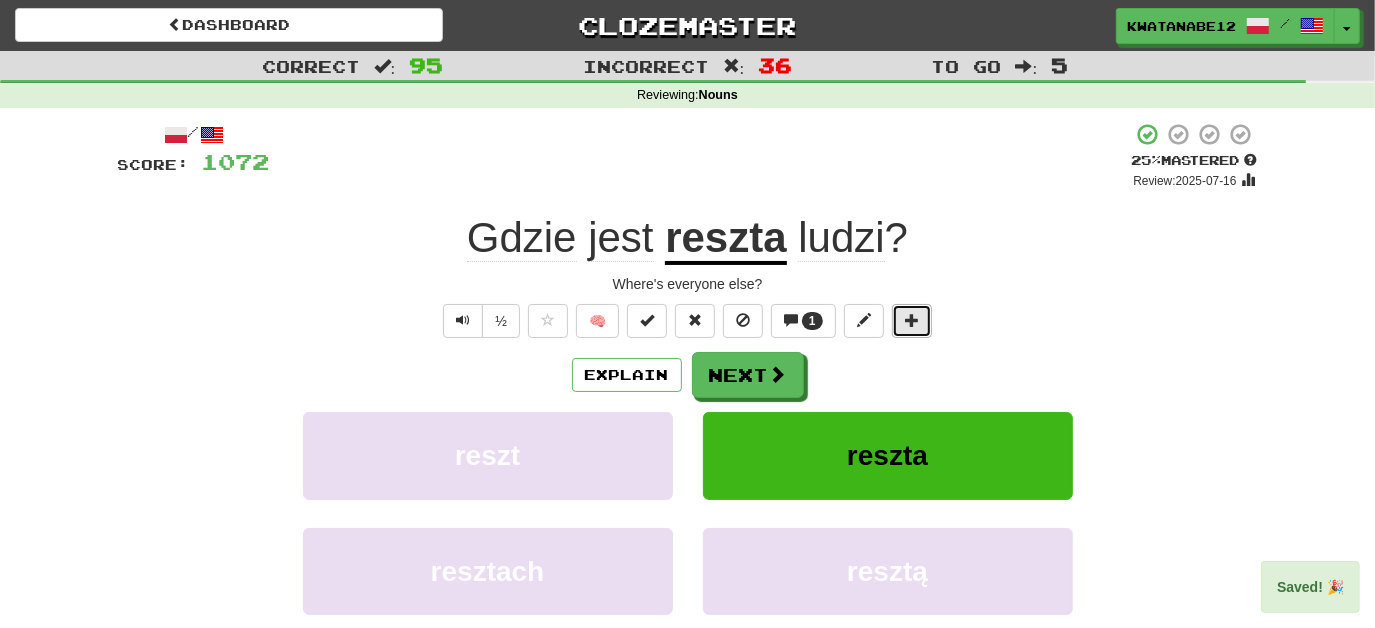 click at bounding box center (912, 321) 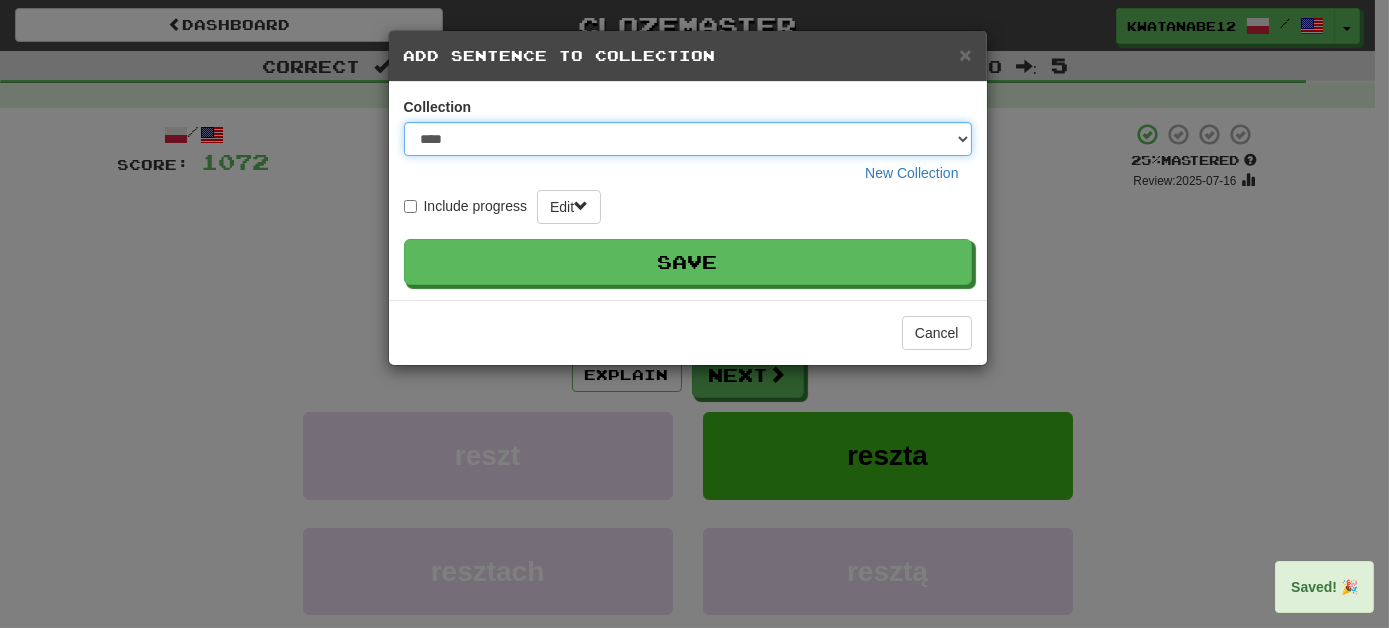 click on "**** ****** ******** ***** *********" at bounding box center (688, 139) 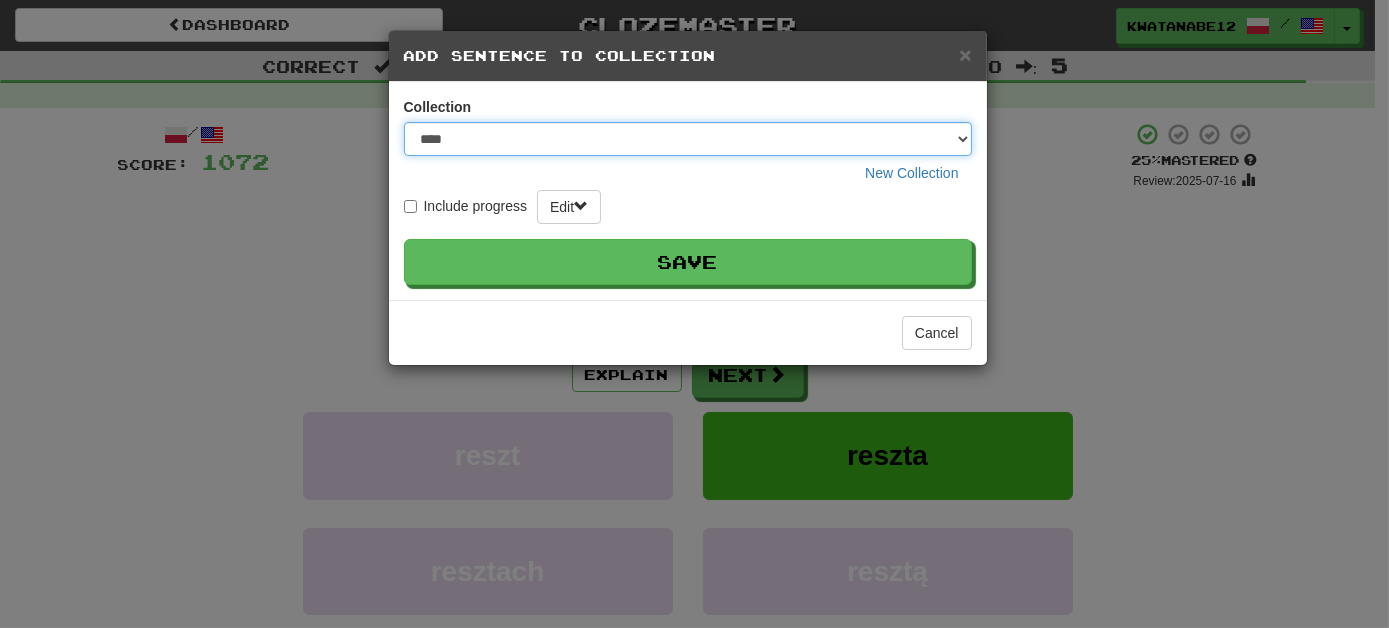 select on "****" 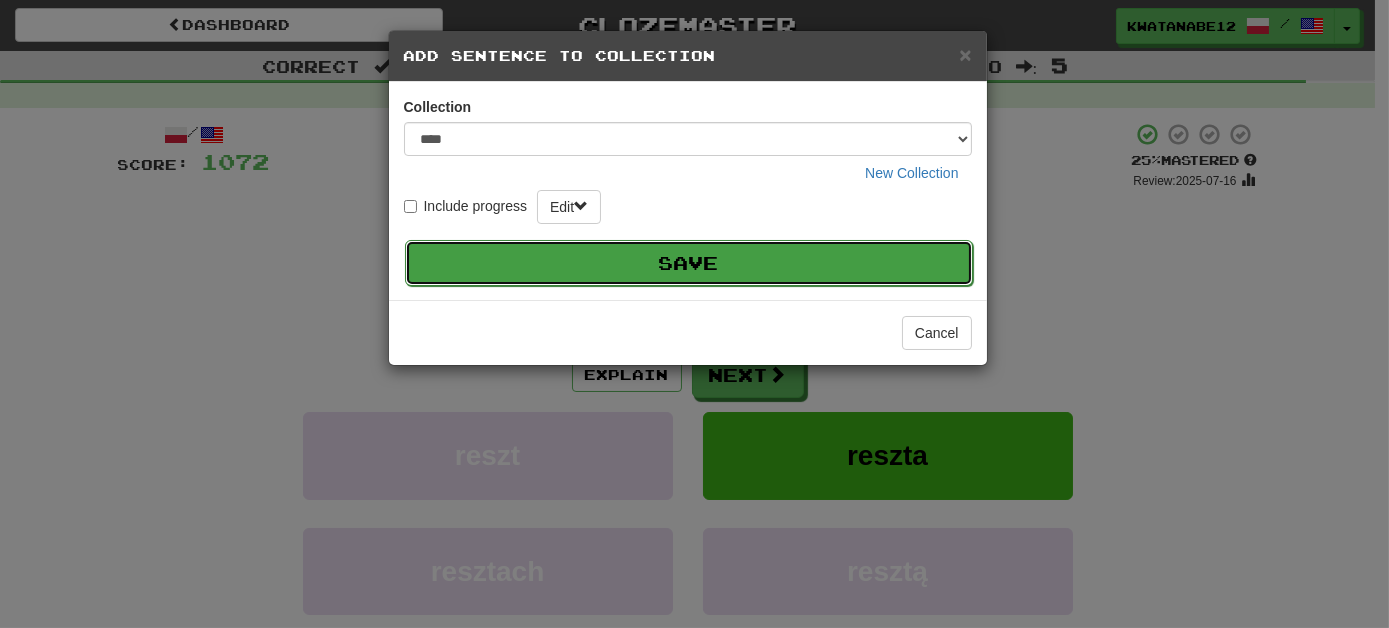 click on "Save" at bounding box center (689, 263) 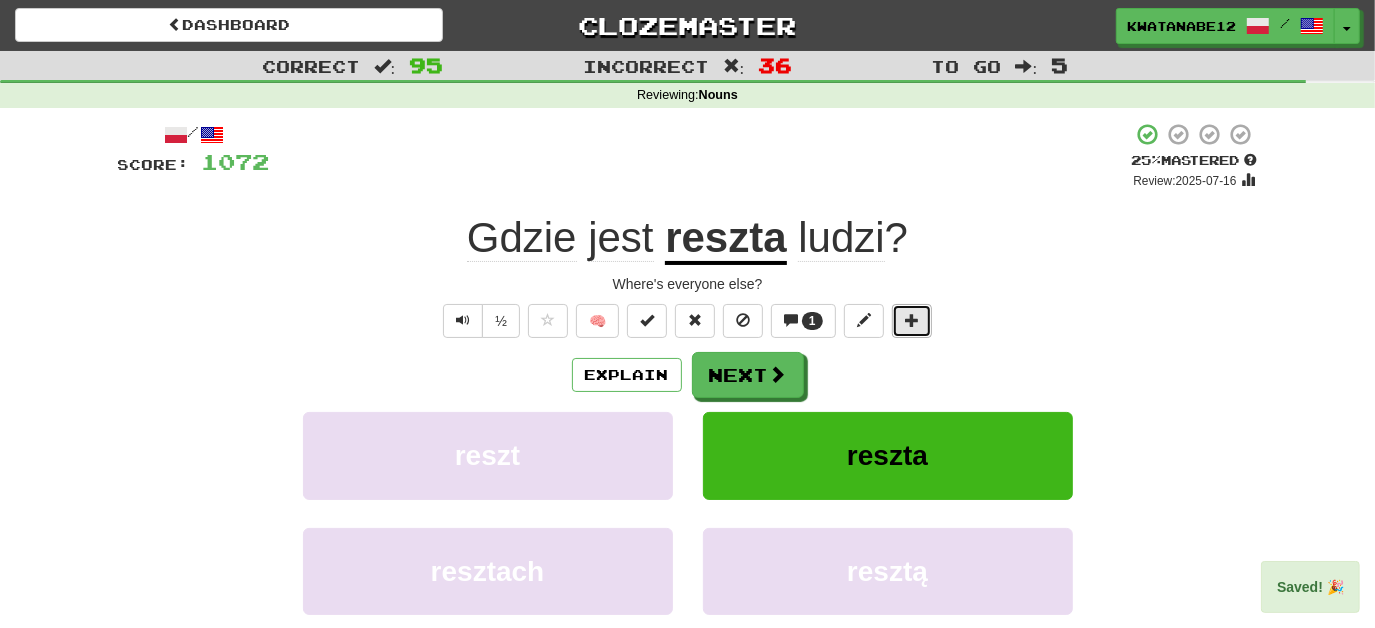 click at bounding box center [912, 321] 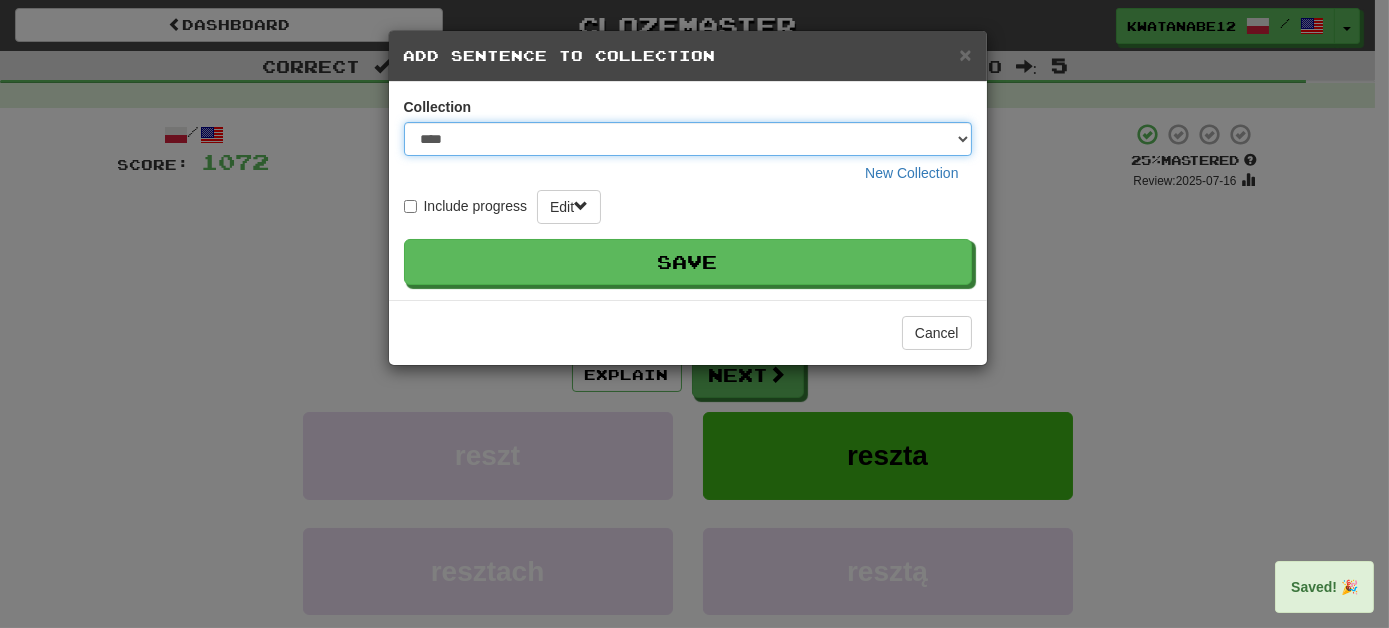 click on "**** ****** ******** ***** *********" at bounding box center (688, 139) 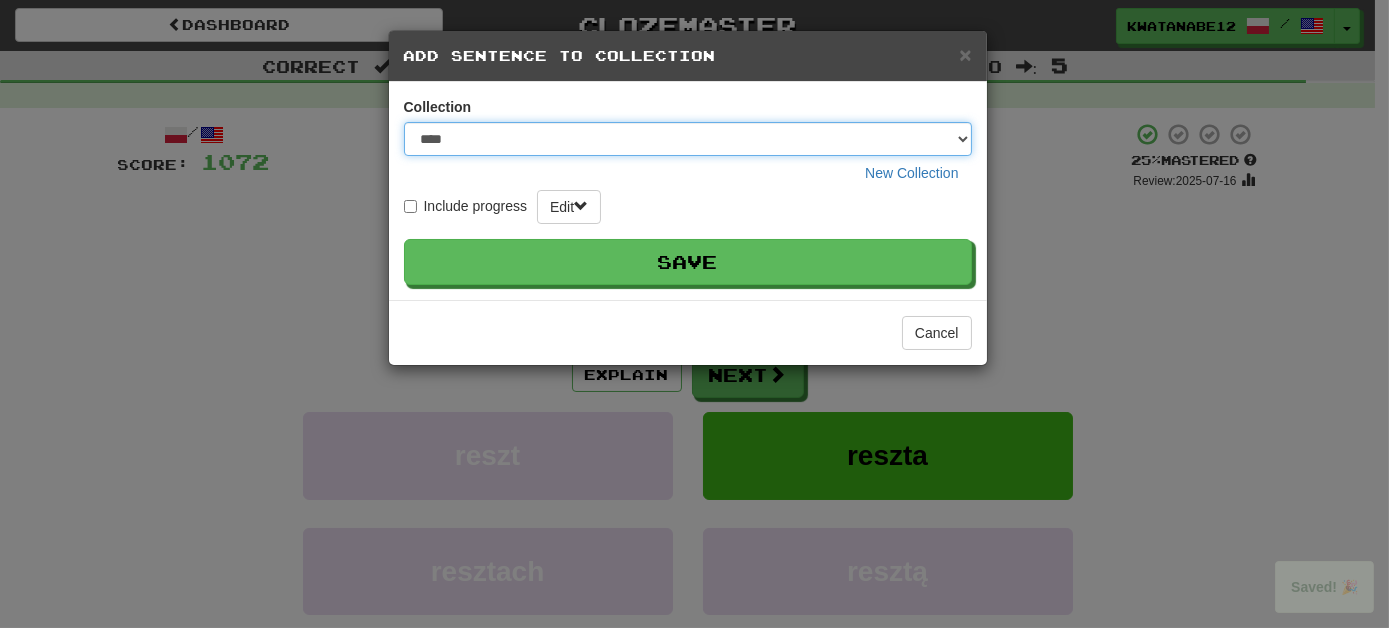 select on "****" 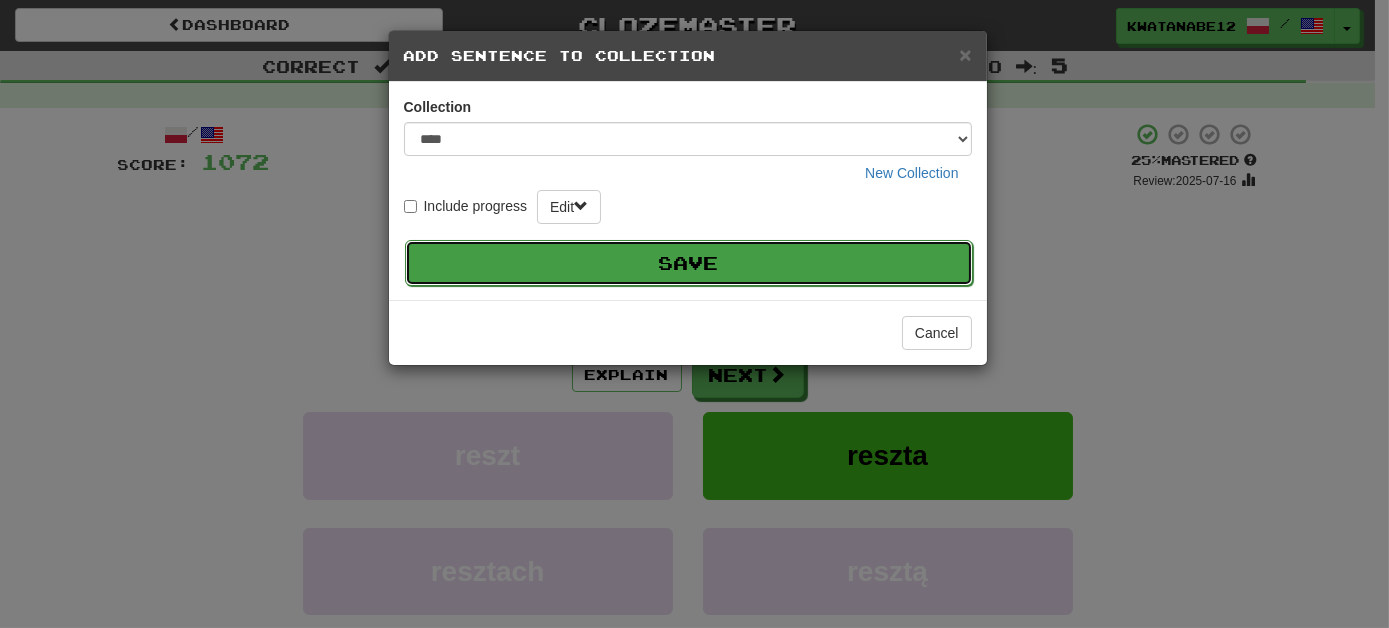 click on "Save" at bounding box center (689, 263) 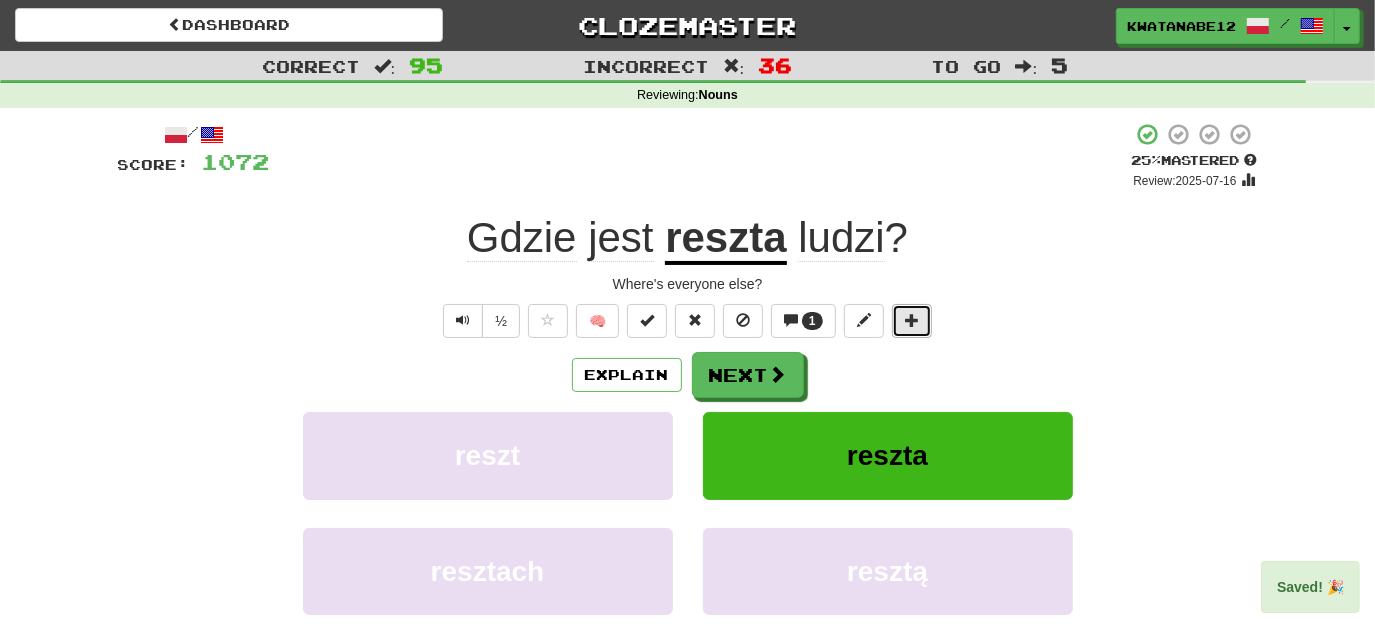 click at bounding box center (912, 321) 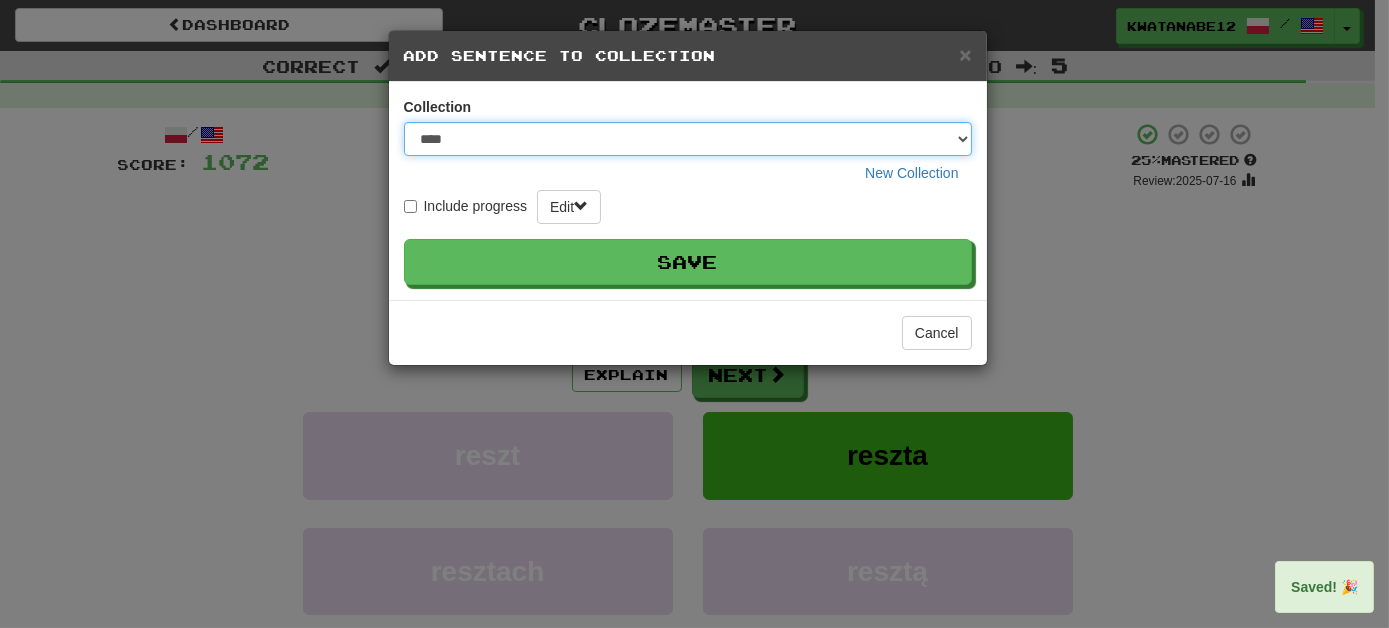 click on "**** ****** ******** ***** *********" at bounding box center (688, 139) 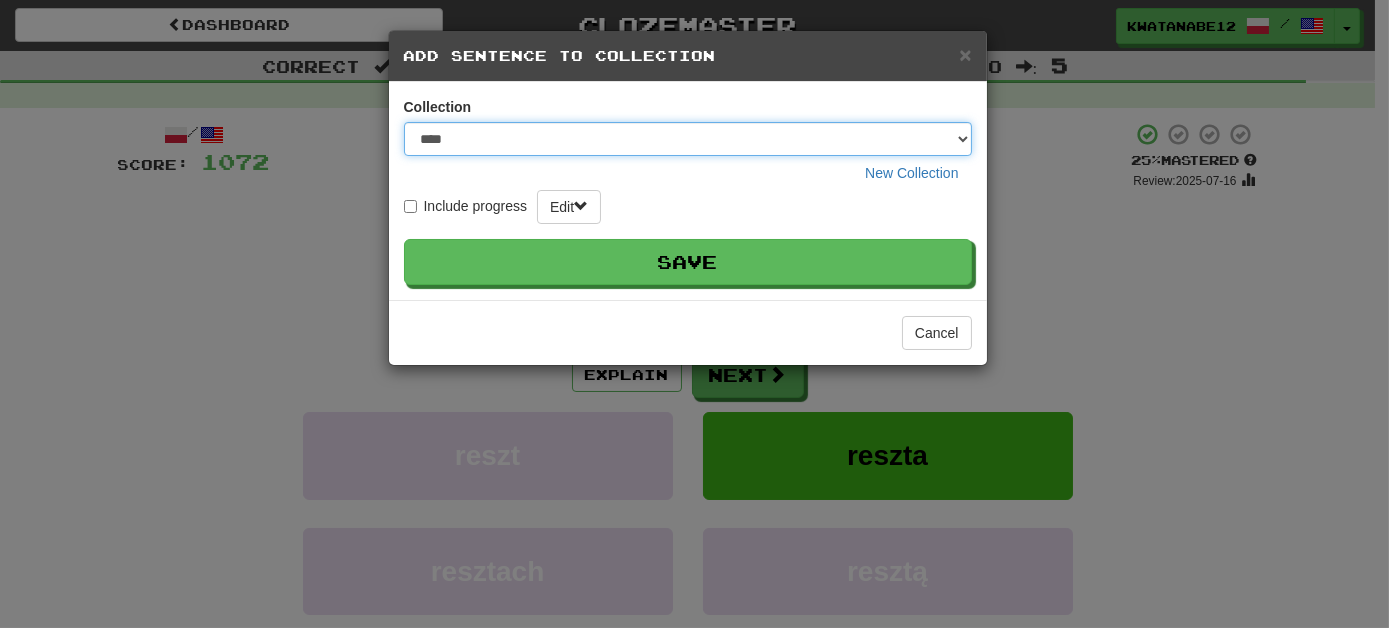 select on "*****" 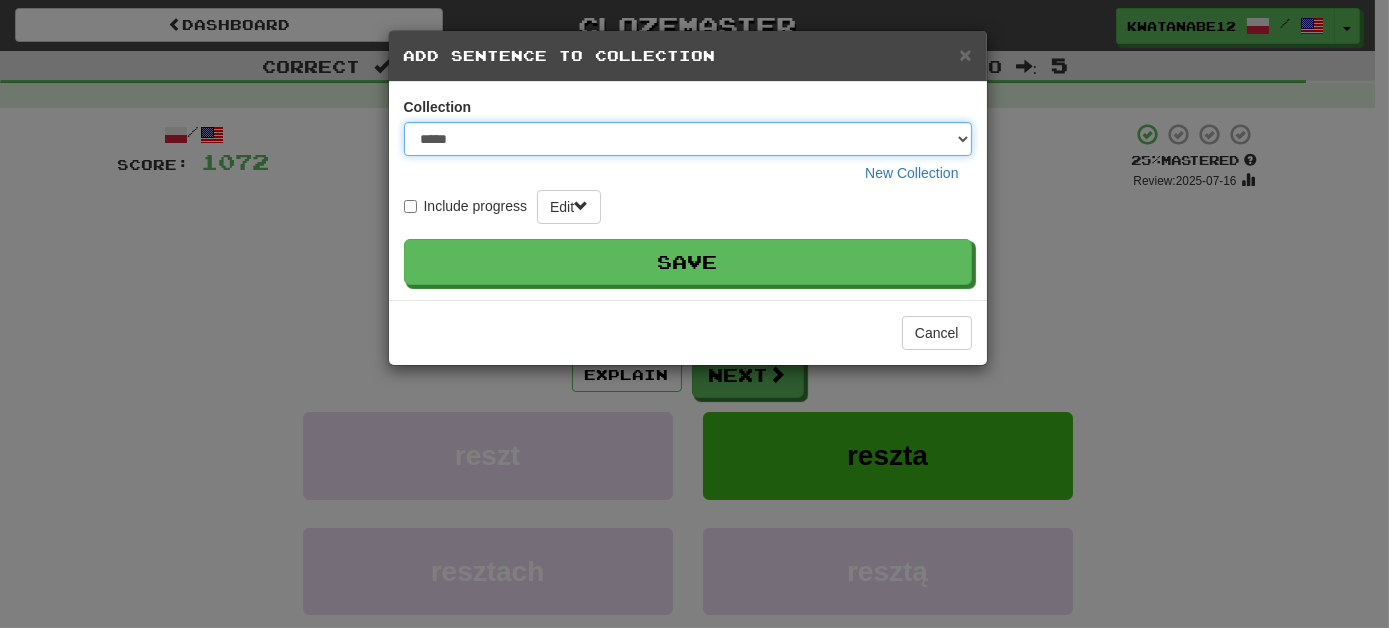 click on "**** ****** ******** ***** *********" at bounding box center (688, 139) 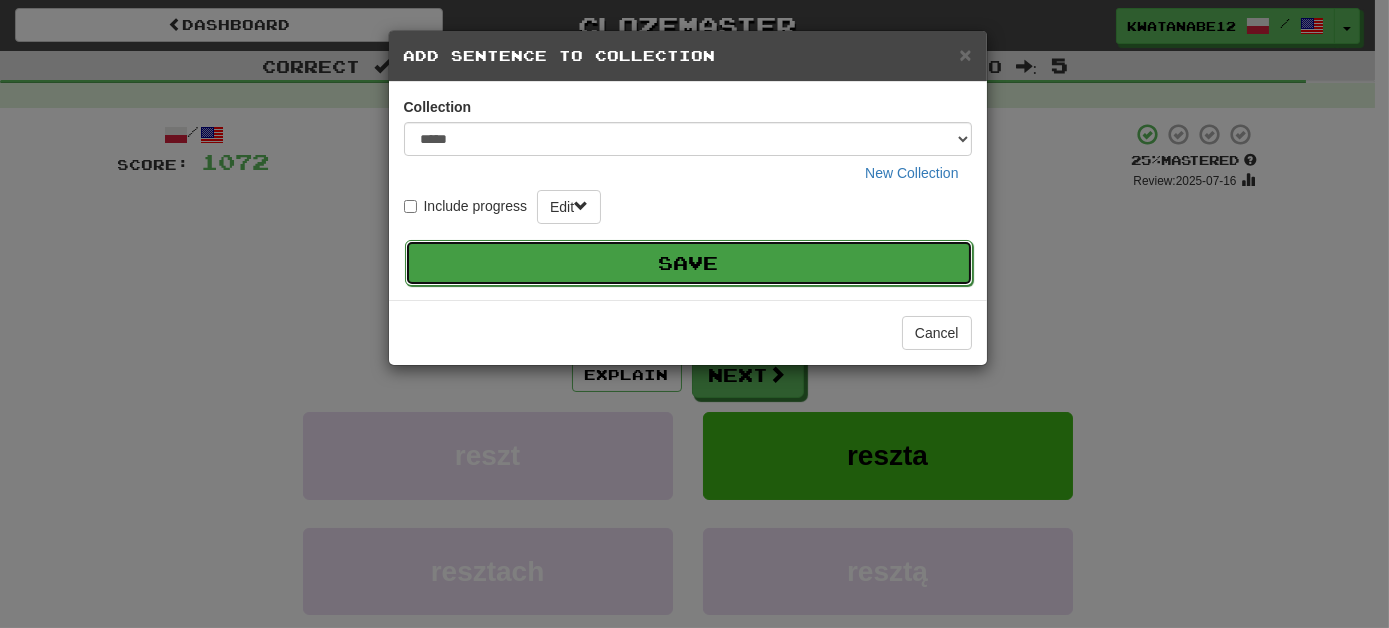 click on "Save" at bounding box center [689, 263] 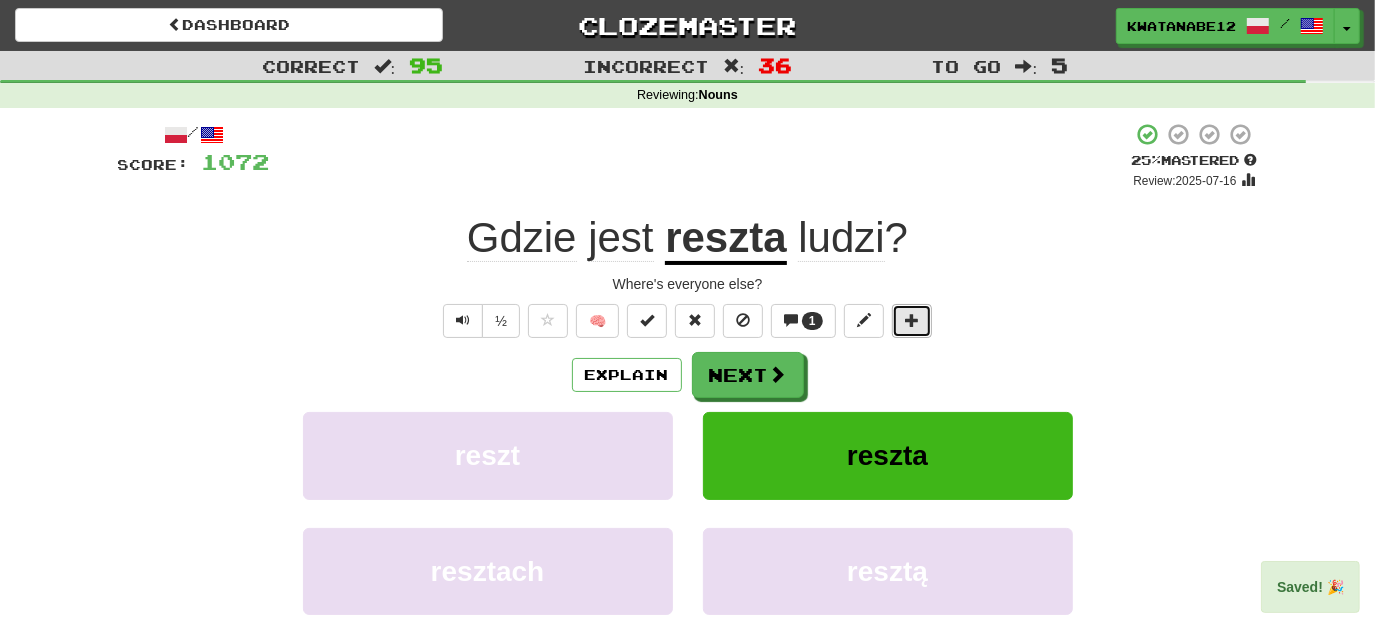 click at bounding box center [912, 320] 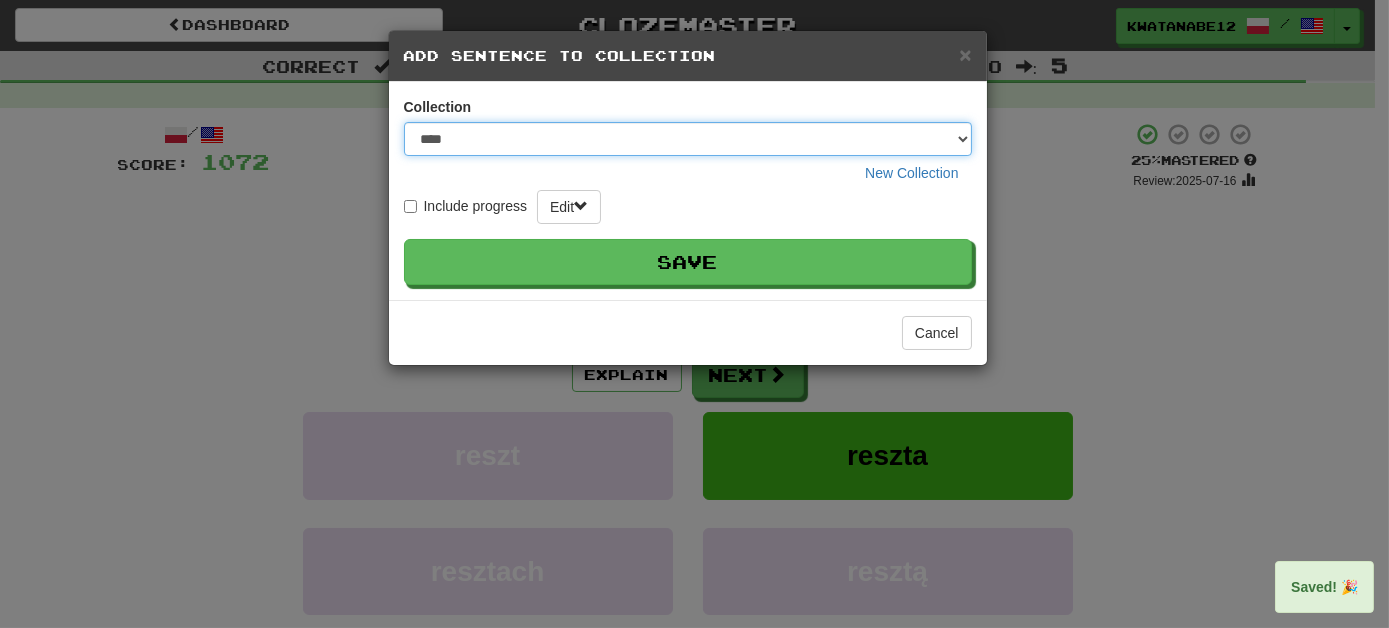 click on "**** ****** ******** ***** *********" at bounding box center (688, 139) 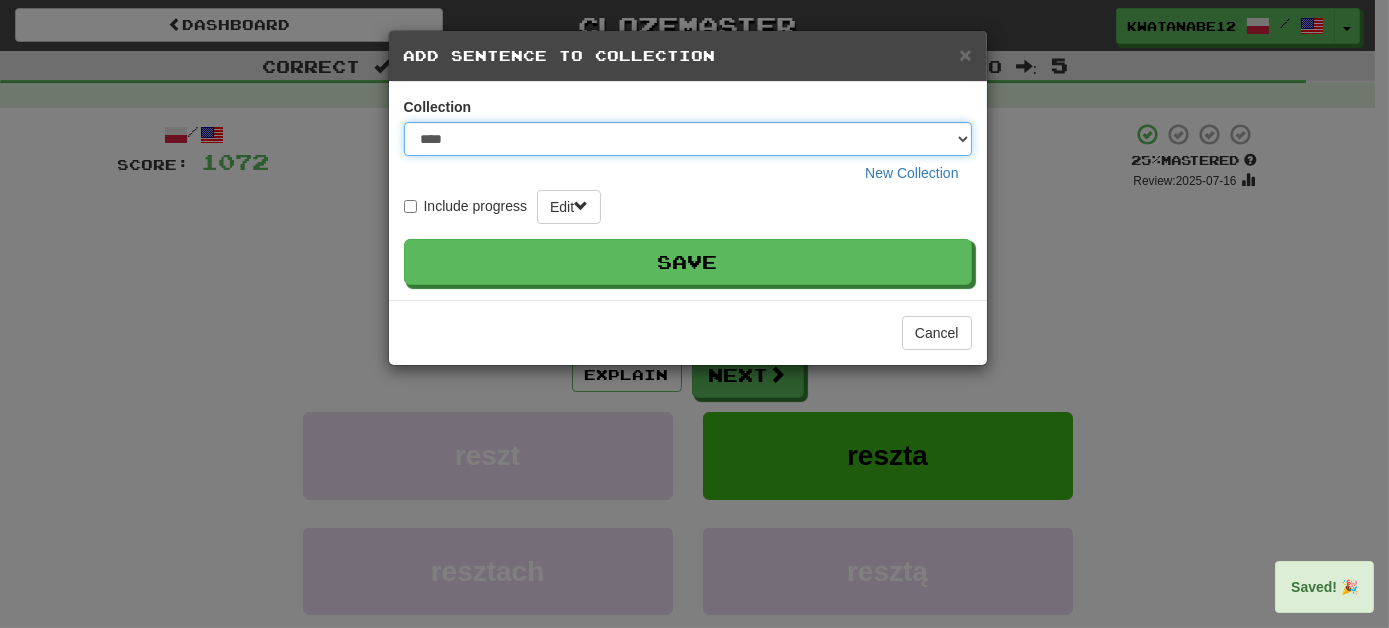select on "*****" 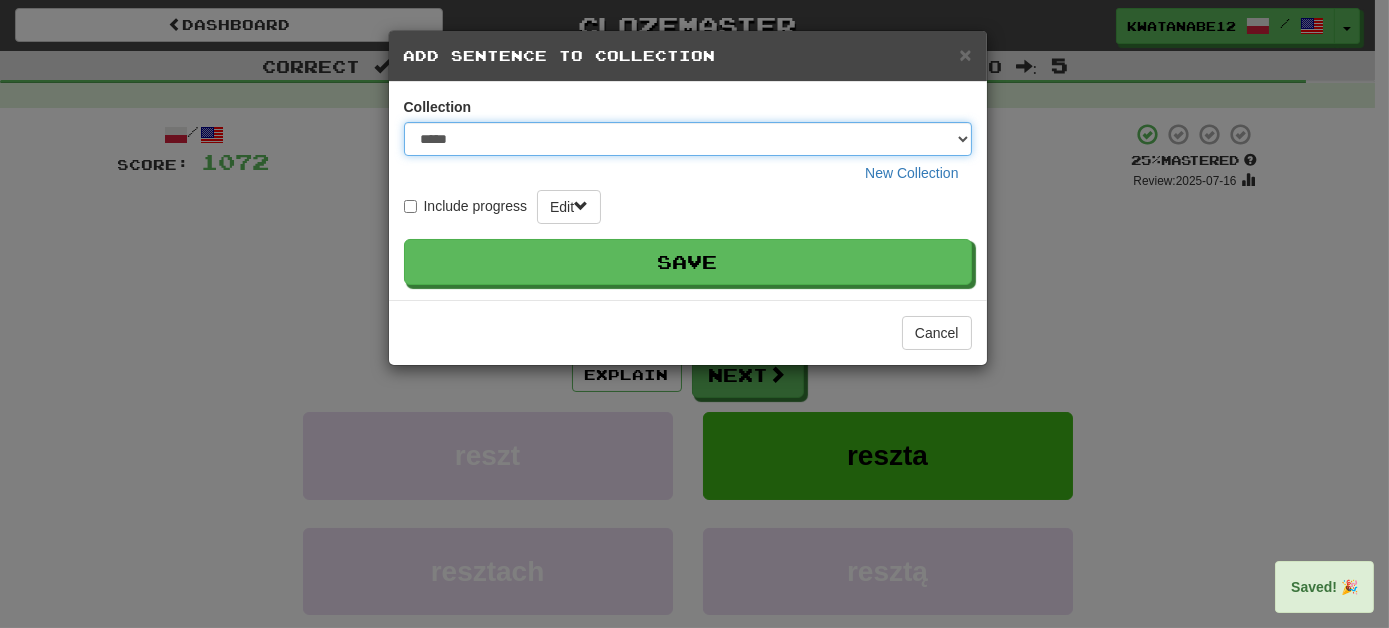 click on "**** ****** ******** ***** *********" at bounding box center [688, 139] 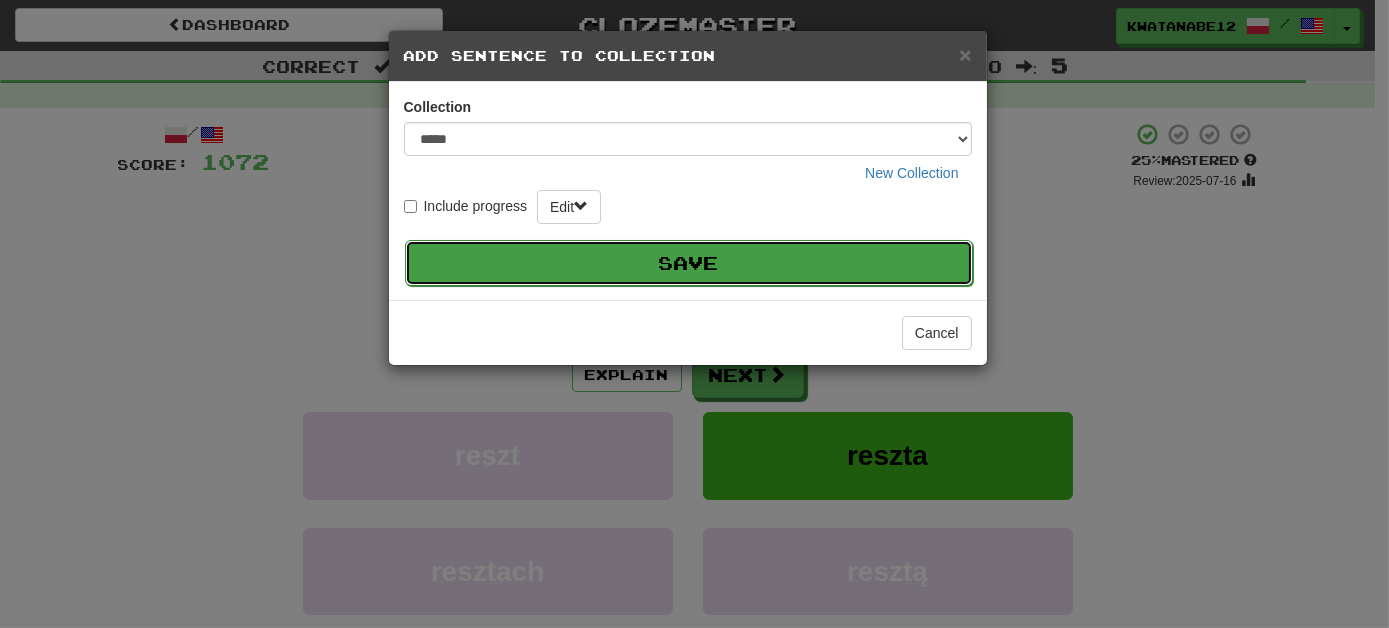 click on "Save" at bounding box center [689, 263] 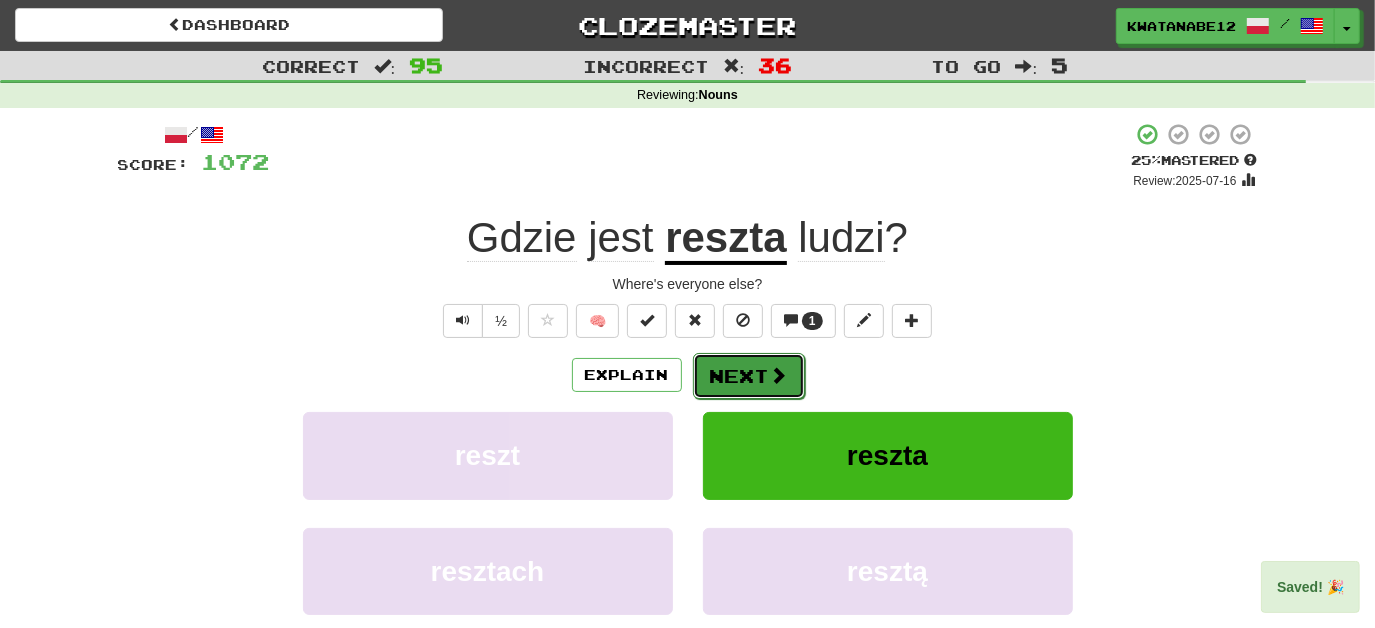 click on "Next" at bounding box center (749, 376) 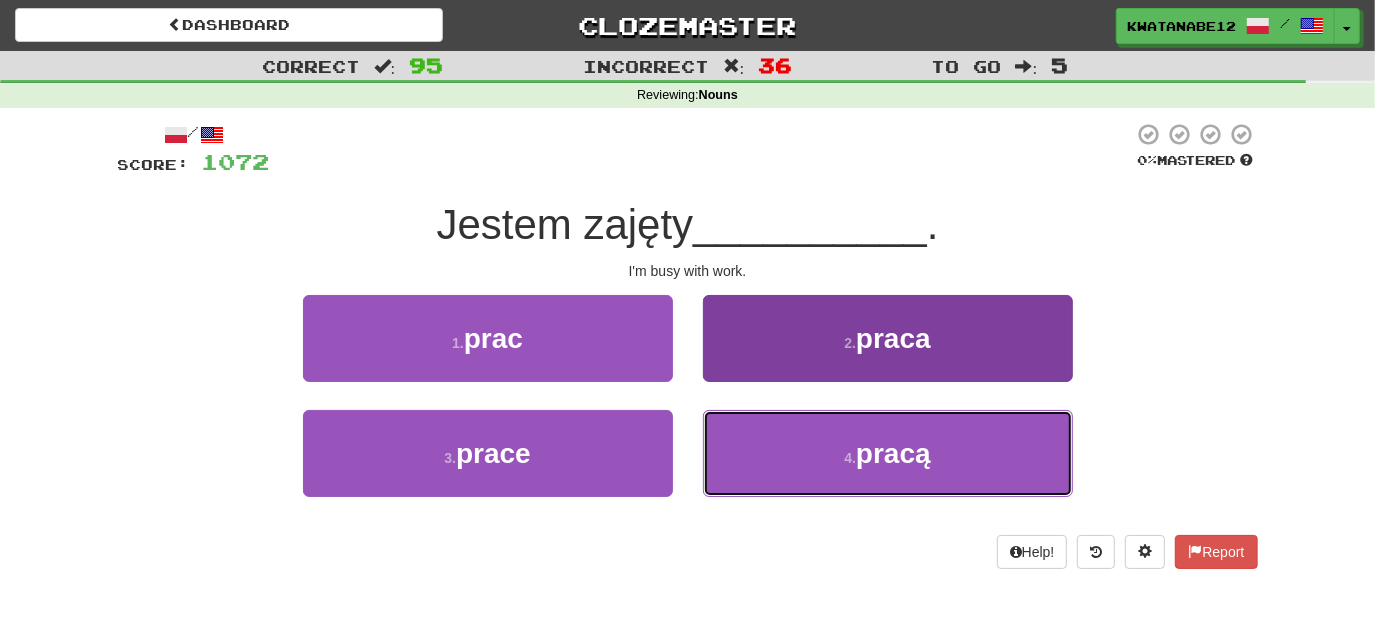 click on "4 .  pracą" at bounding box center (888, 453) 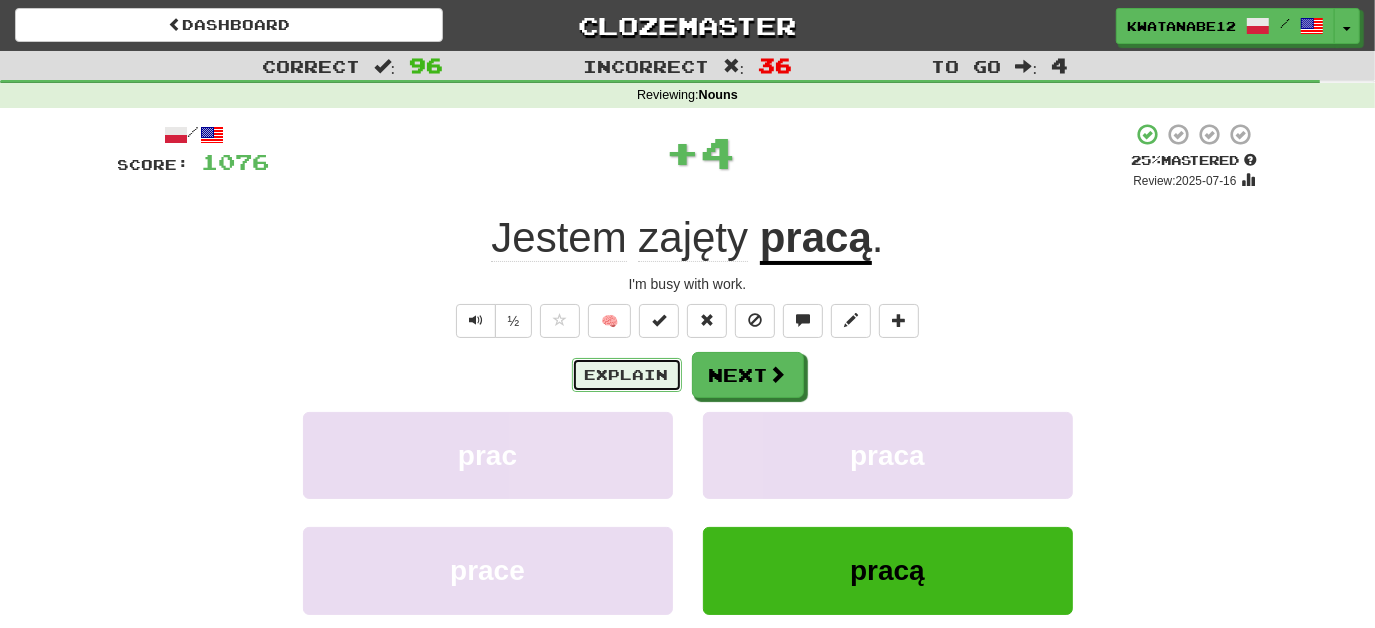 click on "Explain" at bounding box center (627, 375) 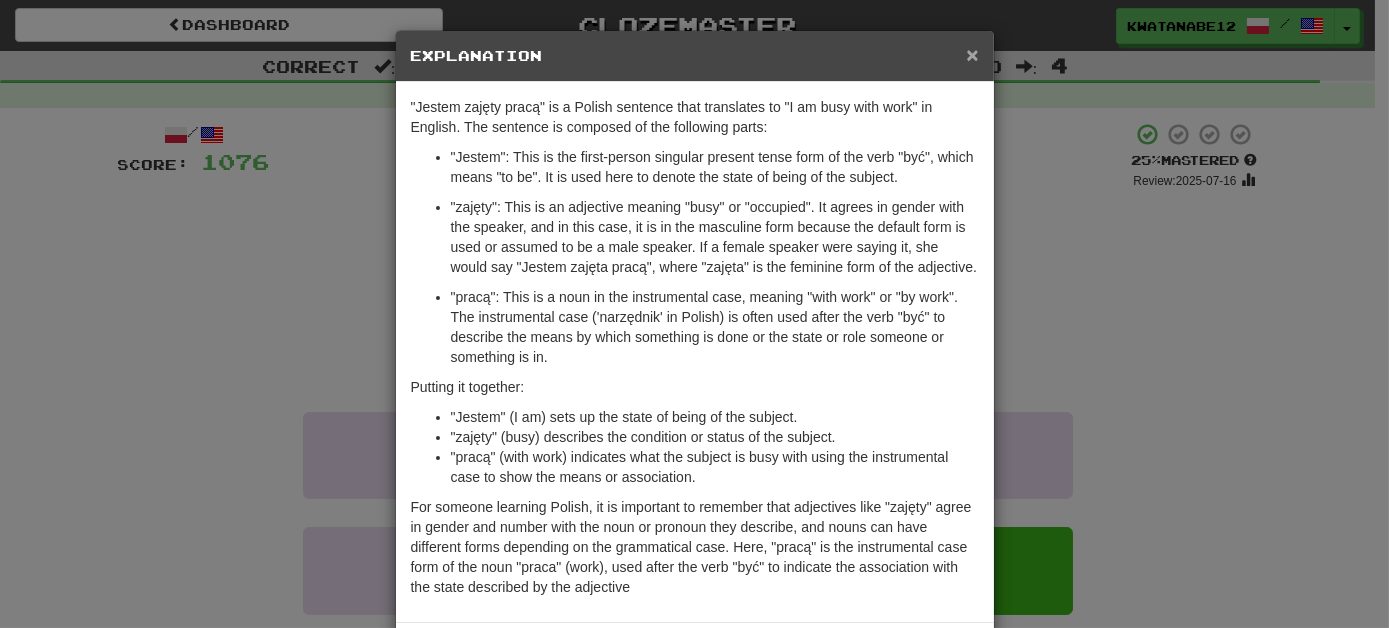 click on "×" at bounding box center (972, 54) 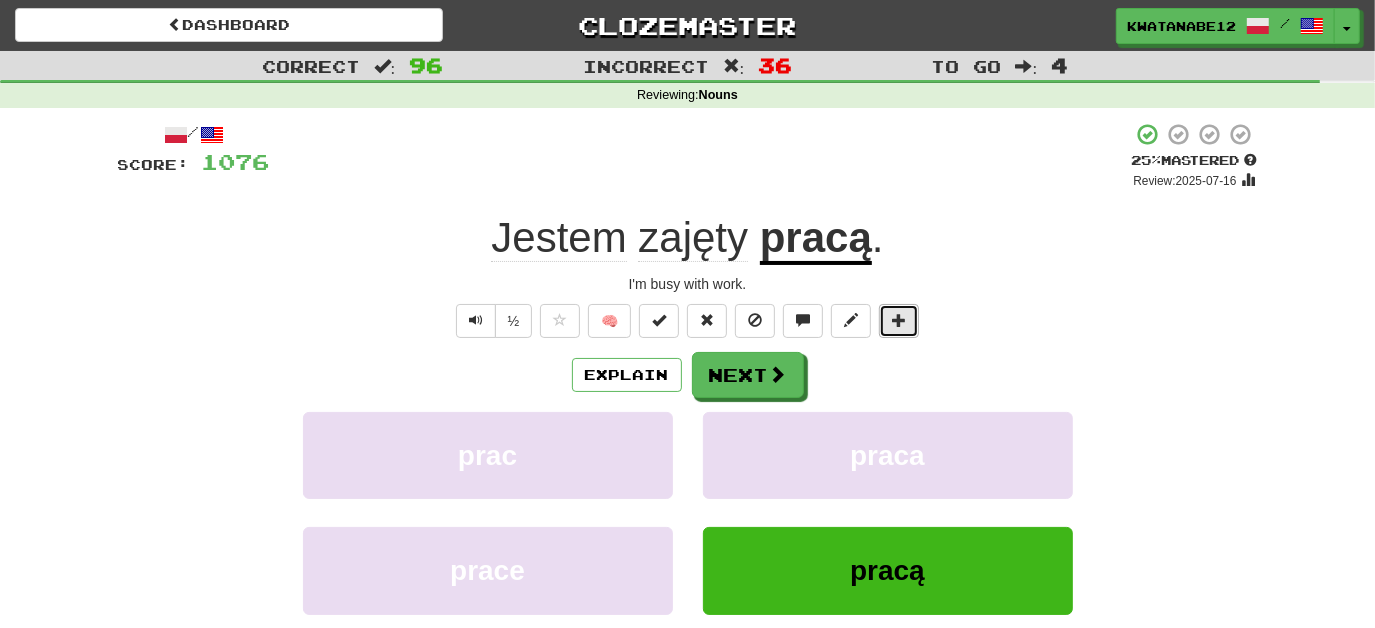 click at bounding box center [899, 320] 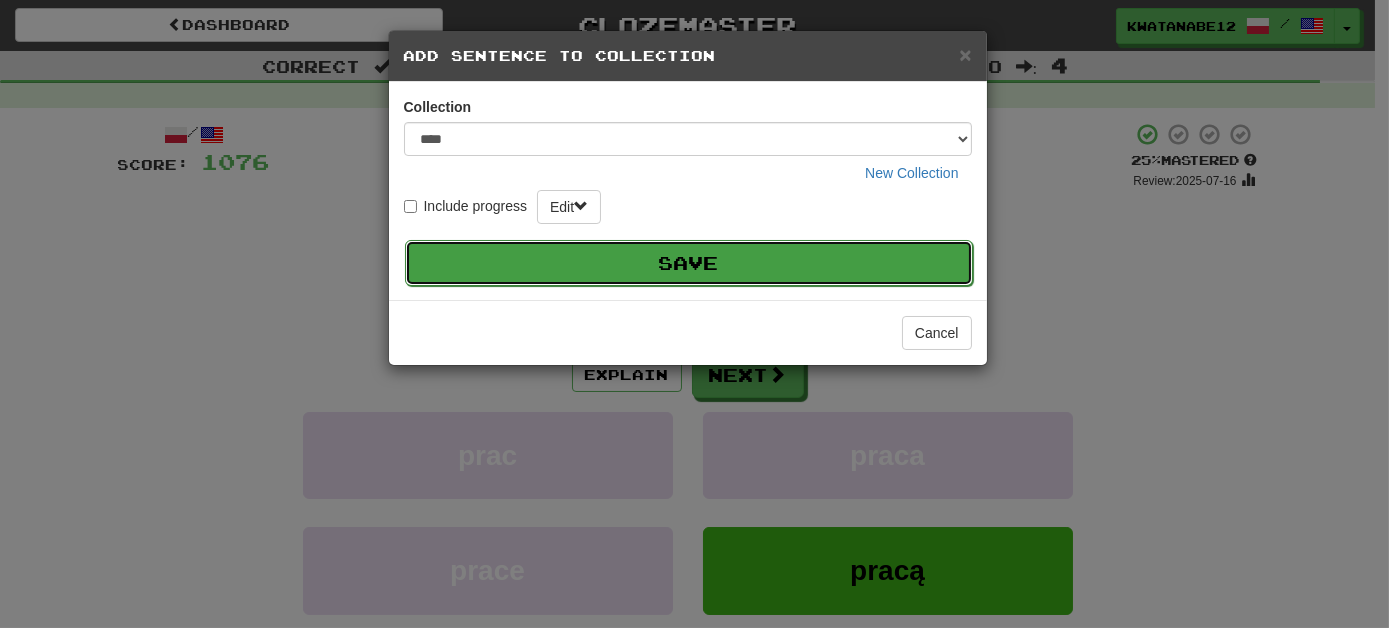 click on "Save" at bounding box center [689, 263] 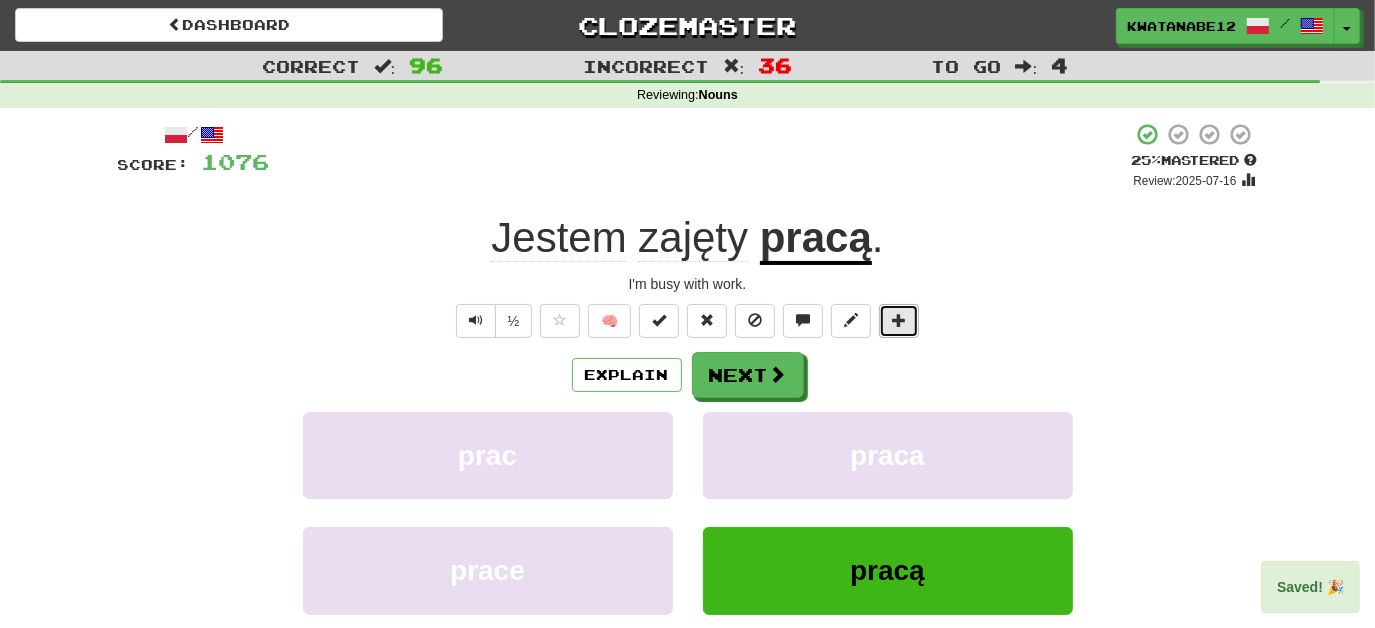 click at bounding box center (899, 320) 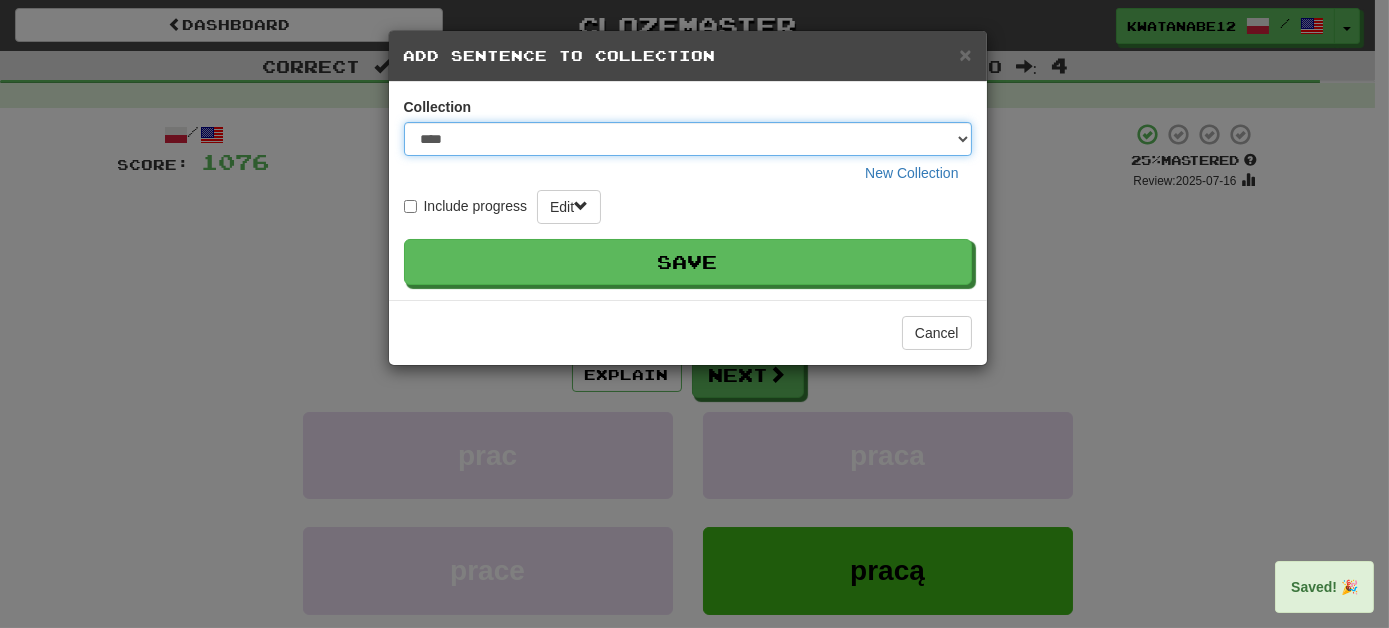 click on "**** ****** ******** ***** *********" at bounding box center [688, 139] 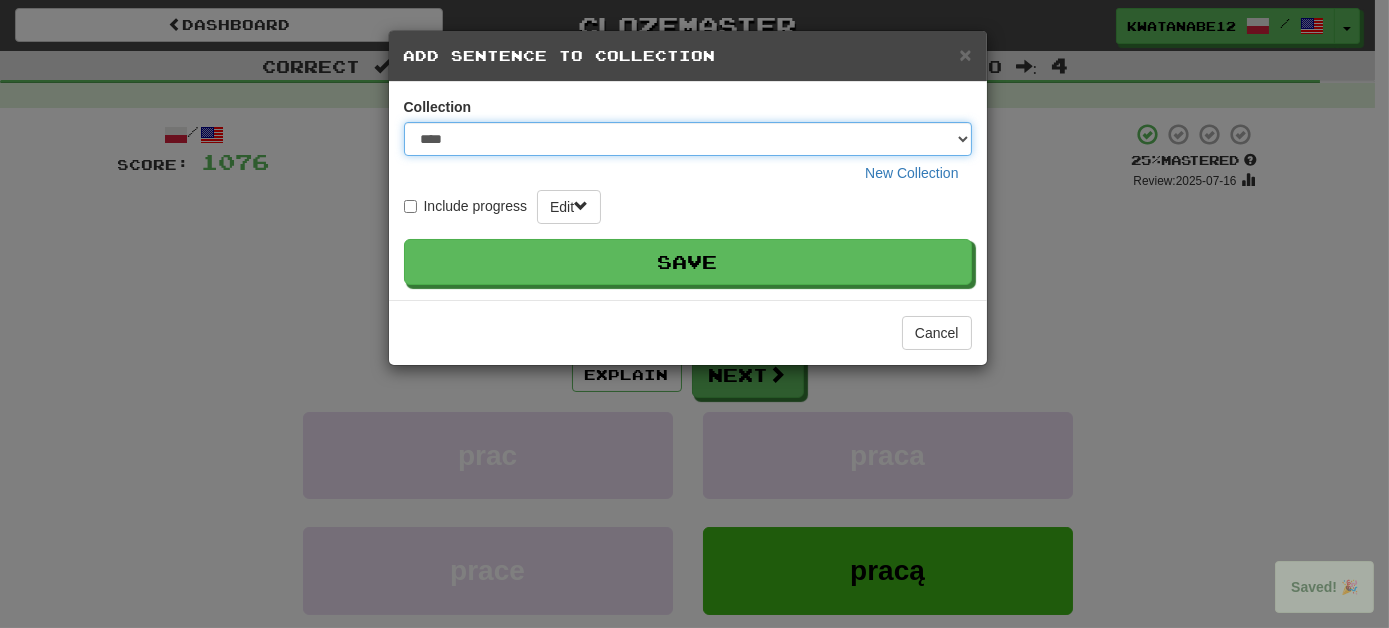 select on "****" 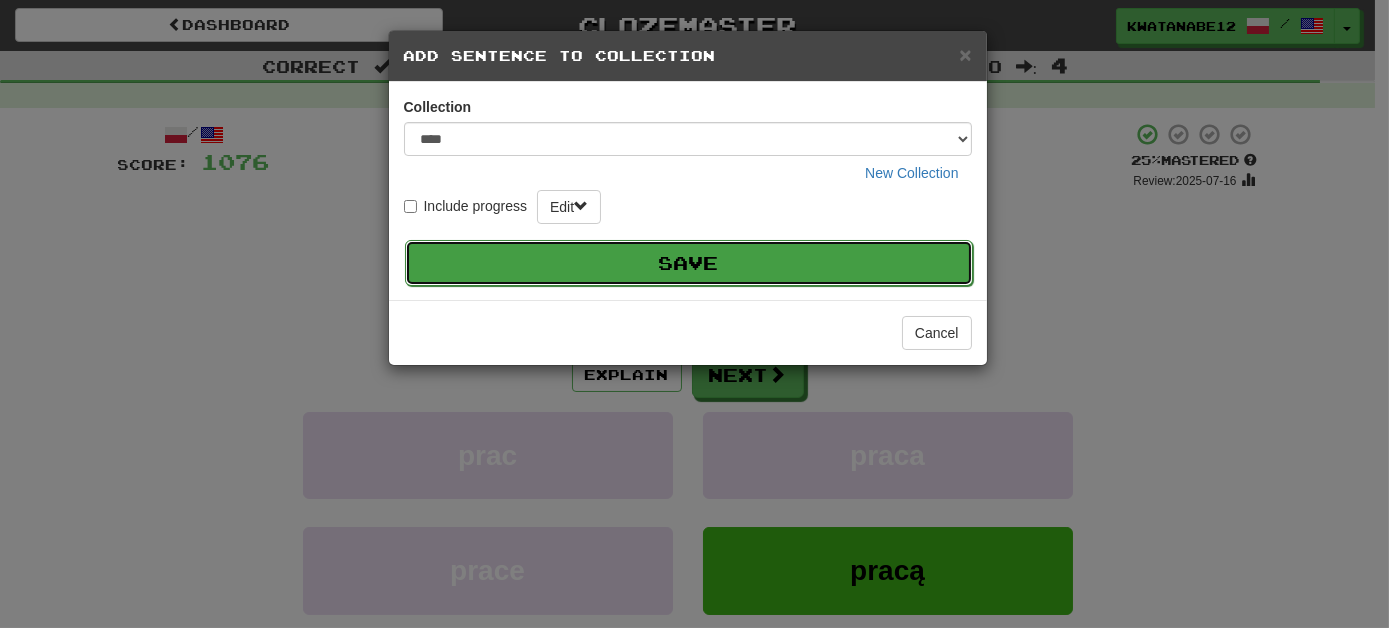 click on "Save" at bounding box center (689, 263) 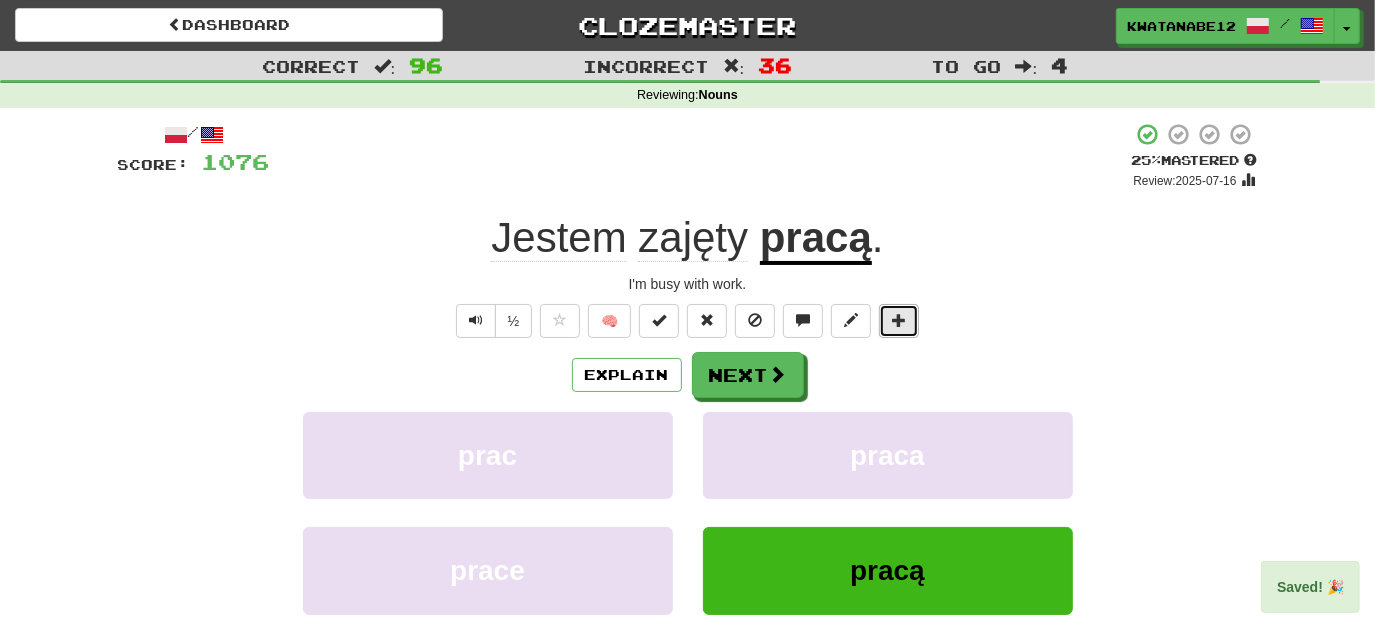 click at bounding box center [899, 321] 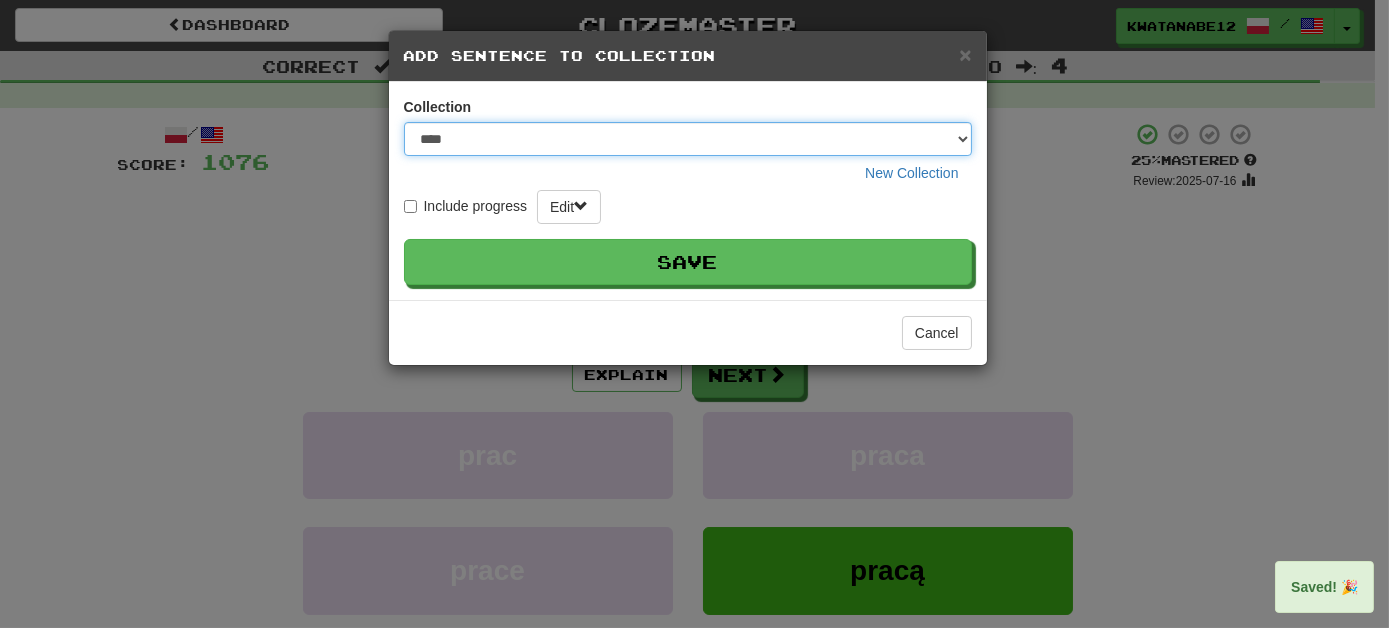 click on "**** ****** ******** ***** *********" at bounding box center [688, 139] 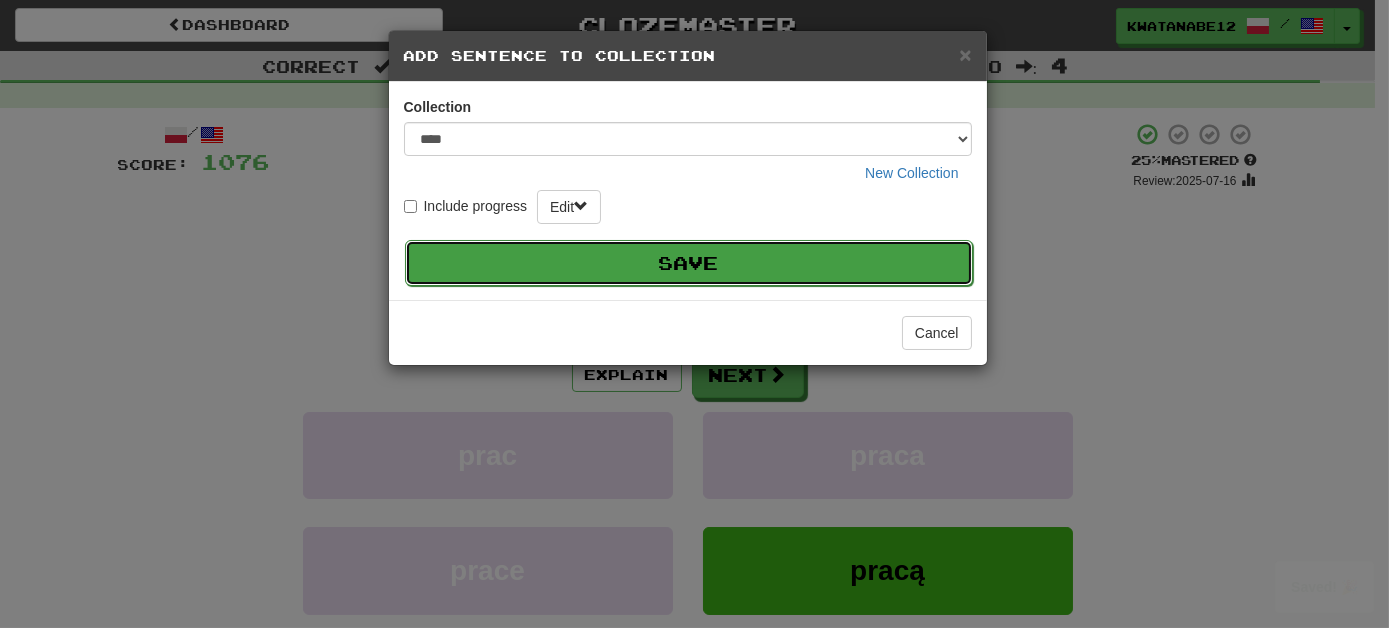 click on "Save" at bounding box center (689, 263) 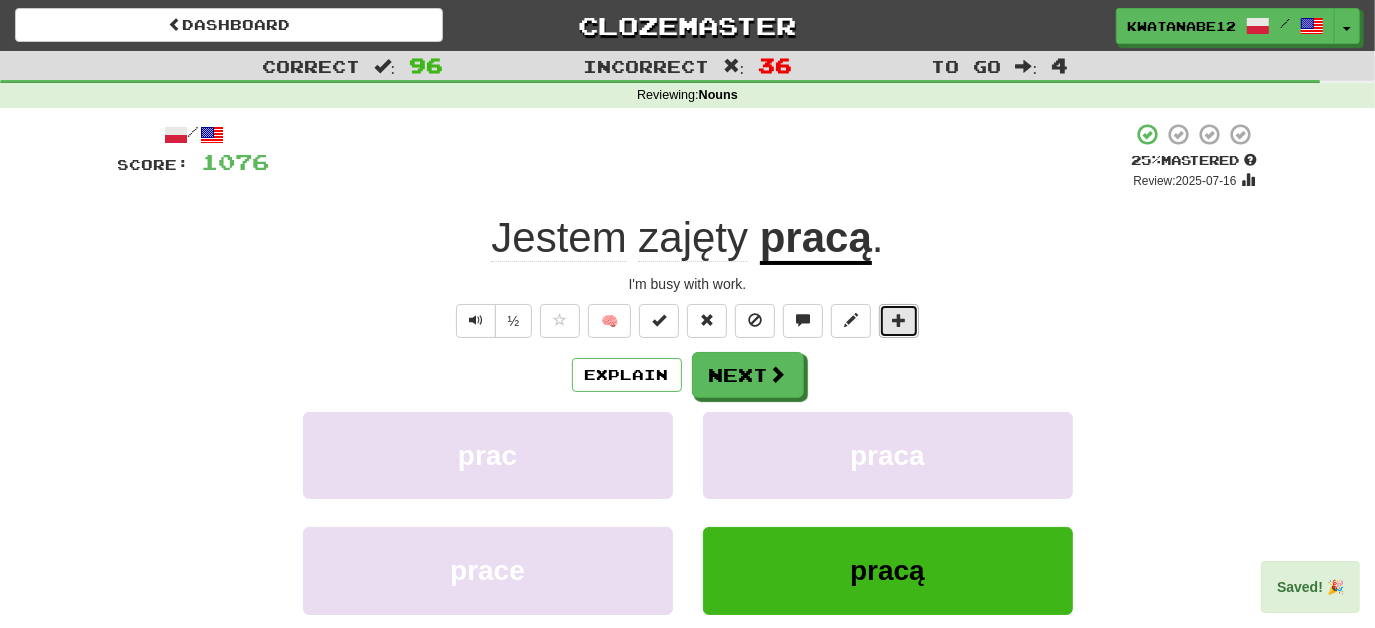 click at bounding box center [899, 320] 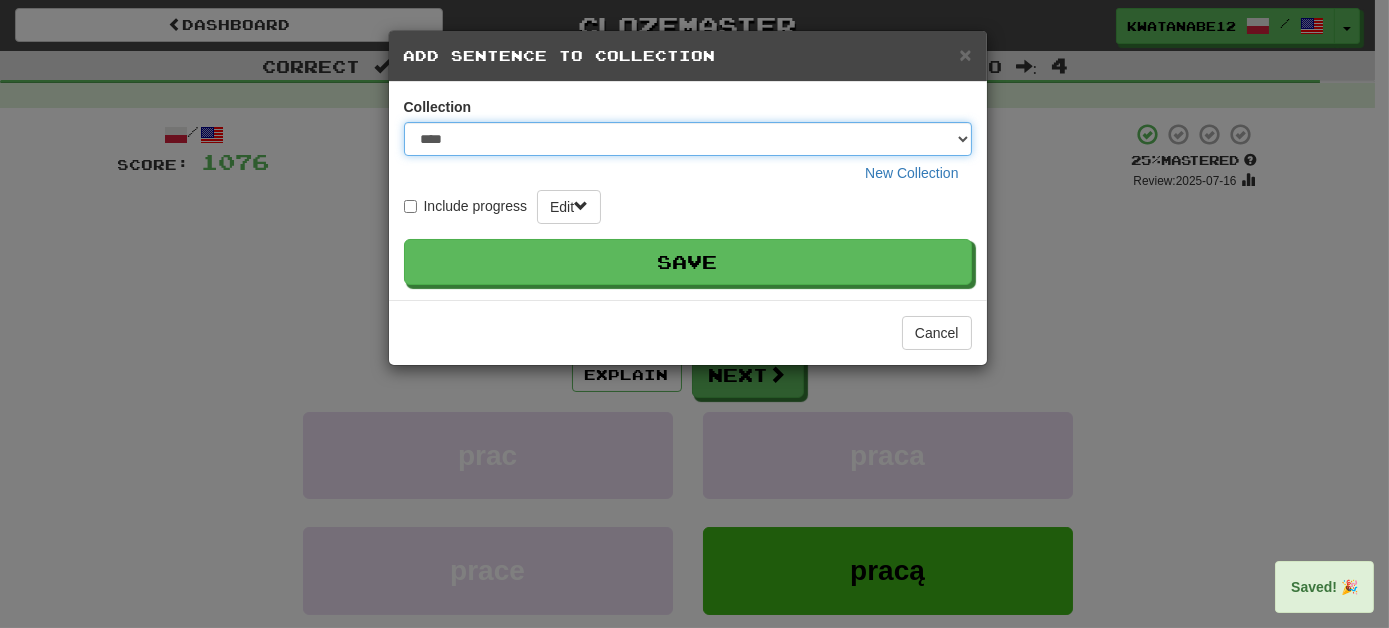 click on "**** ****** ******** ***** *********" at bounding box center (688, 139) 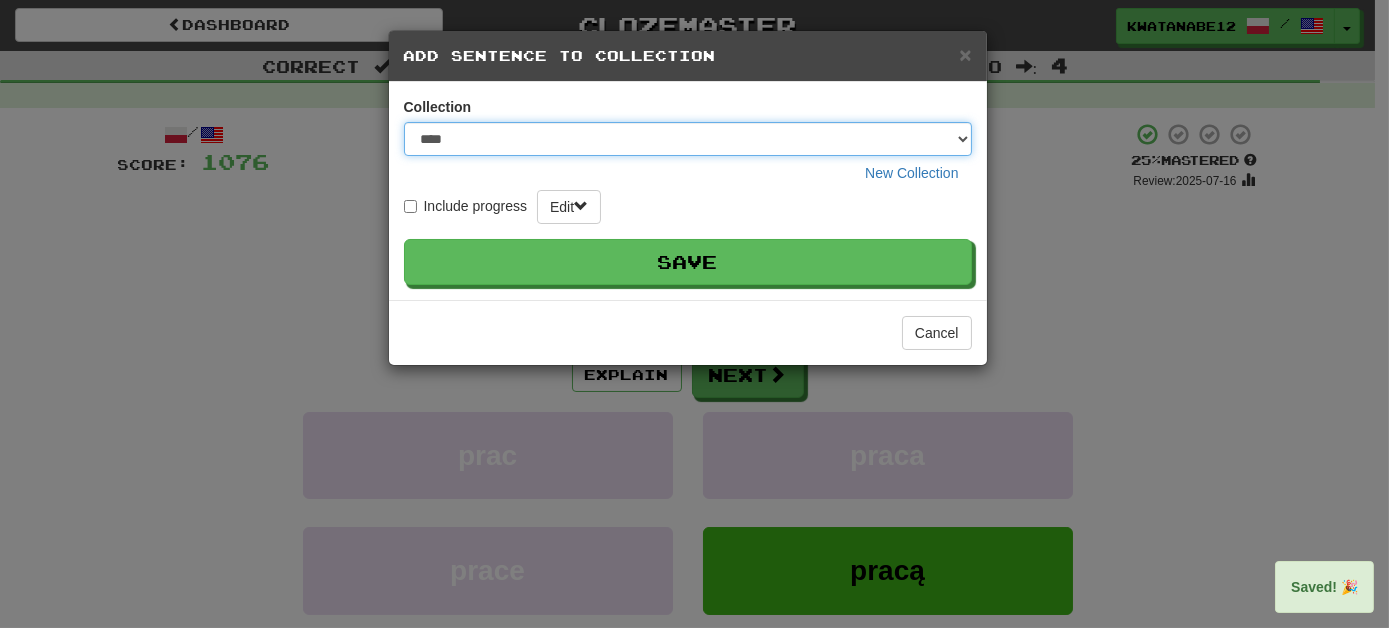 select on "*****" 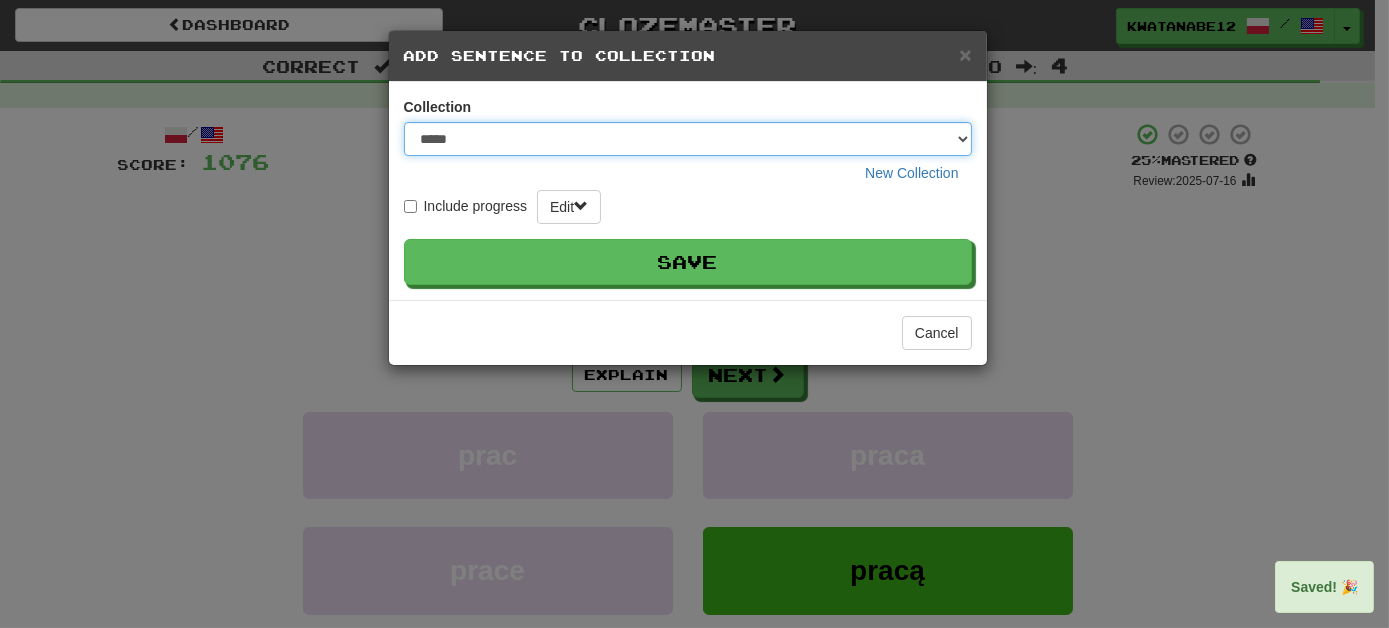 click on "**** ****** ******** ***** *********" at bounding box center [688, 139] 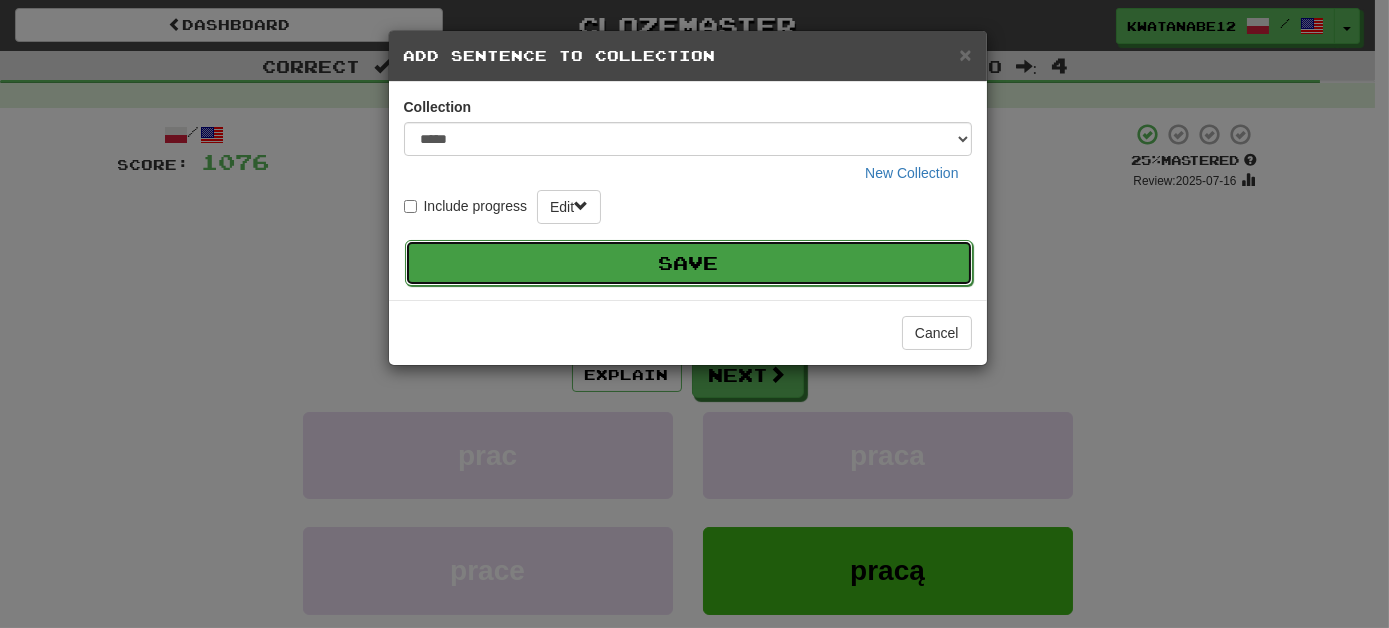 click on "Save" at bounding box center [689, 263] 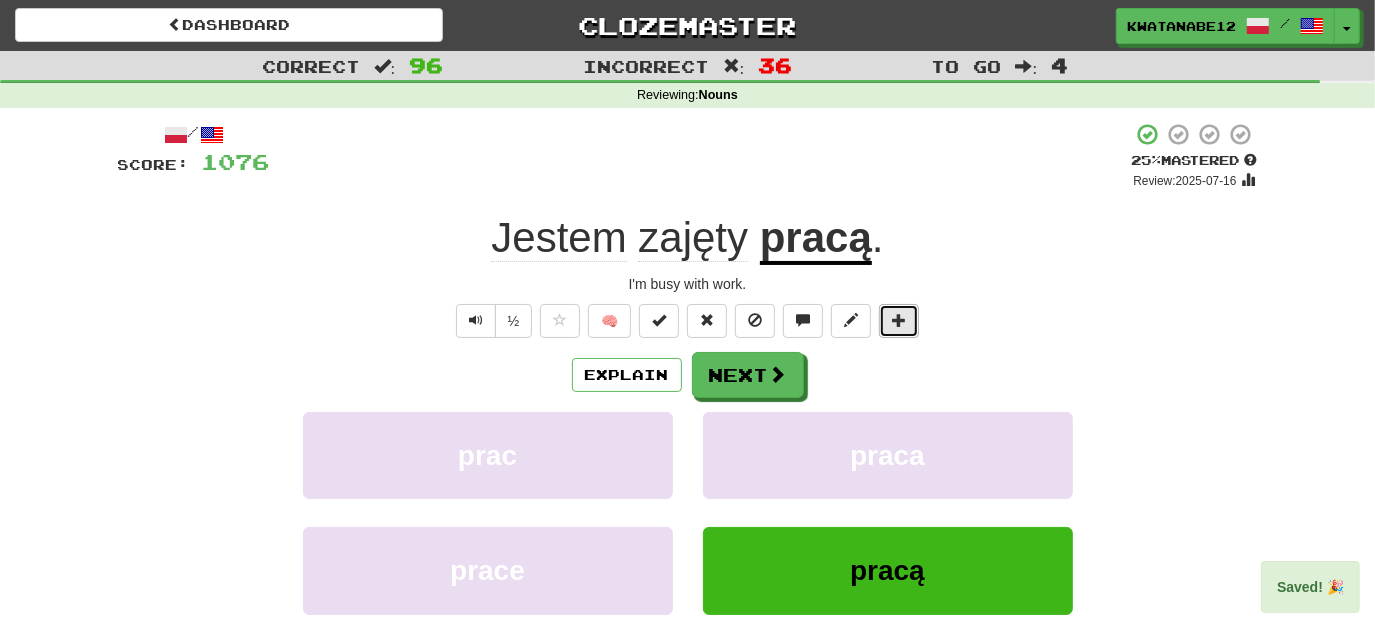 click at bounding box center (899, 321) 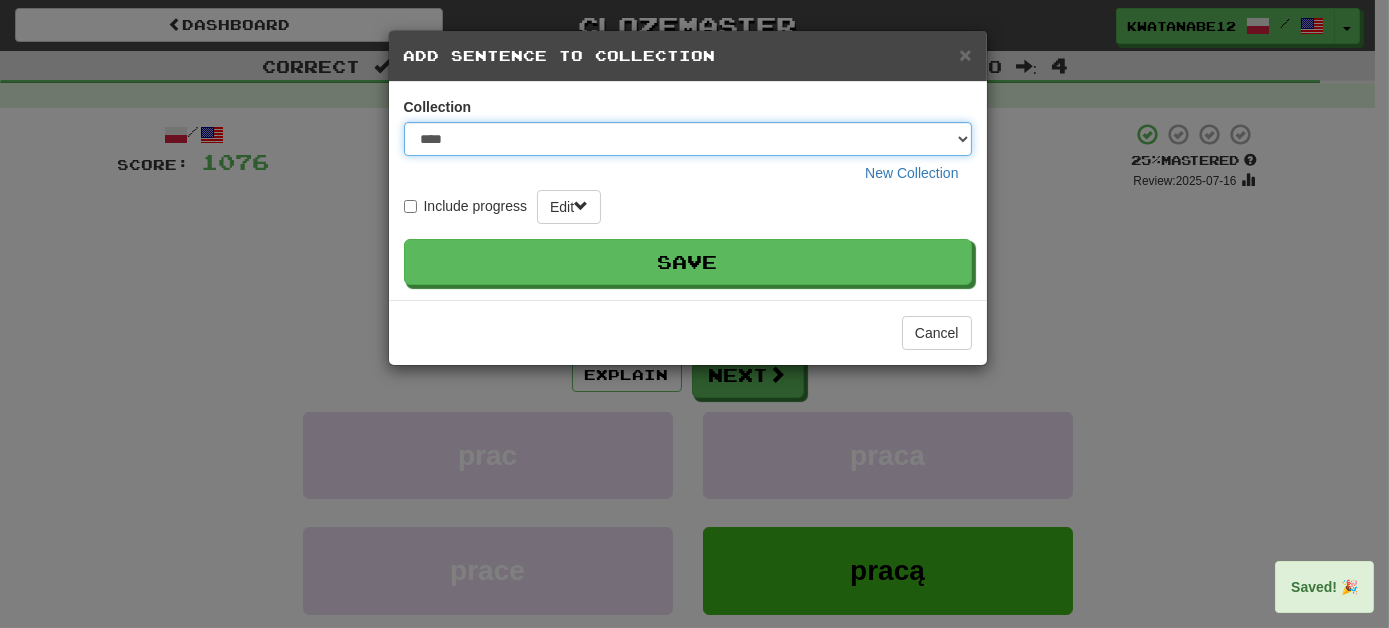 click on "**** ****** ******** ***** *********" at bounding box center (688, 139) 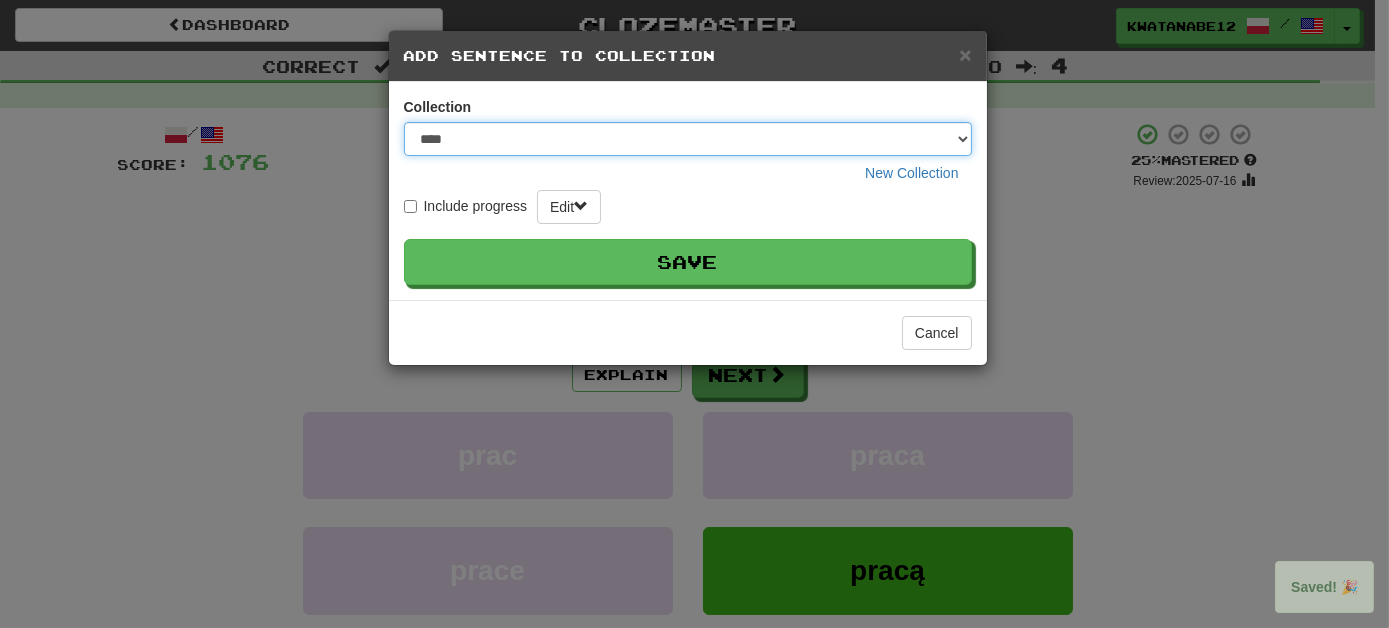 select on "*****" 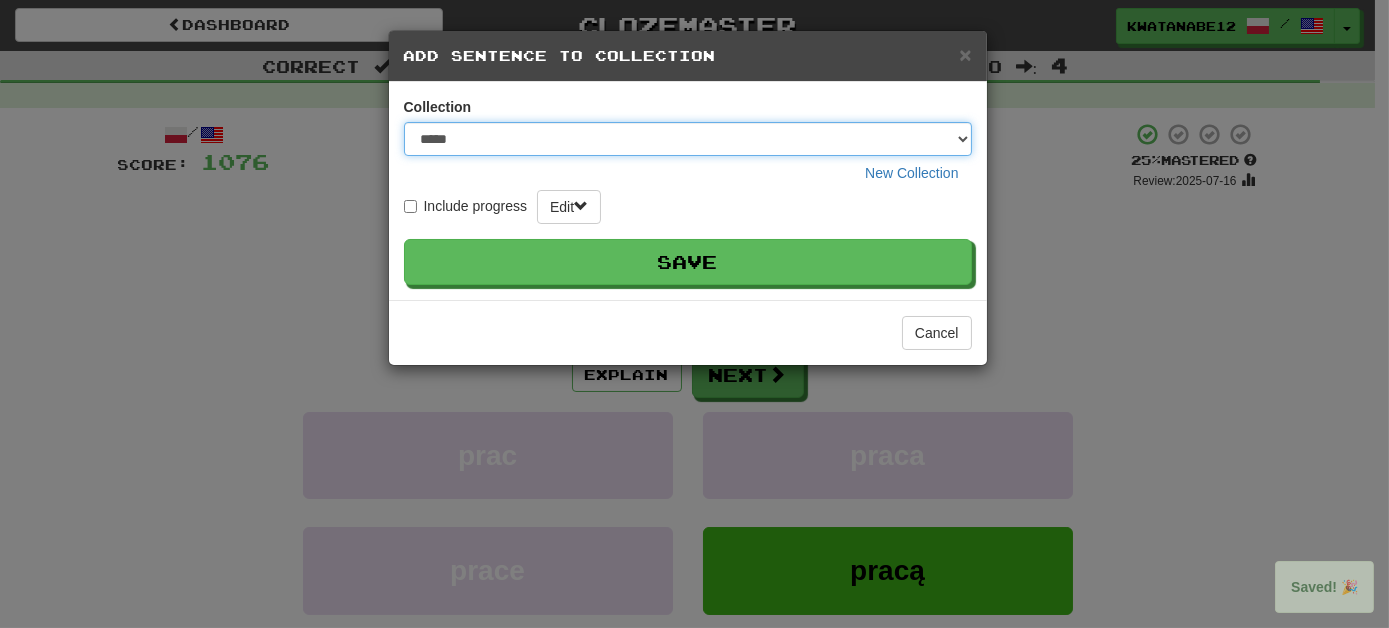 click on "**** ****** ******** ***** *********" at bounding box center (688, 139) 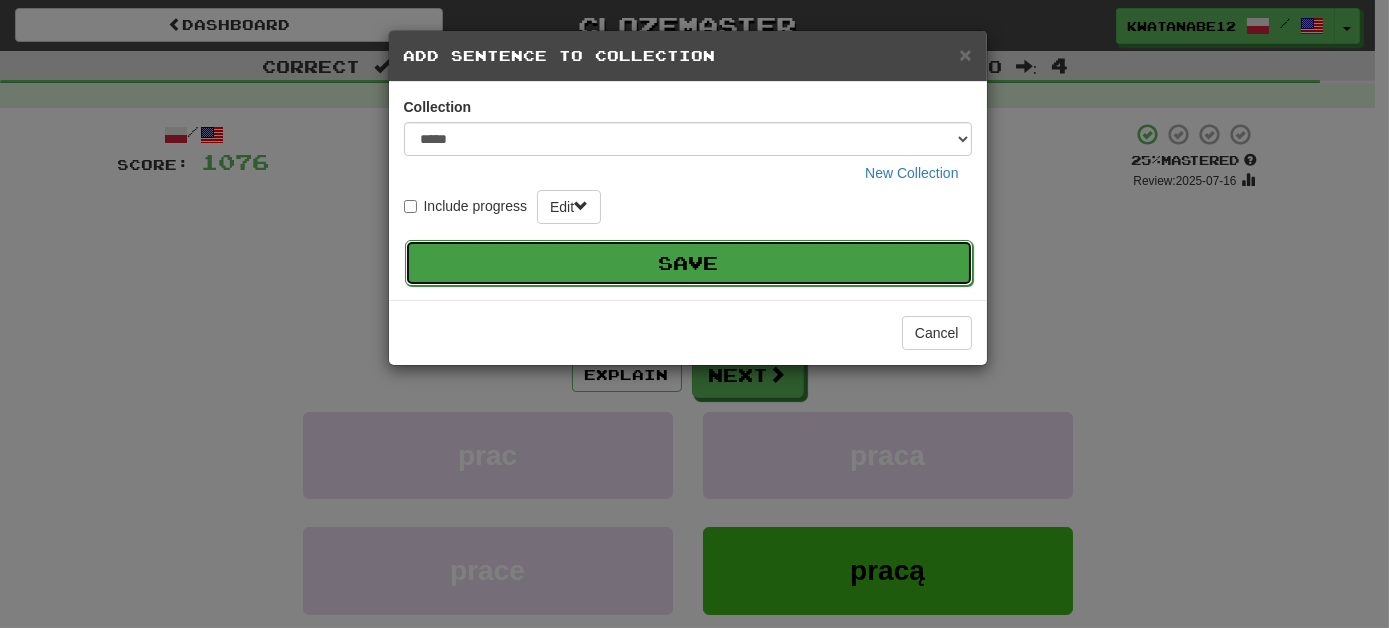 click on "Save" at bounding box center (689, 263) 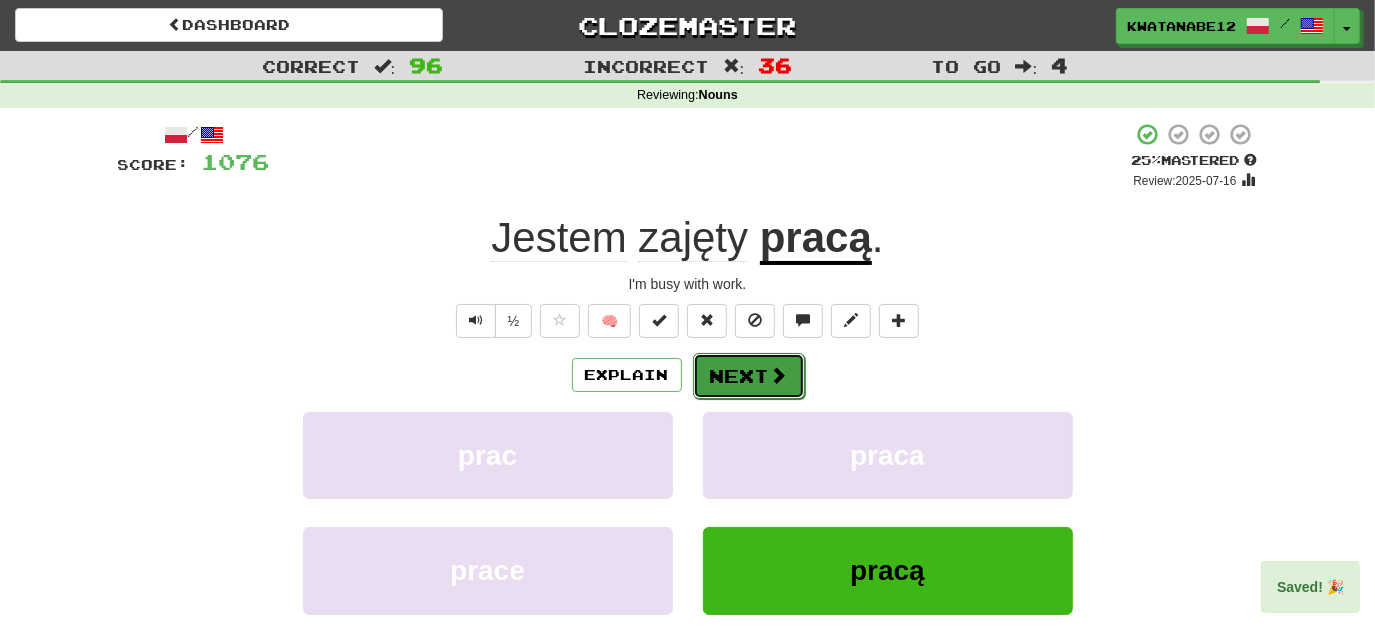 click on "Next" at bounding box center [749, 376] 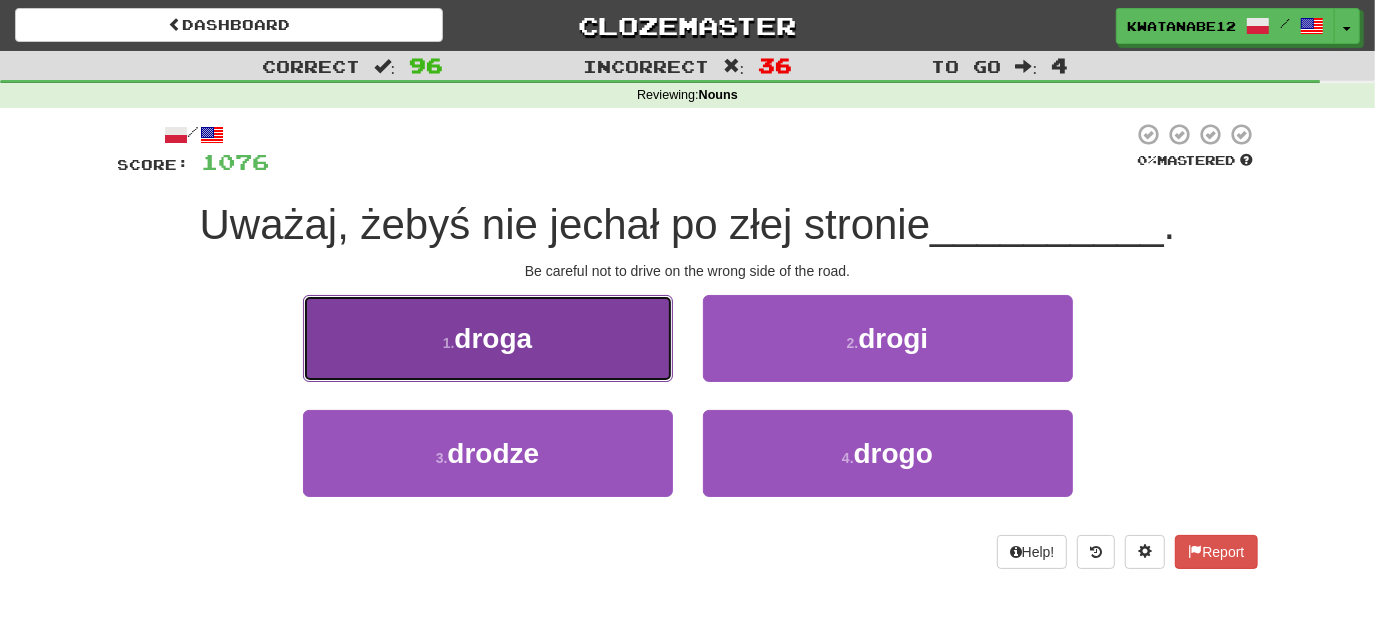 click on "1 .  droga" at bounding box center [488, 338] 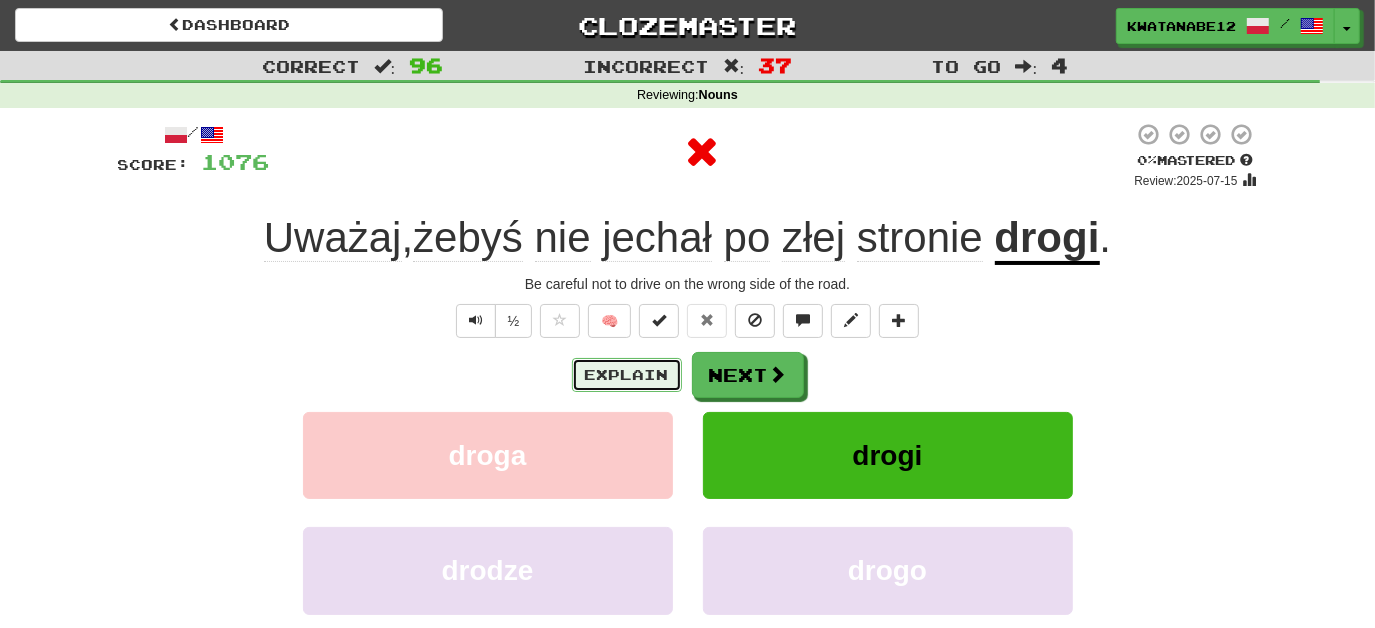 click on "Explain" at bounding box center (627, 375) 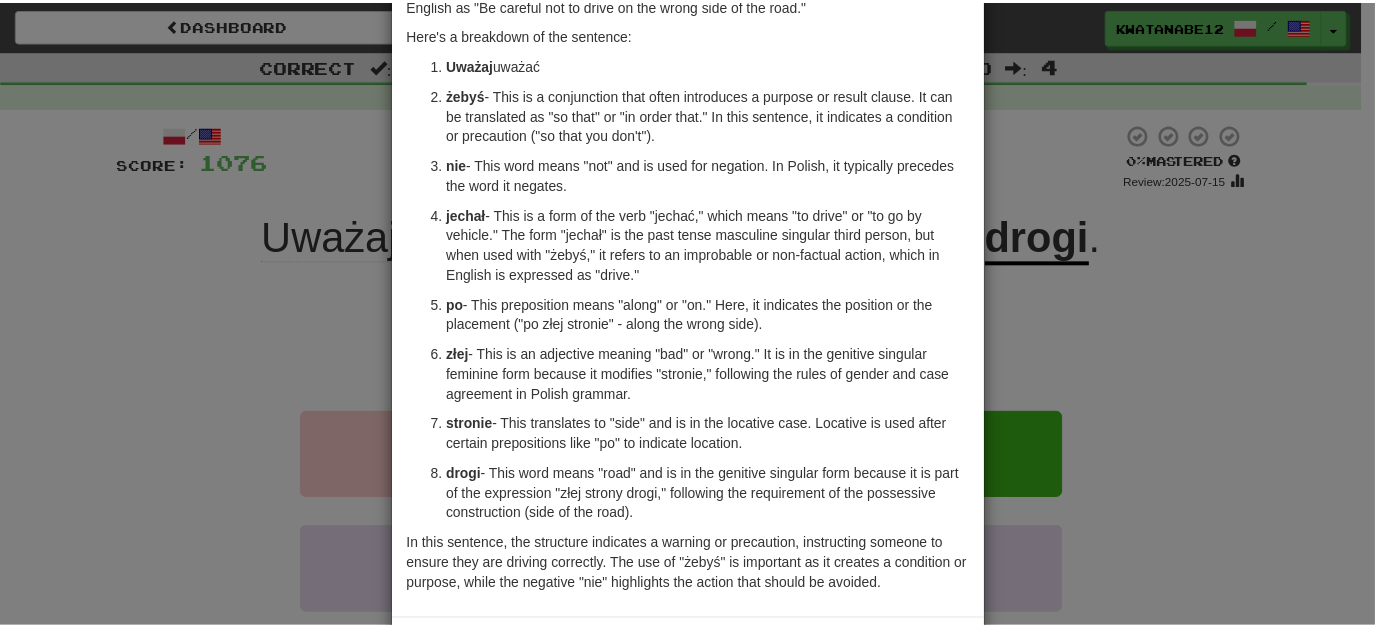 scroll, scrollTop: 95, scrollLeft: 0, axis: vertical 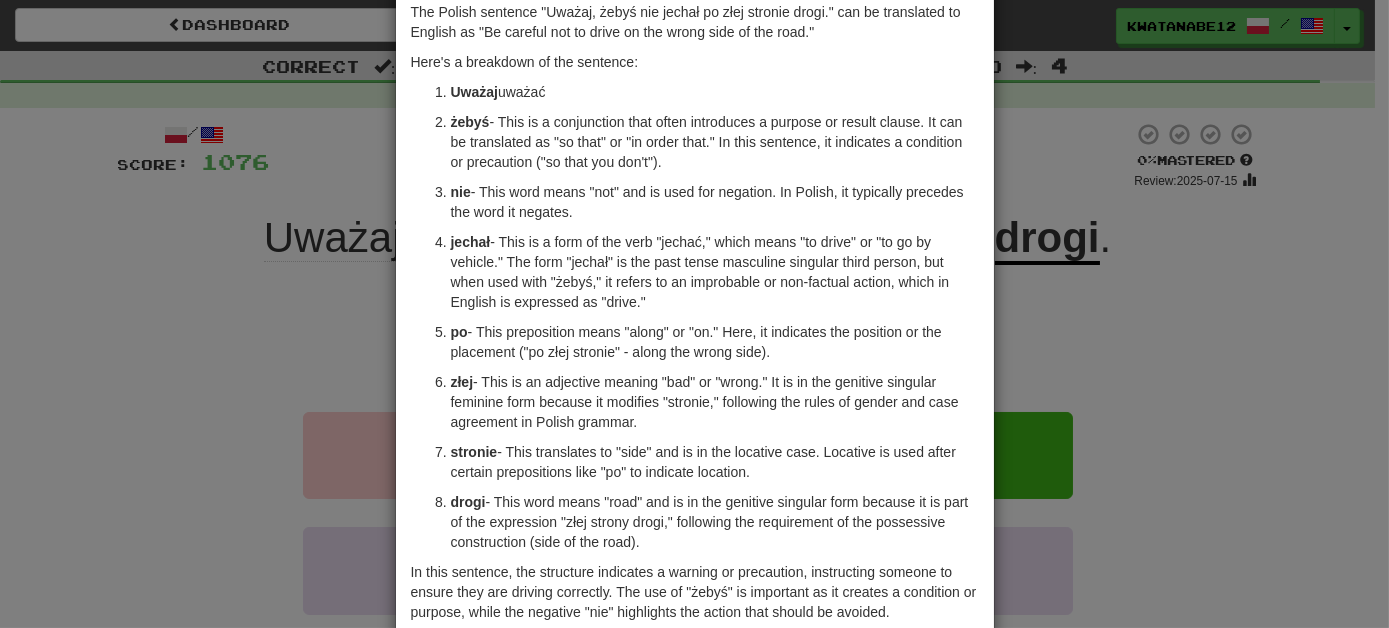 click on "złej  - This is an adjective meaning "bad" or "wrong." It is in the genitive singular feminine form because it modifies "stronie," following the rules of gender and case agreement in Polish grammar." at bounding box center [715, 402] 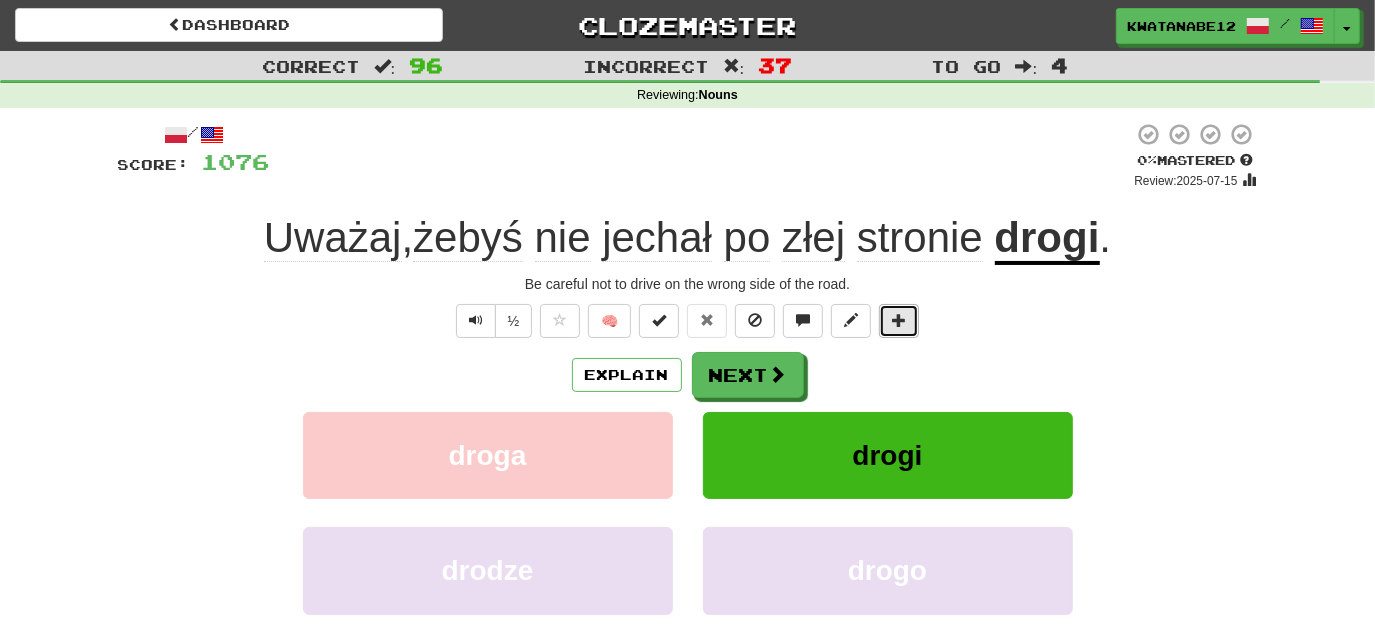 click at bounding box center [899, 321] 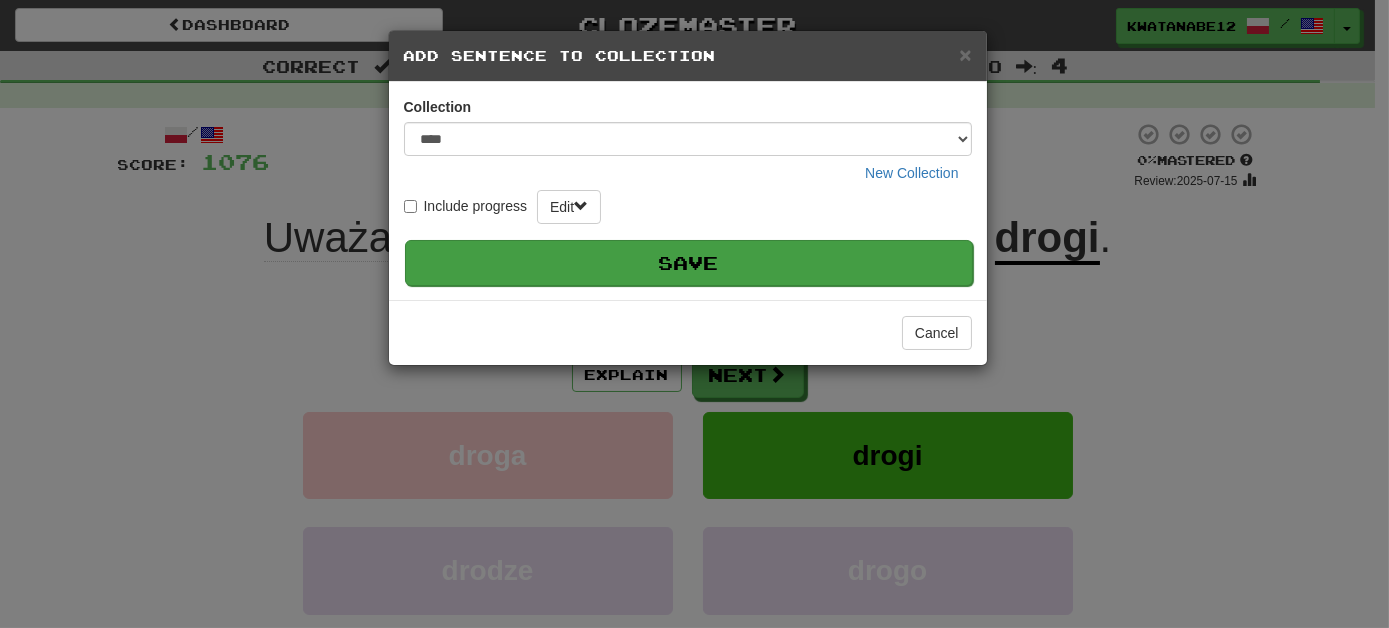 click on "Save" at bounding box center [689, 263] 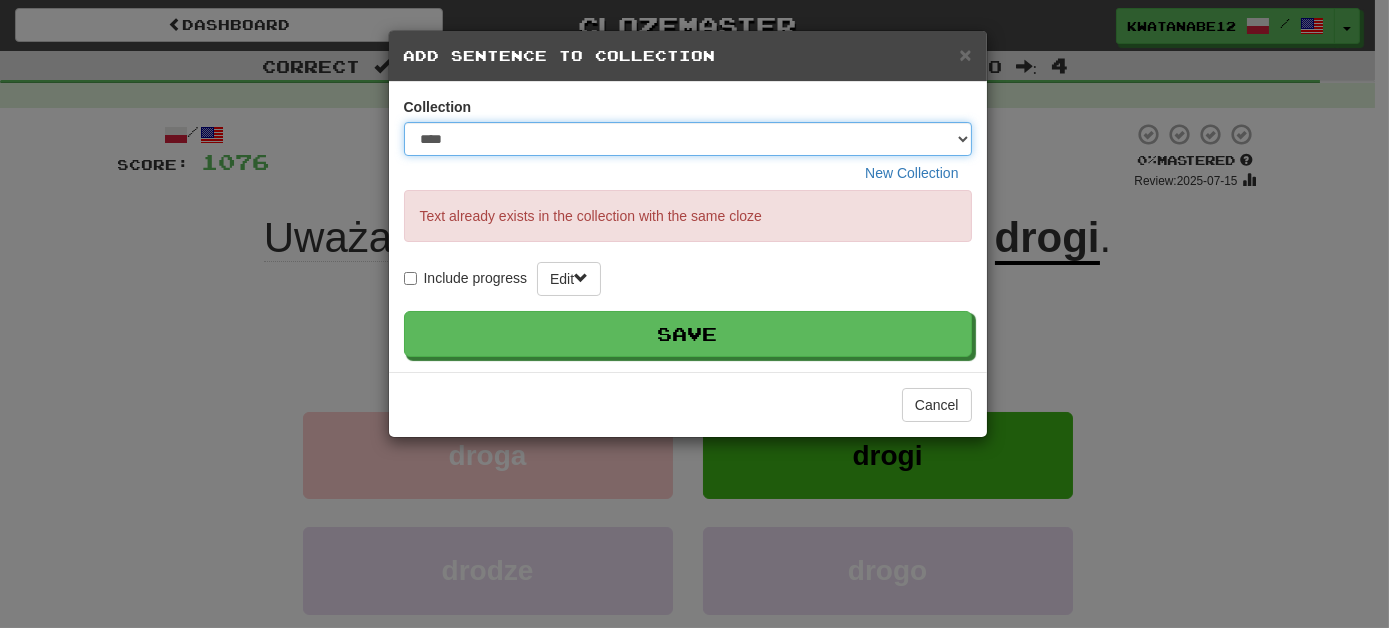 click on "**** ****** ******** ***** *********" at bounding box center (688, 139) 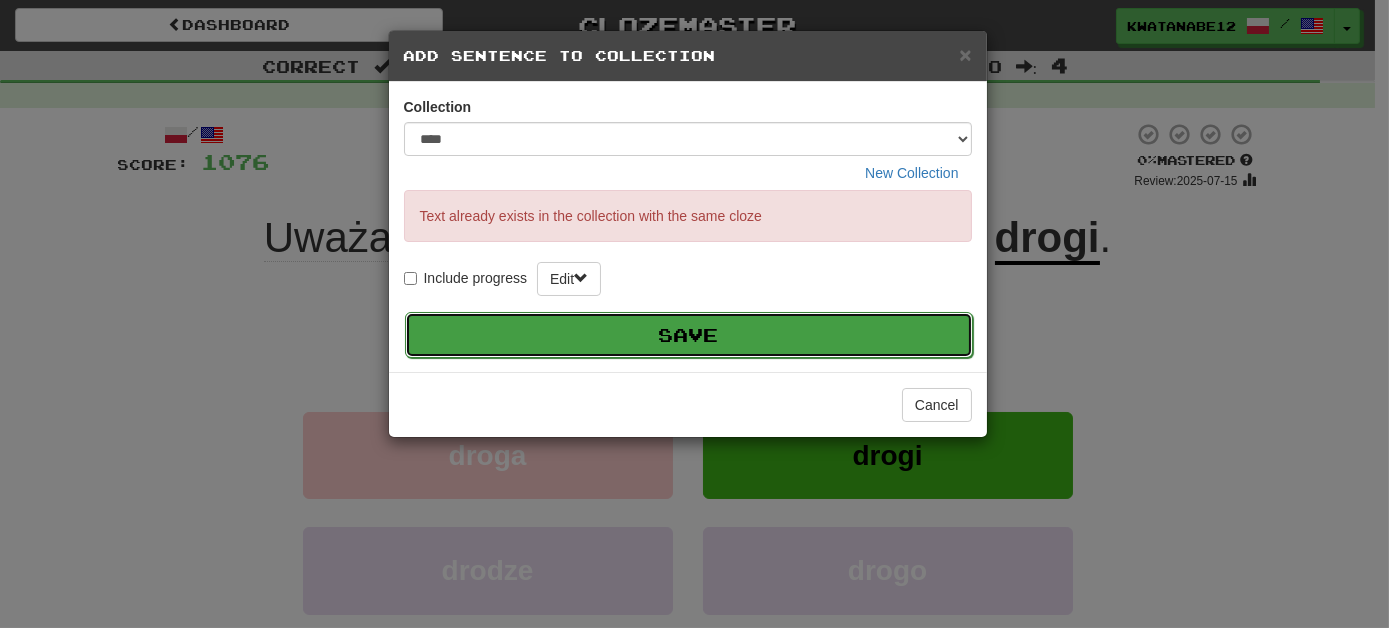 click on "Save" at bounding box center (689, 335) 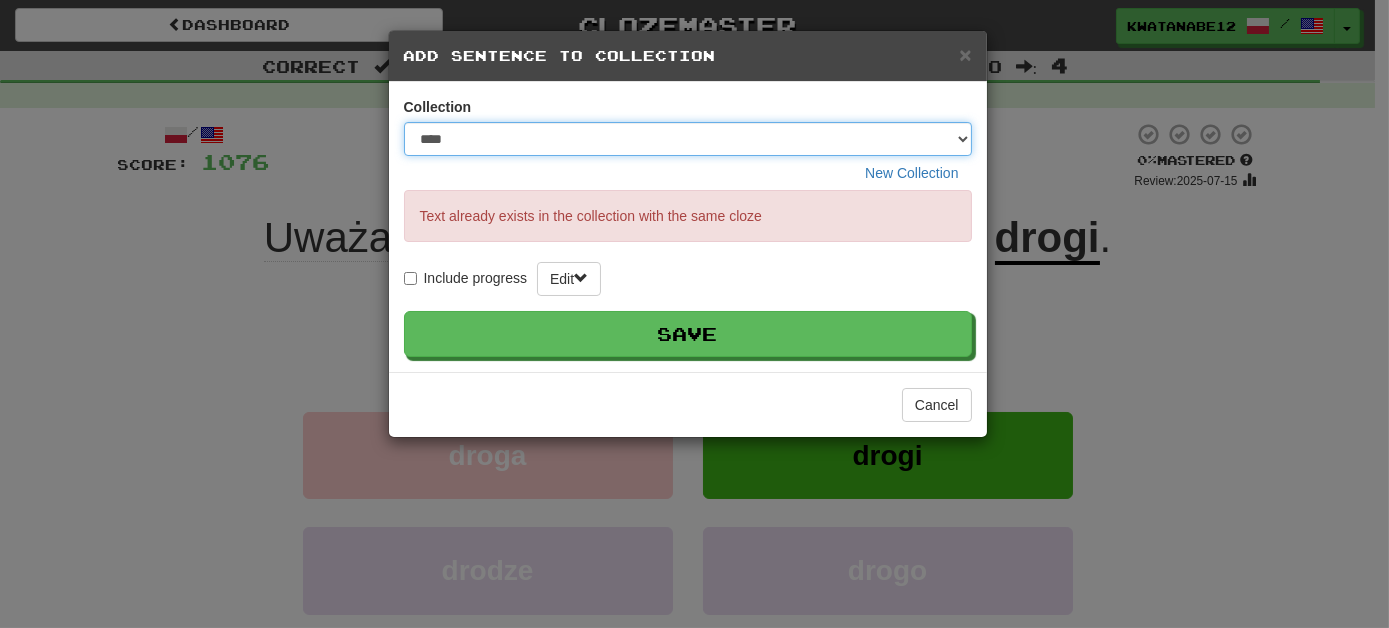 click on "**** ****** ******** ***** *********" at bounding box center (688, 139) 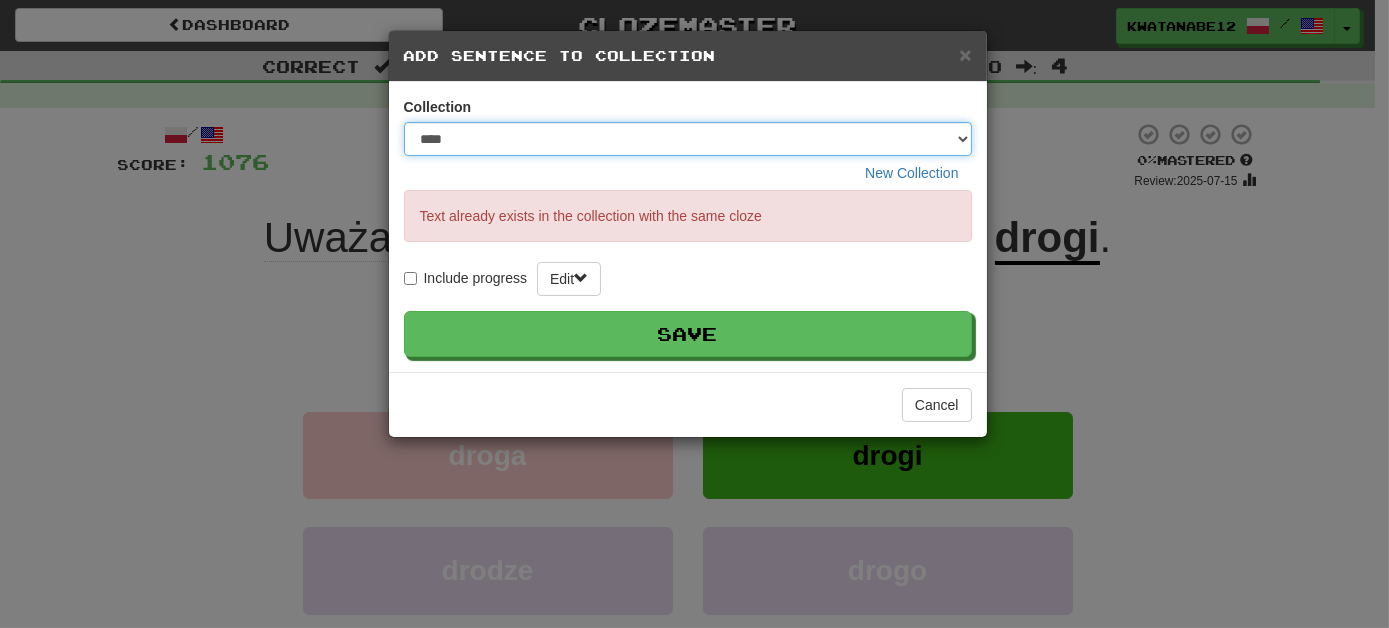 click on "**** ****** ******** ***** *********" at bounding box center [688, 139] 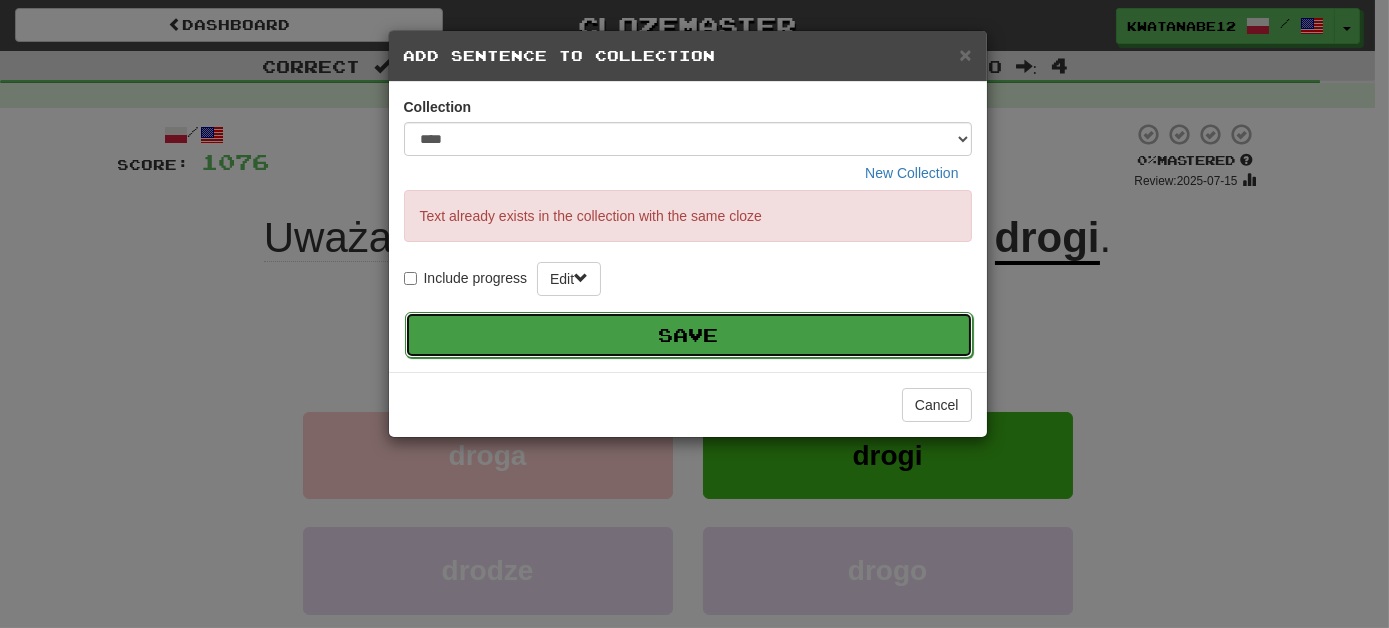 click on "Save" at bounding box center (689, 335) 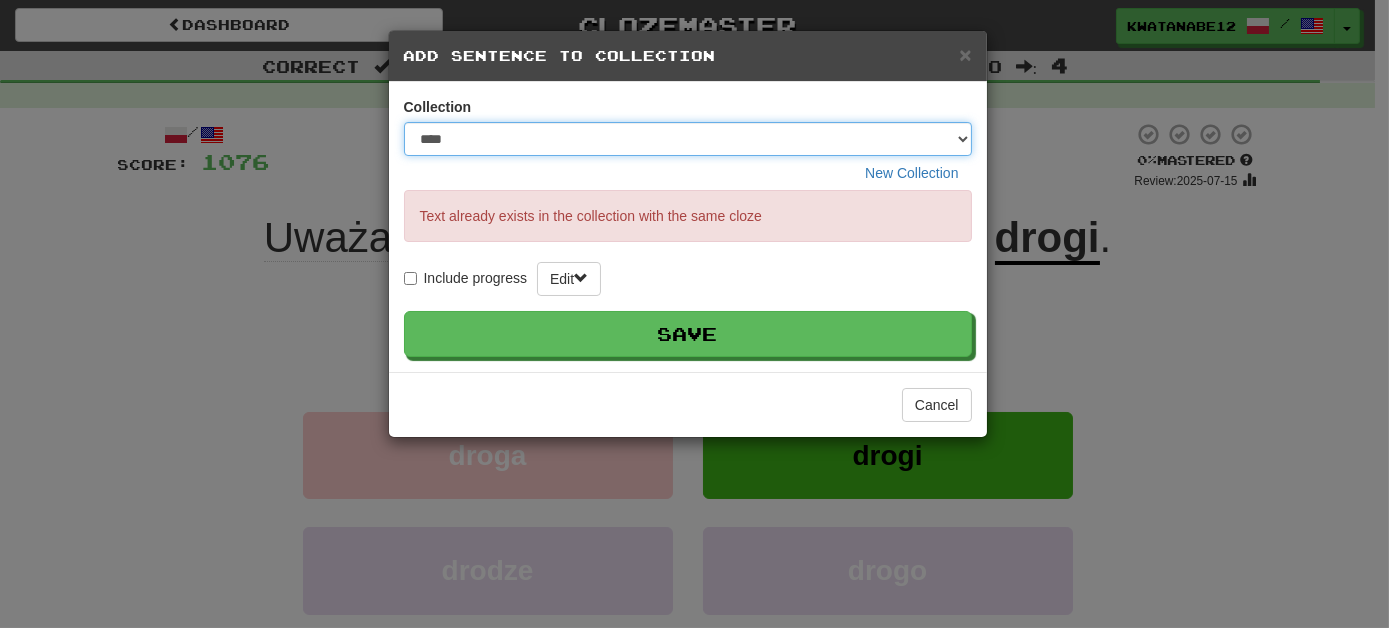click on "**** ****** ******** ***** *********" at bounding box center (688, 139) 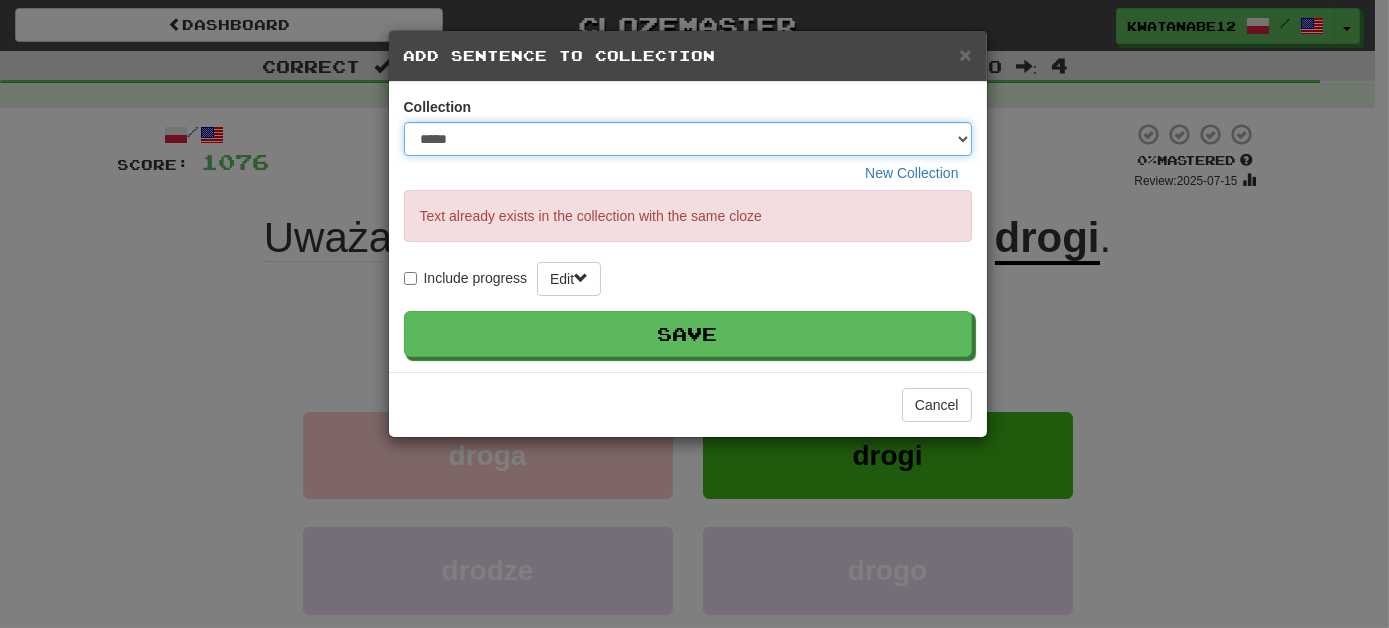 click on "**** ****** ******** ***** *********" at bounding box center [688, 139] 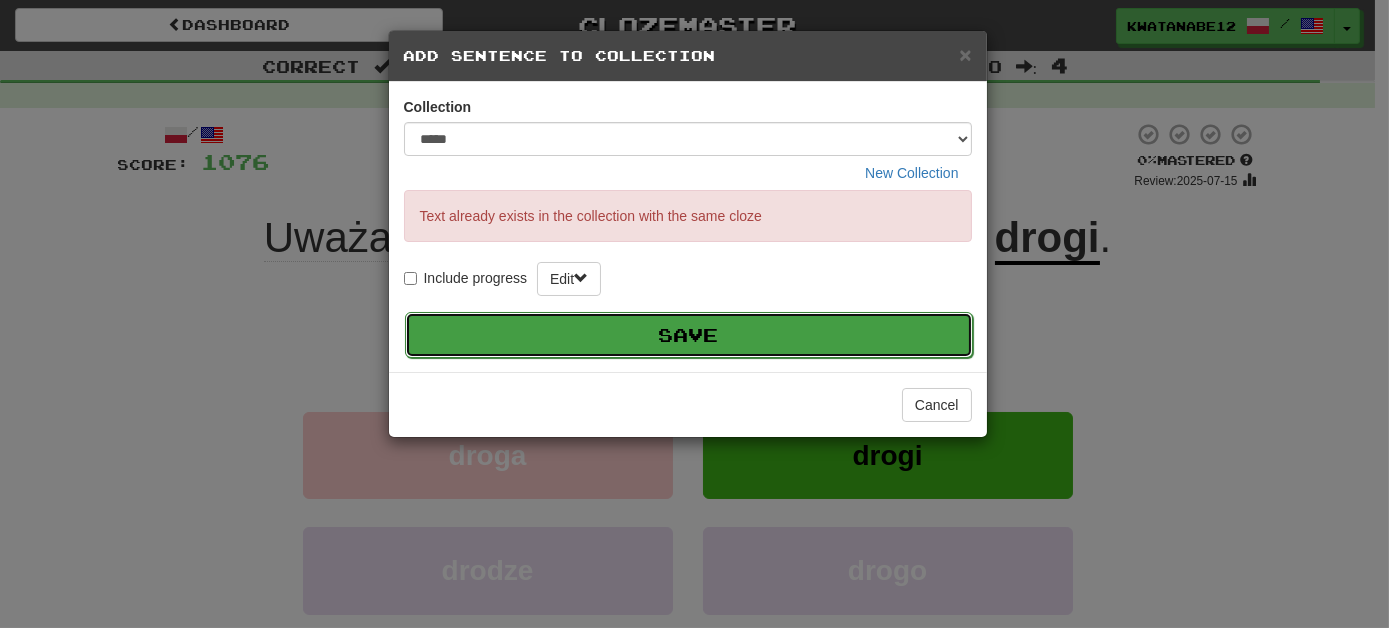 click on "Save" at bounding box center [689, 335] 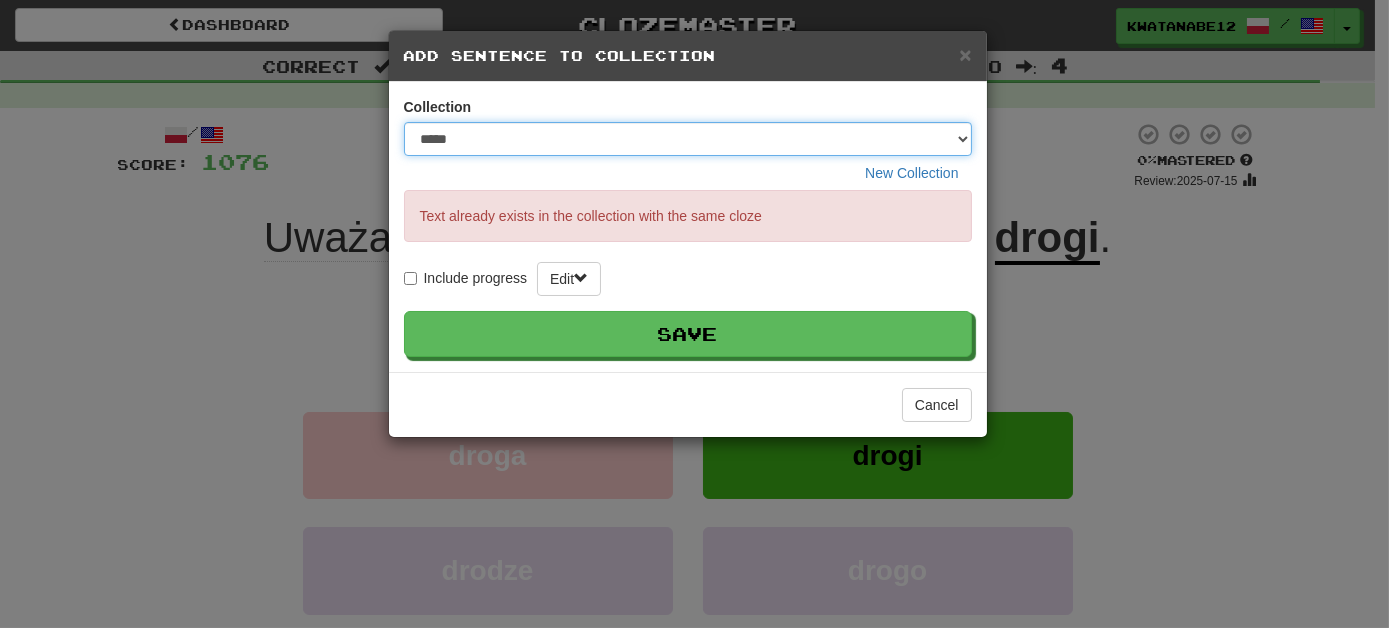 click on "**** ****** ******** ***** *********" at bounding box center [688, 139] 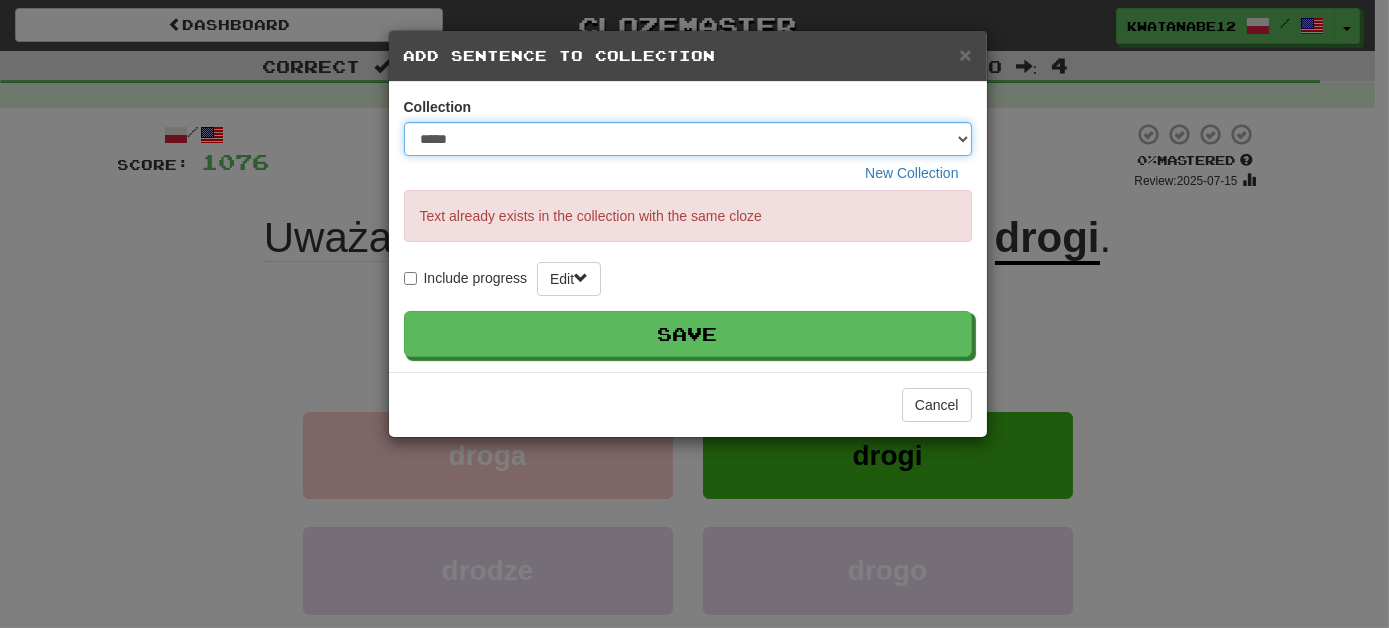 select on "*****" 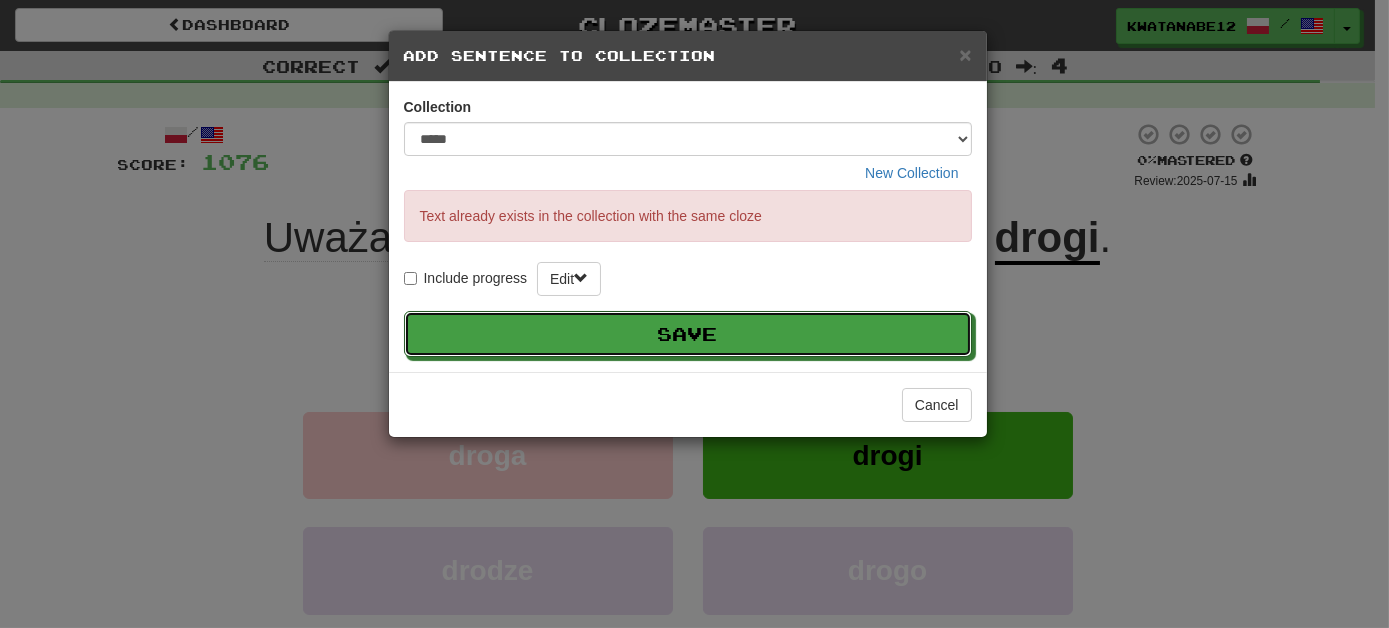 click on "Save" at bounding box center (688, 334) 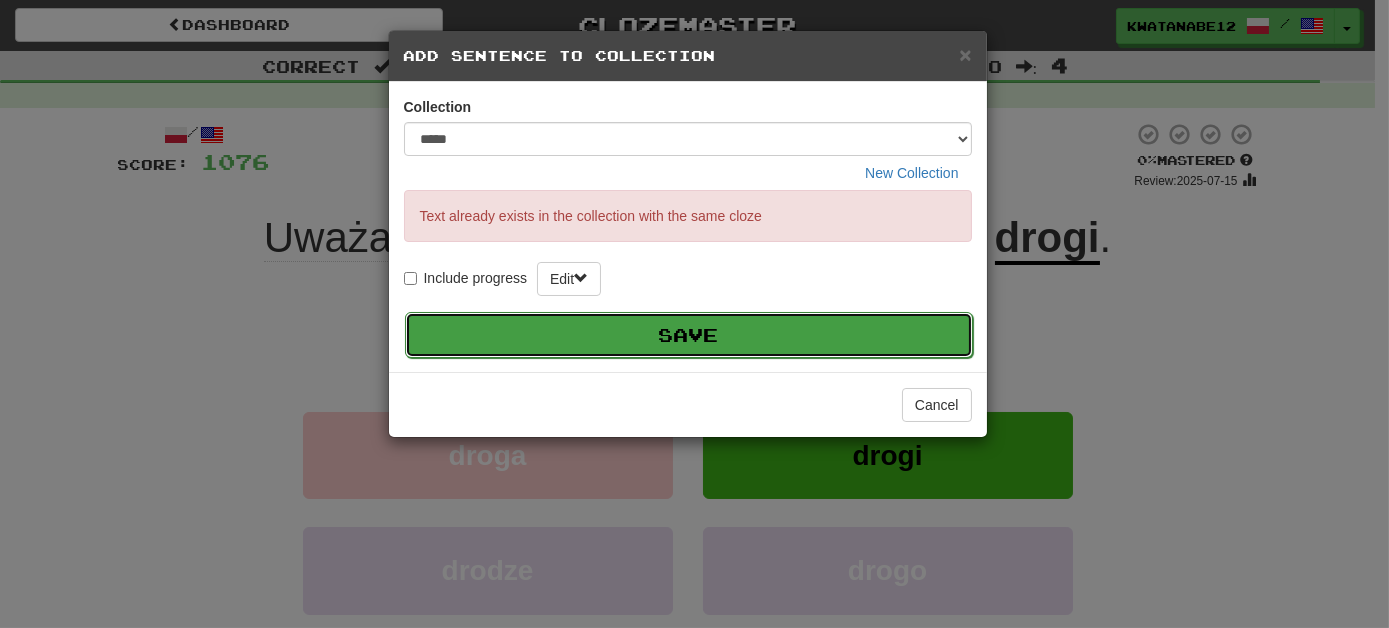 click on "Save" at bounding box center [689, 335] 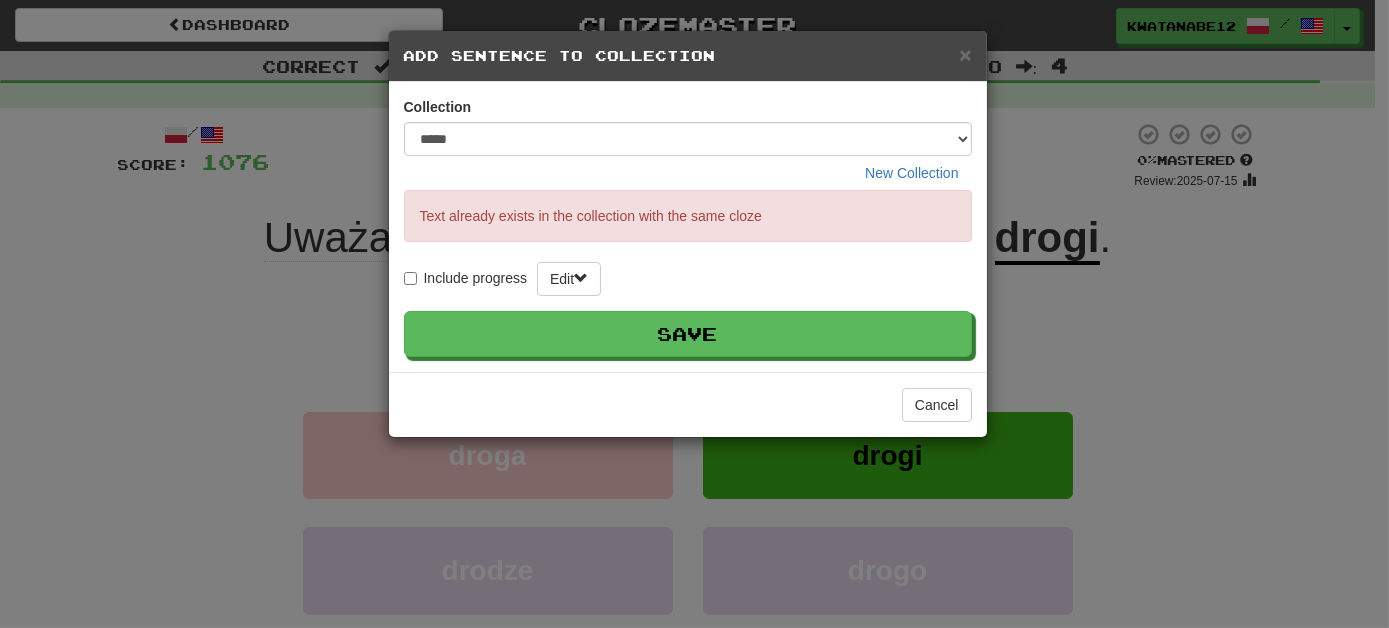 click on "× Add Sentence to Collection Collection **** ****** ******** ***** ********* New Collection Text already exists in the collection with the same cloze Include progress Edit  Save Cancel" at bounding box center [694, 314] 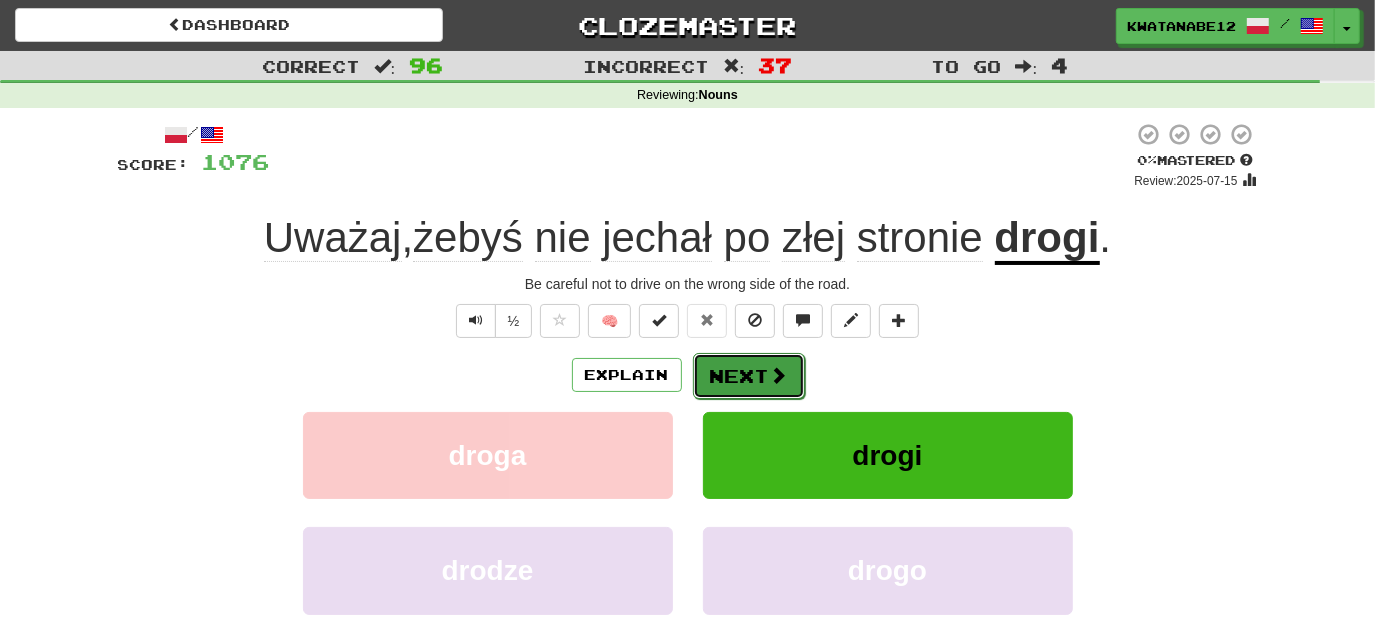 click on "Next" at bounding box center [749, 376] 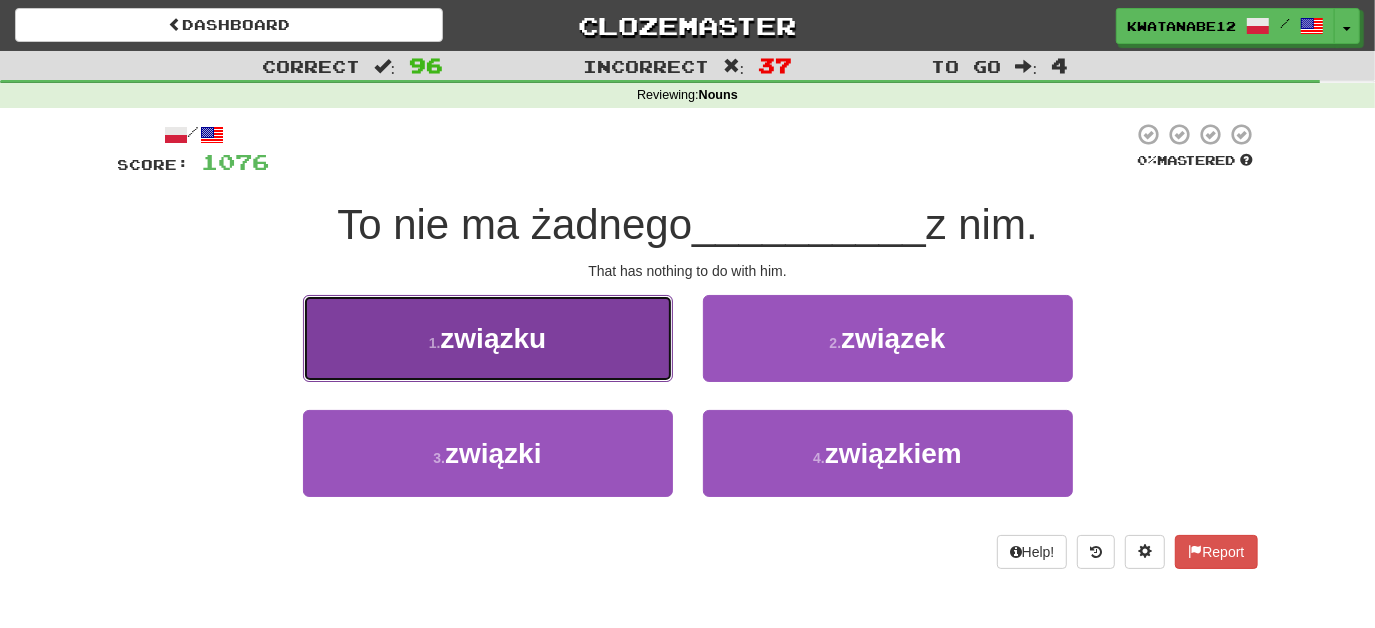 click on "1 .  związku" at bounding box center [488, 338] 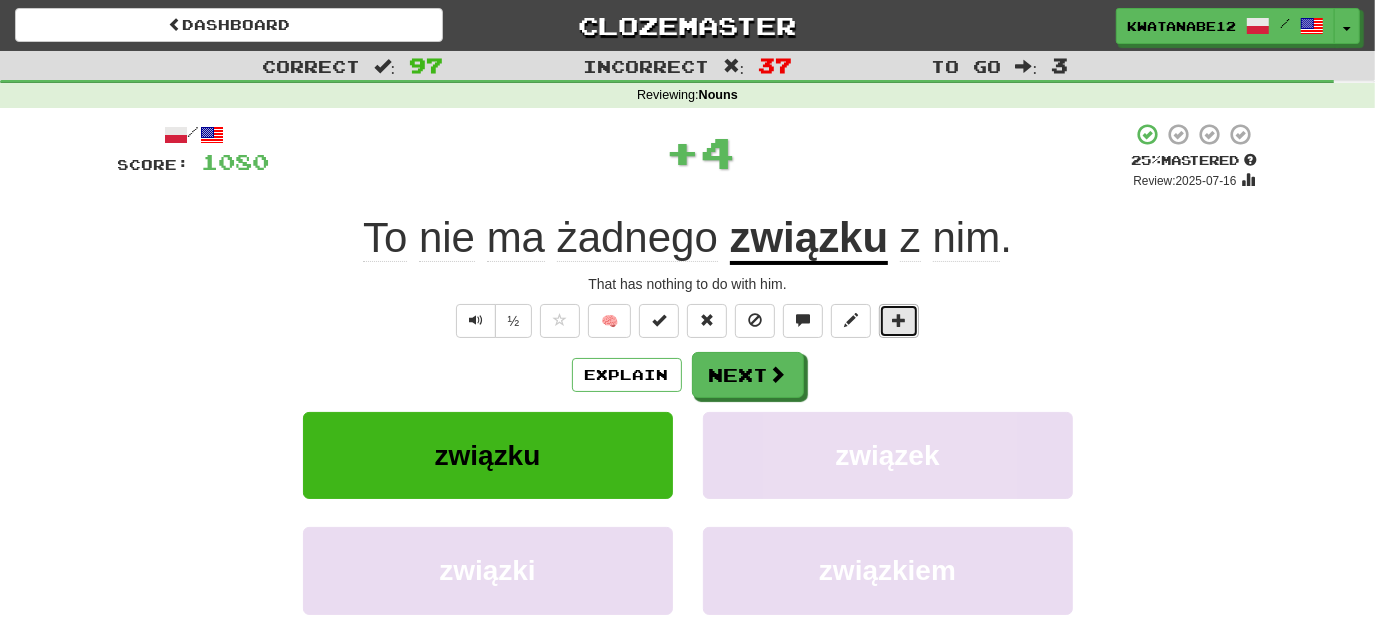 click at bounding box center (899, 321) 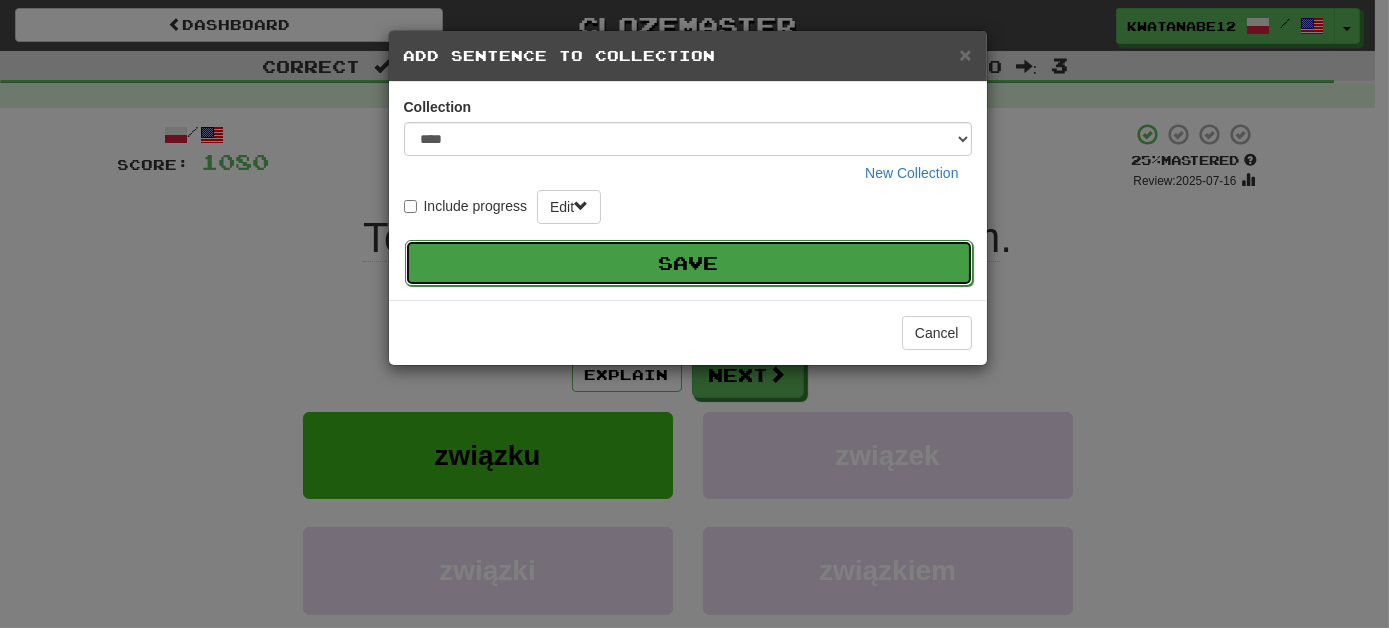 click on "Save" at bounding box center [689, 263] 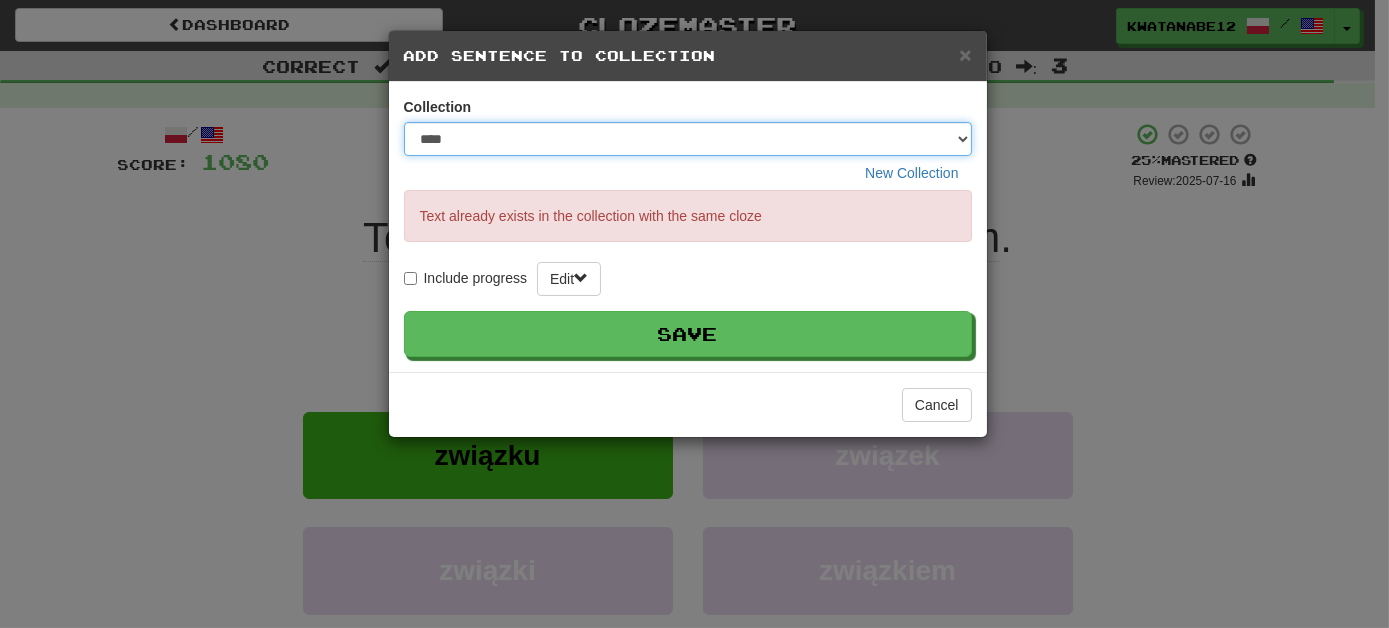 click on "**** ****** ******** ***** *********" at bounding box center (688, 139) 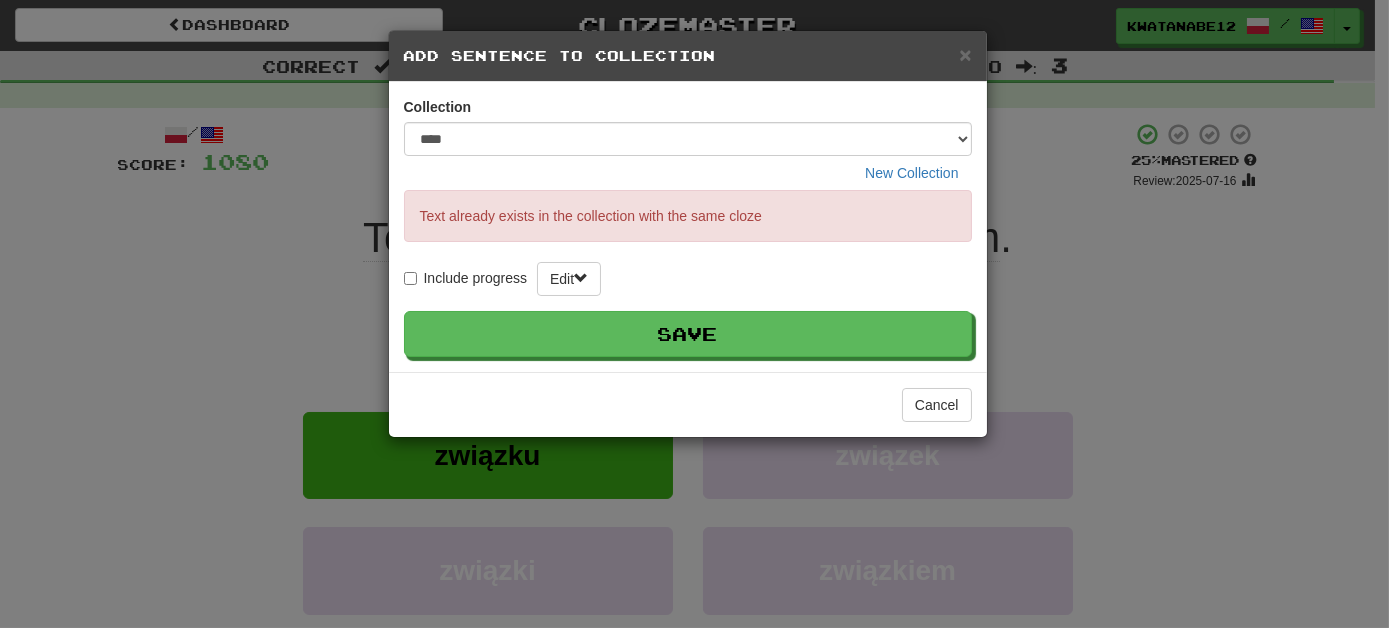 click on "Text already exists in the collection with the same cloze" at bounding box center (688, 216) 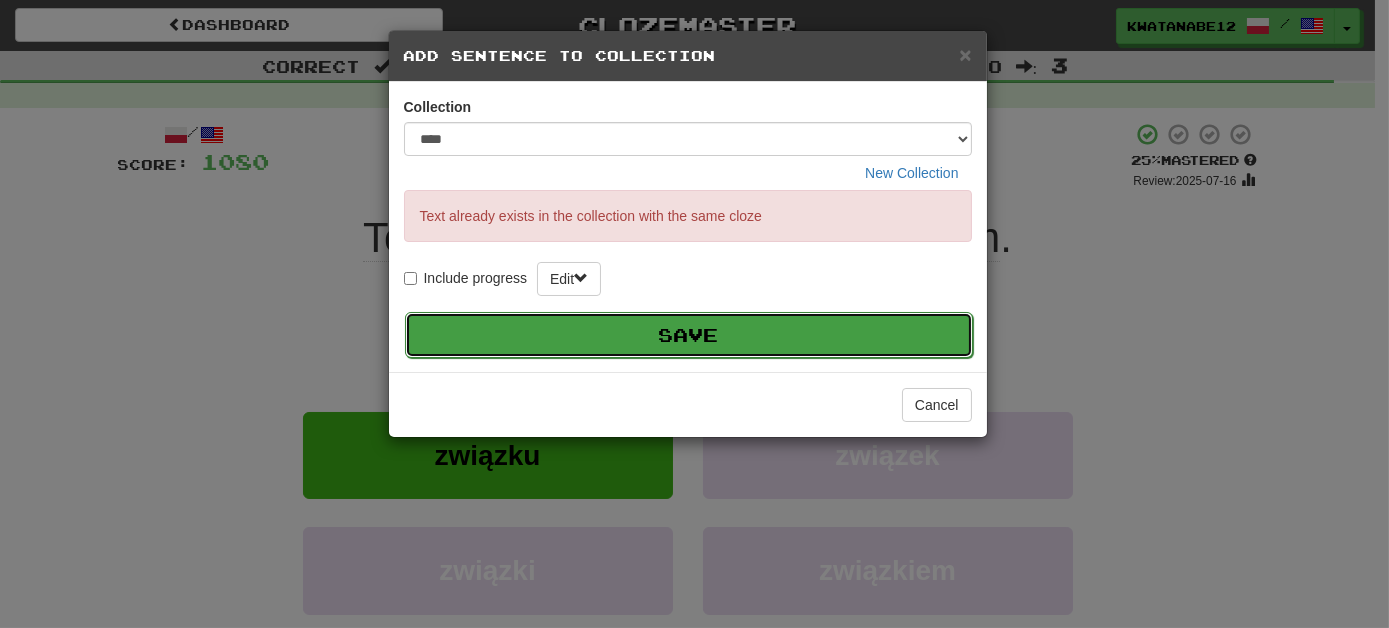 click on "Save" at bounding box center (689, 335) 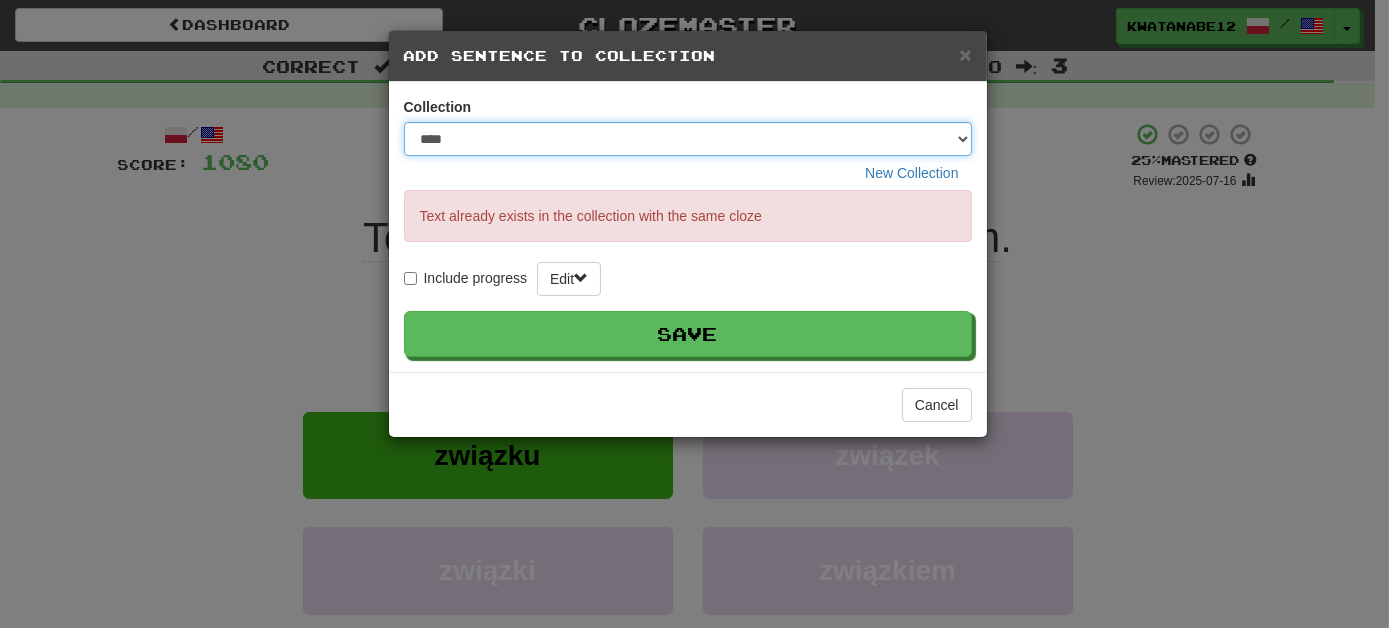 click on "**** ****** ******** ***** *********" at bounding box center [688, 139] 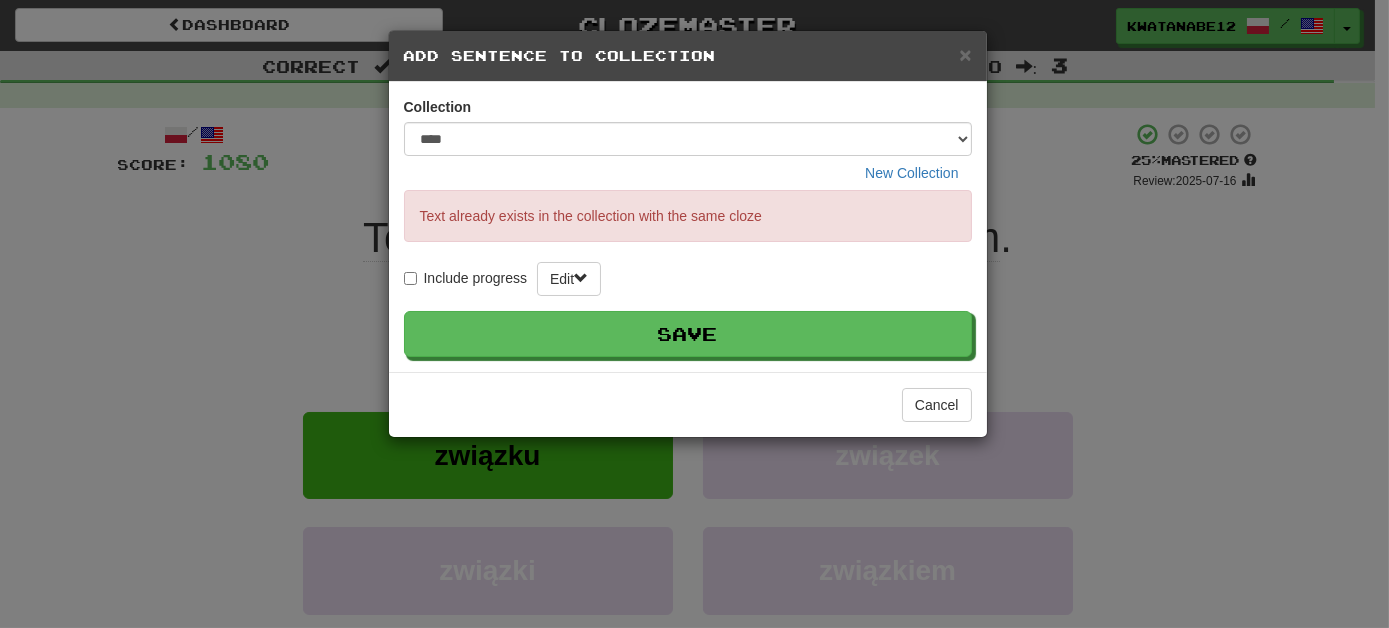 click on "Text already exists in the collection with the same cloze Include progress Edit" at bounding box center (688, 243) 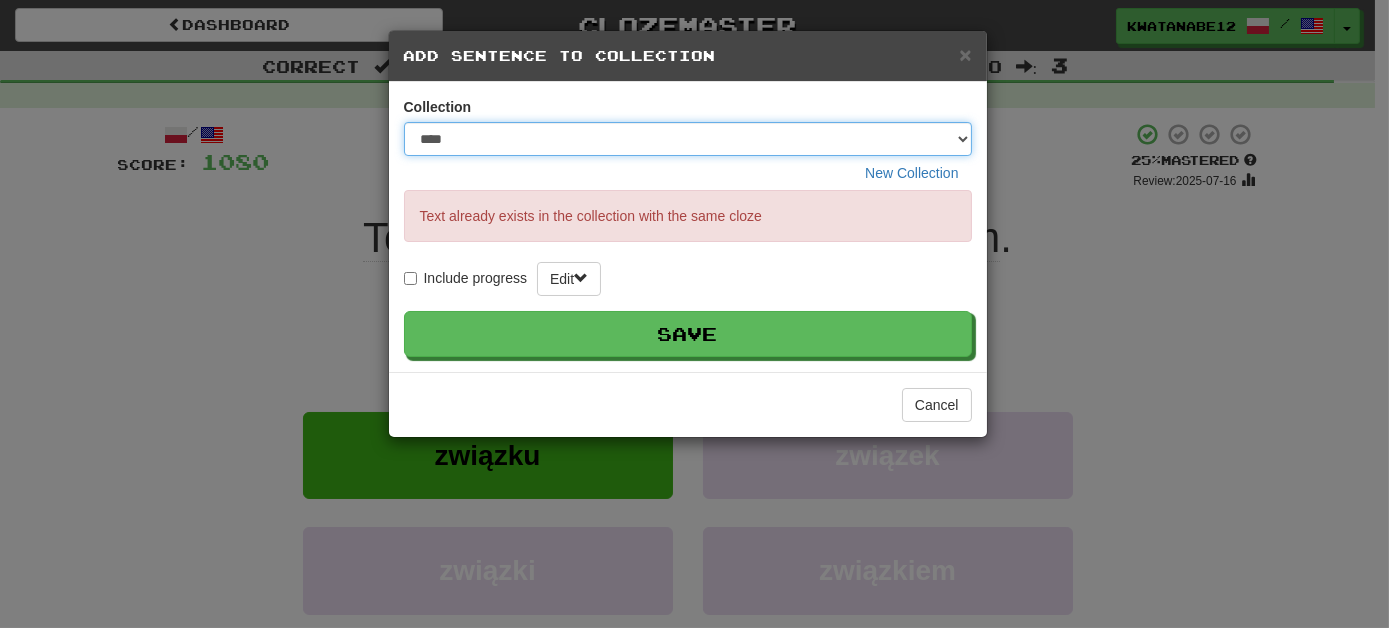 click on "**** ****** ******** ***** *********" at bounding box center [688, 139] 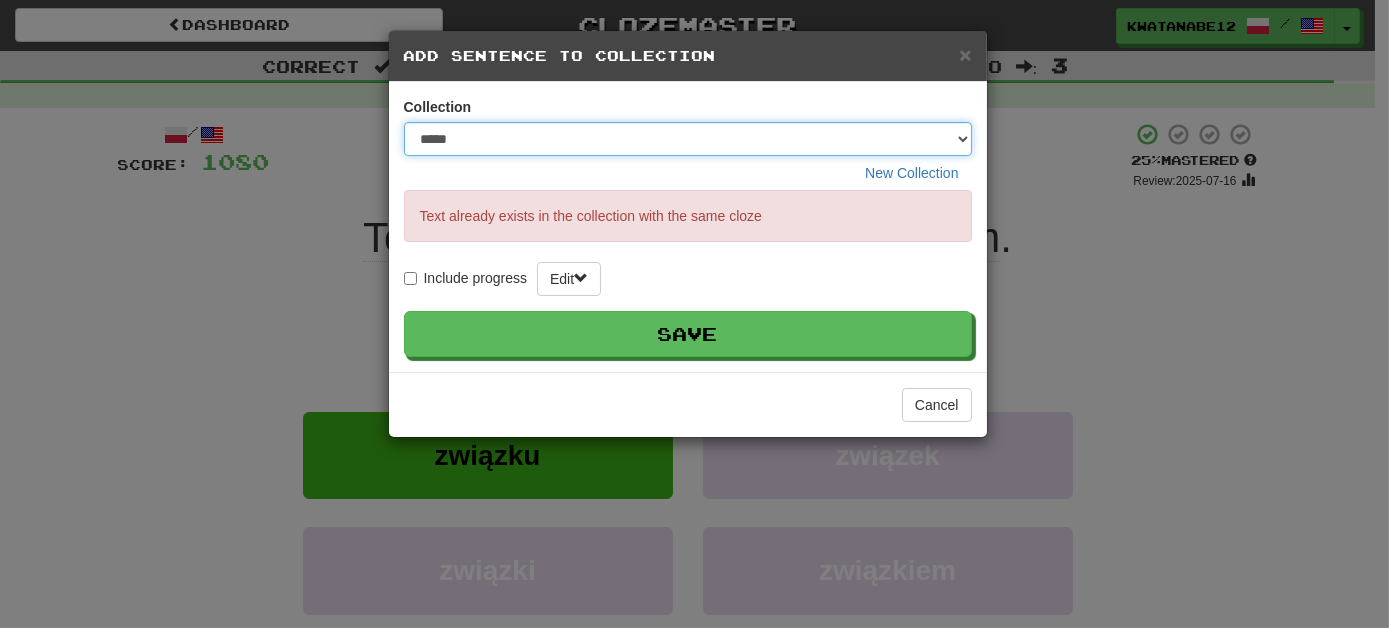 click on "**** ****** ******** ***** *********" at bounding box center (688, 139) 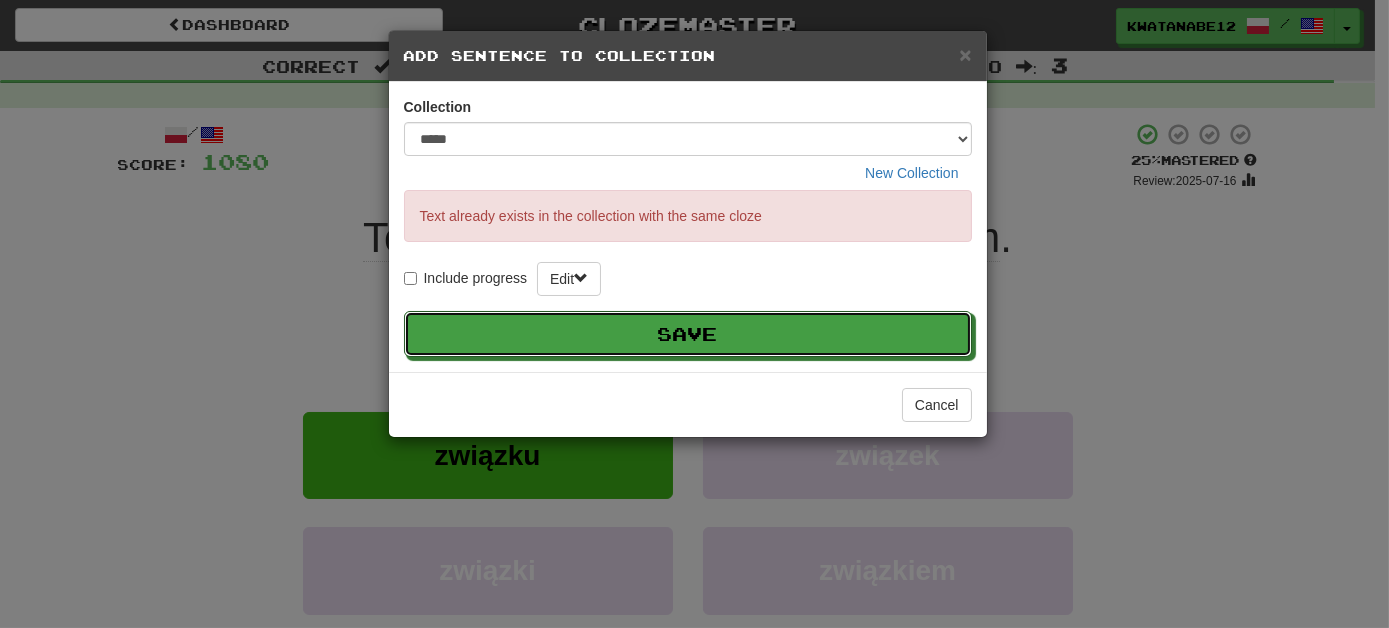 click on "Save" at bounding box center (688, 334) 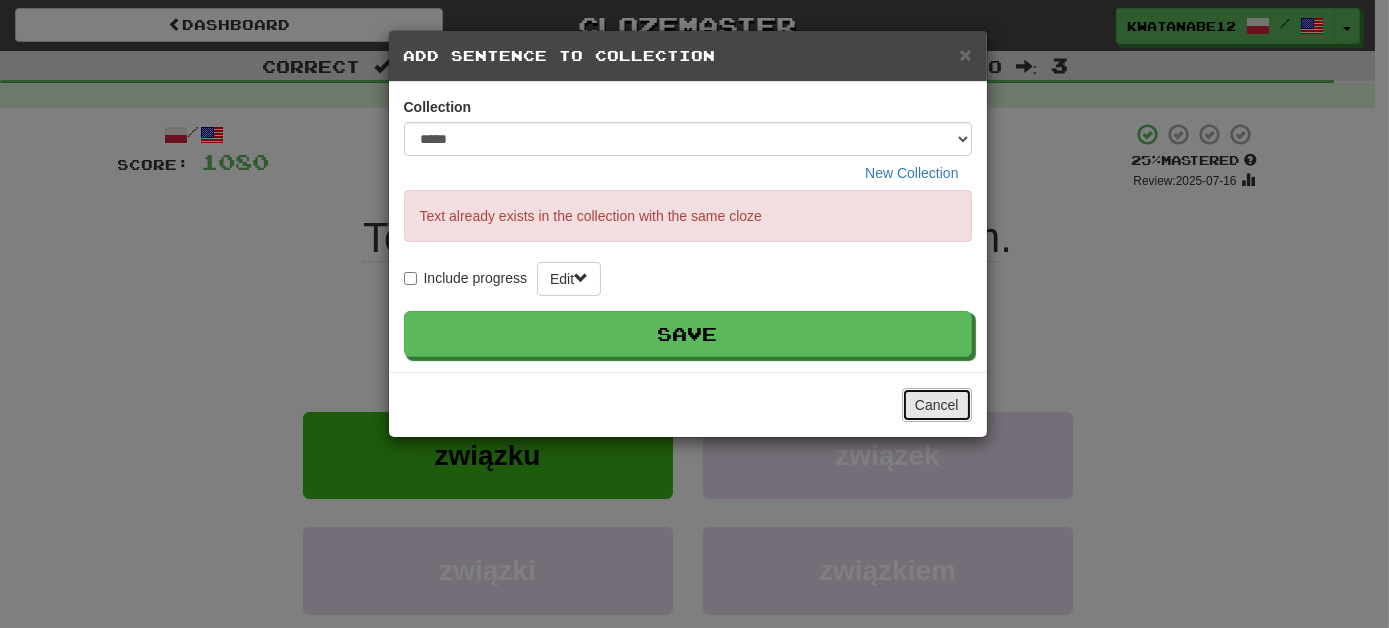 click on "Cancel" at bounding box center (937, 405) 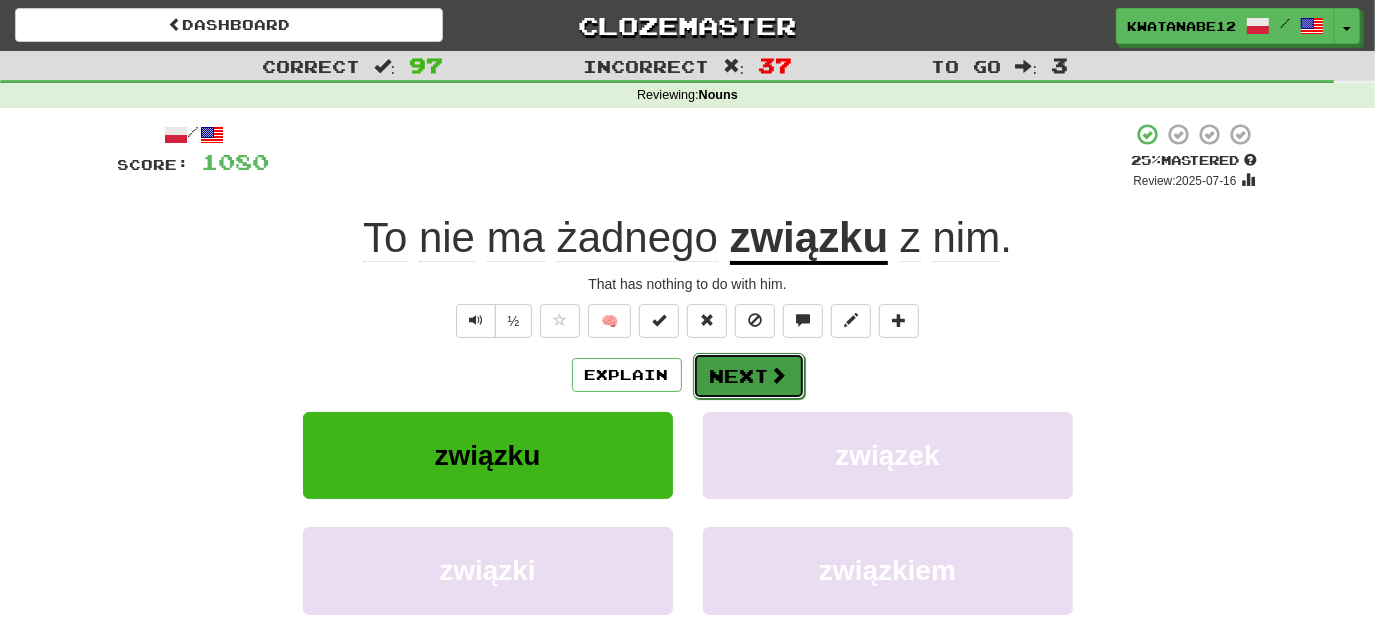 click on "Next" at bounding box center [749, 376] 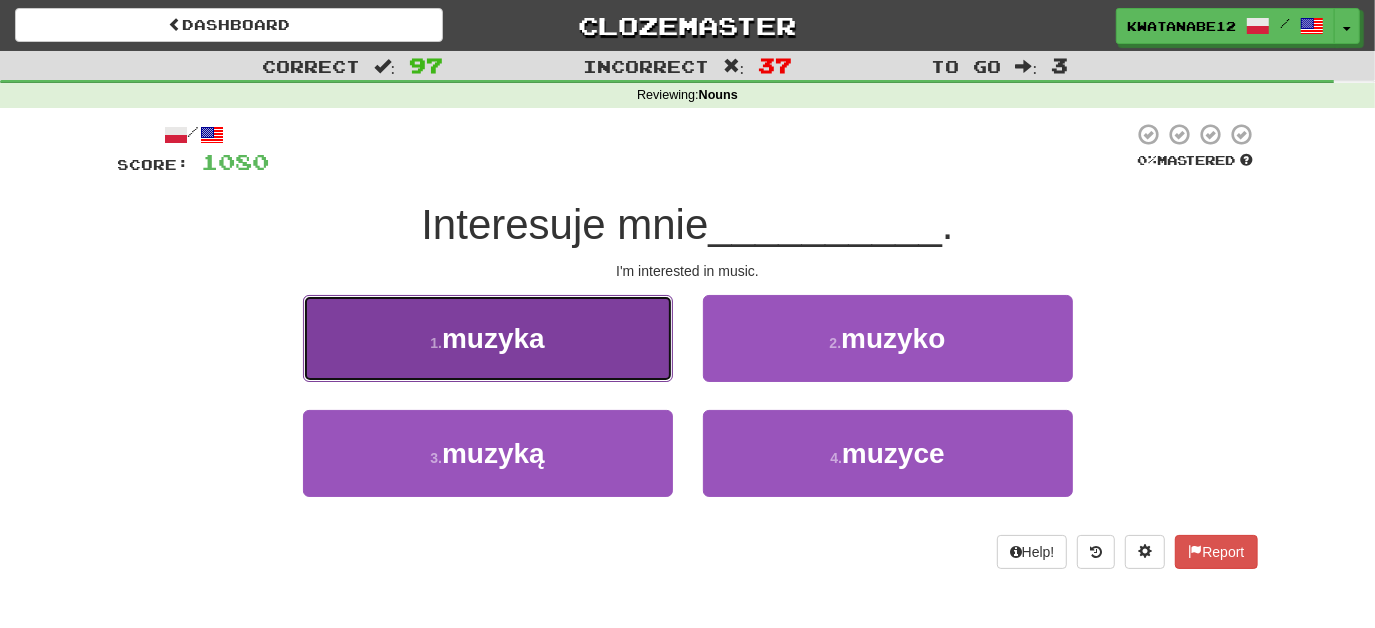 click on "muzyka" at bounding box center (488, 338) 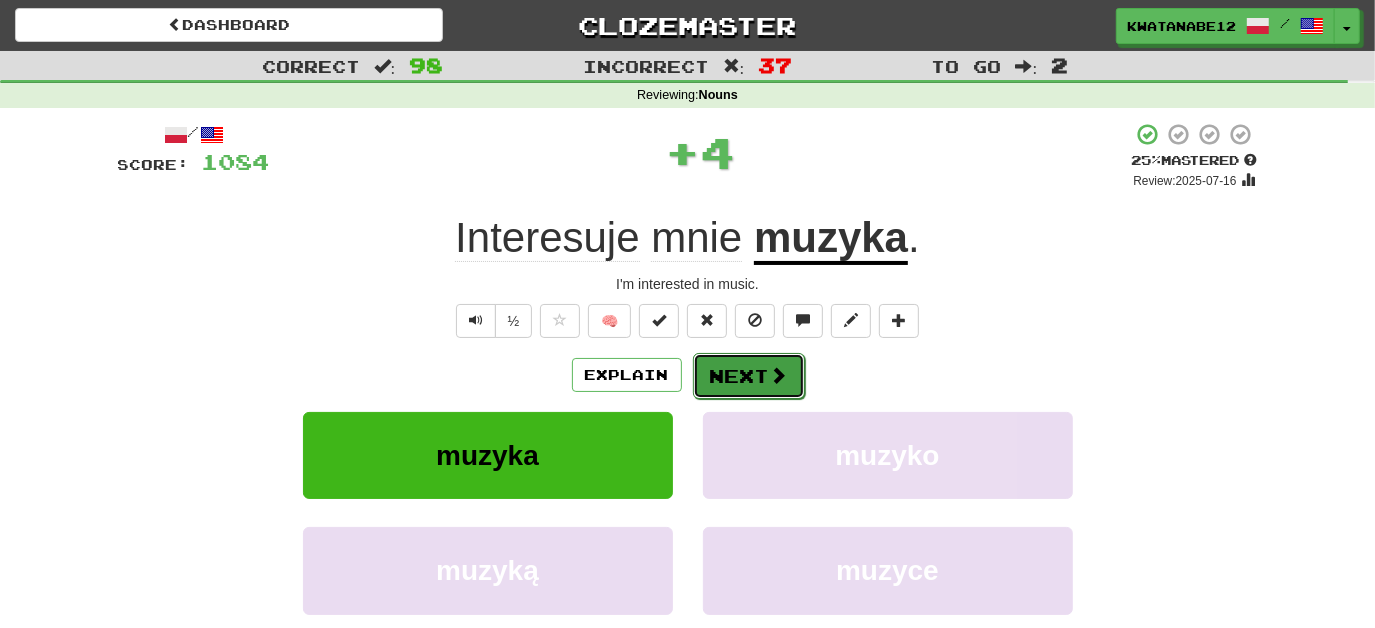 click on "Next" at bounding box center [749, 376] 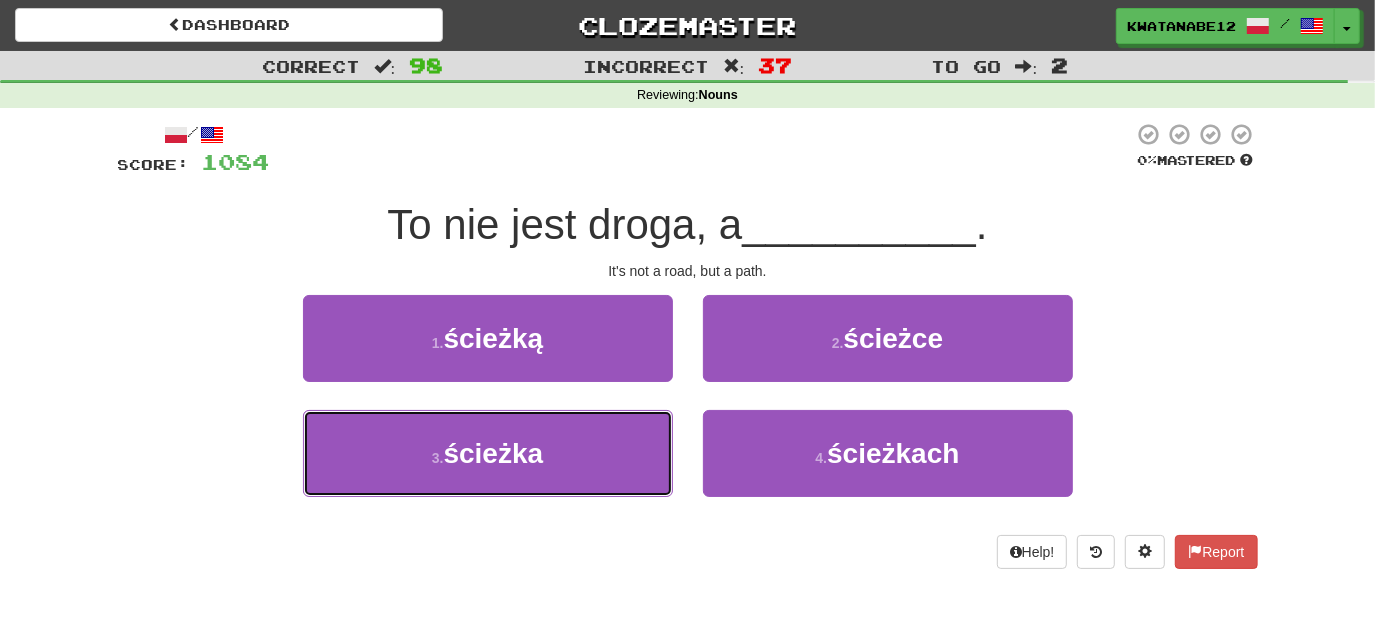 click on "ścieżka" at bounding box center [488, 453] 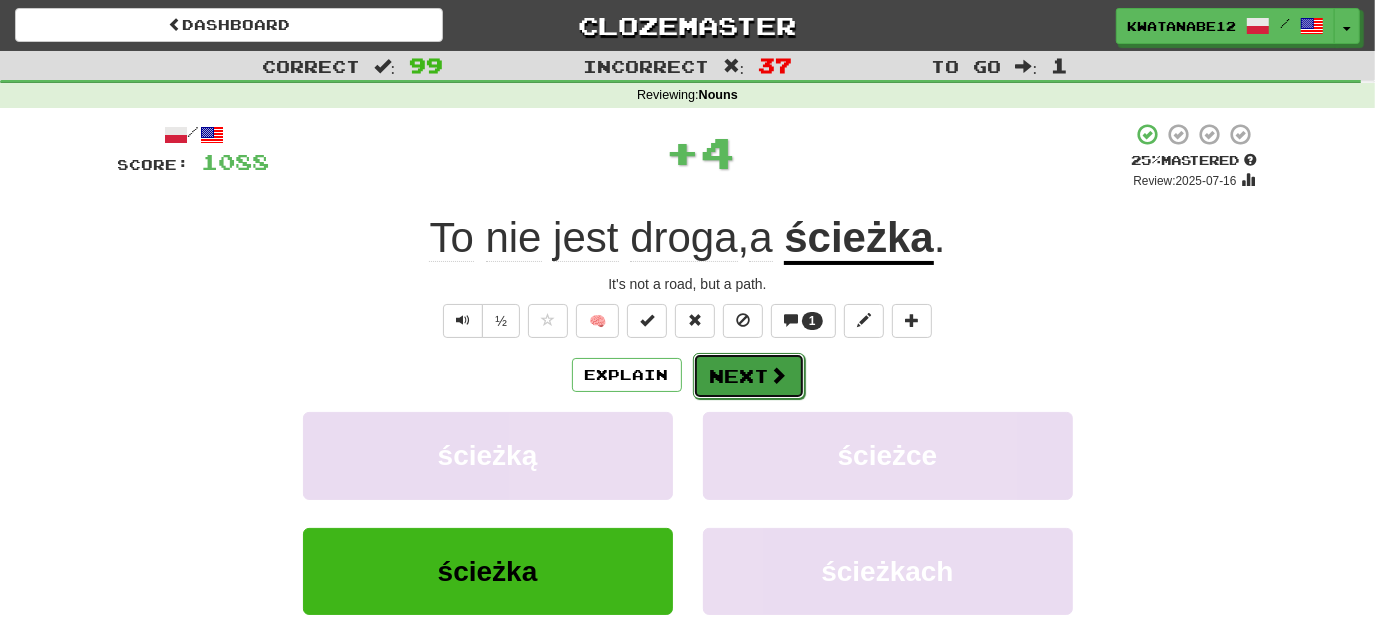 drag, startPoint x: 757, startPoint y: 375, endPoint x: 748, endPoint y: 369, distance: 10.816654 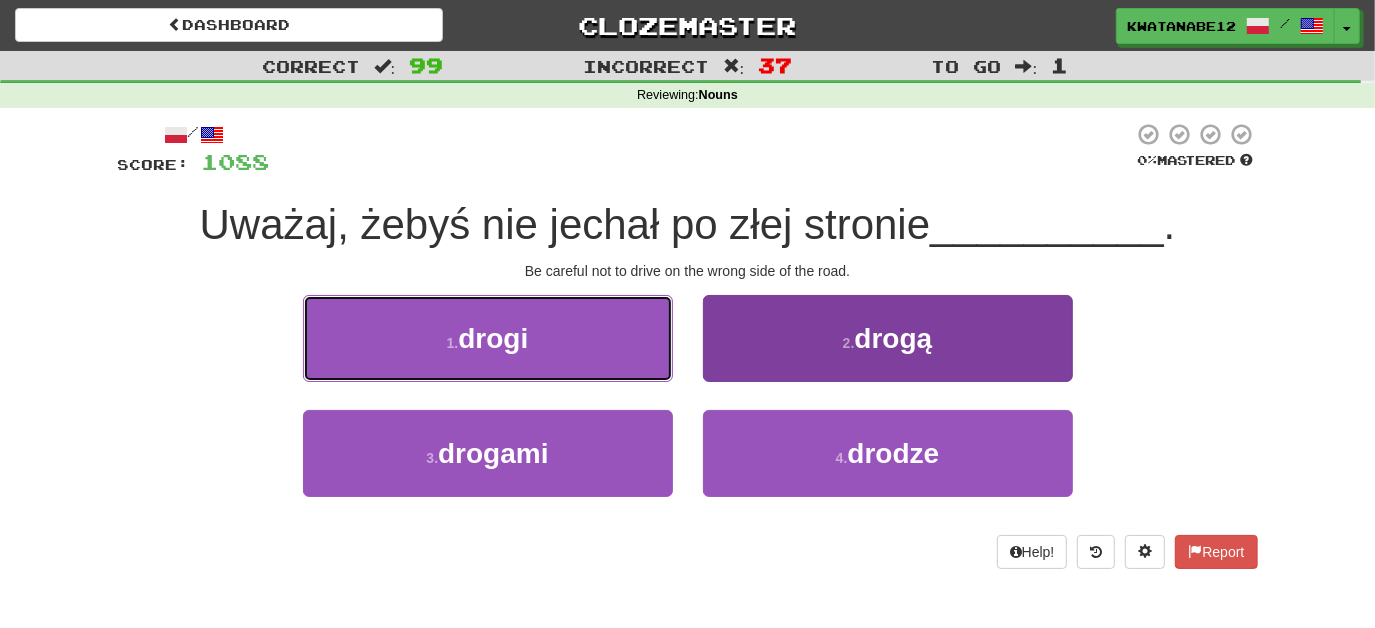 drag, startPoint x: 666, startPoint y: 355, endPoint x: 723, endPoint y: 364, distance: 57.706154 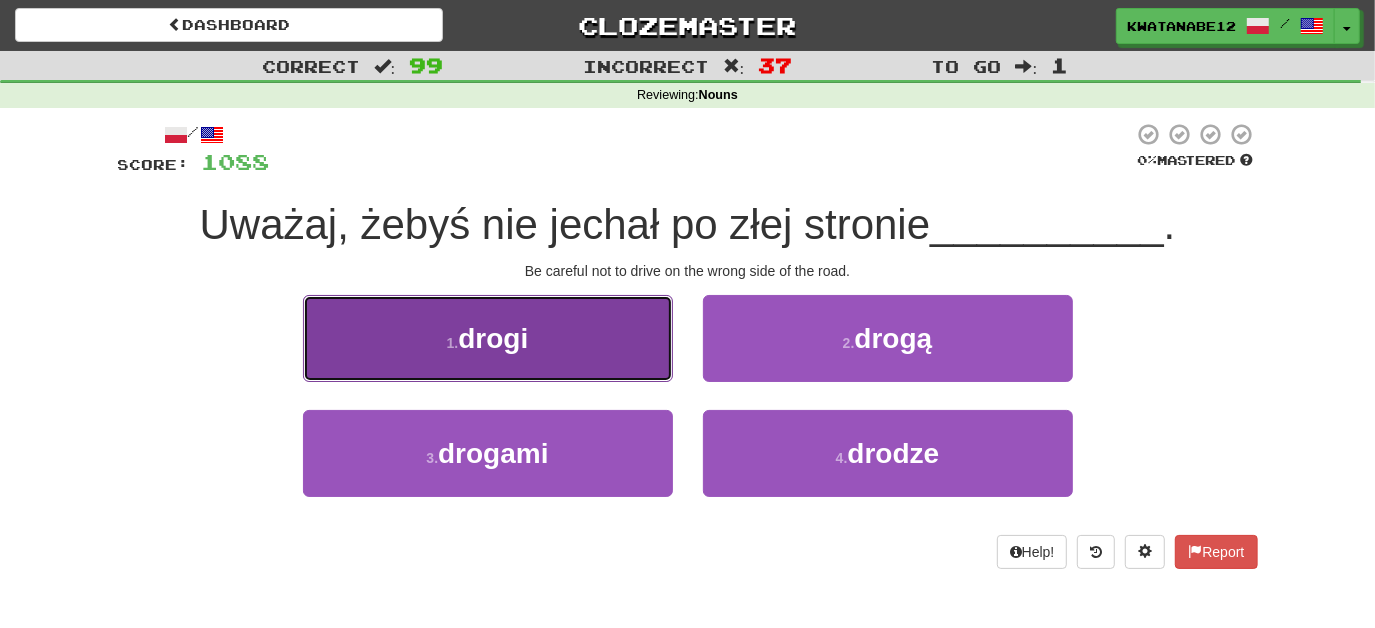 click on "drogi" at bounding box center (488, 338) 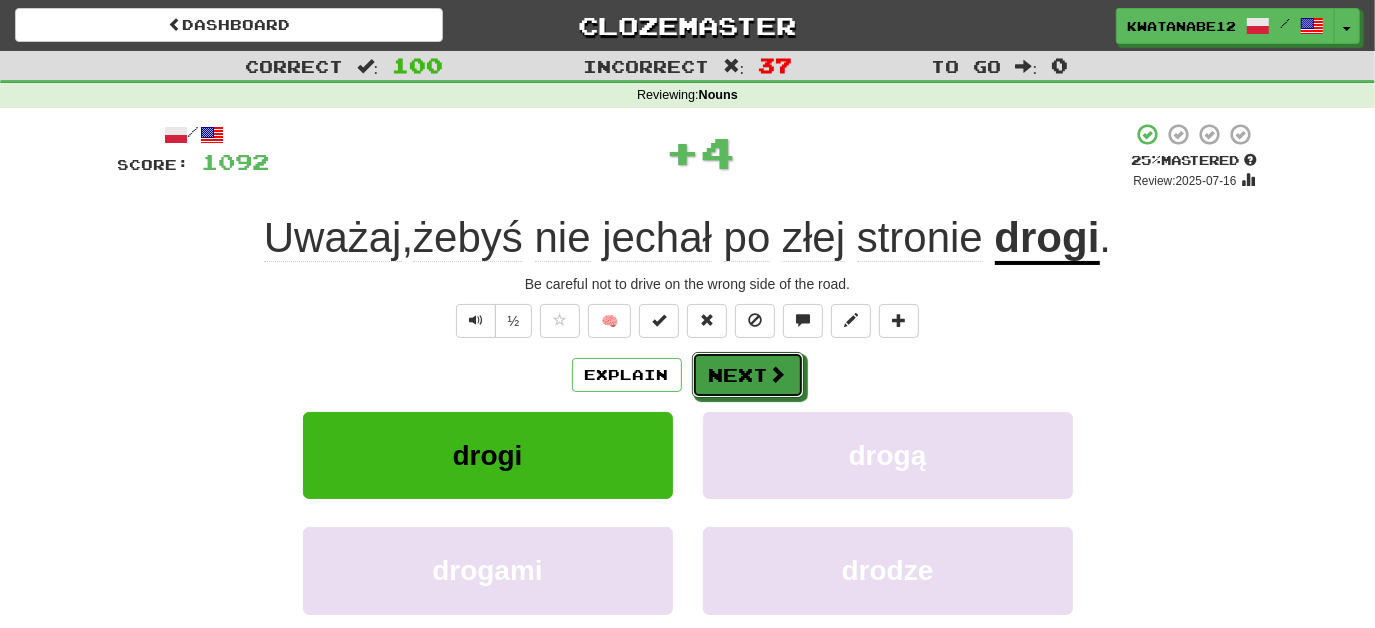drag, startPoint x: 760, startPoint y: 361, endPoint x: 727, endPoint y: 334, distance: 42.638012 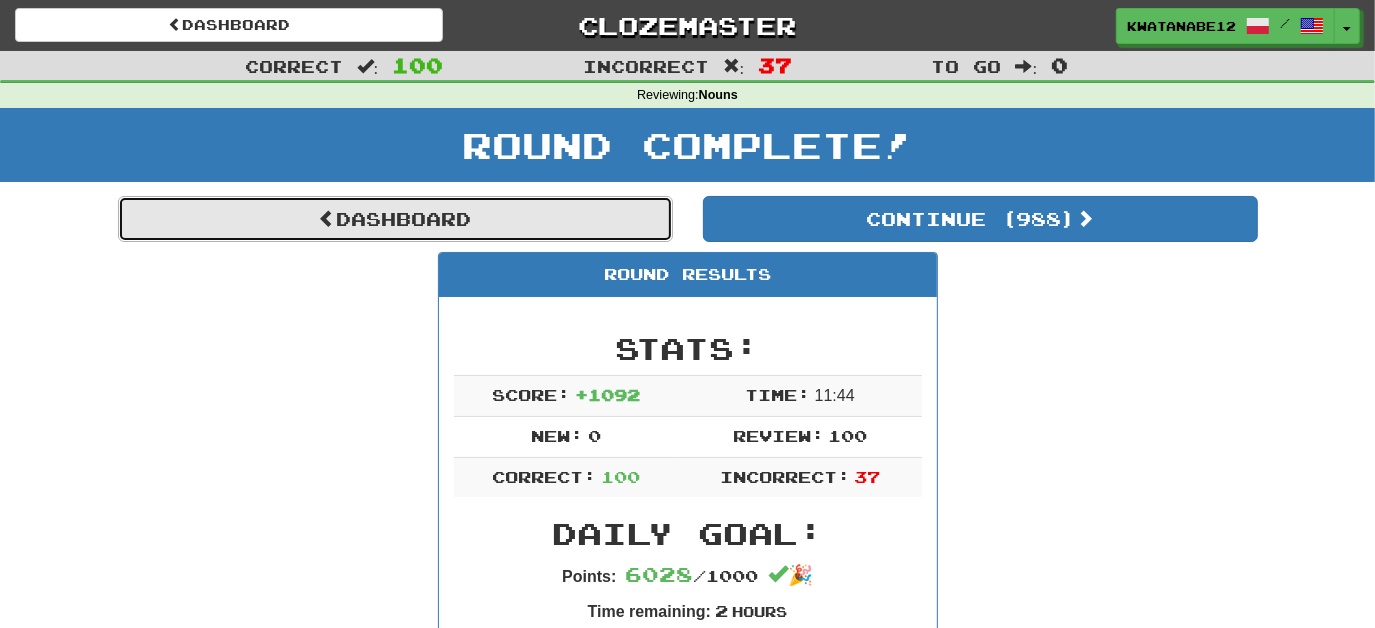 click on "Dashboard" at bounding box center [395, 219] 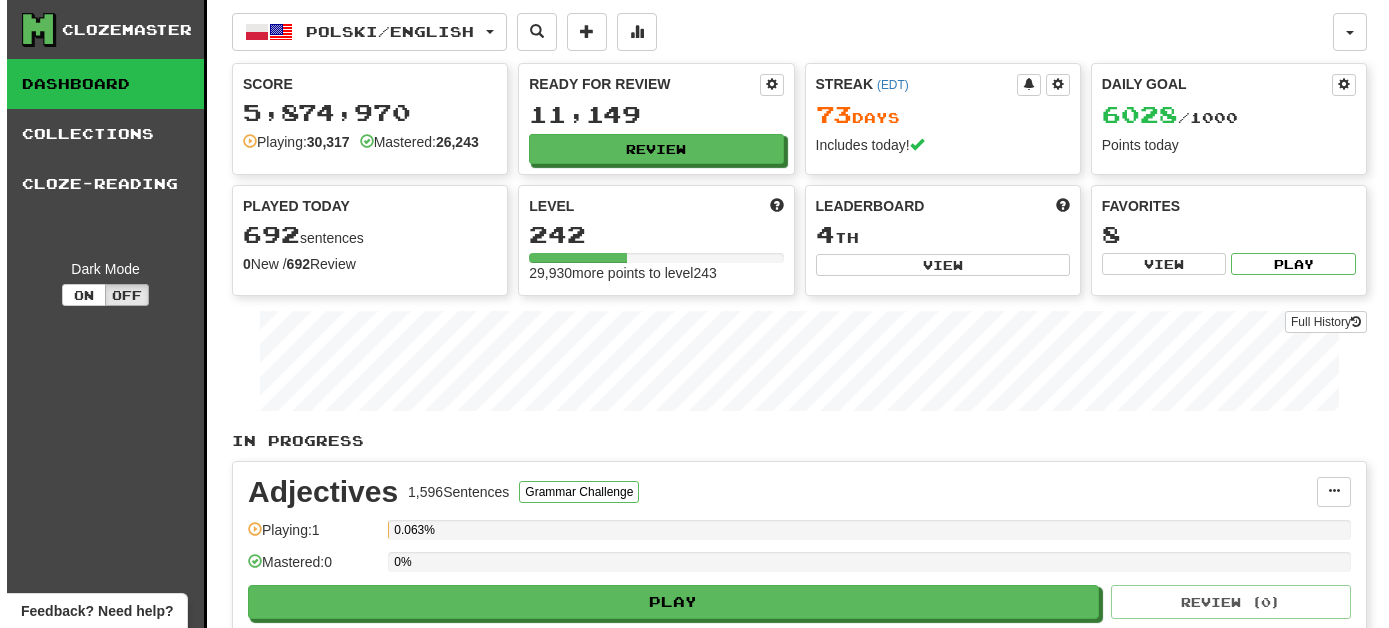 scroll, scrollTop: 0, scrollLeft: 0, axis: both 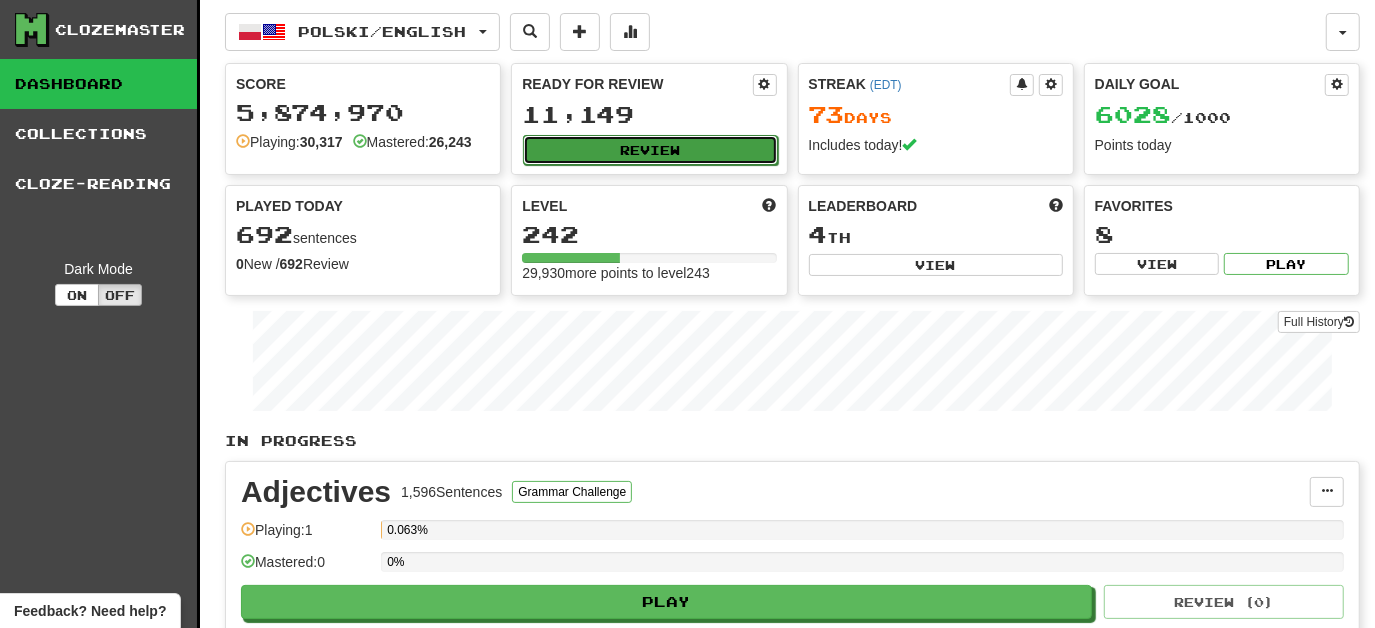 click on "Review" at bounding box center (650, 150) 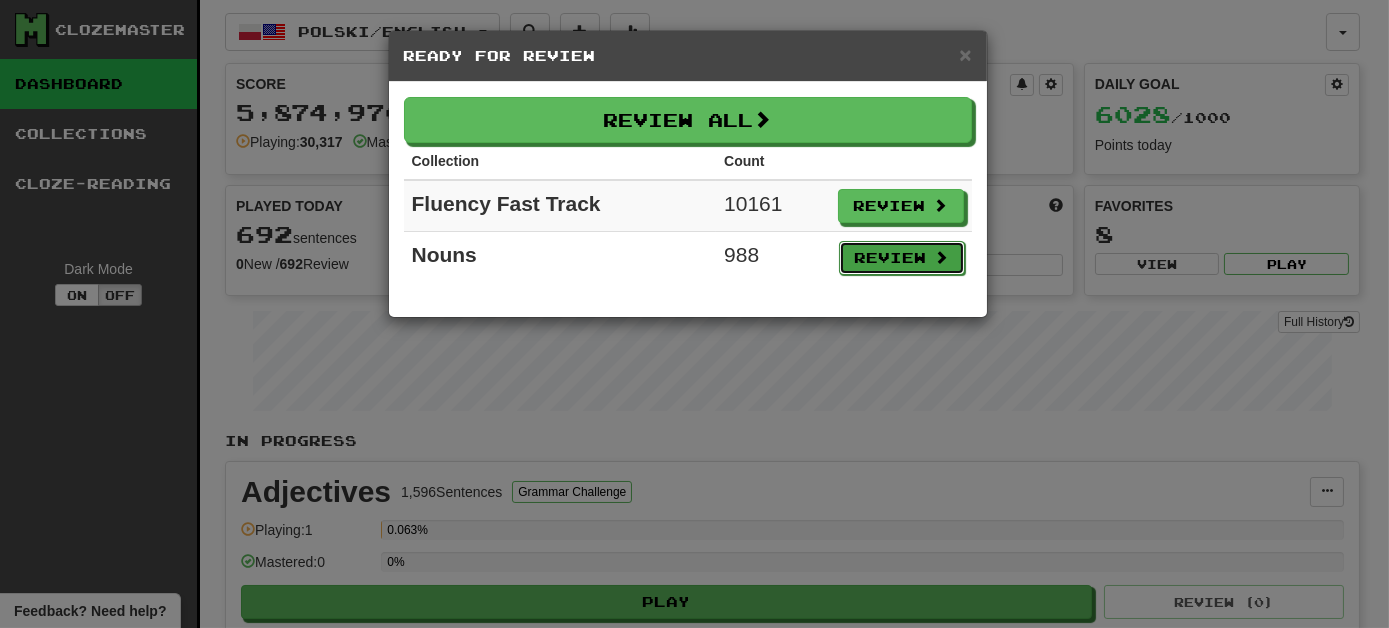 click on "Review" at bounding box center (902, 258) 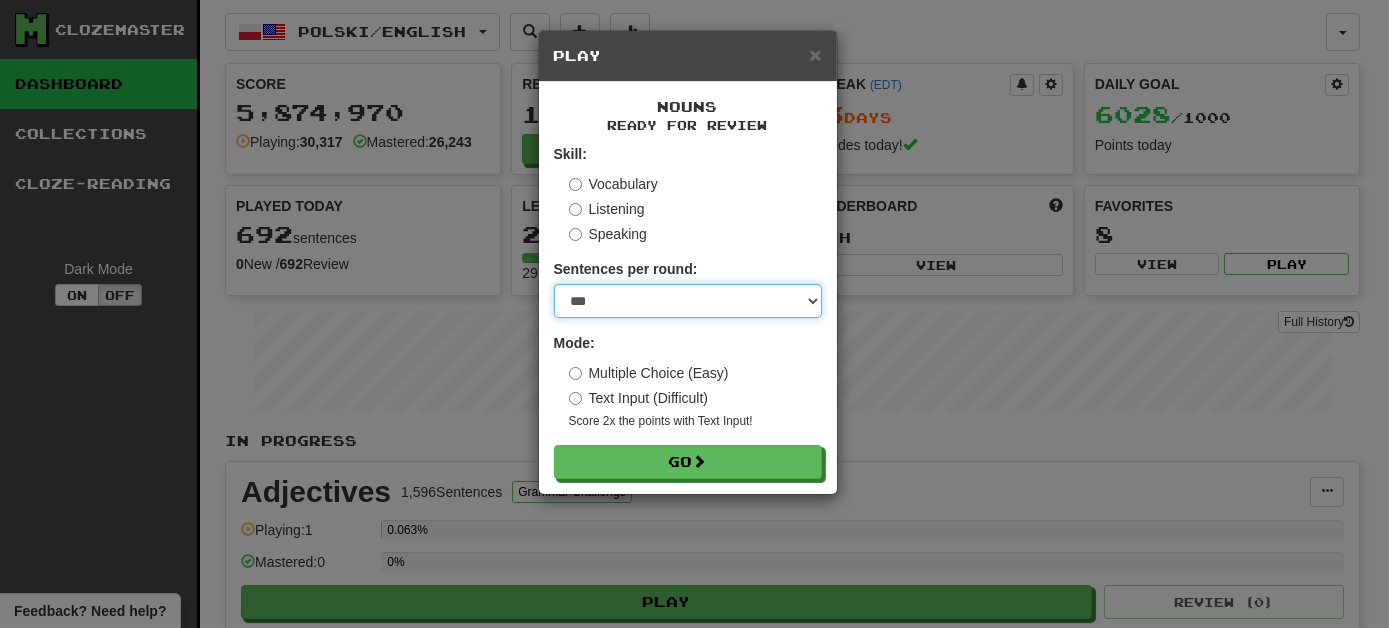 click on "* ** ** ** ** ** *** ********" at bounding box center (688, 301) 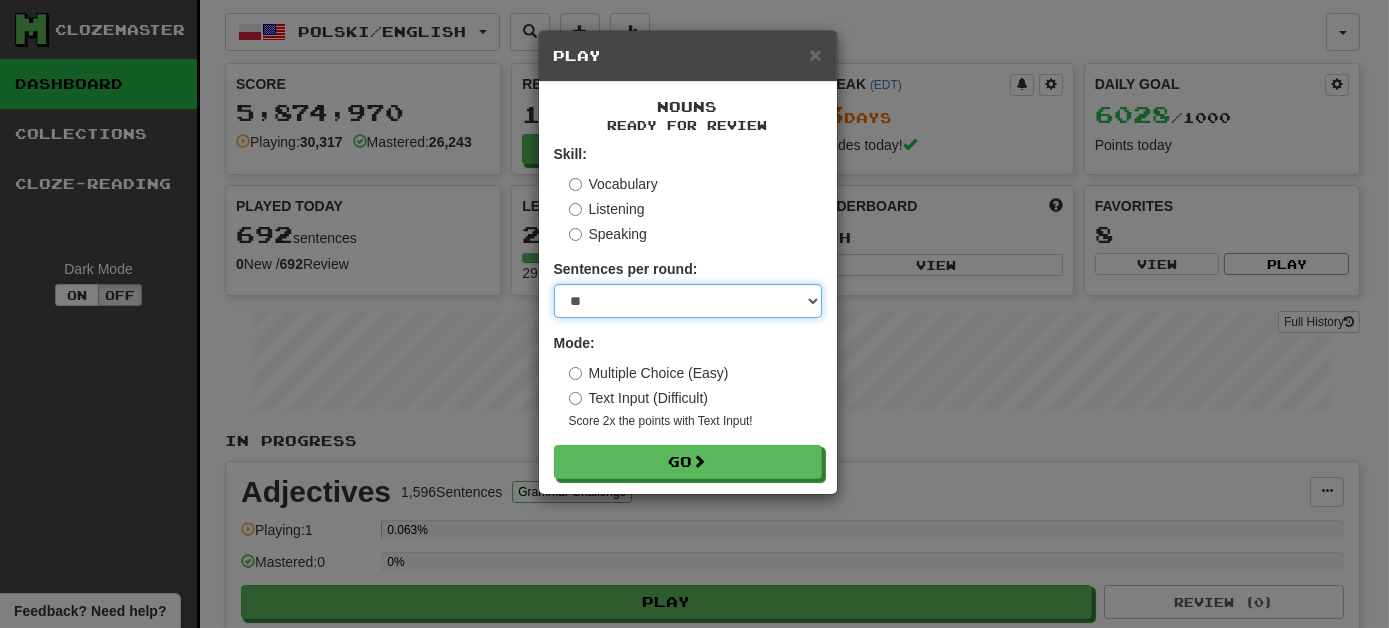 click on "* ** ** ** ** ** *** ********" at bounding box center (688, 301) 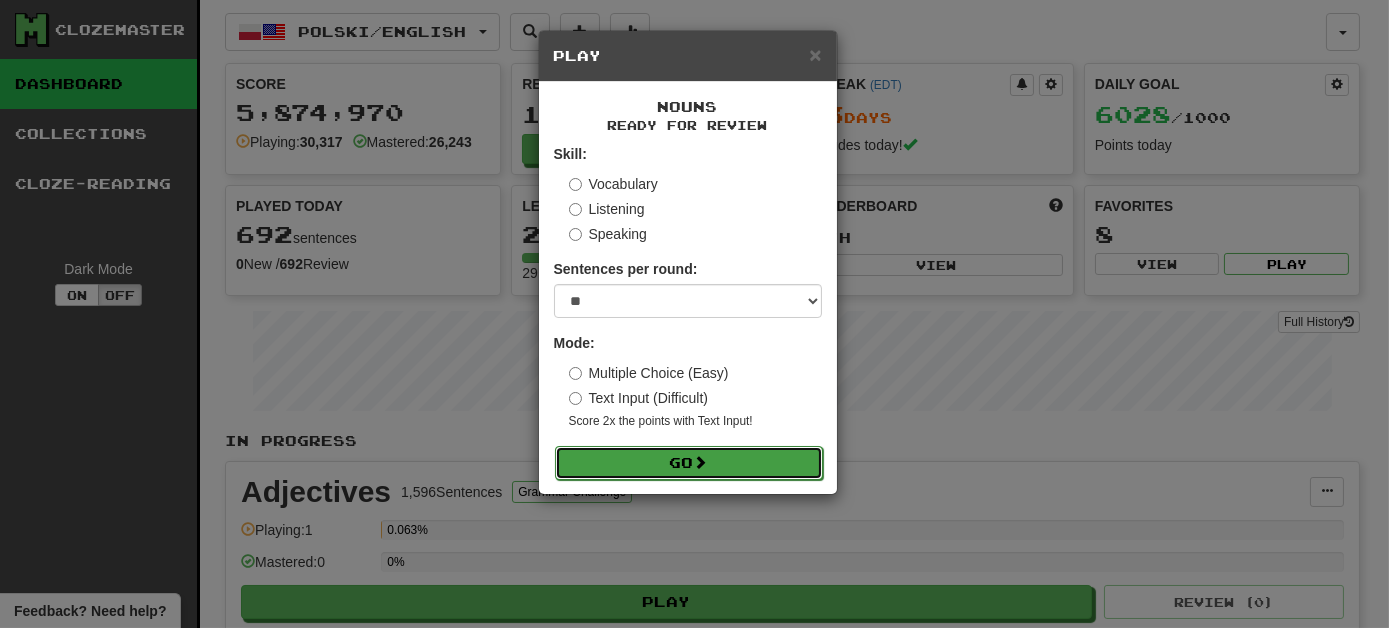 click on "Go" at bounding box center [689, 463] 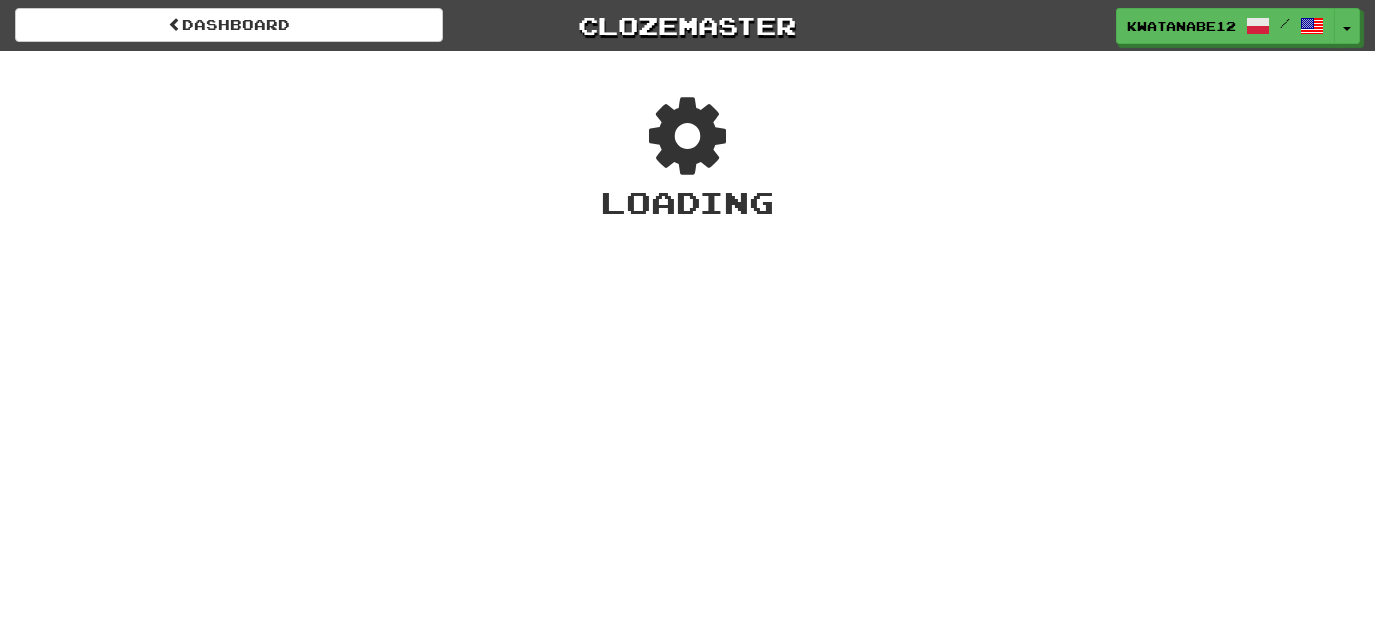 scroll, scrollTop: 0, scrollLeft: 0, axis: both 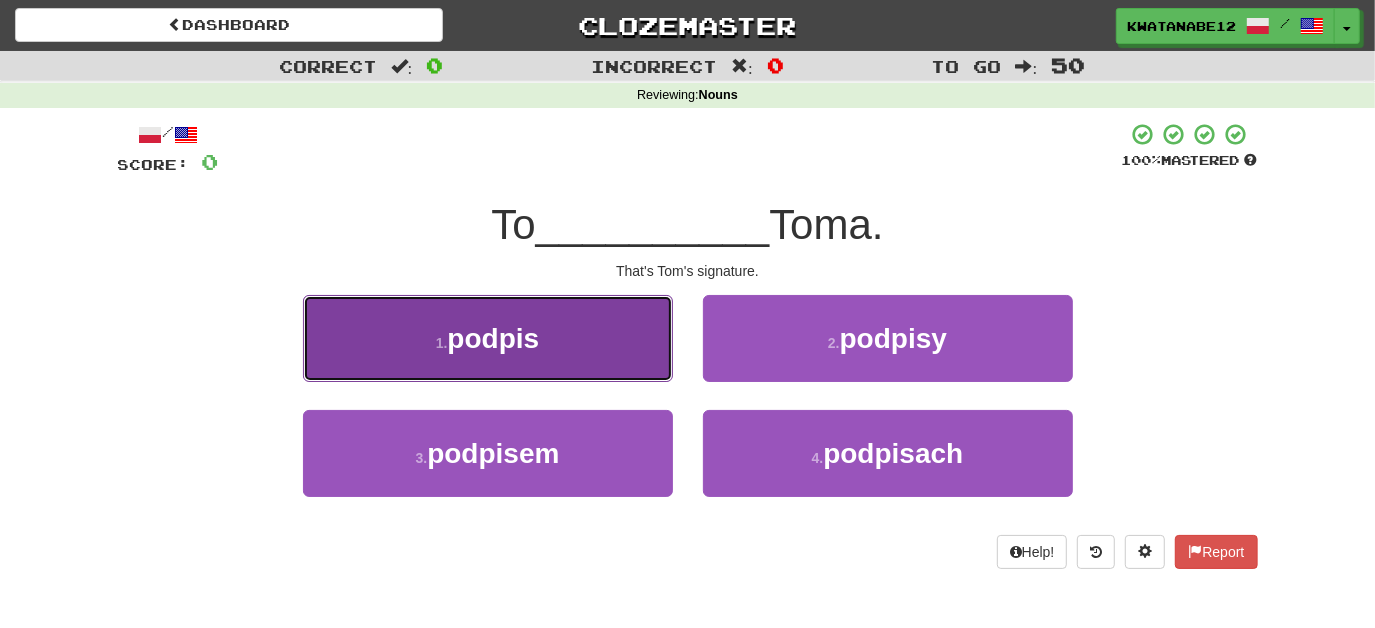 click on "1 . podpis" at bounding box center [488, 338] 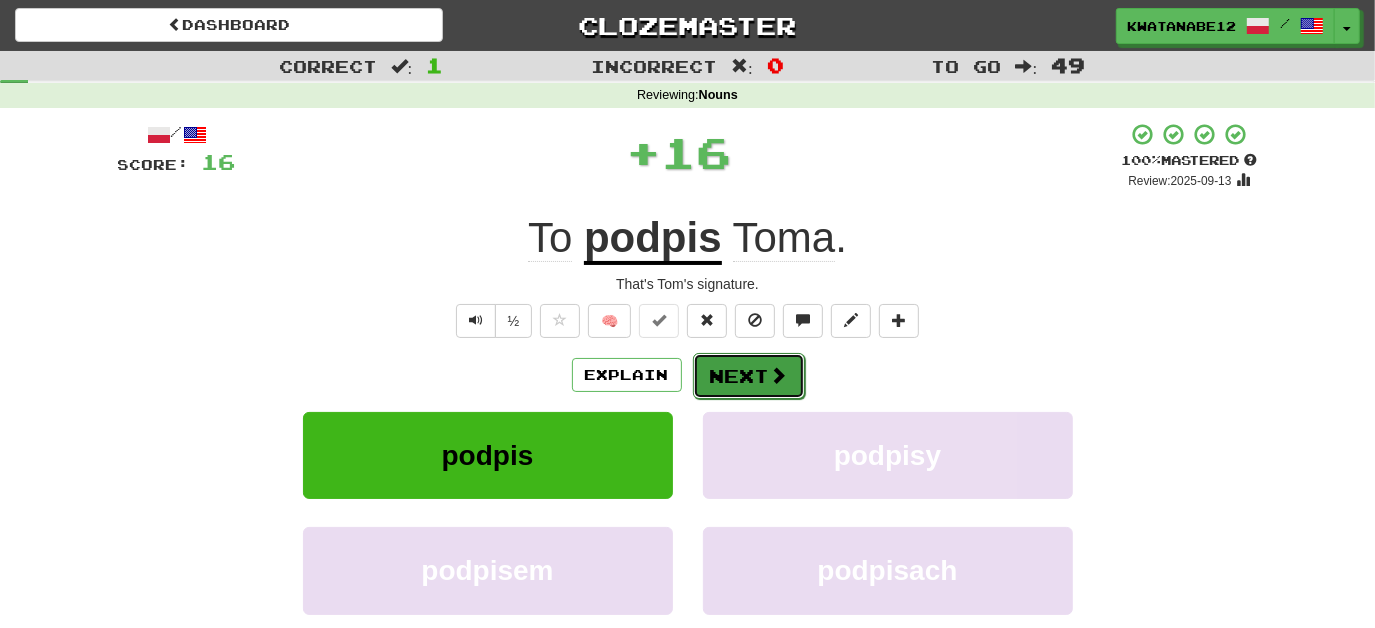 click on "Next" at bounding box center (749, 376) 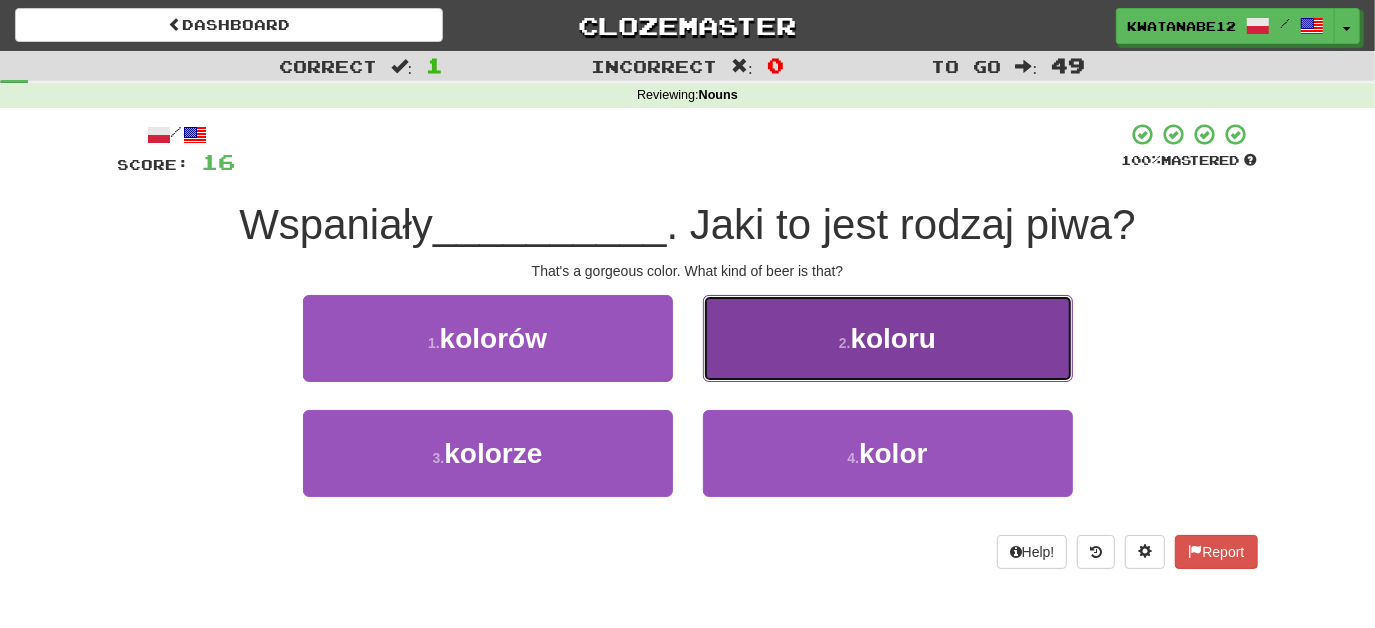 click on "2 .  koloru" at bounding box center (888, 338) 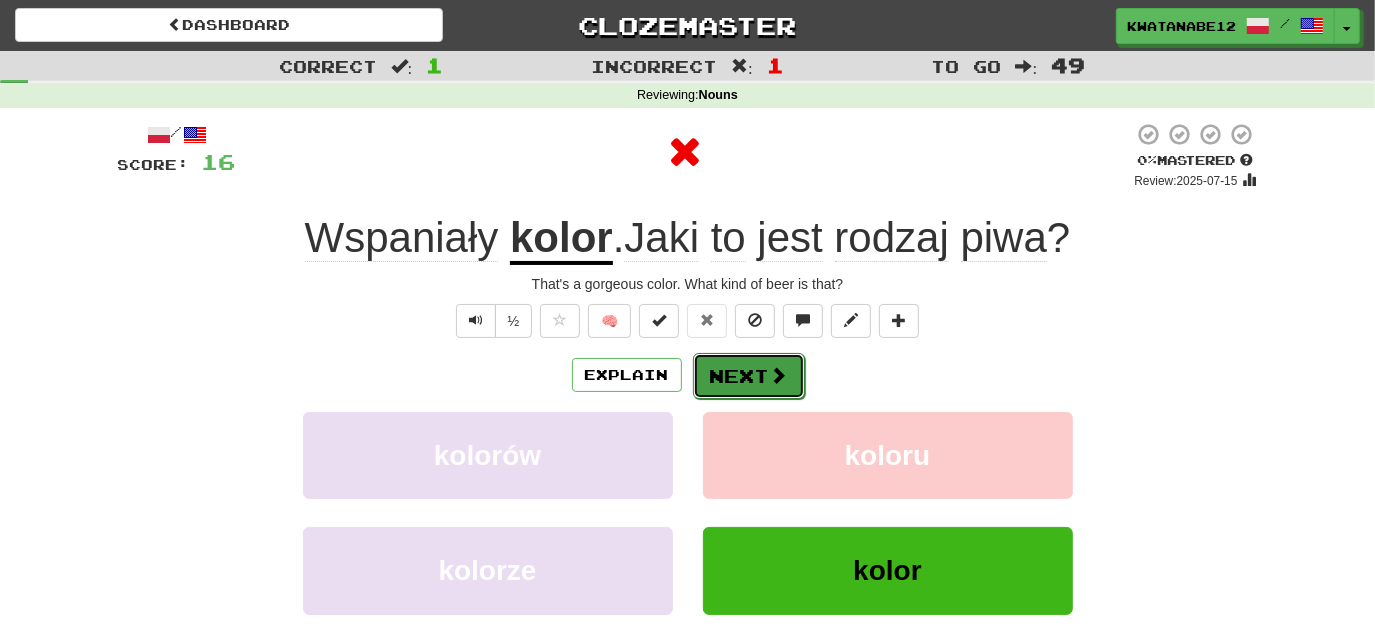 click on "Next" at bounding box center [749, 376] 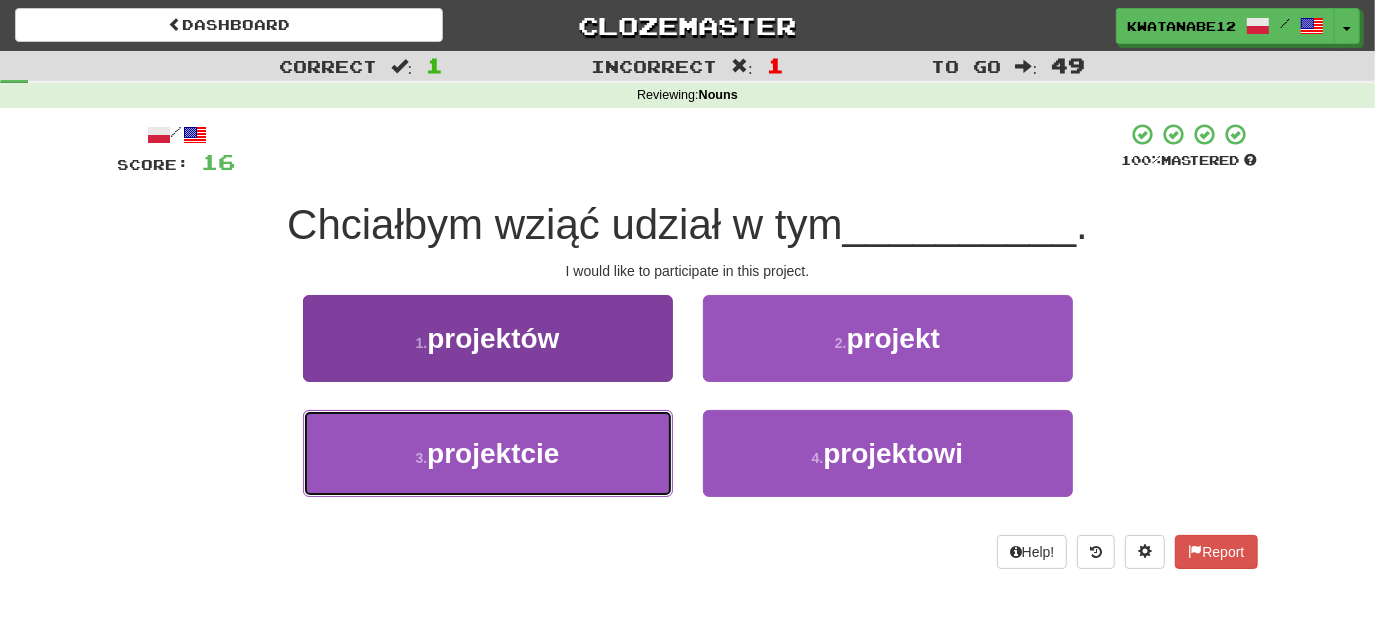 drag, startPoint x: 623, startPoint y: 436, endPoint x: 670, endPoint y: 412, distance: 52.773098 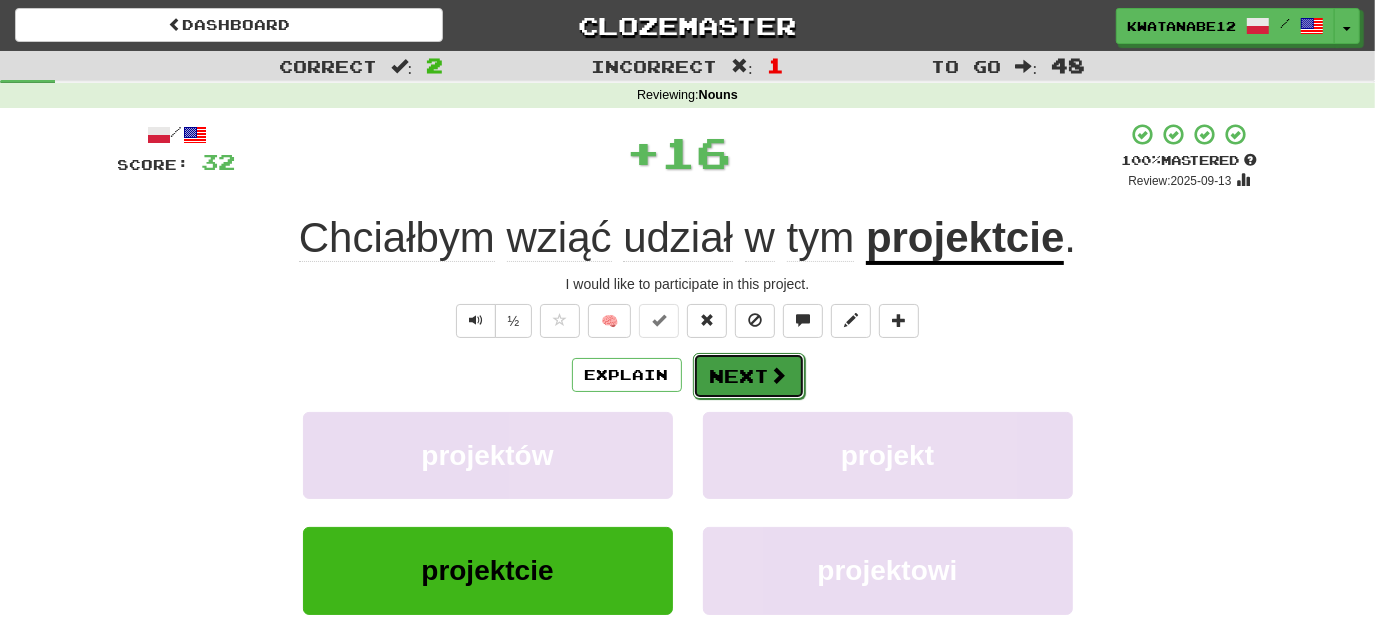 click on "Next" at bounding box center [749, 376] 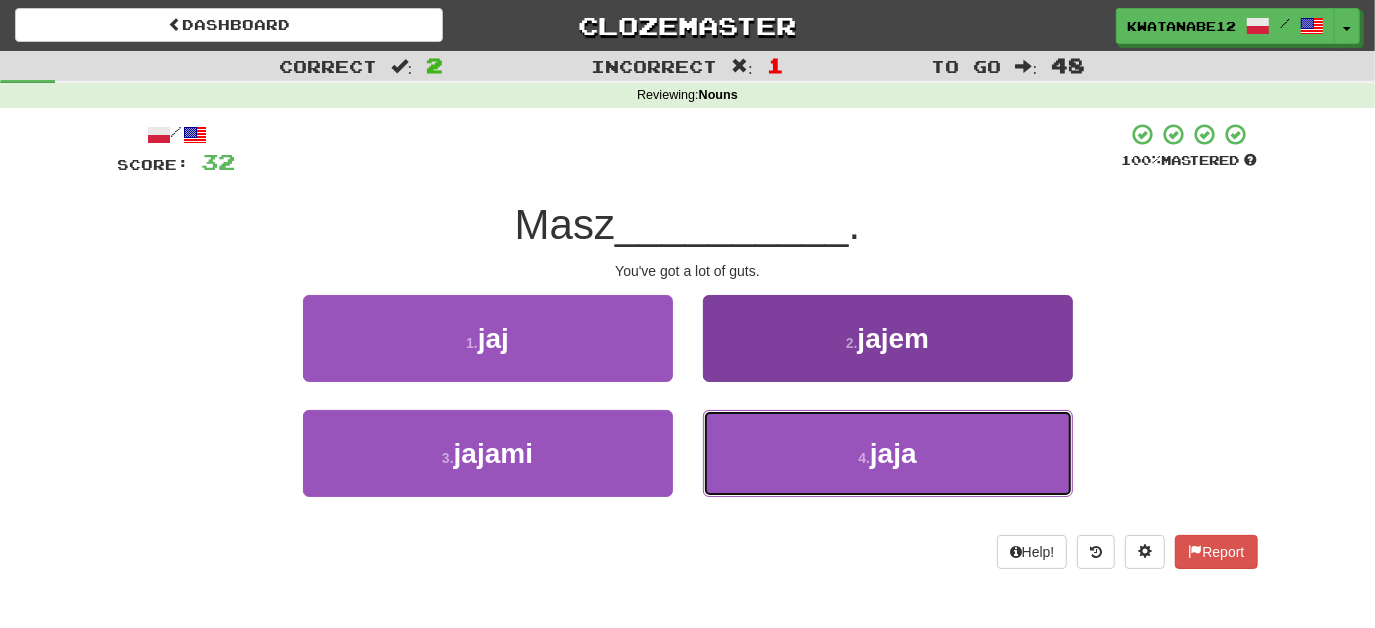 drag, startPoint x: 768, startPoint y: 453, endPoint x: 754, endPoint y: 426, distance: 30.413813 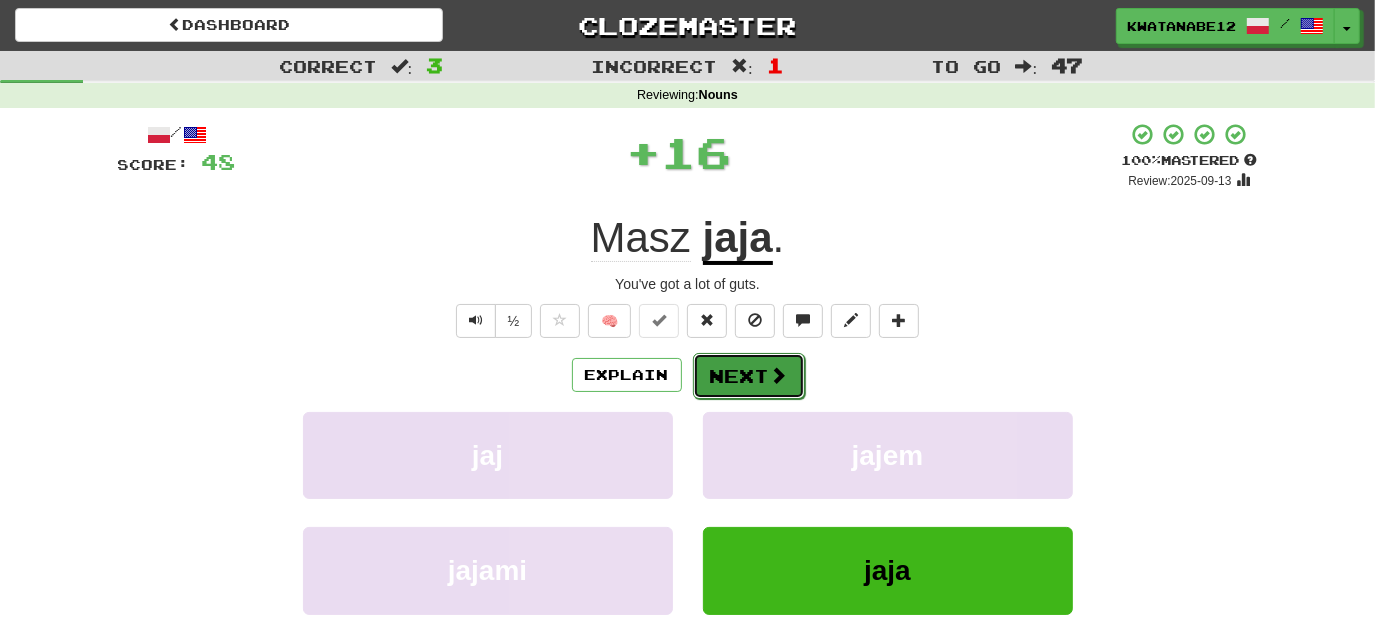 click on "Next" at bounding box center [749, 376] 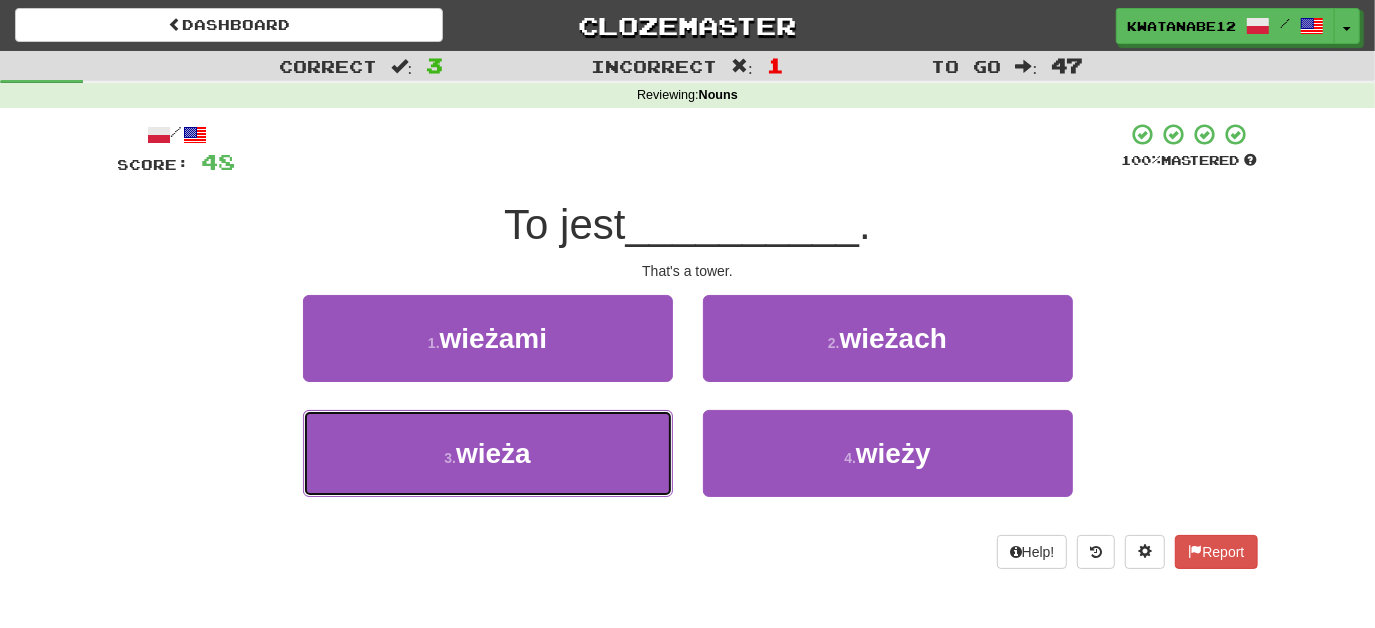 drag, startPoint x: 573, startPoint y: 451, endPoint x: 696, endPoint y: 402, distance: 132.40091 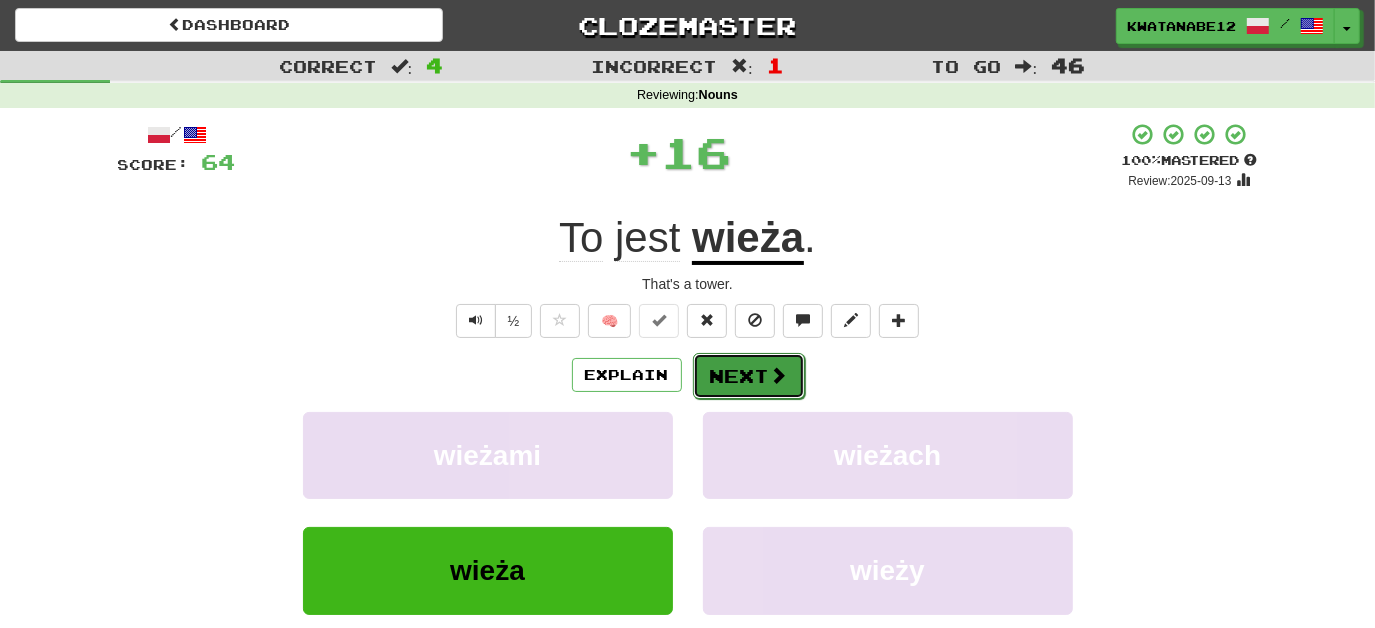 click on "Next" at bounding box center [749, 376] 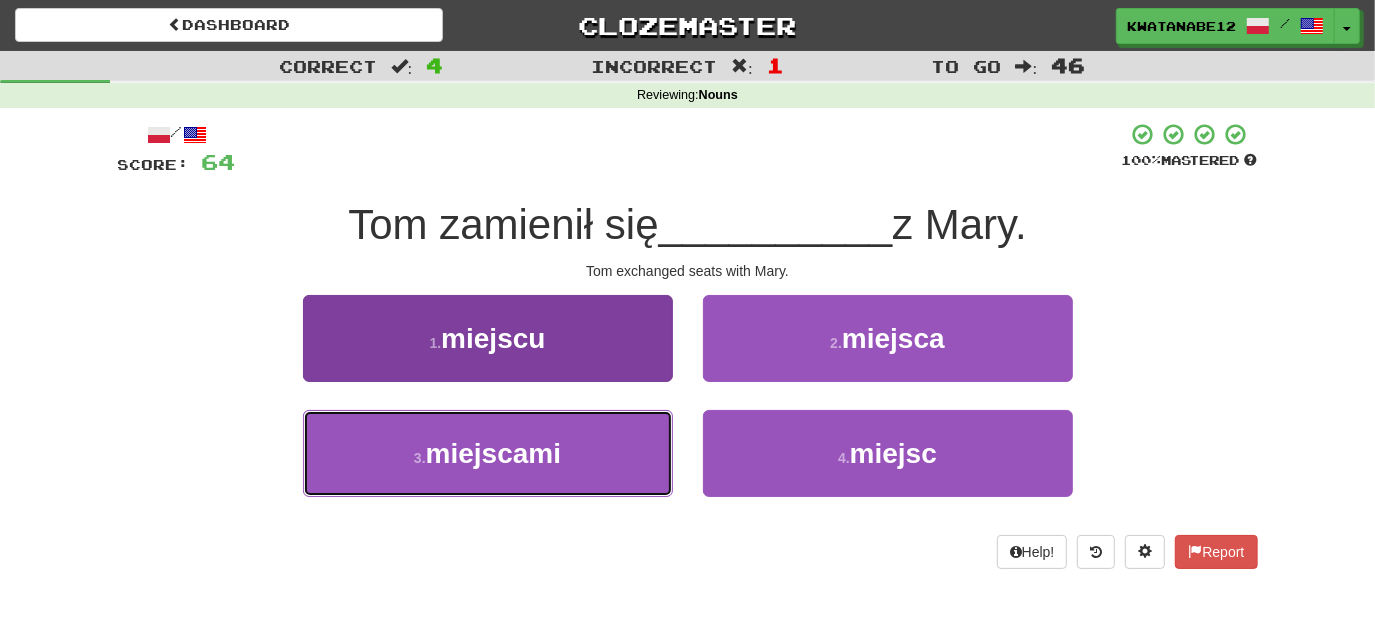 click on "3 .  miejscami" at bounding box center (488, 453) 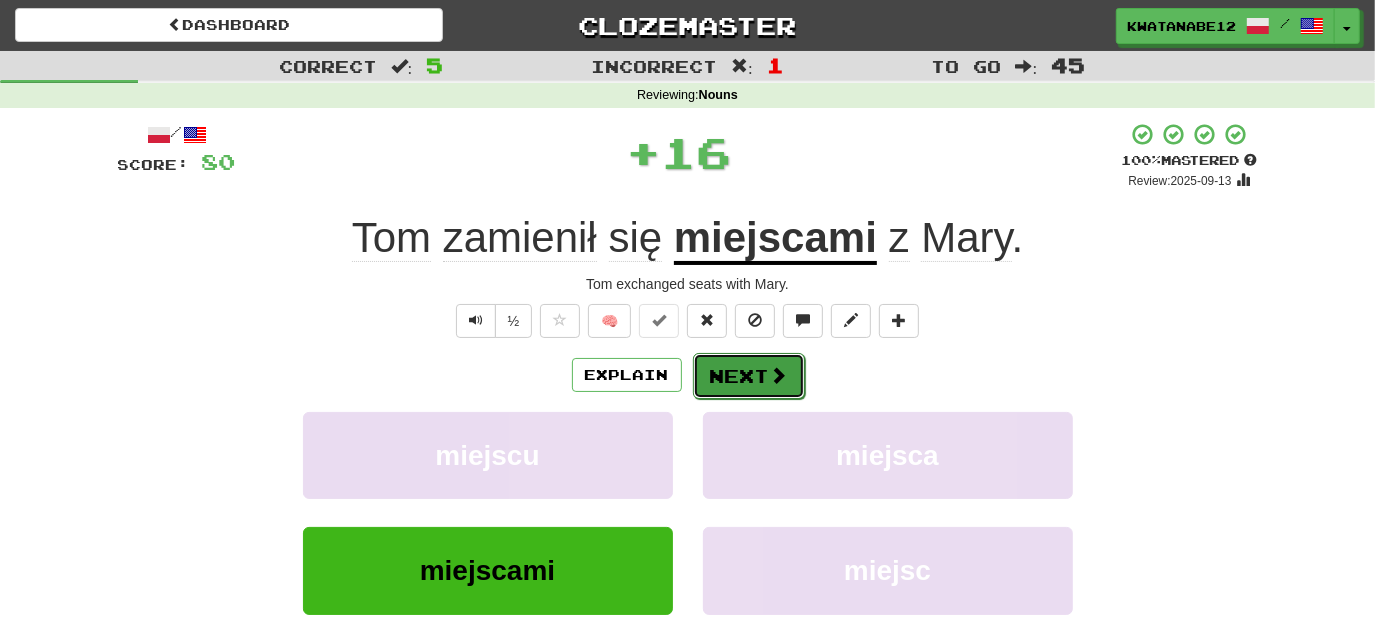 click on "Next" at bounding box center [749, 376] 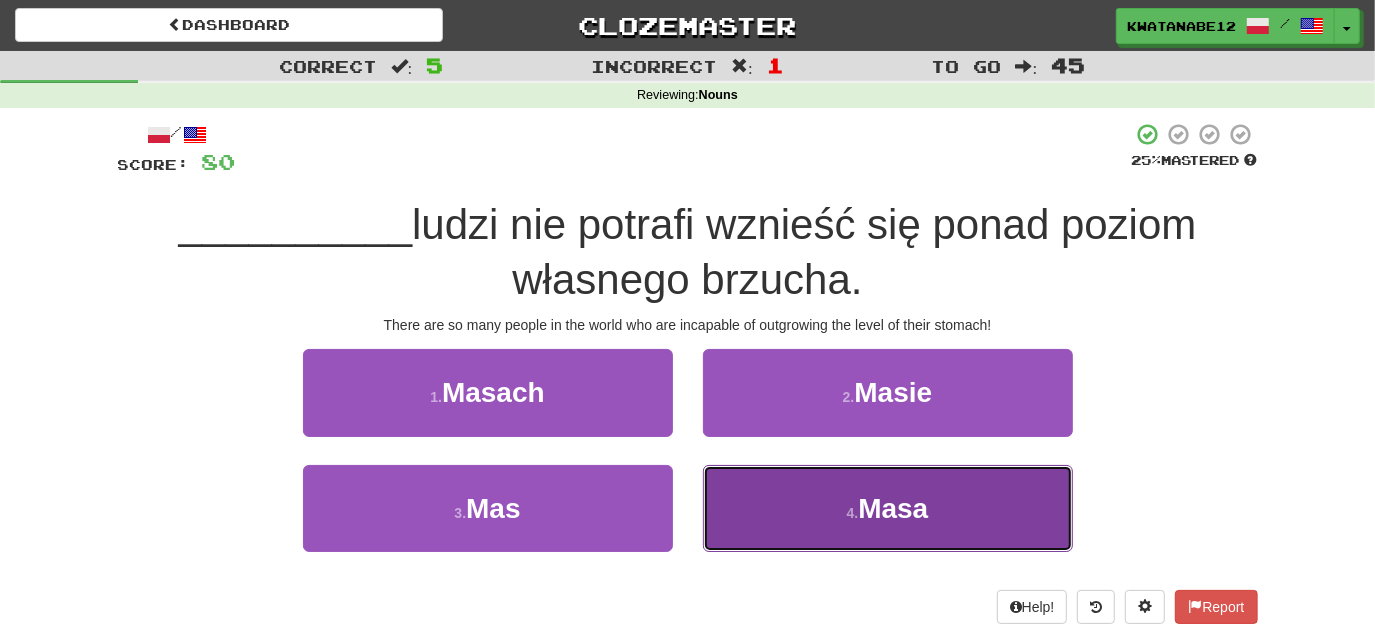 drag, startPoint x: 734, startPoint y: 519, endPoint x: 721, endPoint y: 474, distance: 46.840153 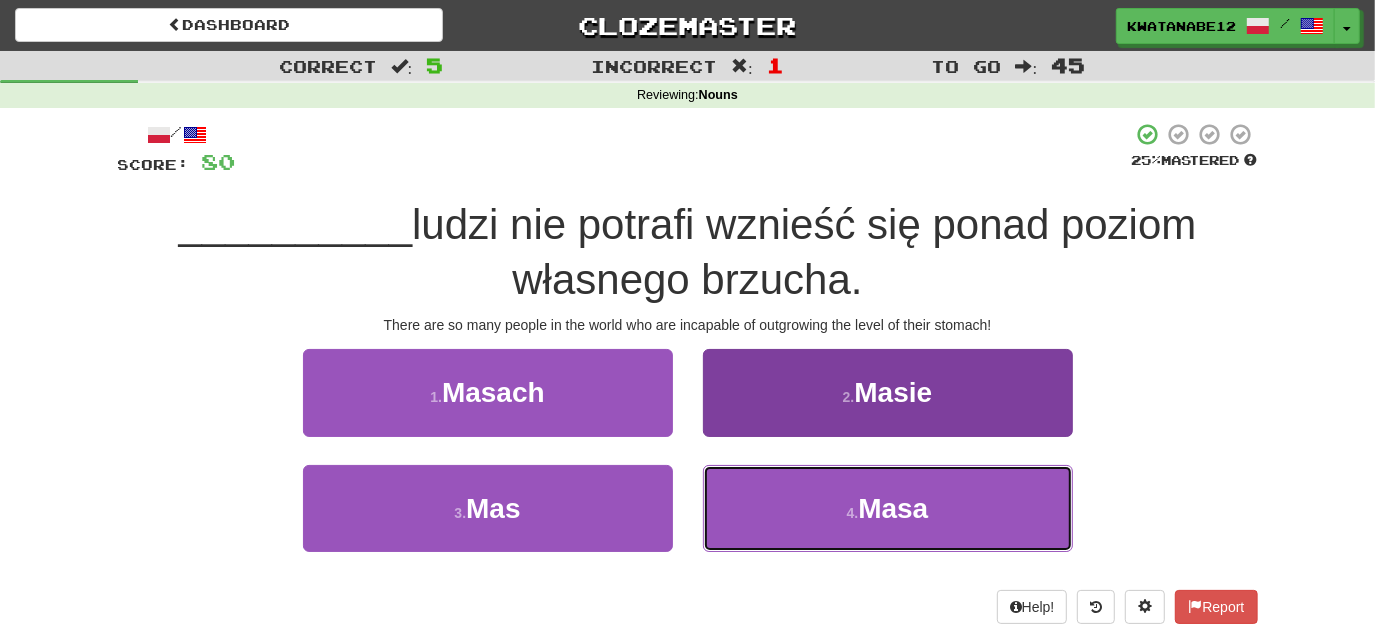 click on "4 .  Masa" at bounding box center [888, 508] 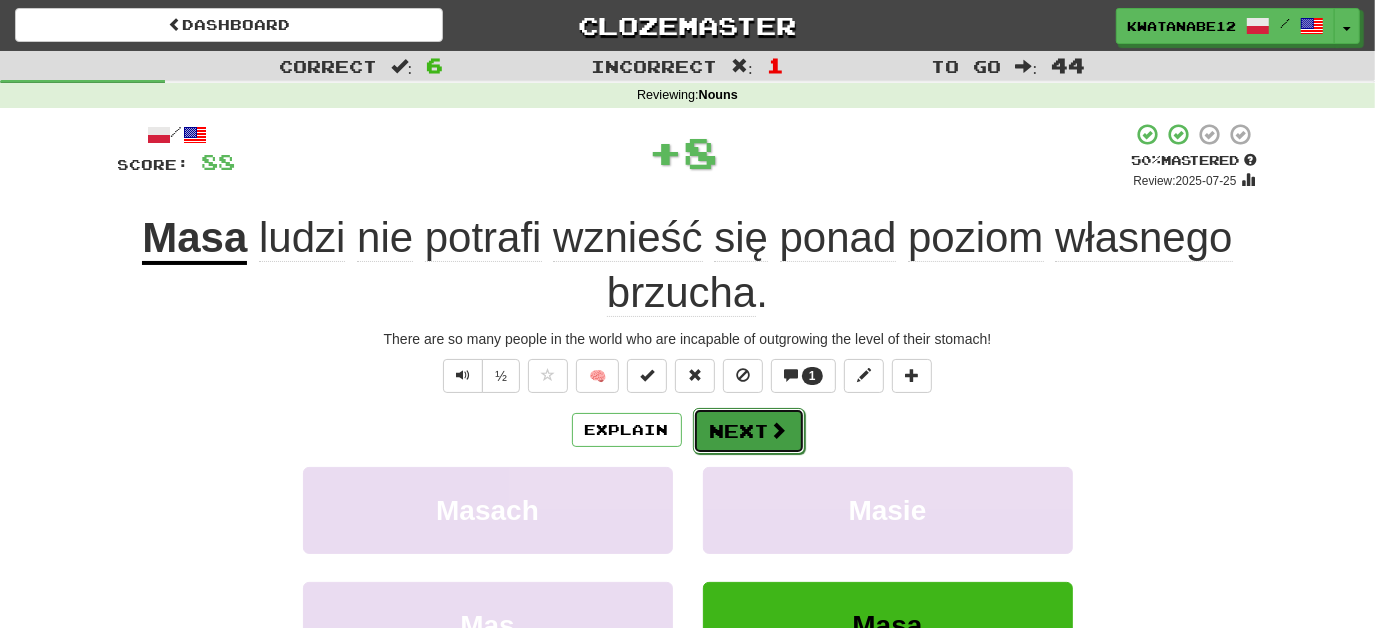 click on "Next" at bounding box center [749, 431] 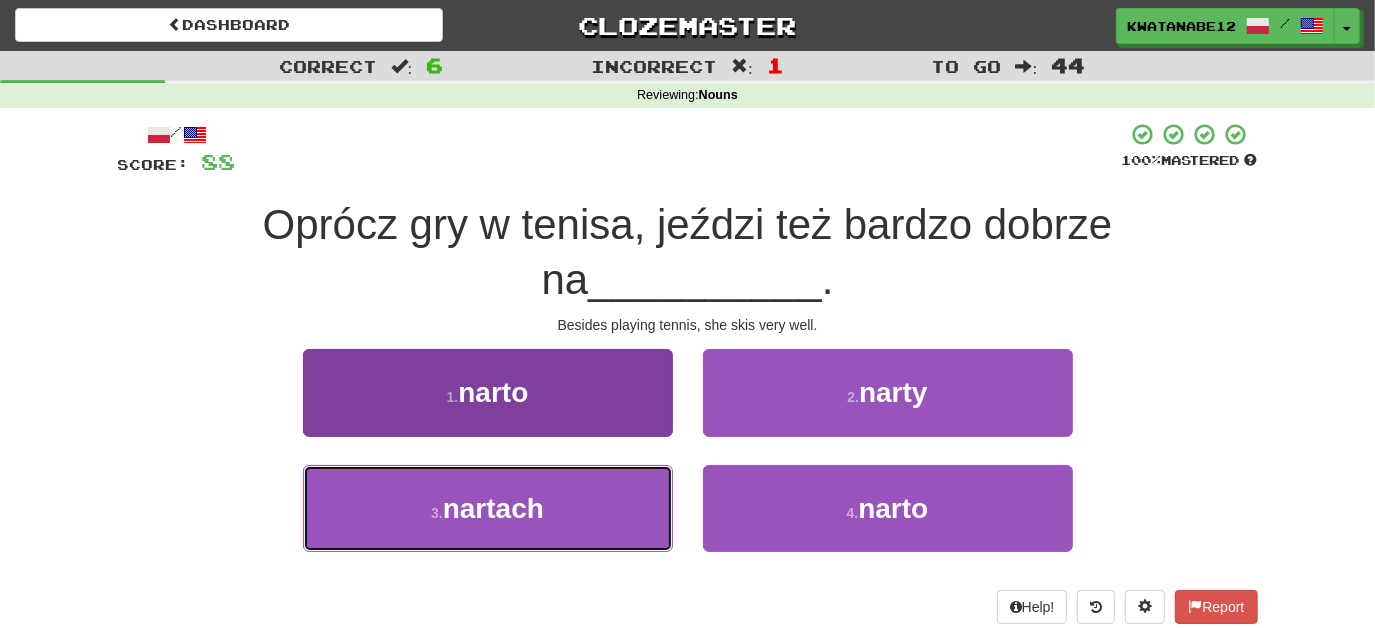 click on "3 .  nartach" at bounding box center (488, 508) 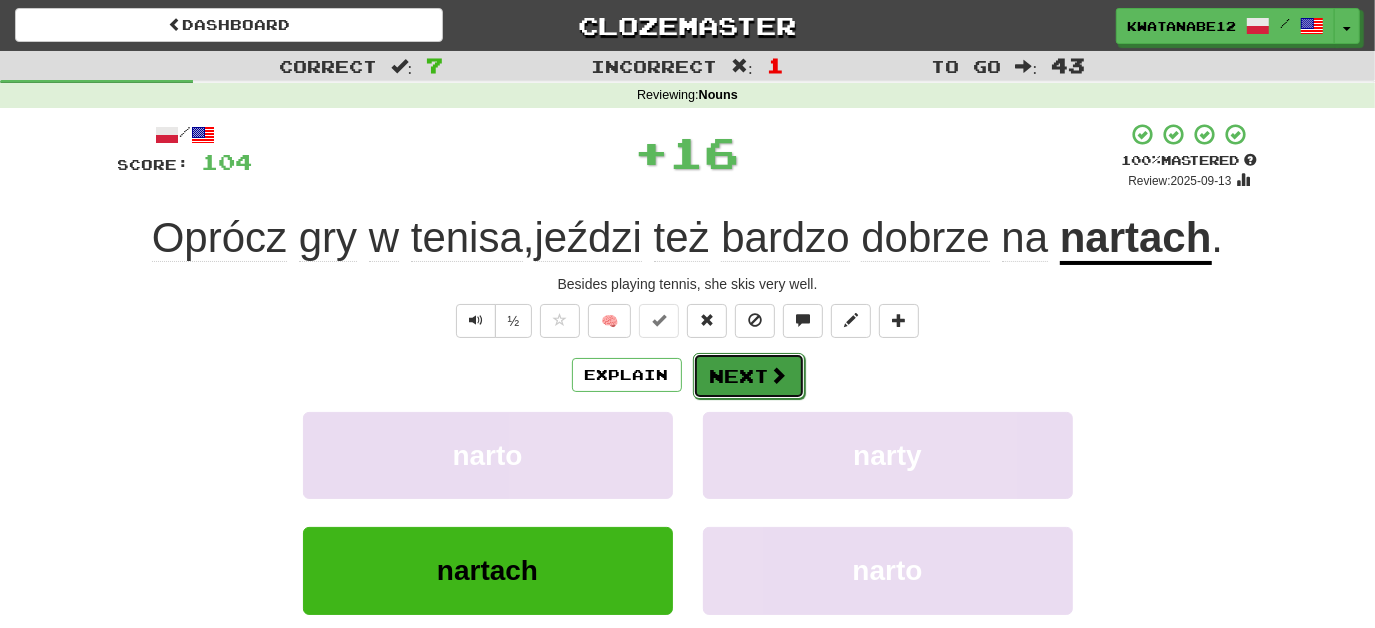 click on "Next" at bounding box center [749, 376] 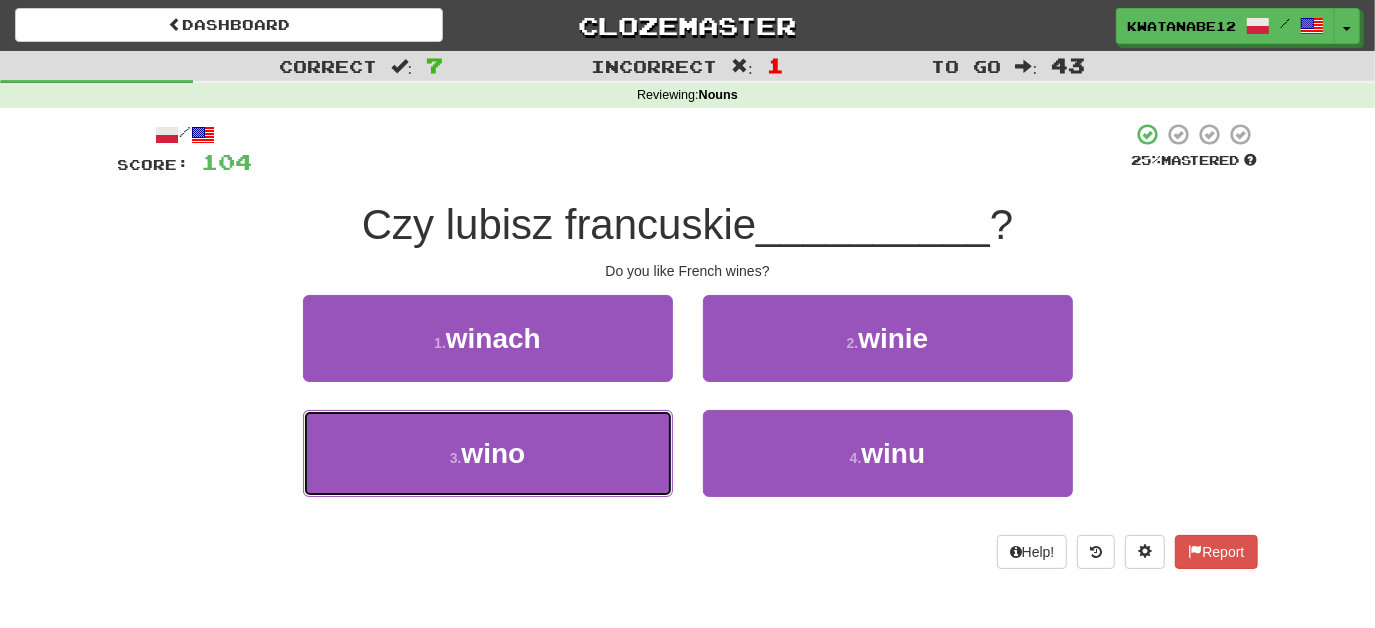 drag, startPoint x: 606, startPoint y: 453, endPoint x: 704, endPoint y: 402, distance: 110.47624 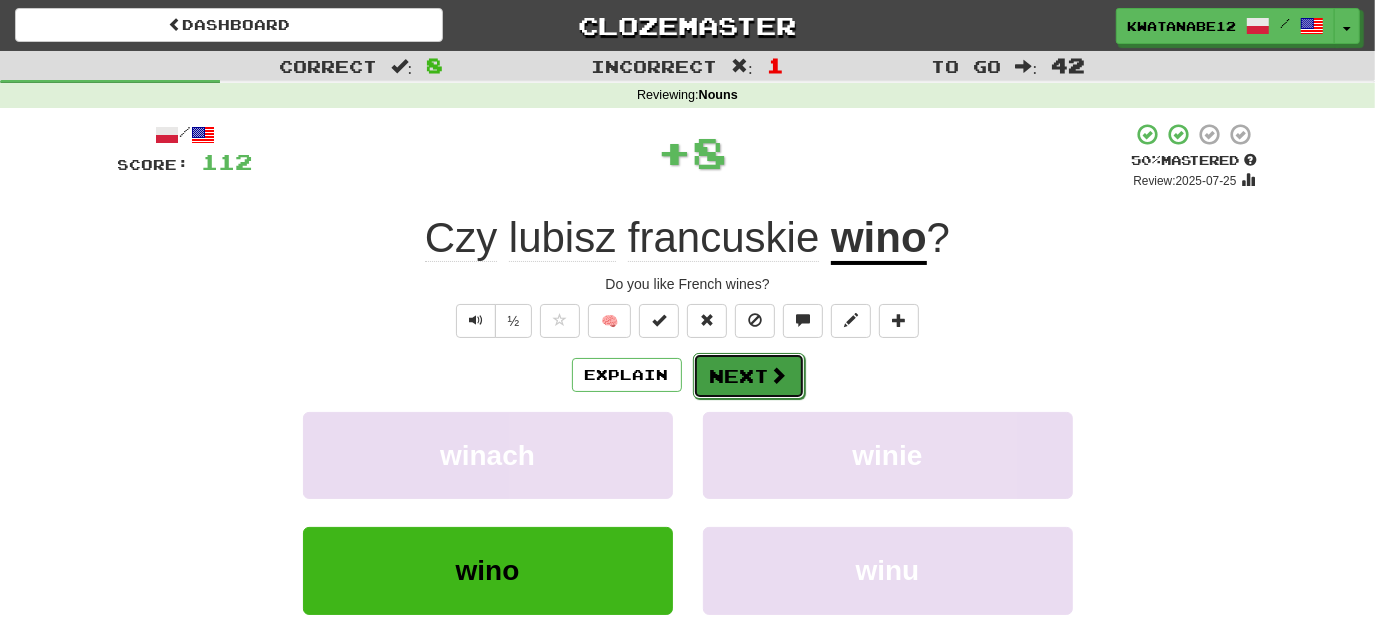 click on "Next" at bounding box center [749, 376] 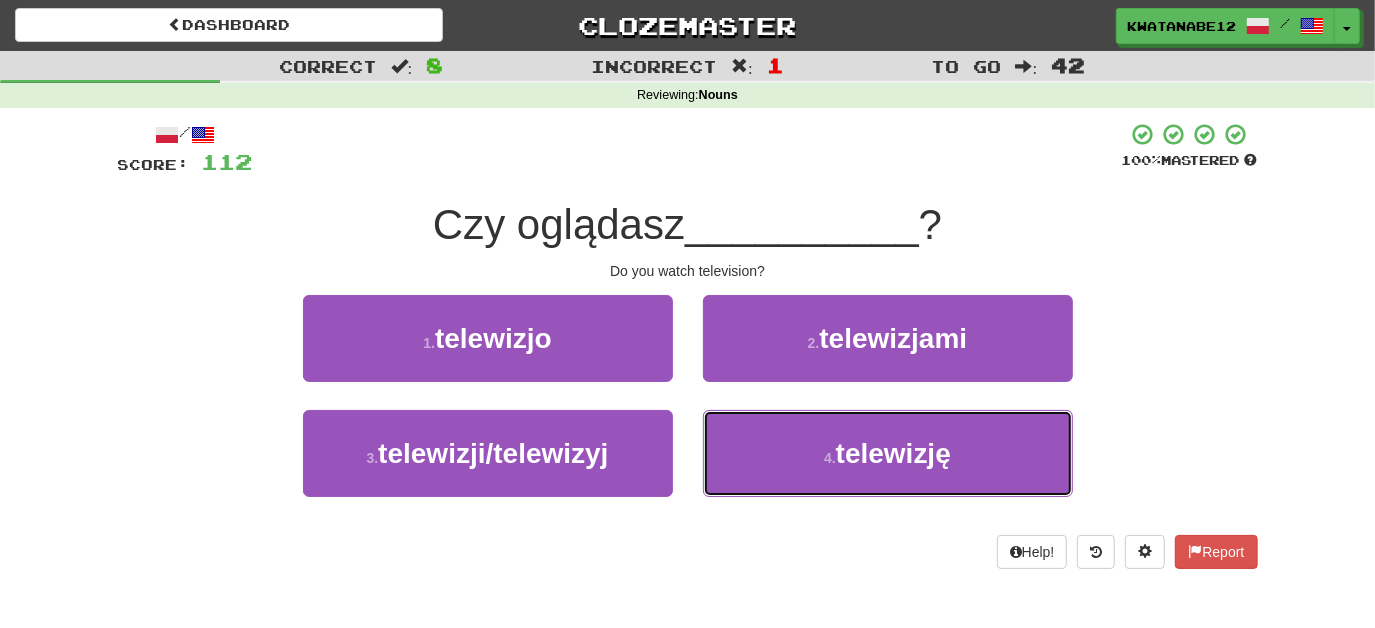 drag, startPoint x: 730, startPoint y: 441, endPoint x: 729, endPoint y: 400, distance: 41.01219 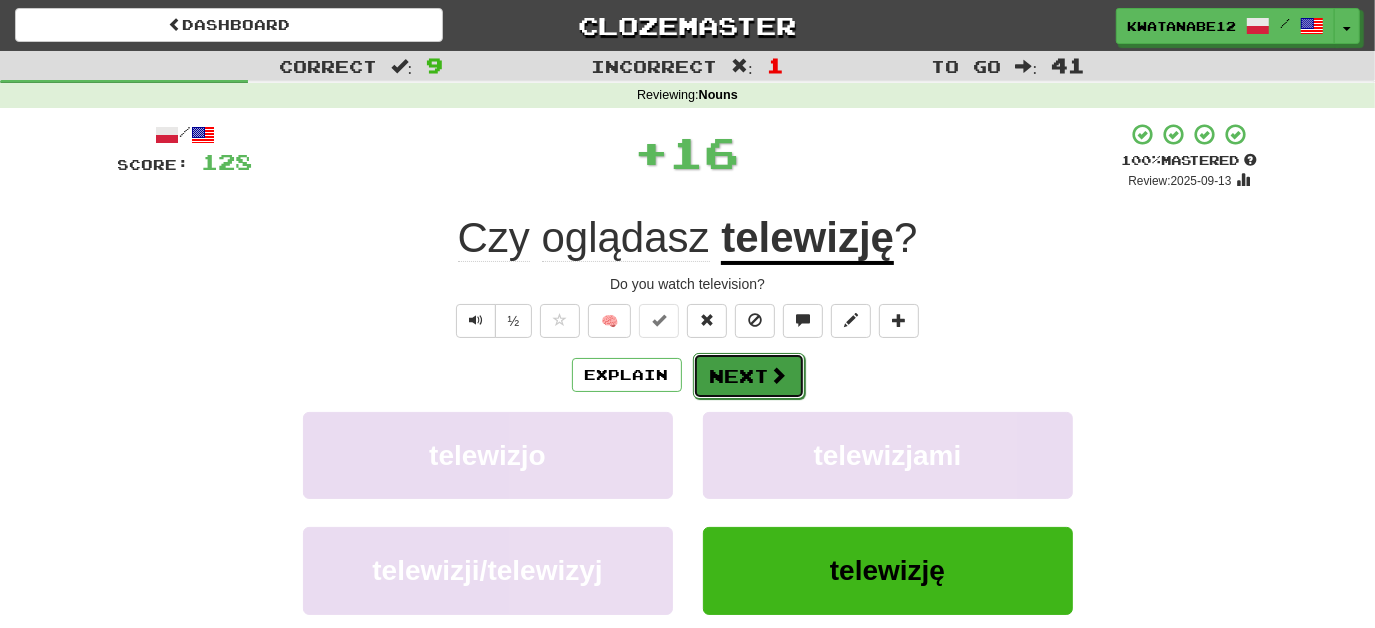 click on "Next" at bounding box center [749, 376] 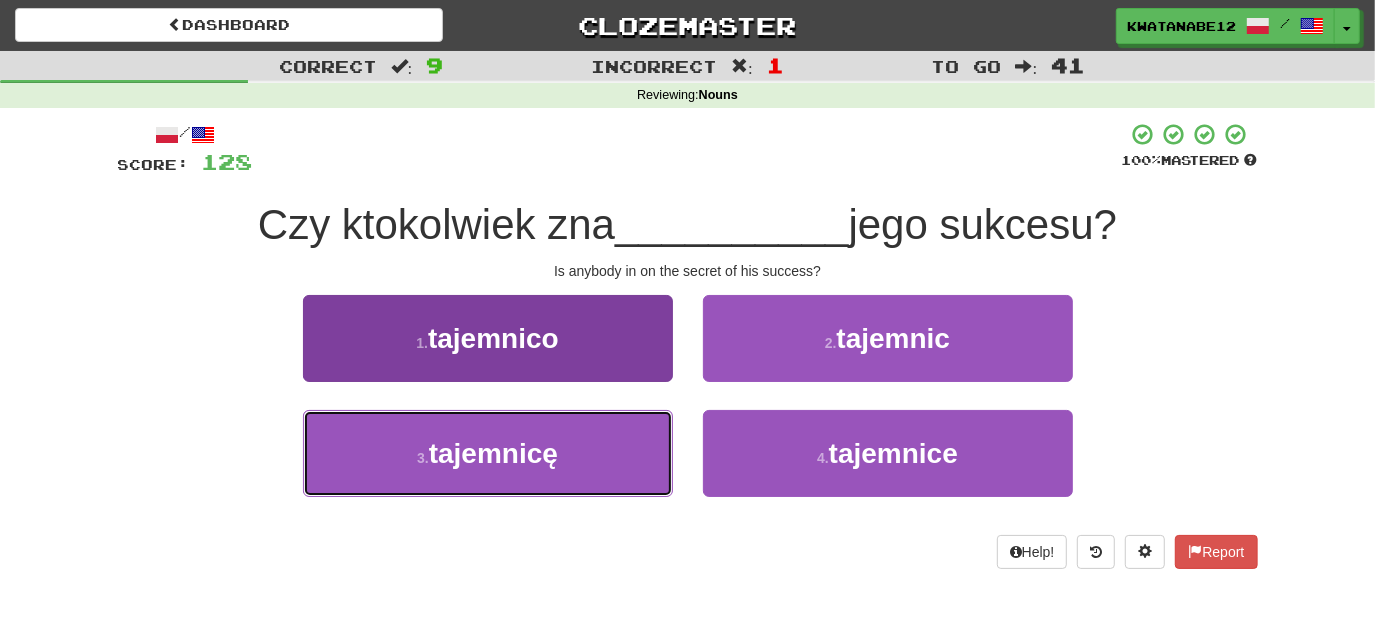drag, startPoint x: 632, startPoint y: 444, endPoint x: 653, endPoint y: 432, distance: 24.186773 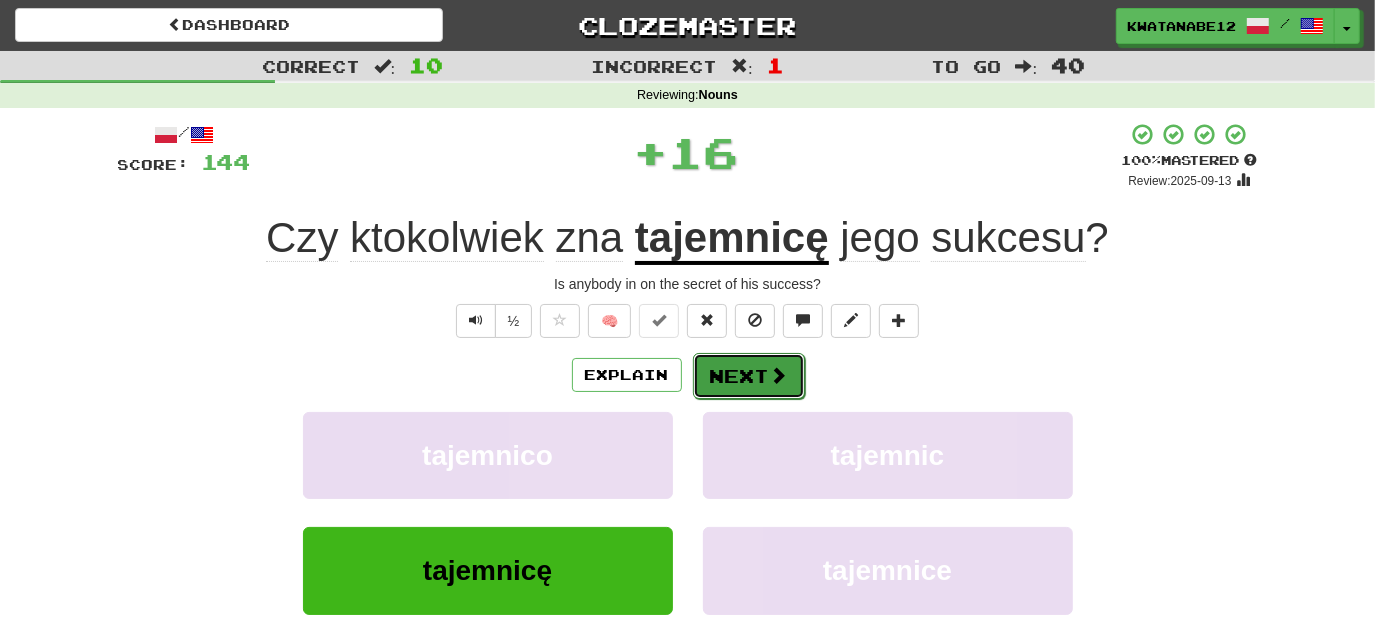 click on "Next" at bounding box center (749, 376) 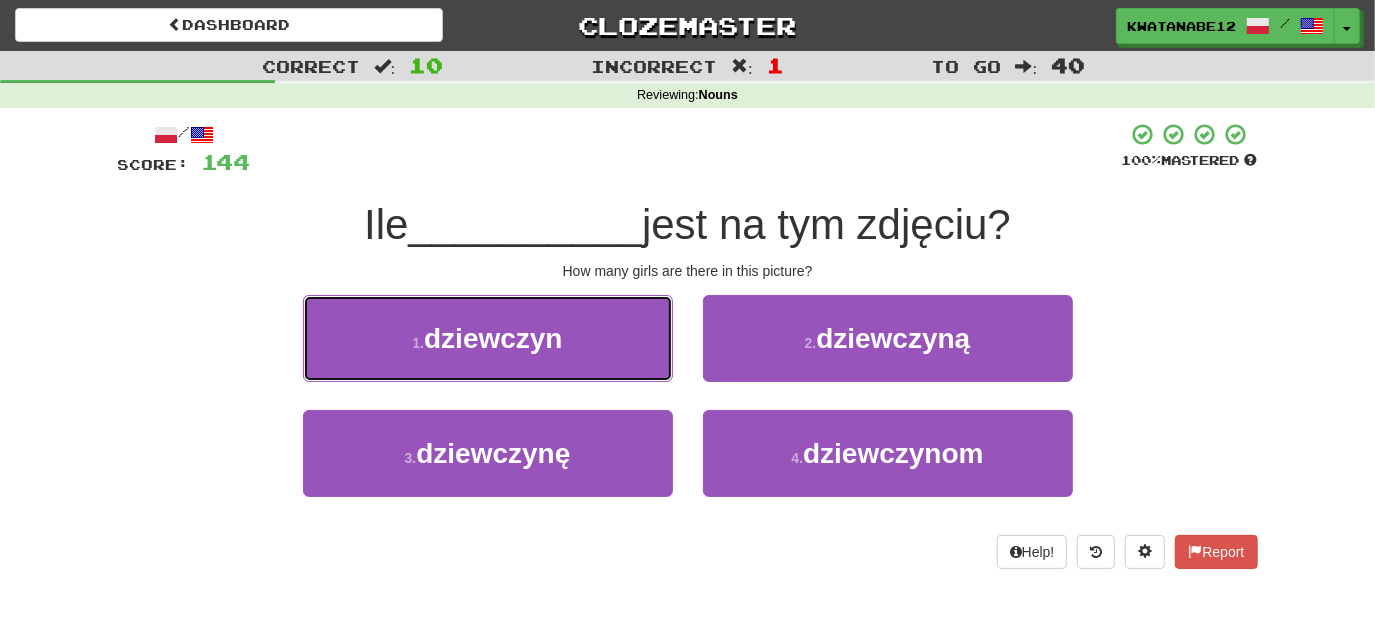 drag, startPoint x: 626, startPoint y: 330, endPoint x: 651, endPoint y: 344, distance: 28.653097 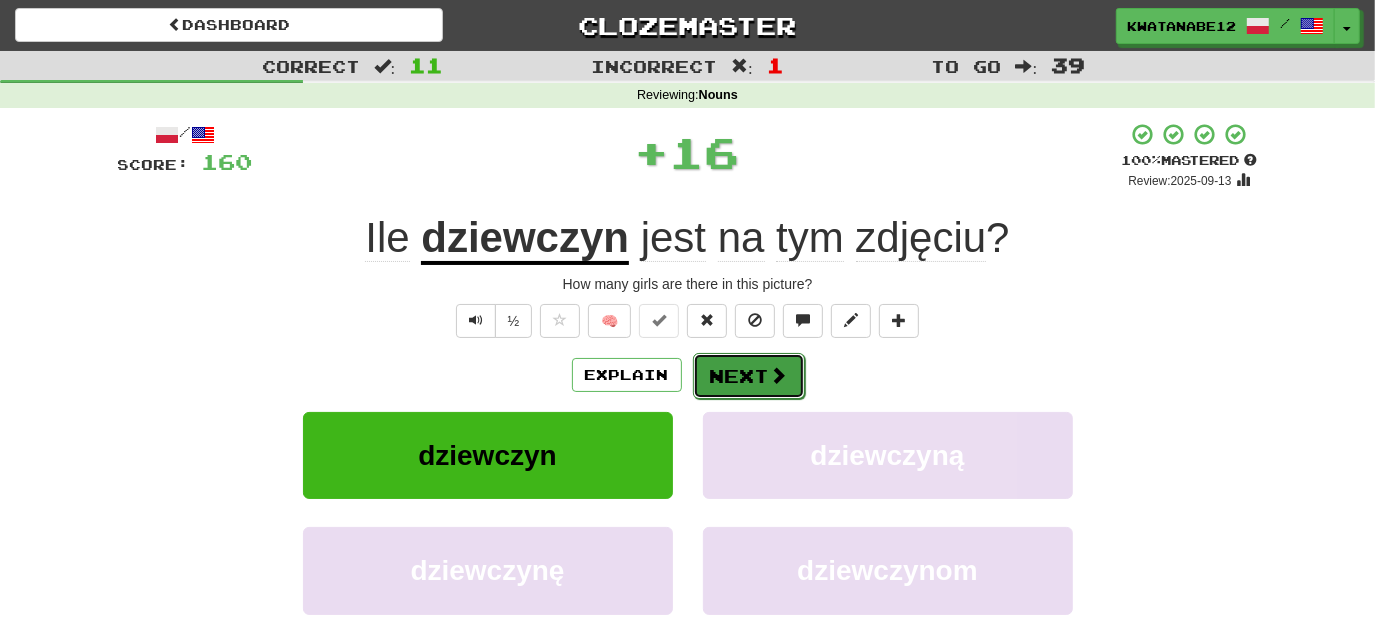 click on "Next" at bounding box center [749, 376] 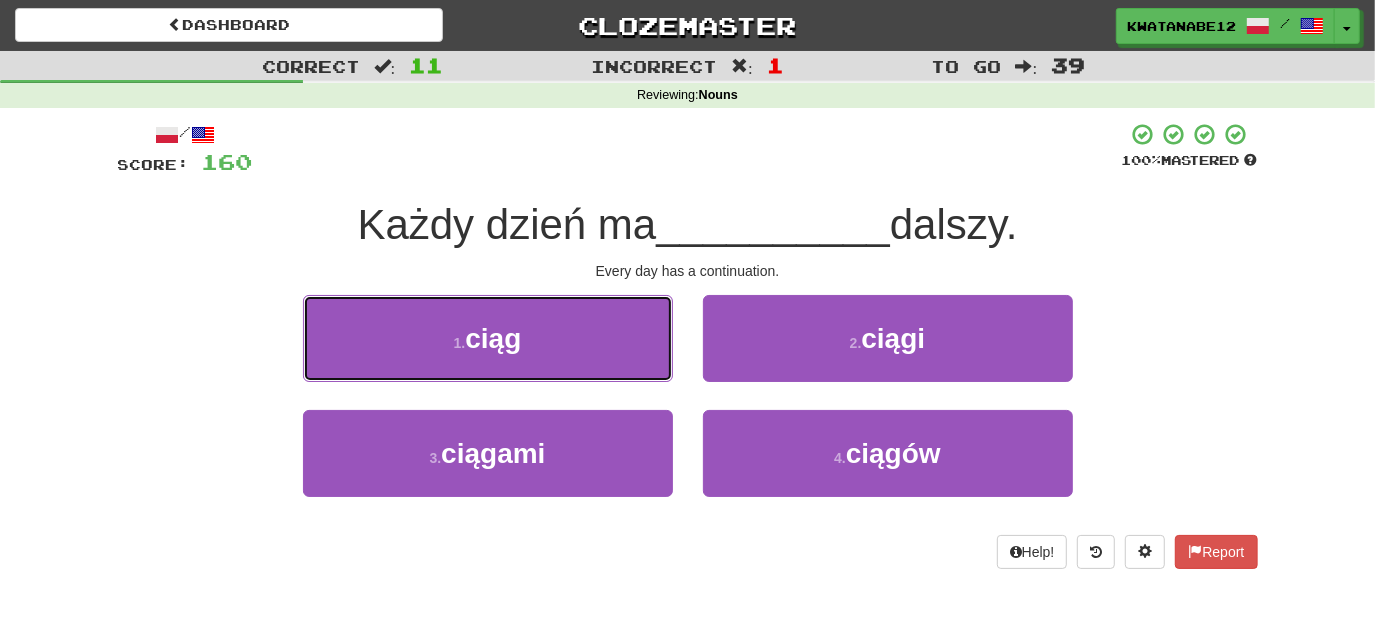 drag, startPoint x: 590, startPoint y: 345, endPoint x: 620, endPoint y: 350, distance: 30.413813 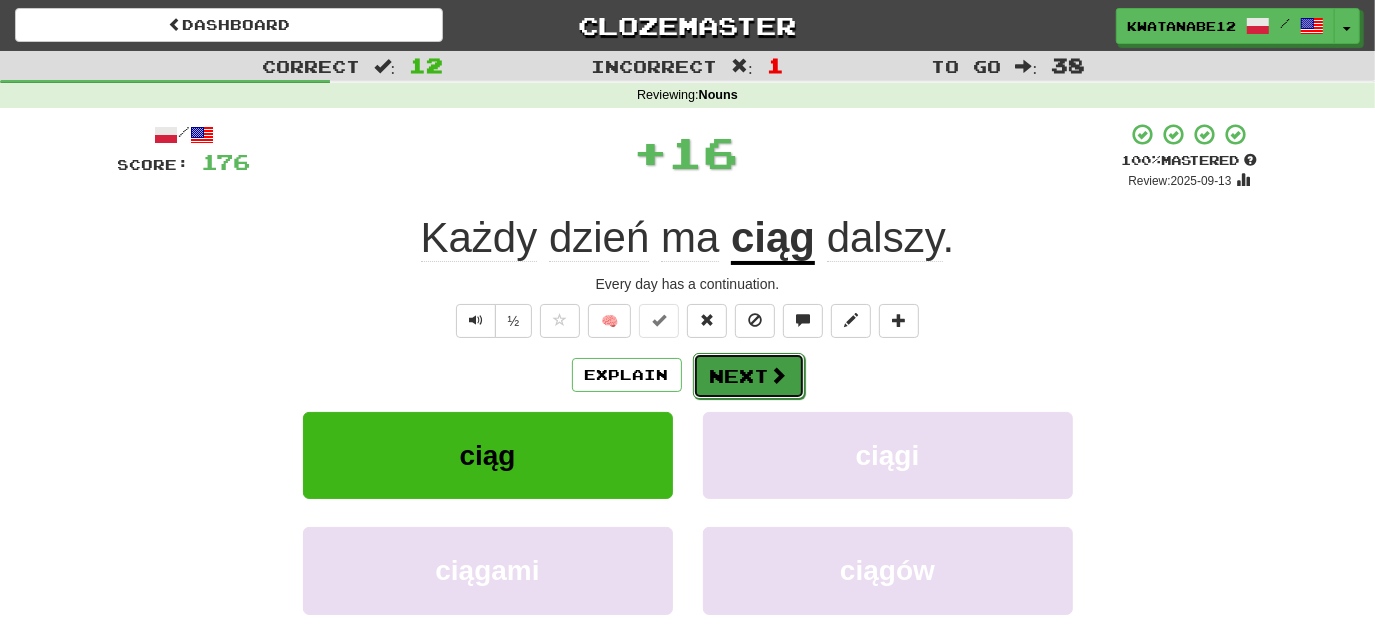 click on "Next" at bounding box center [749, 376] 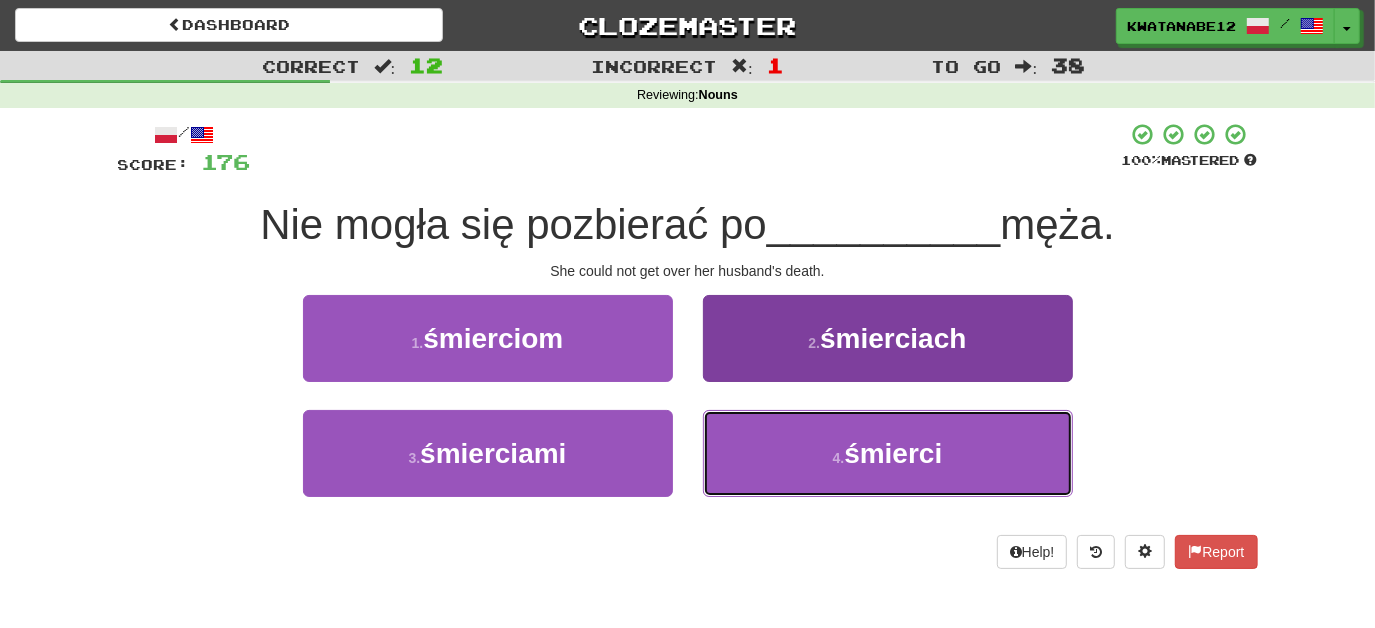 click on "4 .  śmierci" at bounding box center (888, 453) 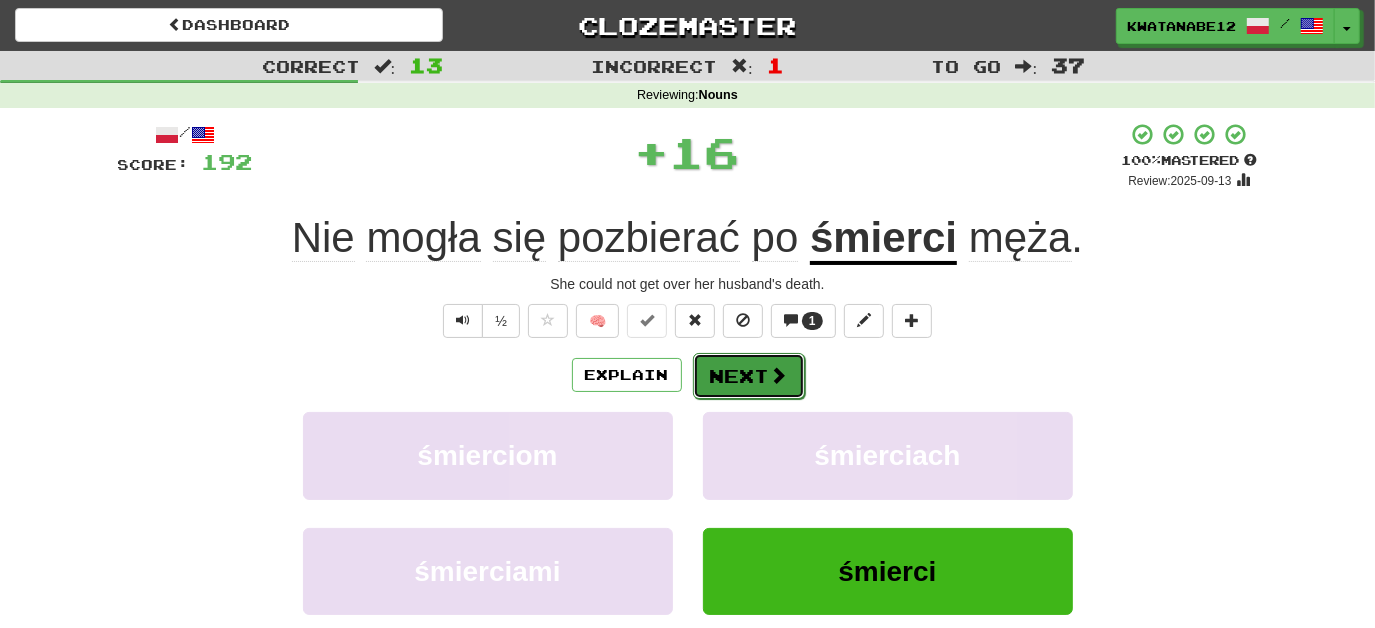 click on "Next" at bounding box center (749, 376) 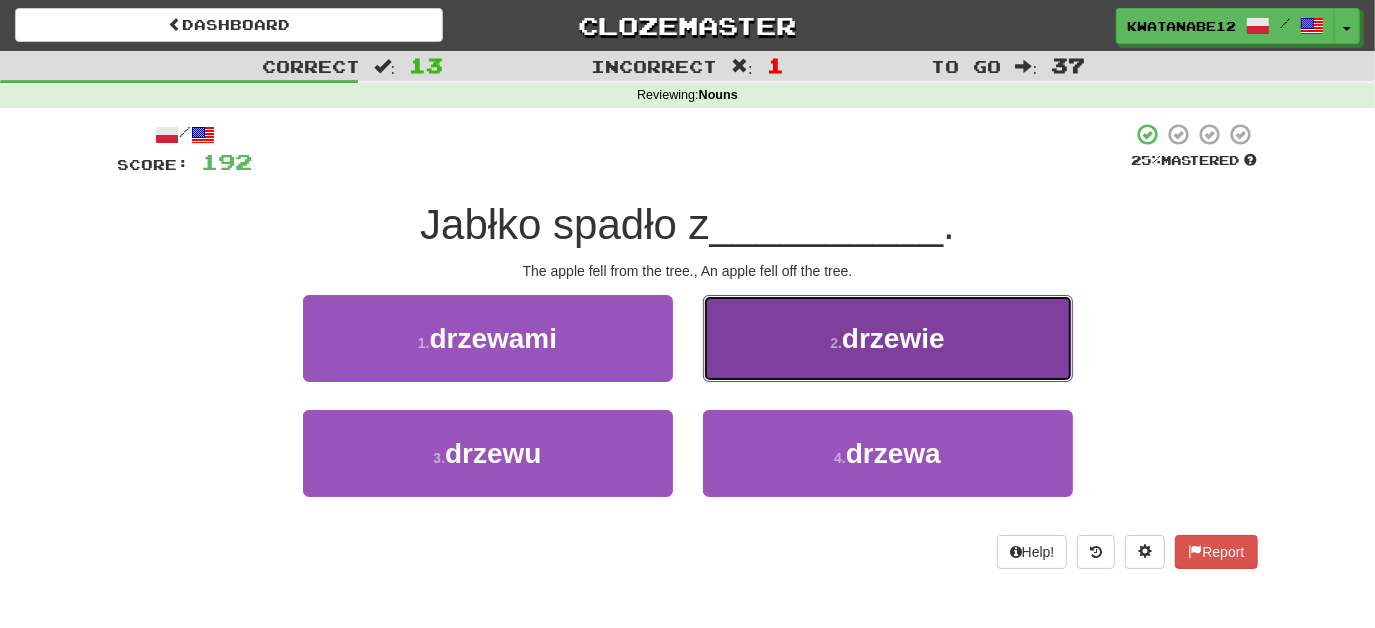 click on "2 .  drzewie" at bounding box center [888, 338] 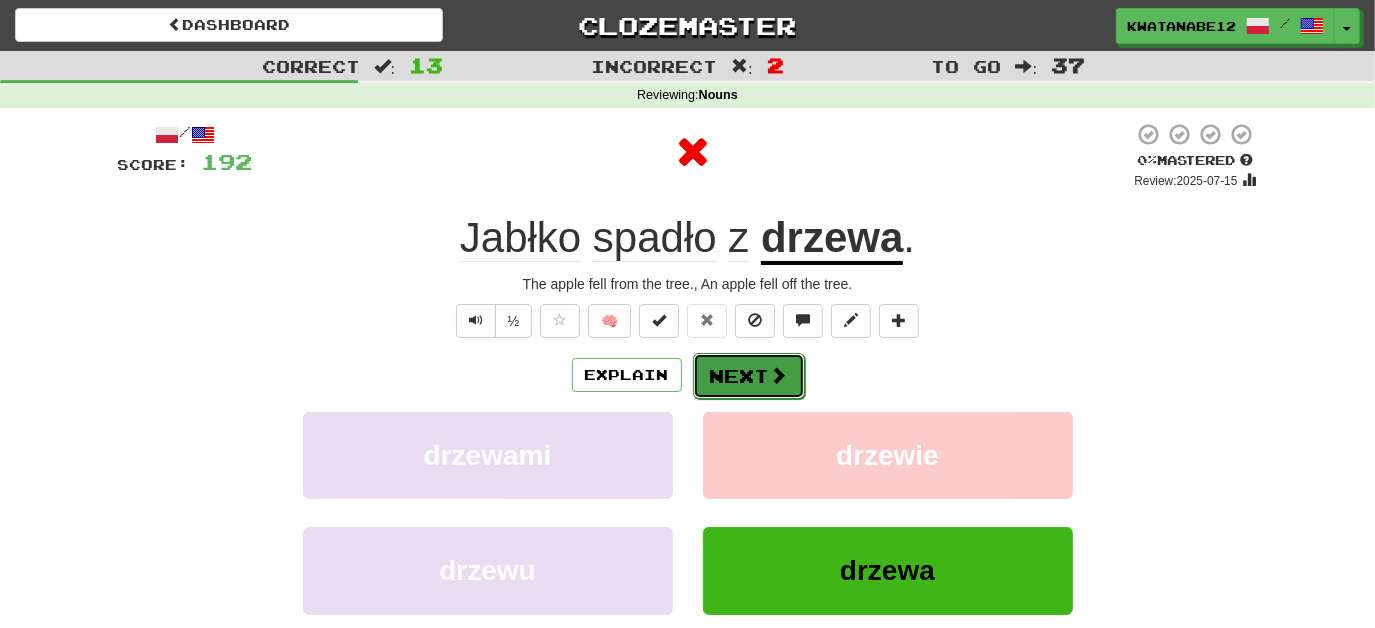 click on "Next" at bounding box center [749, 376] 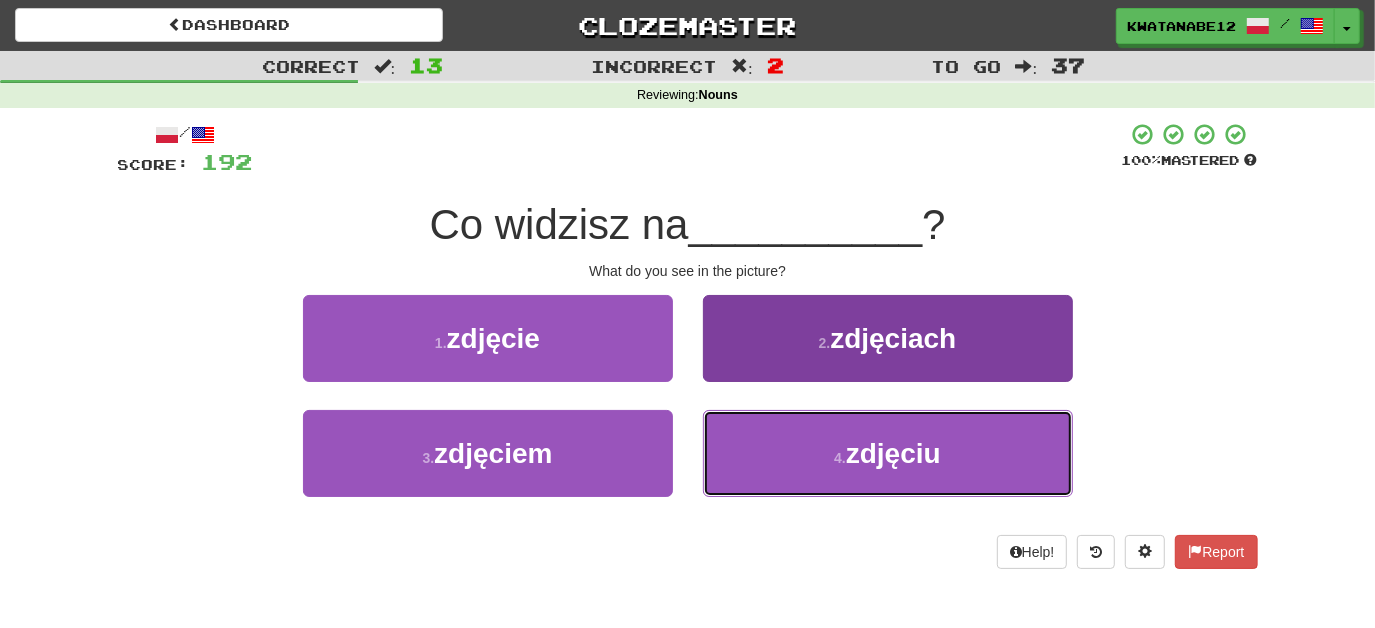 drag, startPoint x: 761, startPoint y: 438, endPoint x: 761, endPoint y: 423, distance: 15 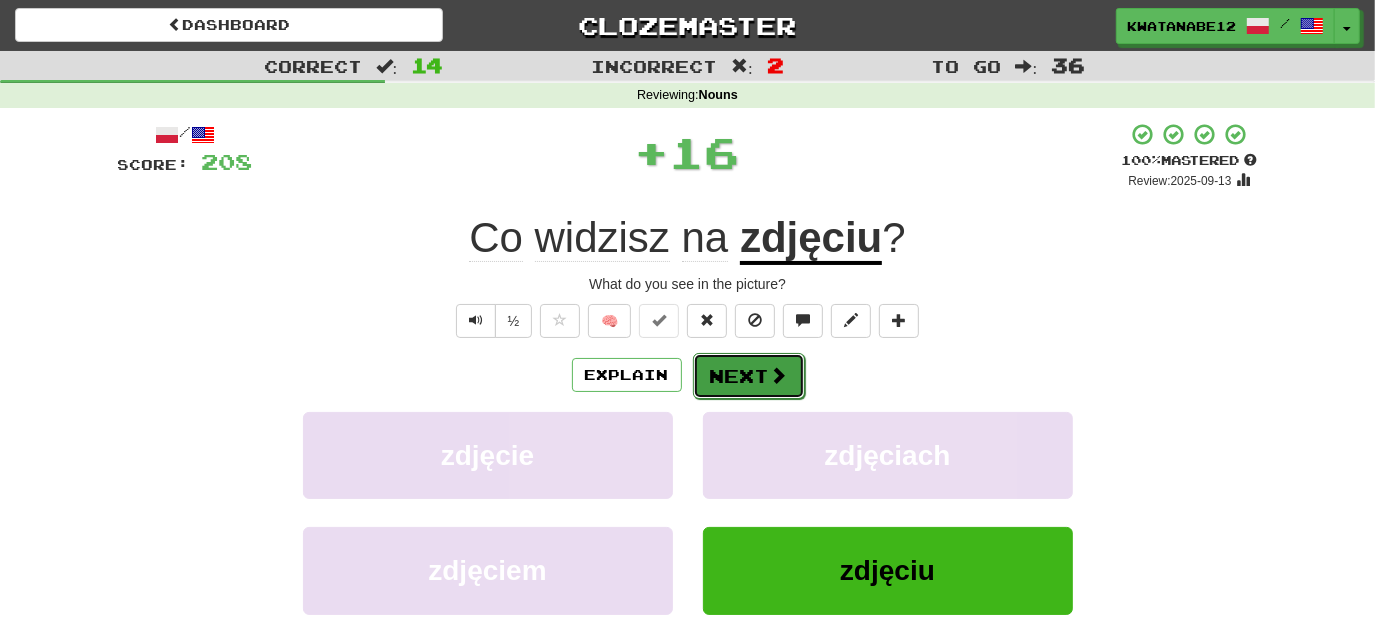 click on "Next" at bounding box center (749, 376) 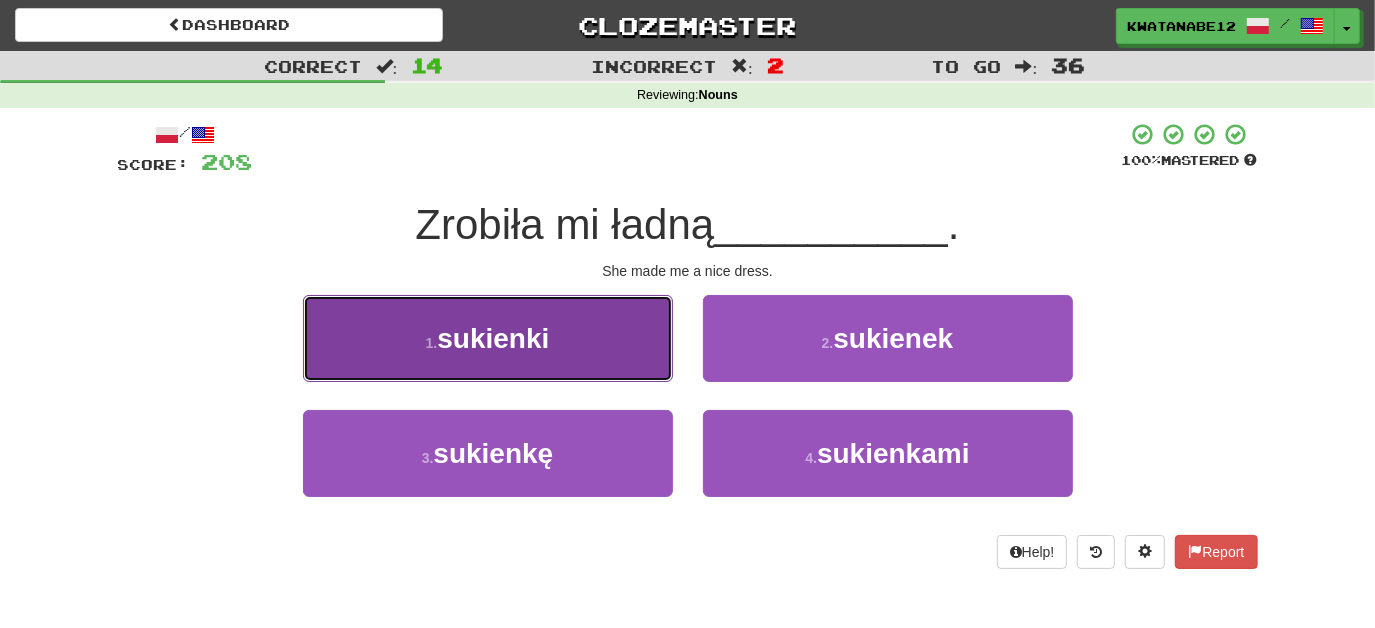 drag, startPoint x: 616, startPoint y: 352, endPoint x: 642, endPoint y: 354, distance: 26.076809 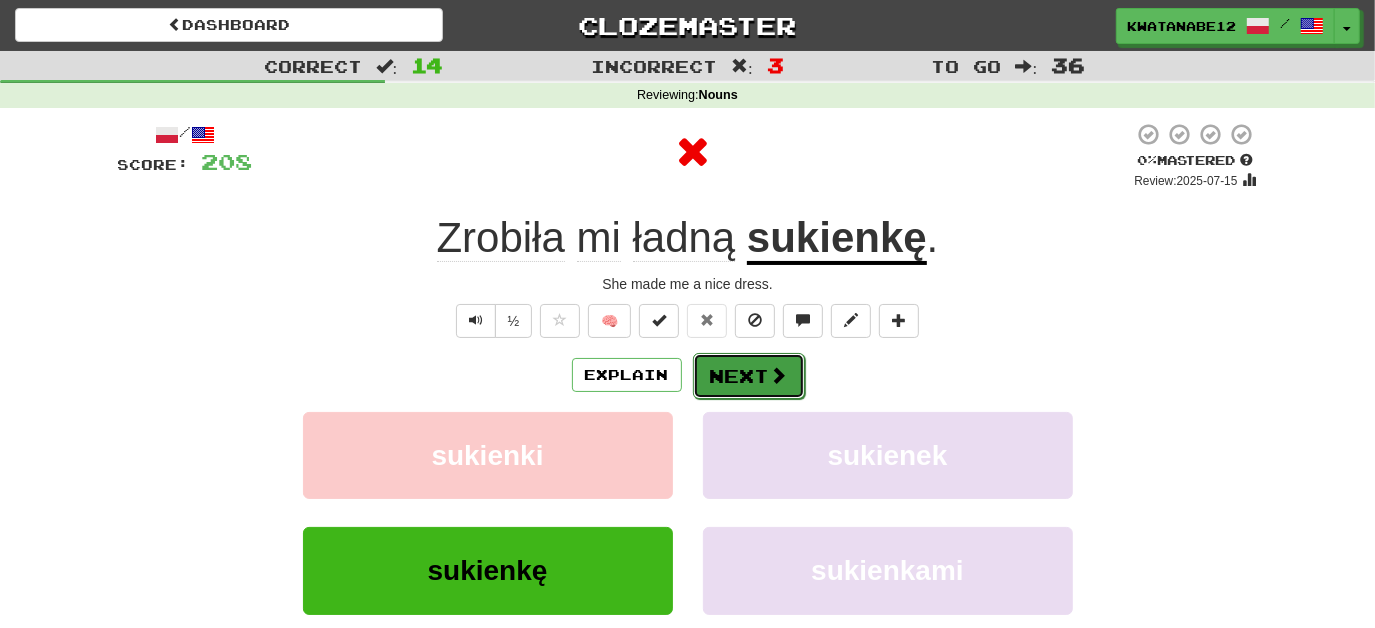 click on "Next" at bounding box center (749, 376) 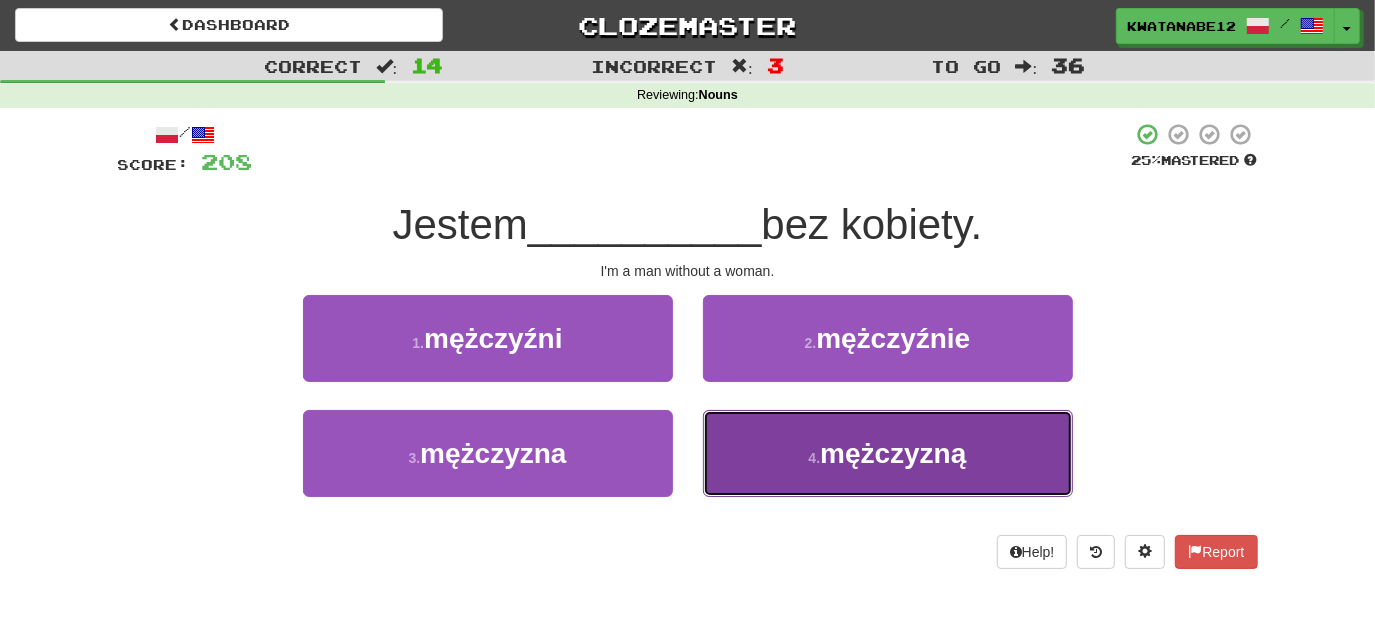 click on "4 .  mężczyzną" at bounding box center (888, 453) 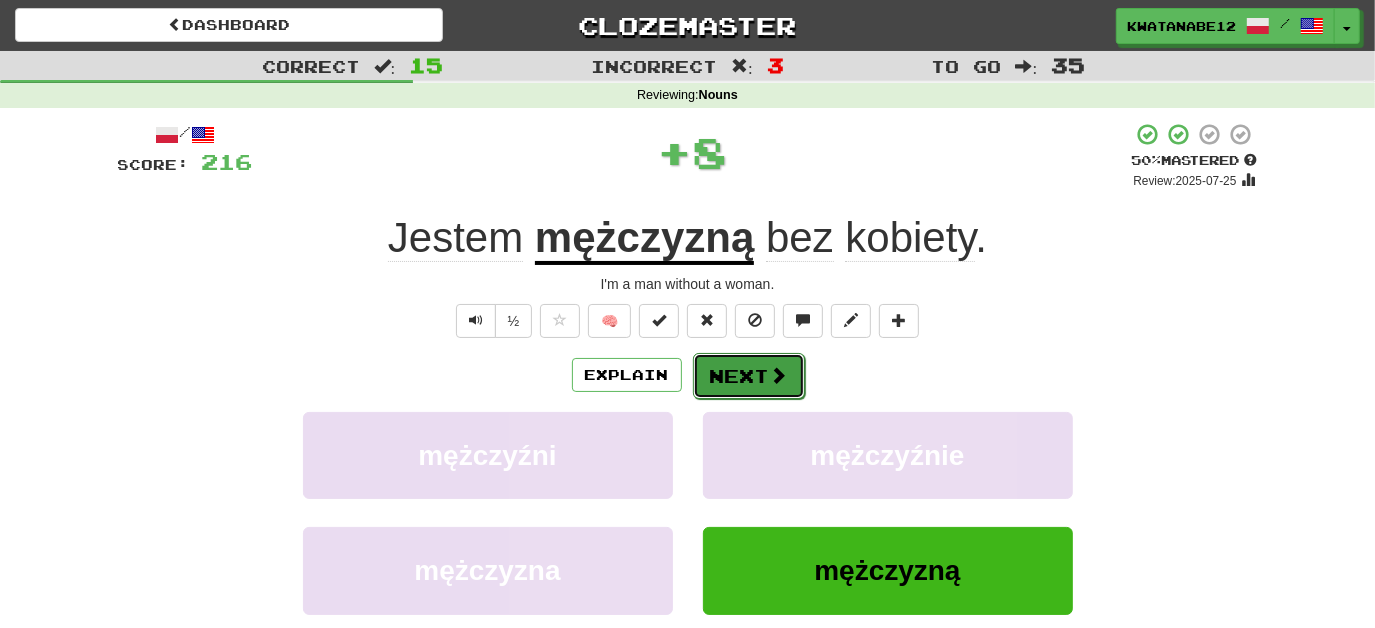 click on "Next" at bounding box center (749, 376) 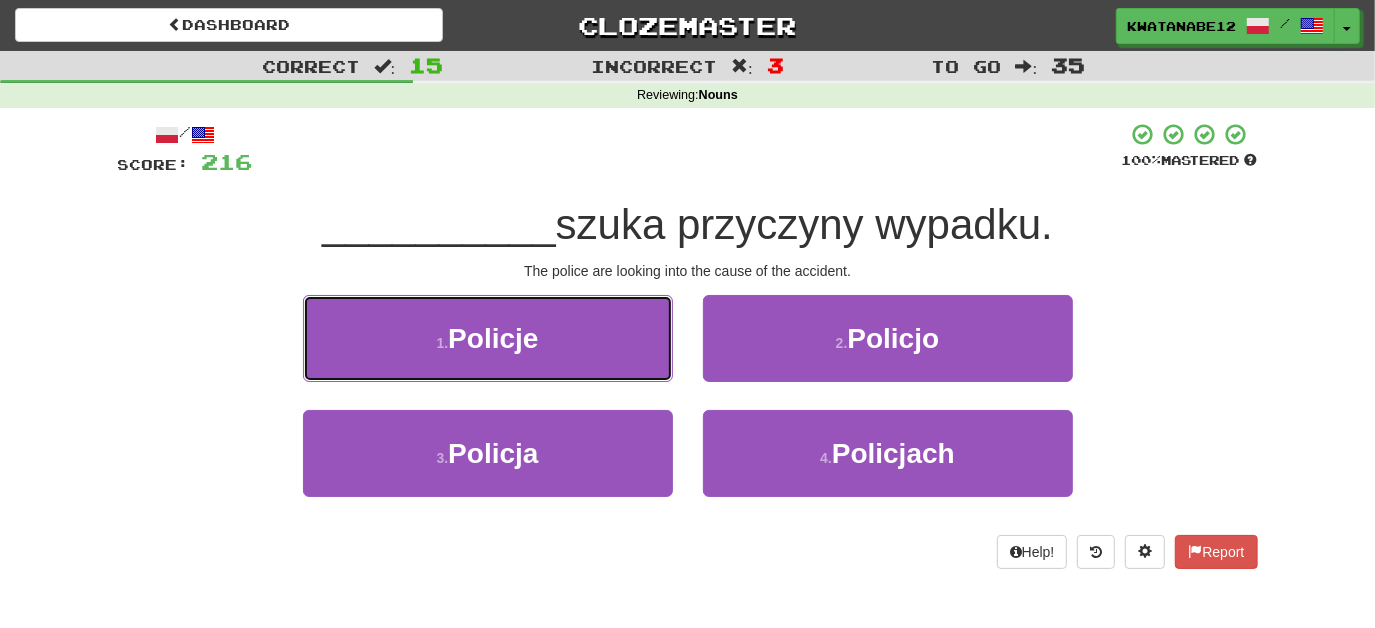 drag, startPoint x: 622, startPoint y: 343, endPoint x: 651, endPoint y: 349, distance: 29.614185 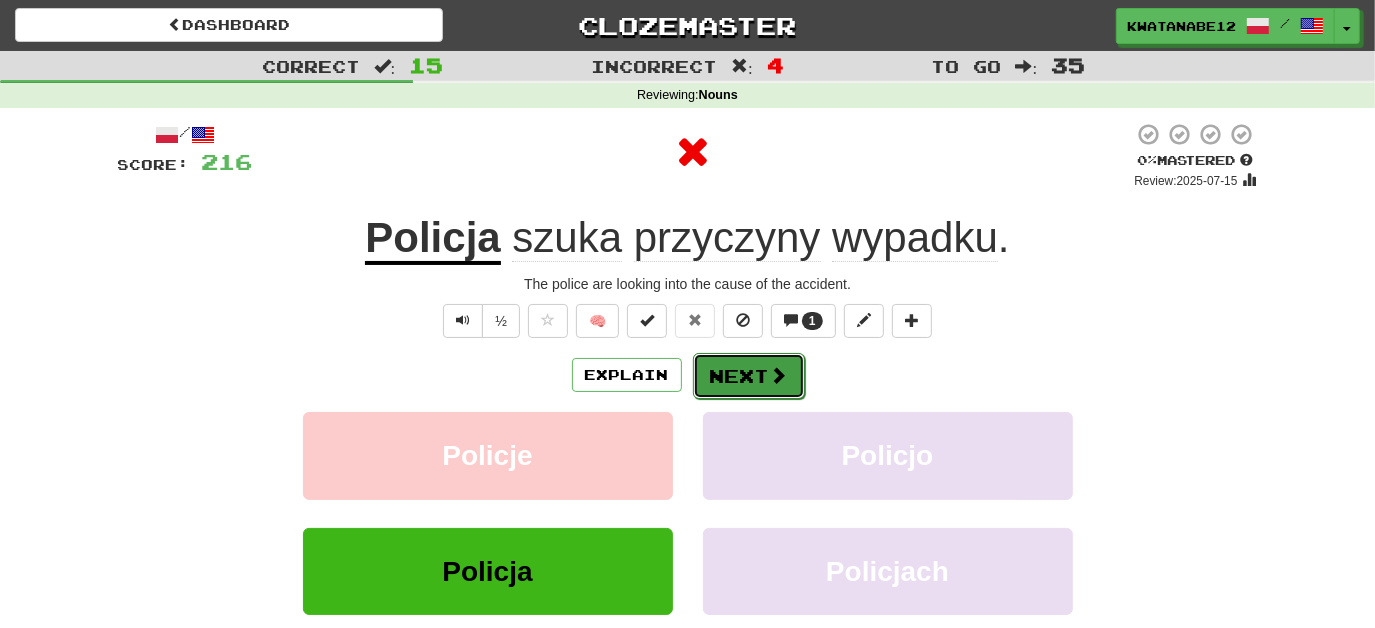 drag, startPoint x: 748, startPoint y: 370, endPoint x: 733, endPoint y: 362, distance: 17 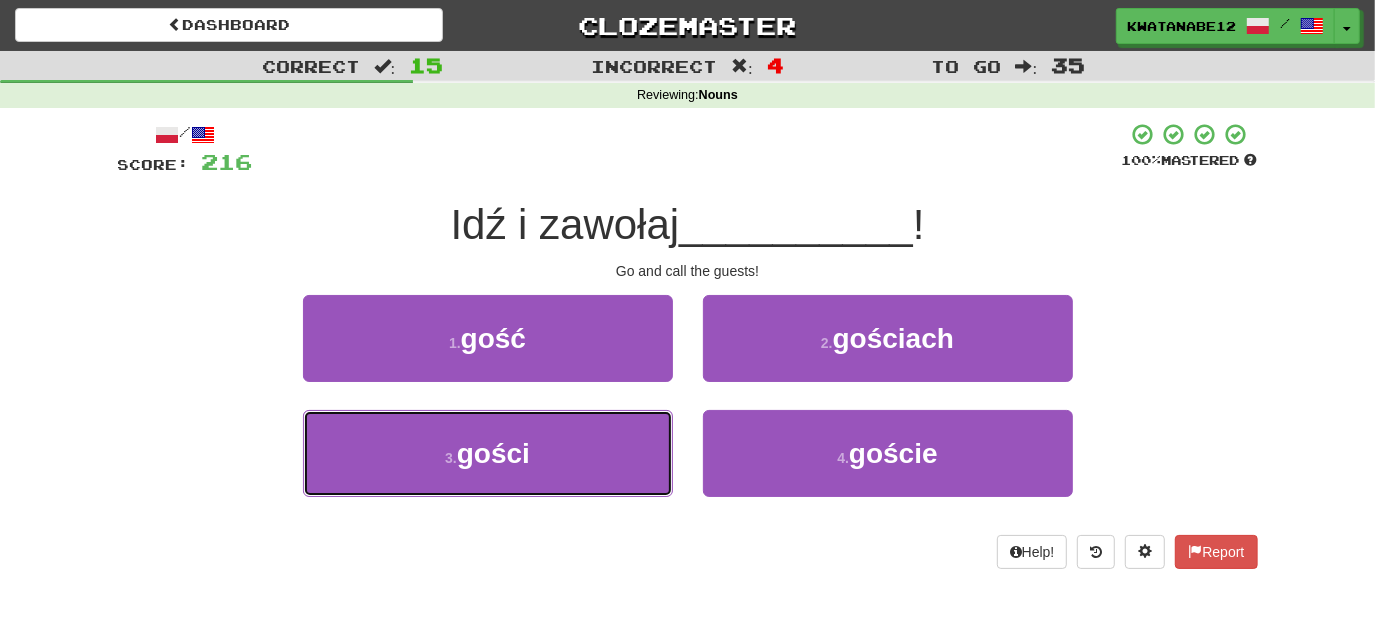 drag, startPoint x: 624, startPoint y: 457, endPoint x: 688, endPoint y: 400, distance: 85.70297 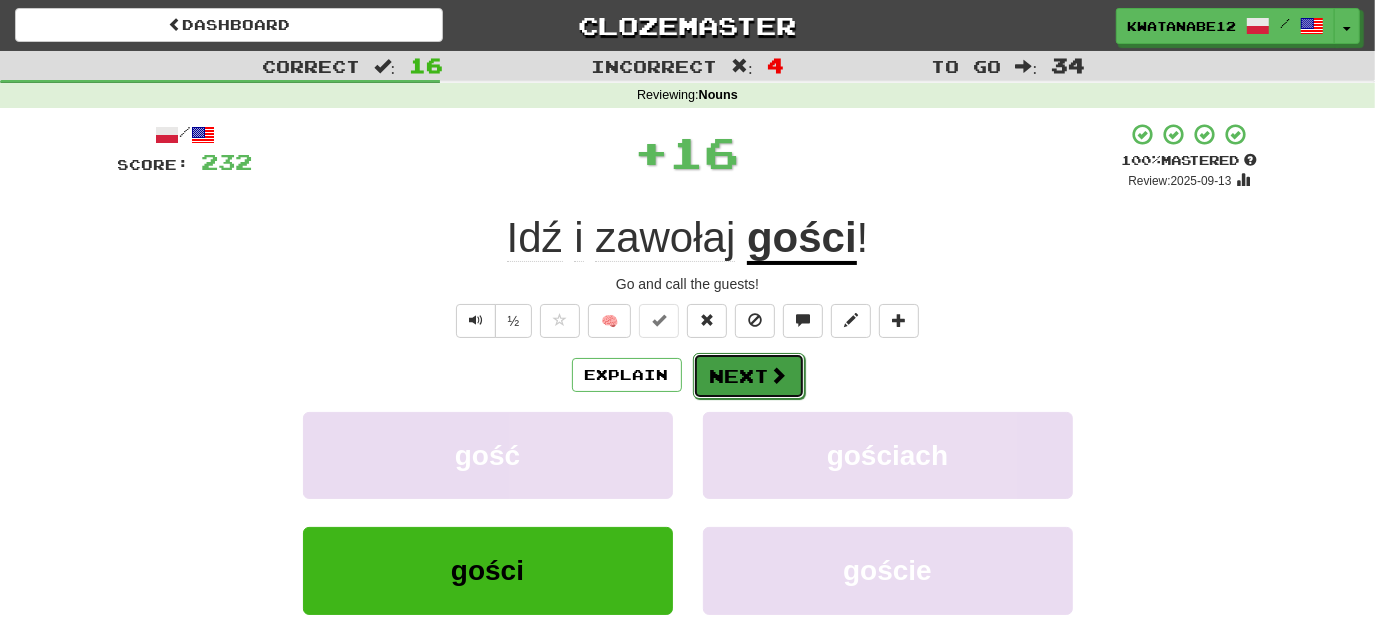 click on "Next" at bounding box center (749, 376) 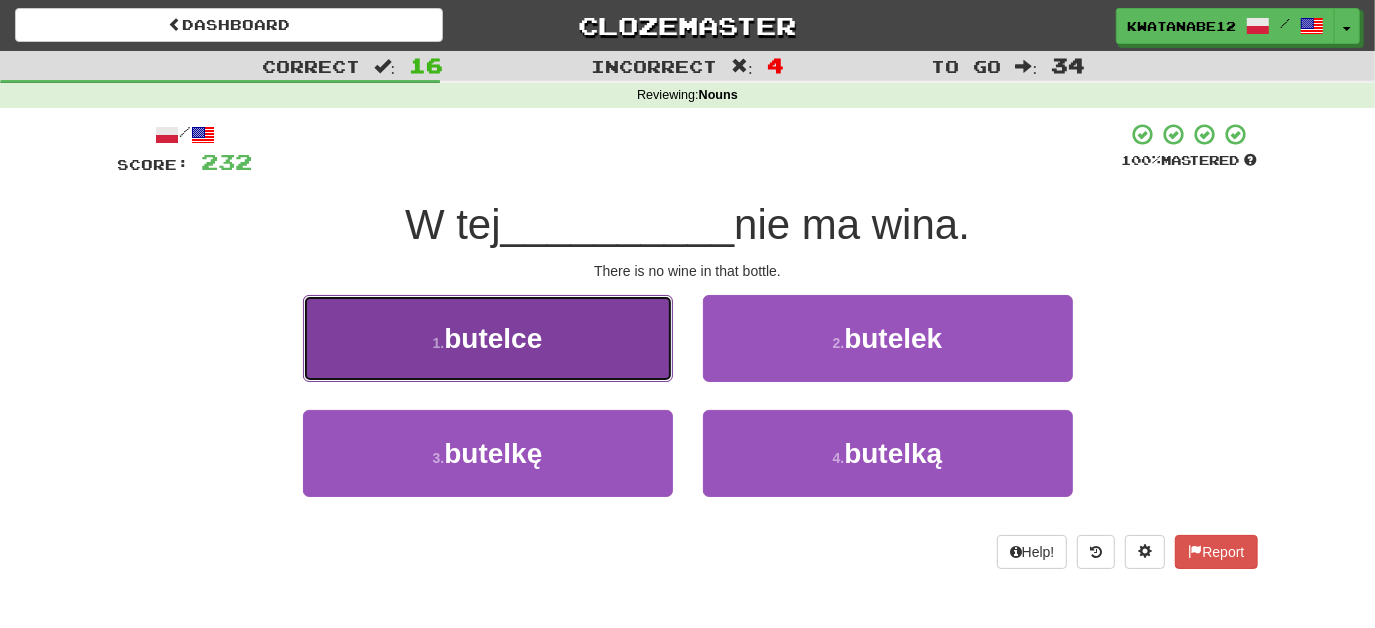 click on "1 .  butelce" at bounding box center [488, 338] 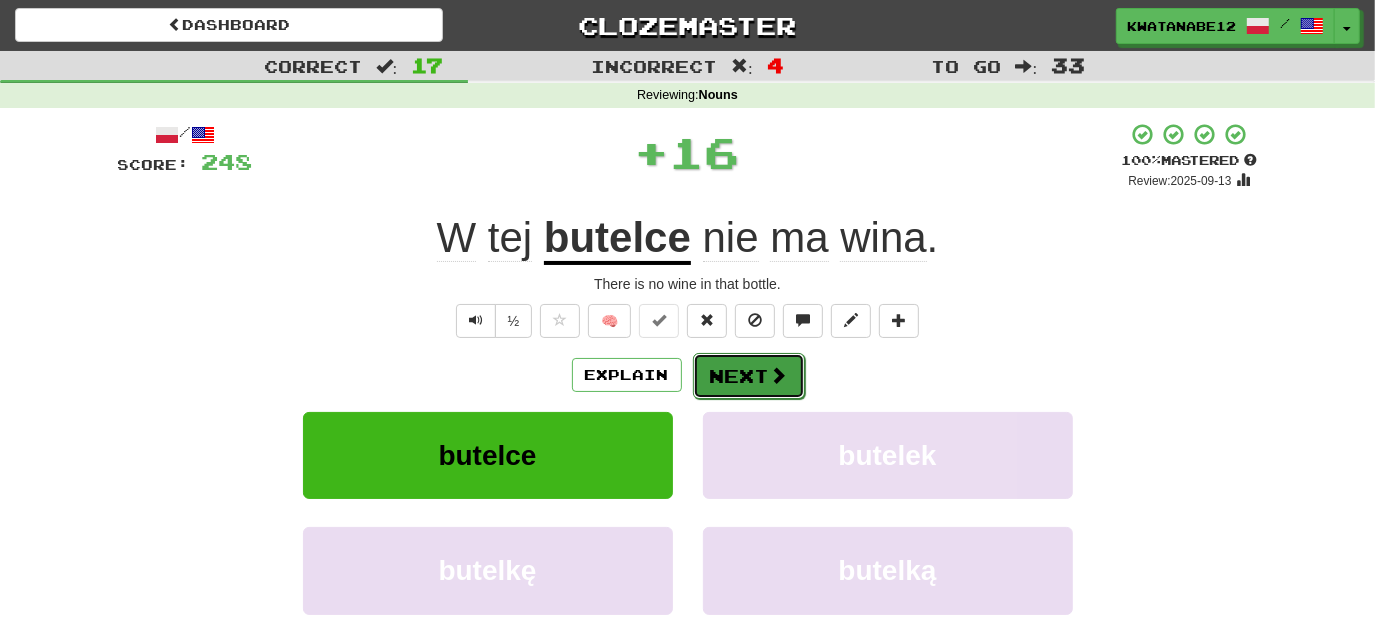 click on "Next" at bounding box center [749, 376] 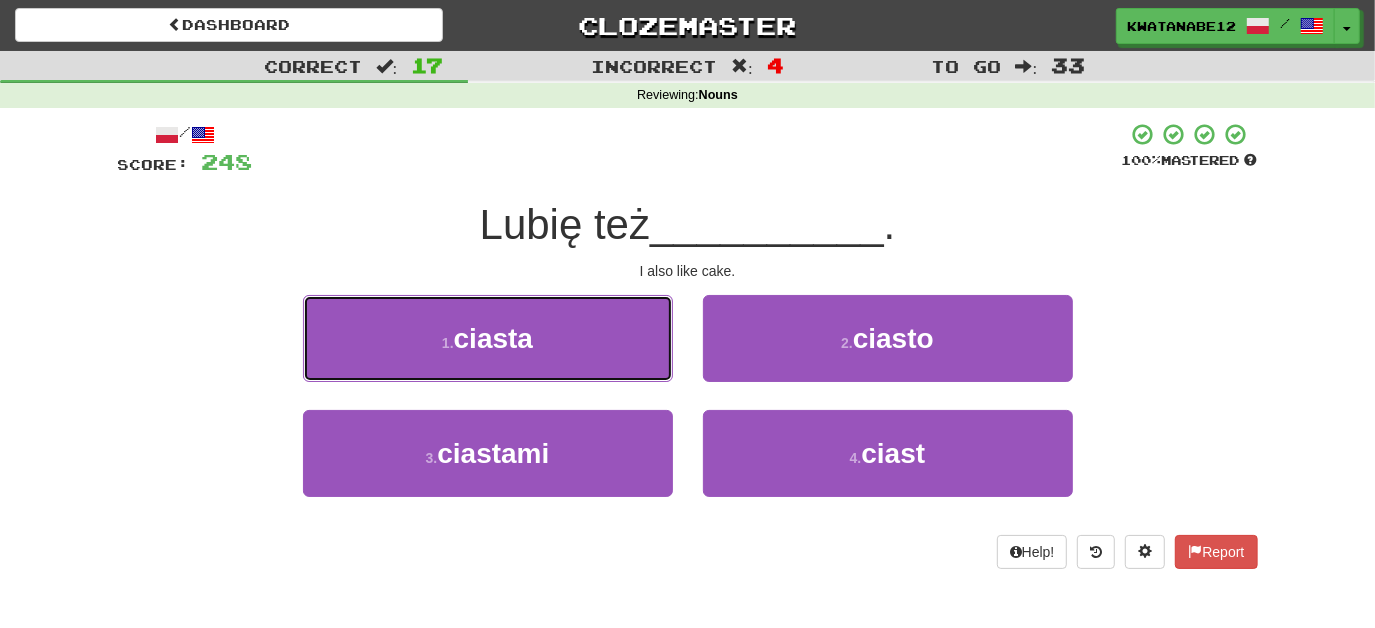 drag, startPoint x: 617, startPoint y: 339, endPoint x: 628, endPoint y: 340, distance: 11.045361 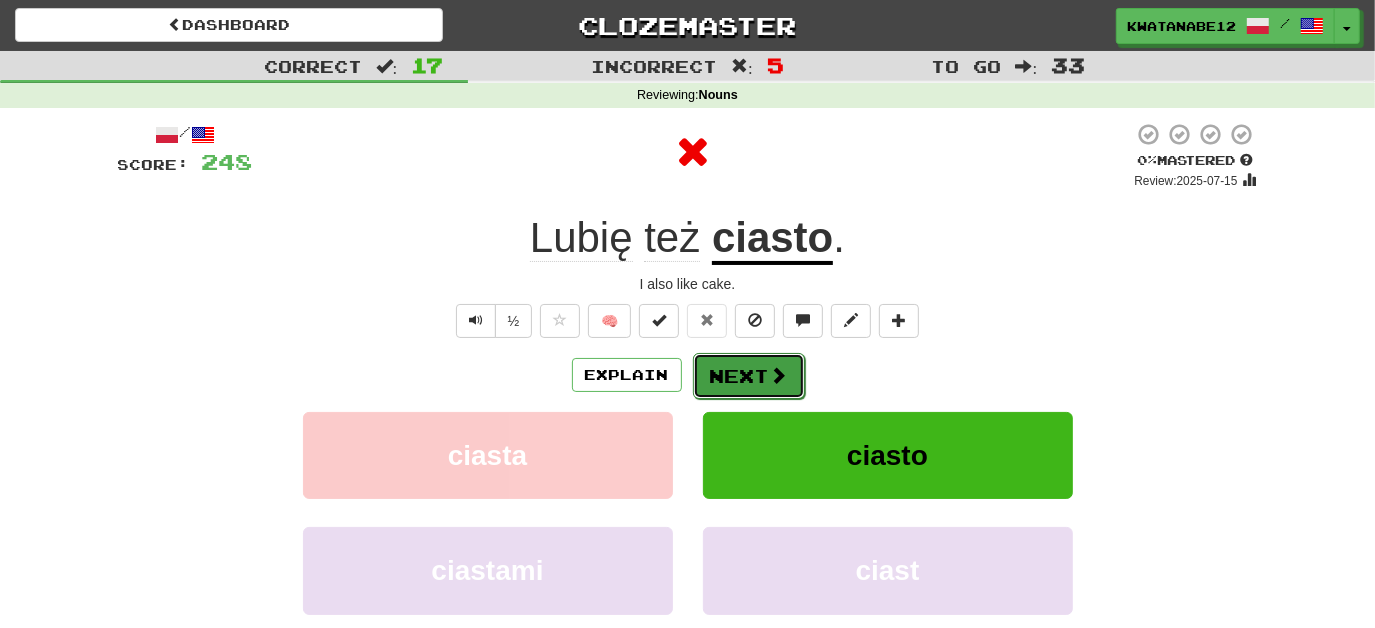 click on "Next" at bounding box center [749, 376] 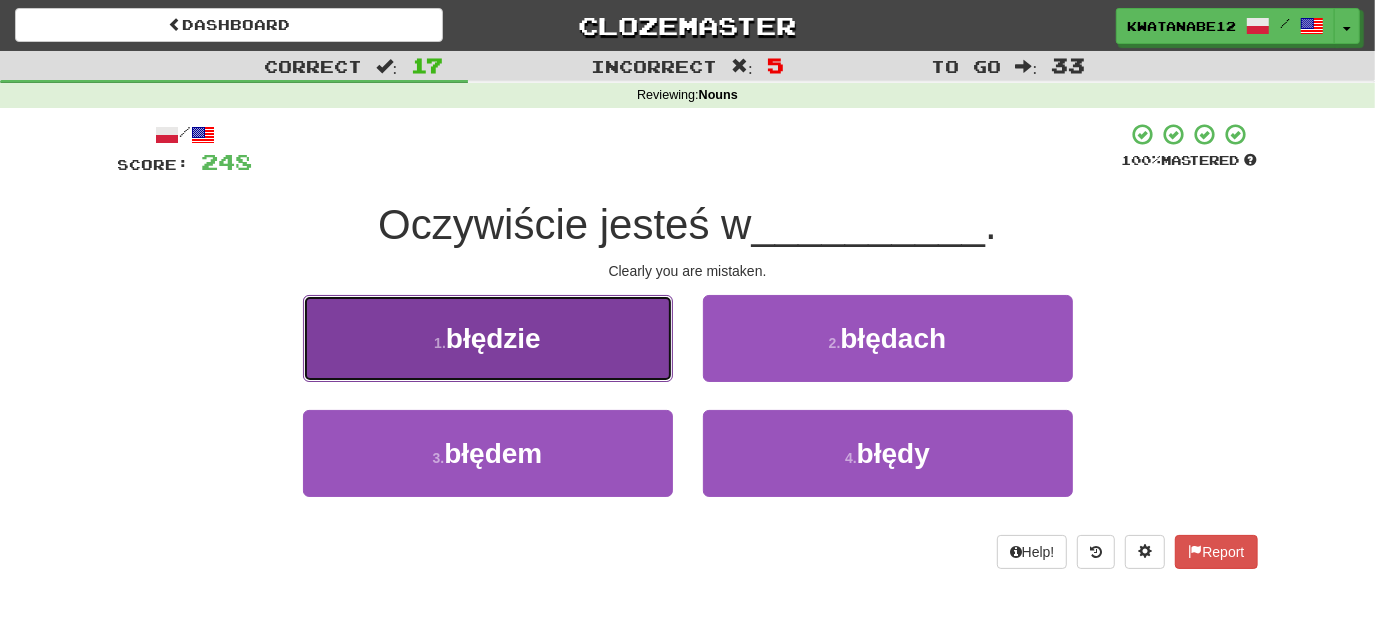 click on "1 .  błędzie" at bounding box center [488, 338] 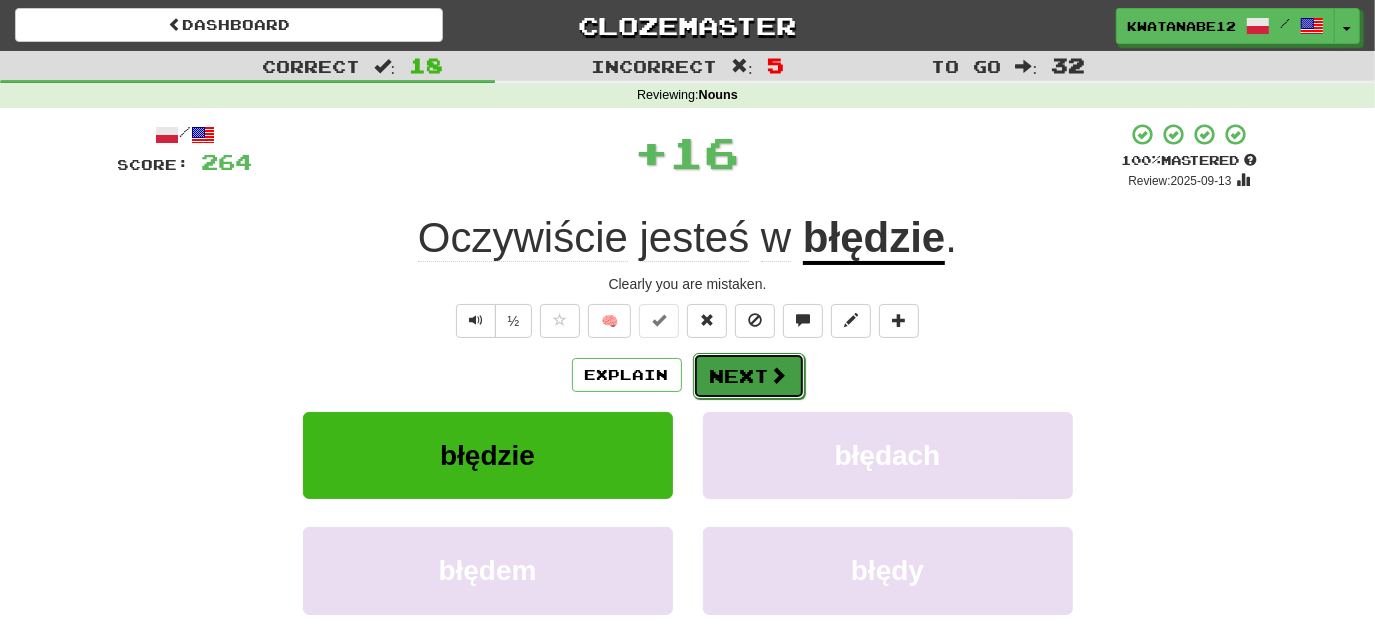 click on "Next" at bounding box center [749, 376] 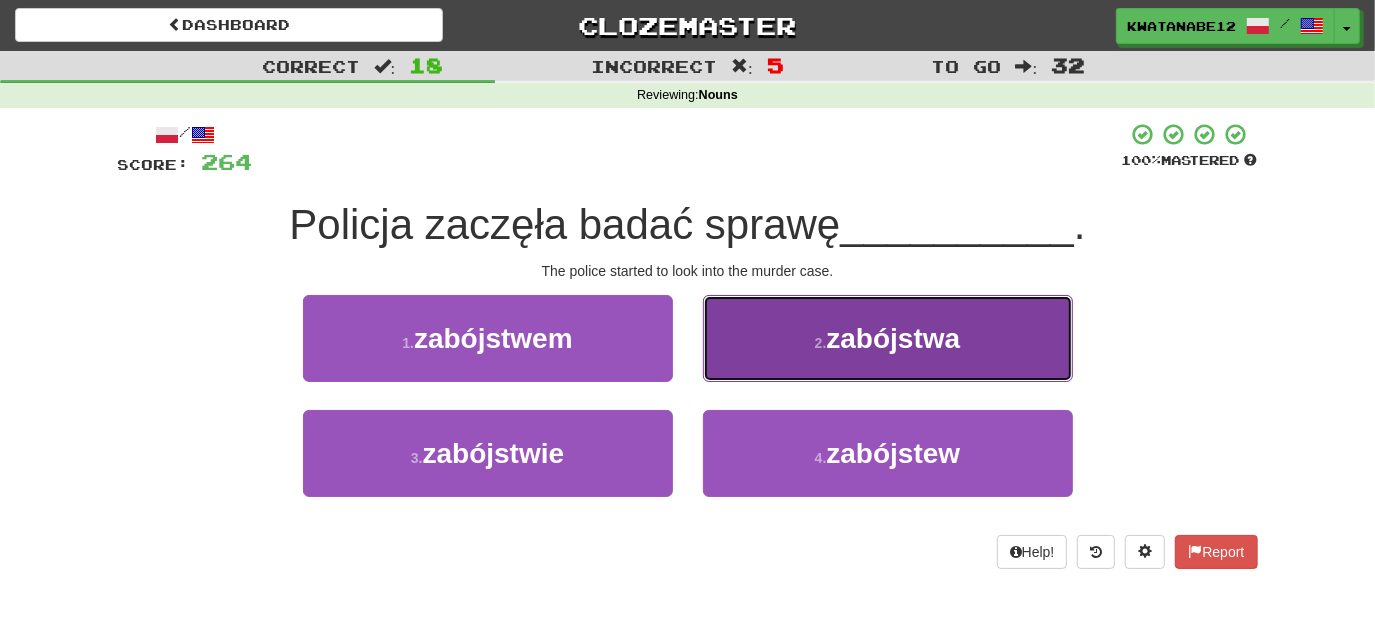 click on "2 .  zabójstwa" at bounding box center (888, 338) 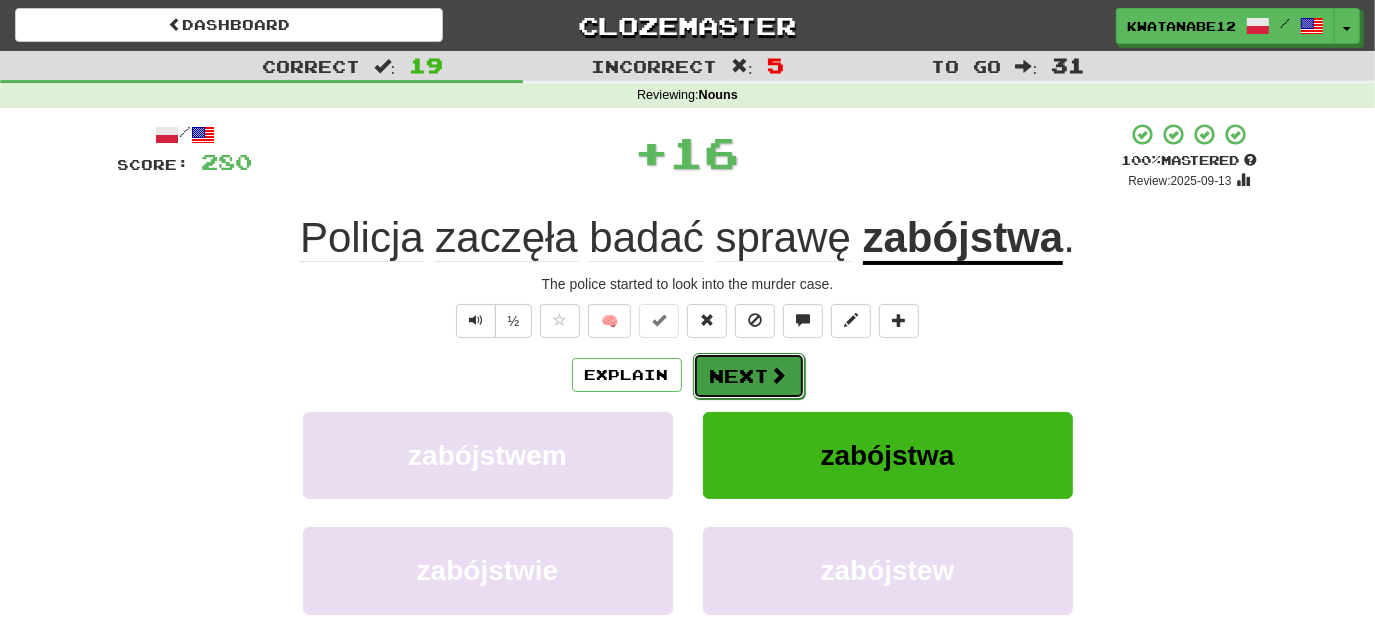 click on "Next" at bounding box center [749, 376] 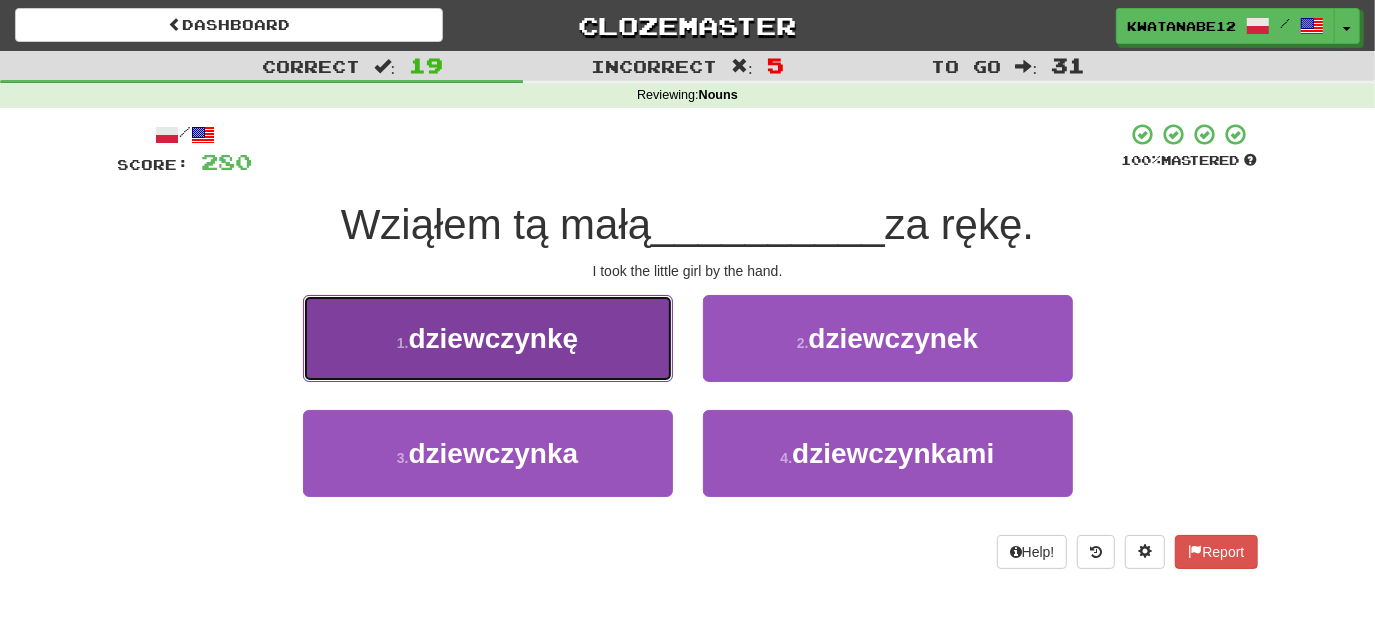 click on "1 .  dziewczynkę" at bounding box center [488, 338] 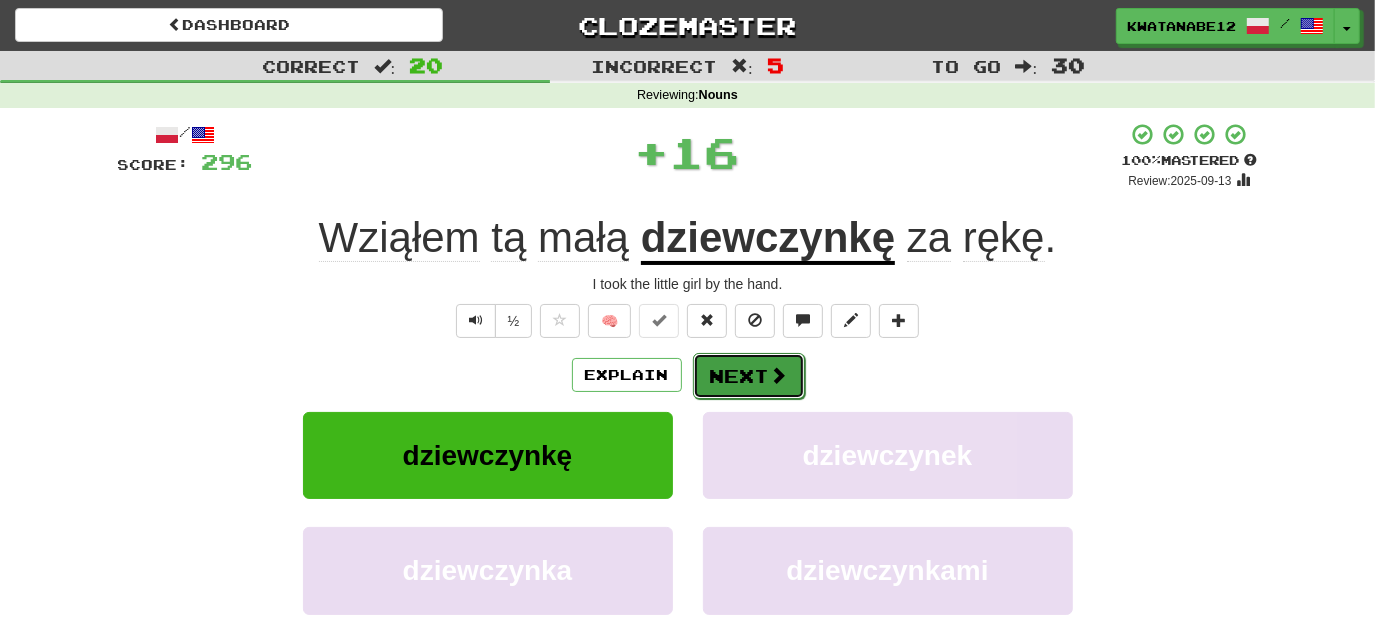 click on "Next" at bounding box center (749, 376) 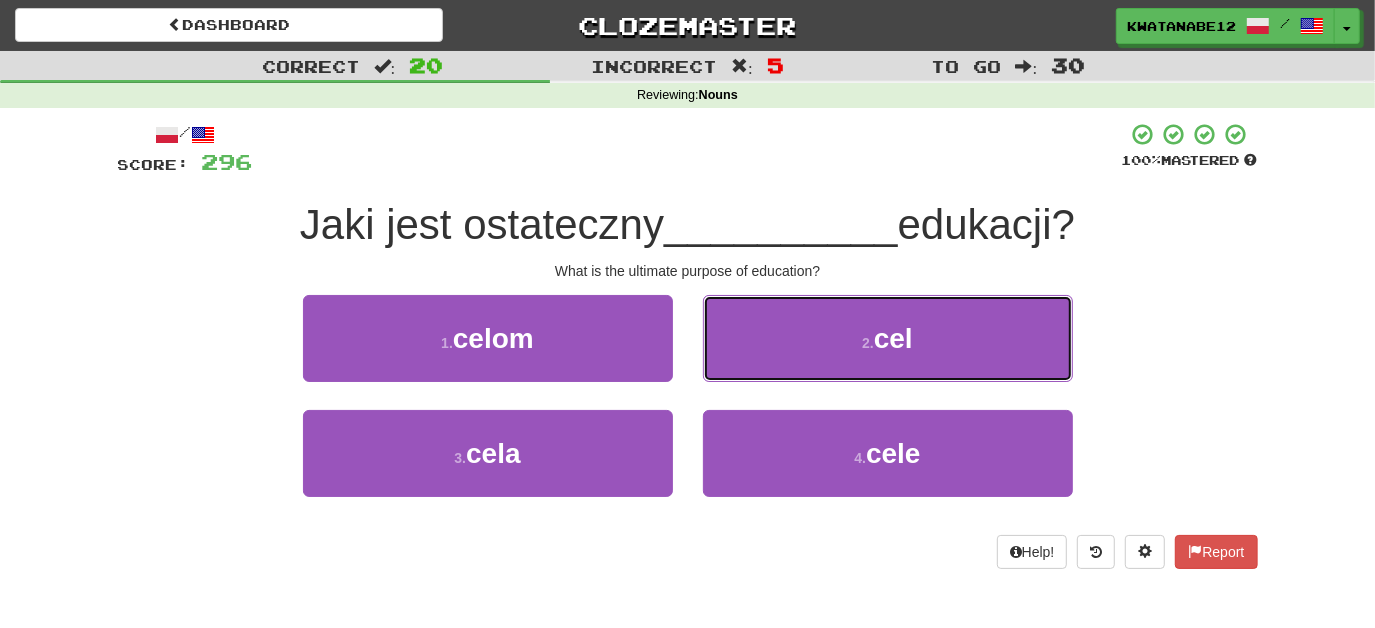 click on "2 .  cel" at bounding box center (888, 338) 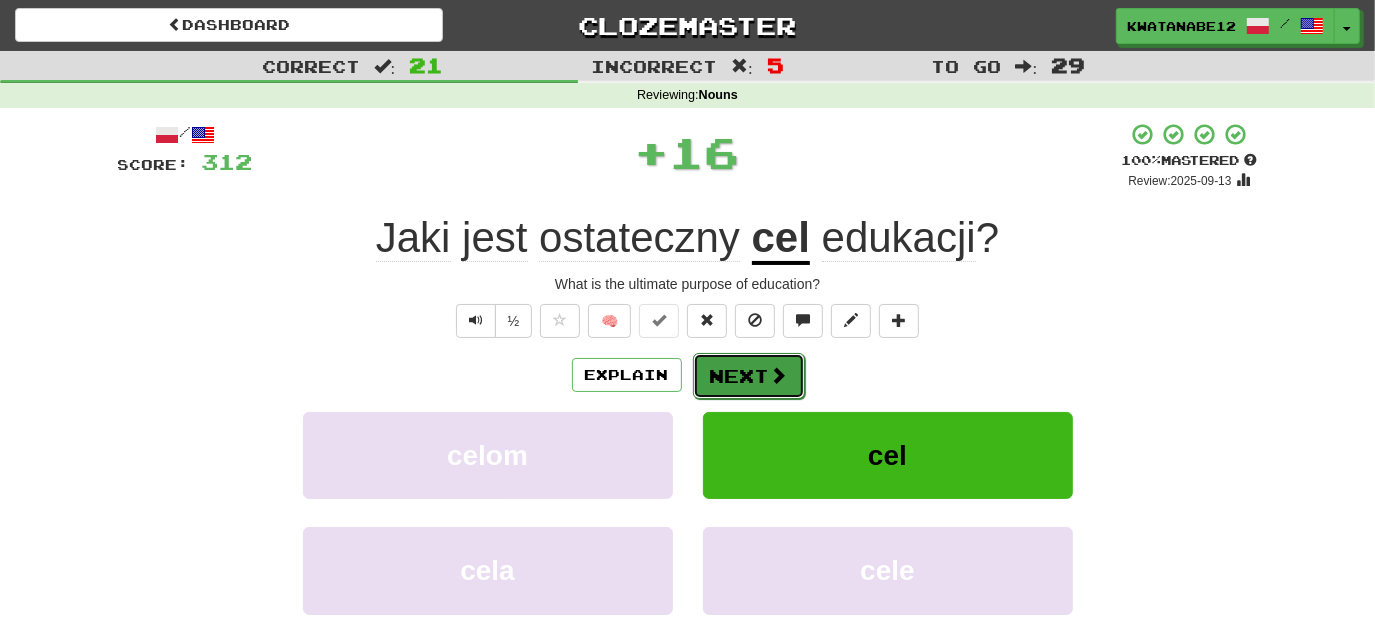 click on "Next" at bounding box center [749, 376] 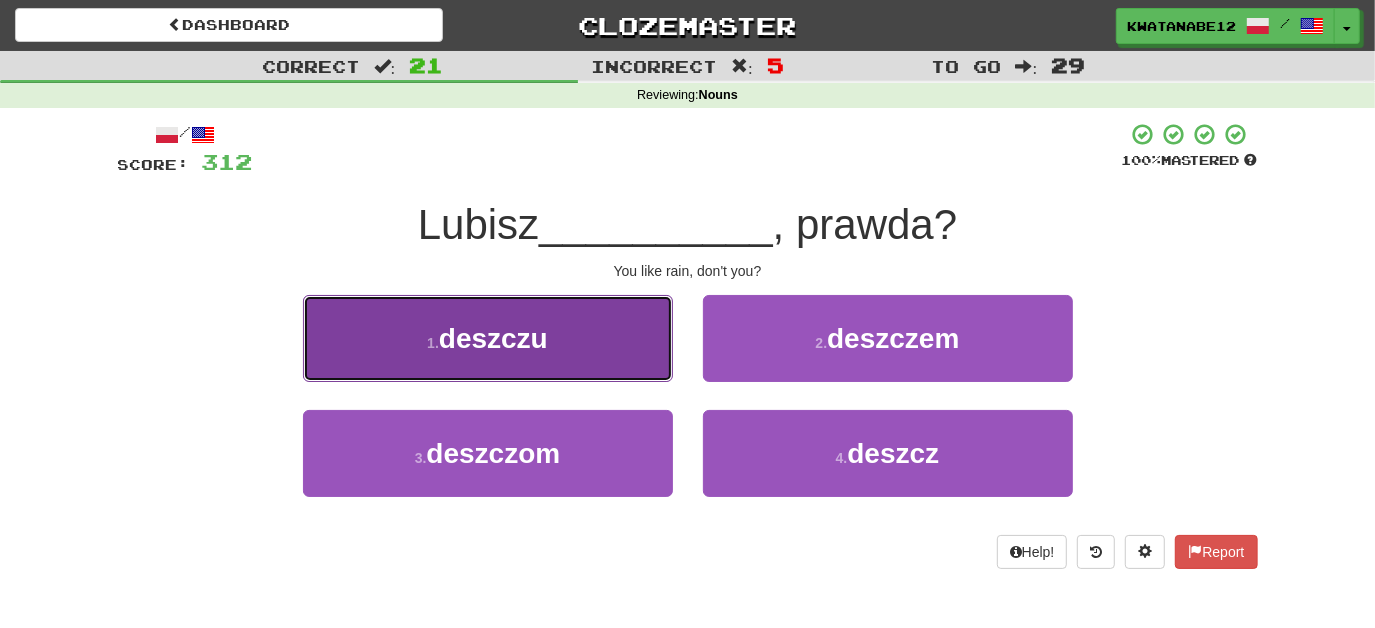 click on "1 .  deszczu" at bounding box center (488, 338) 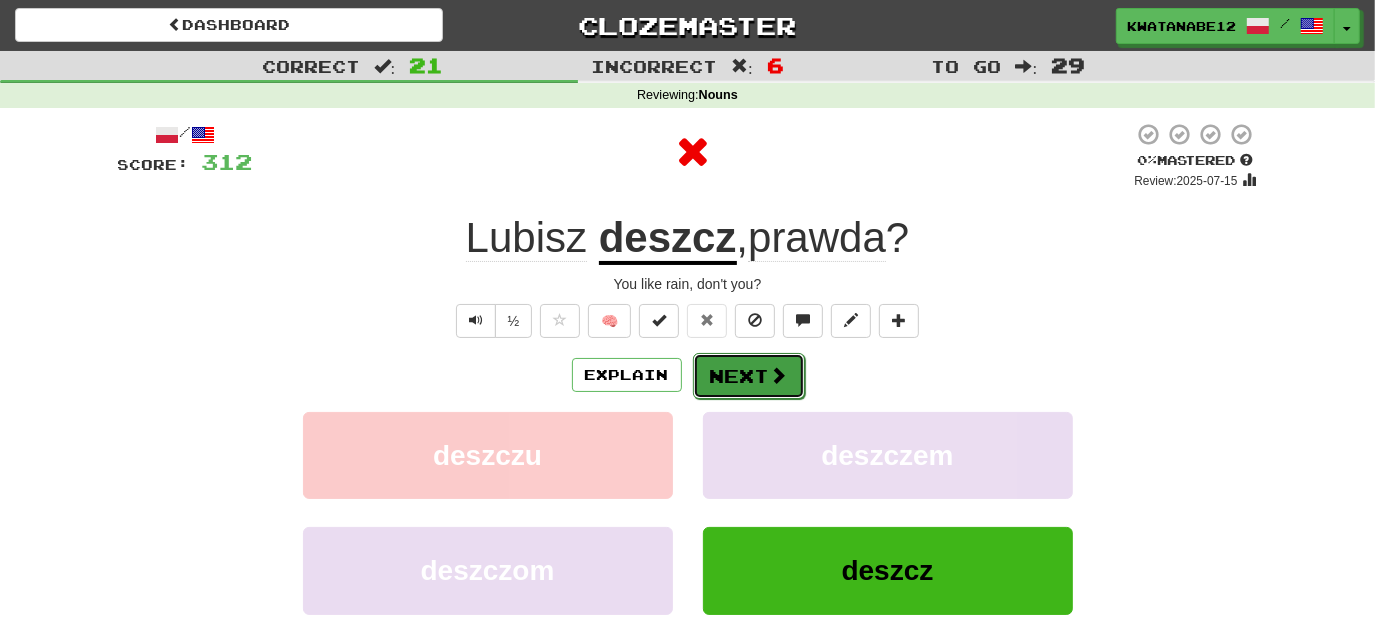 click on "Next" at bounding box center (749, 376) 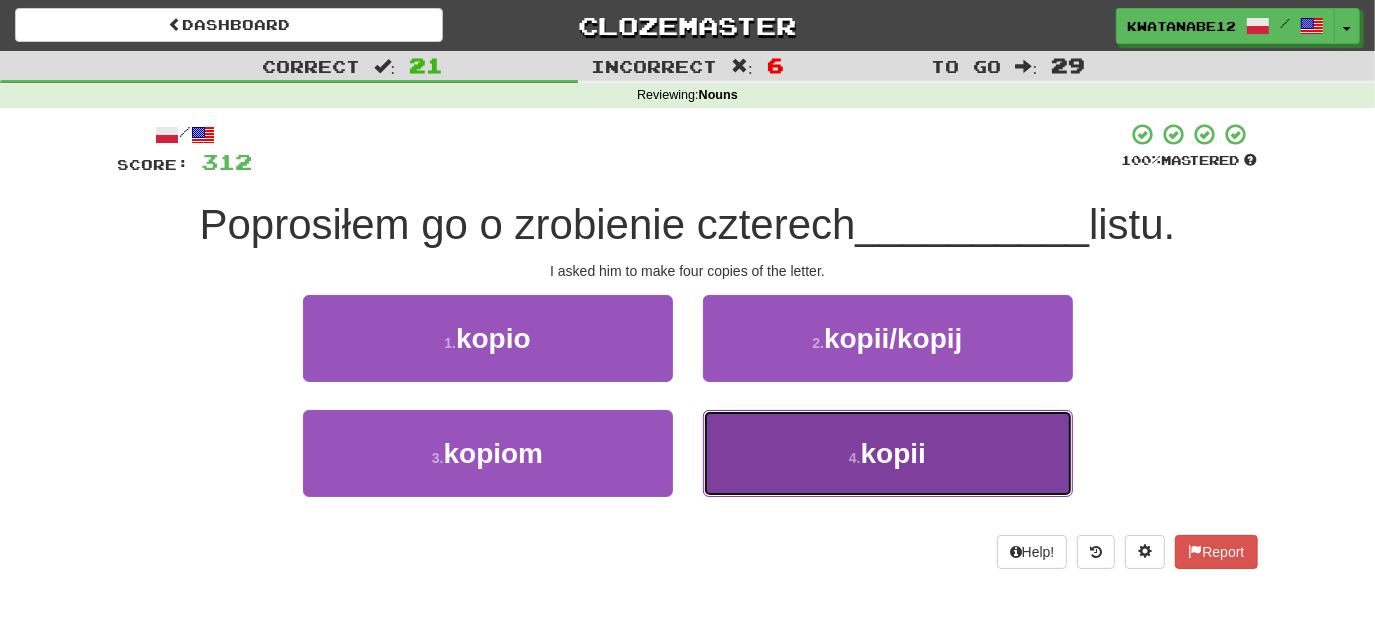 drag, startPoint x: 757, startPoint y: 430, endPoint x: 742, endPoint y: 399, distance: 34.43835 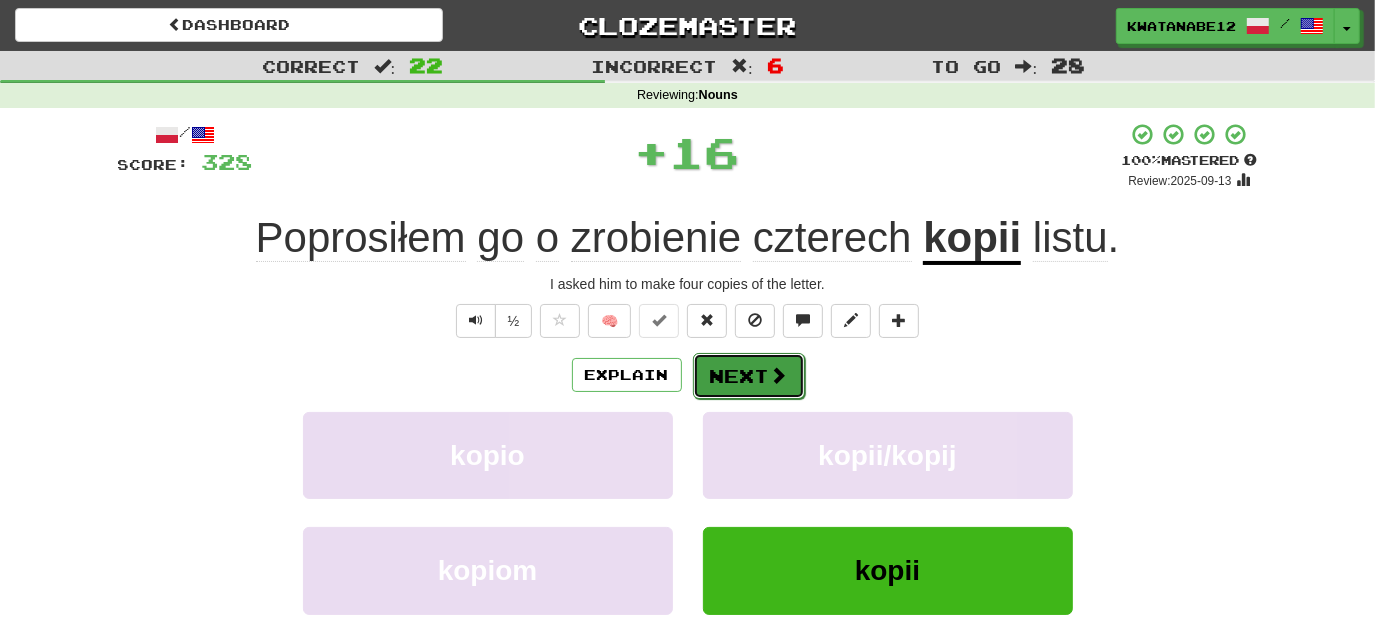 click on "Next" at bounding box center (749, 376) 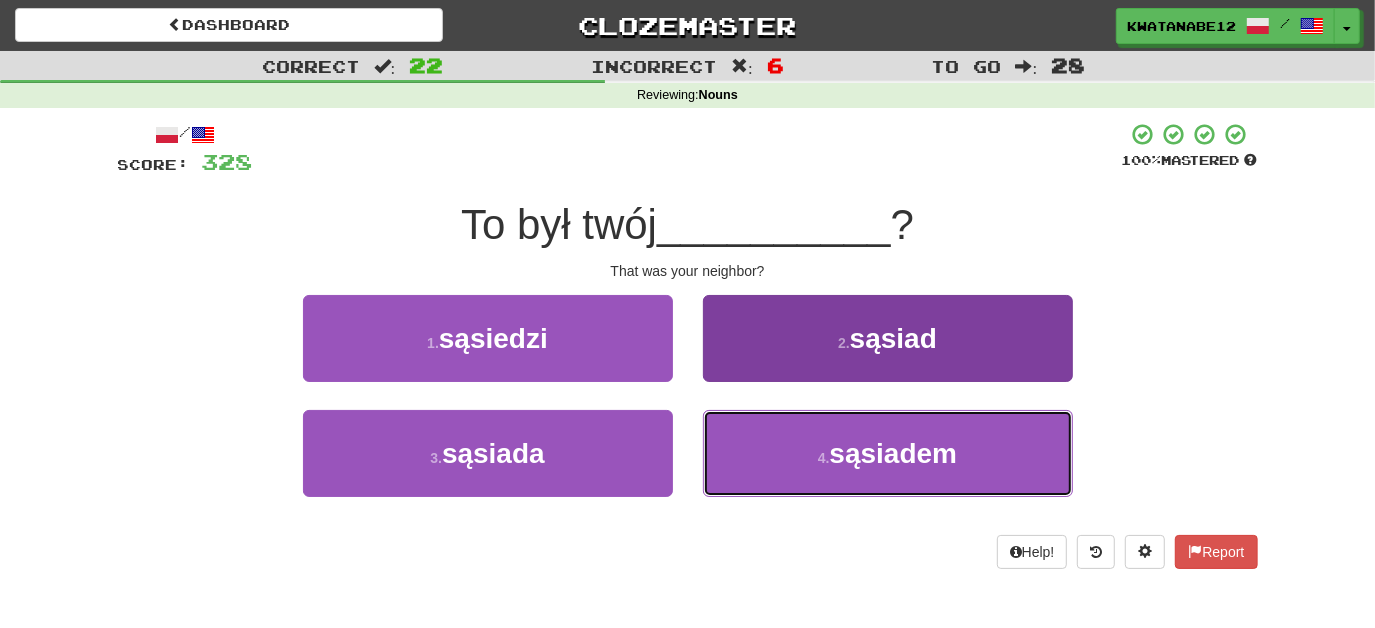 click on "4 .  sąsiadem" at bounding box center [888, 453] 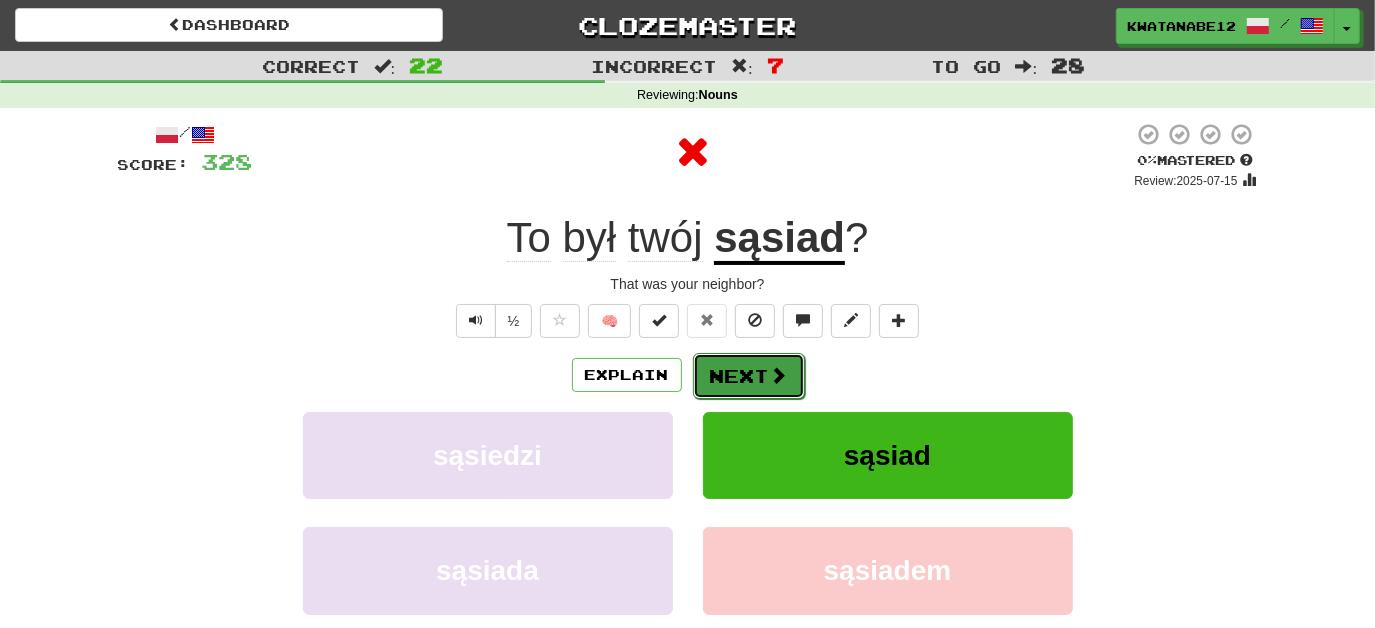 click on "Next" at bounding box center (749, 376) 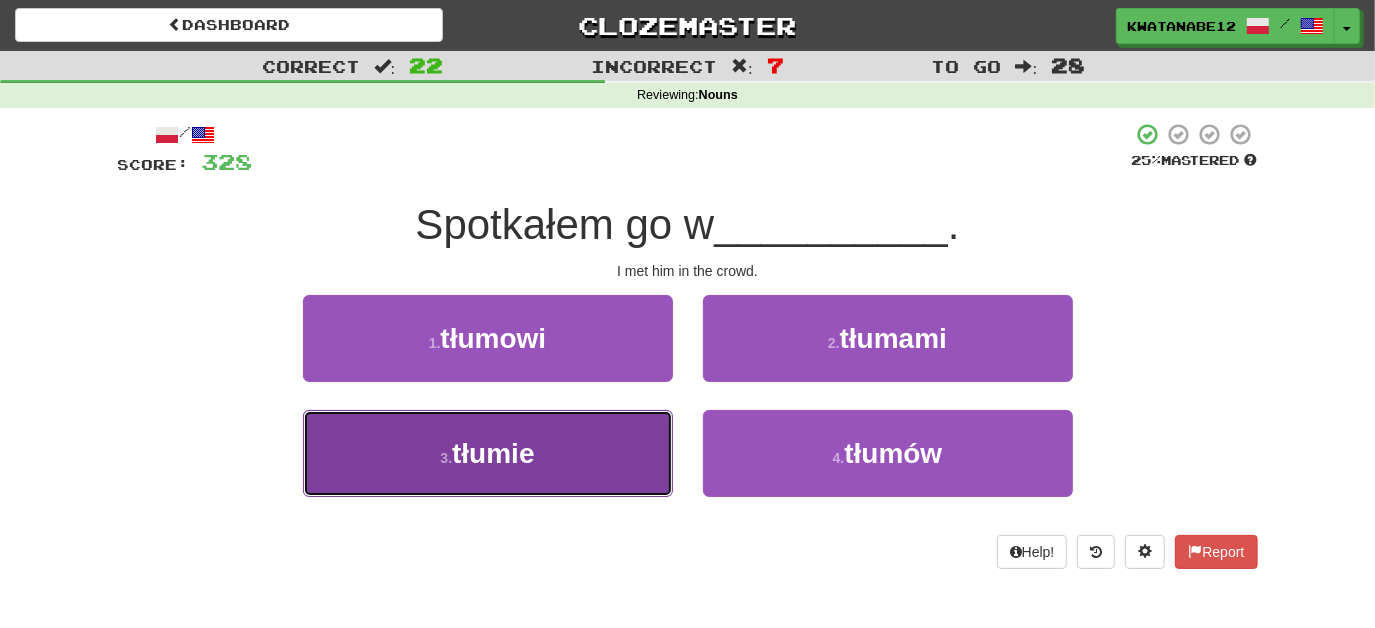 drag, startPoint x: 609, startPoint y: 444, endPoint x: 669, endPoint y: 403, distance: 72.67049 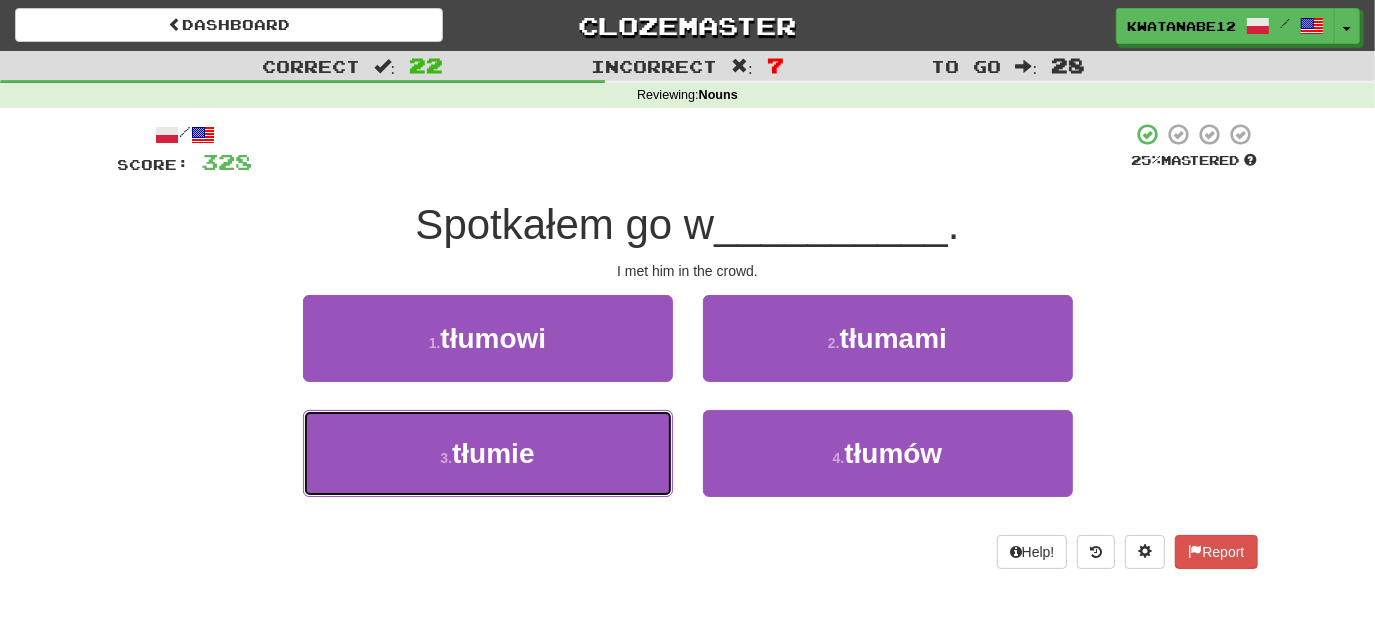 click on "3 .  tłumie" at bounding box center [488, 453] 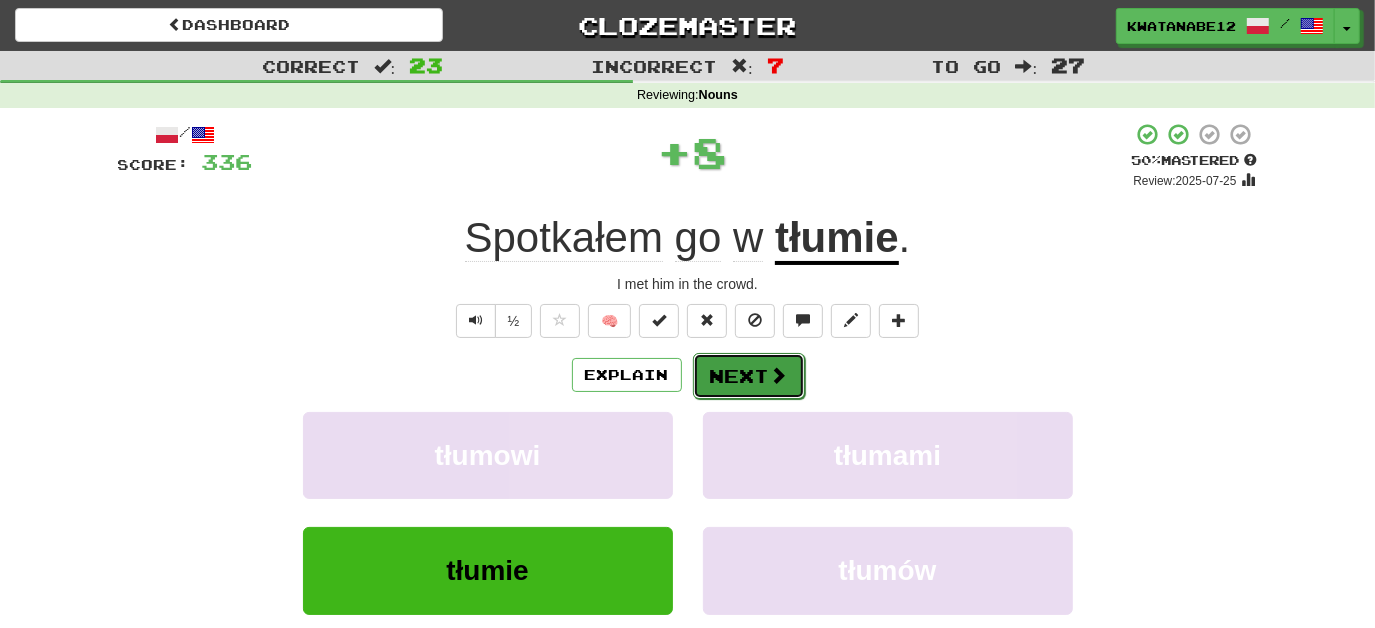 click on "Next" at bounding box center (749, 376) 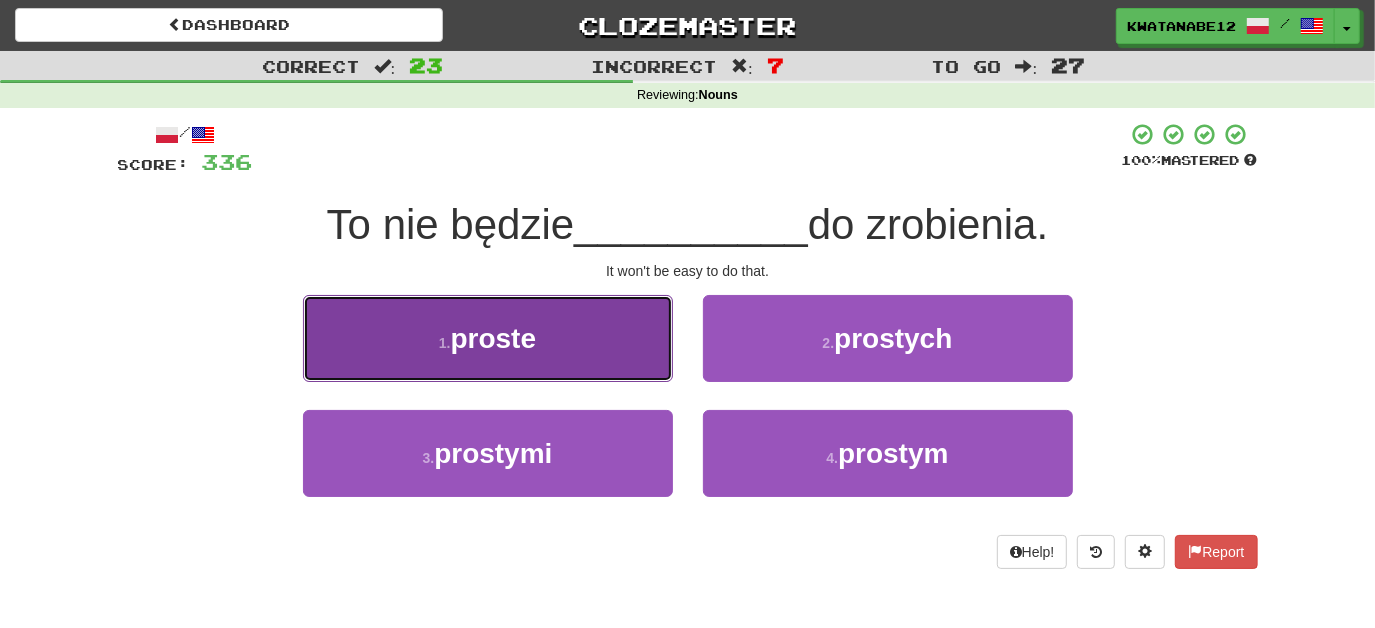drag, startPoint x: 600, startPoint y: 336, endPoint x: 613, endPoint y: 350, distance: 19.104973 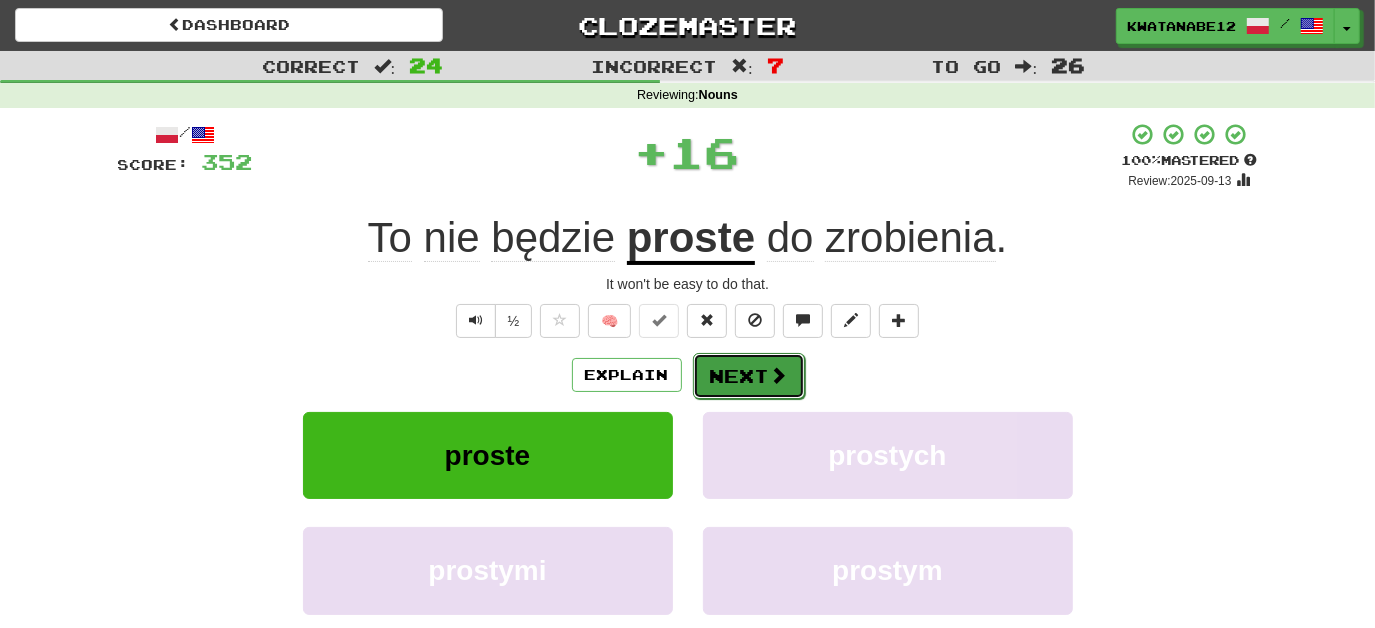 click on "Next" at bounding box center [749, 376] 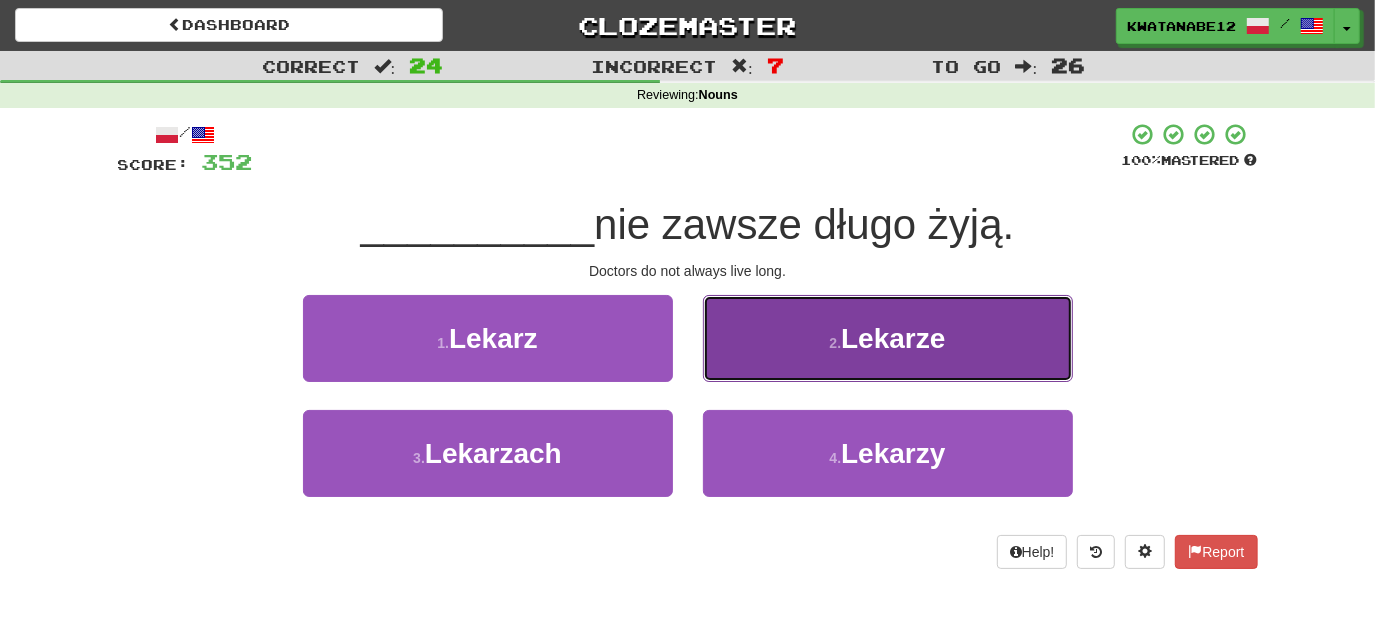 click on "2 .  Lekarze" at bounding box center (888, 338) 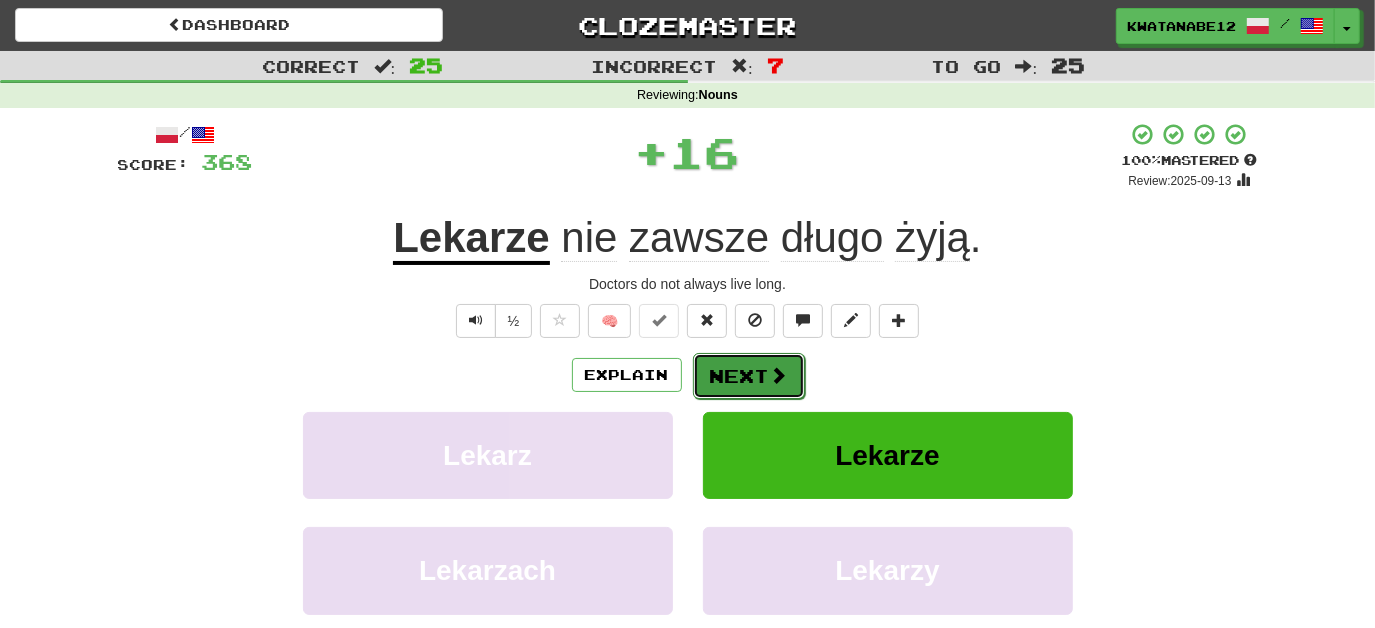 click on "Next" at bounding box center (749, 376) 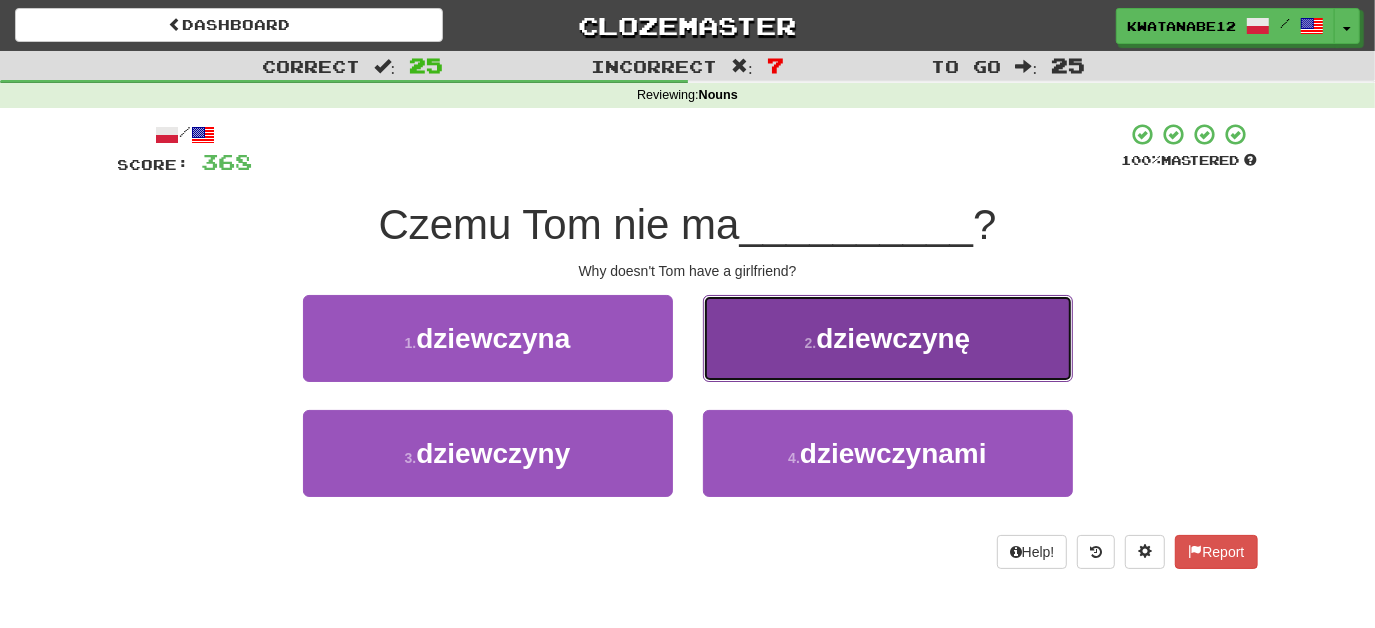 click on "2 .  dziewczynę" at bounding box center [888, 338] 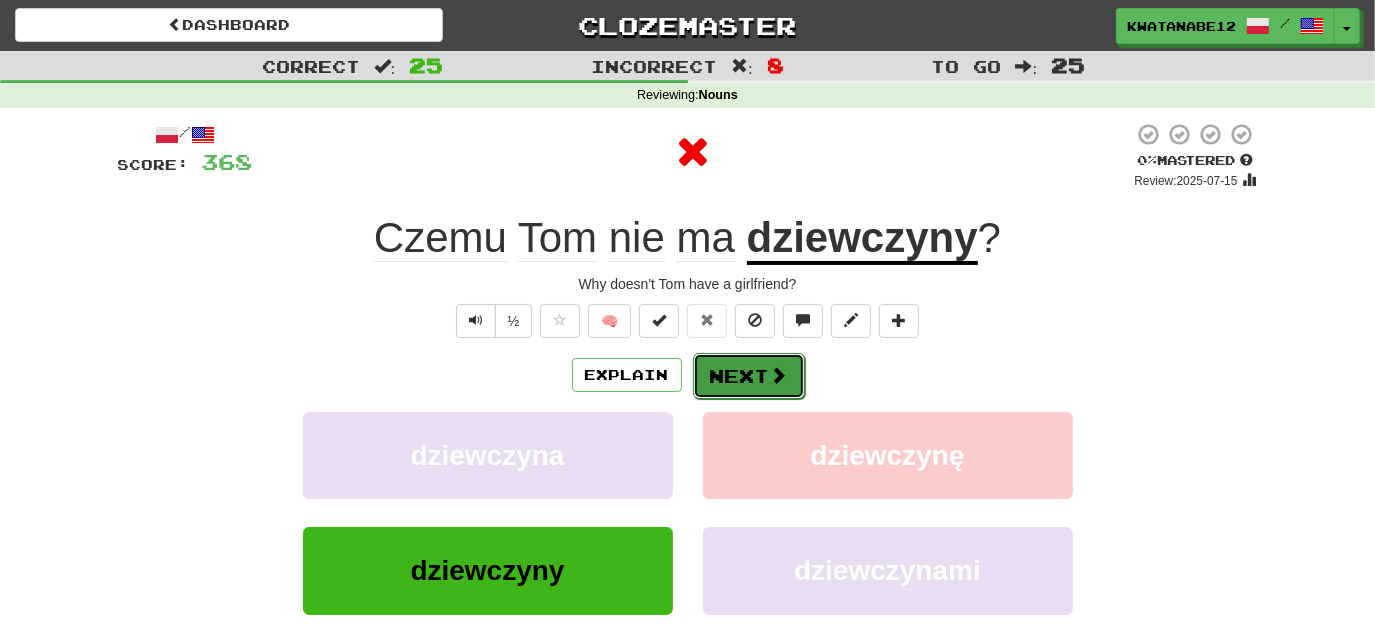click on "Next" at bounding box center (749, 376) 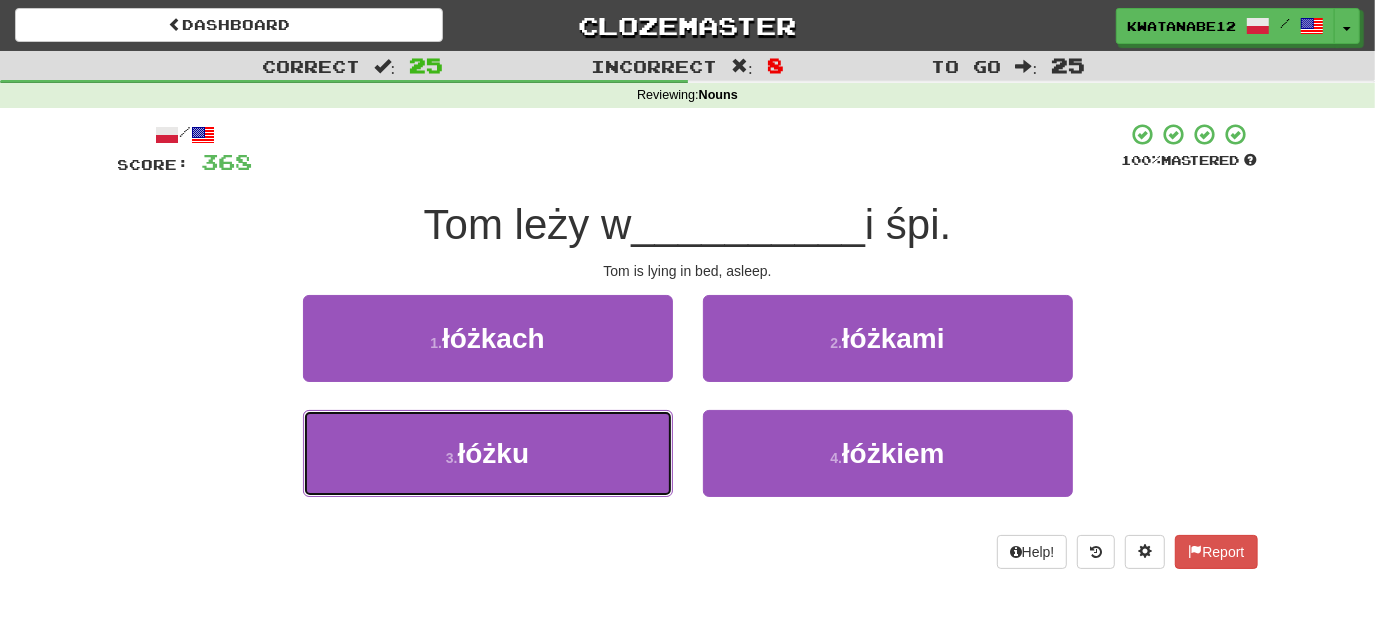 drag, startPoint x: 615, startPoint y: 435, endPoint x: 680, endPoint y: 405, distance: 71.5891 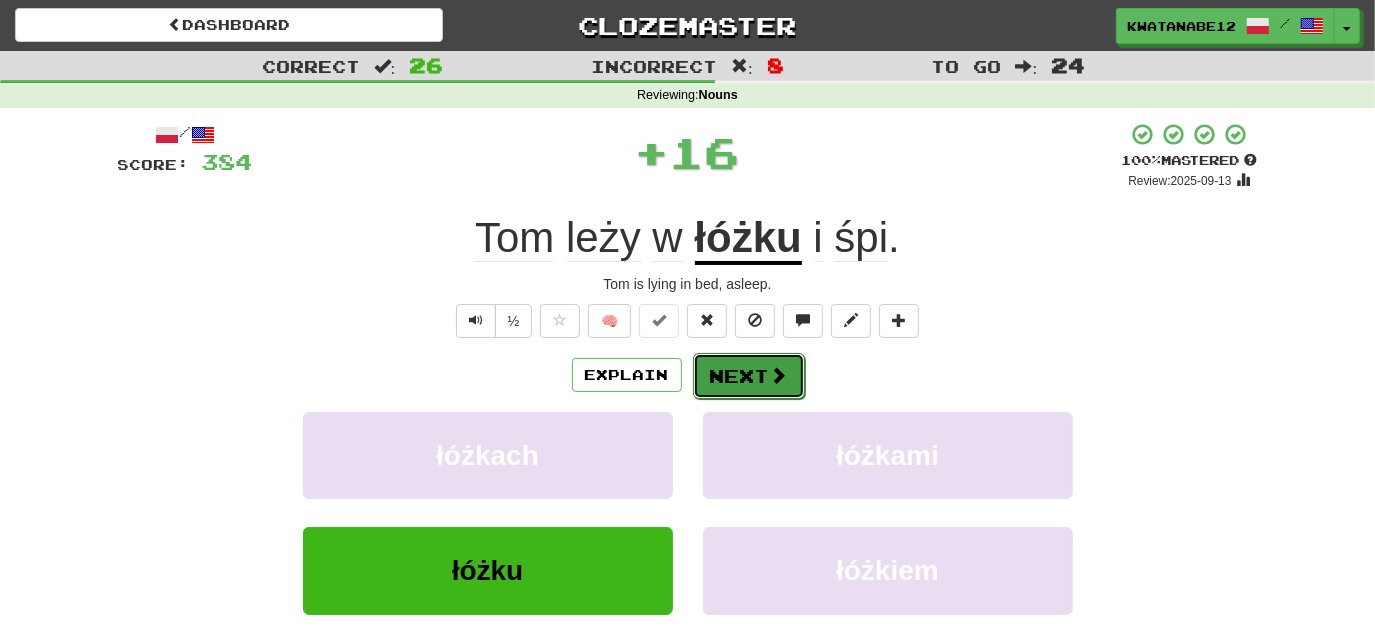 click on "Next" at bounding box center (749, 376) 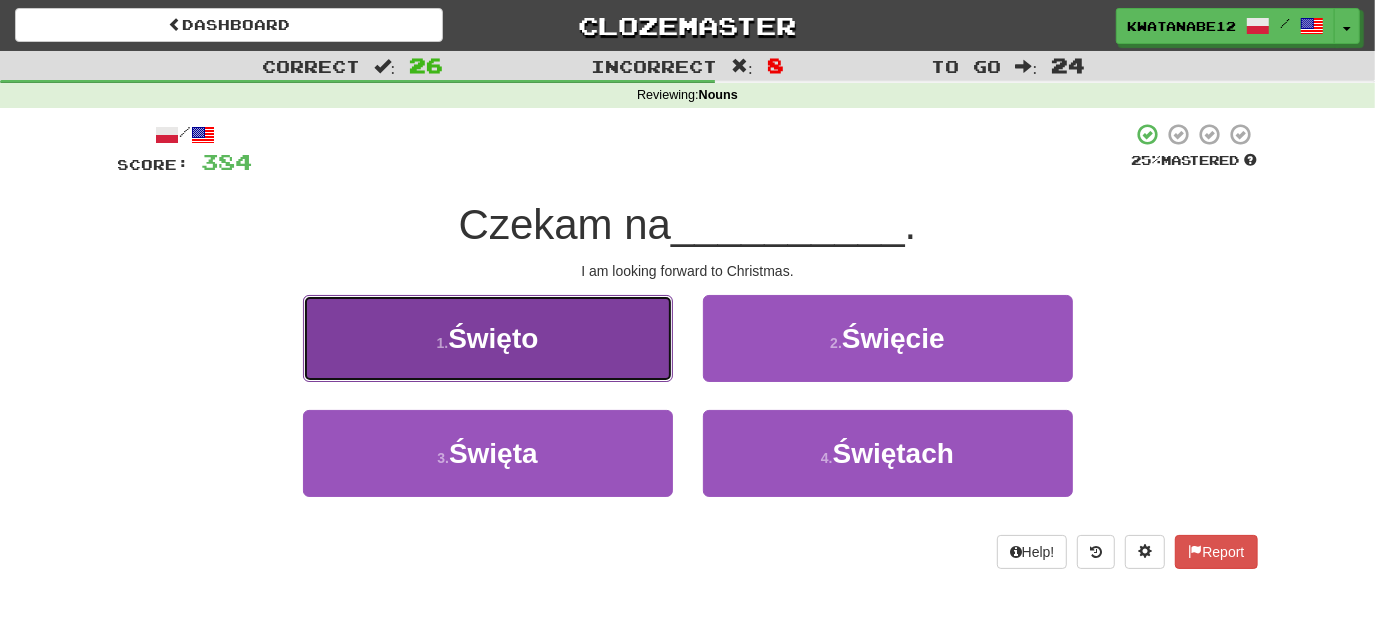 drag, startPoint x: 600, startPoint y: 353, endPoint x: 617, endPoint y: 358, distance: 17.720045 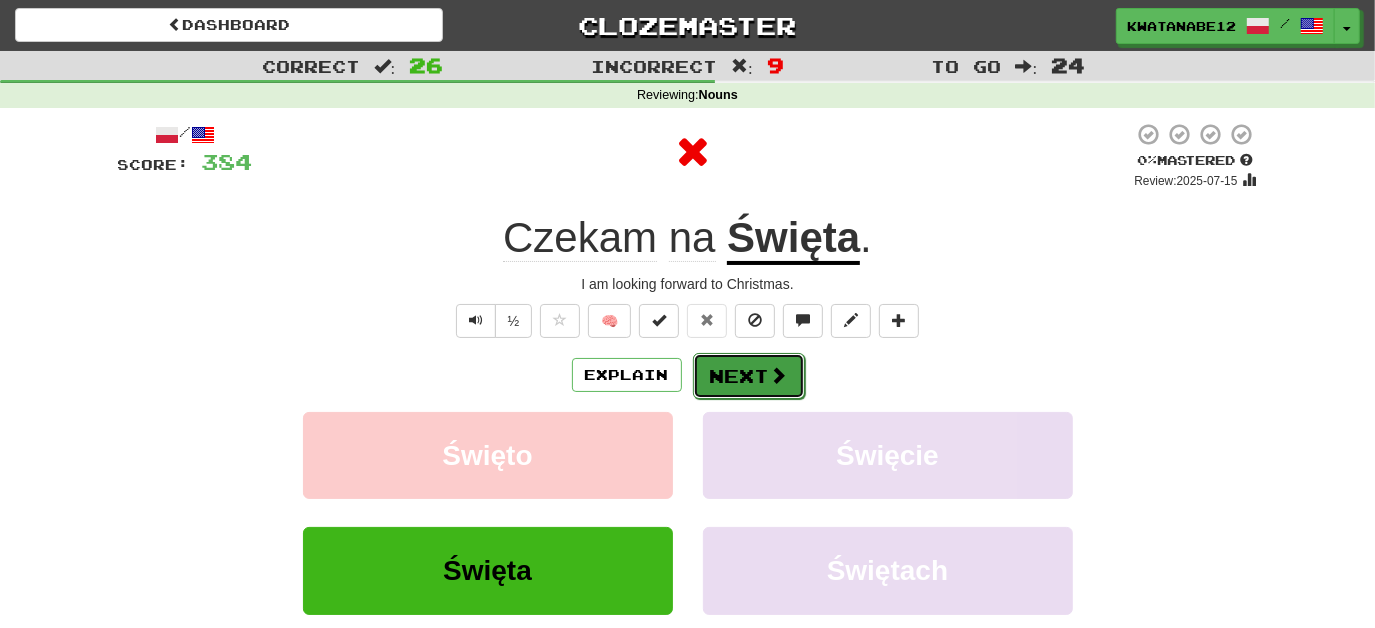 click on "Next" at bounding box center [749, 376] 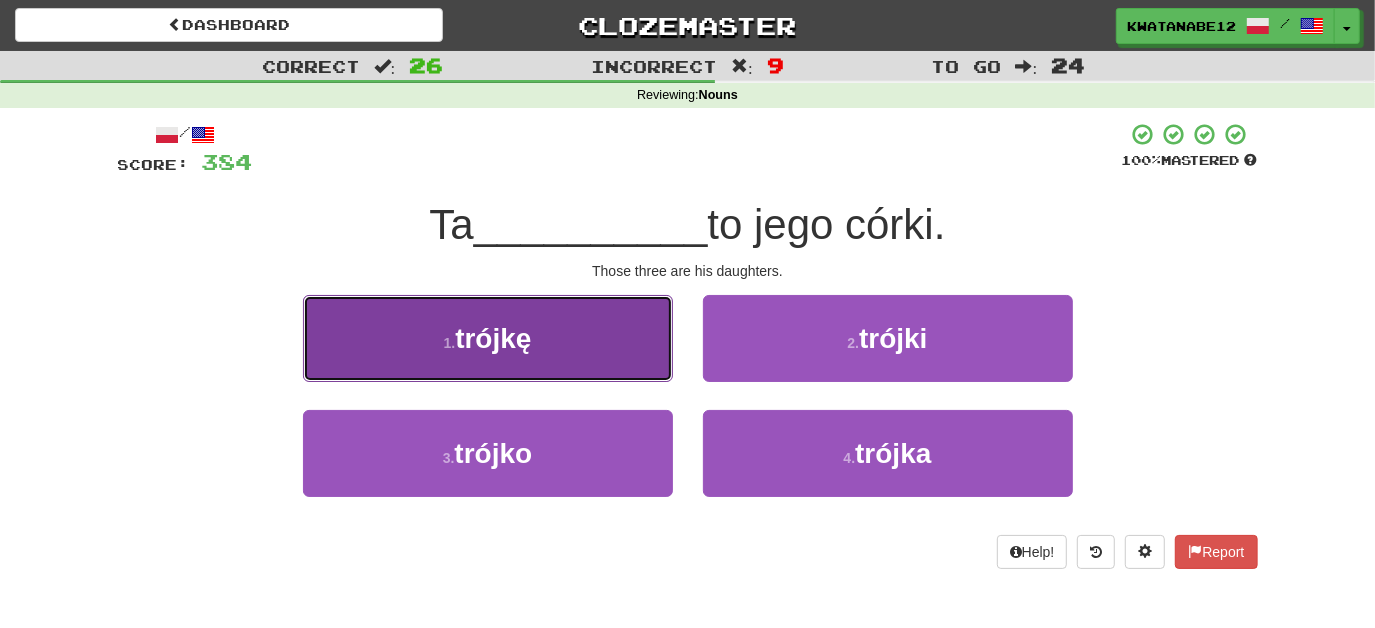 click on "1 .  trójkę" at bounding box center [488, 338] 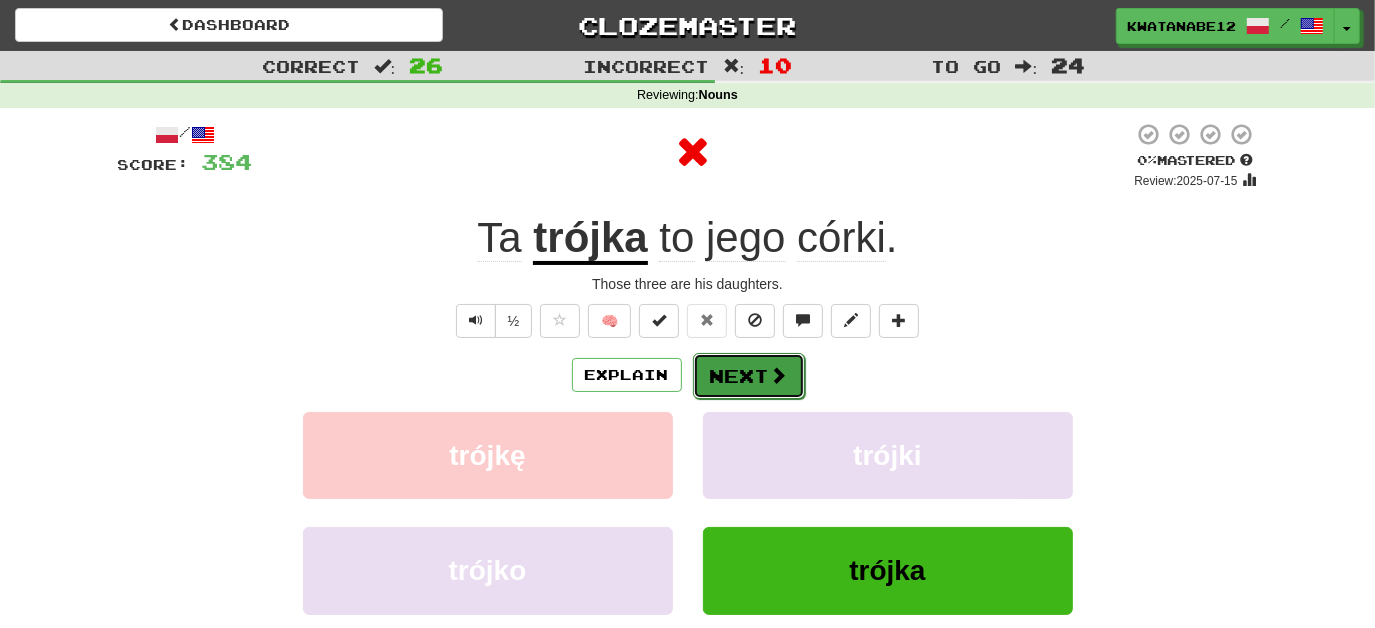 drag, startPoint x: 714, startPoint y: 370, endPoint x: 725, endPoint y: 370, distance: 11 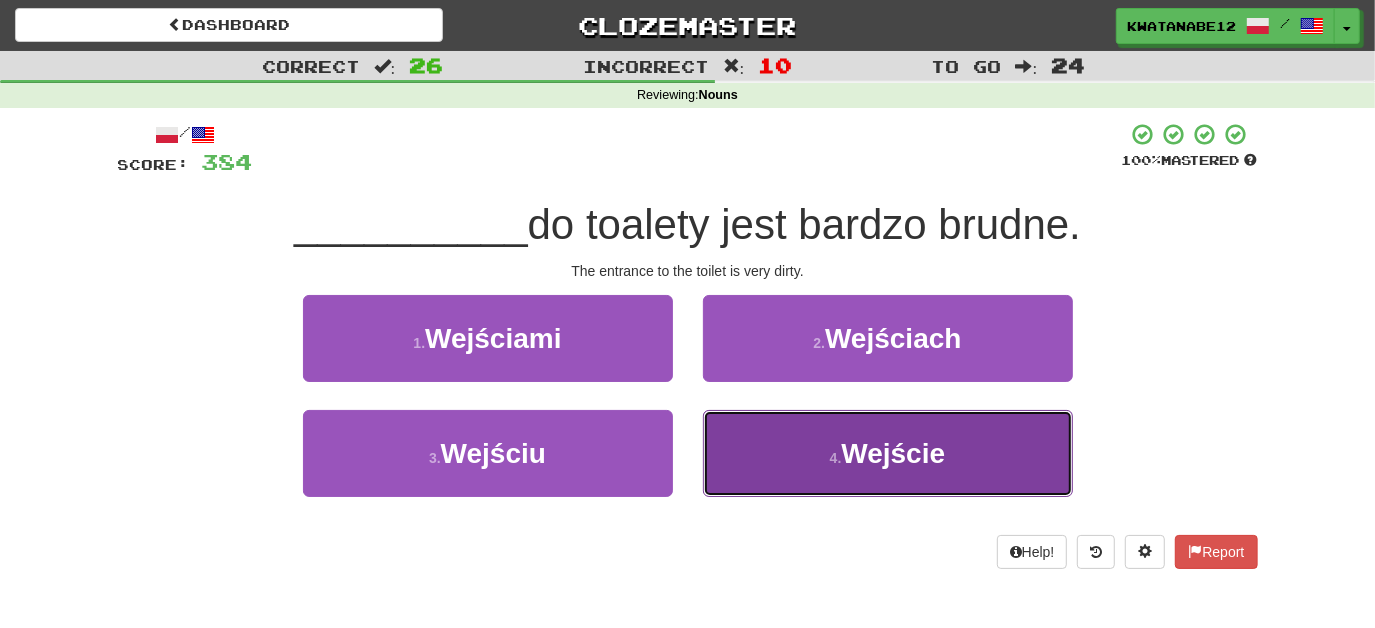 click on "4 .  Wejście" at bounding box center [888, 453] 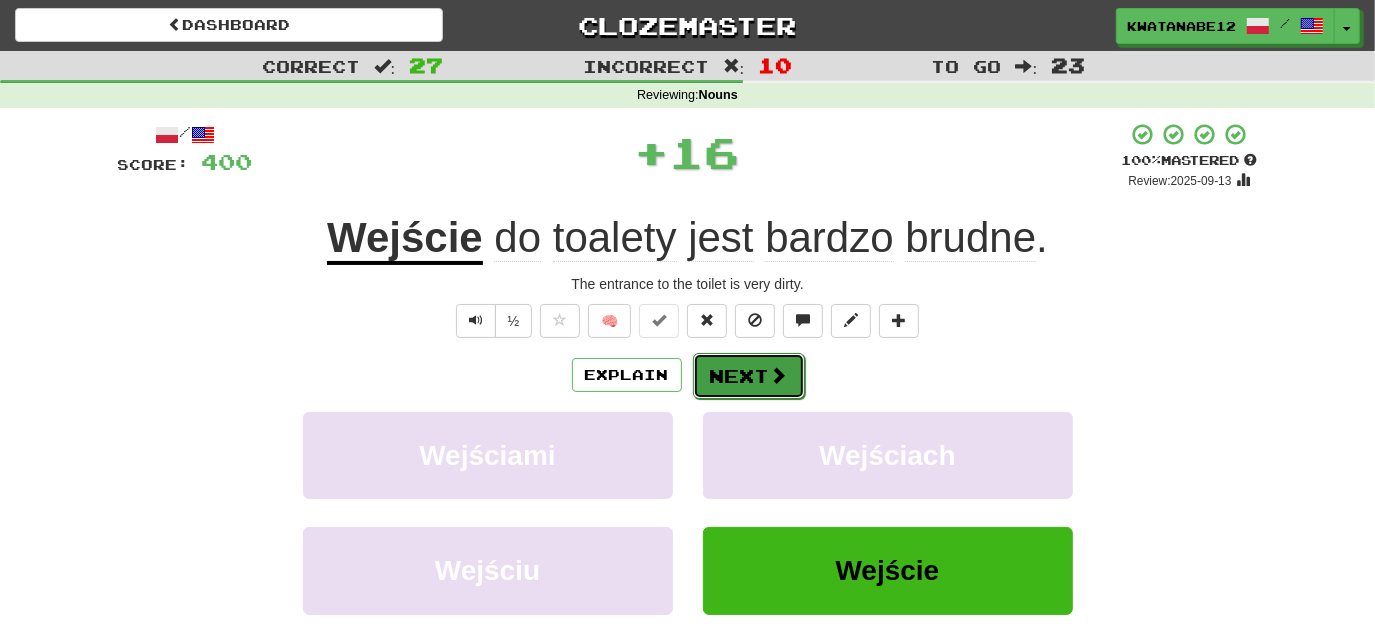 click on "Next" at bounding box center [749, 376] 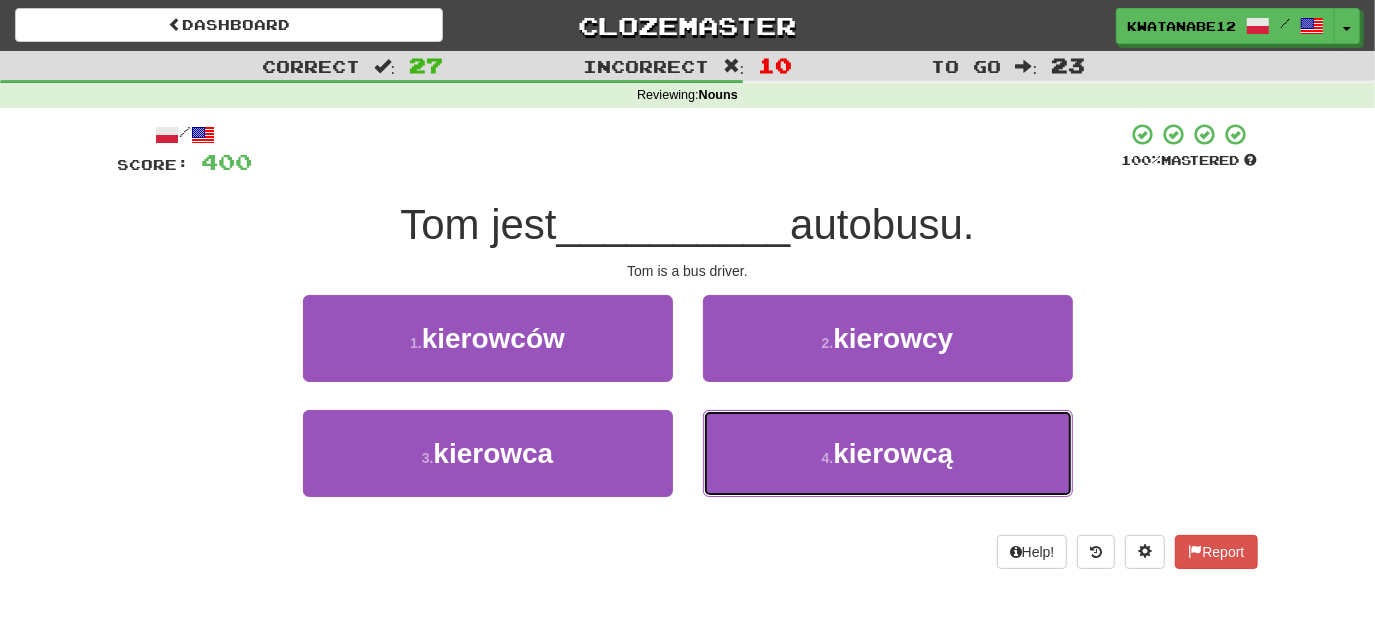 drag, startPoint x: 763, startPoint y: 452, endPoint x: 742, endPoint y: 407, distance: 49.658836 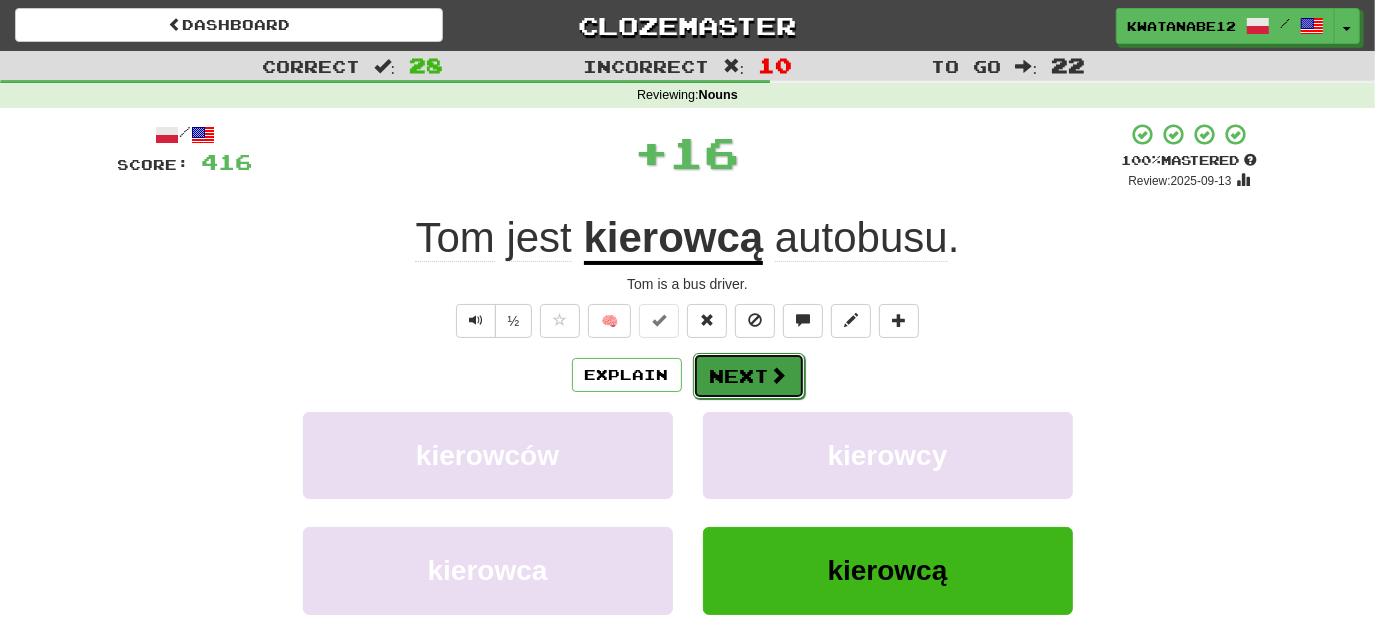 click on "Next" at bounding box center [749, 376] 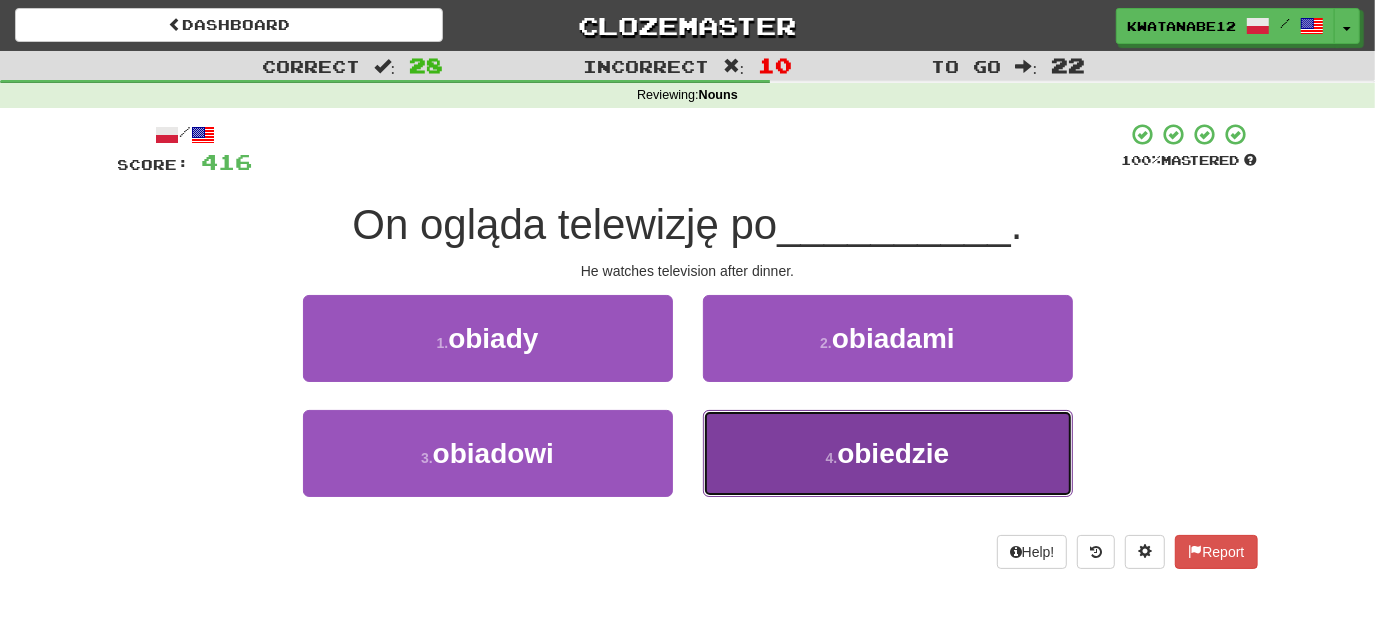 click on "4 .  obiedzie" at bounding box center [888, 453] 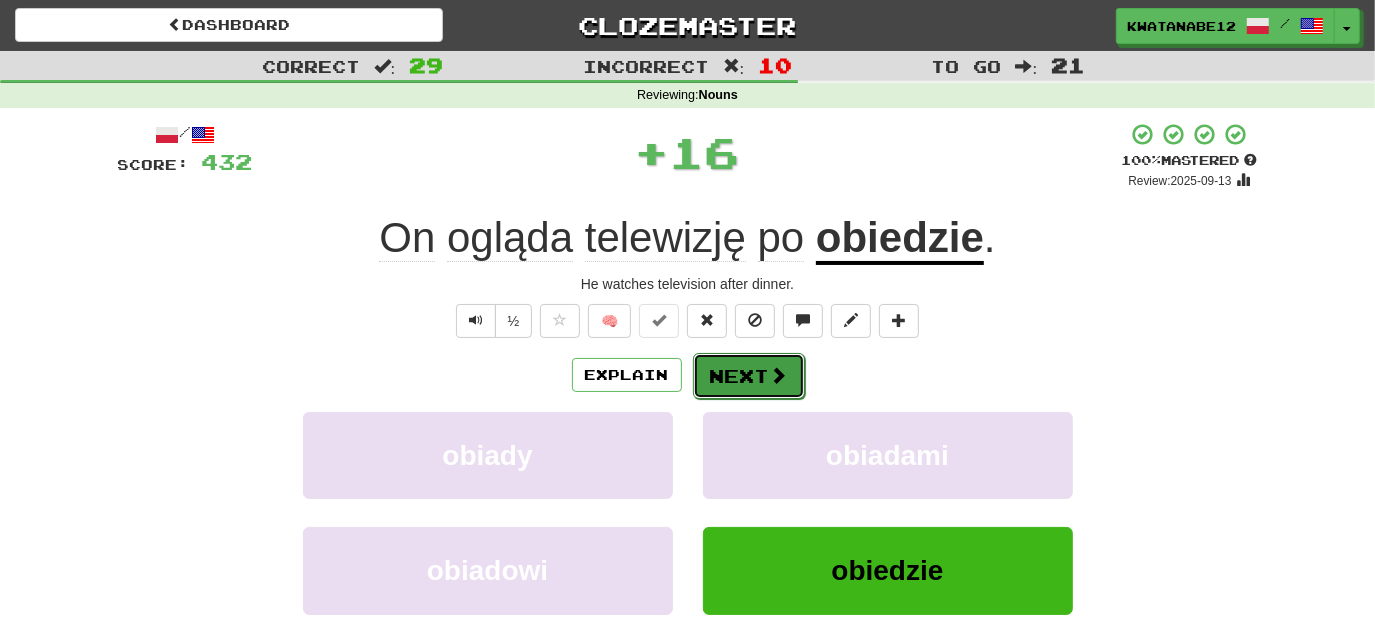 click on "Next" at bounding box center (749, 376) 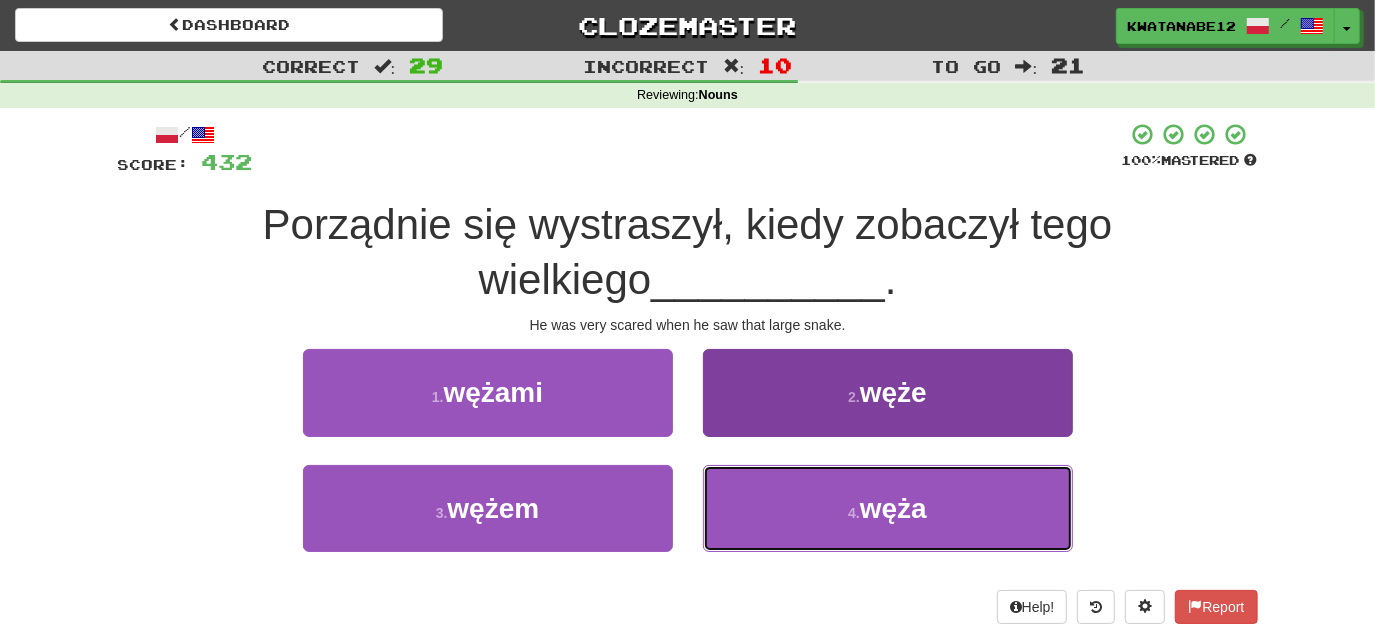 click on "4 .  węża" at bounding box center (888, 508) 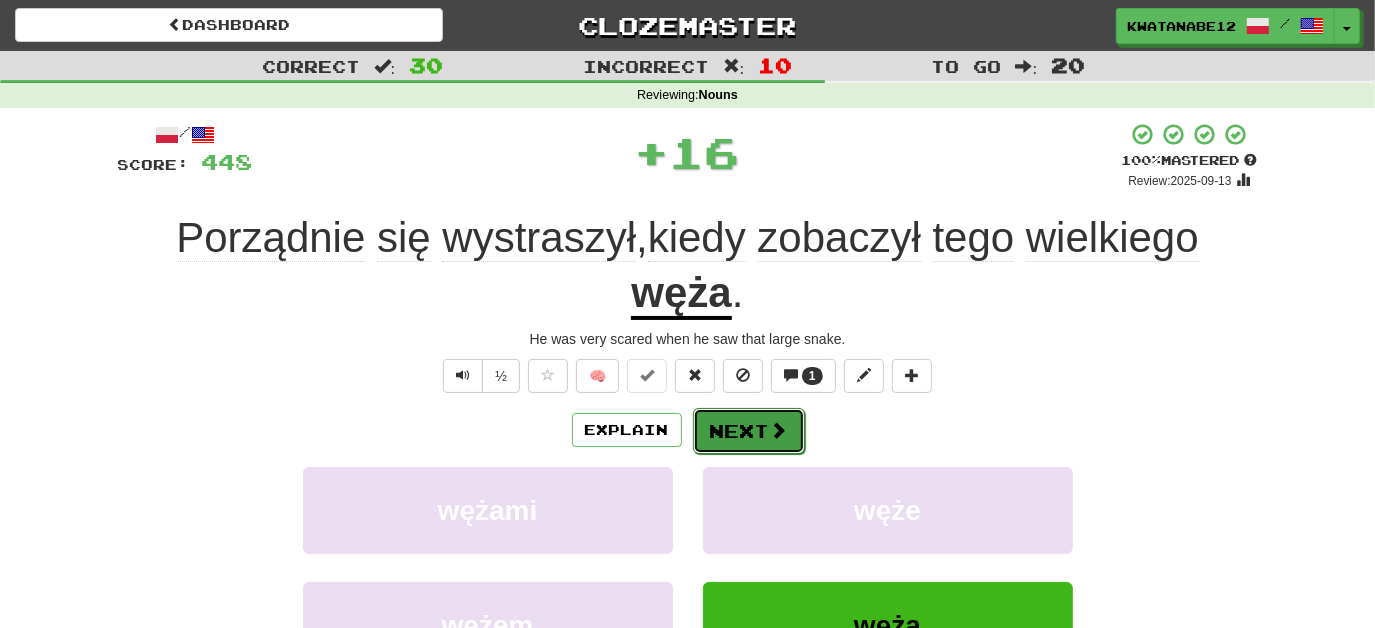 click on "Next" at bounding box center [749, 431] 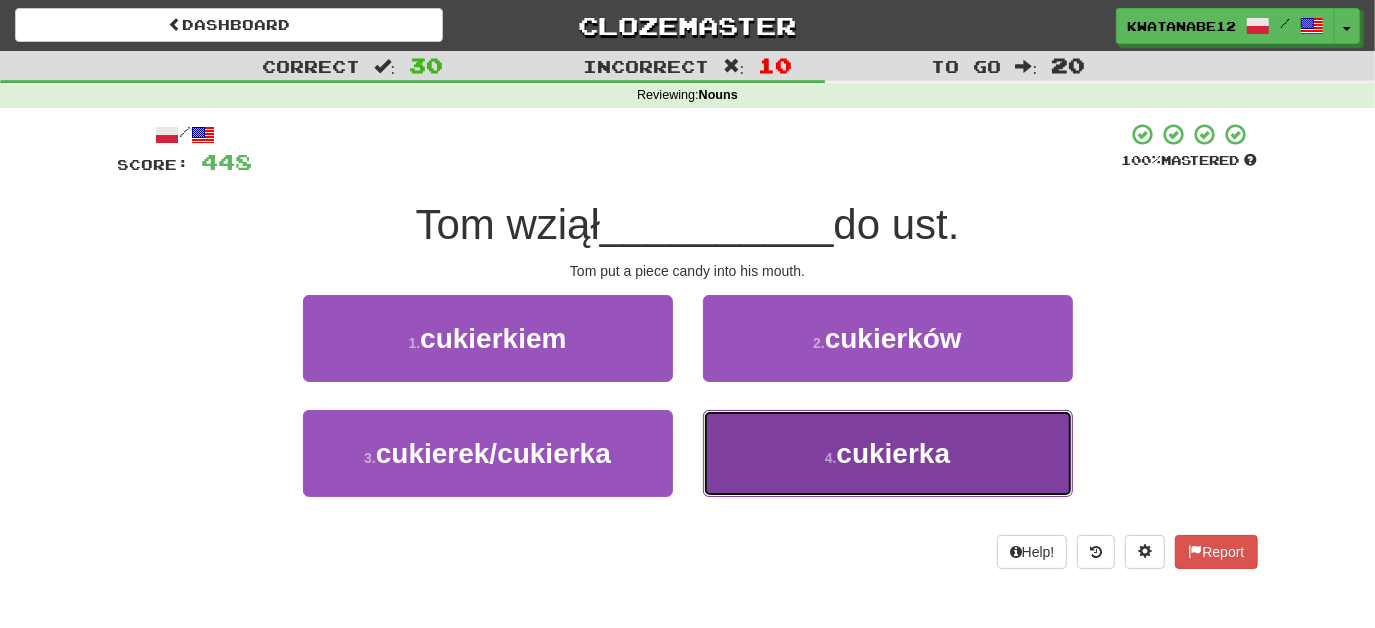 click on "4 .  cukierka" at bounding box center (888, 453) 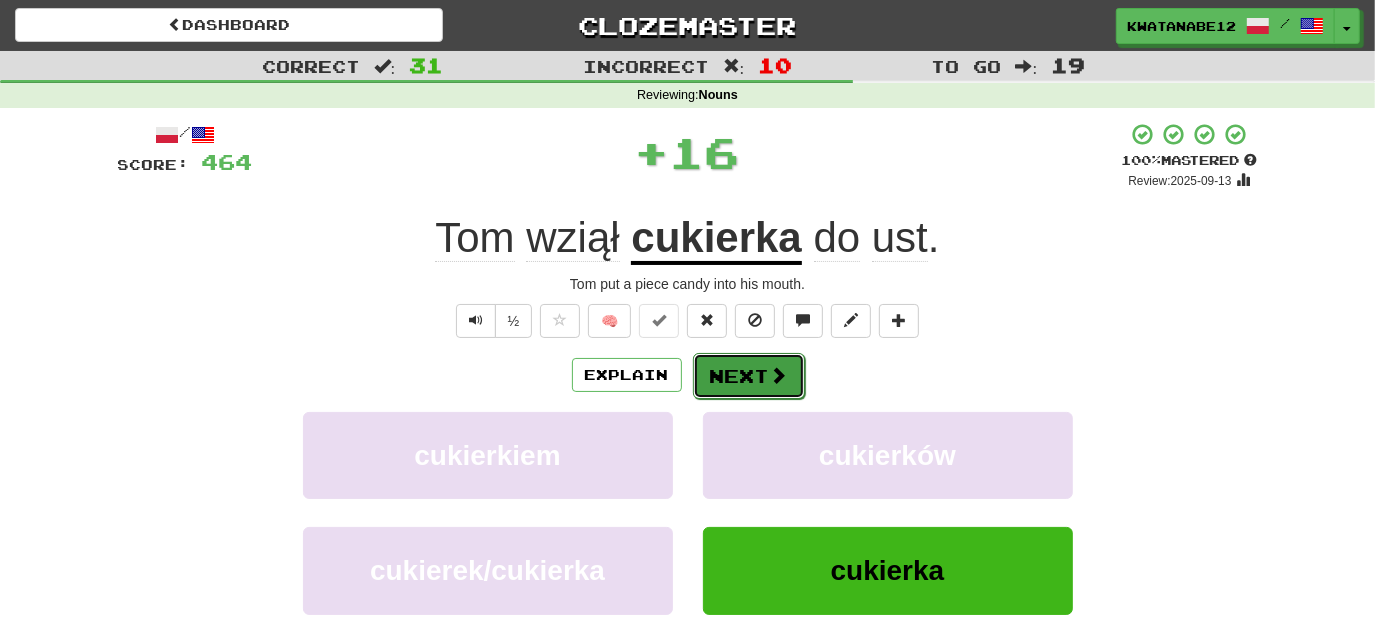 click on "Next" at bounding box center [749, 376] 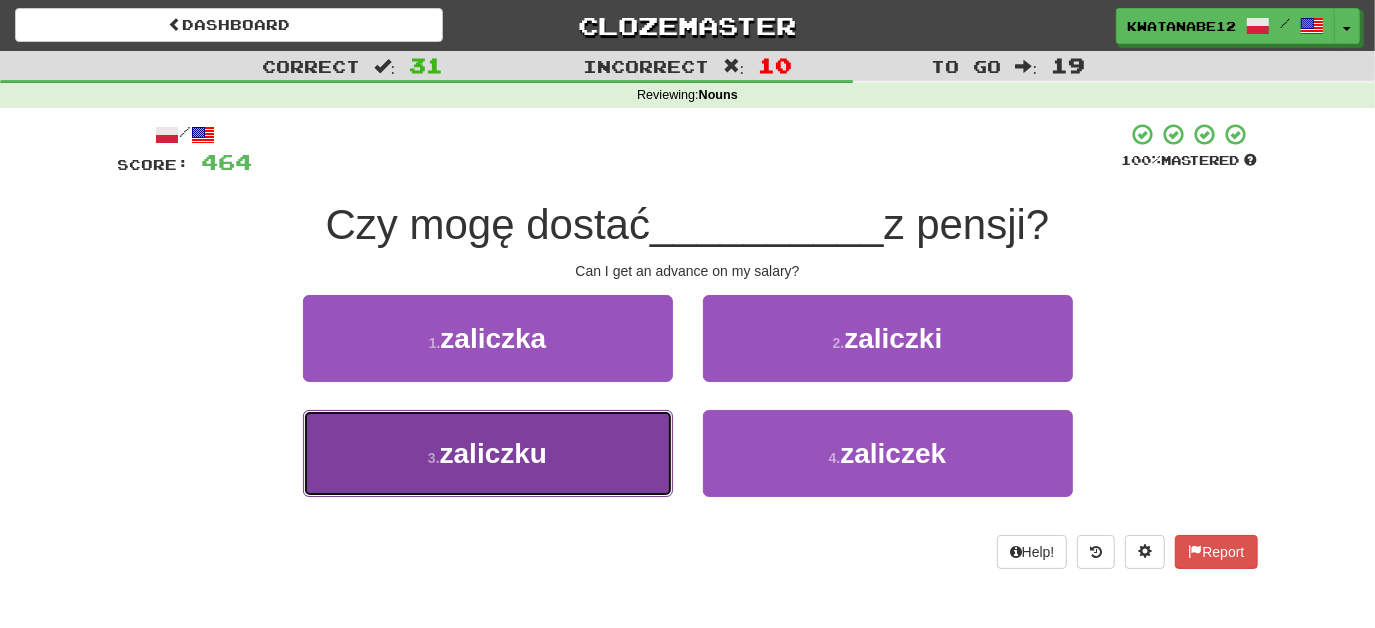 click on "3 .  zaliczkę" at bounding box center [488, 453] 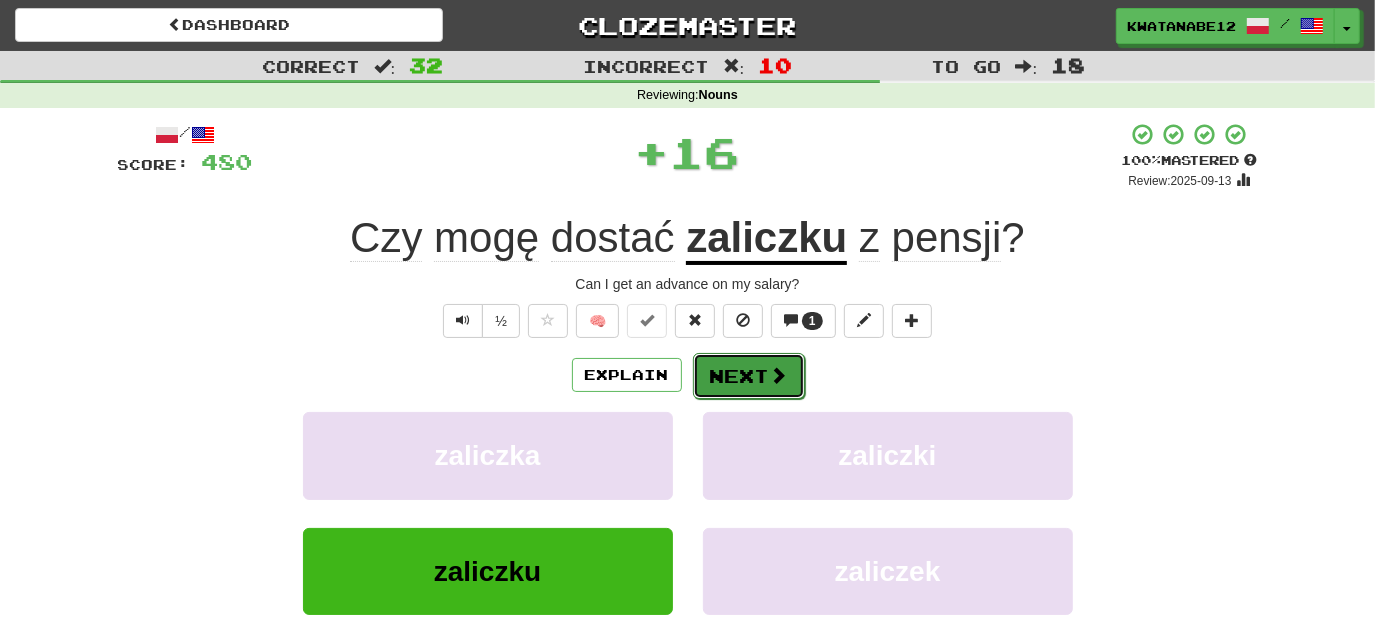 click on "Next" at bounding box center [749, 376] 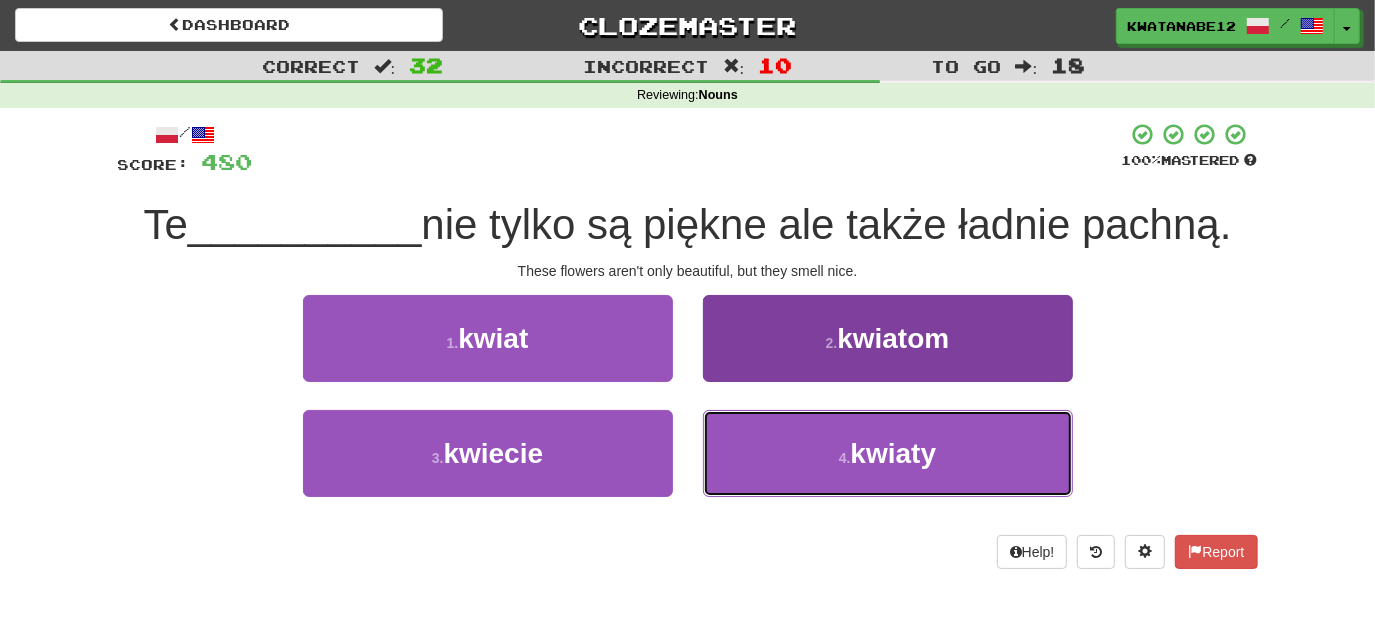 click on "4 .  kwiaty" at bounding box center [888, 453] 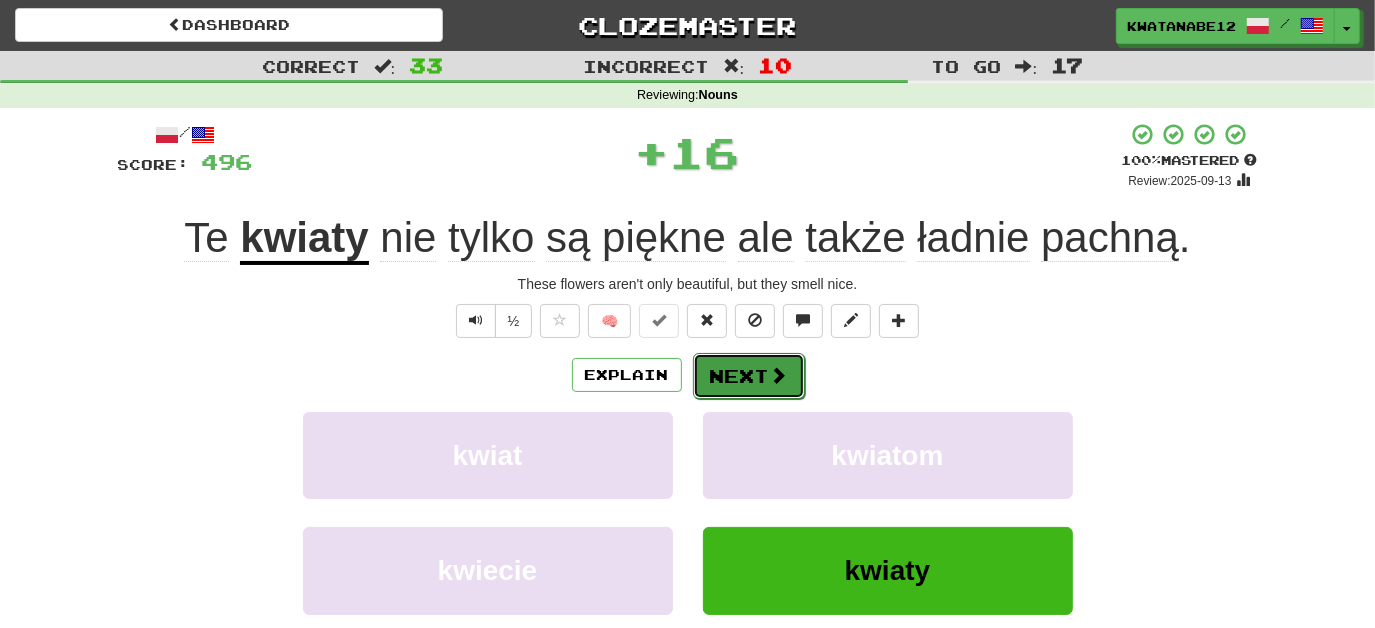 click on "Next" at bounding box center (749, 376) 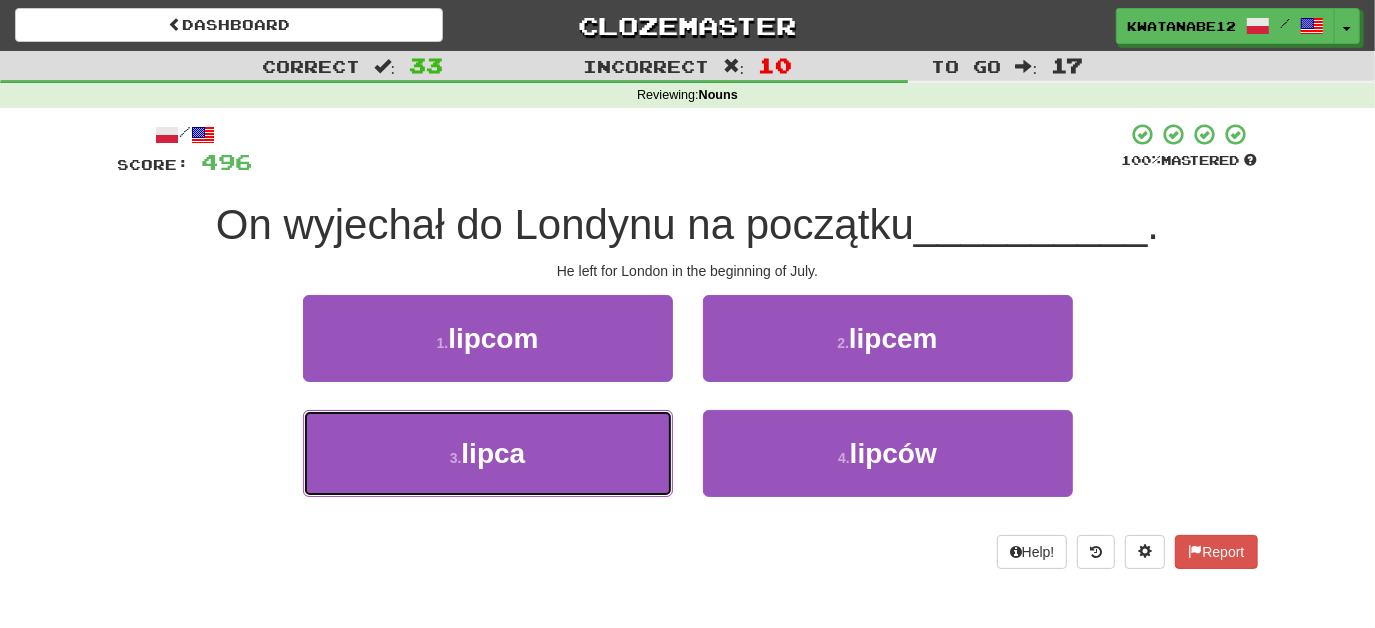 drag, startPoint x: 597, startPoint y: 427, endPoint x: 655, endPoint y: 406, distance: 61.68468 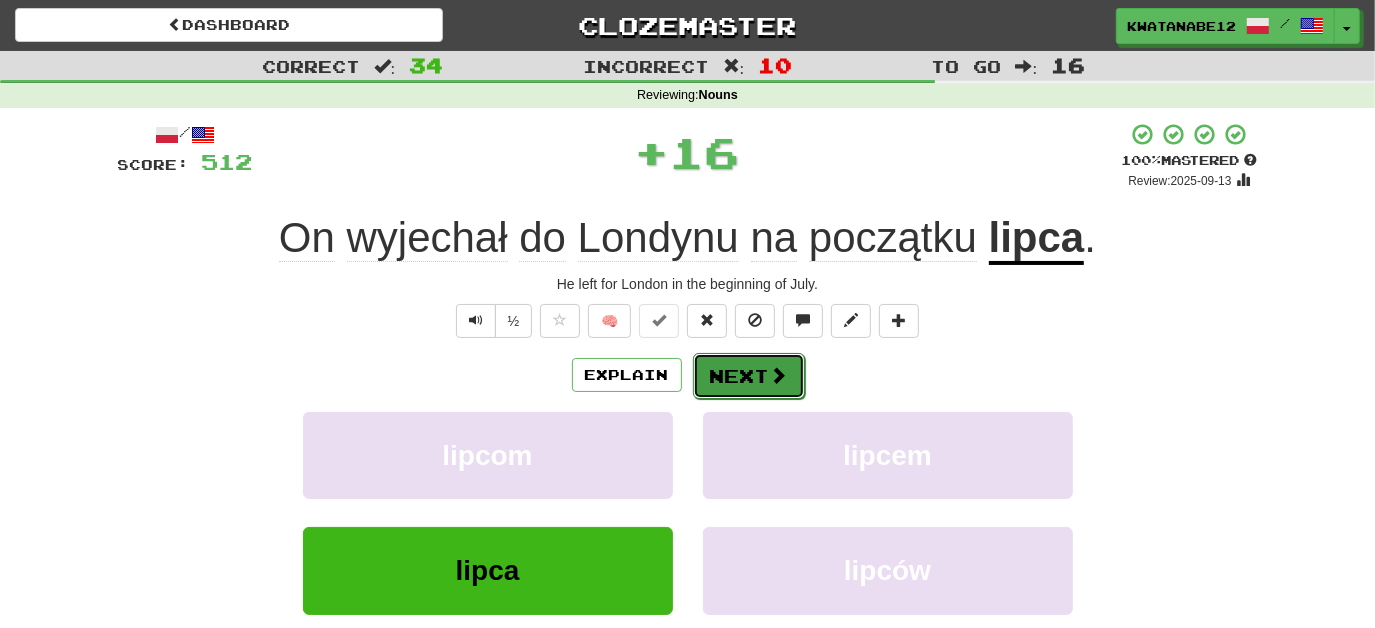 click on "Next" at bounding box center [749, 376] 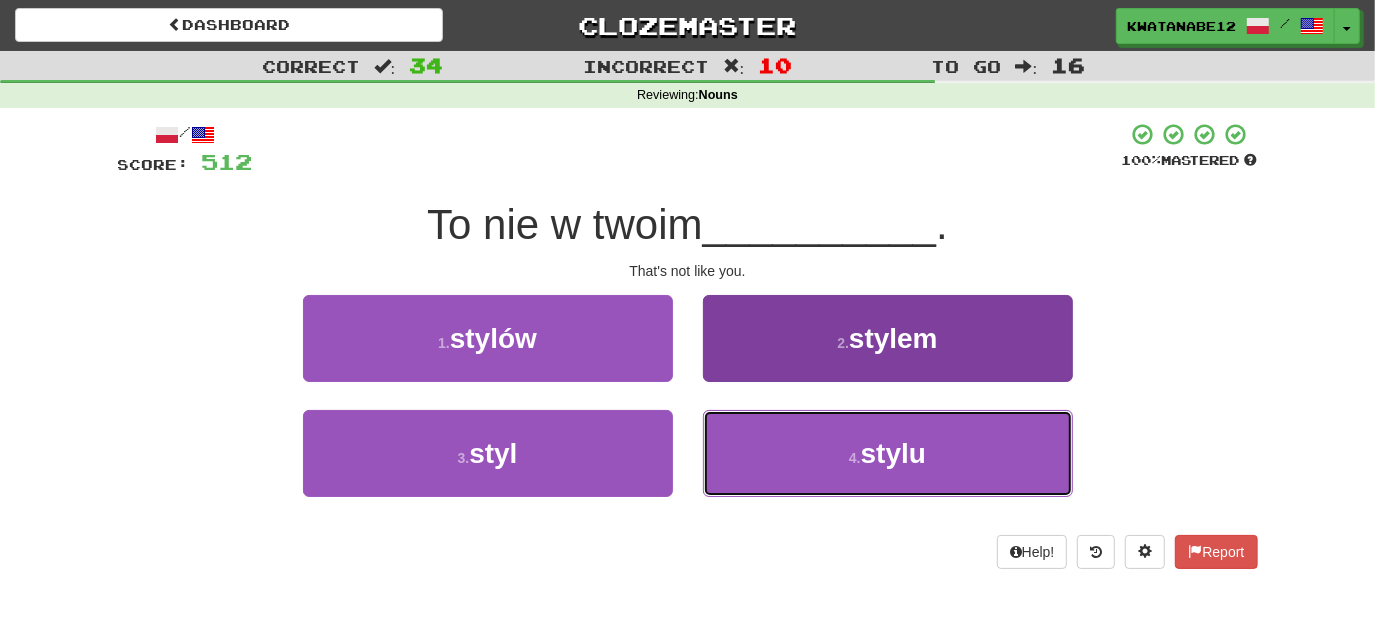 click on "4 .  stylu" at bounding box center [888, 453] 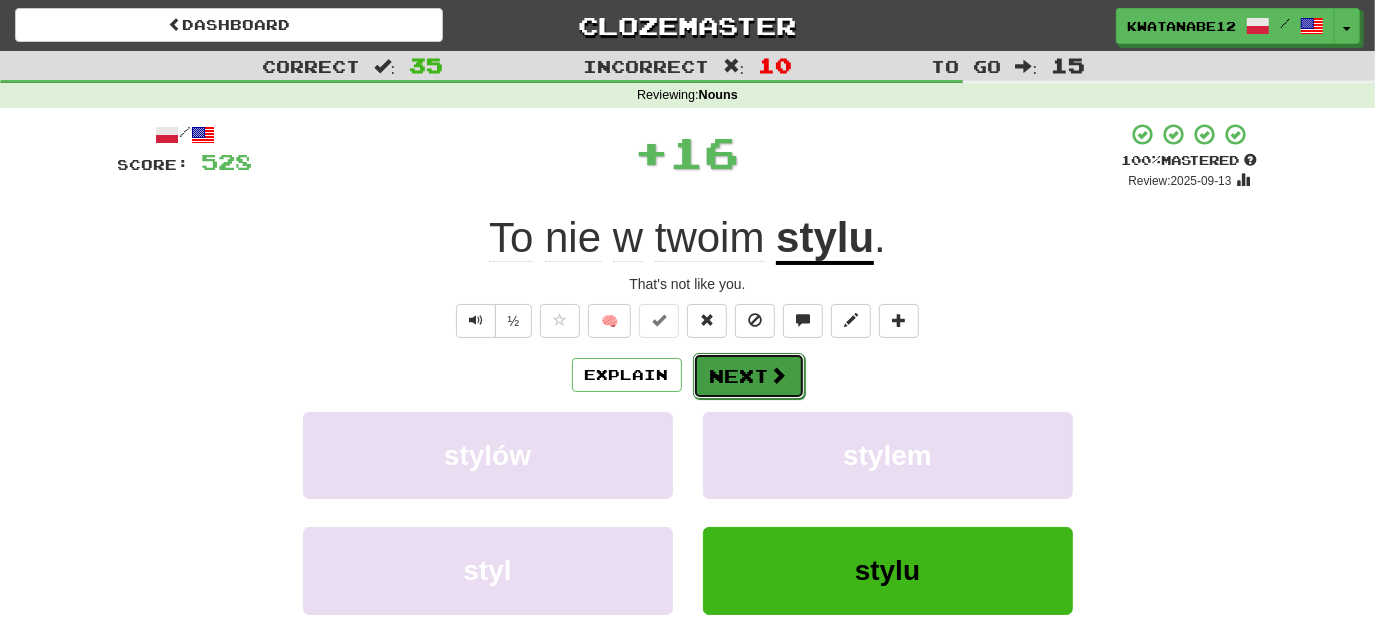 click on "Next" at bounding box center (749, 376) 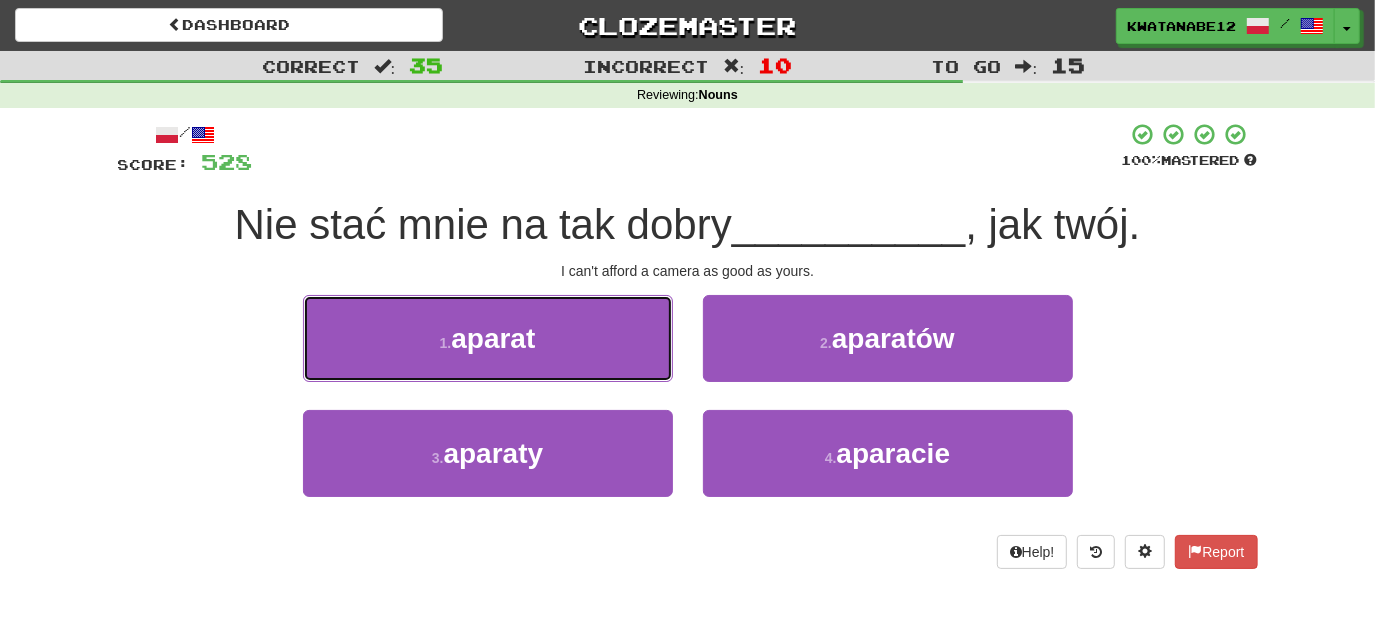 click on "1 .  aparat" at bounding box center (488, 338) 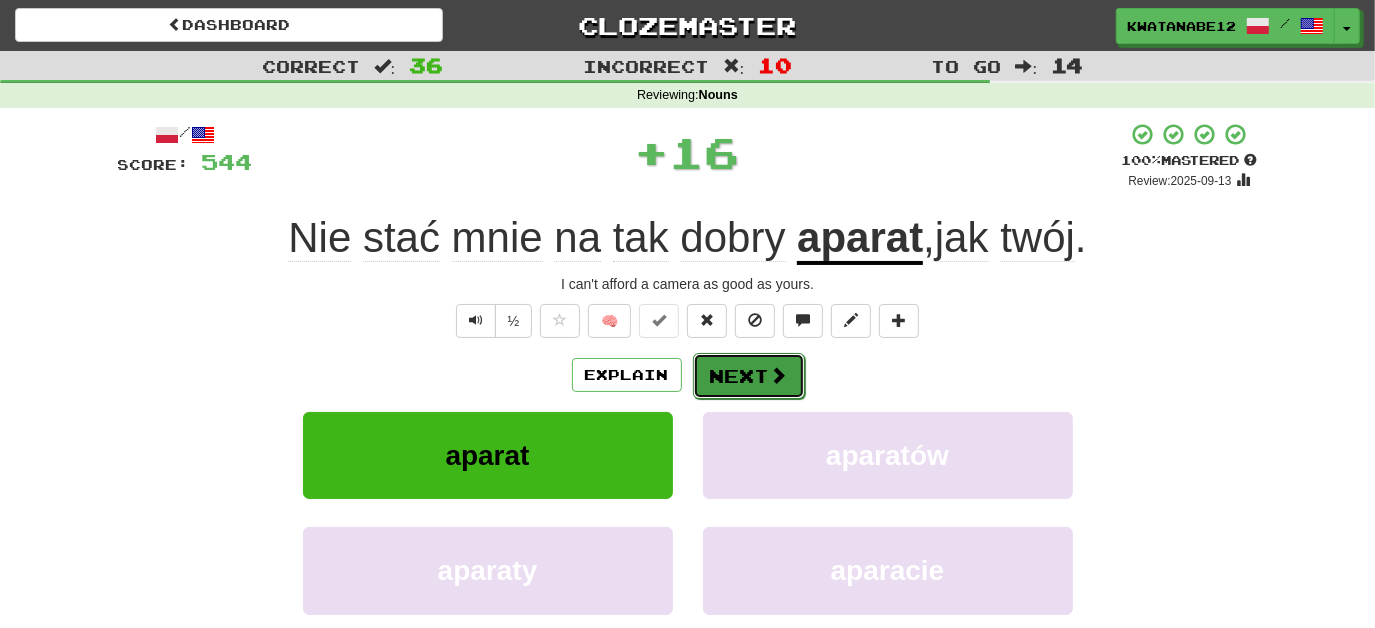 click on "Next" at bounding box center (749, 376) 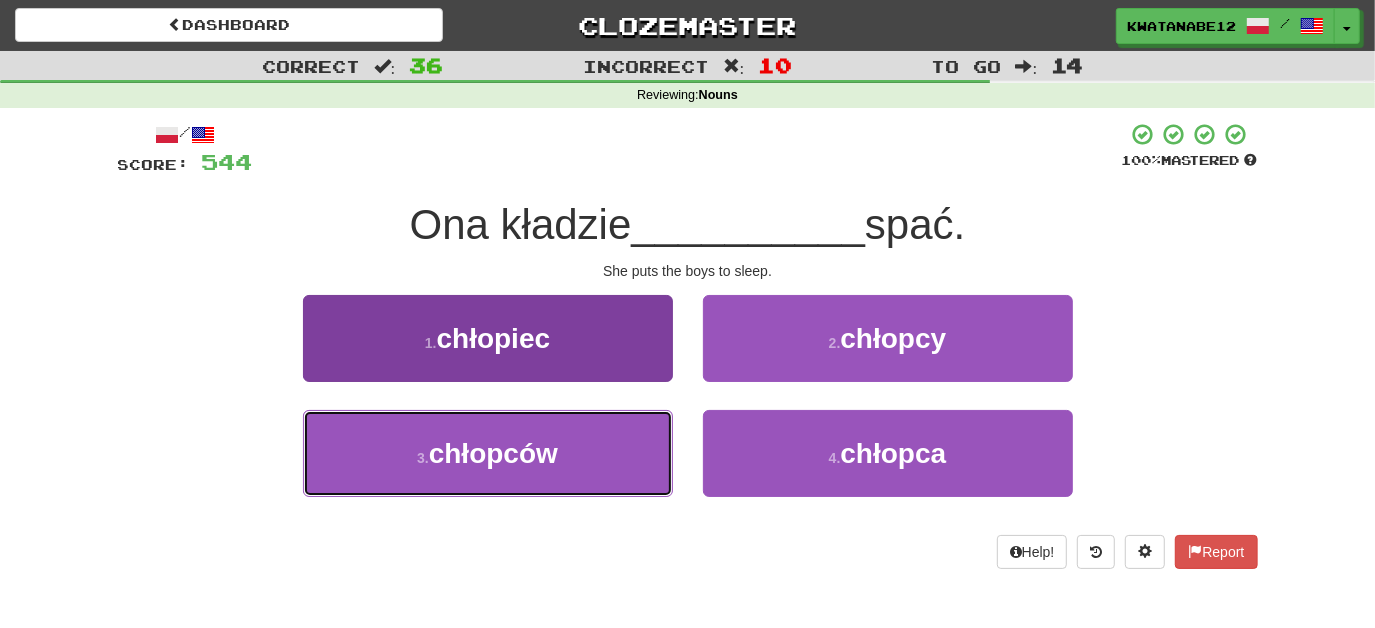 drag, startPoint x: 605, startPoint y: 444, endPoint x: 631, endPoint y: 429, distance: 30.016663 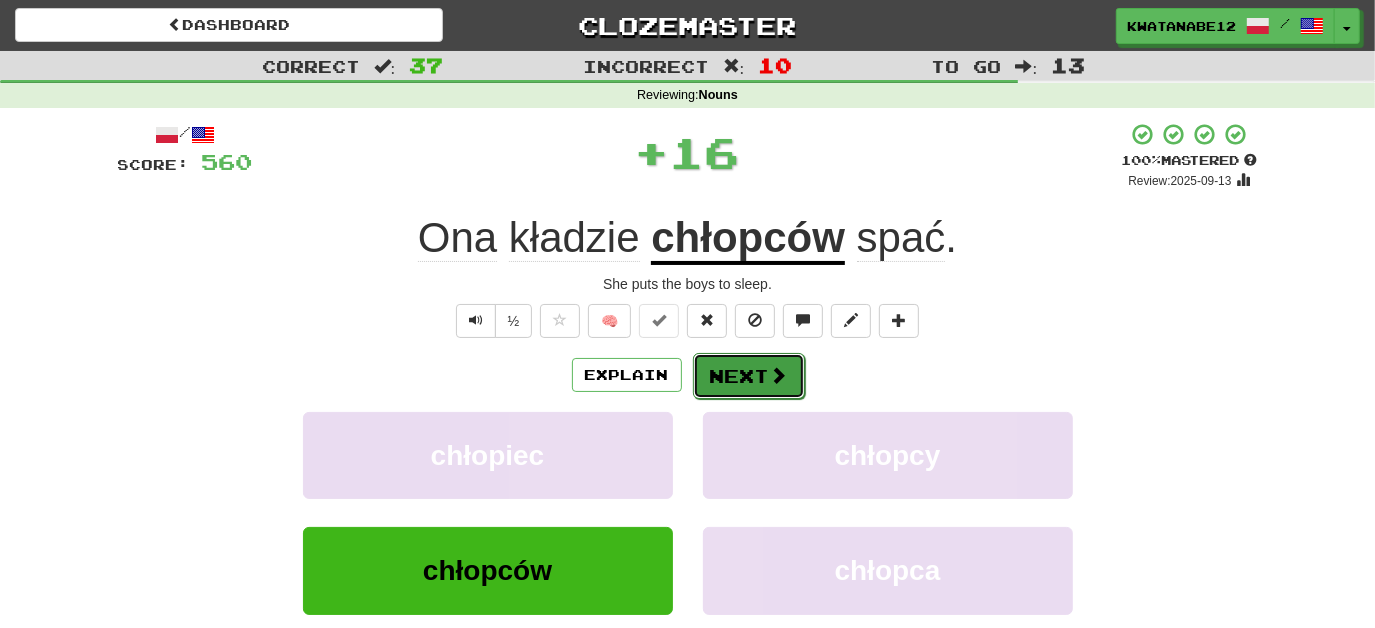 click on "Next" at bounding box center [749, 376] 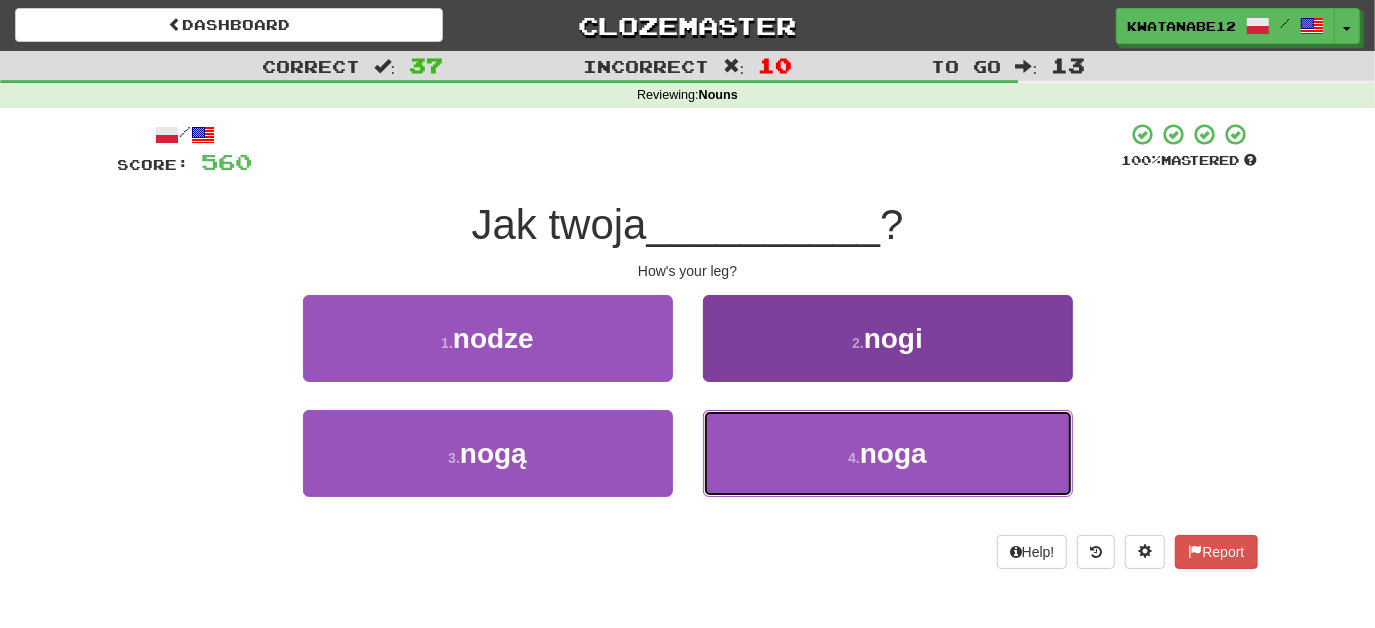 drag, startPoint x: 768, startPoint y: 447, endPoint x: 770, endPoint y: 433, distance: 14.142136 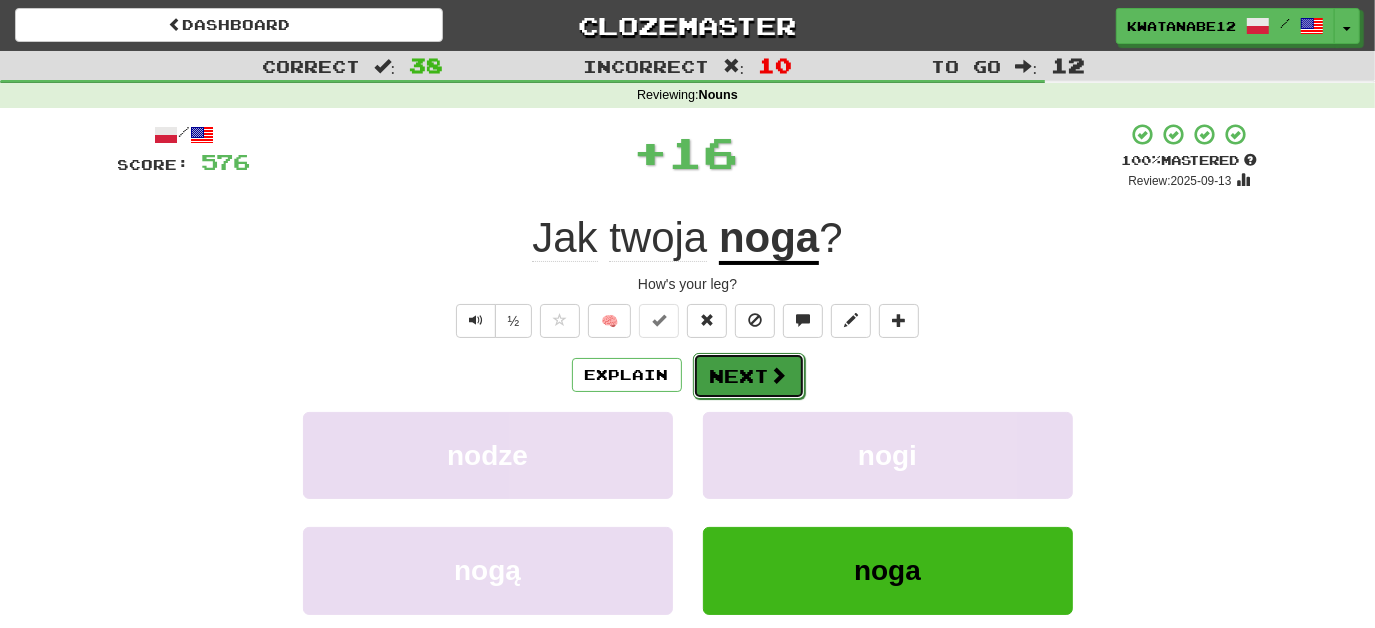 click on "Next" at bounding box center [749, 376] 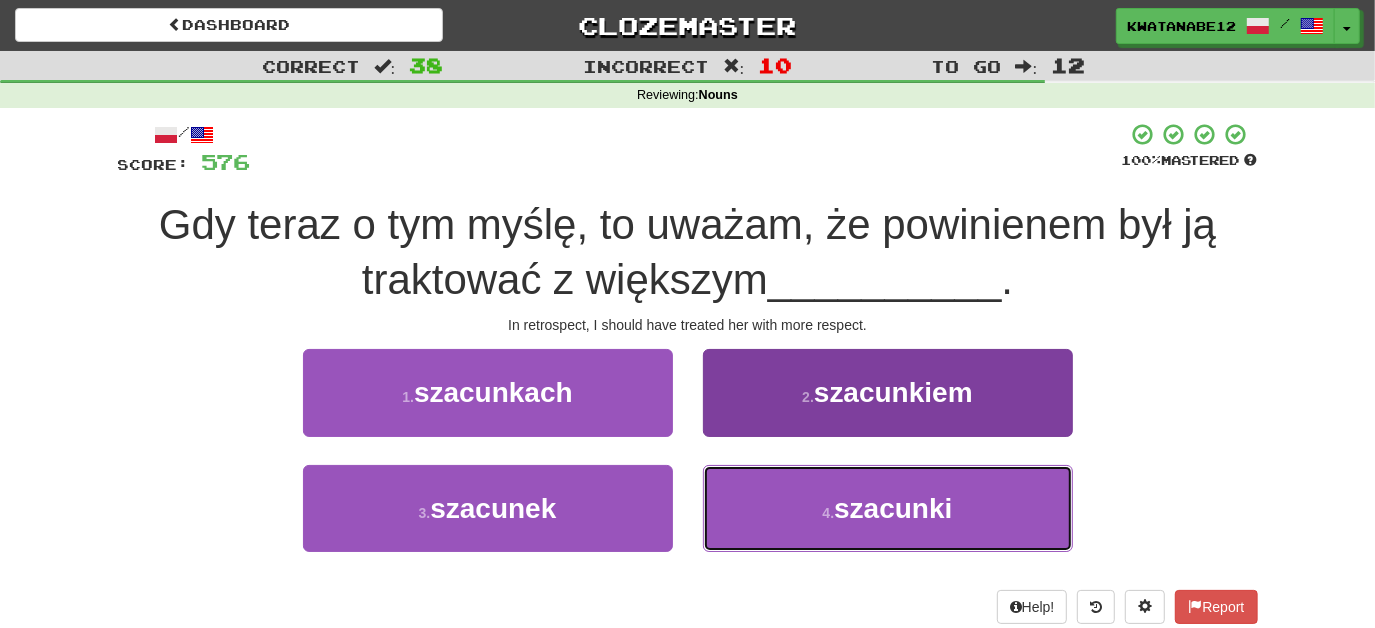 drag, startPoint x: 742, startPoint y: 498, endPoint x: 743, endPoint y: 487, distance: 11.045361 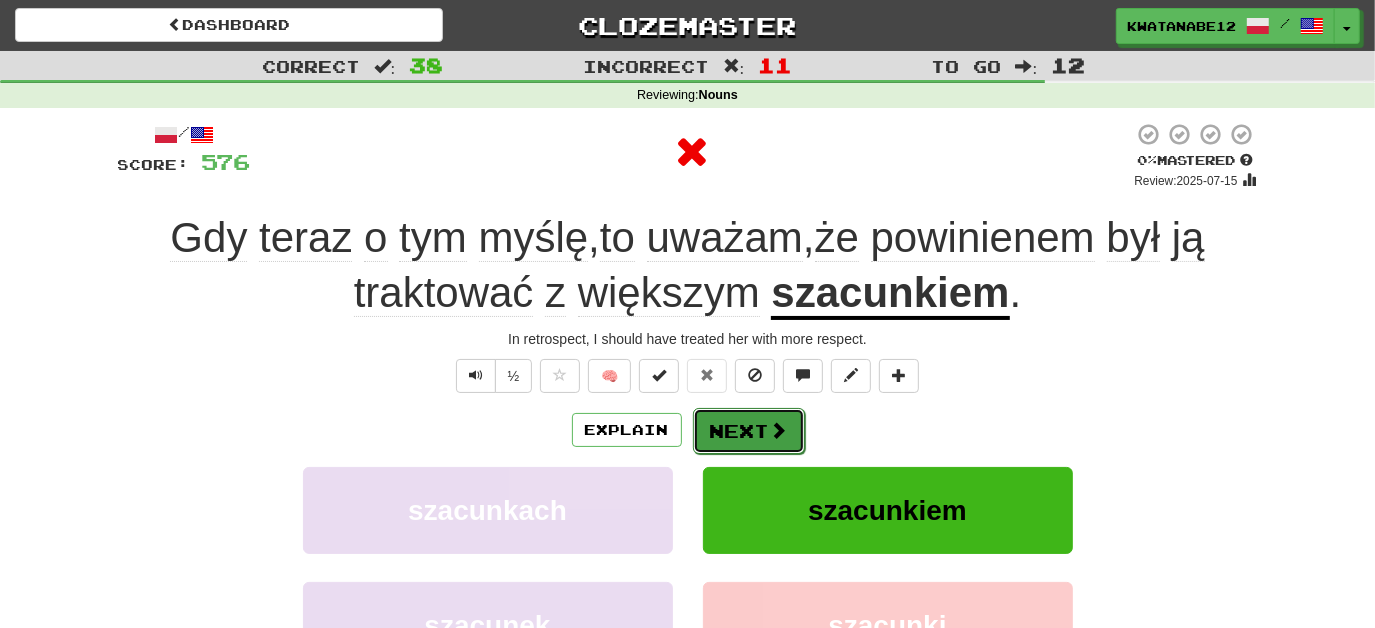 click on "Next" at bounding box center (749, 431) 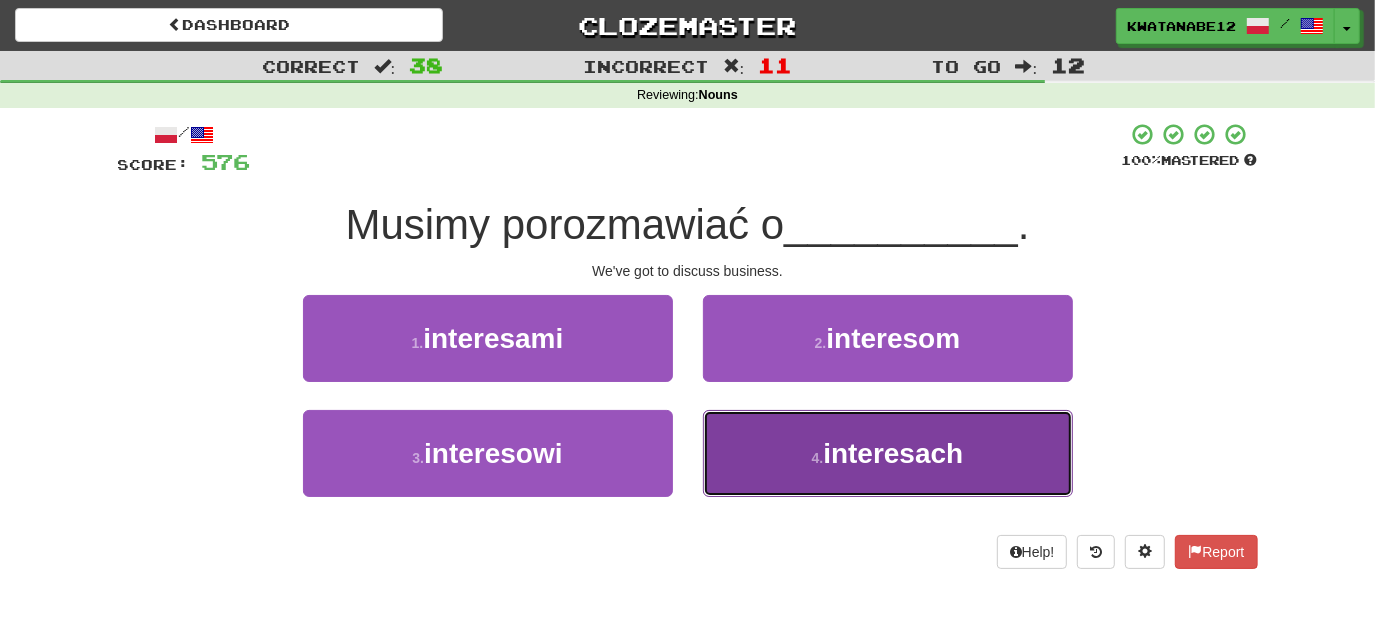 click on "4 .  interesach" at bounding box center [888, 453] 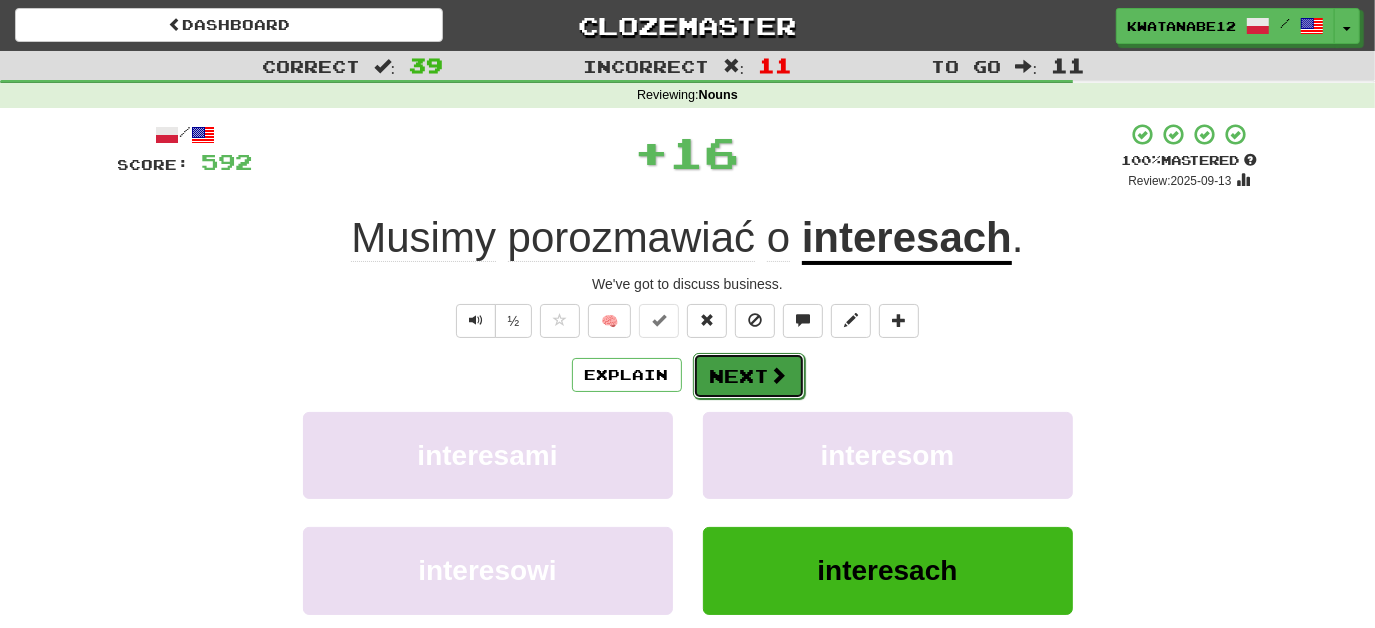 drag, startPoint x: 754, startPoint y: 403, endPoint x: 741, endPoint y: 375, distance: 30.870699 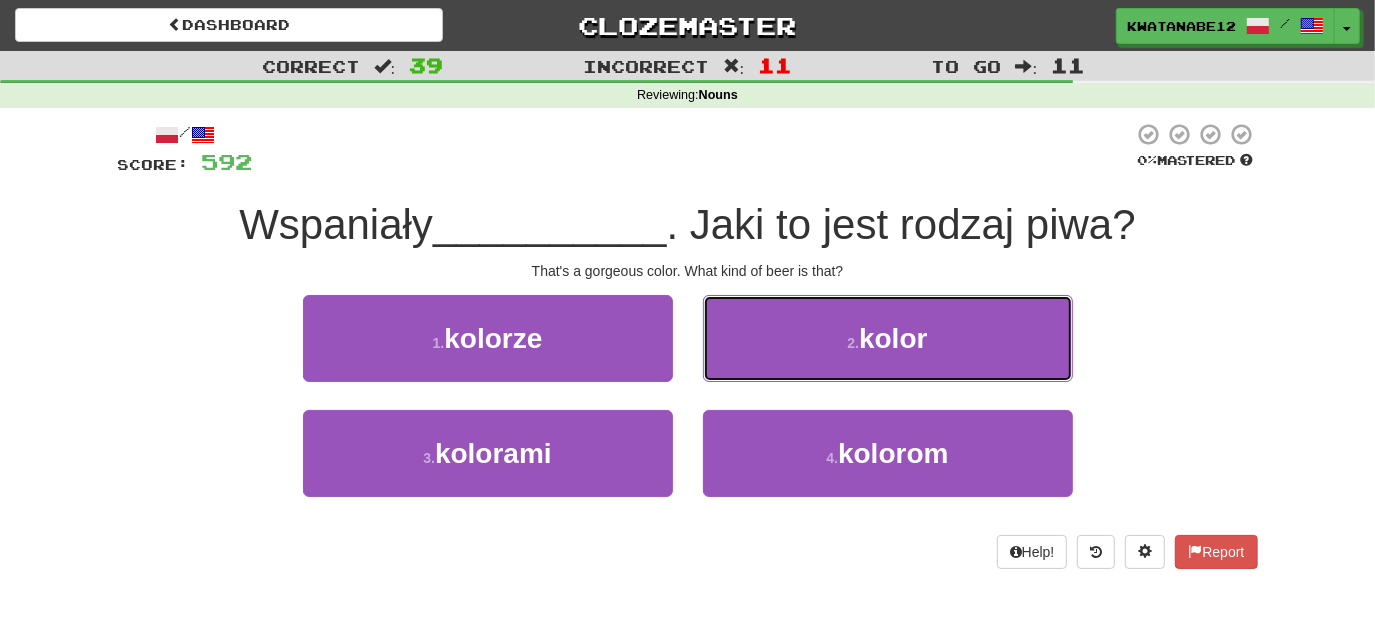 drag, startPoint x: 749, startPoint y: 336, endPoint x: 736, endPoint y: 349, distance: 18.384777 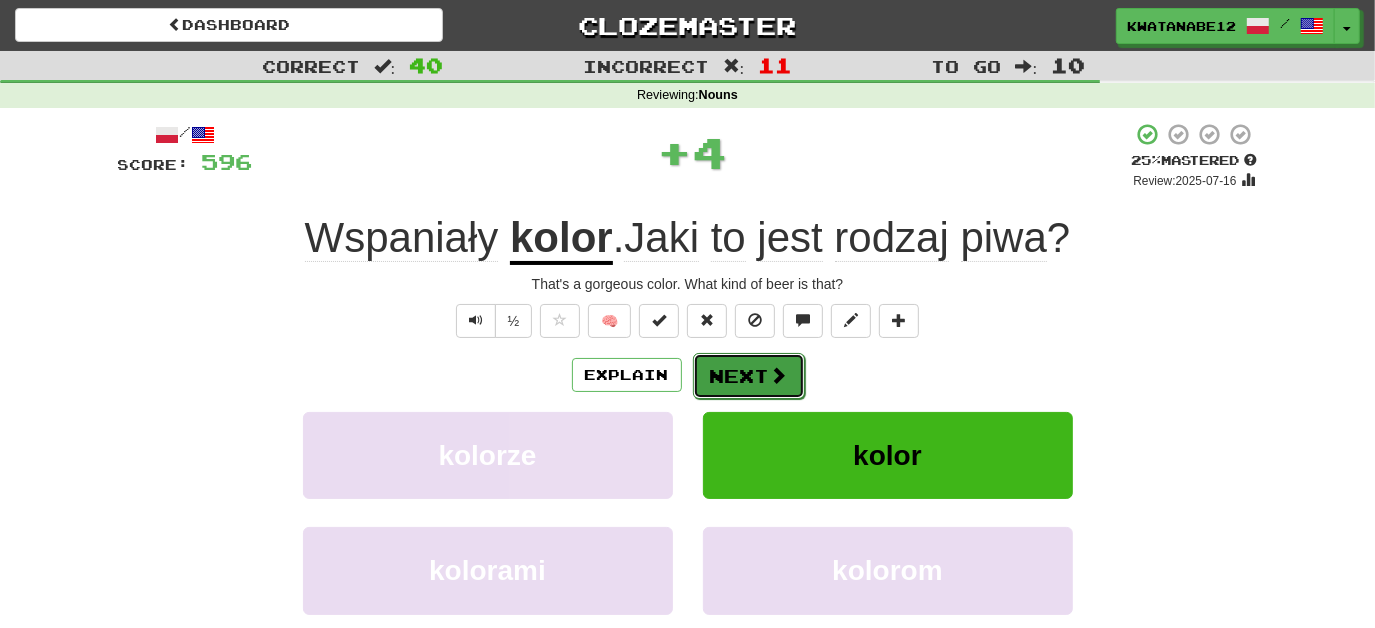 click on "Next" at bounding box center (749, 376) 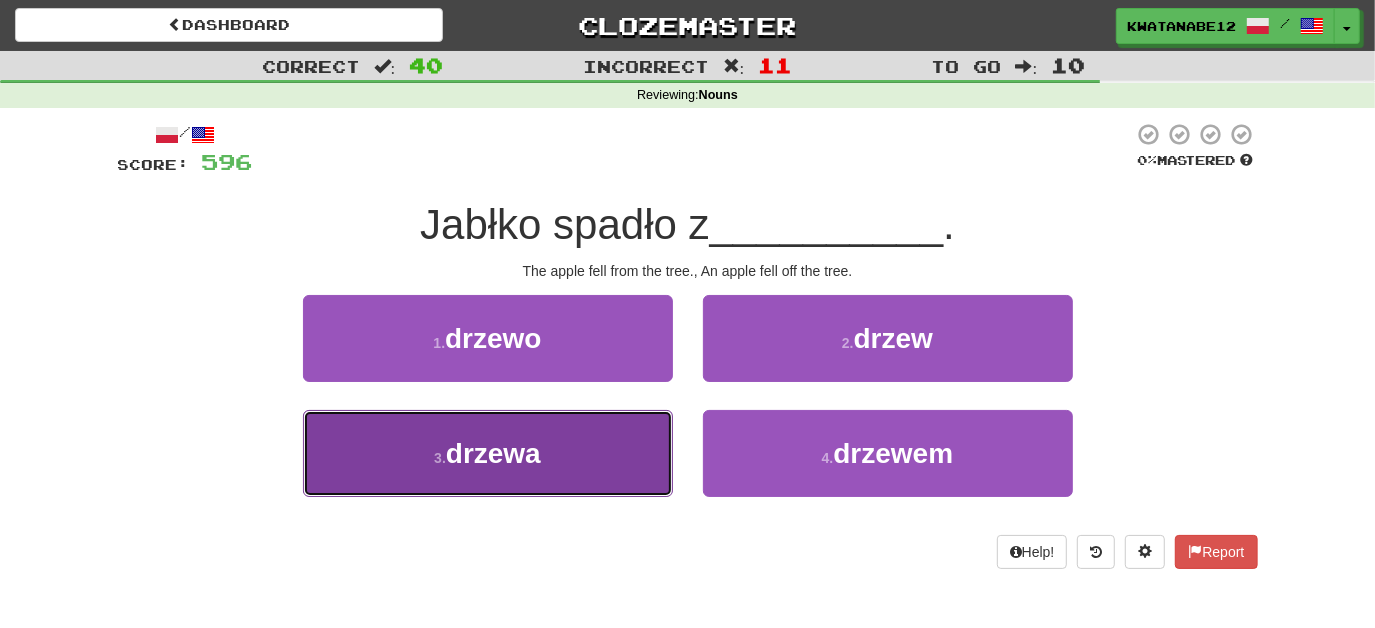 click on "3 .  drzewa" at bounding box center (488, 453) 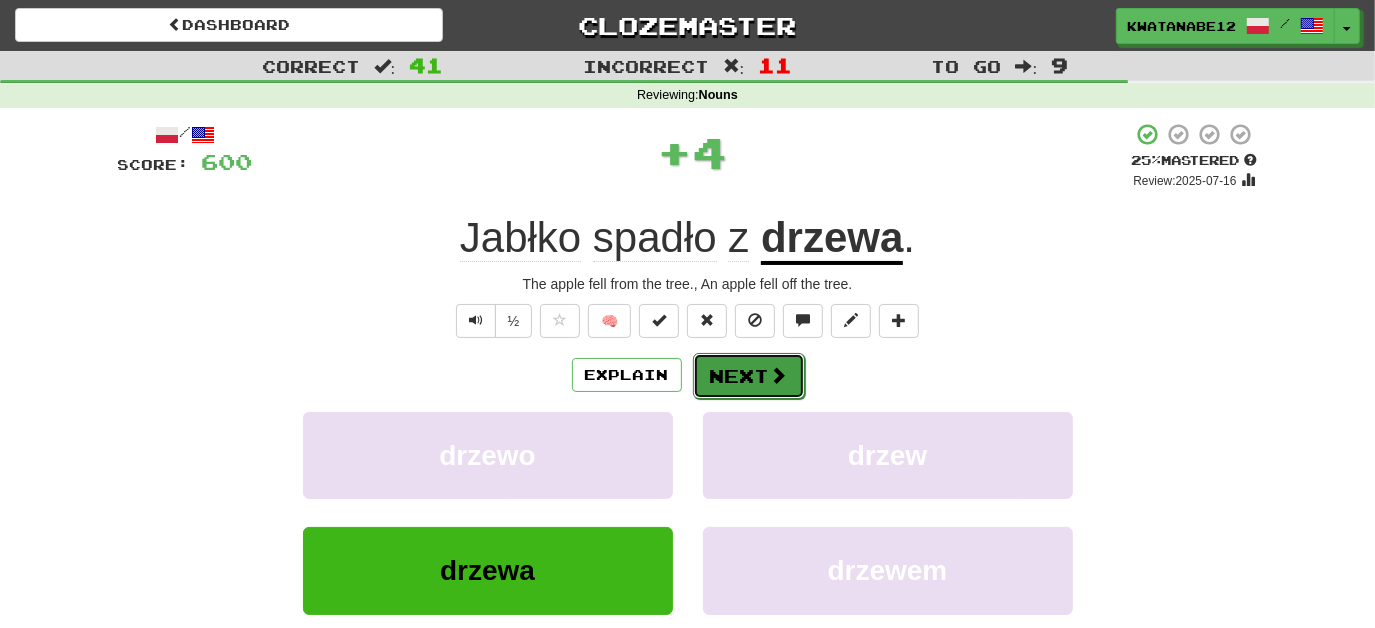 click on "Next" at bounding box center [749, 376] 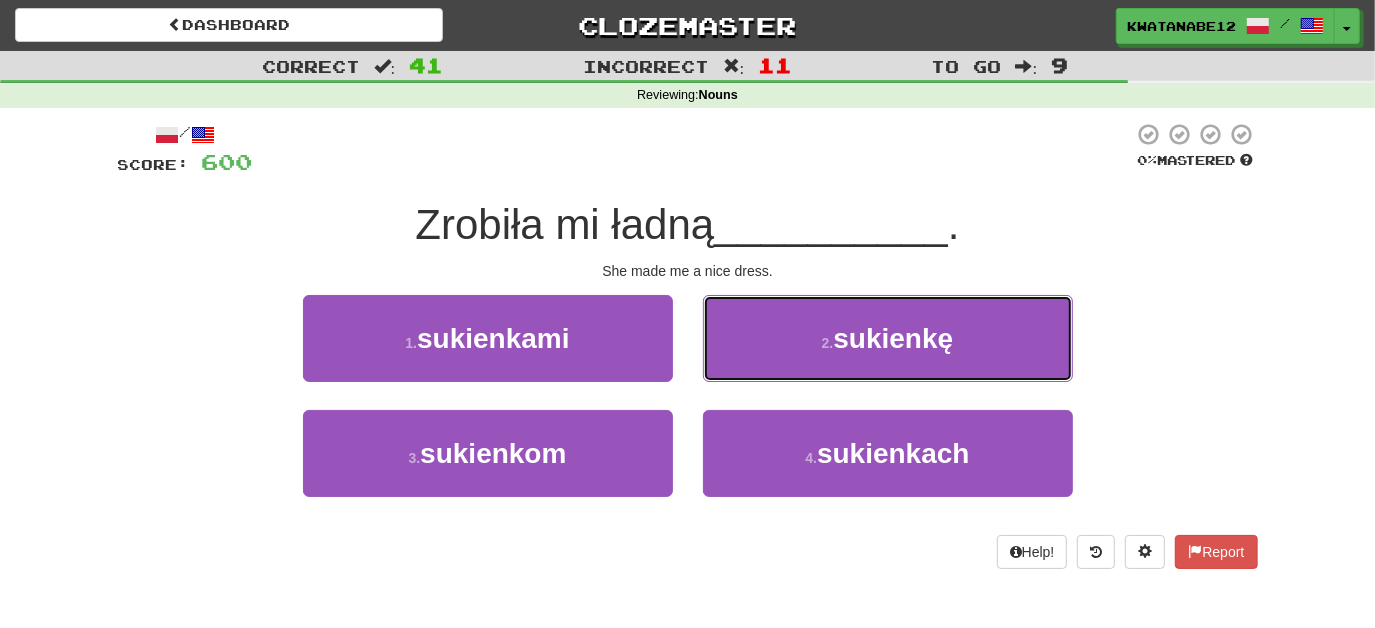 click on "2 .  sukienkę" at bounding box center (888, 338) 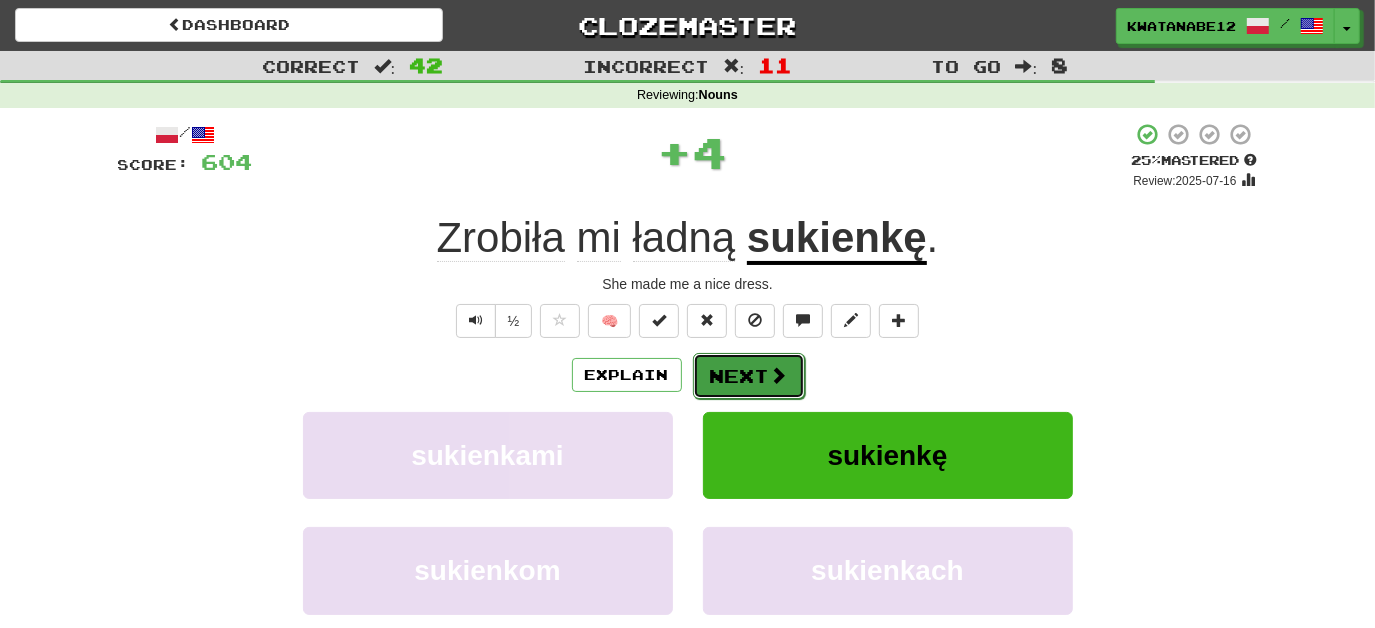 click on "Next" at bounding box center (749, 376) 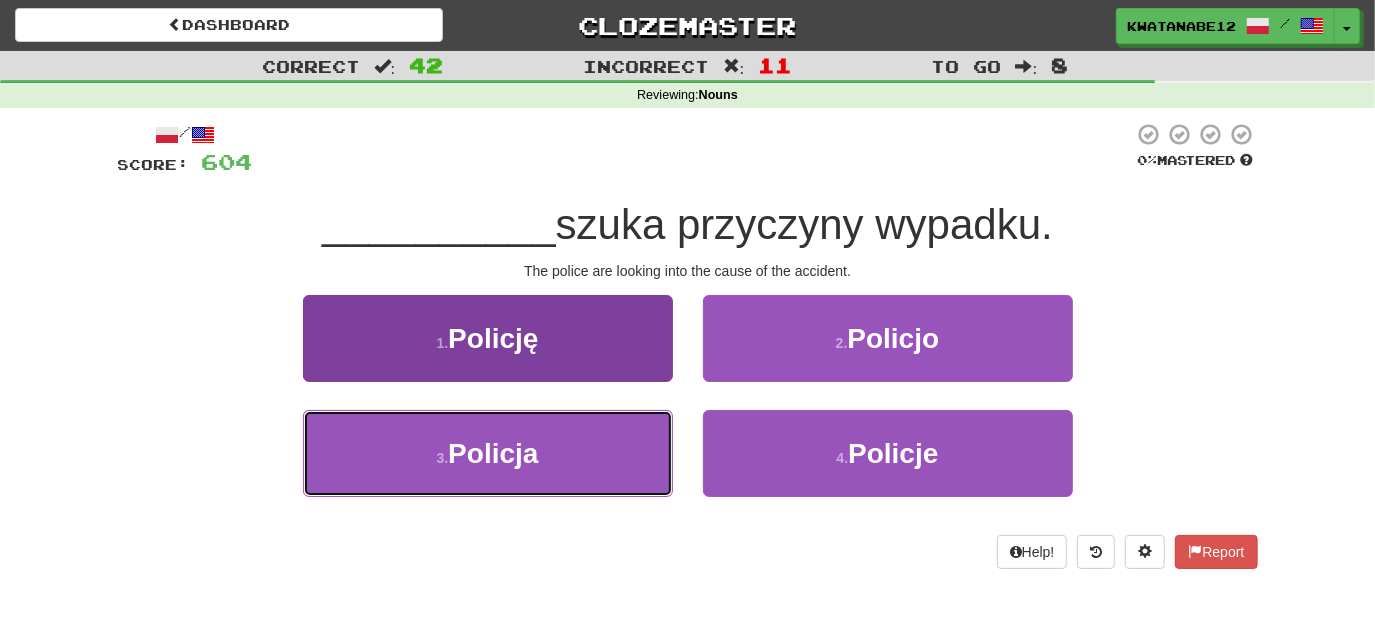drag, startPoint x: 598, startPoint y: 444, endPoint x: 650, endPoint y: 436, distance: 52.611786 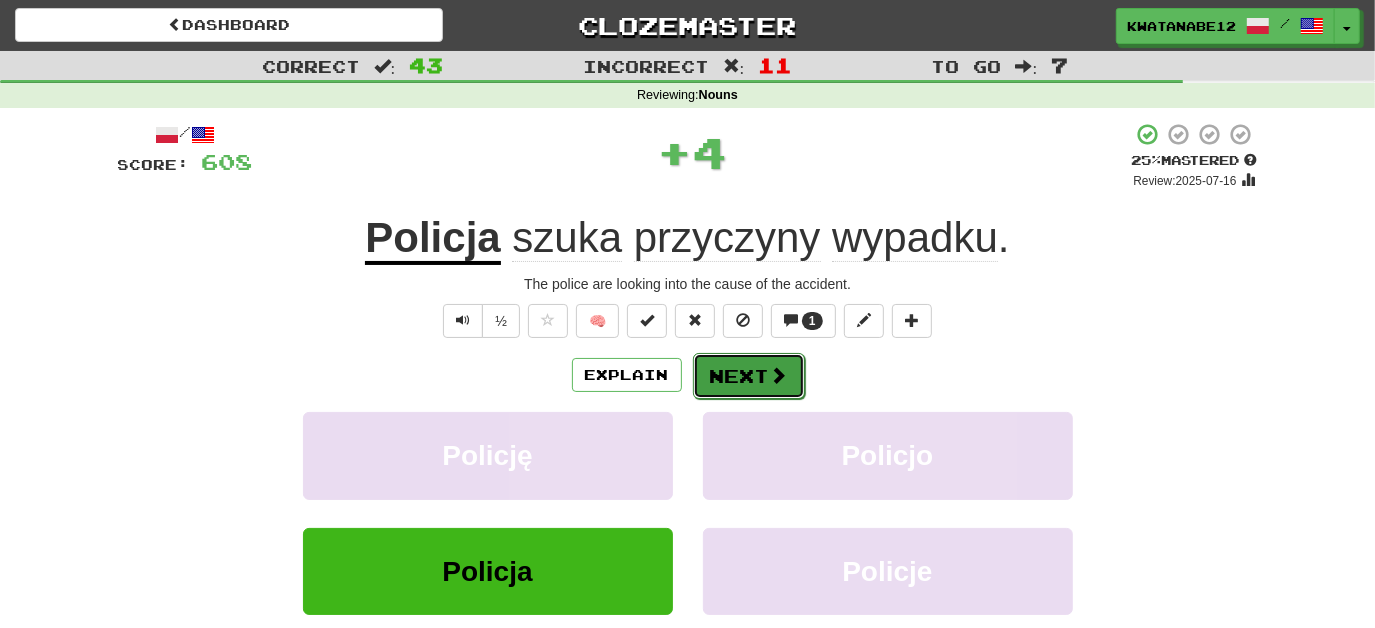 drag, startPoint x: 766, startPoint y: 370, endPoint x: 776, endPoint y: 366, distance: 10.770329 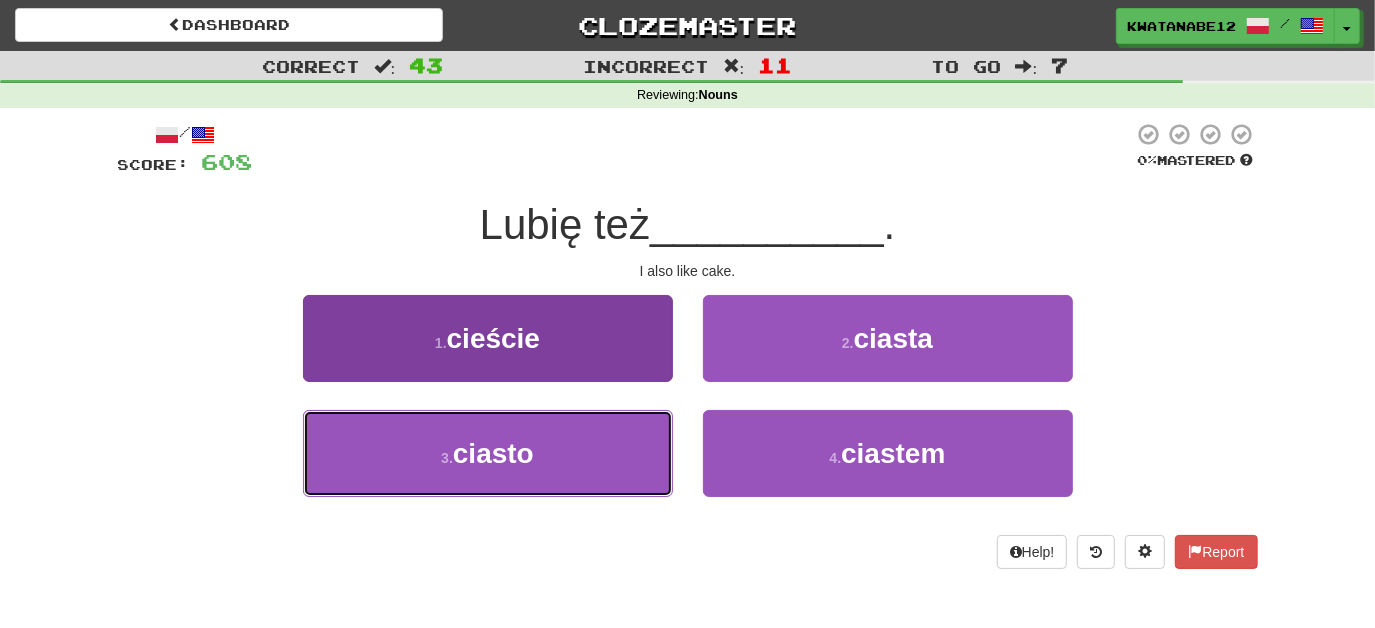 click on "3 .  ciasto" at bounding box center [488, 453] 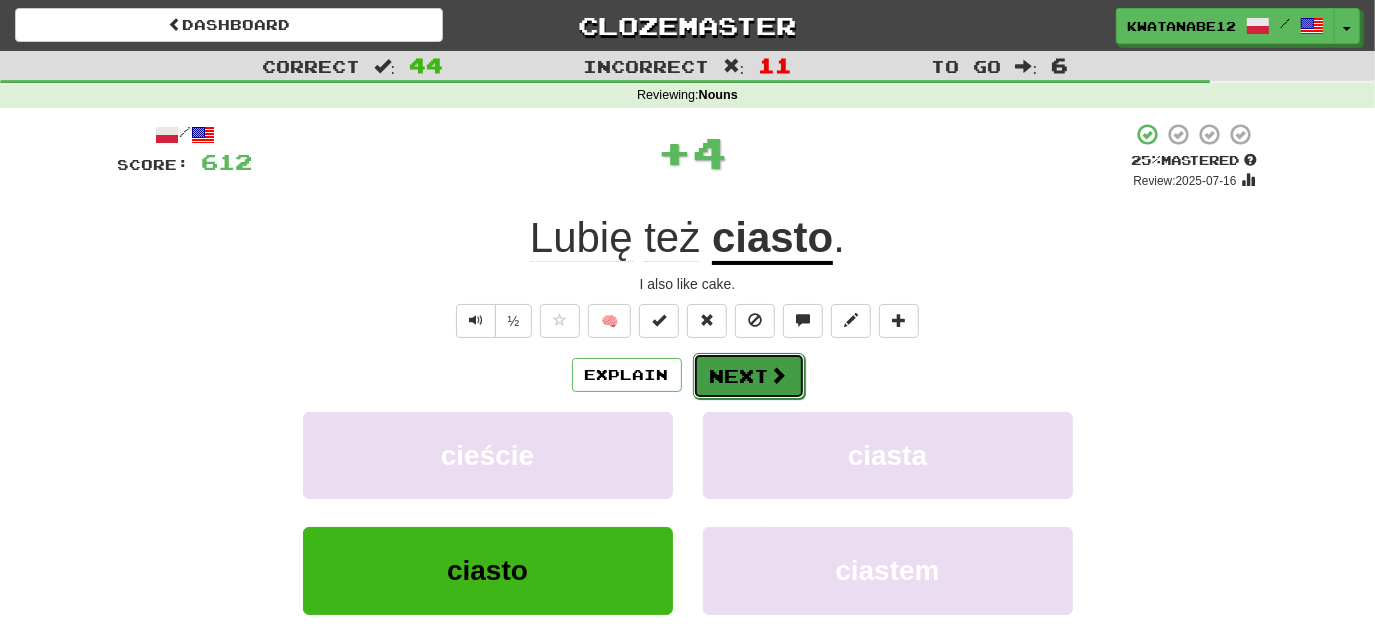click on "Next" at bounding box center [749, 376] 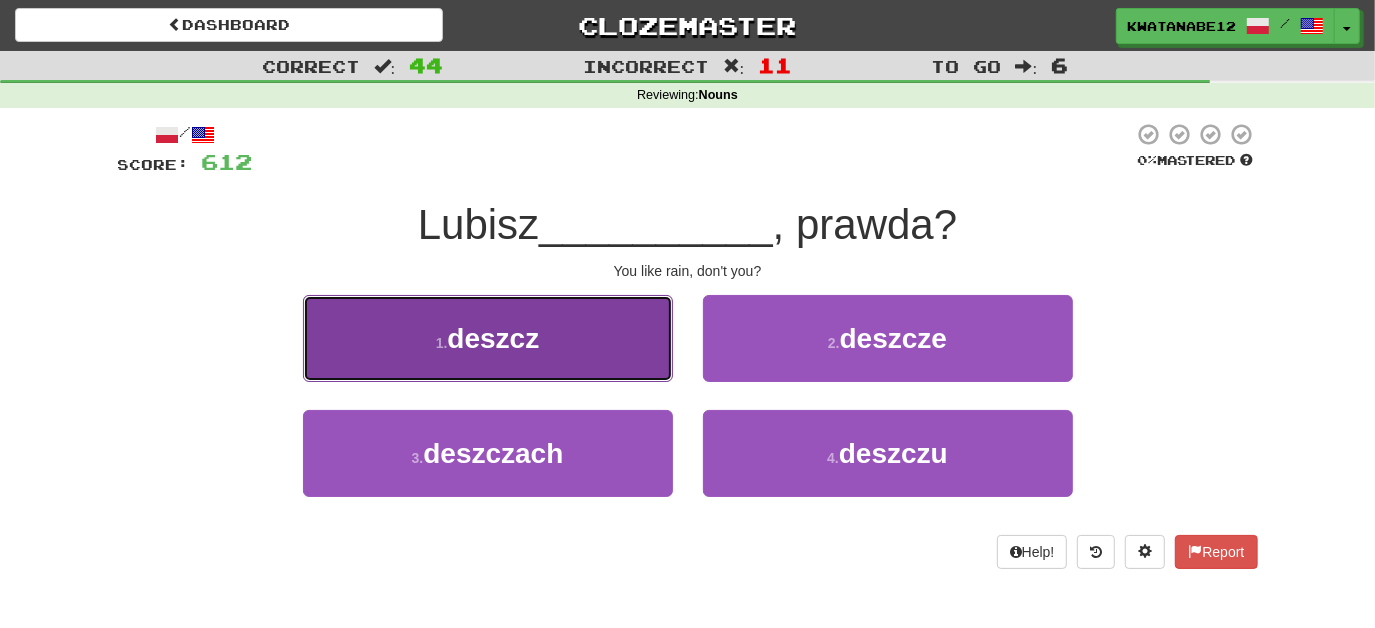 click on "1 .  deszcz" at bounding box center (488, 338) 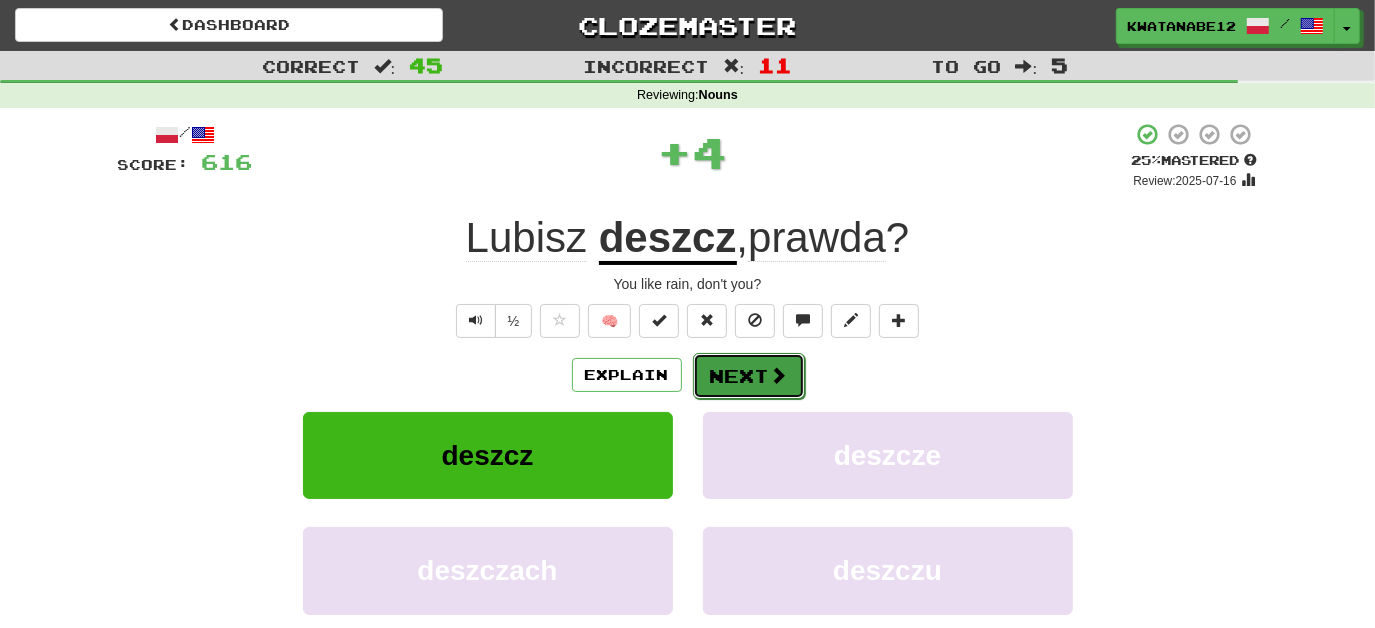 click on "Next" at bounding box center (749, 376) 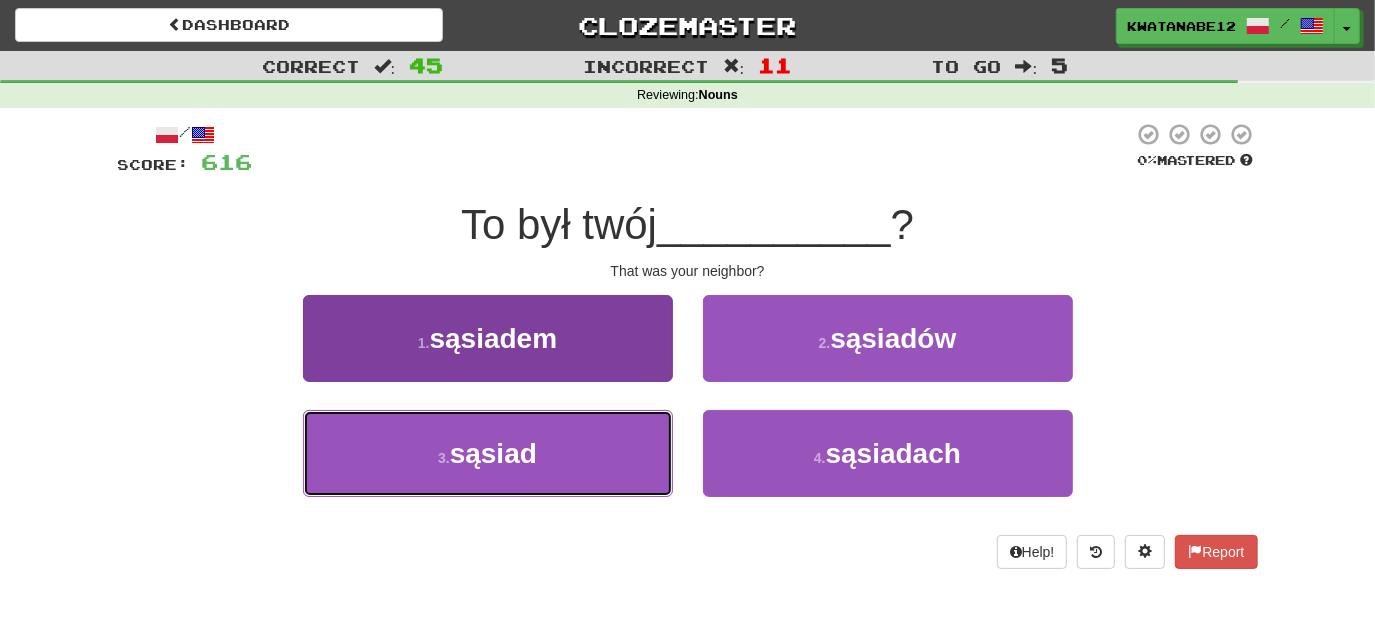 drag, startPoint x: 618, startPoint y: 423, endPoint x: 635, endPoint y: 431, distance: 18.788294 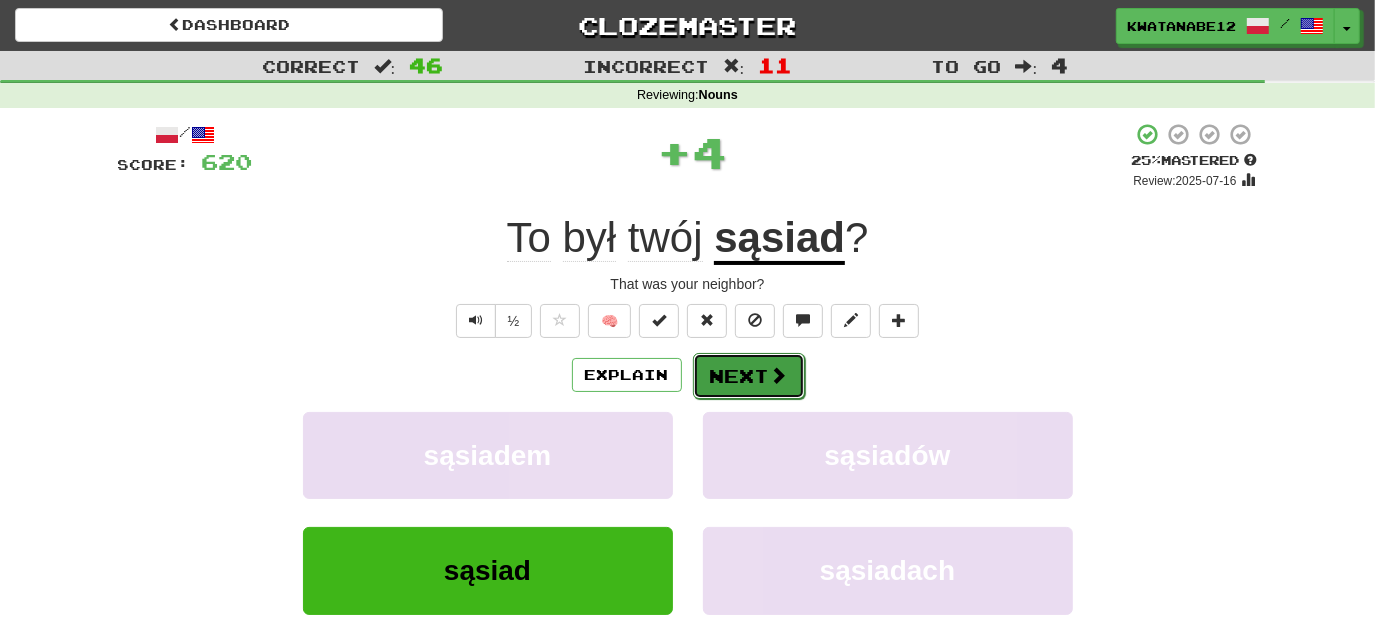 click on "Next" at bounding box center (749, 376) 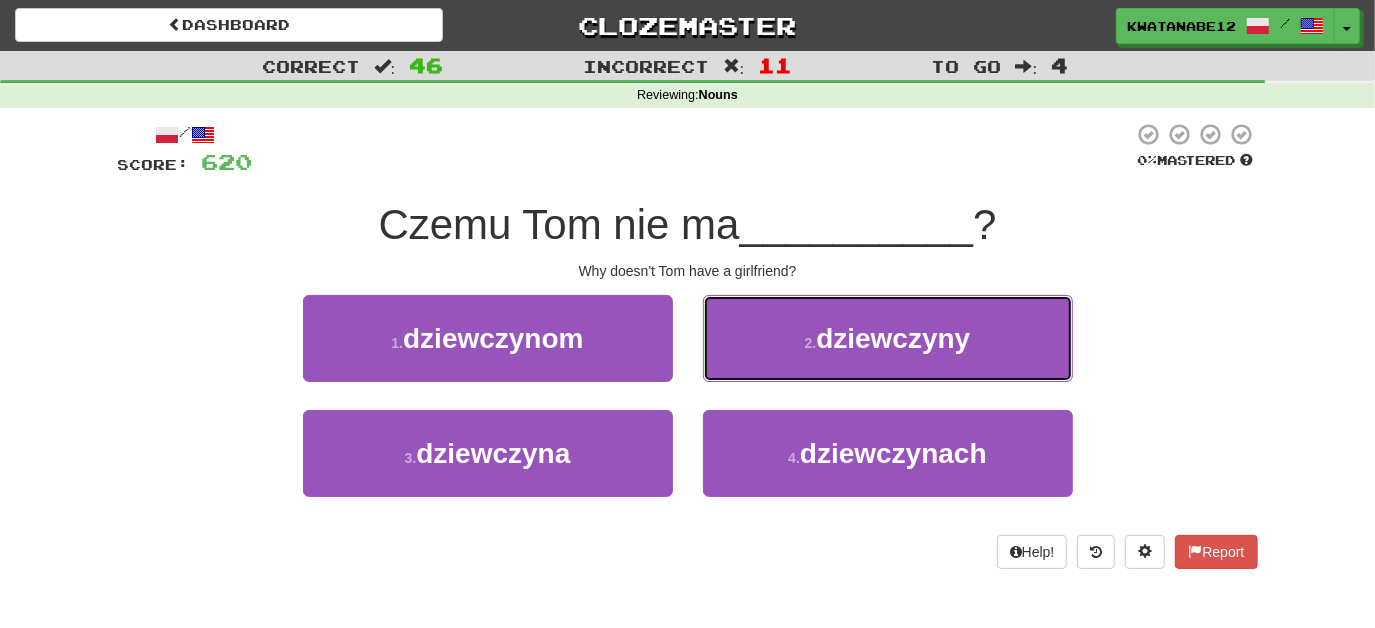 drag, startPoint x: 784, startPoint y: 330, endPoint x: 768, endPoint y: 349, distance: 24.839485 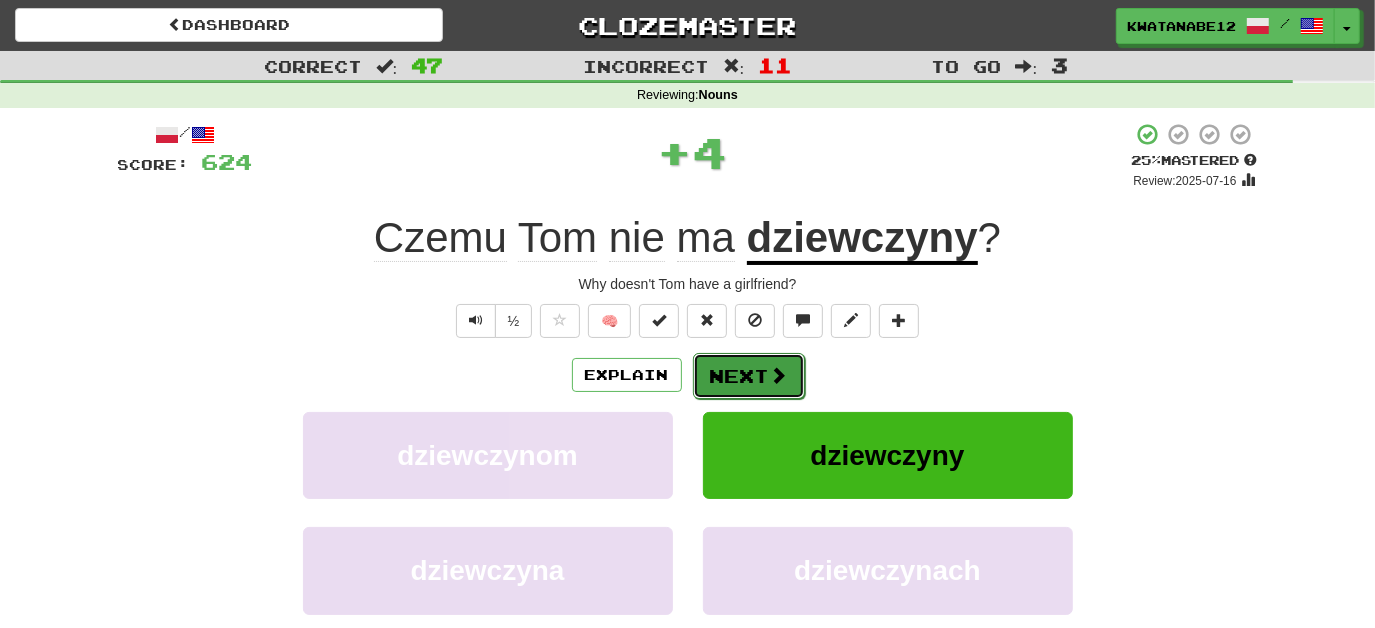 click on "Next" at bounding box center [749, 376] 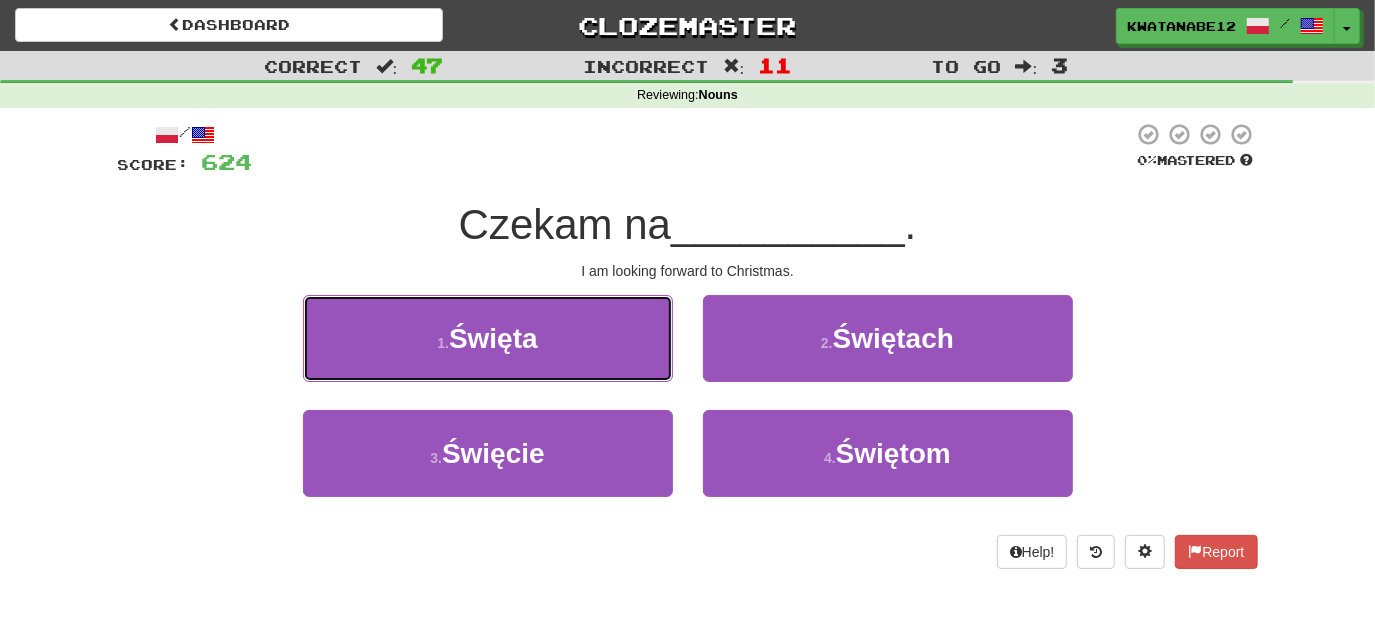 drag, startPoint x: 606, startPoint y: 342, endPoint x: 661, endPoint y: 349, distance: 55.443665 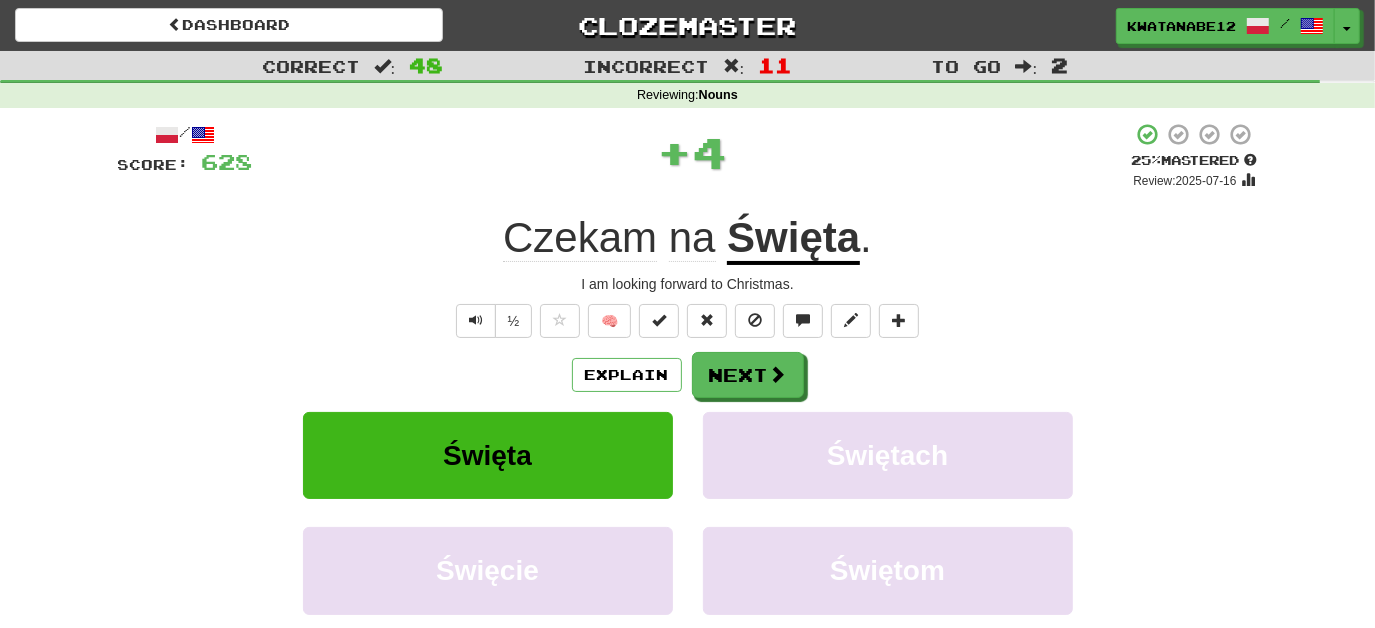 click on "/  Score:   628 + 4 25 %  Mastered Review:  2025-07-16 Czekam   na   Święta . I am looking forward to Christmas. ½ 🧠 Explain Next Święta Świętach Święcie Świętom Learn more: Święta Świętach Święcie Świętom  Help!  Report Sentence Source" at bounding box center [688, 435] 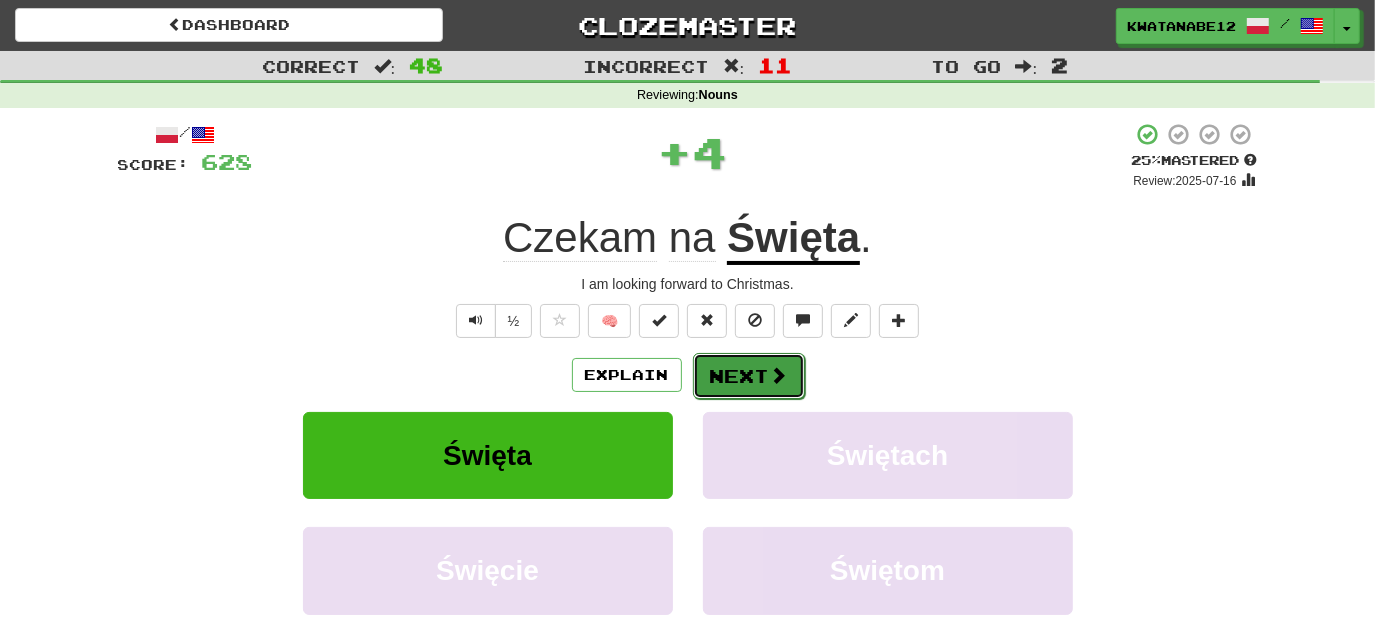 click on "Next" at bounding box center (749, 376) 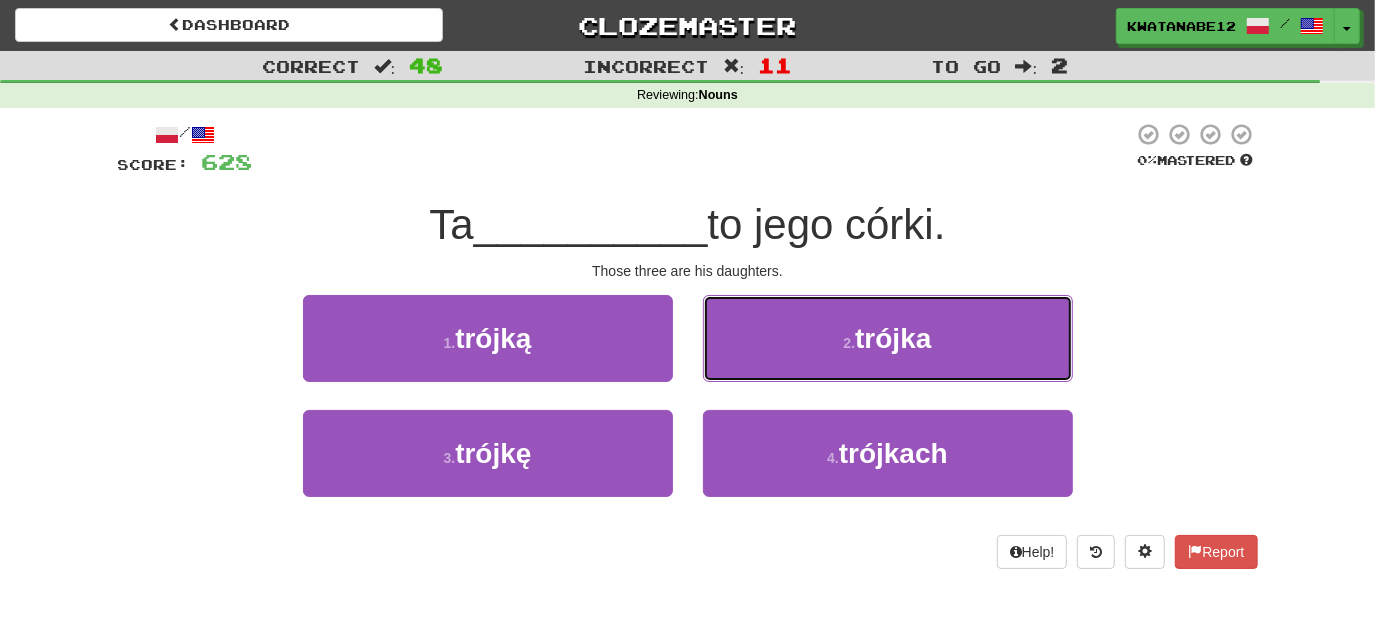 drag, startPoint x: 785, startPoint y: 331, endPoint x: 785, endPoint y: 348, distance: 17 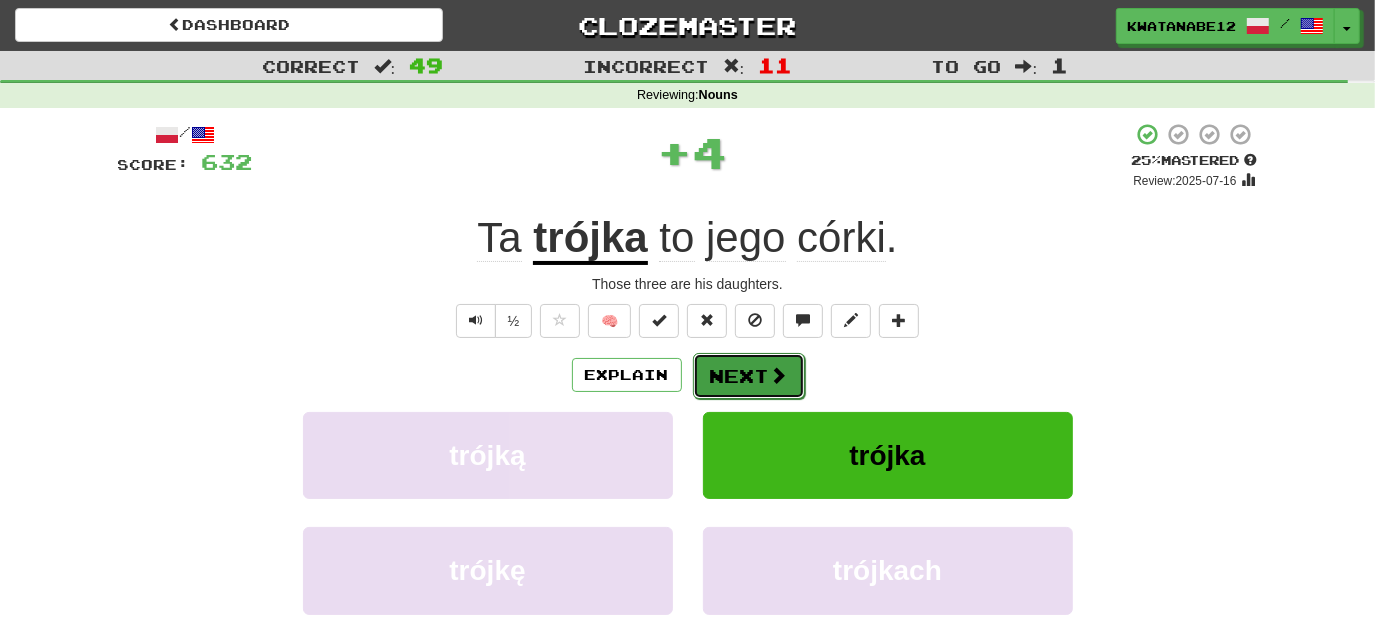 click on "Next" at bounding box center (749, 376) 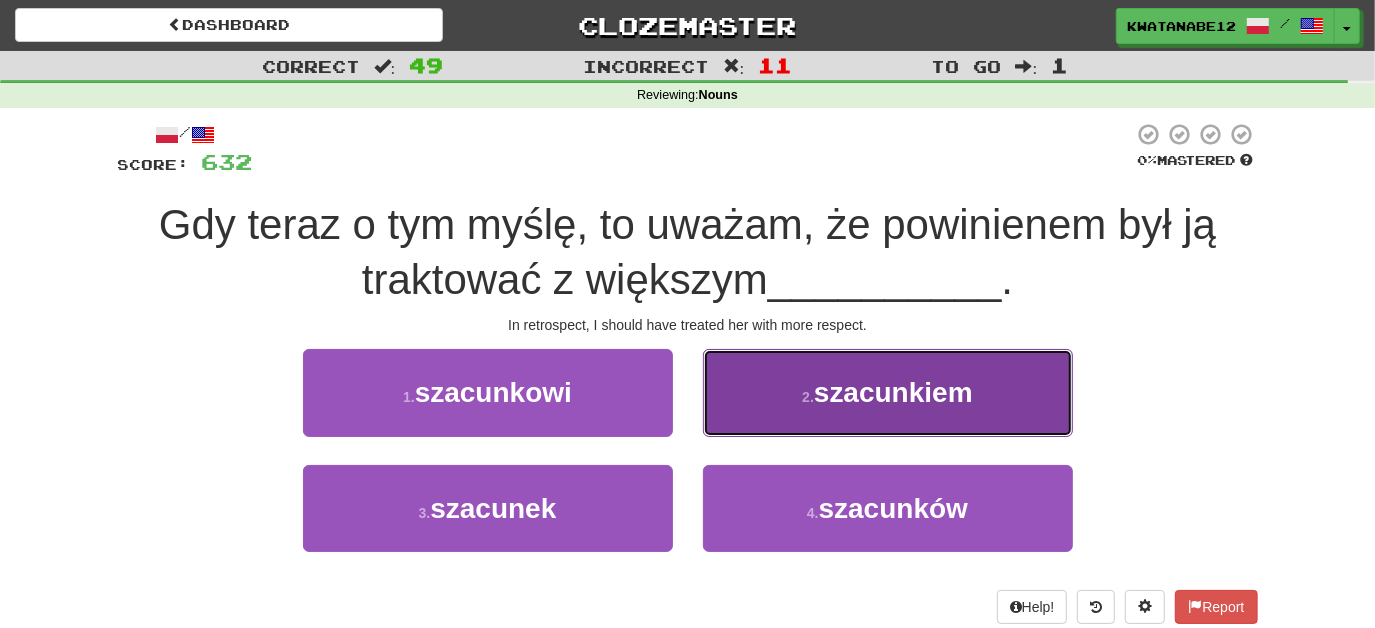 click on "2 .  szacunkiem" at bounding box center (888, 392) 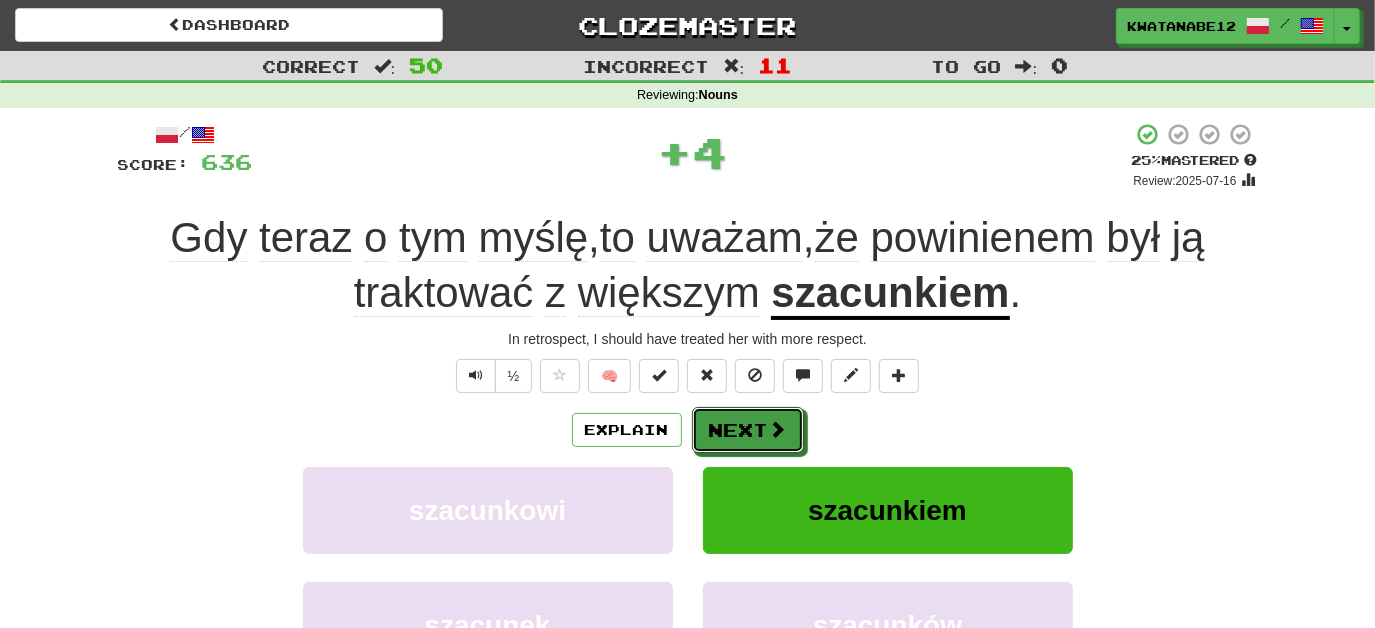 drag, startPoint x: 727, startPoint y: 413, endPoint x: 655, endPoint y: 397, distance: 73.756355 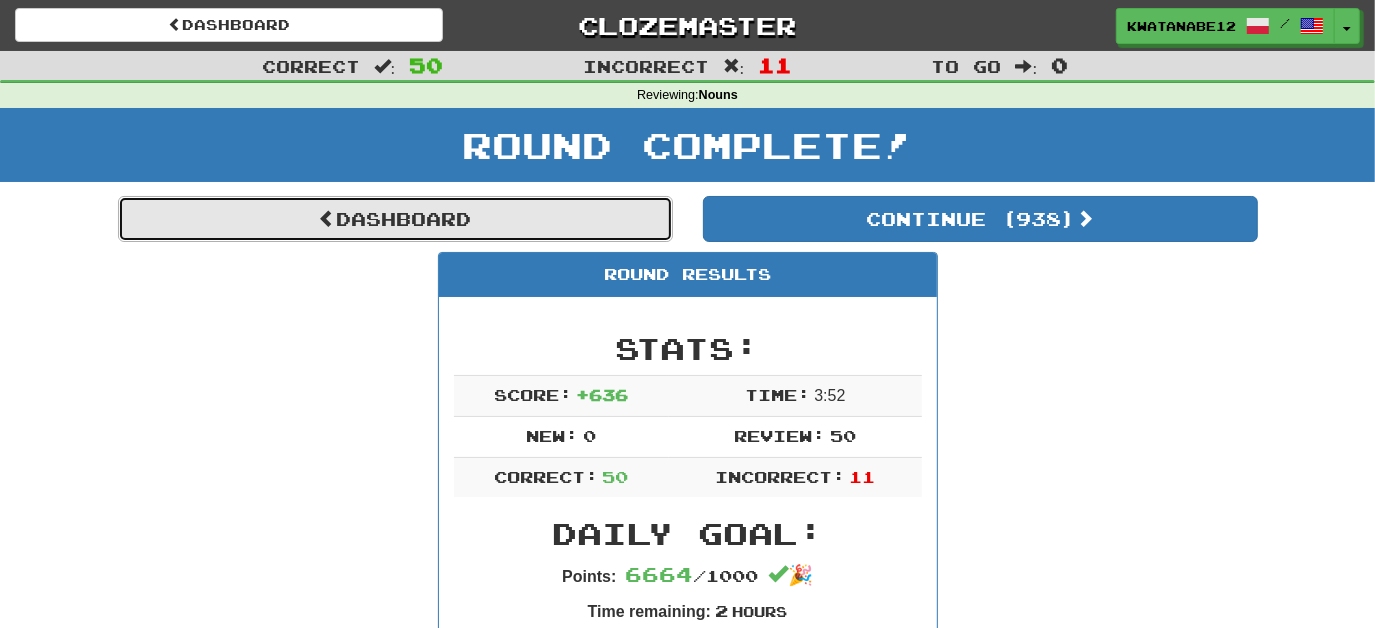 click on "Dashboard" at bounding box center [395, 219] 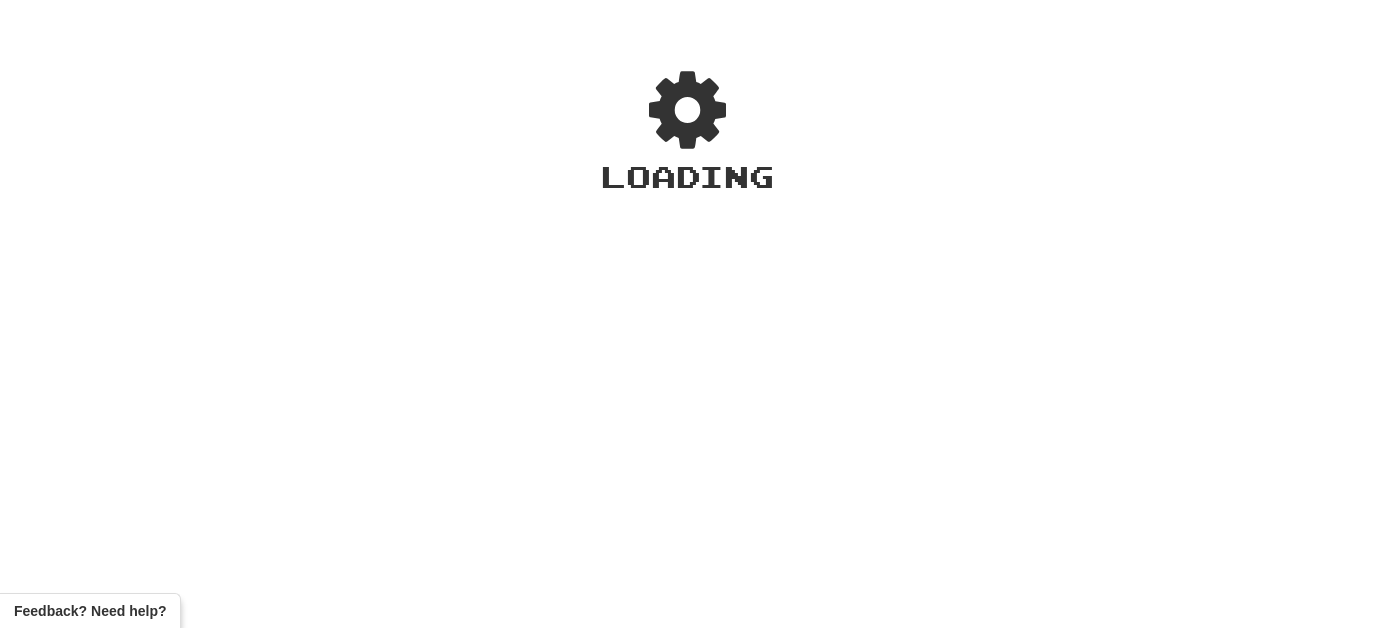 scroll, scrollTop: 0, scrollLeft: 0, axis: both 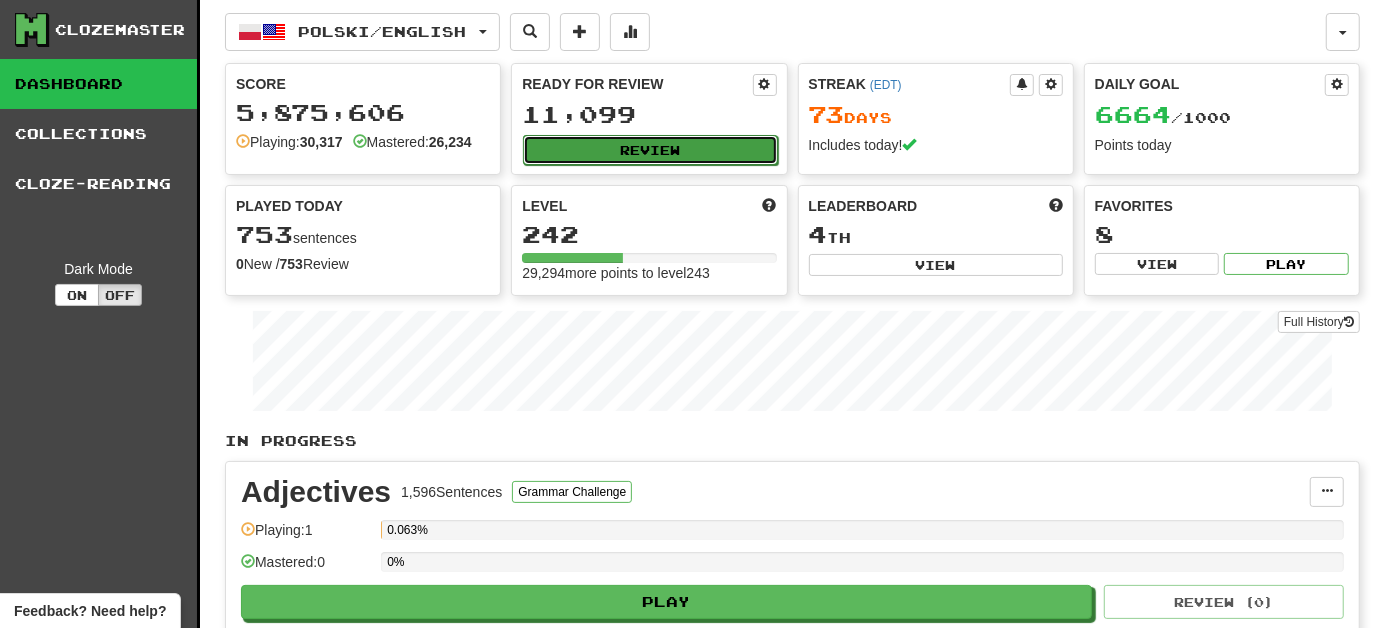 click on "Review" at bounding box center [650, 150] 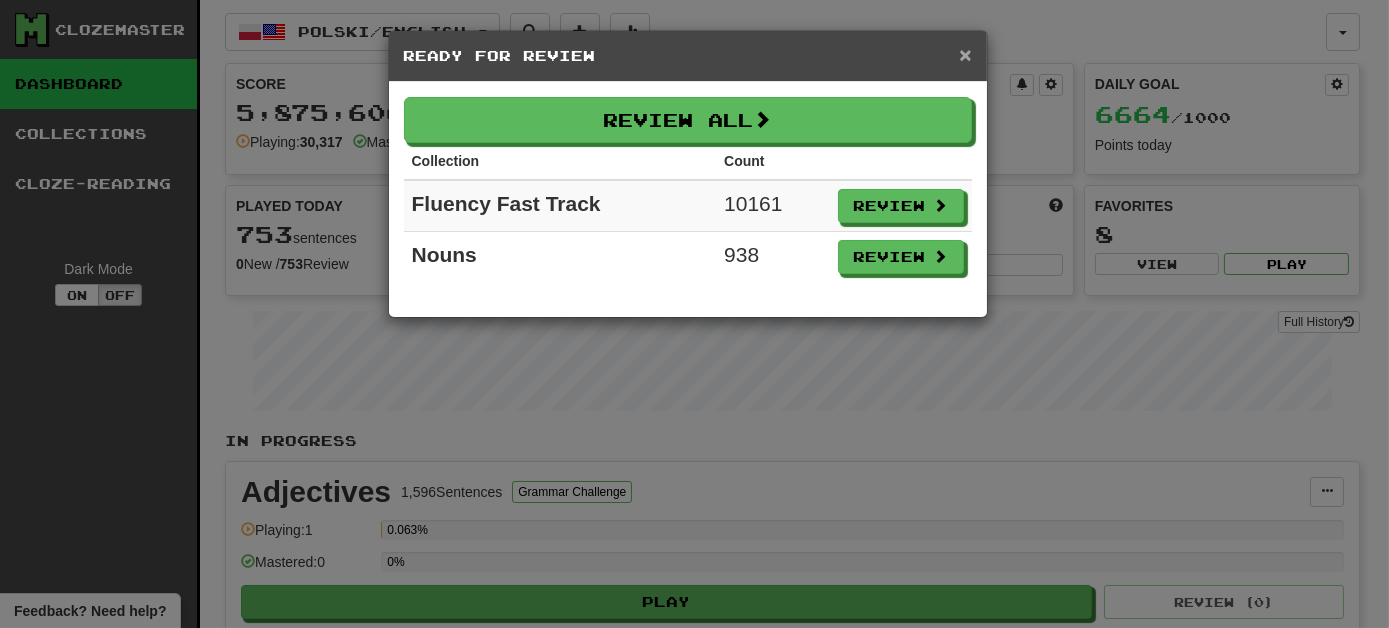 click on "×" at bounding box center (965, 54) 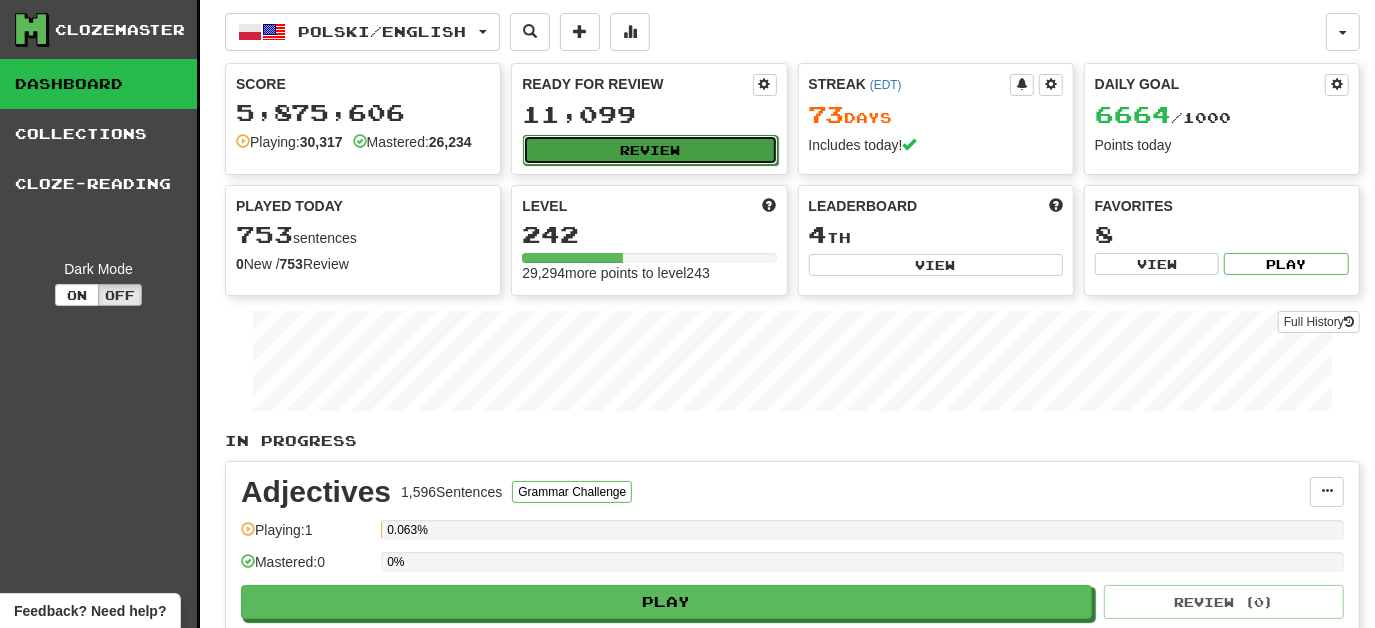 click on "Review" at bounding box center [650, 150] 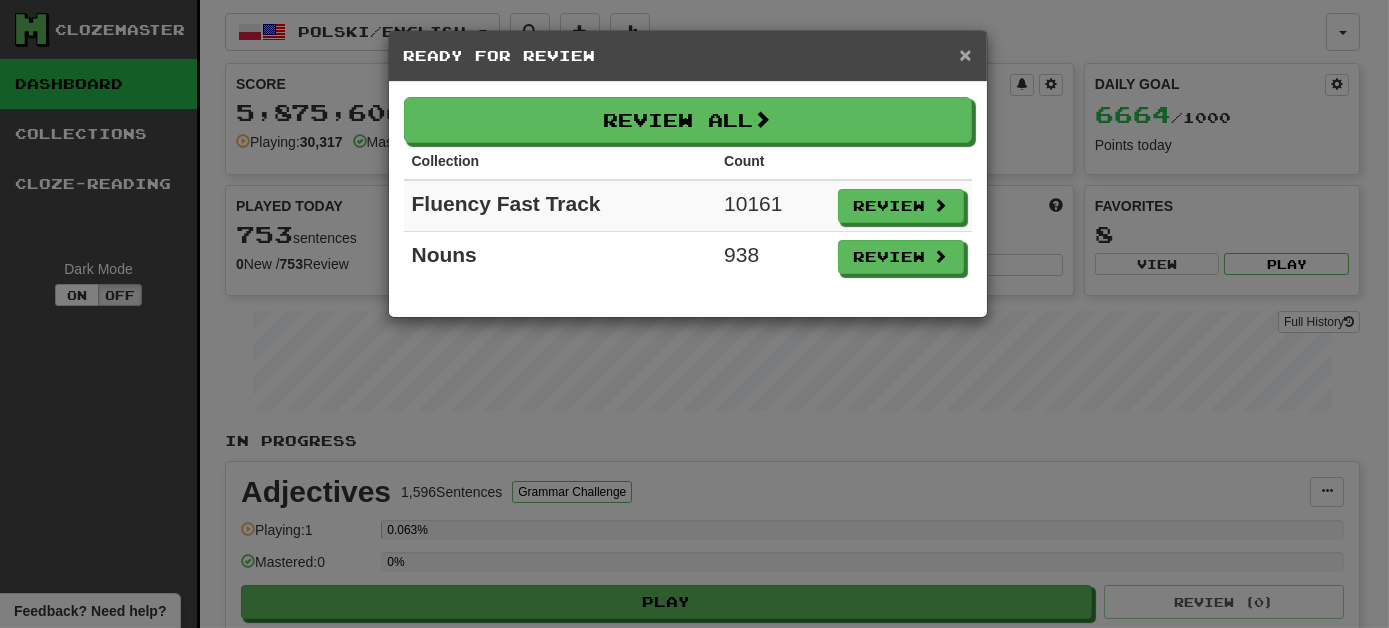 click on "×" at bounding box center [965, 54] 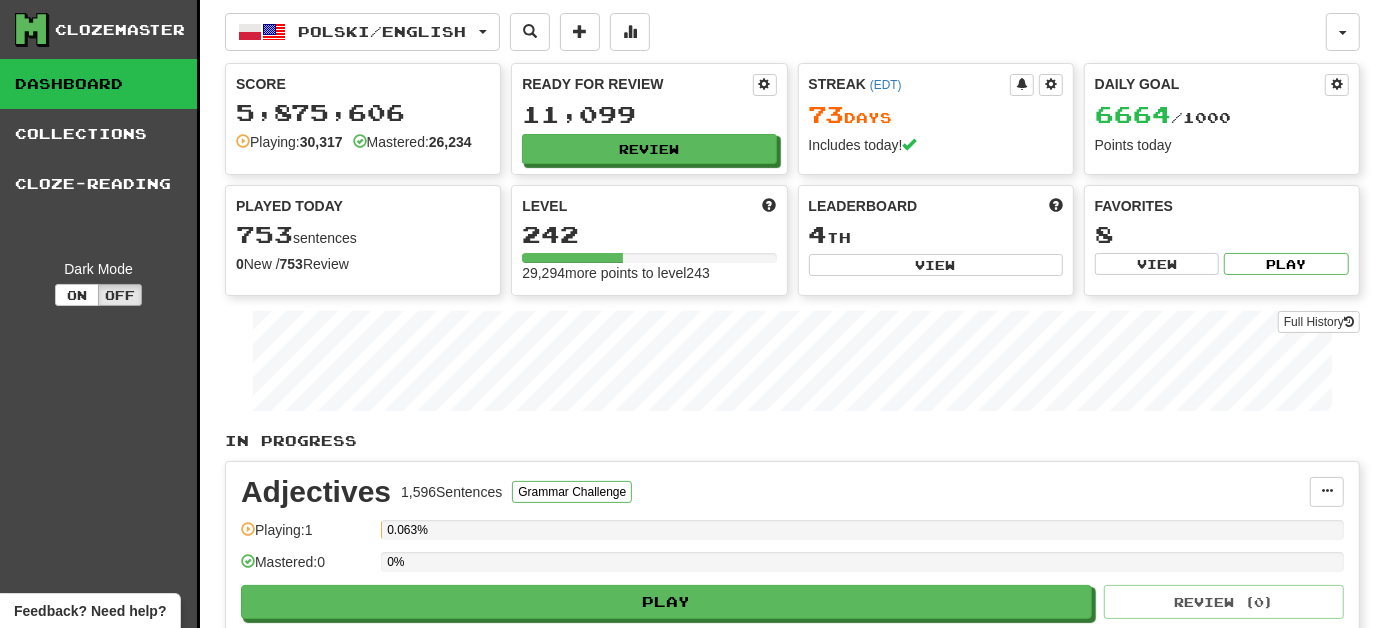 click on "Streak   ( EDT ) 73  Day s Includes today!" at bounding box center [936, 114] 